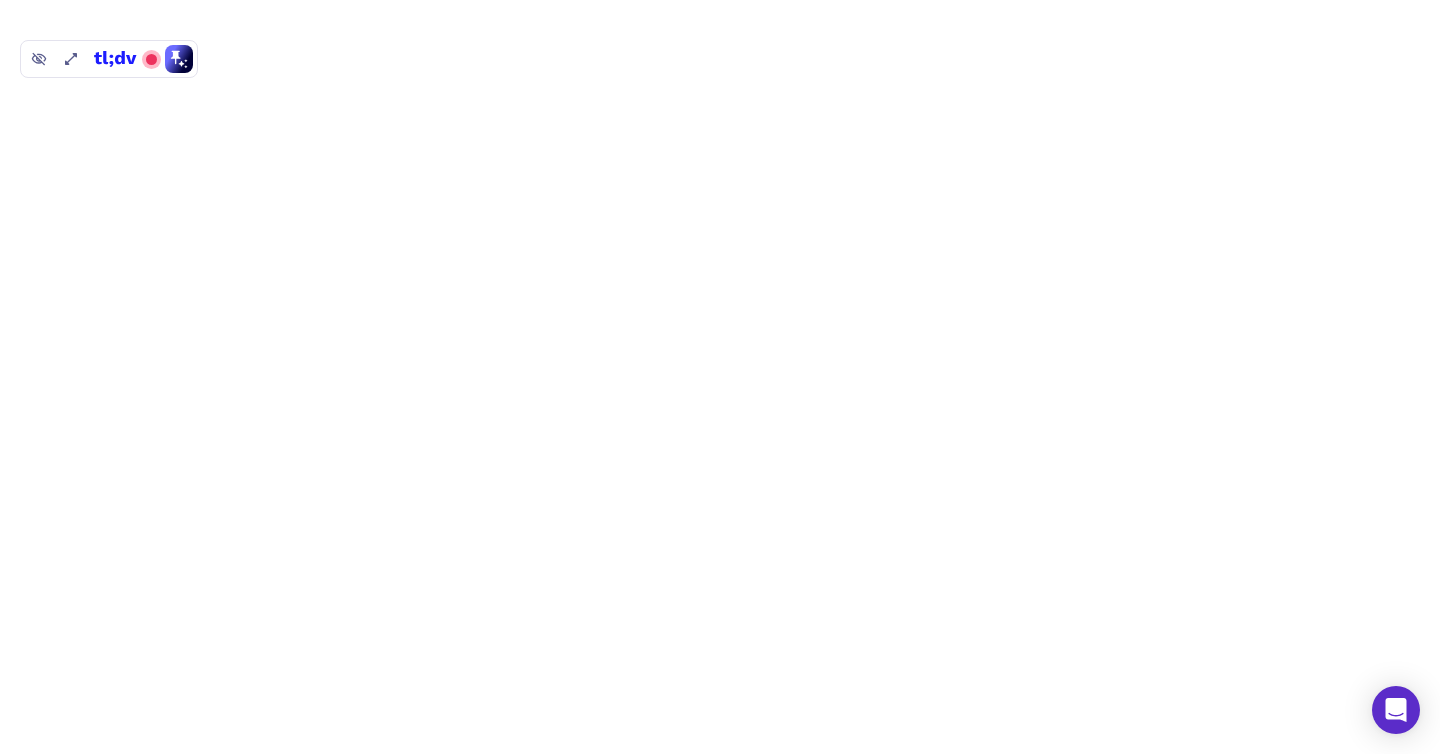 scroll, scrollTop: 0, scrollLeft: 0, axis: both 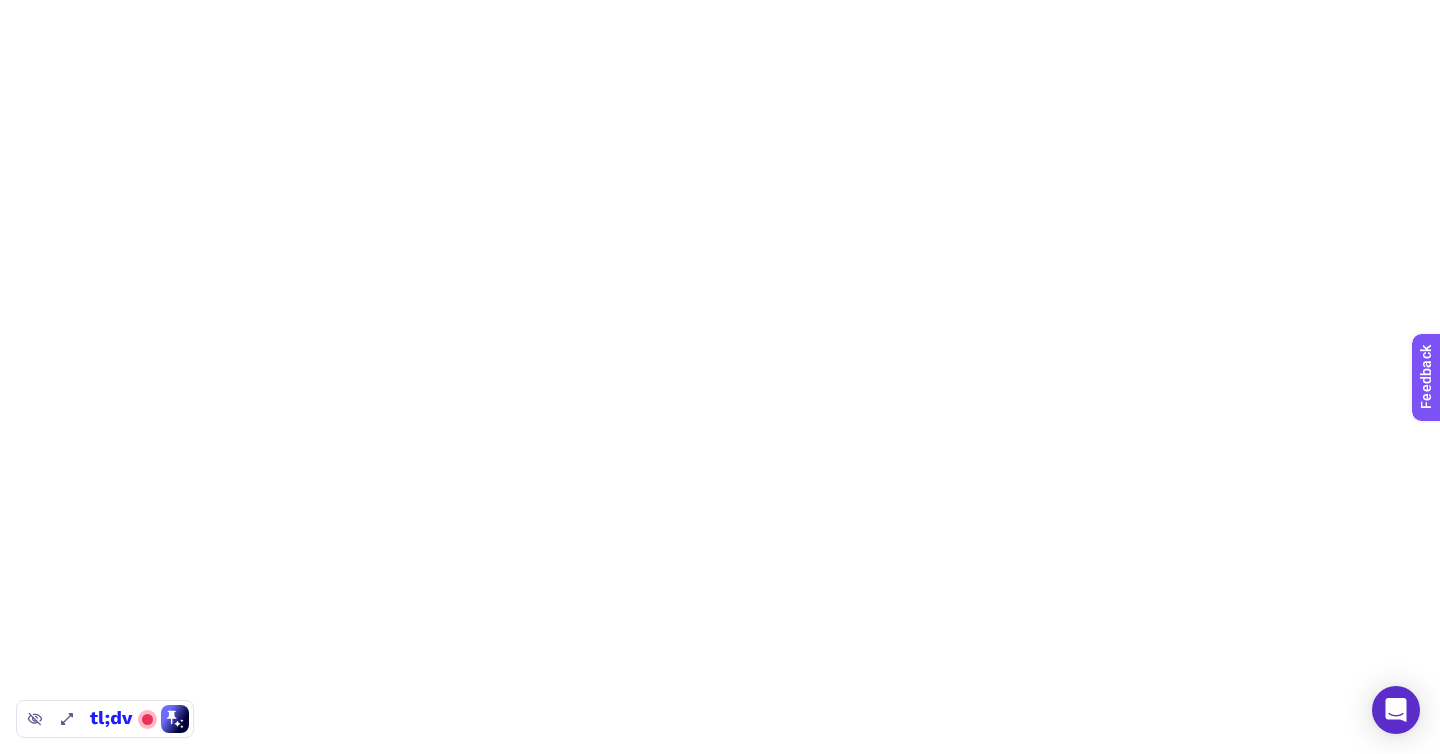 drag, startPoint x: 145, startPoint y: 60, endPoint x: 121, endPoint y: 738, distance: 678.4246 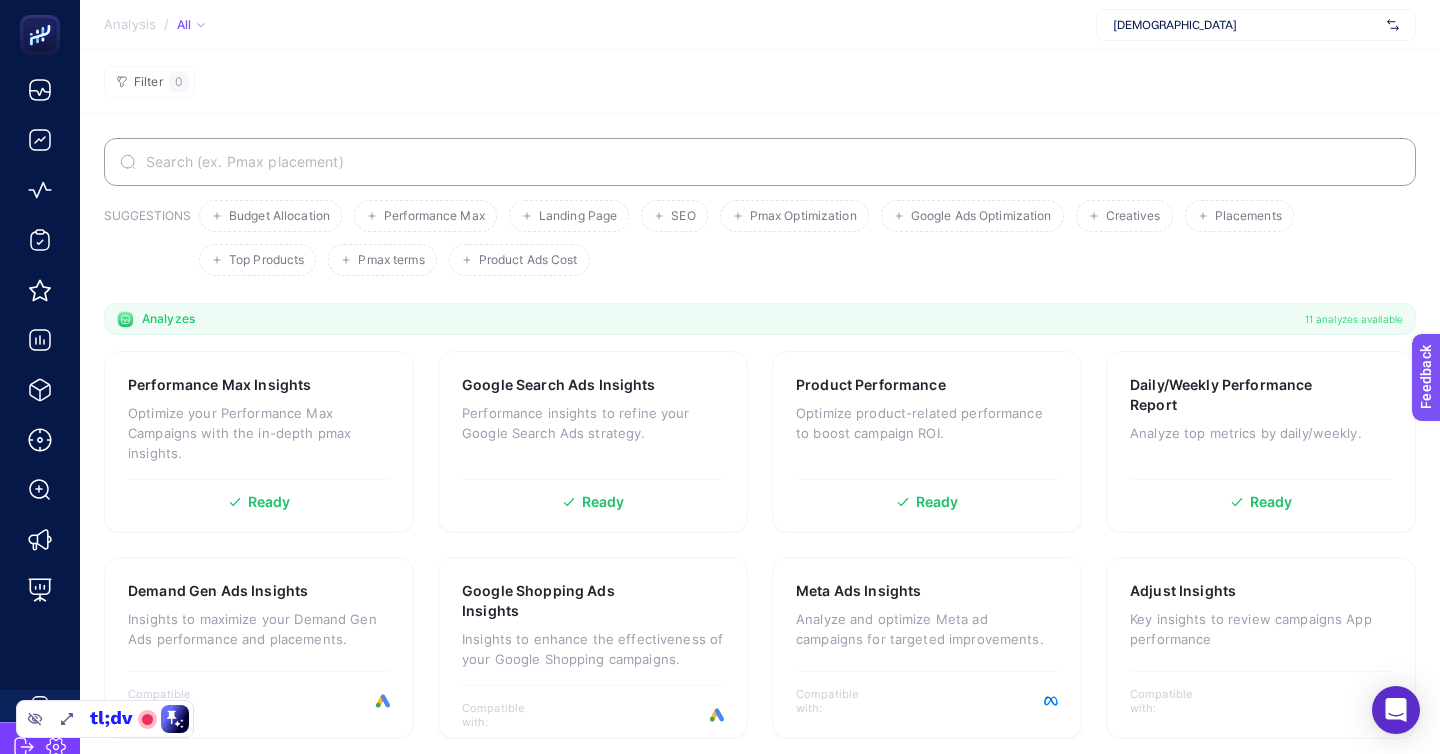 click on "[DEMOGRAPHIC_DATA]" at bounding box center [1256, 25] 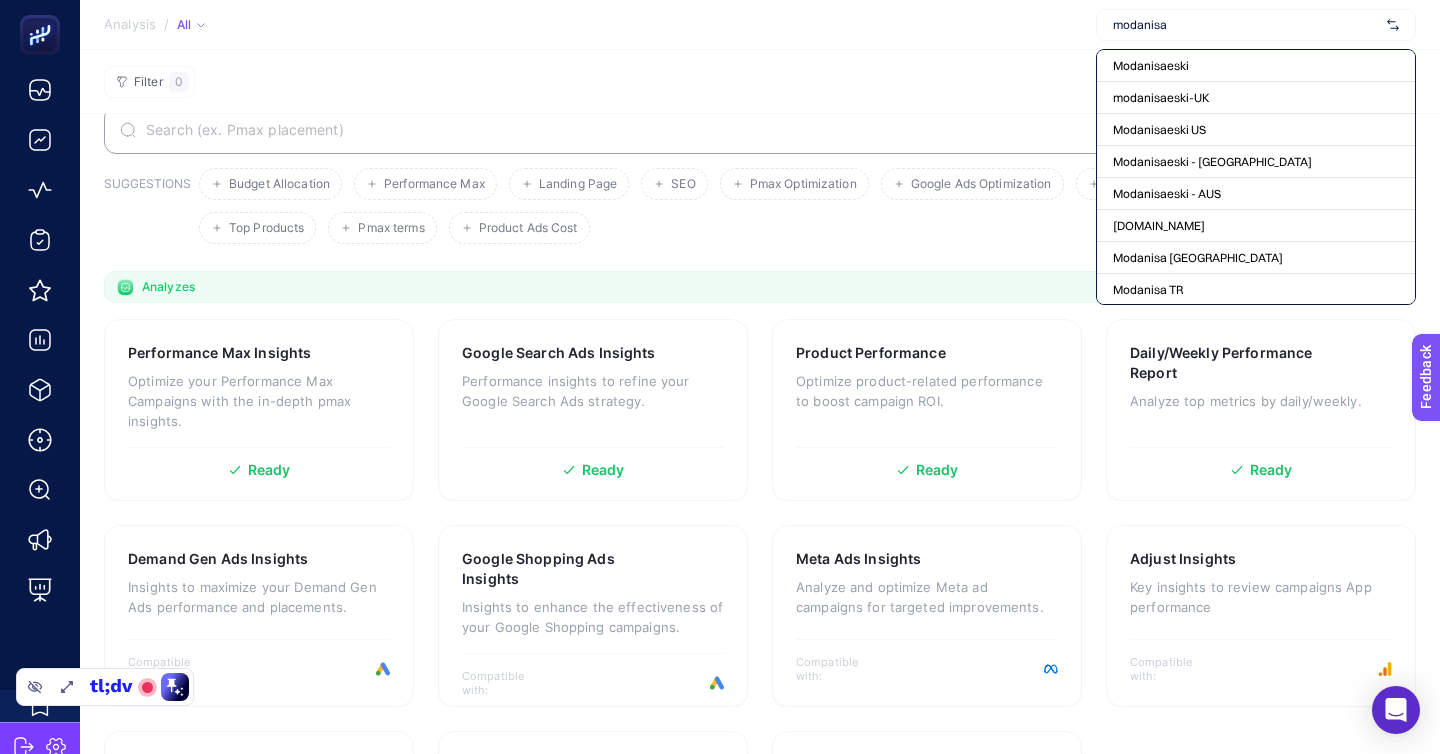 scroll, scrollTop: 37, scrollLeft: 0, axis: vertical 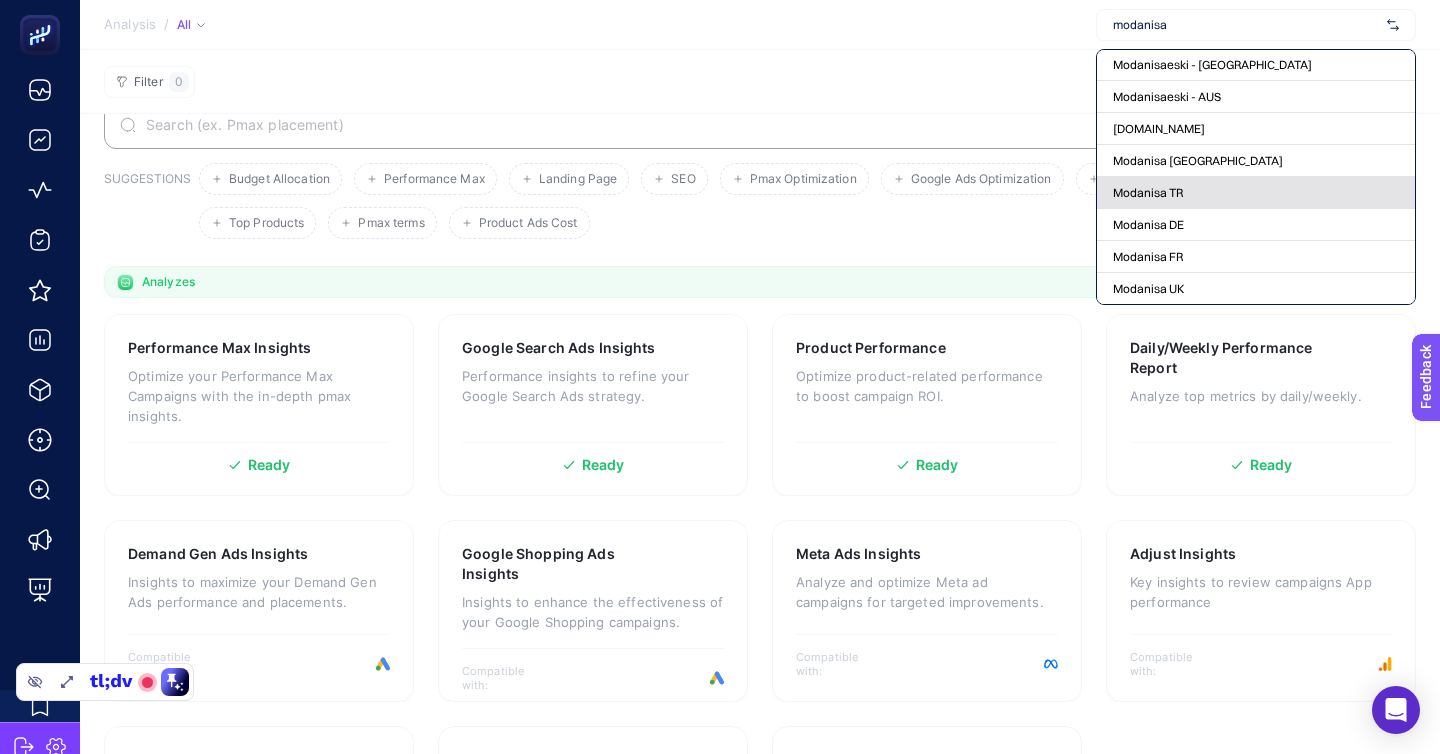 type on "modanisa" 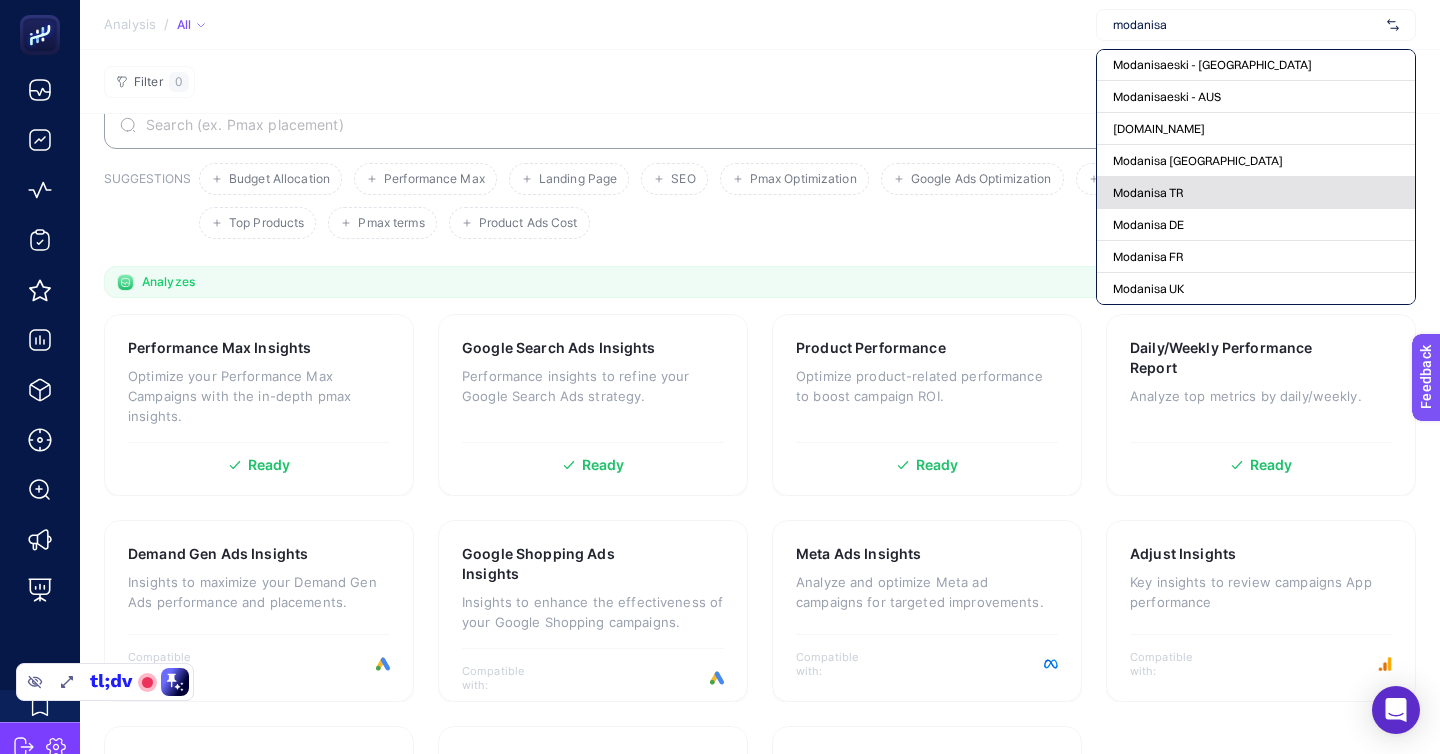 click on "Modanisa TR" 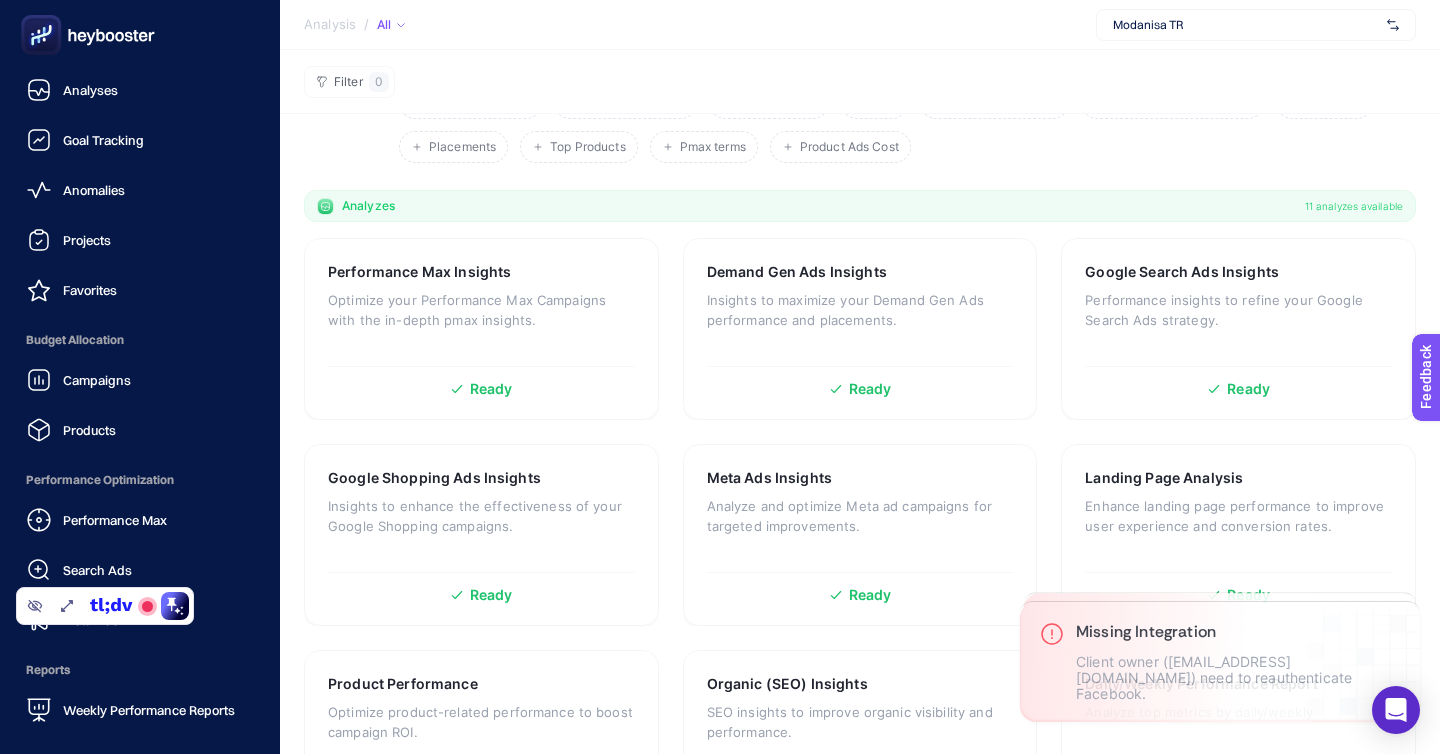 scroll, scrollTop: 138, scrollLeft: 0, axis: vertical 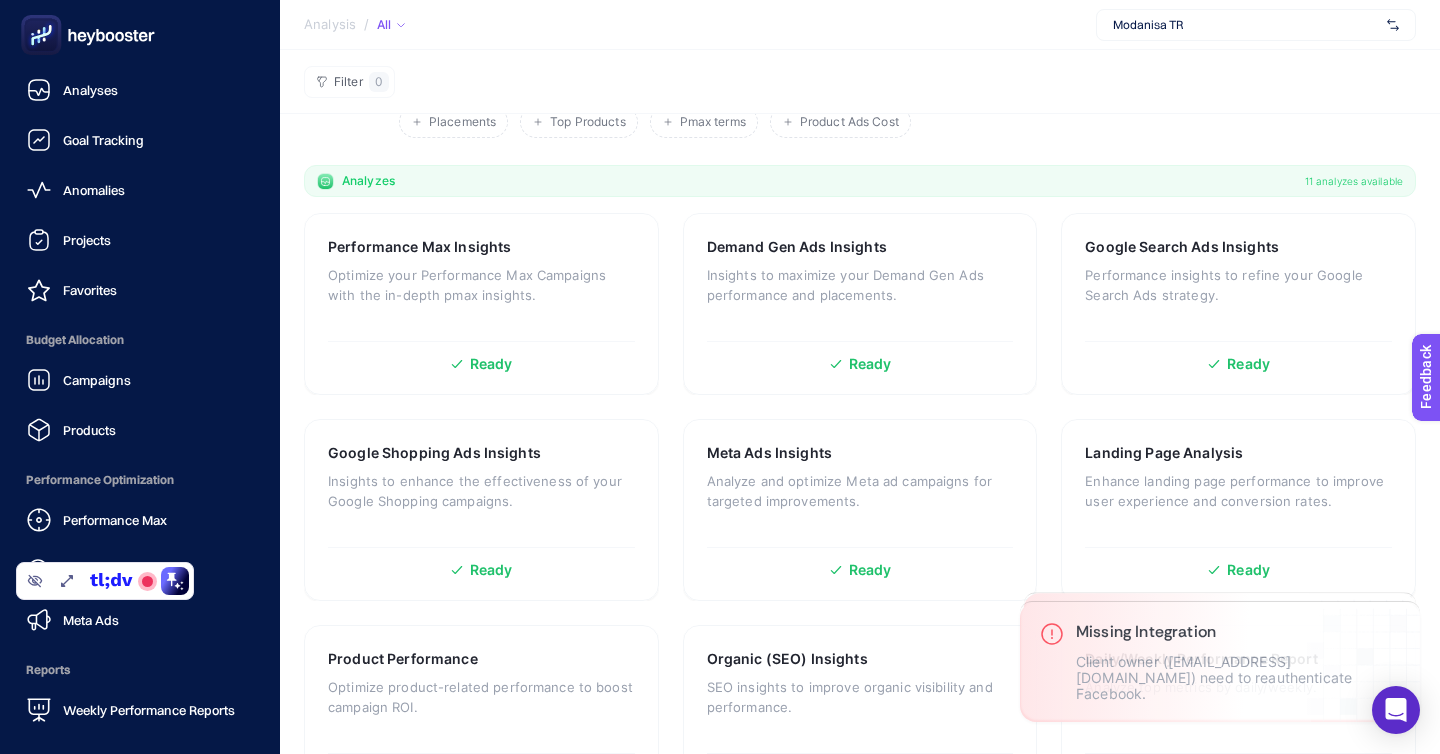 click 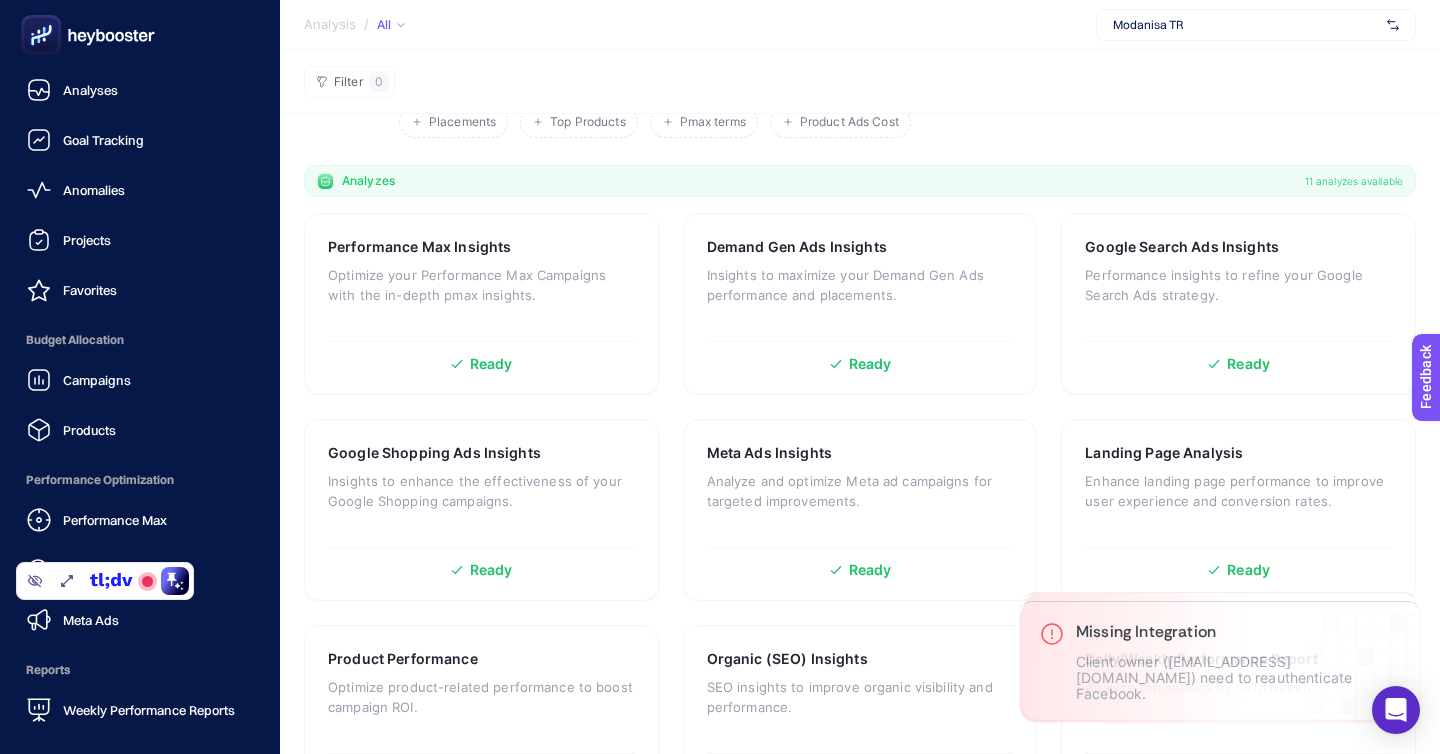 scroll, scrollTop: 0, scrollLeft: 0, axis: both 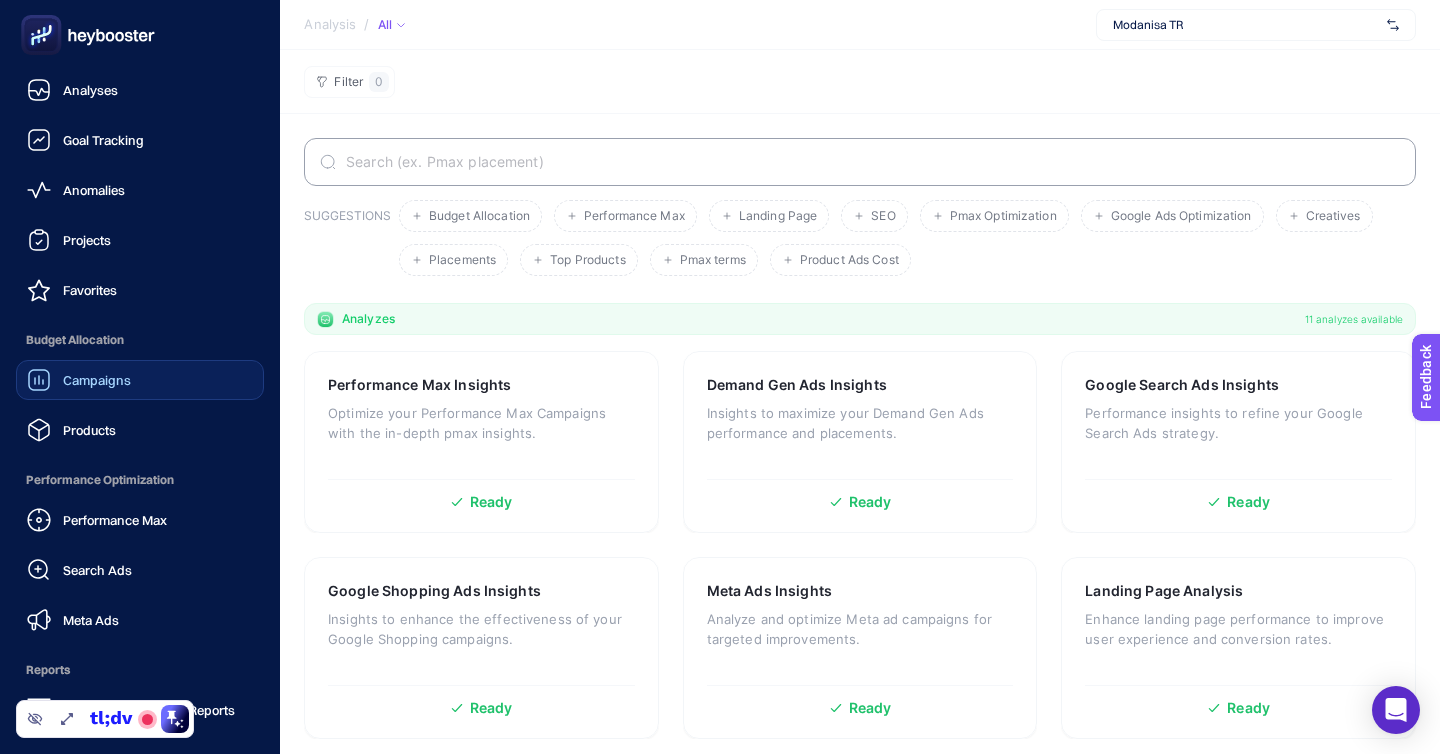 click on "Campaigns" 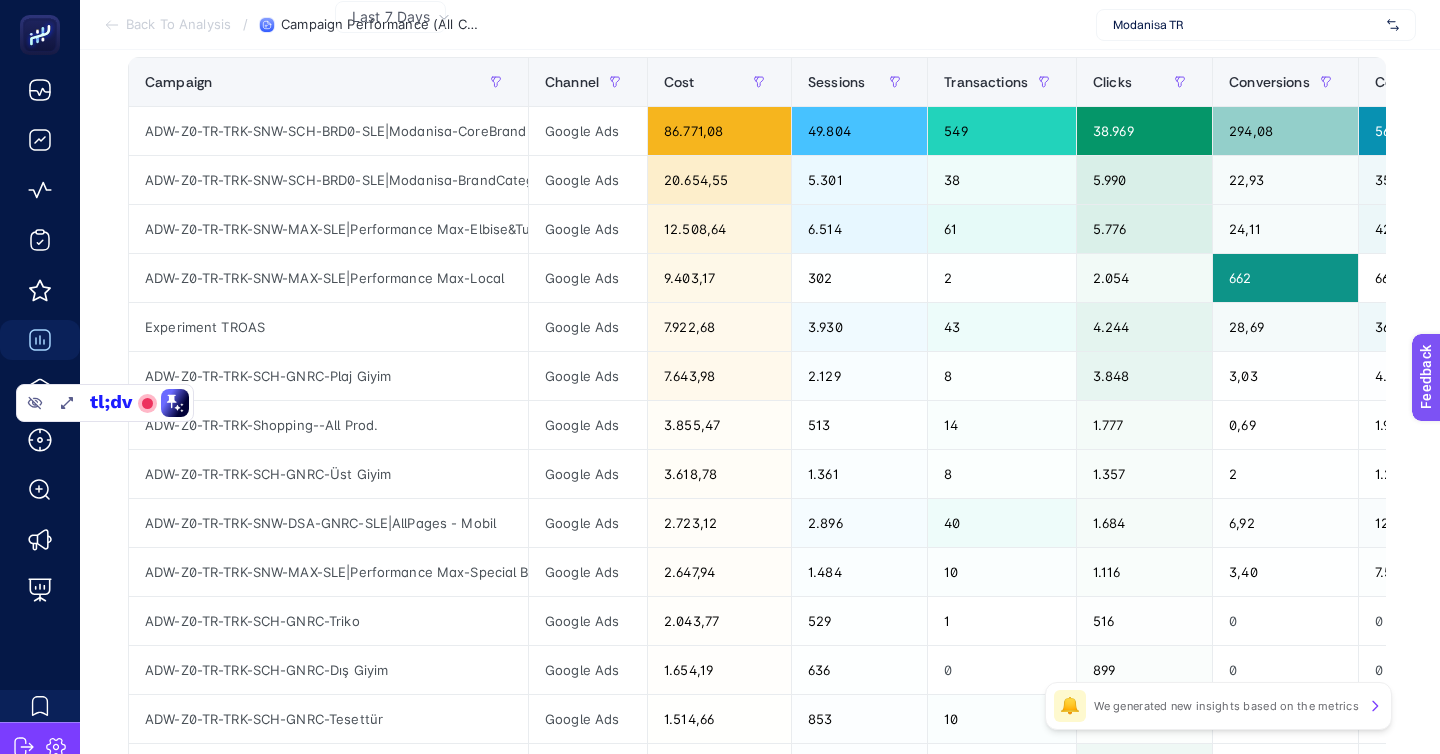 scroll, scrollTop: 0, scrollLeft: 0, axis: both 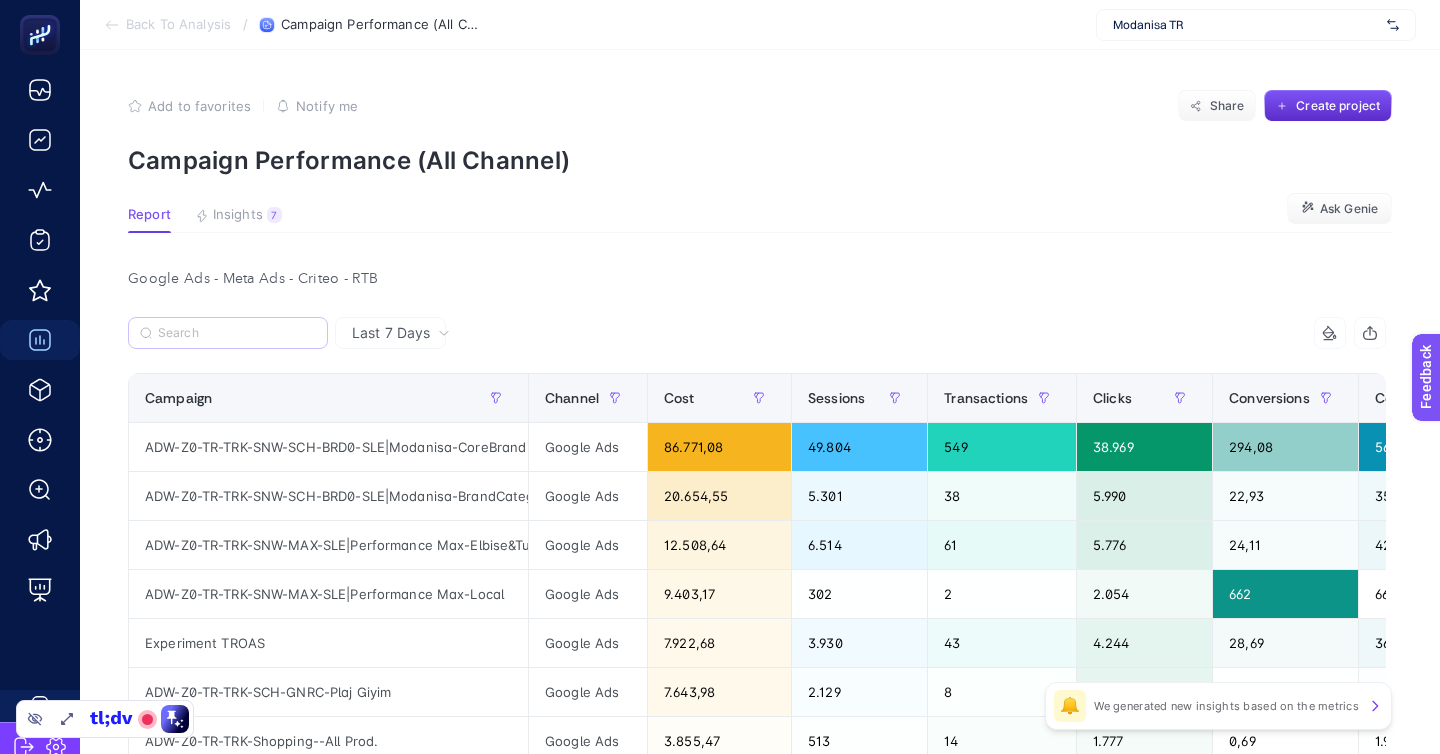 click at bounding box center [228, 333] 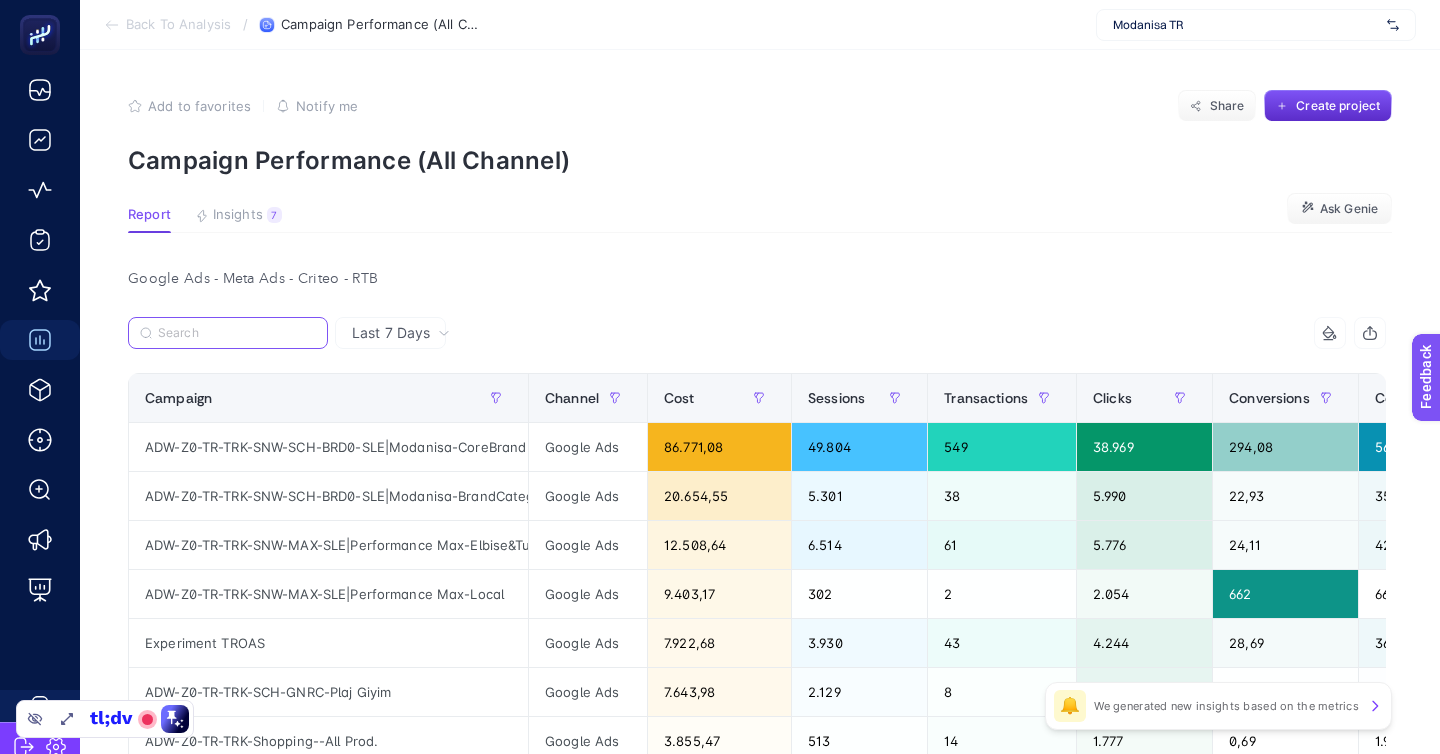 click at bounding box center (237, 333) 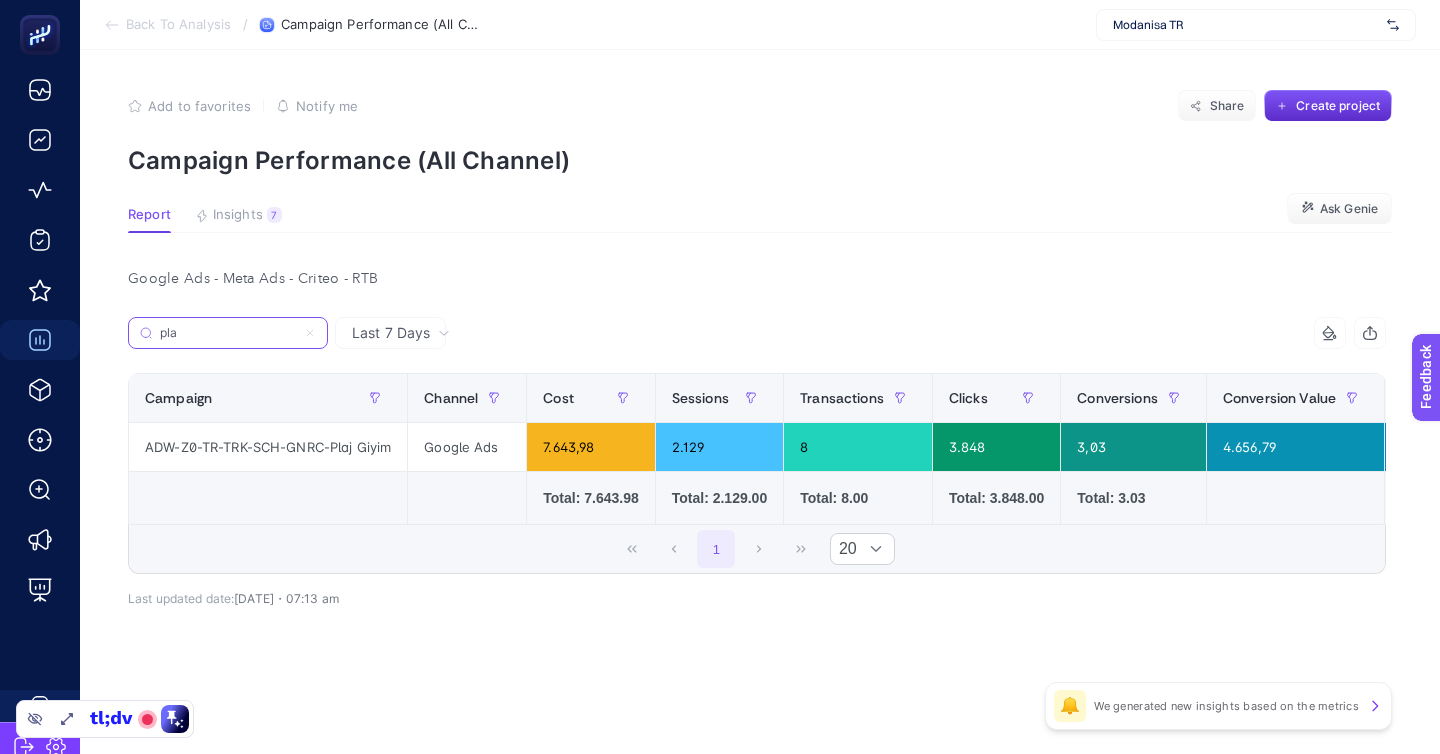 type on "pla" 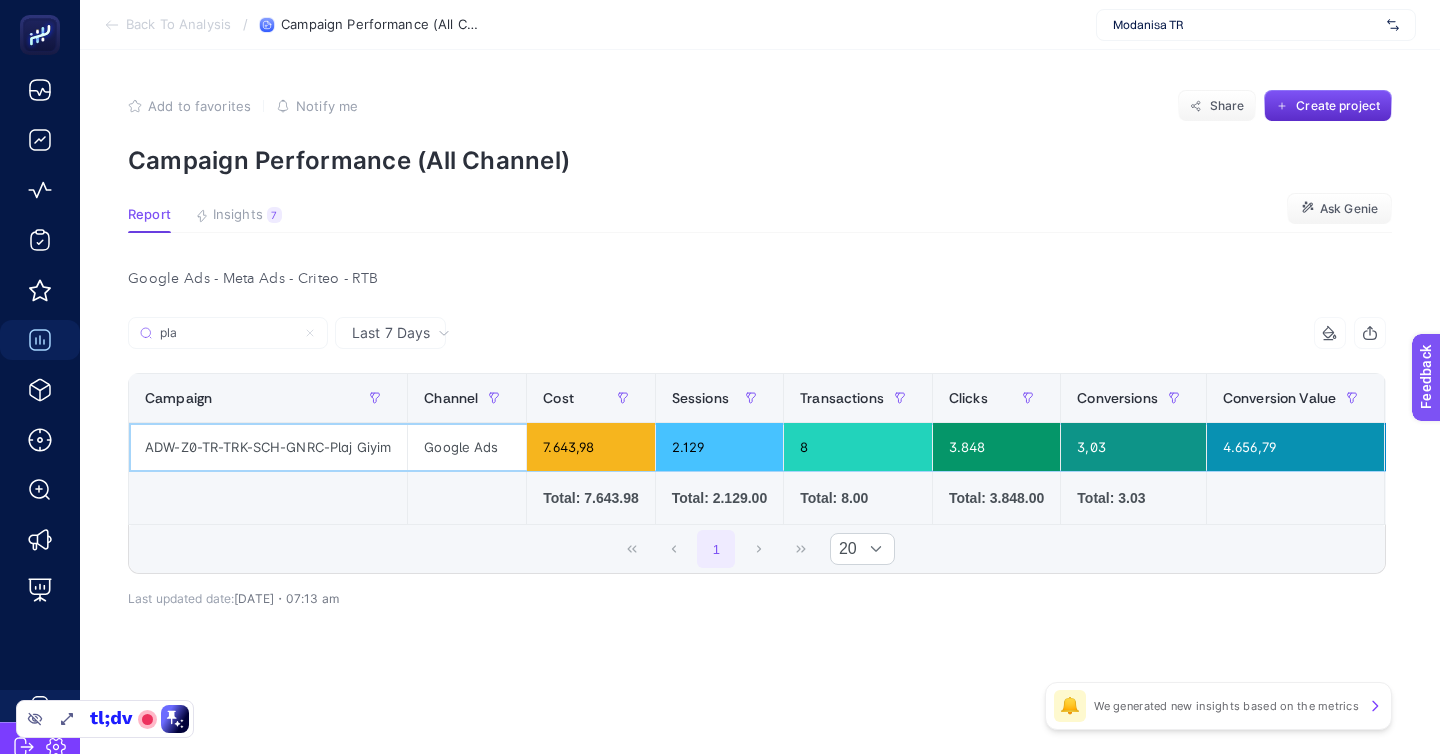 click on "ADW-Z0-TR-TRK-SCH-GNRC-Plaj Giyim" 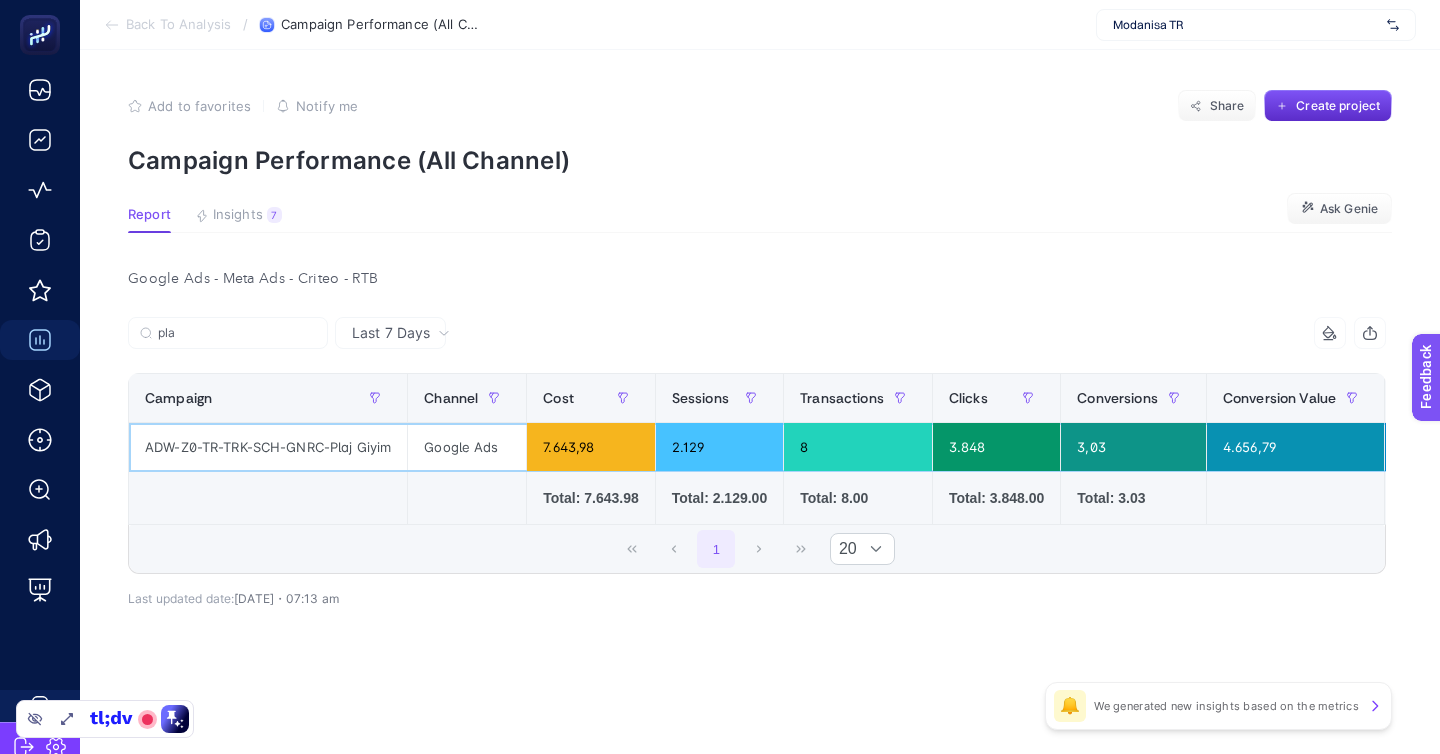 click on "ADW-Z0-TR-TRK-SCH-GNRC-Plaj Giyim" 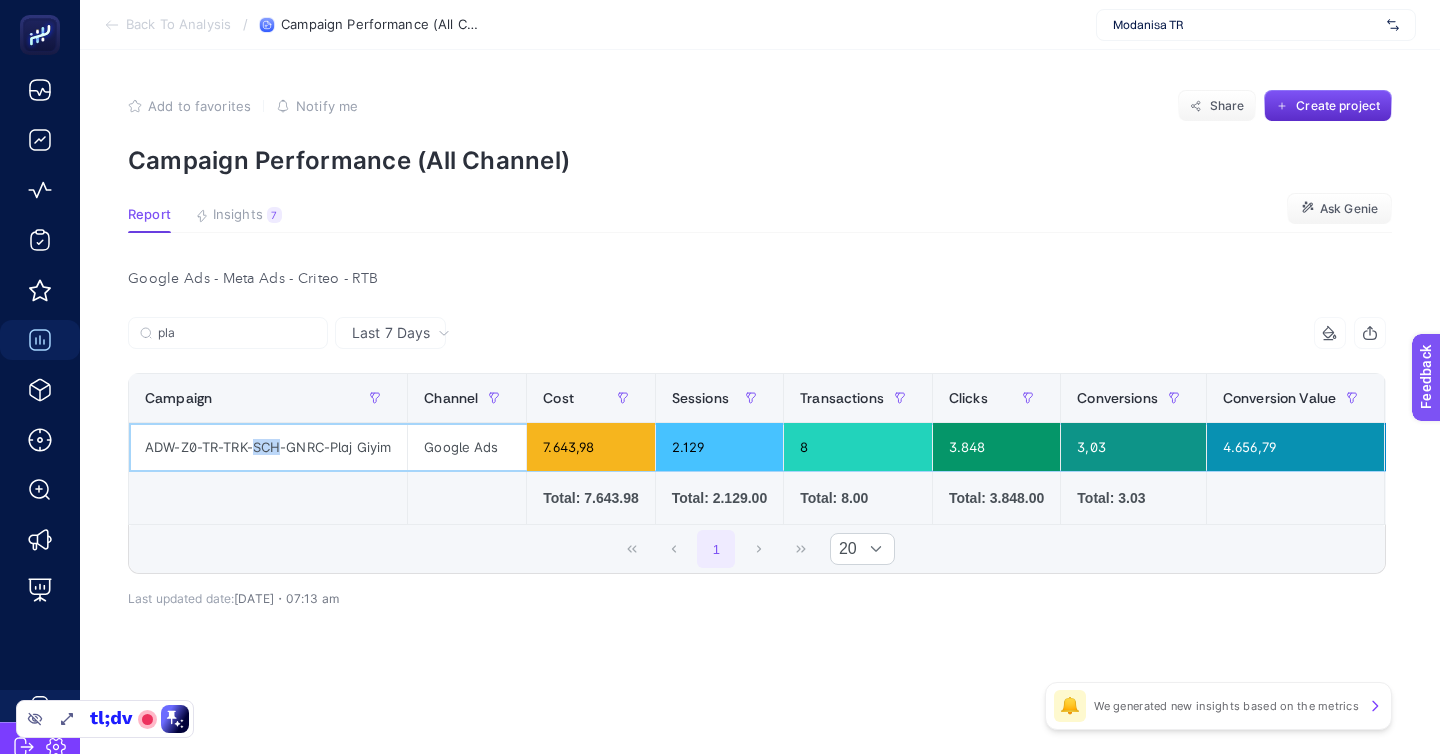 click on "ADW-Z0-TR-TRK-SCH-GNRC-Plaj Giyim" 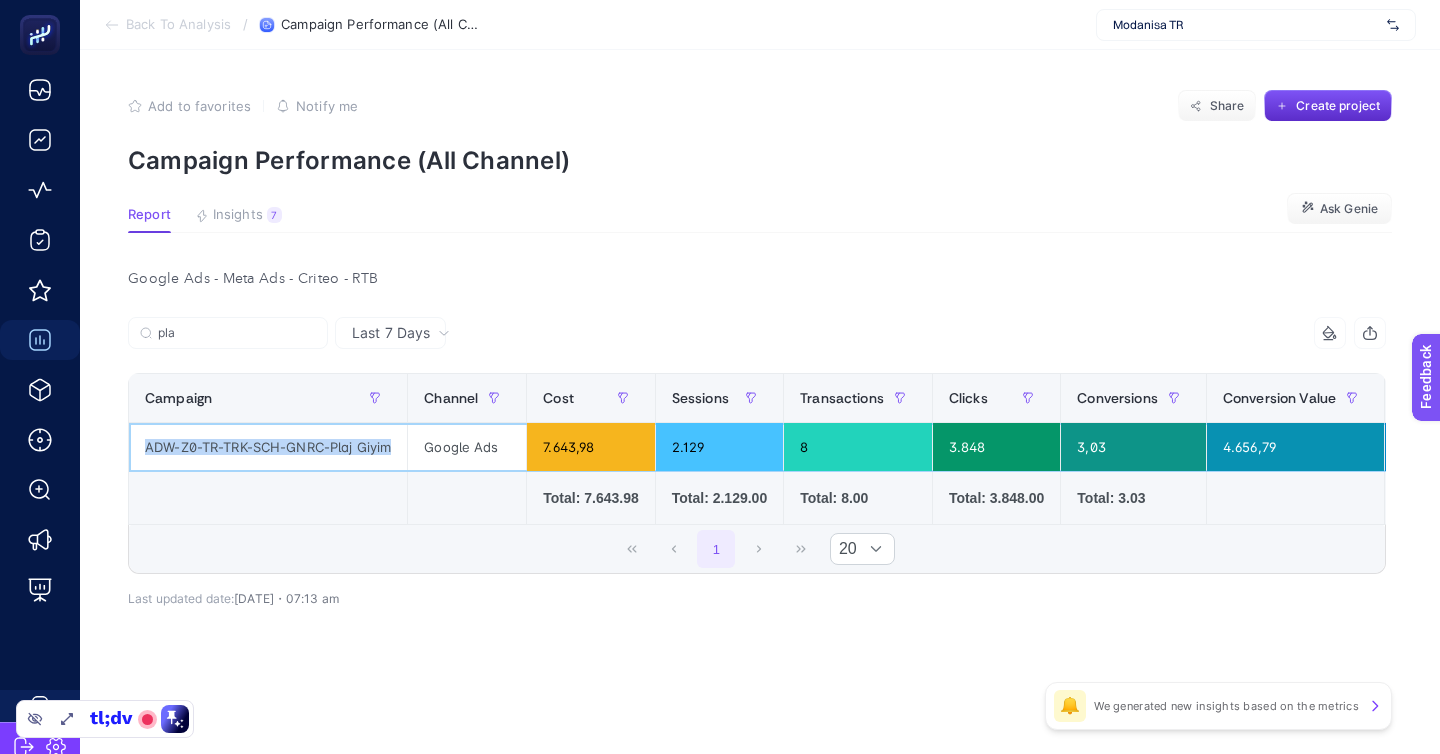 click on "ADW-Z0-TR-TRK-SCH-GNRC-Plaj Giyim" 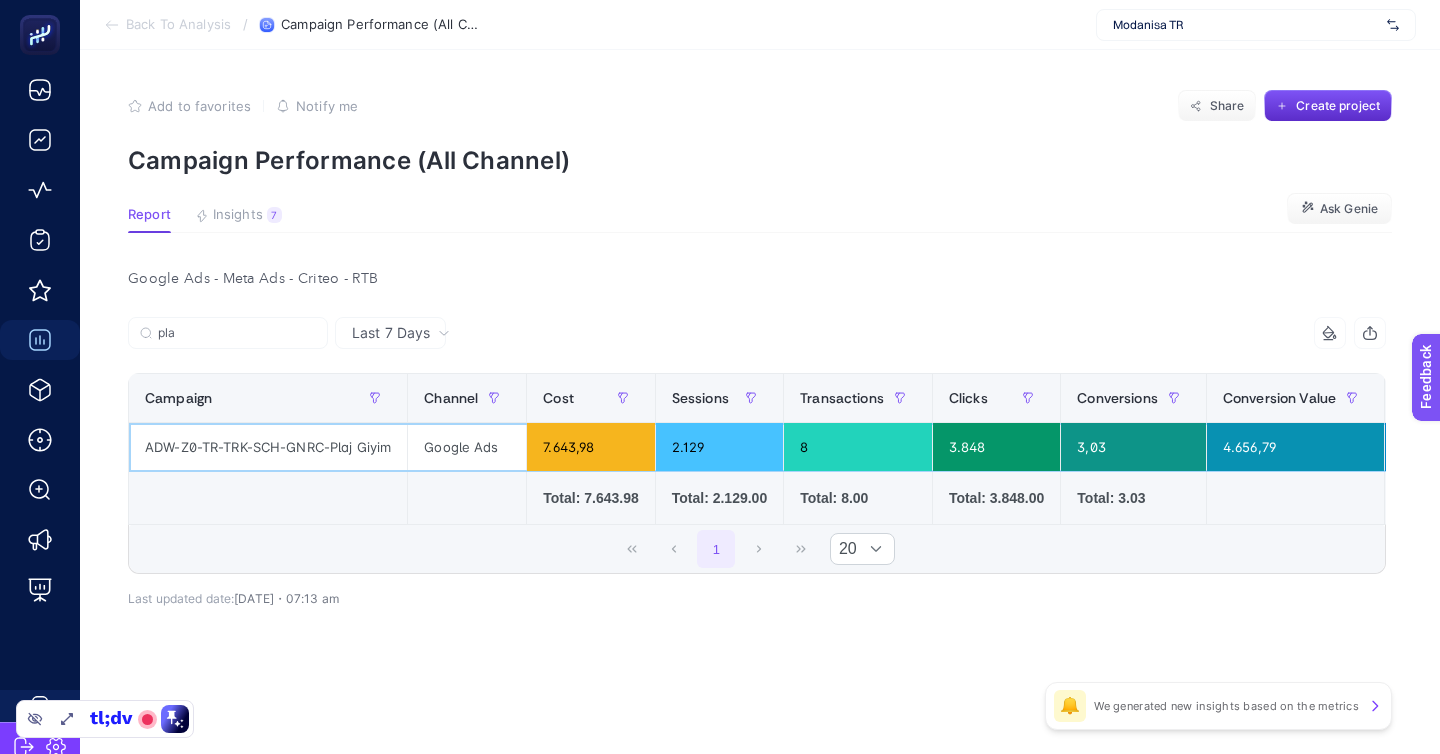 click on "Google Ads" 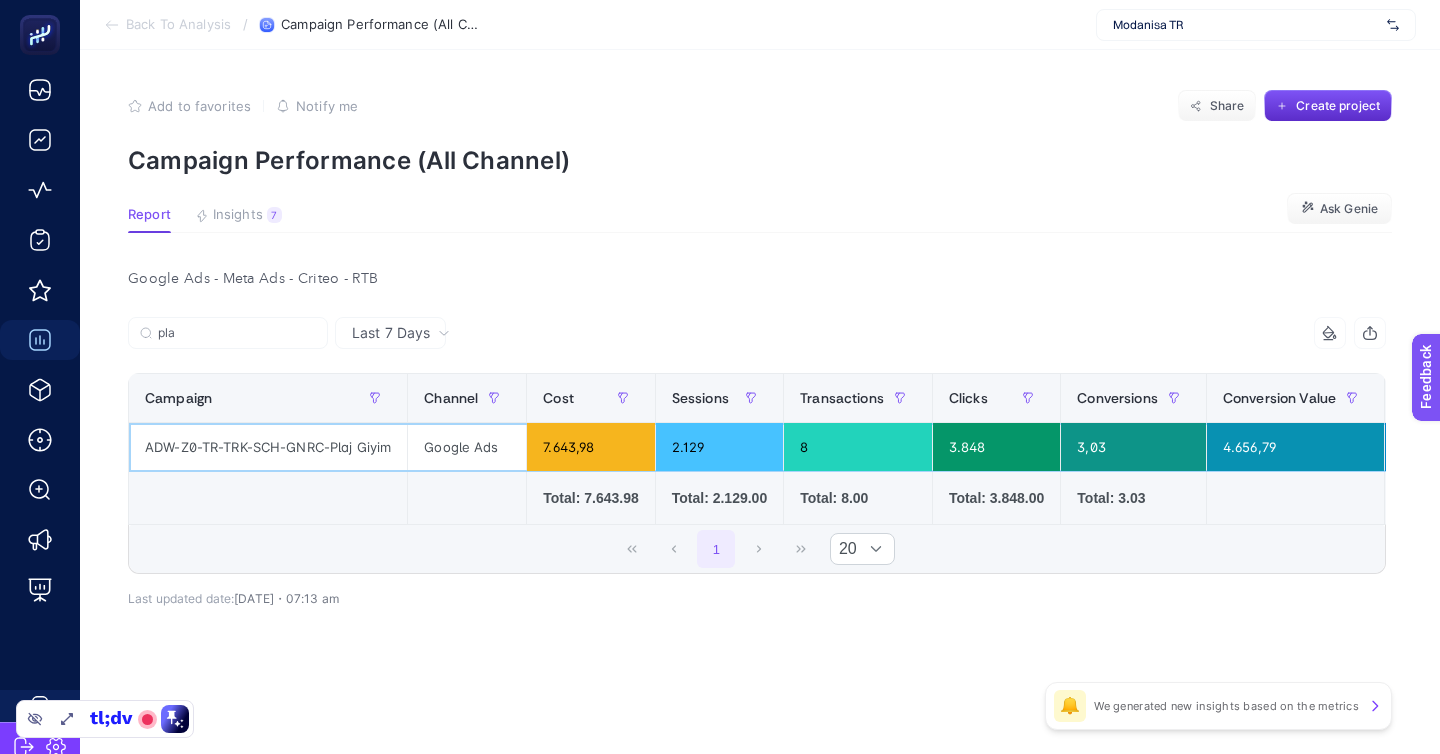 click on "Google Ads" 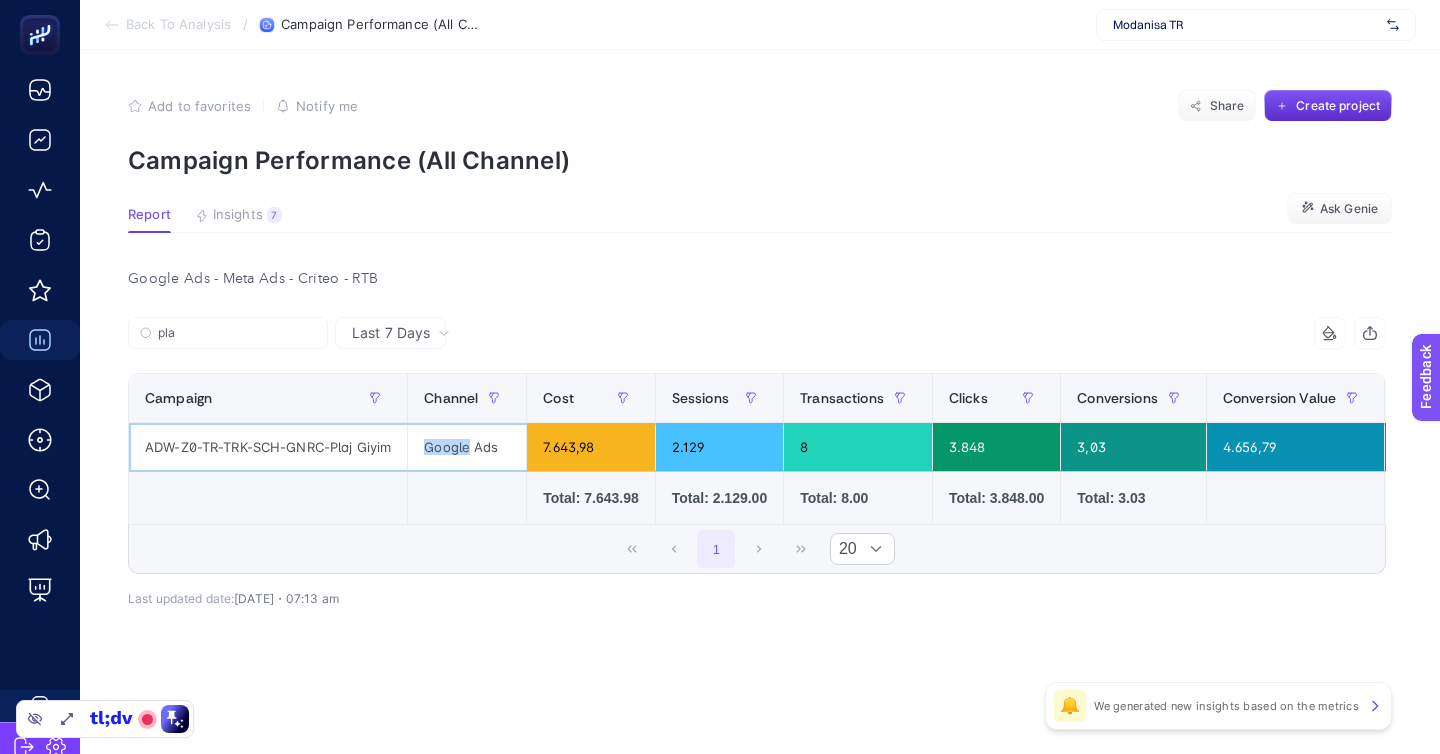 click on "Google Ads" 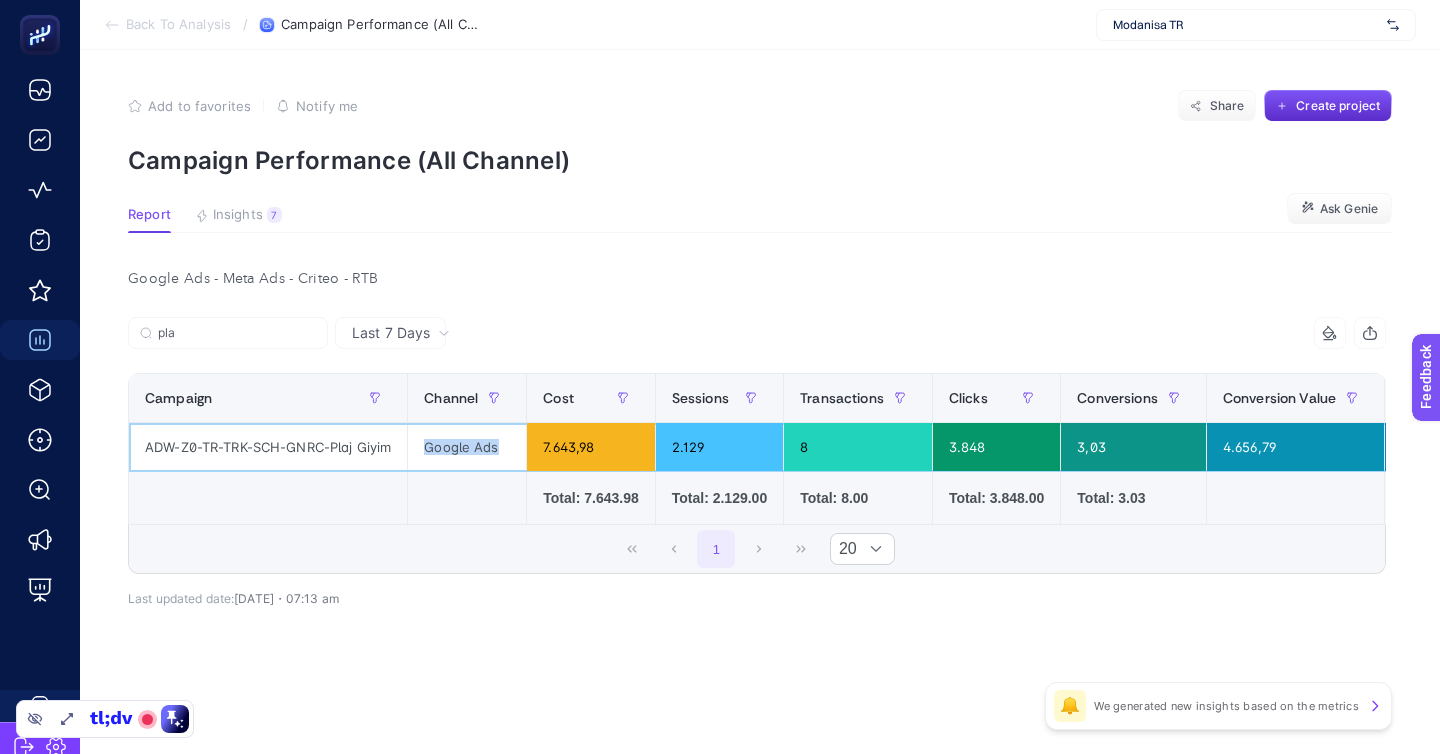 click on "ADW-Z0-TR-TRK-SCH-GNRC-Plaj Giyim" 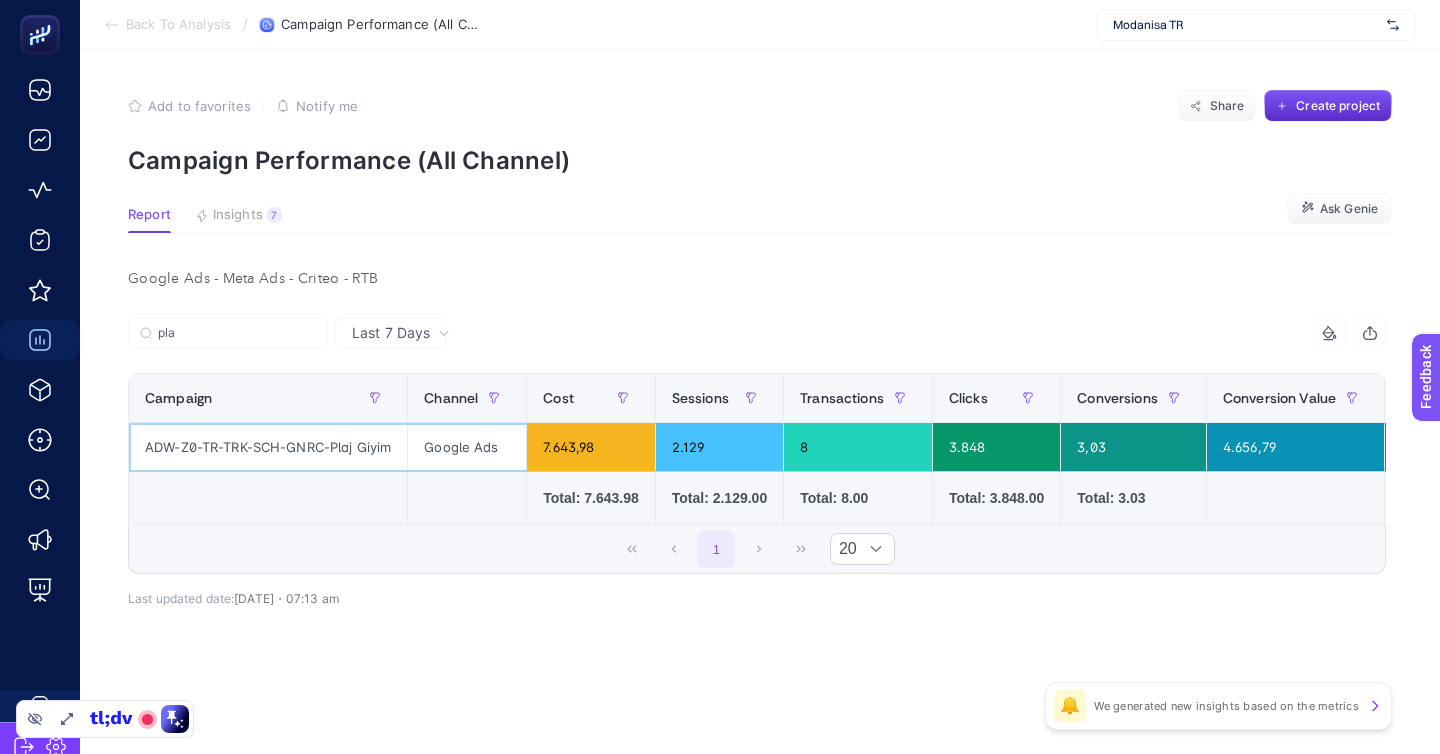 click on "ADW-Z0-TR-TRK-SCH-GNRC-Plaj Giyim" 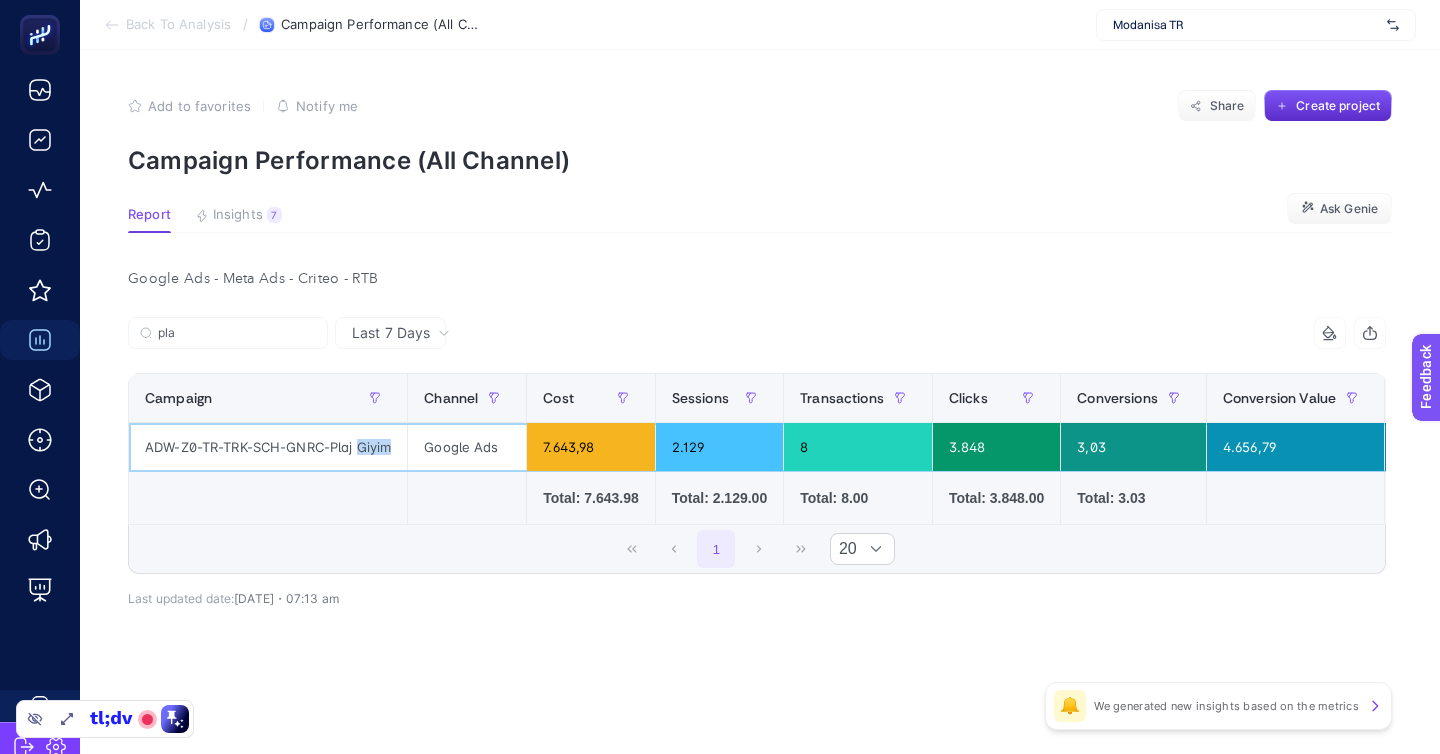 click on "ADW-Z0-TR-TRK-SCH-GNRC-Plaj Giyim" 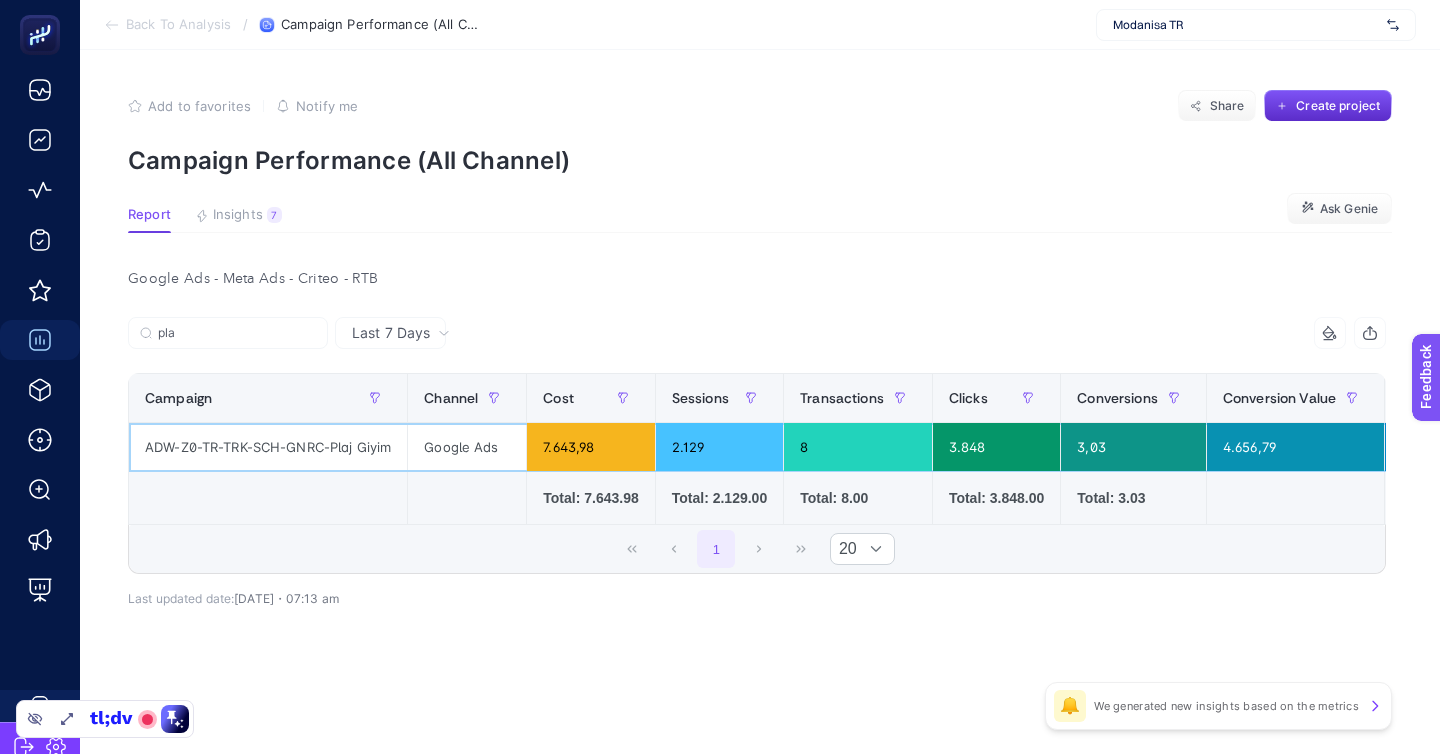 click on "ADW-Z0-TR-TRK-SCH-GNRC-Plaj Giyim" 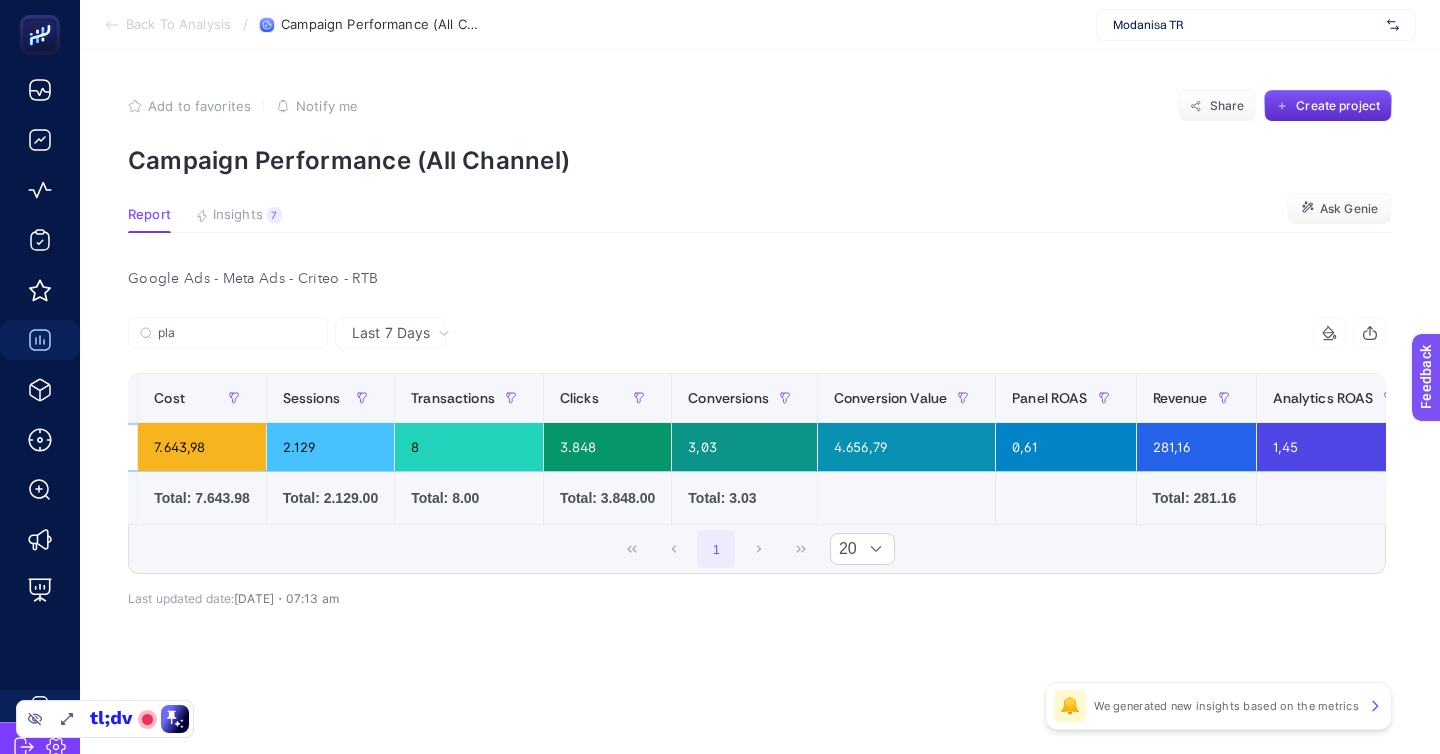 scroll, scrollTop: 0, scrollLeft: 0, axis: both 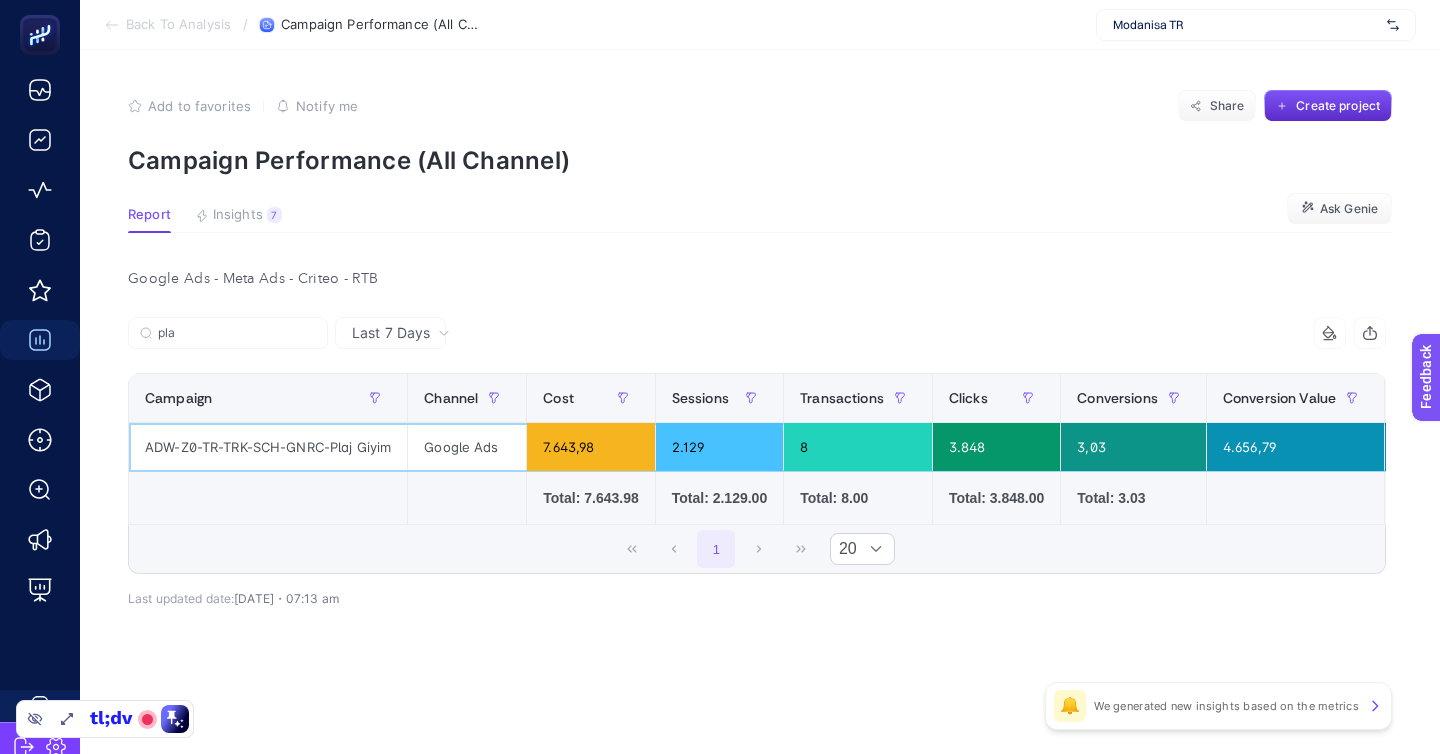 click on "ADW-Z0-TR-TRK-SCH-GNRC-Plaj Giyim" 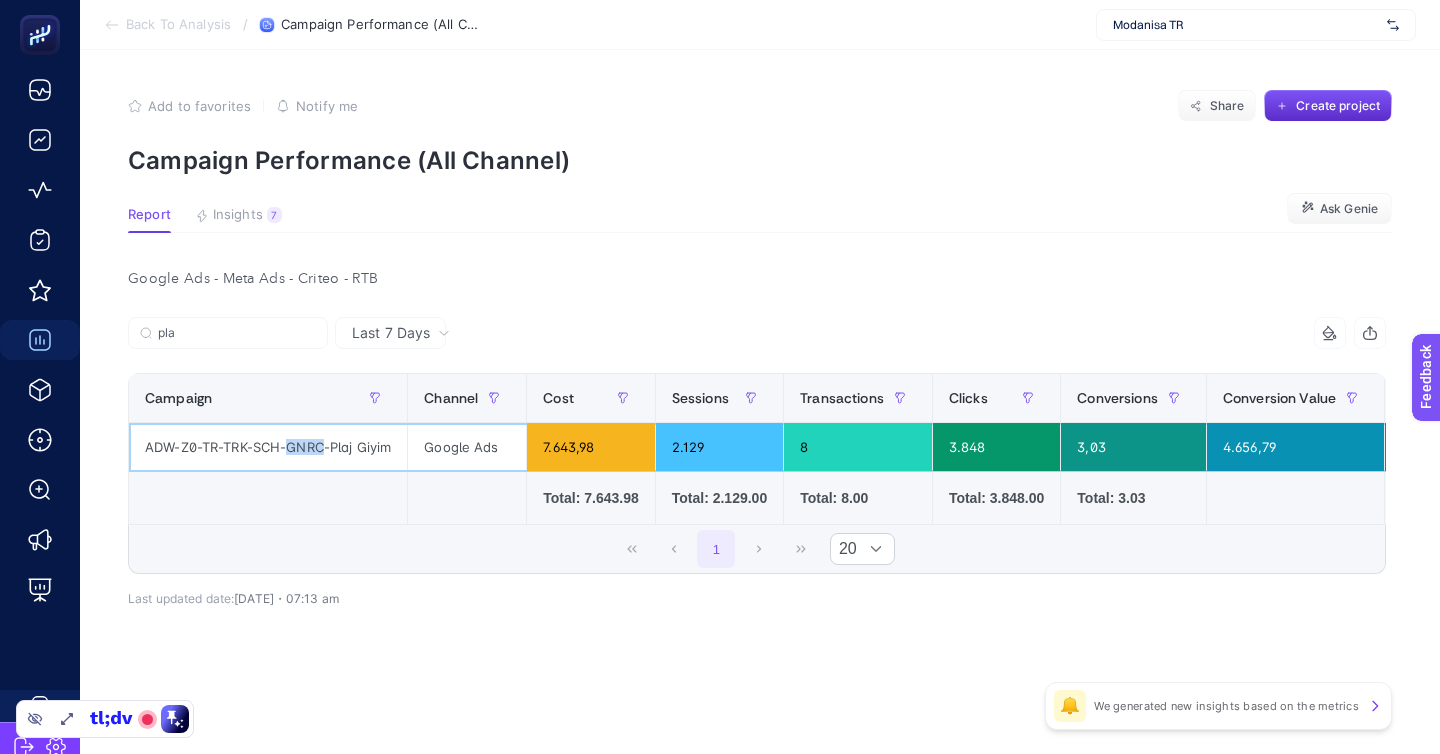 click on "ADW-Z0-TR-TRK-SCH-GNRC-Plaj Giyim" 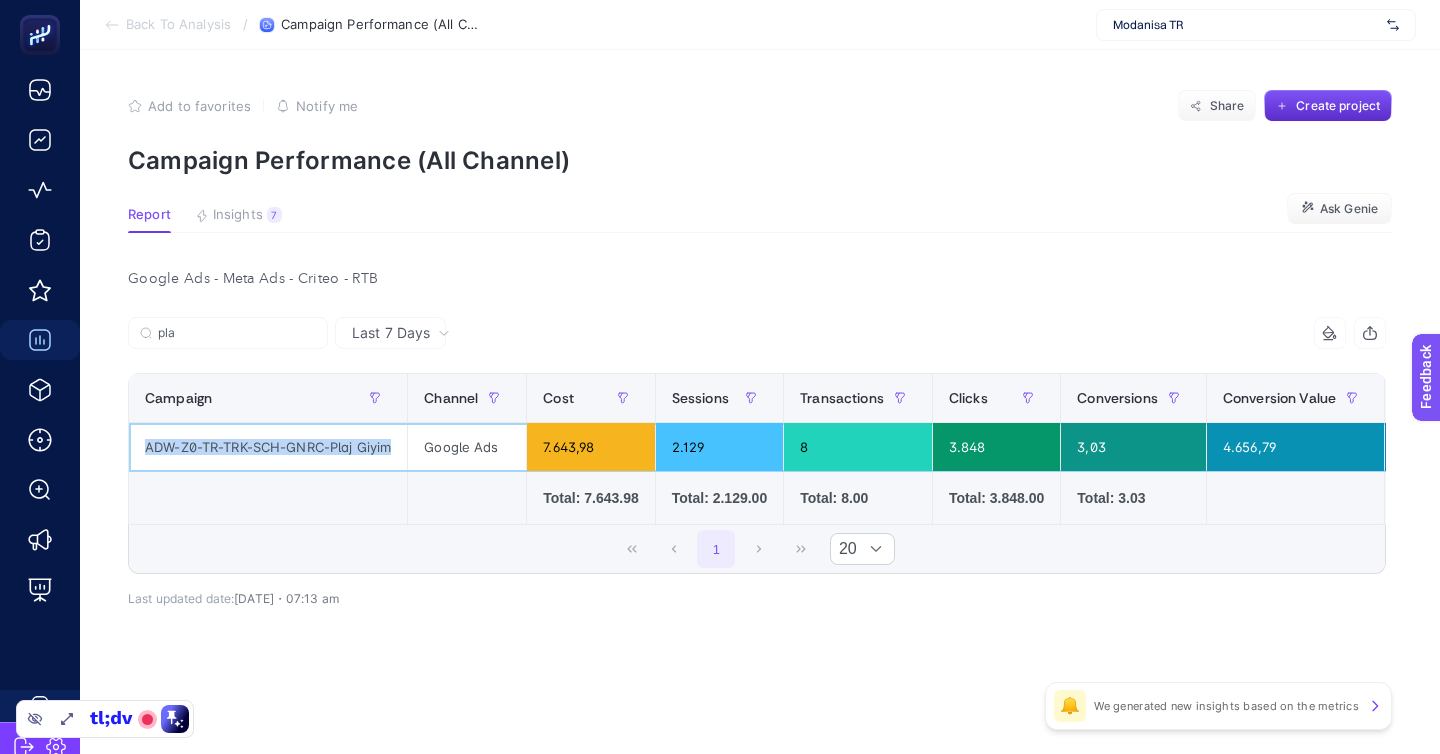 click on "ADW-Z0-TR-TRK-SCH-GNRC-Plaj Giyim" 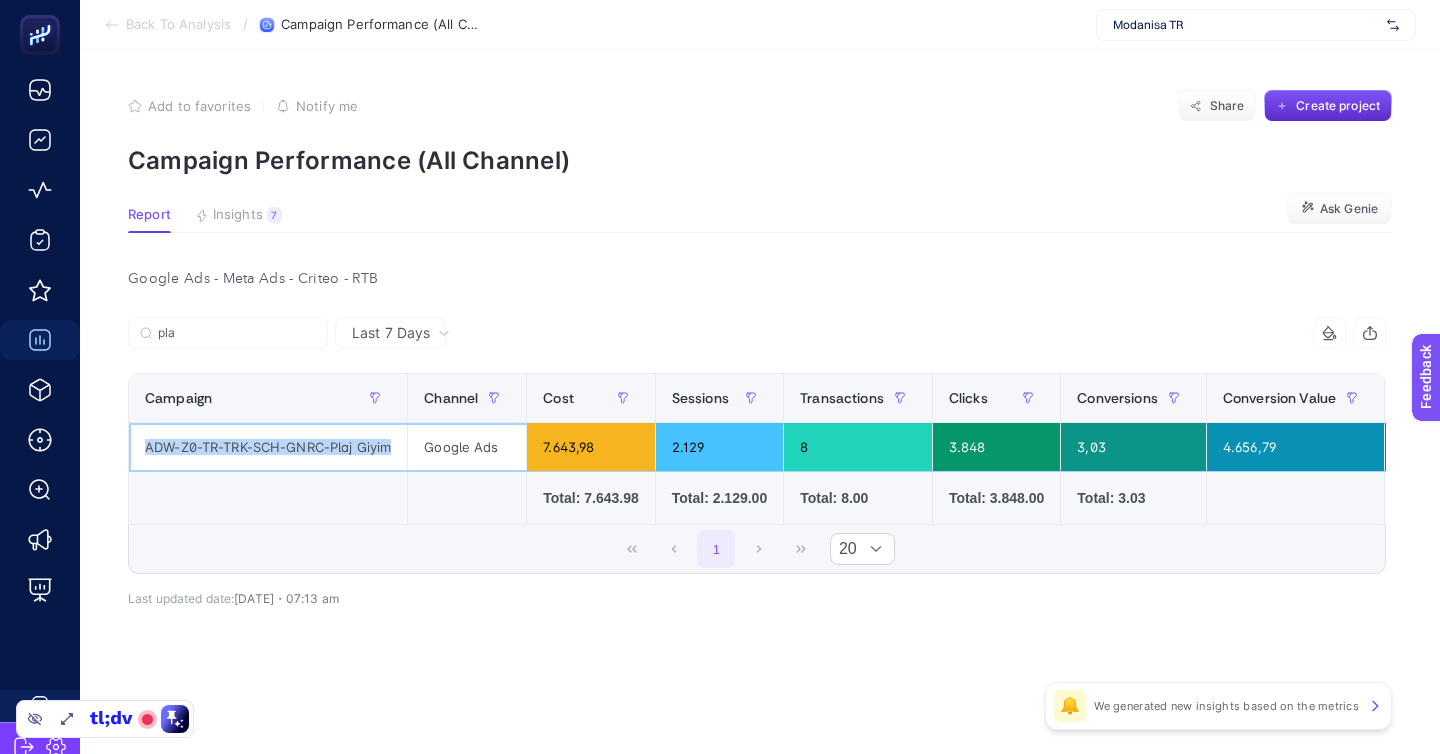 click on "ADW-Z0-TR-TRK-SCH-GNRC-Plaj Giyim" 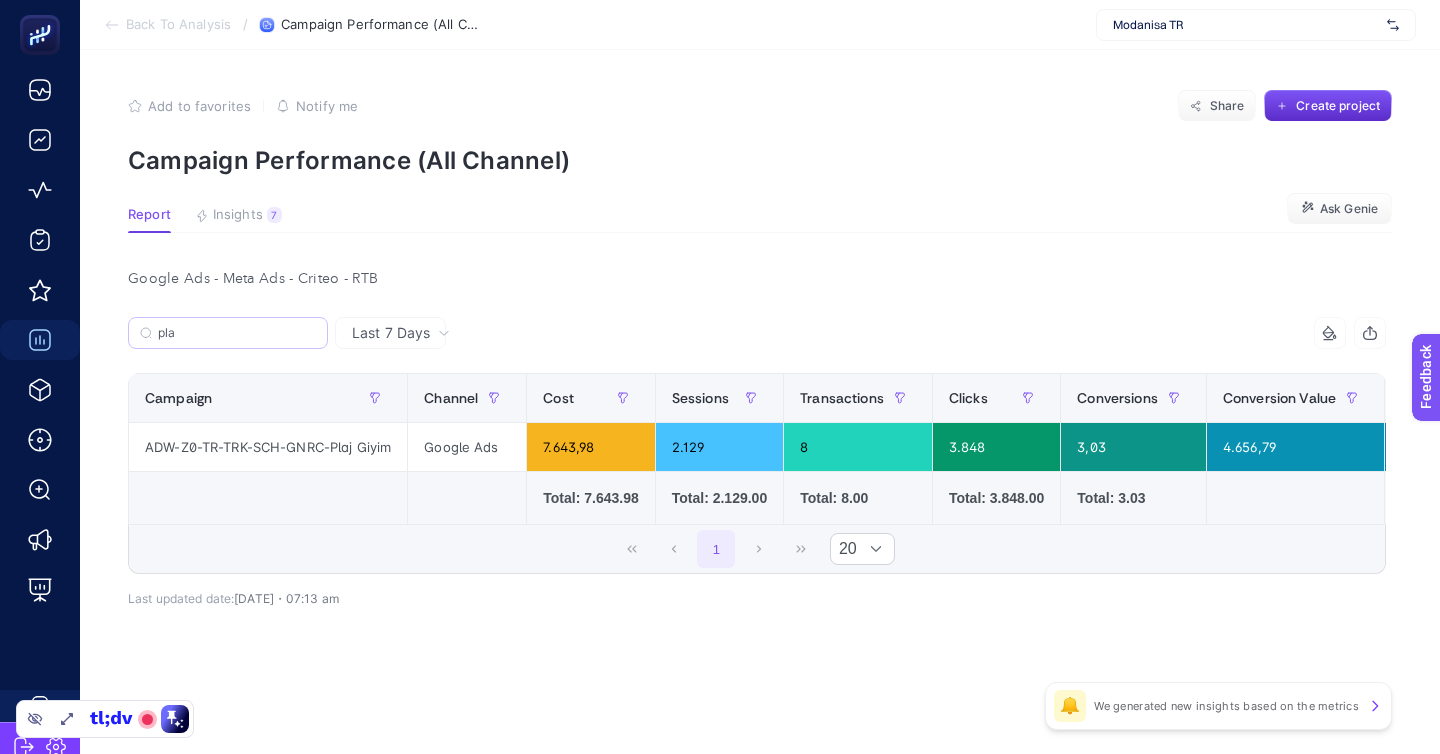 click on "pla" at bounding box center (228, 333) 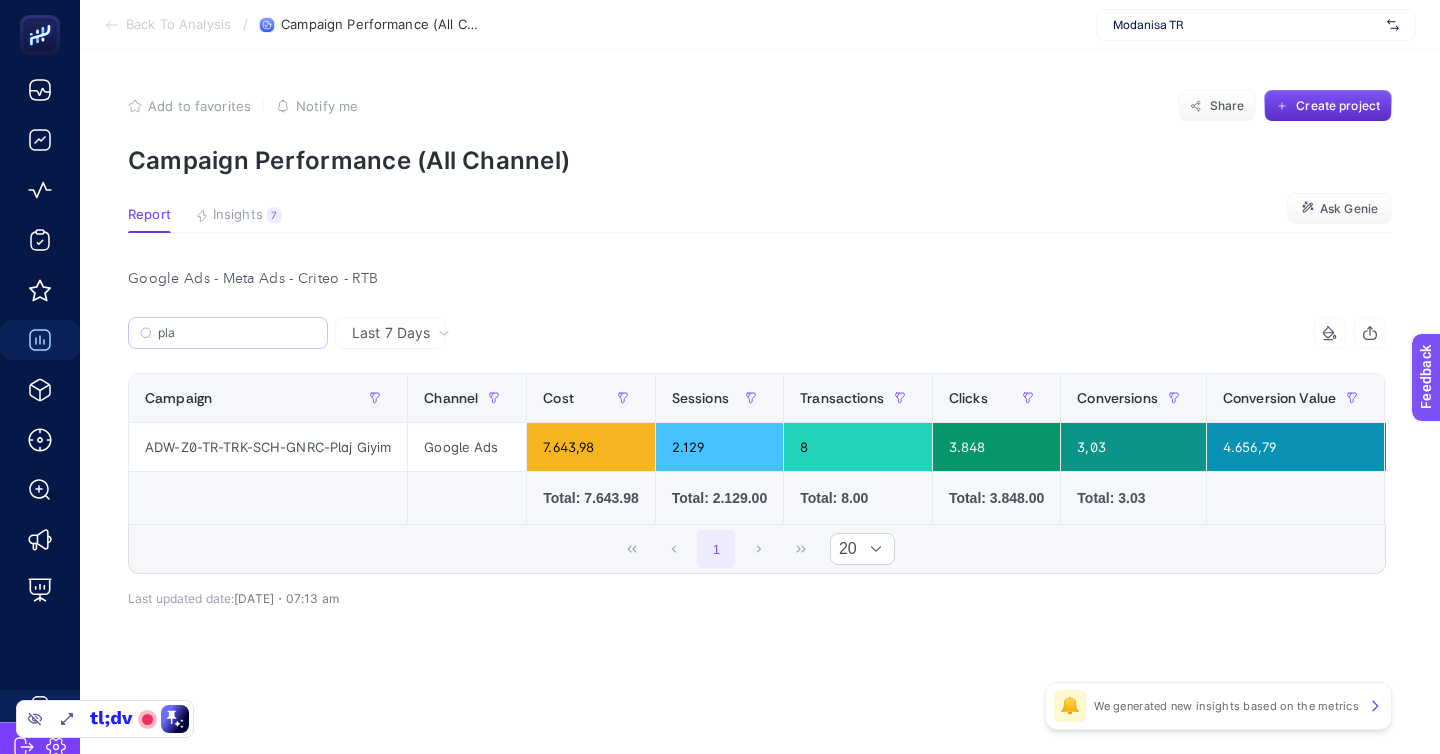 click on "pla" at bounding box center (237, 333) 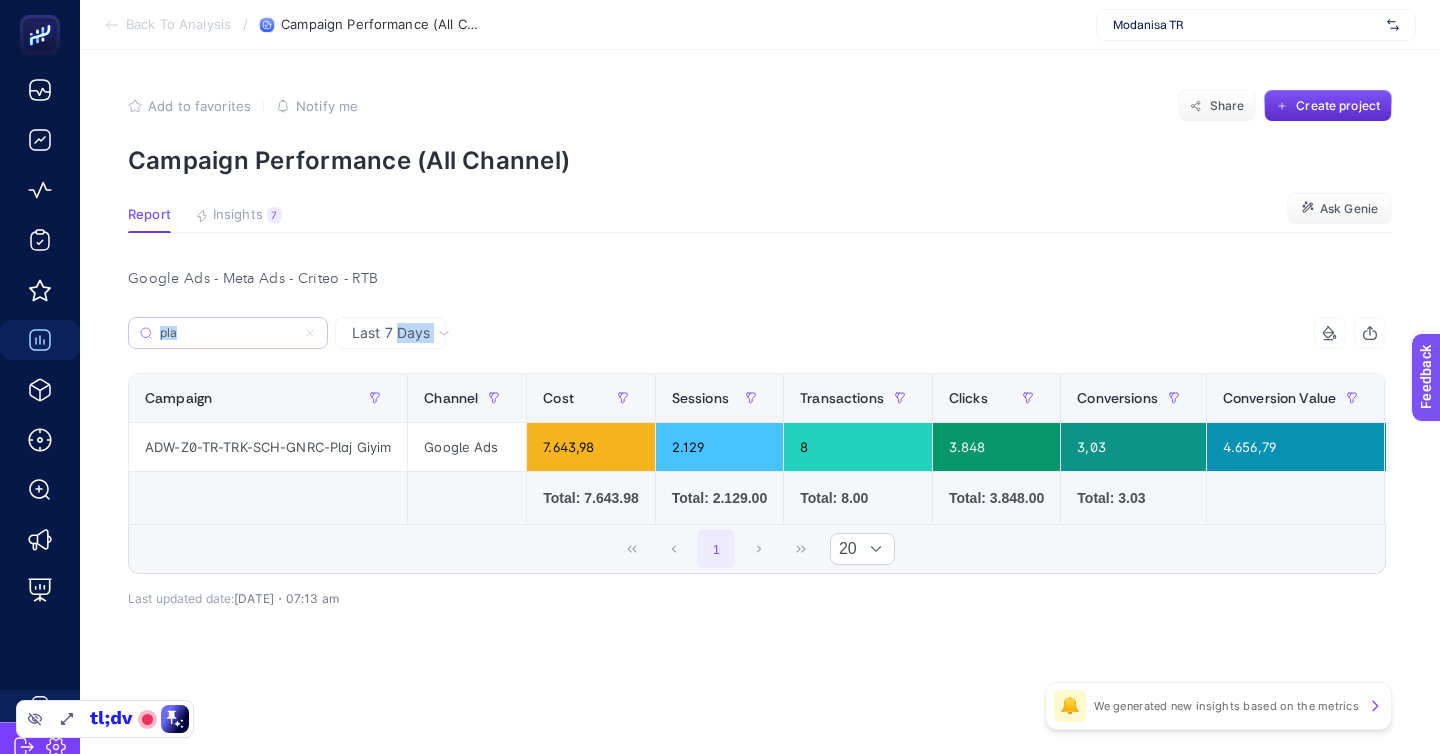 click on "pla" at bounding box center (228, 333) 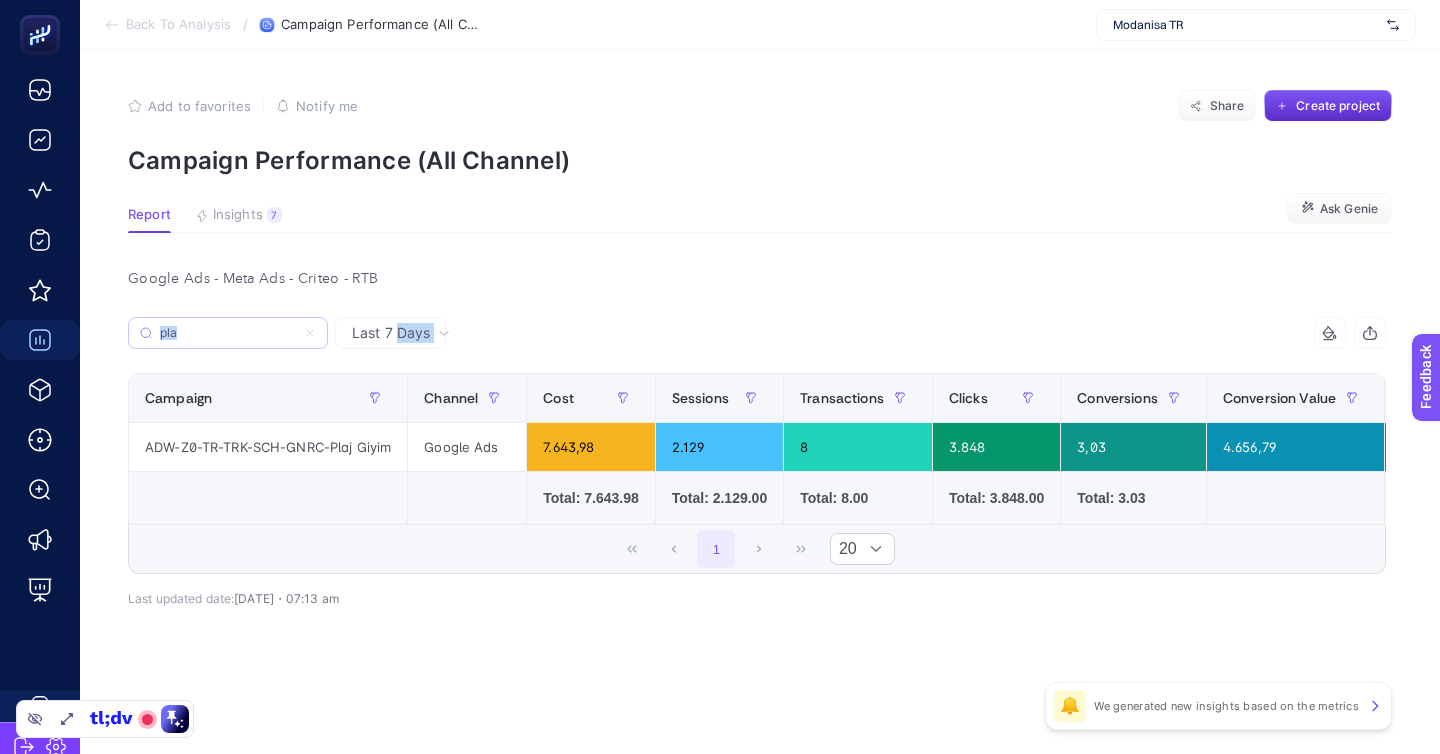 click on "pla" at bounding box center (228, 333) 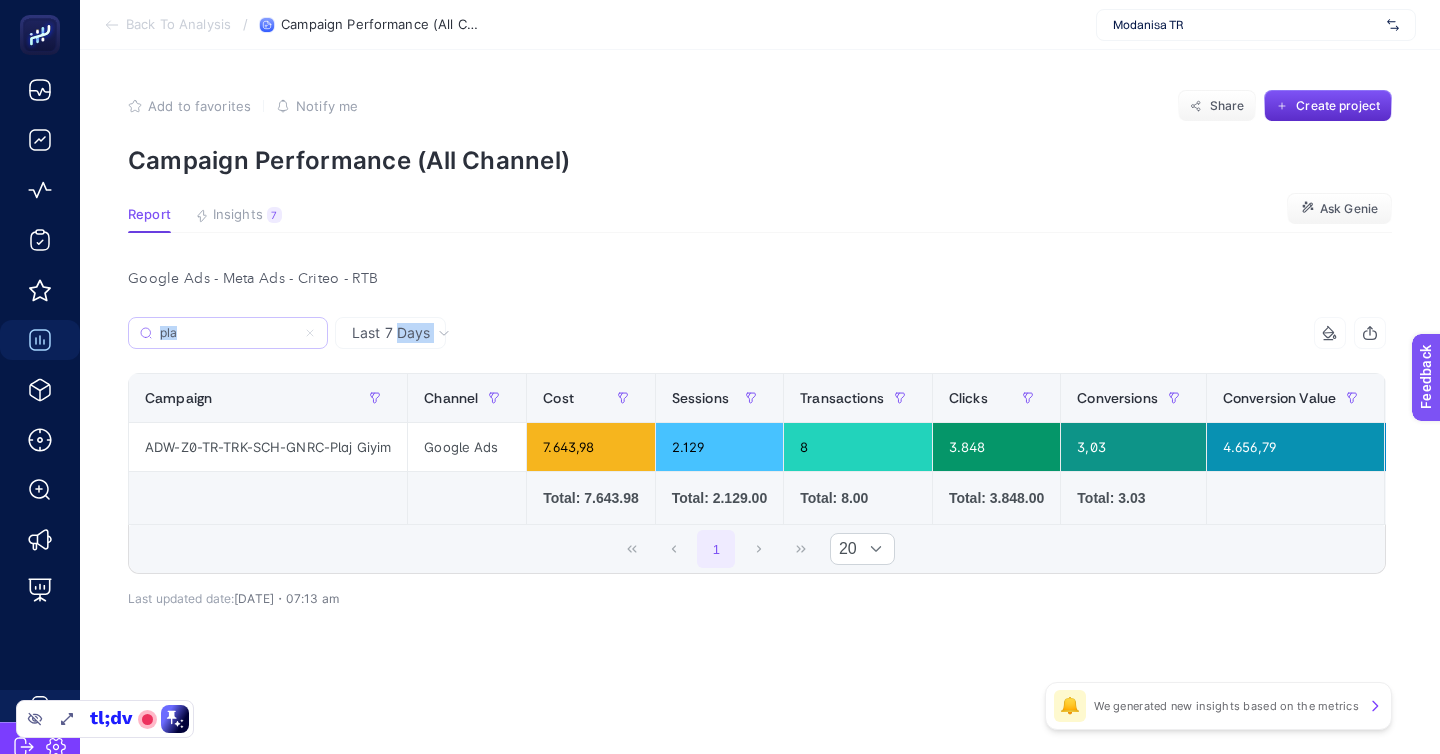 click on "pla" at bounding box center [228, 333] 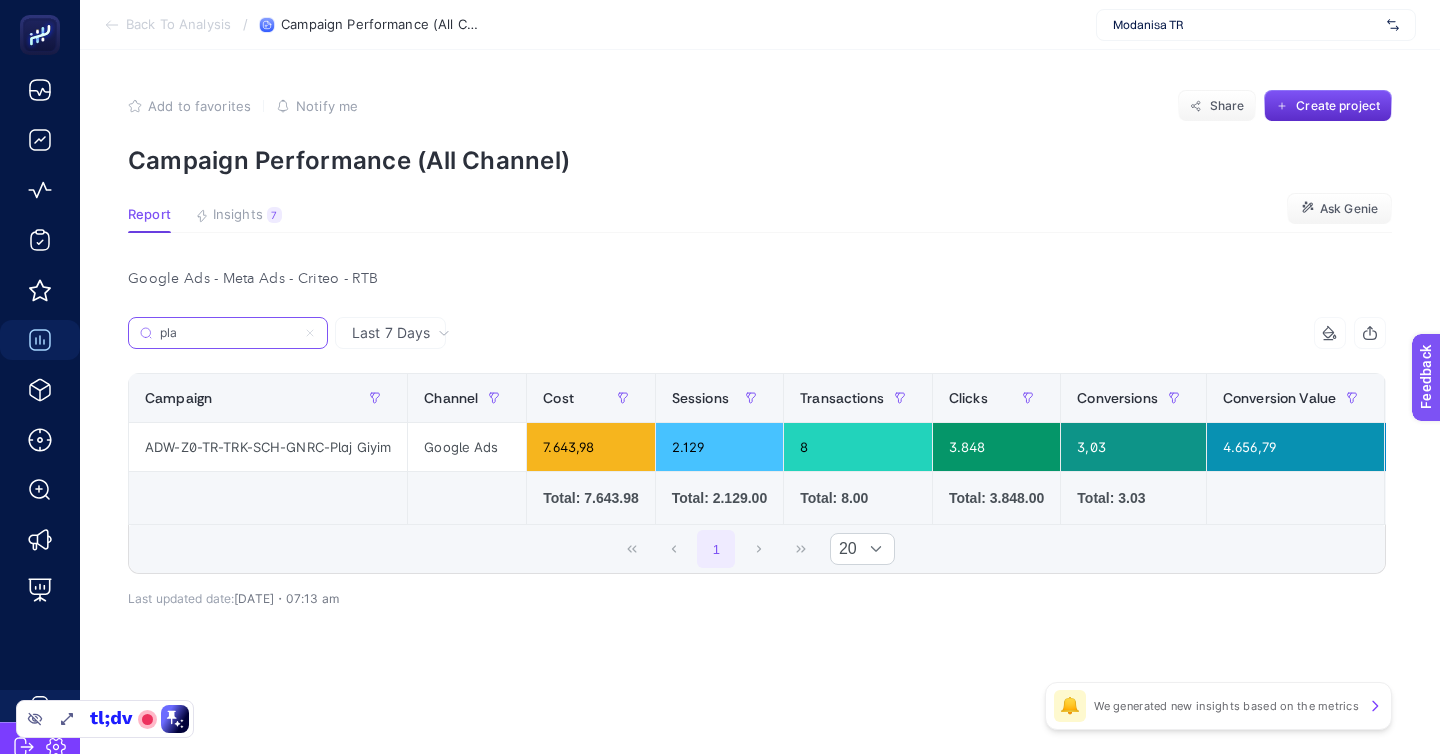 click 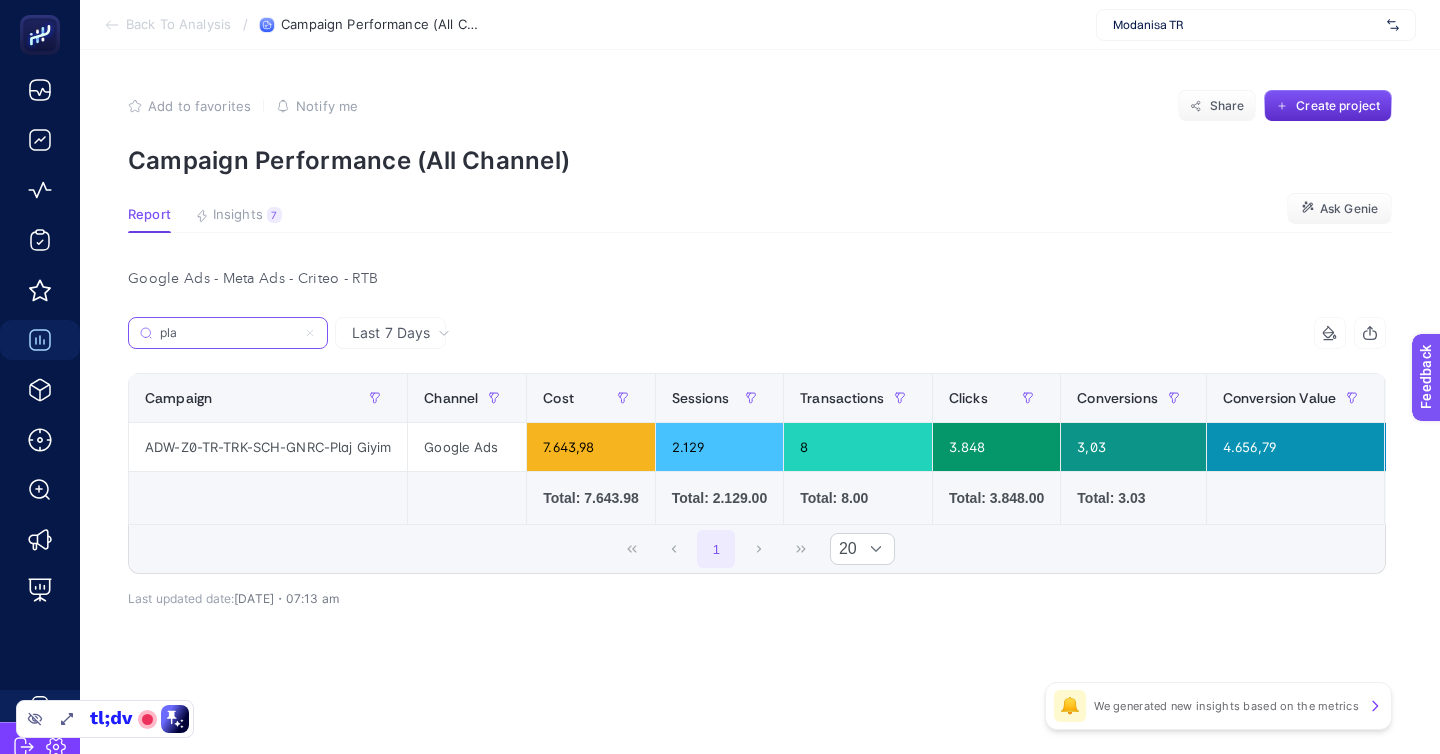 click on "pla" at bounding box center [228, 333] 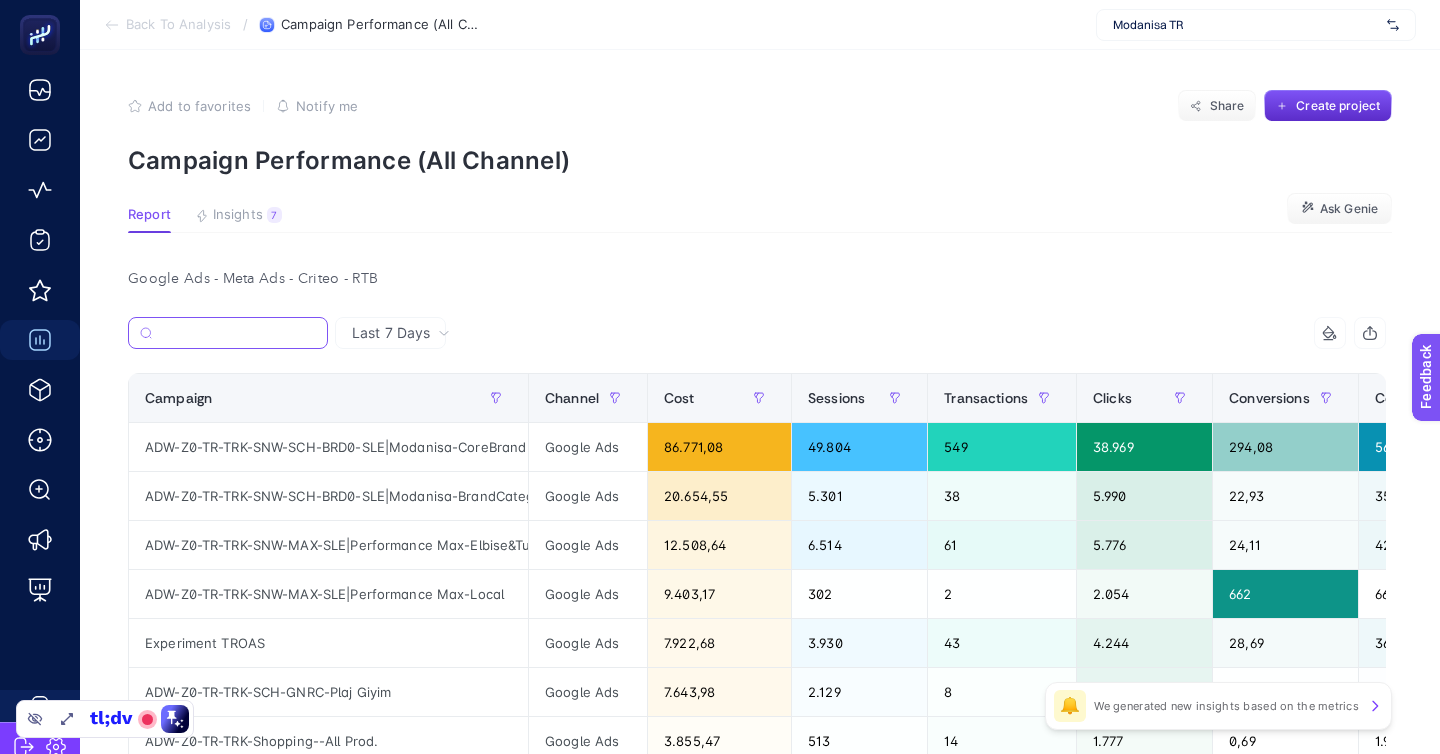 click at bounding box center [238, 333] 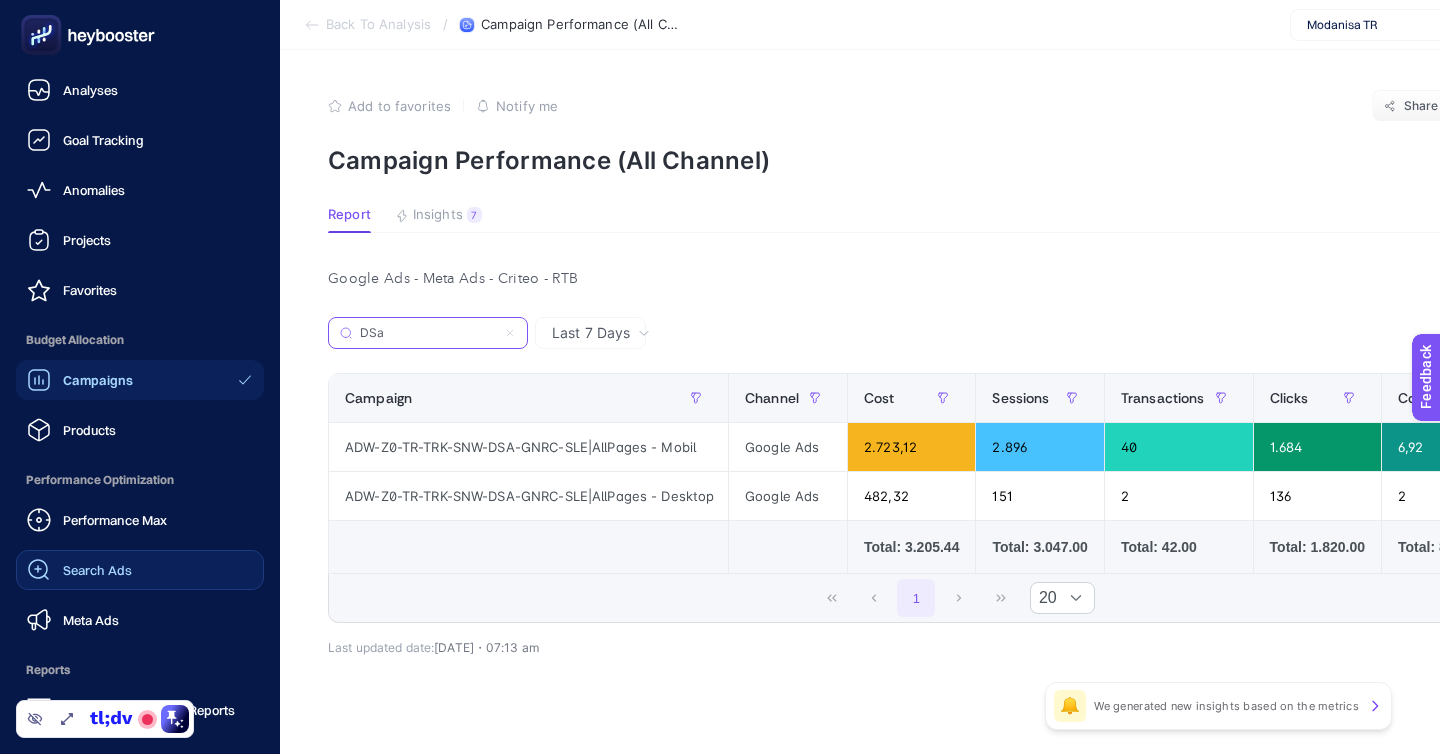 type on "DSa" 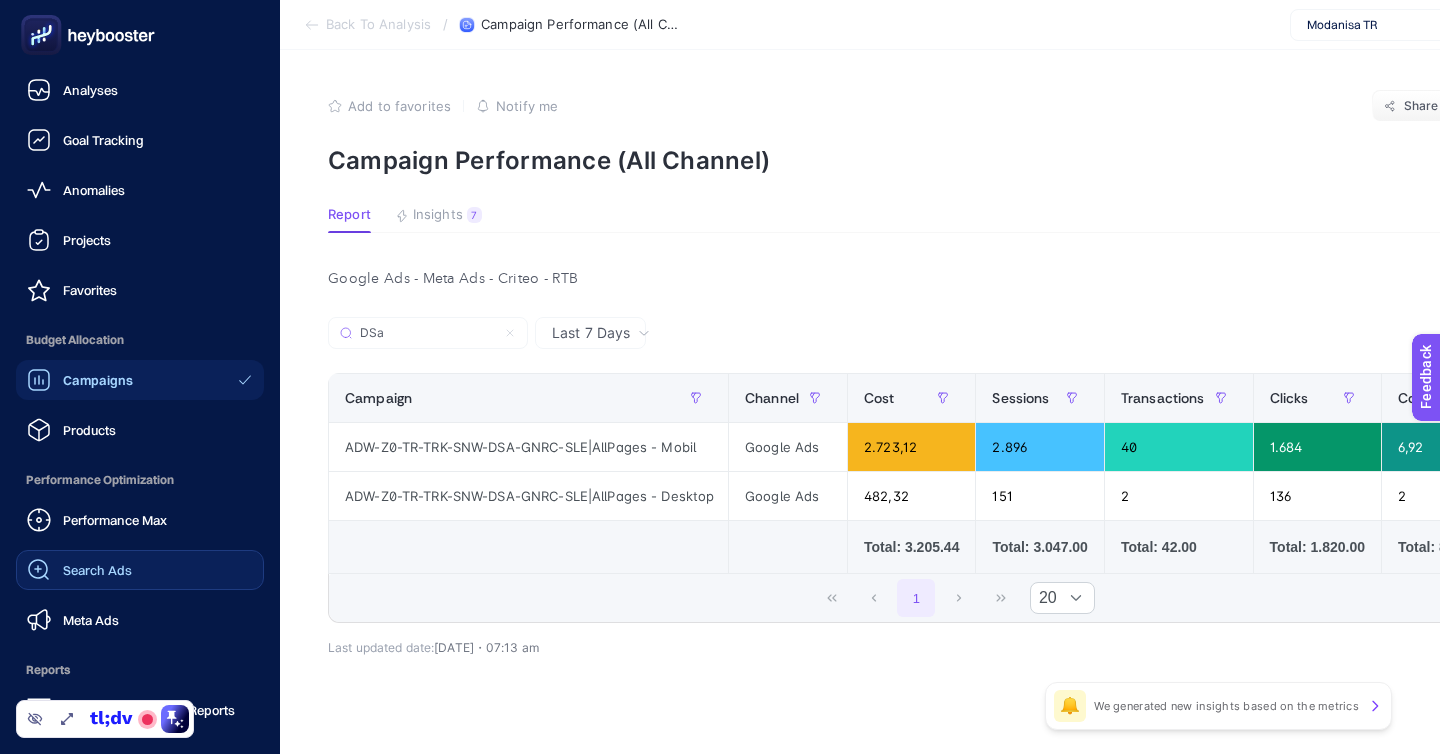 click on "Search Ads" 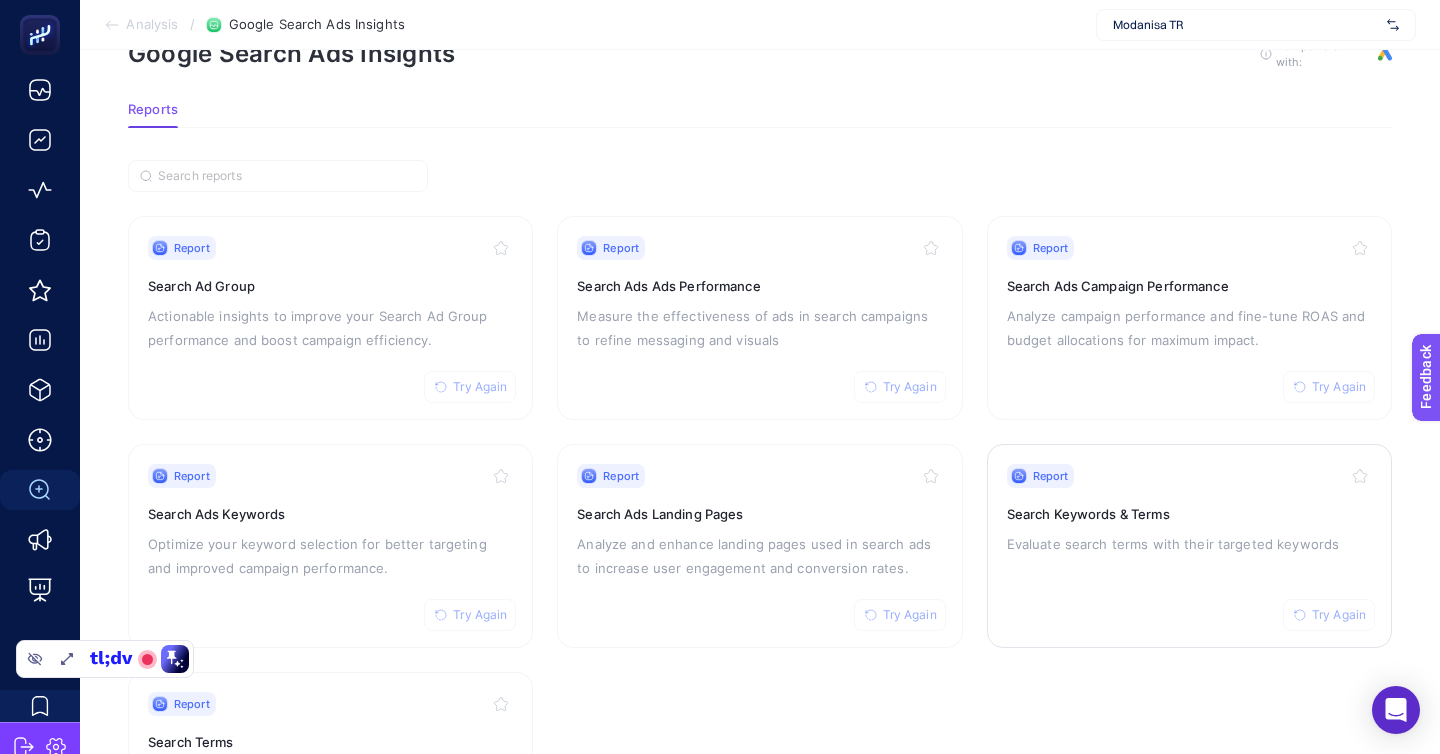 scroll, scrollTop: 172, scrollLeft: 0, axis: vertical 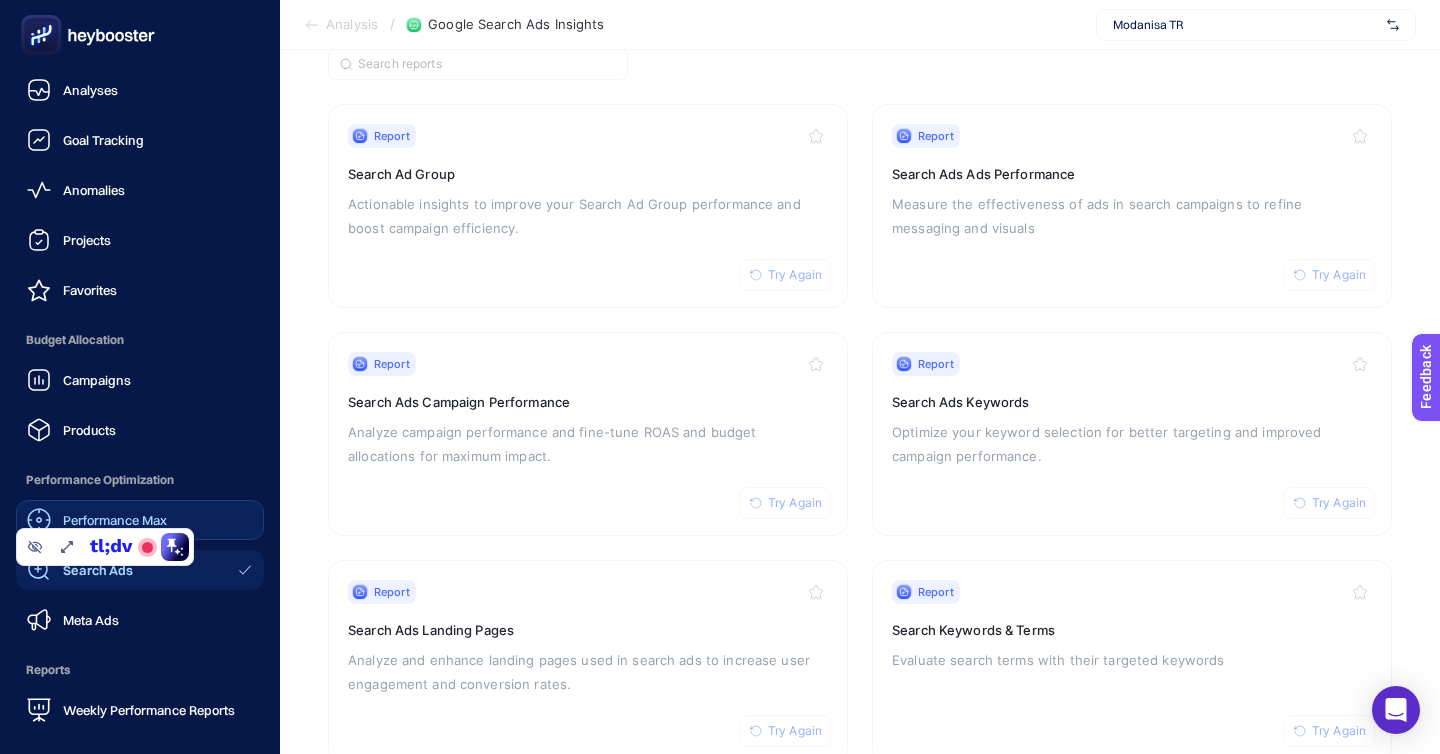 click on "Performance Max" 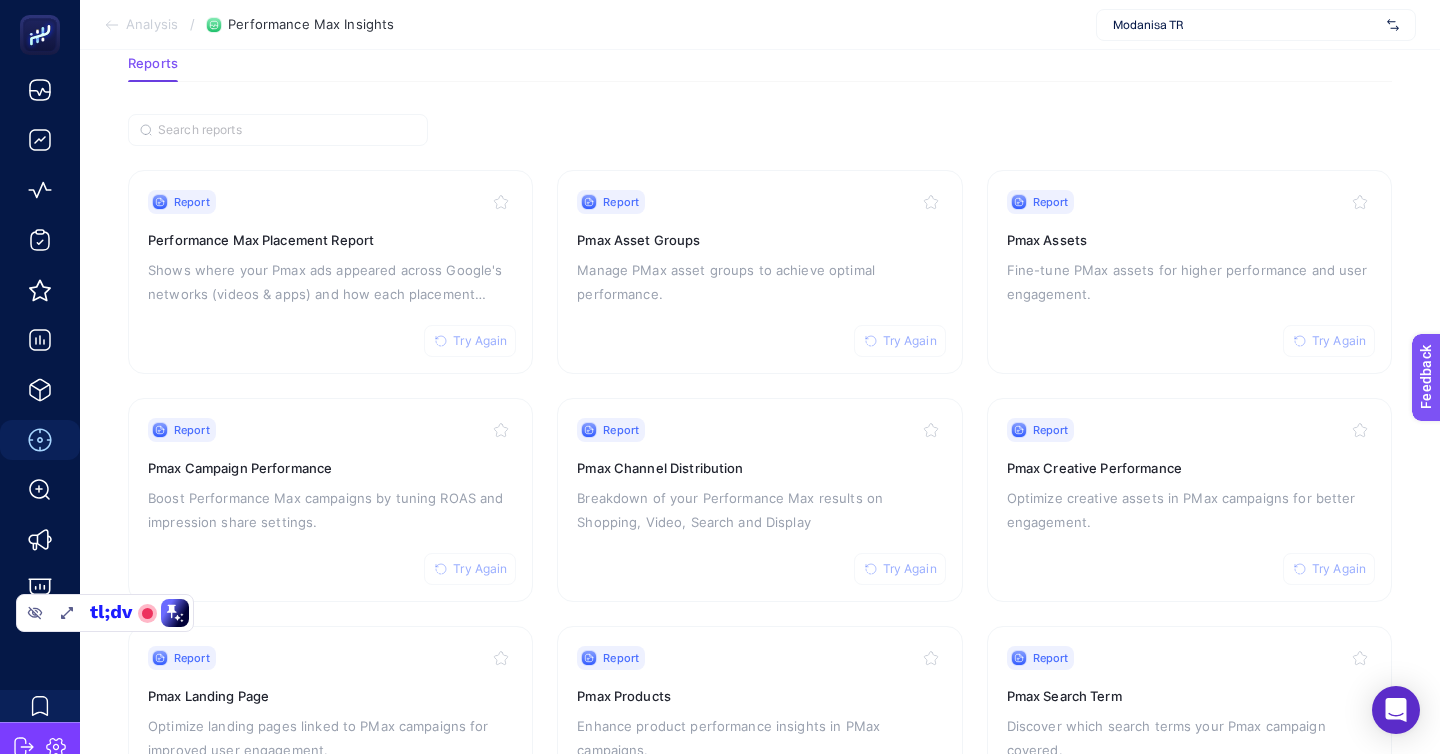 scroll, scrollTop: 100, scrollLeft: 0, axis: vertical 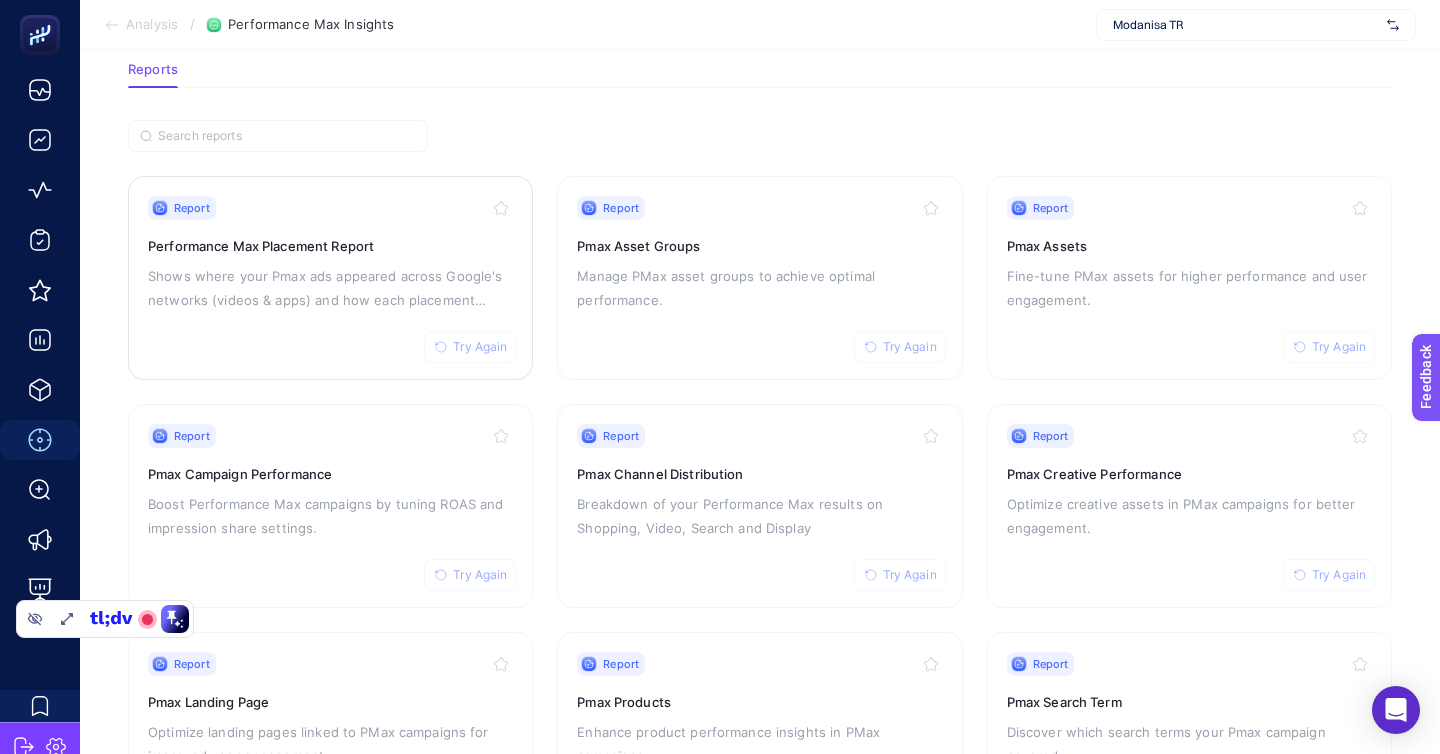 click on "Report Try Again Performance Max Placement Report Shows where your Pmax ads appeared across Google's networks (videos & apps) and how each placement performed" at bounding box center (330, 278) 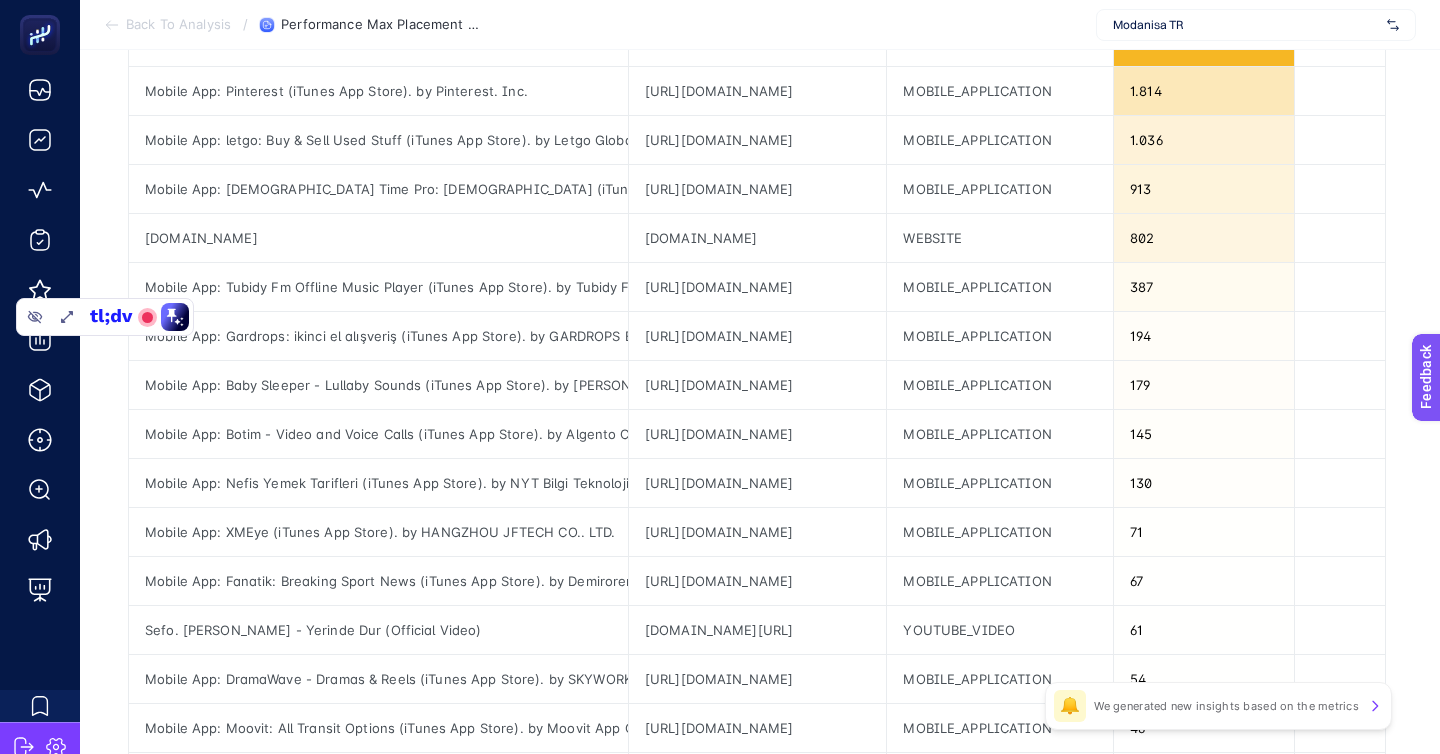 scroll, scrollTop: 403, scrollLeft: 0, axis: vertical 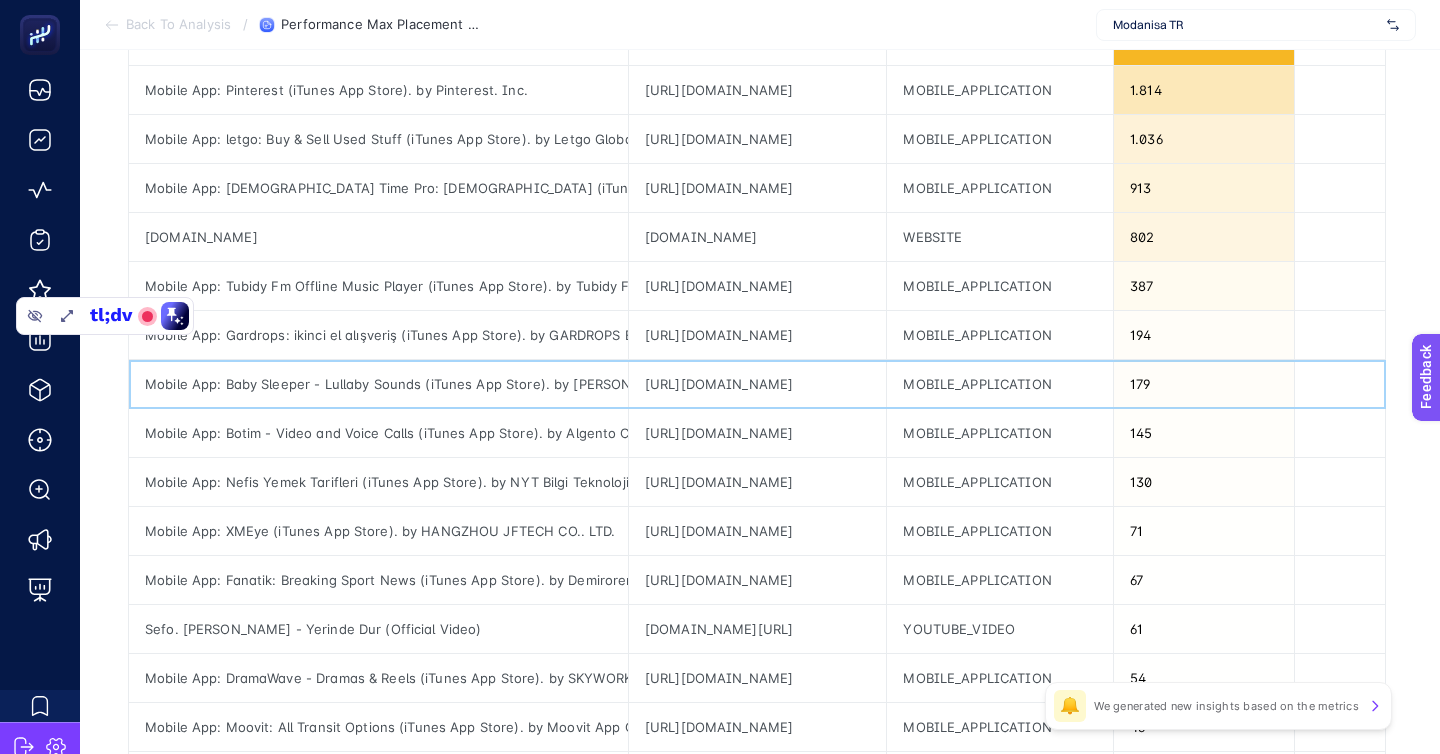 click on "Mobile App: Baby Sleeper - Lullaby Sounds (iTunes App Store). by [PERSON_NAME]" 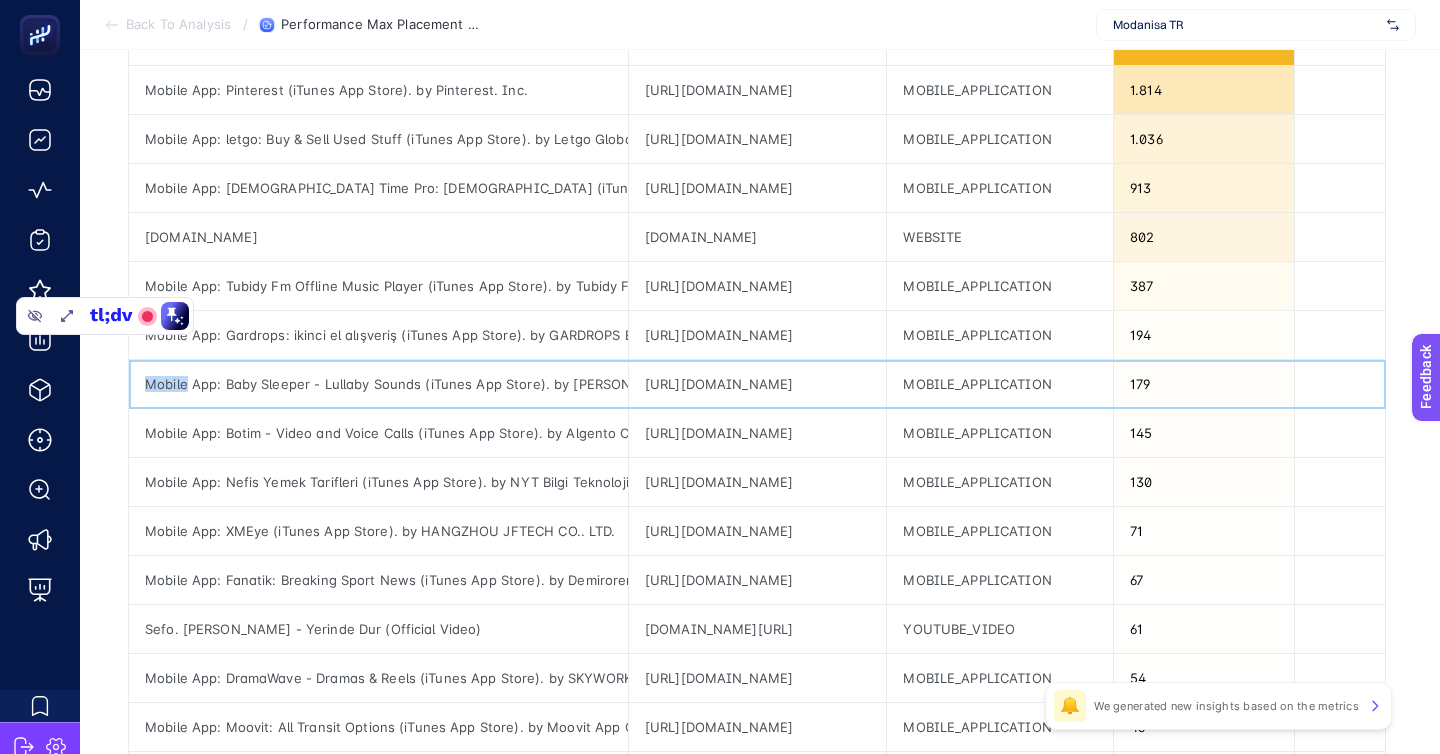 click on "Mobile App: Baby Sleeper - Lullaby Sounds (iTunes App Store). by [PERSON_NAME]" 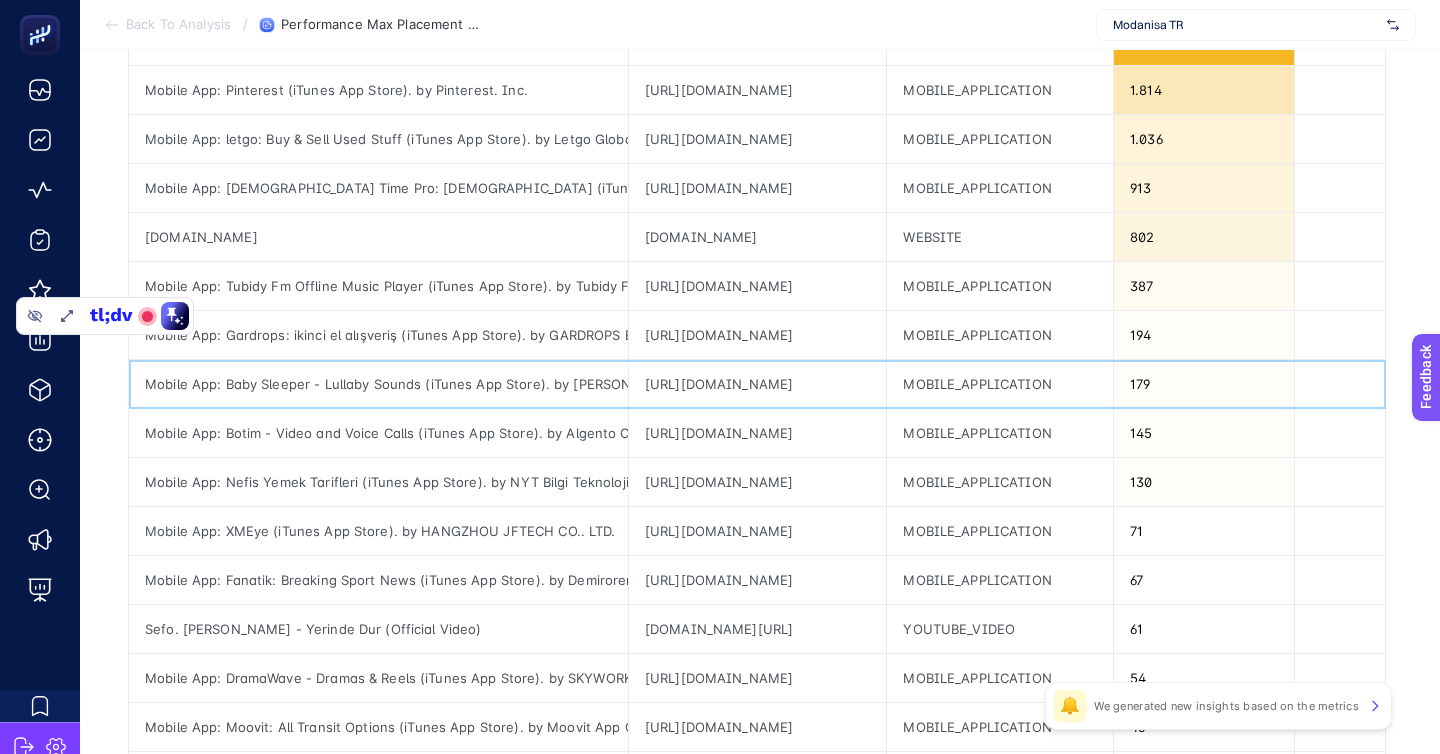 click on "Mobile App: Baby Sleeper - Lullaby Sounds (iTunes App Store). by [PERSON_NAME]" 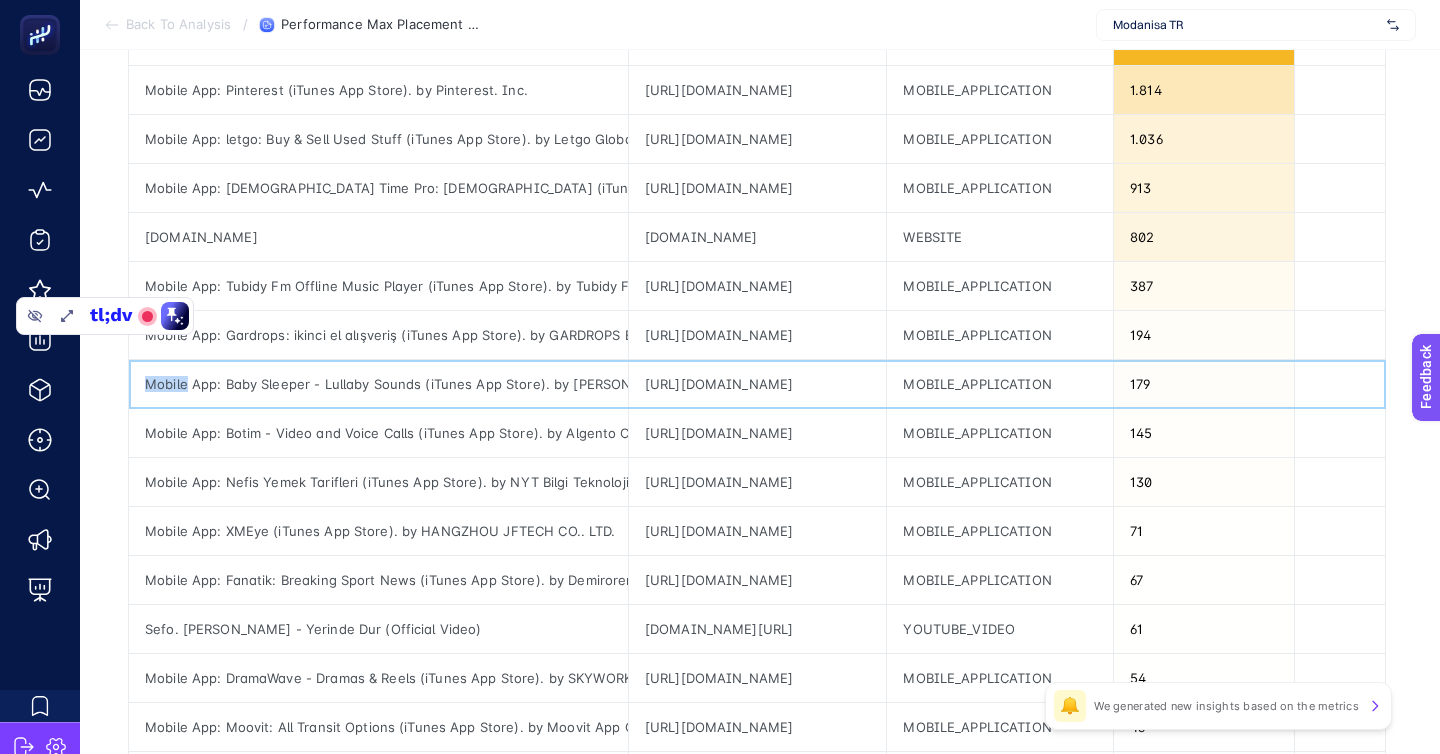 click on "Mobile App: Baby Sleeper - Lullaby Sounds (iTunes App Store). by [PERSON_NAME]" 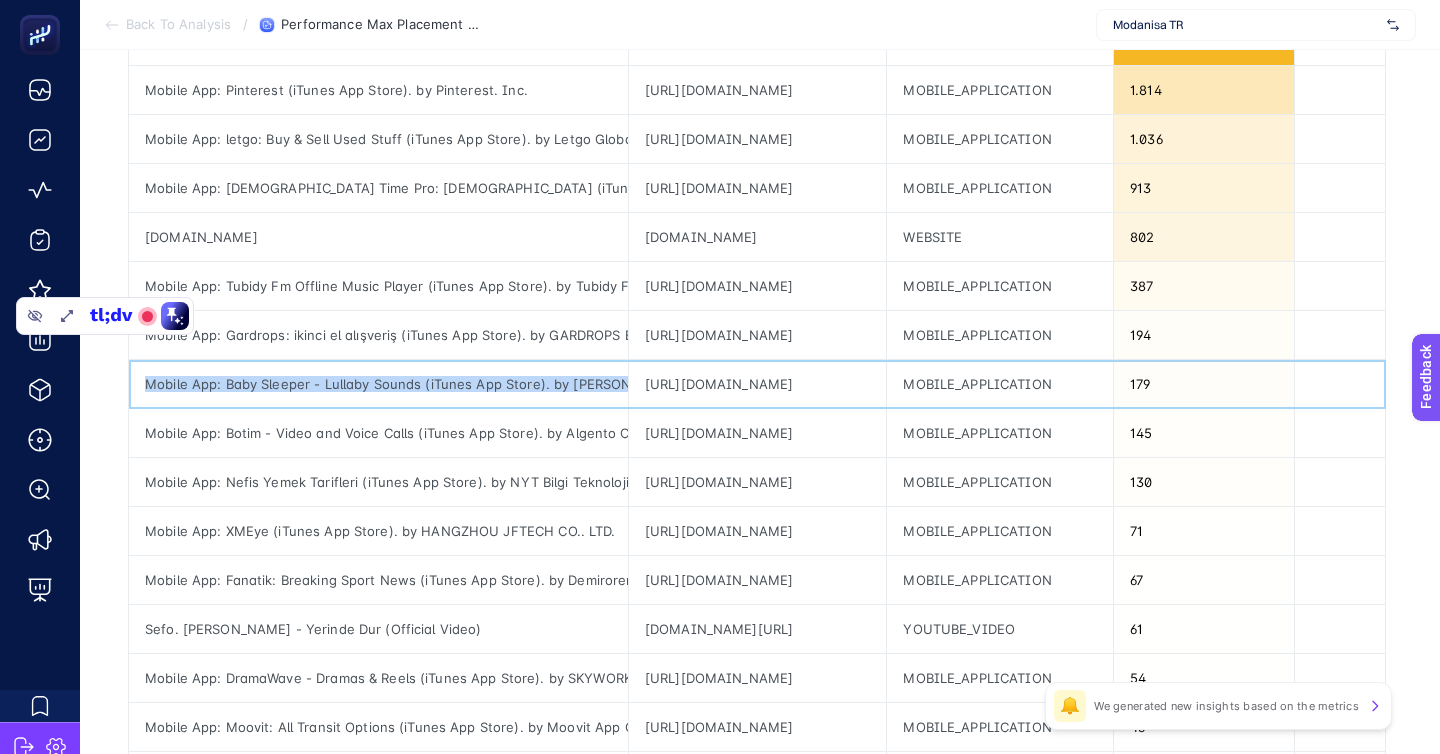 click on "Mobile App: Baby Sleeper - Lullaby Sounds (iTunes App Store). by [PERSON_NAME]" 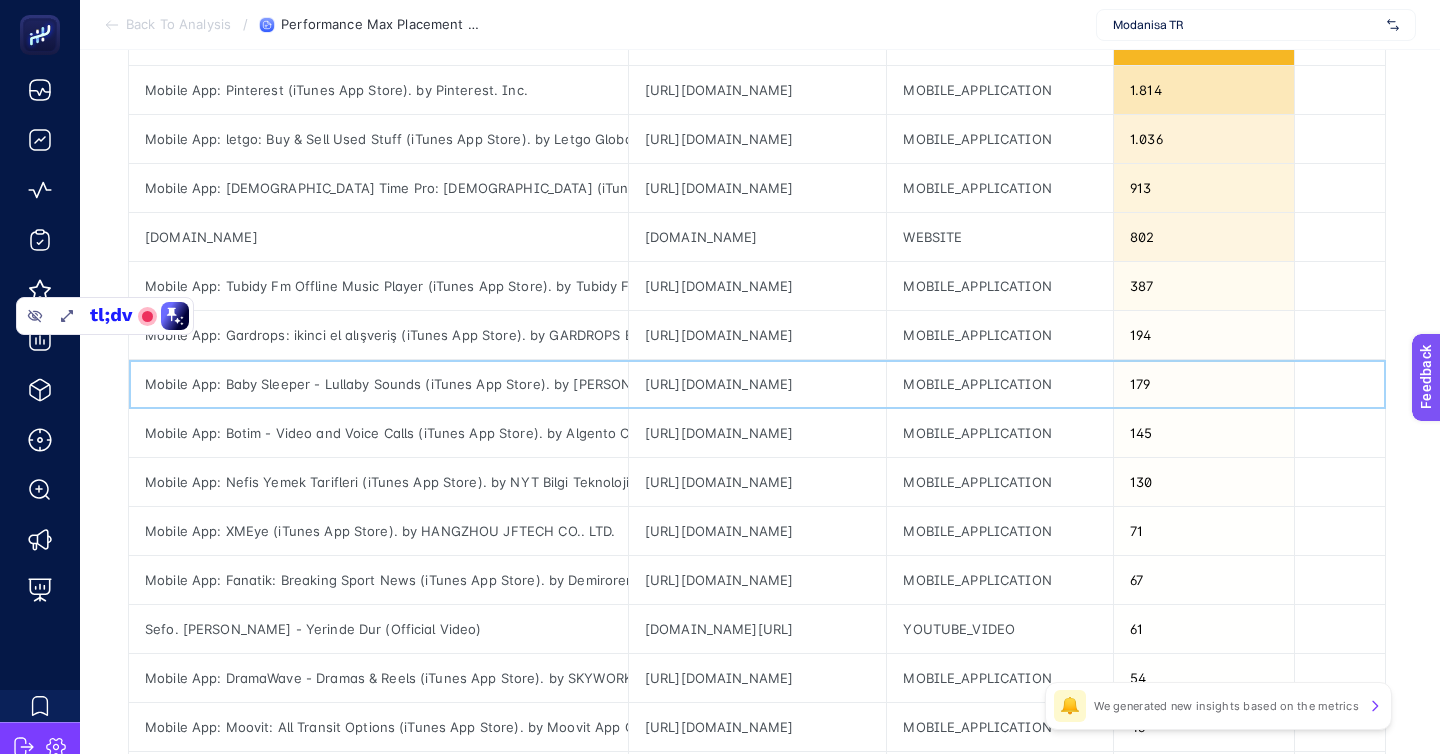 click on "Mobile App: Baby Sleeper - Lullaby Sounds (iTunes App Store). by [PERSON_NAME]" 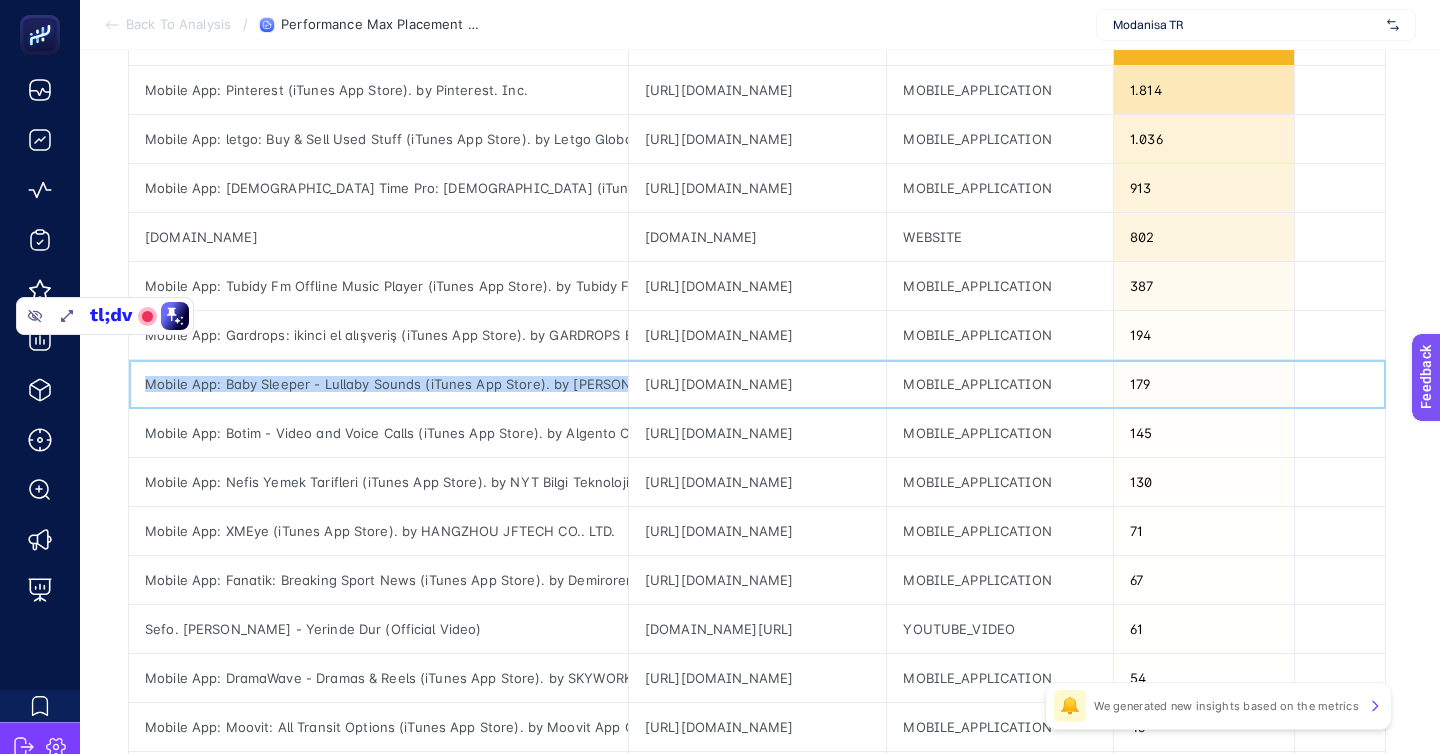 click on "Mobile App: Baby Sleeper - Lullaby Sounds (iTunes App Store). by [PERSON_NAME]" 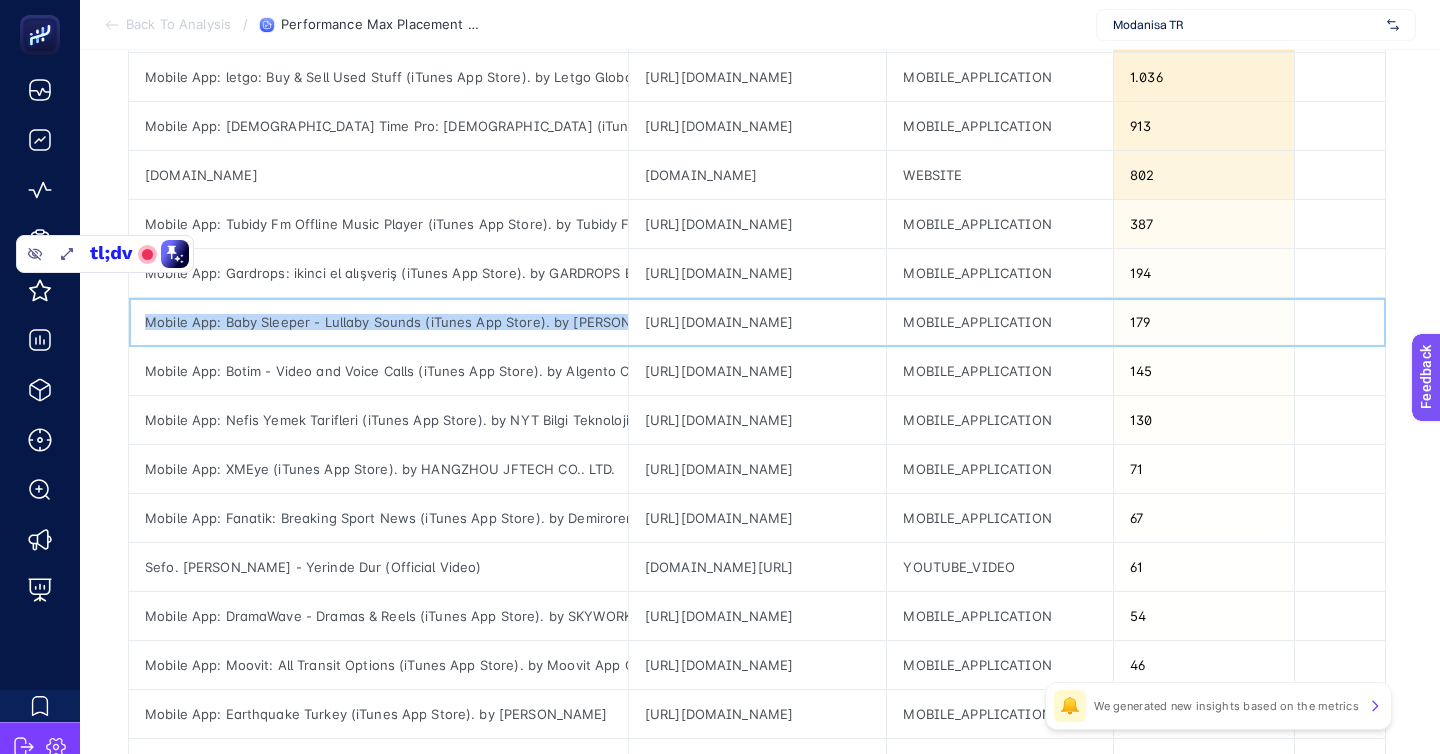 scroll, scrollTop: 466, scrollLeft: 0, axis: vertical 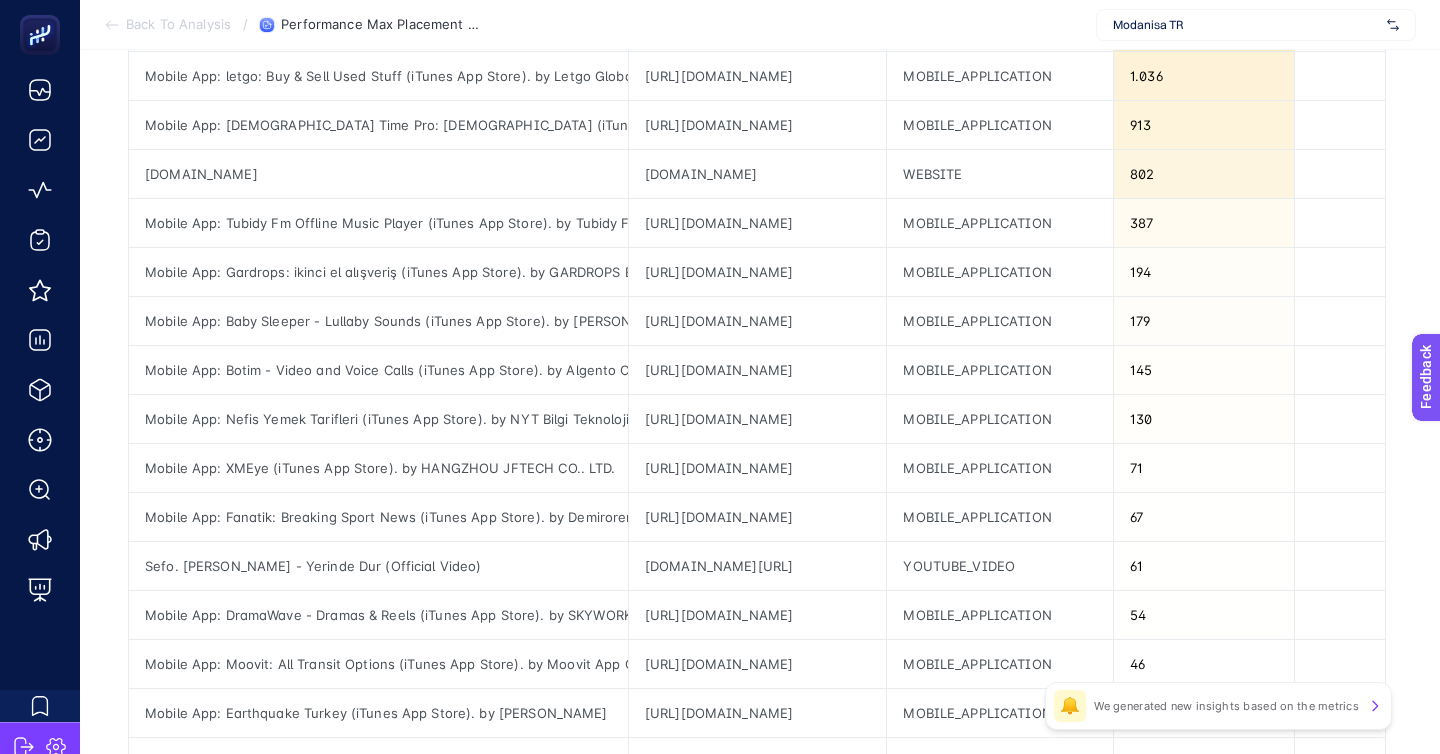 drag, startPoint x: 137, startPoint y: 256, endPoint x: 82, endPoint y: 101, distance: 164.46884 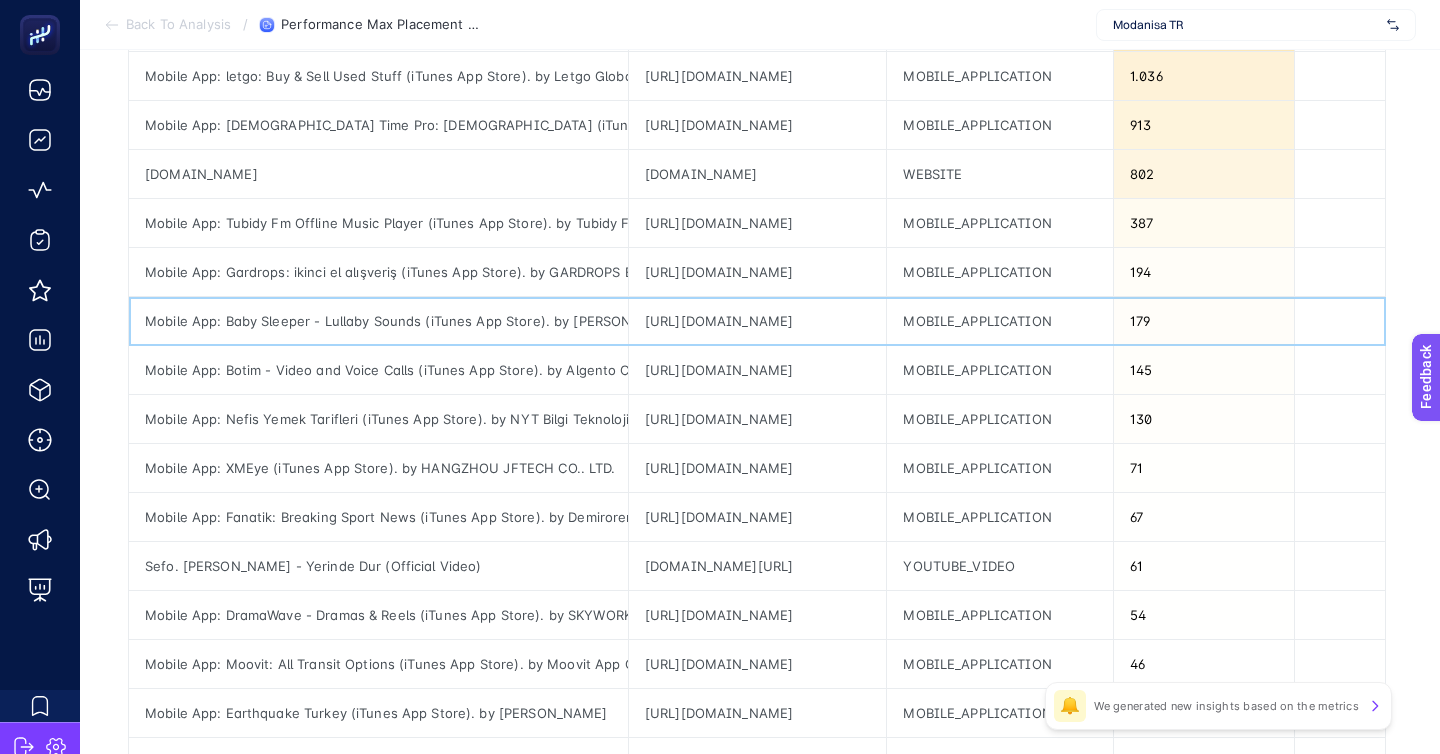 click on "Mobile App: Baby Sleeper - Lullaby Sounds (iTunes App Store). by [PERSON_NAME]" 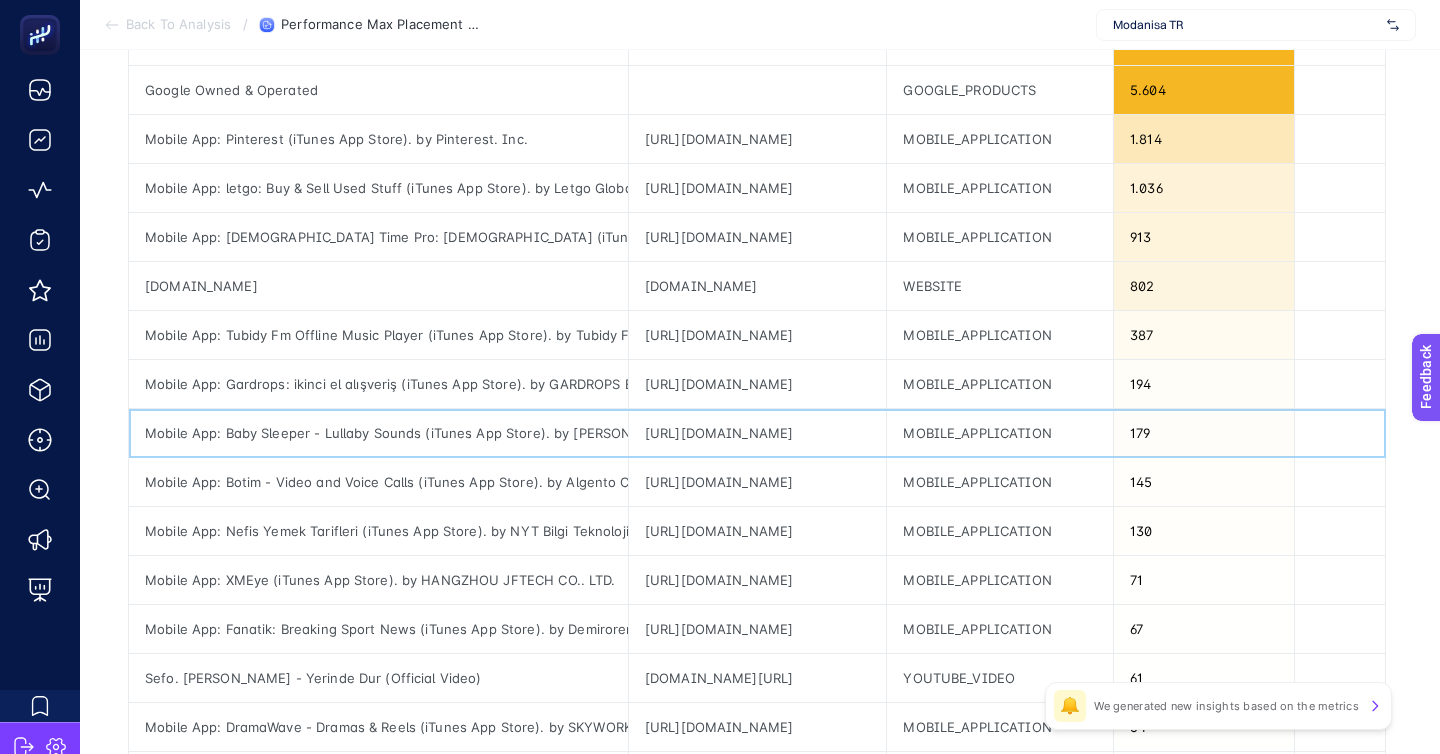 scroll, scrollTop: 350, scrollLeft: 0, axis: vertical 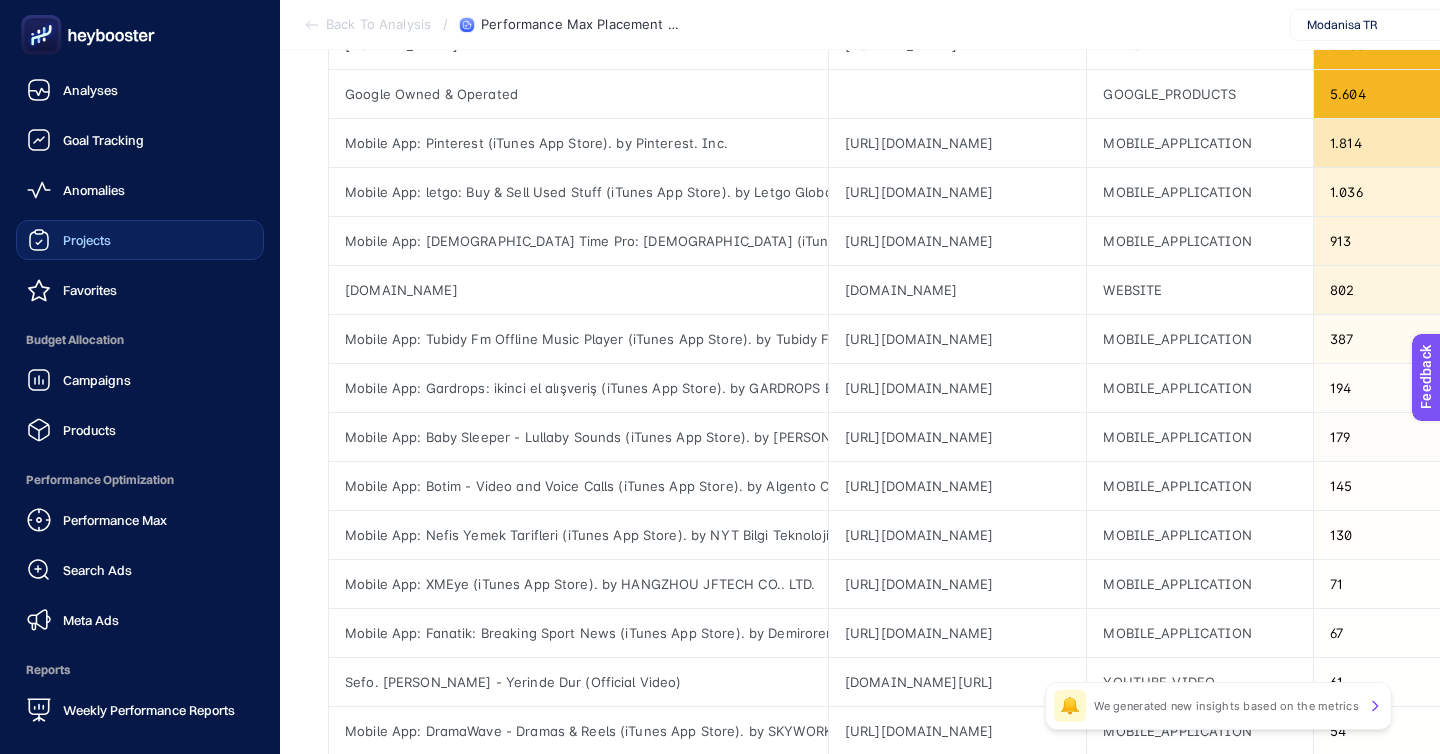 click on "Projects" at bounding box center [140, 240] 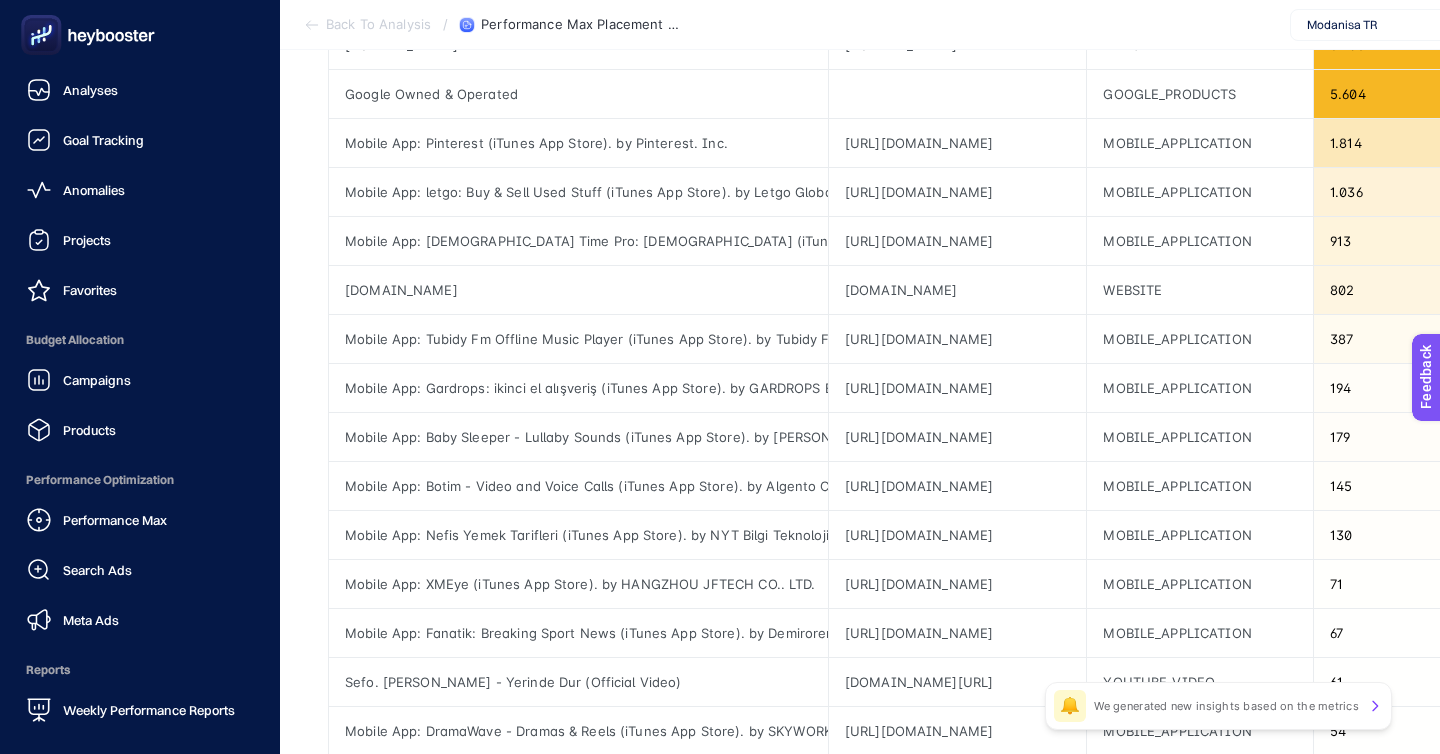 scroll, scrollTop: 0, scrollLeft: 0, axis: both 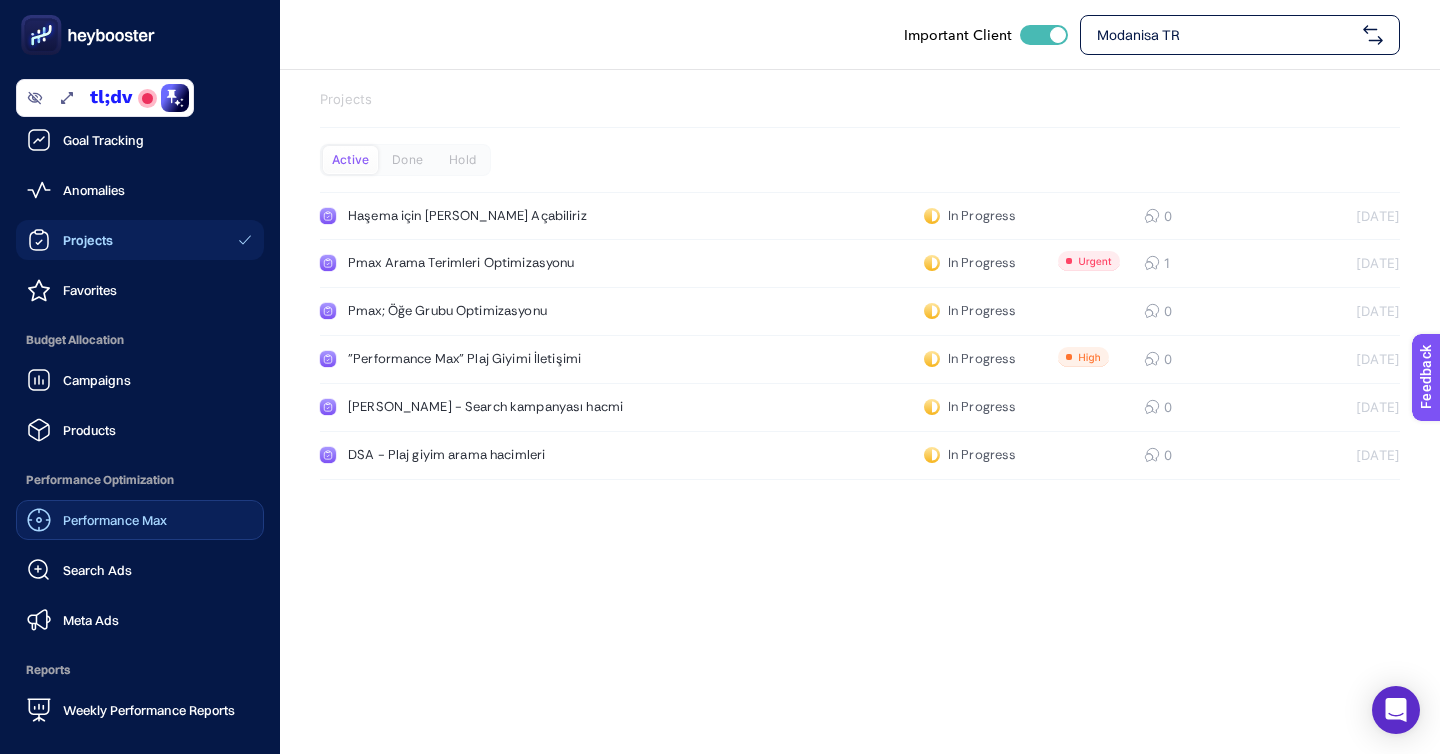 click on "Performance Max" 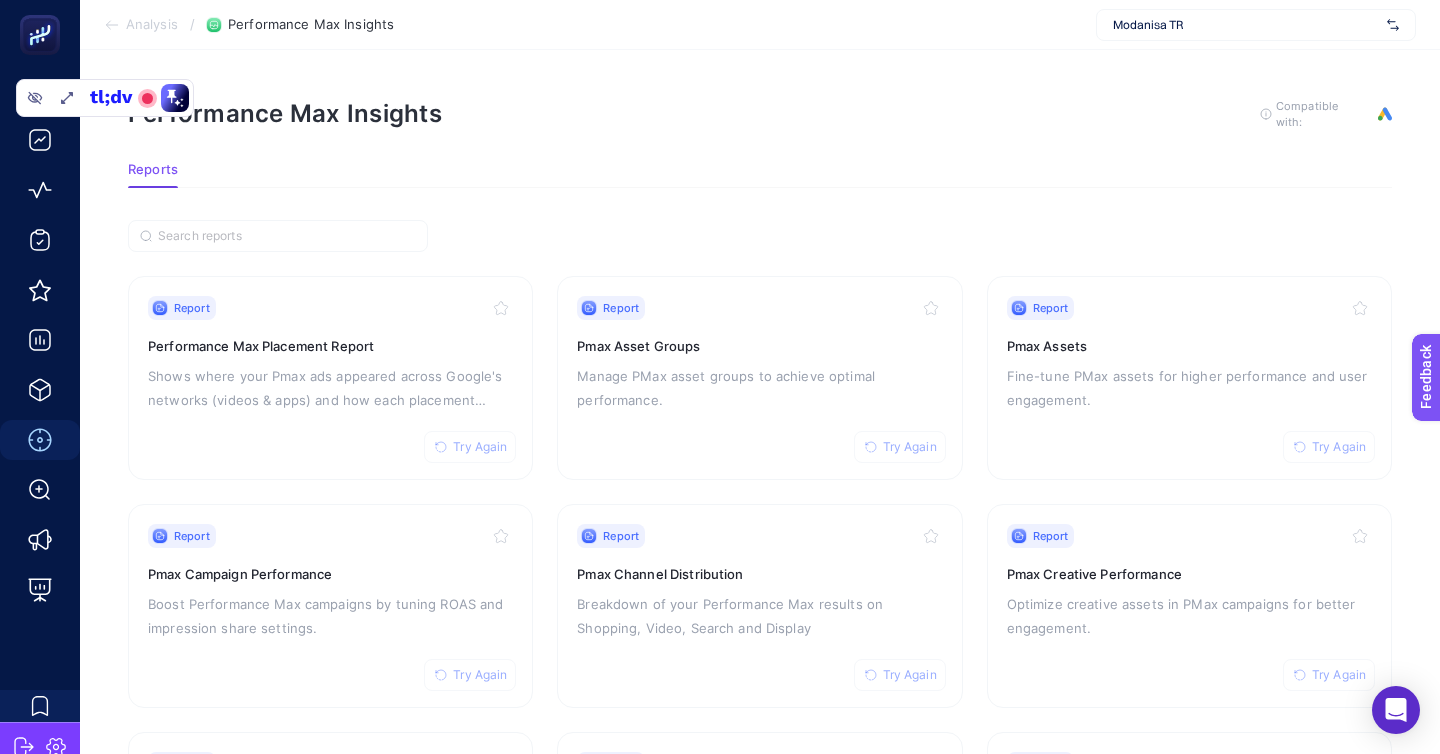 click on "Pmax Asset Groups" at bounding box center [759, 346] 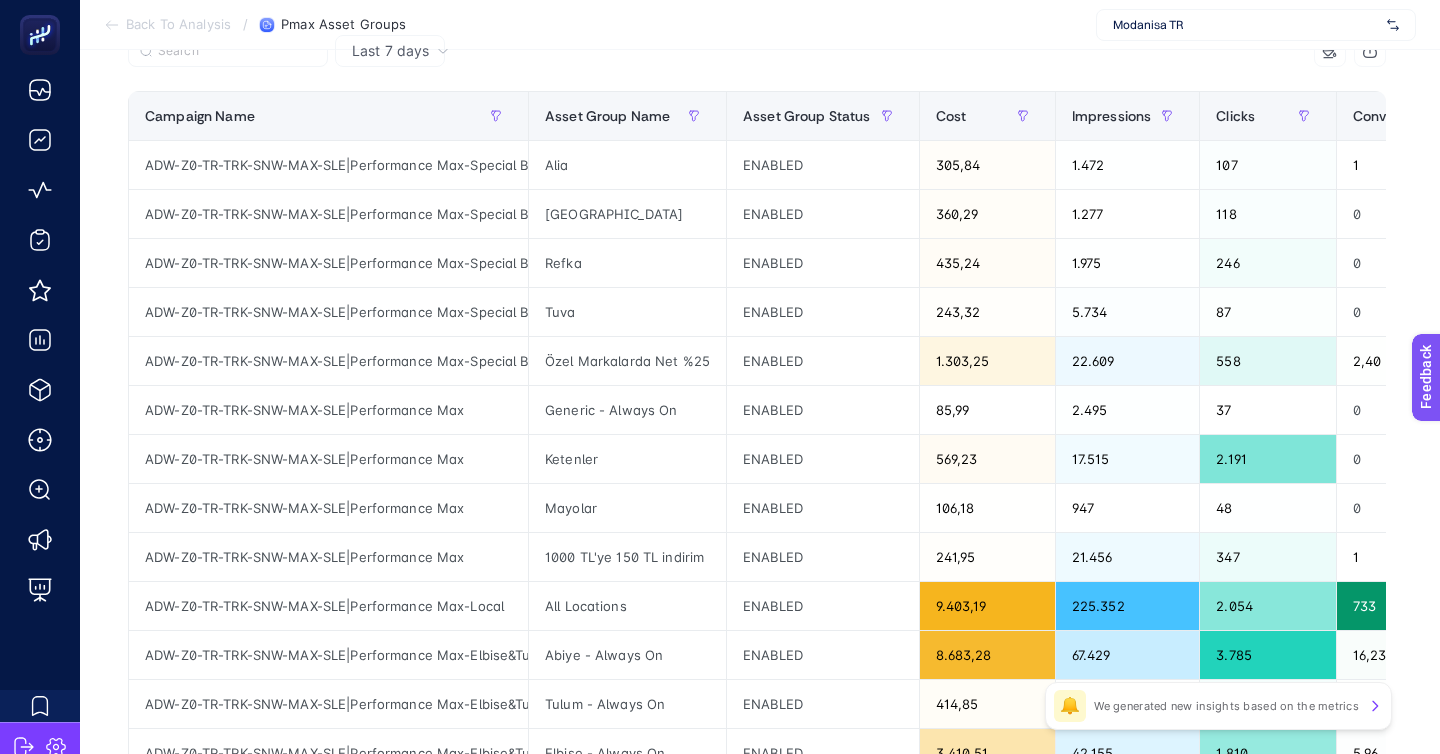 scroll, scrollTop: 236, scrollLeft: 0, axis: vertical 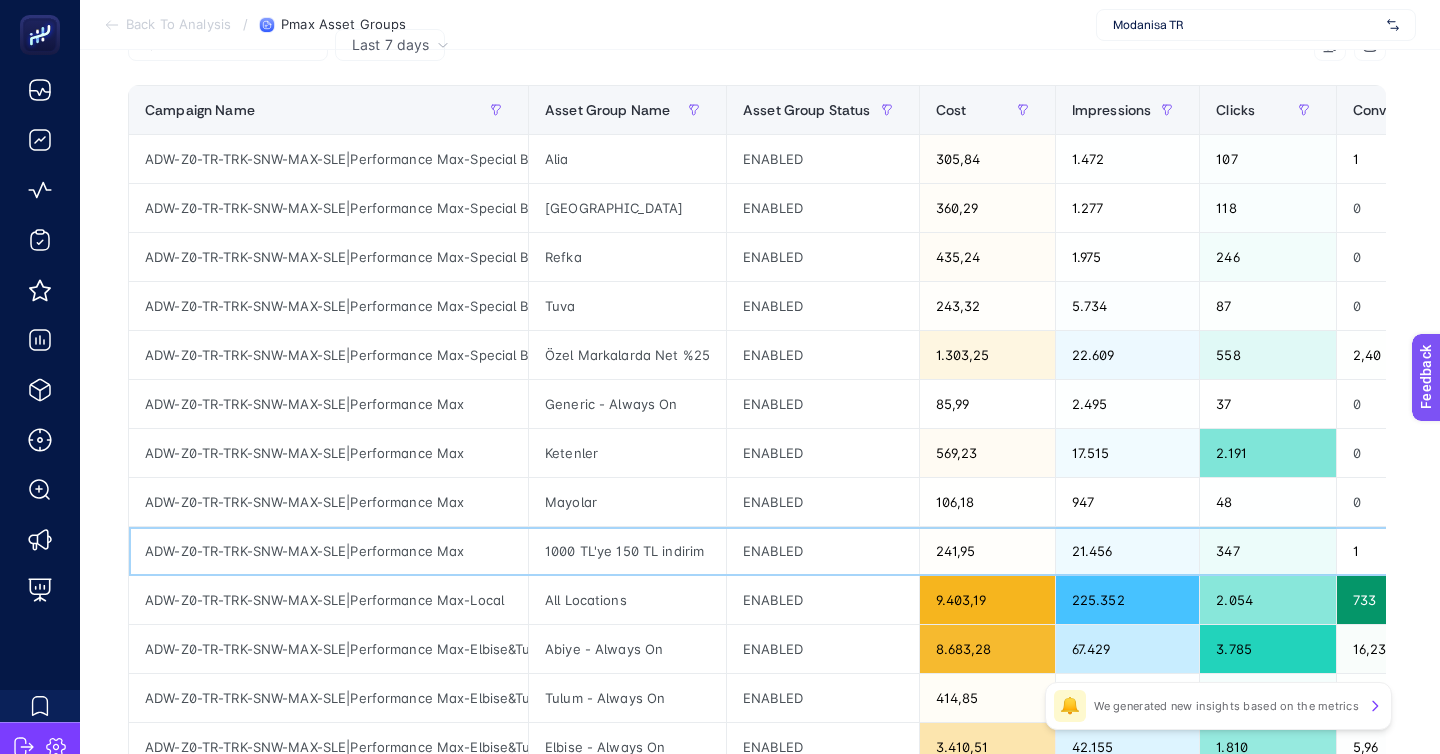 click on "1000 TL'ye 150 TL indirim" 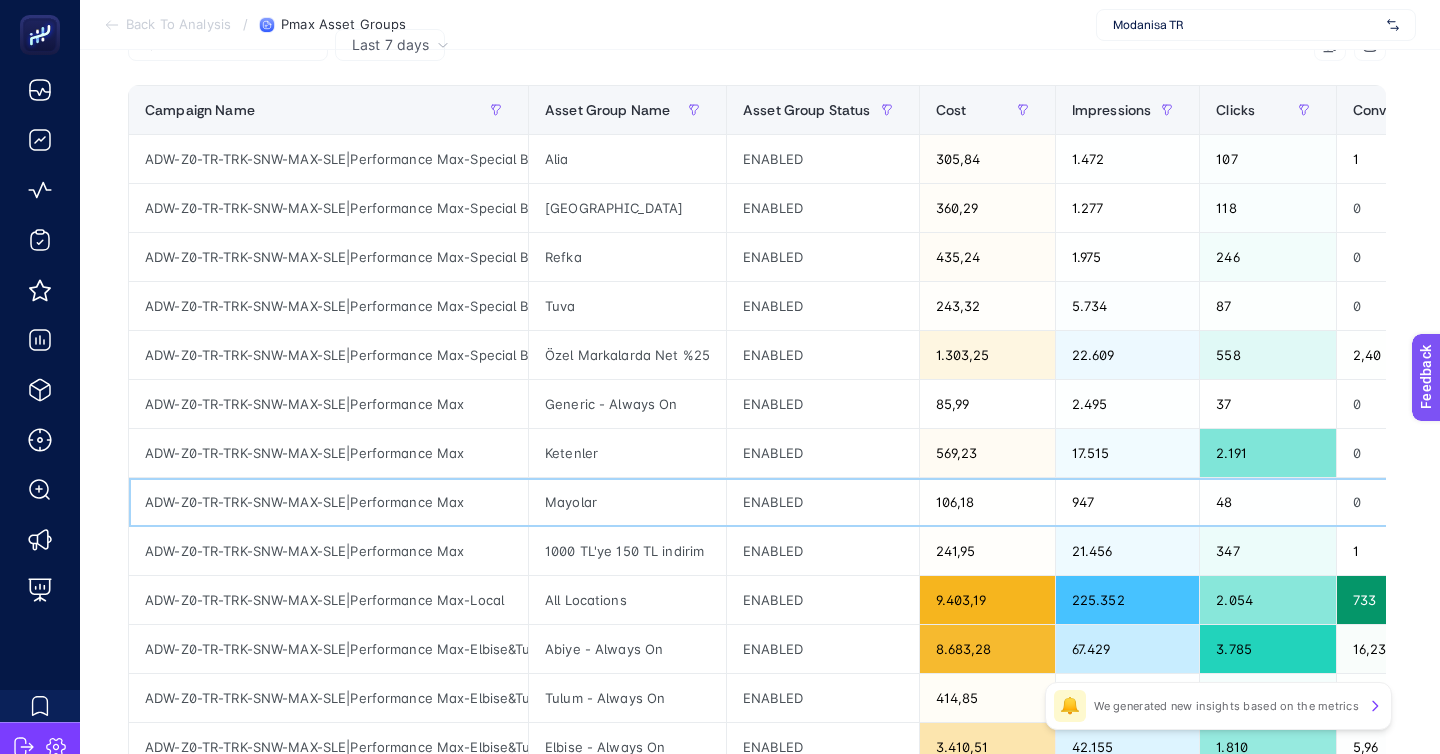 click on "Mayolar" 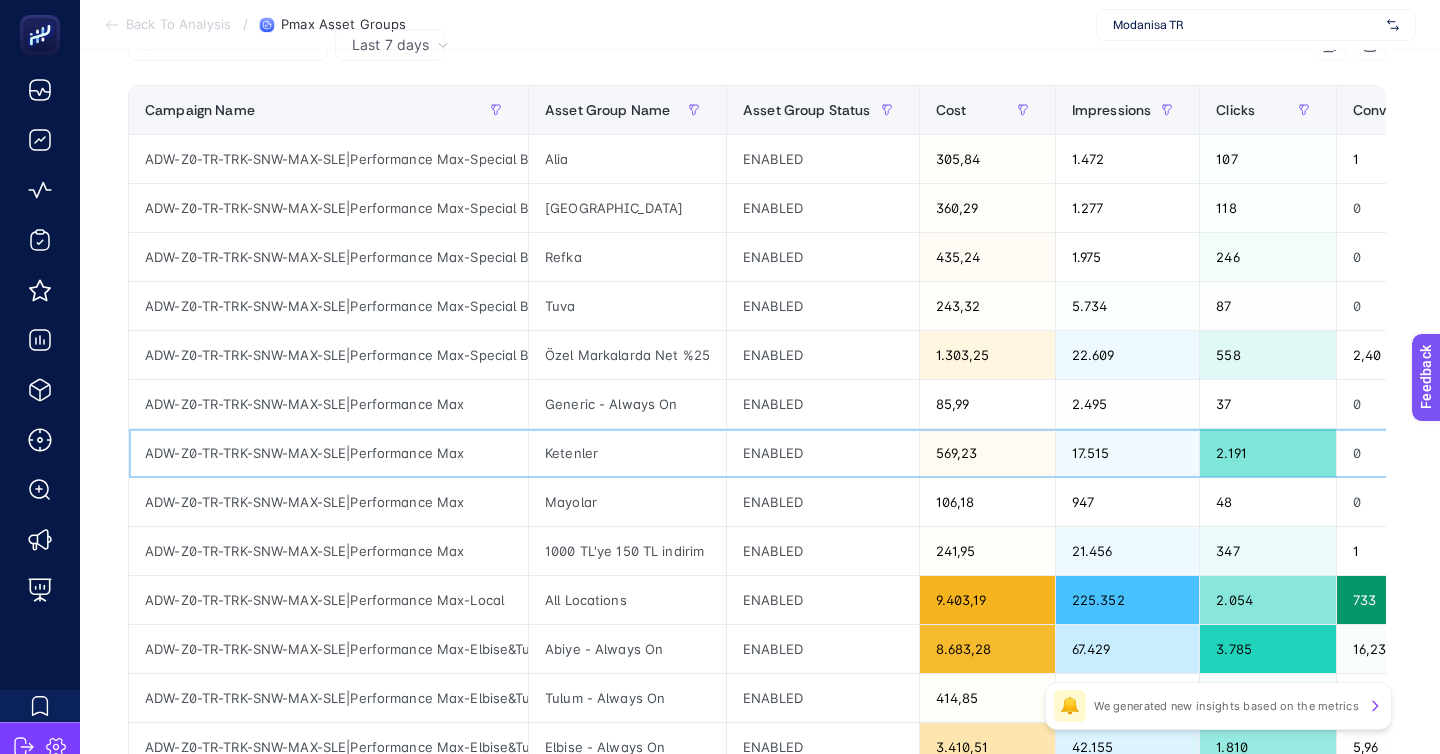 click on "Ketenler" 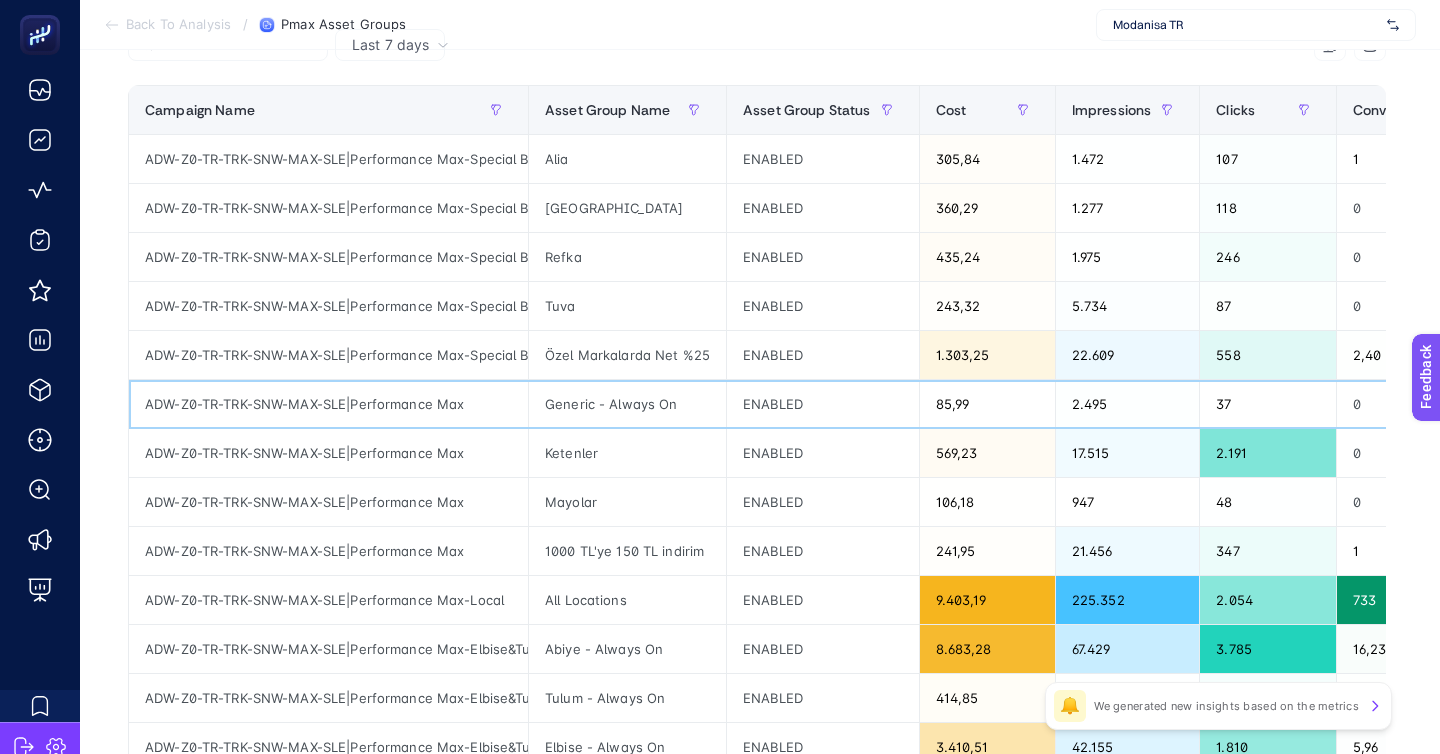 click on "Generic - Always On" 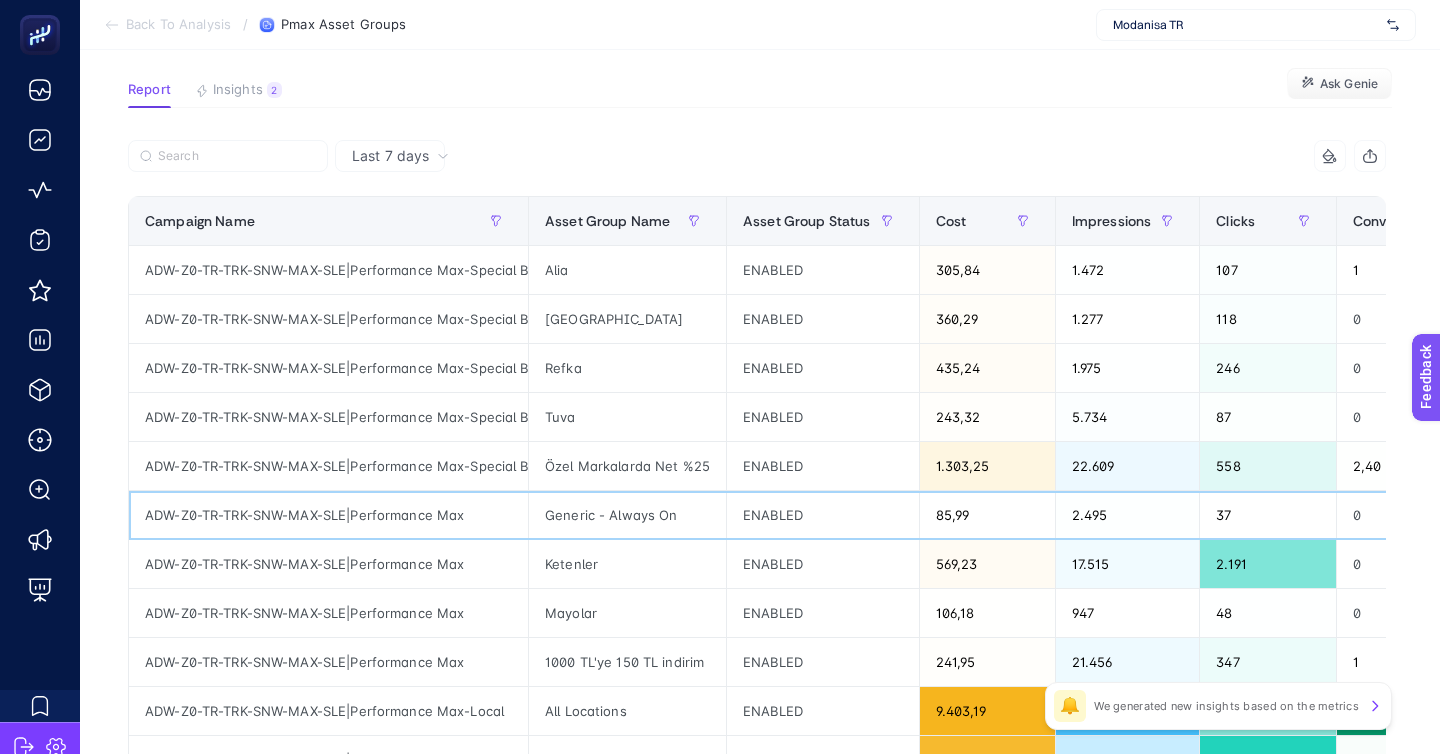 scroll, scrollTop: 126, scrollLeft: 0, axis: vertical 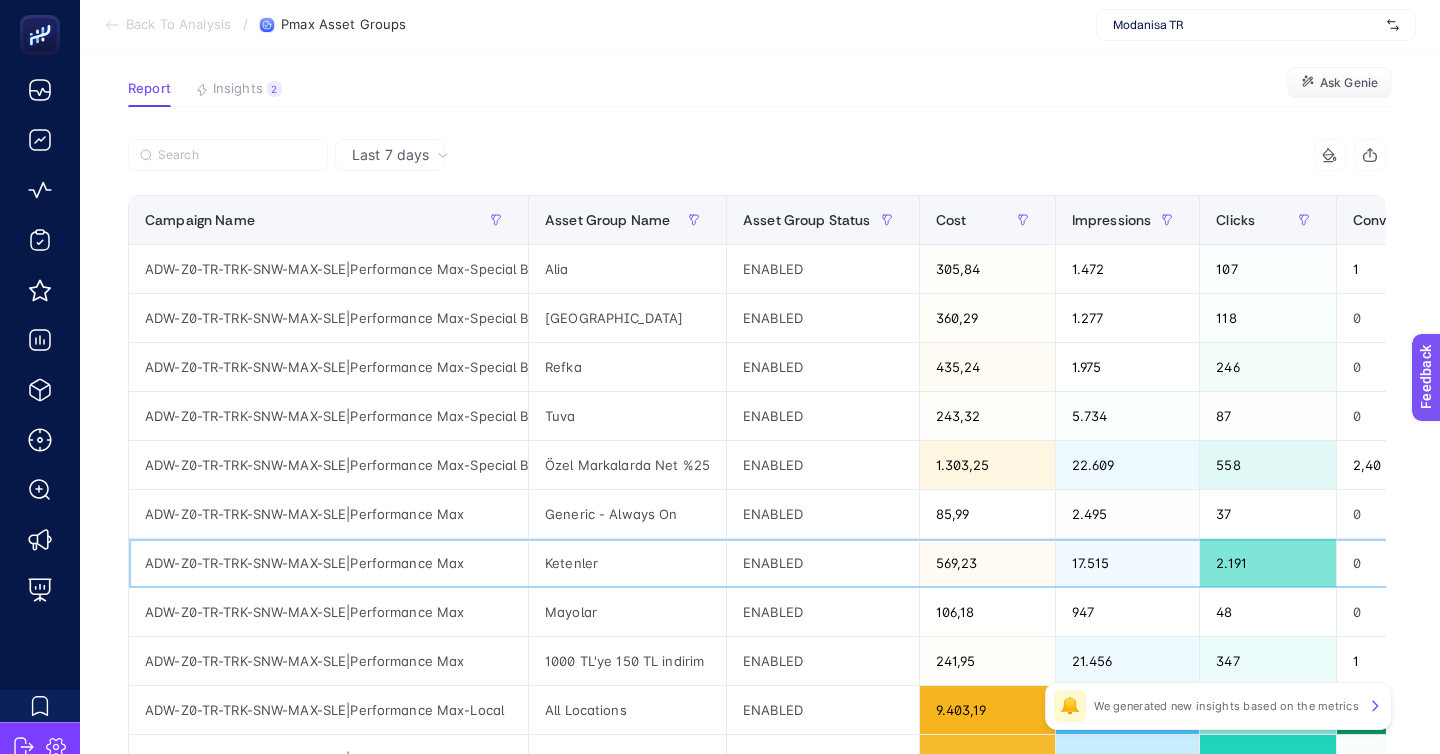 click on "Ketenler" 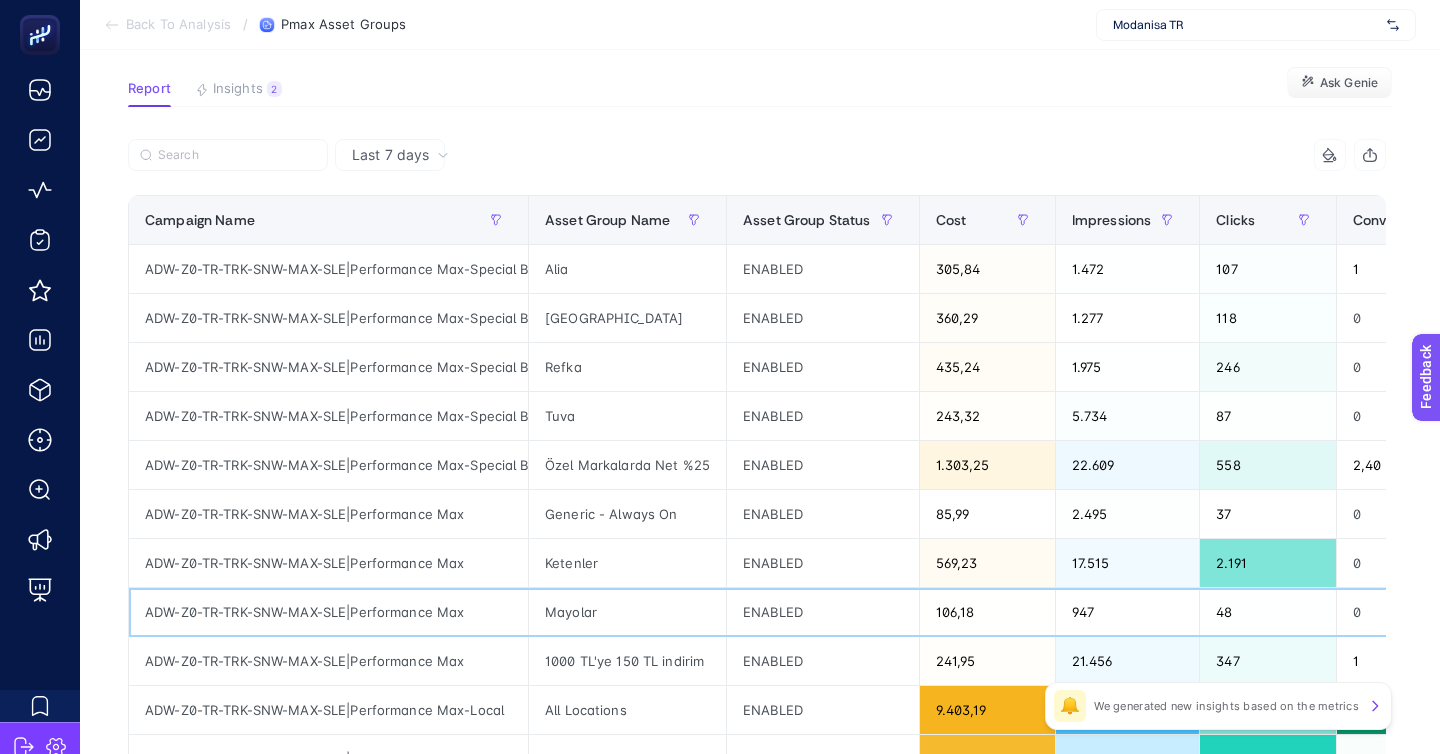 click on "Mayolar" 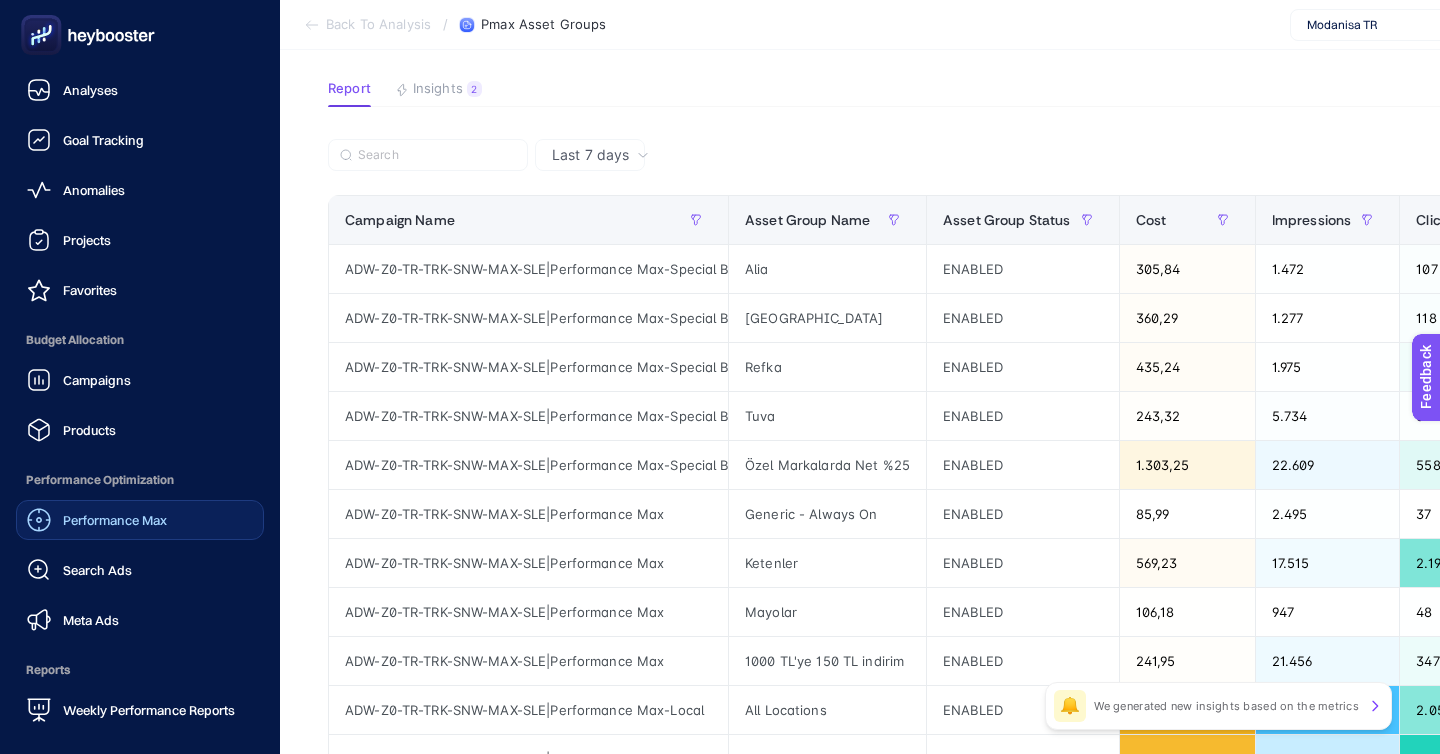click on "Performance Max" 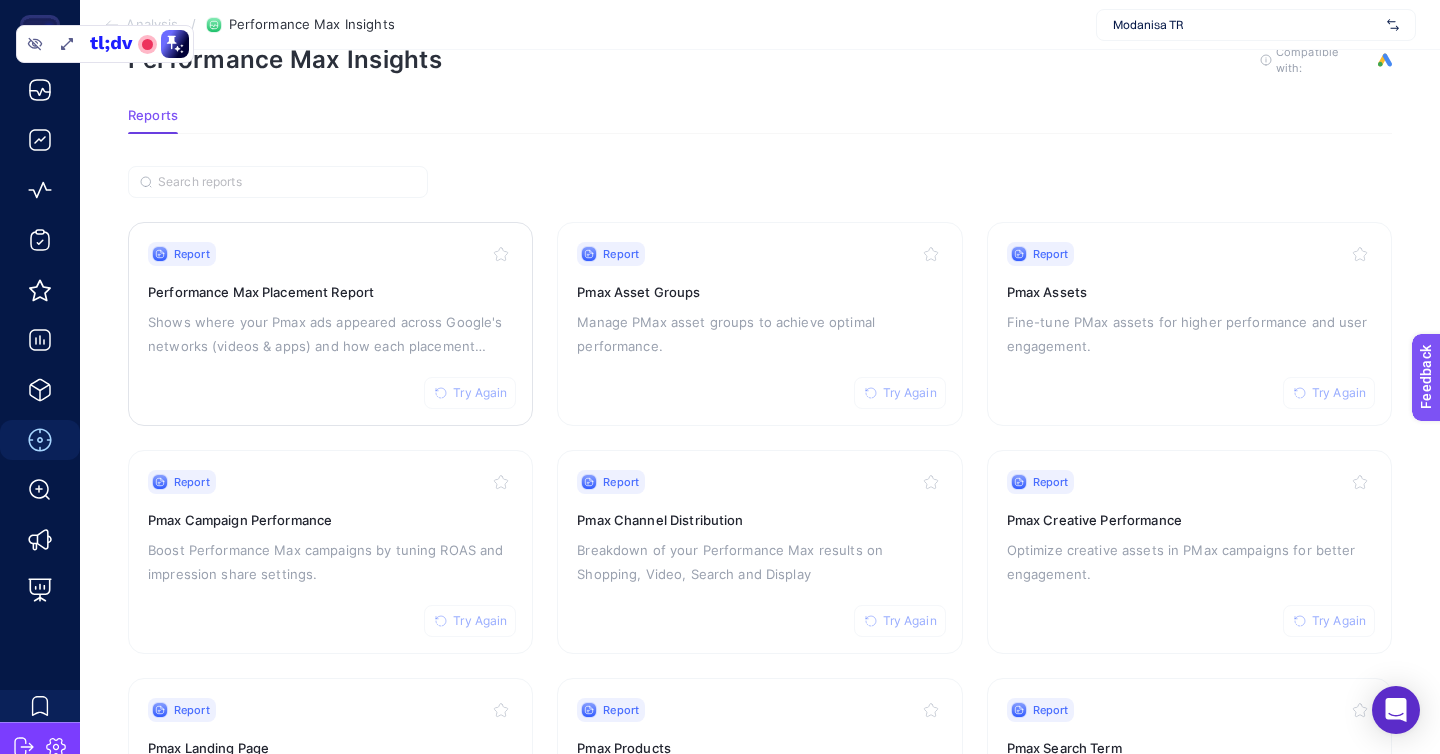 scroll, scrollTop: 48, scrollLeft: 0, axis: vertical 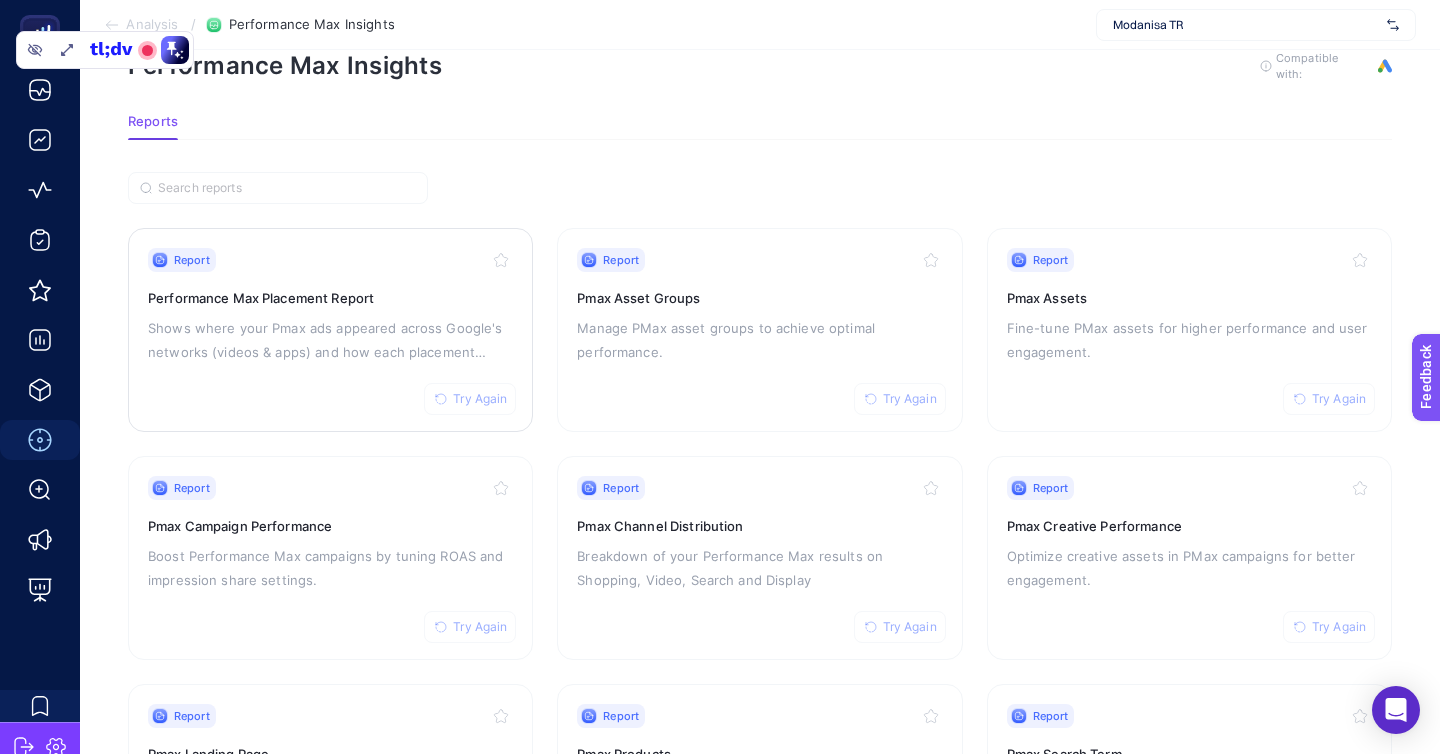click on "Report Try Again Performance Max Placement Report Shows where your Pmax ads appeared across Google's networks (videos & apps) and how each placement performed" at bounding box center [330, 330] 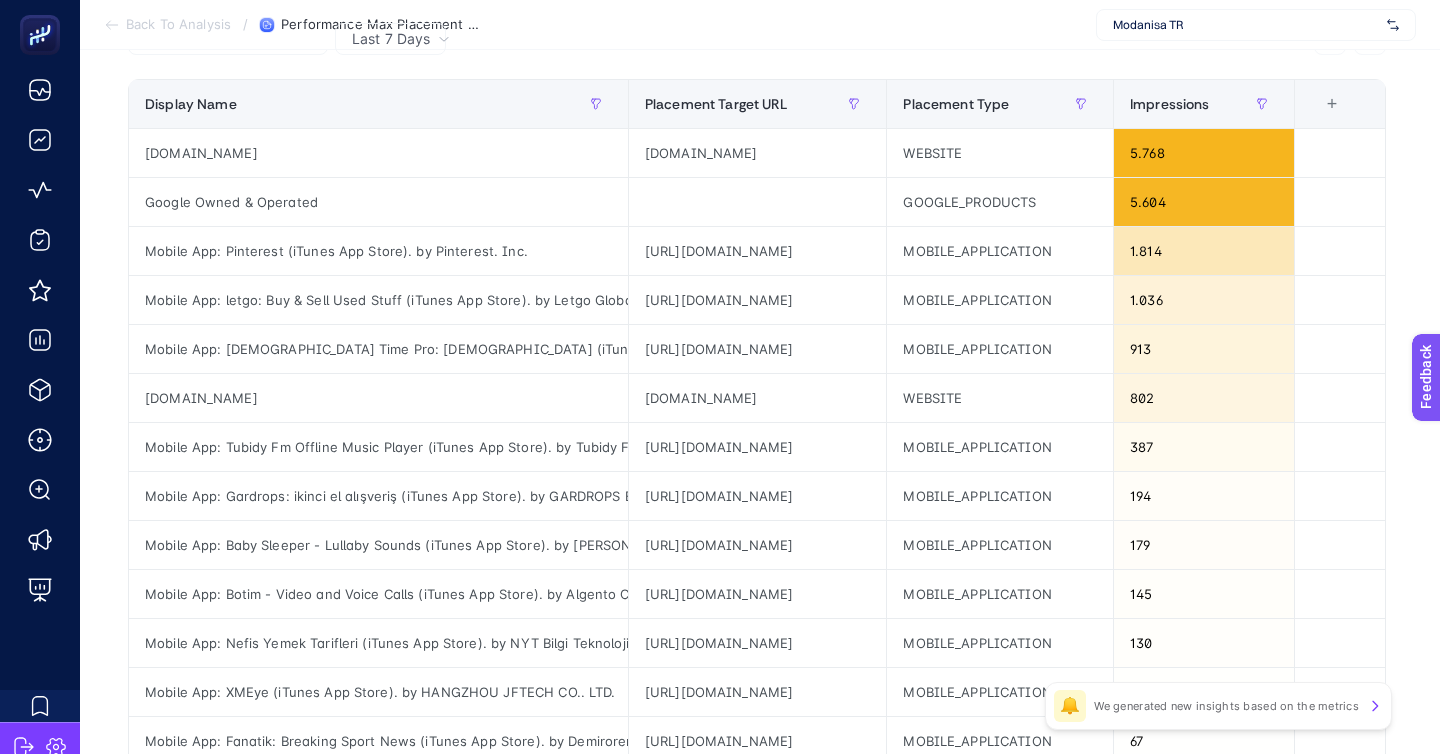scroll, scrollTop: 237, scrollLeft: 0, axis: vertical 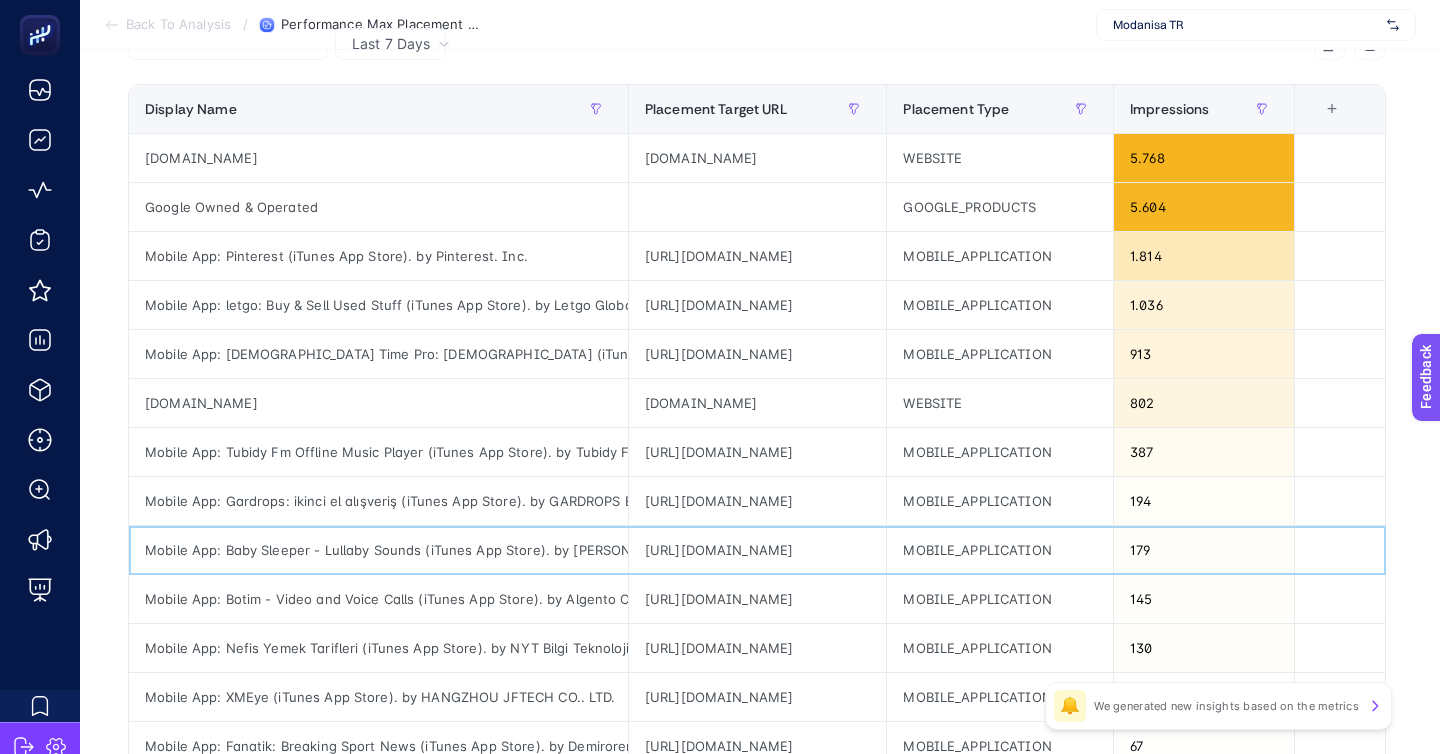 click on "Mobile App: Baby Sleeper - Lullaby Sounds (iTunes App Store). by [PERSON_NAME]" 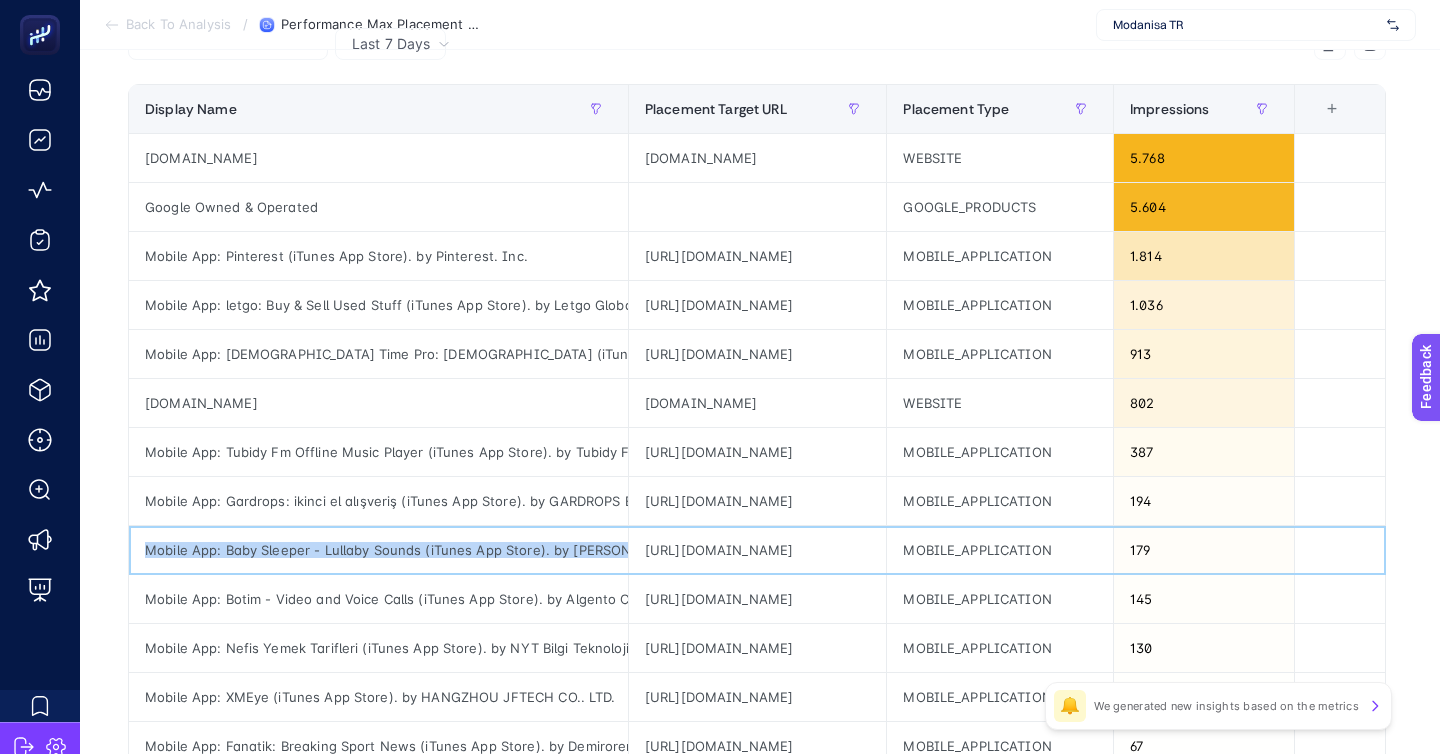 click on "Mobile App: Baby Sleeper - Lullaby Sounds (iTunes App Store). by [PERSON_NAME]" 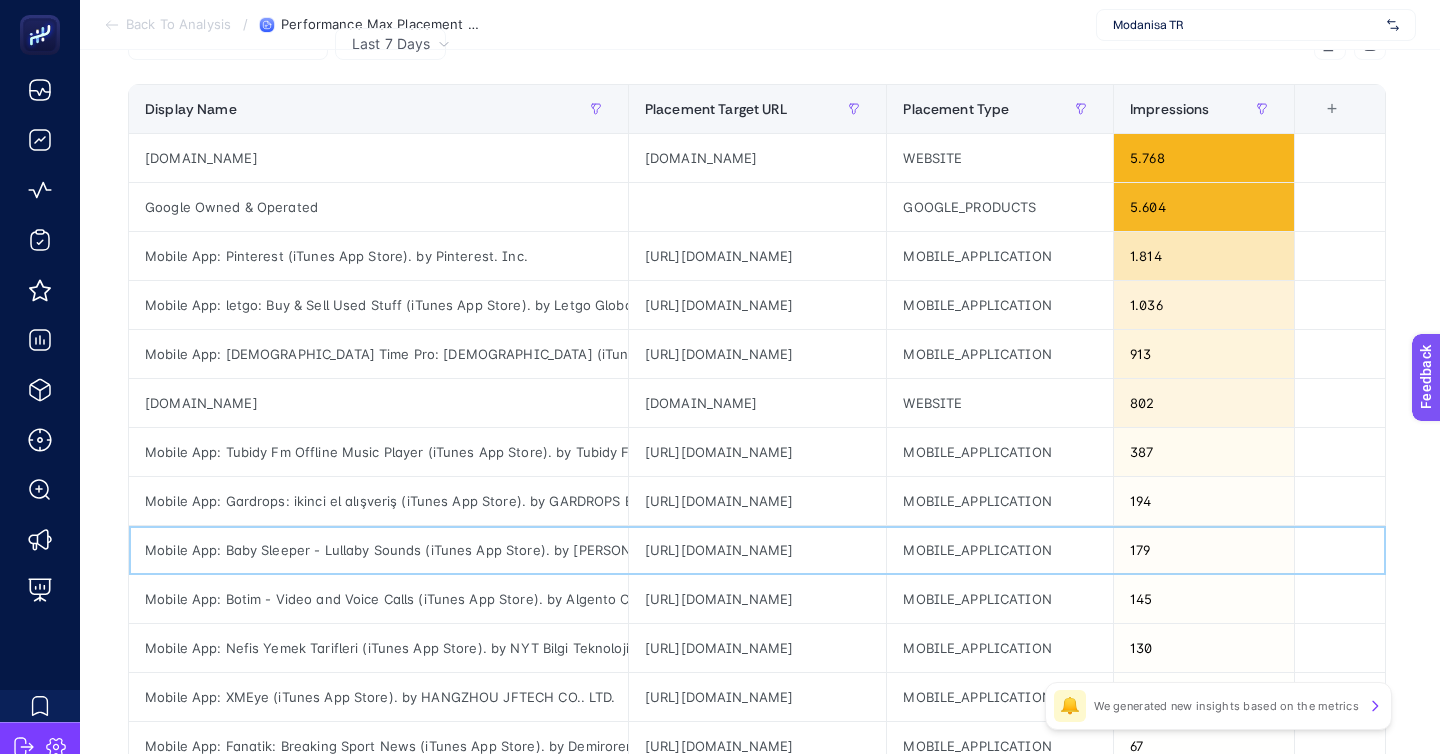 click on "Mobile App: Baby Sleeper - Lullaby Sounds (iTunes App Store). by [PERSON_NAME]" 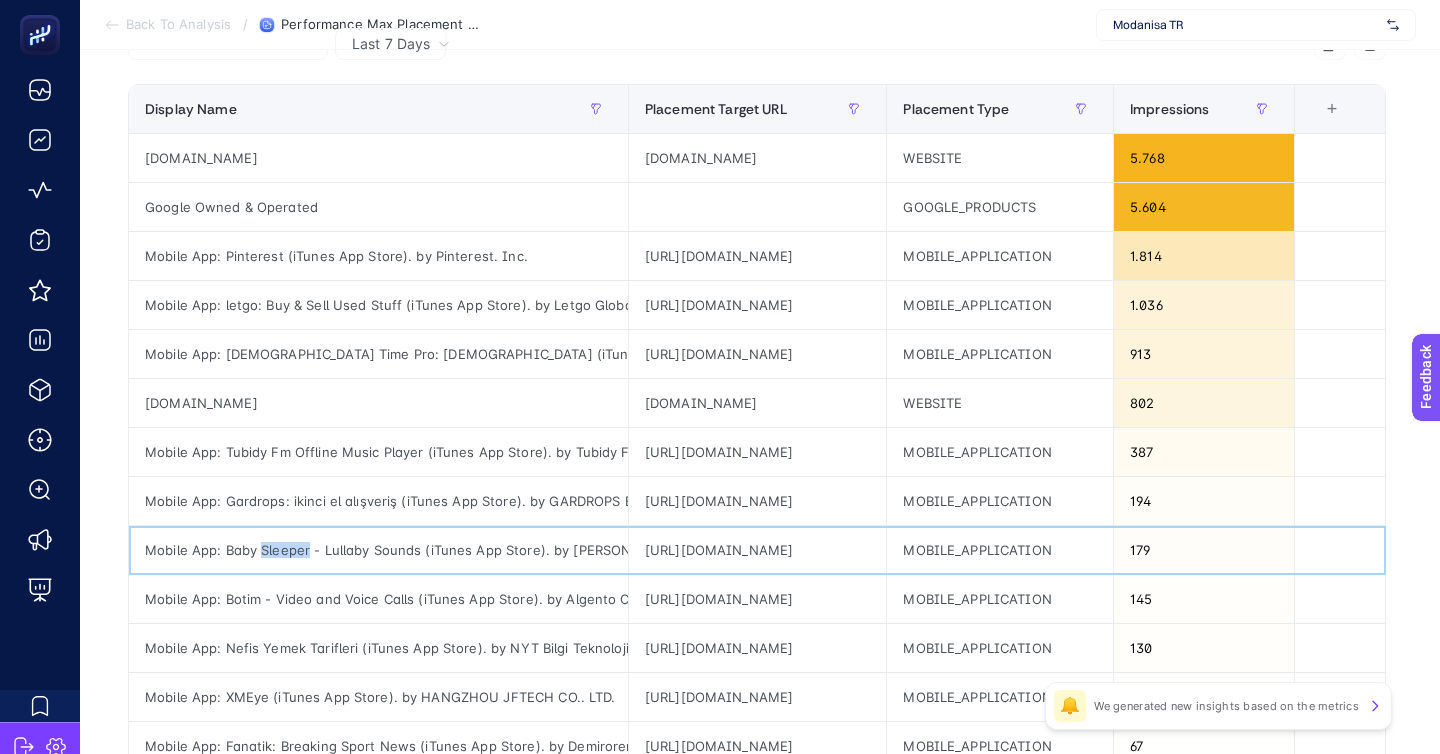 click on "Mobile App: Baby Sleeper - Lullaby Sounds (iTunes App Store). by [PERSON_NAME]" 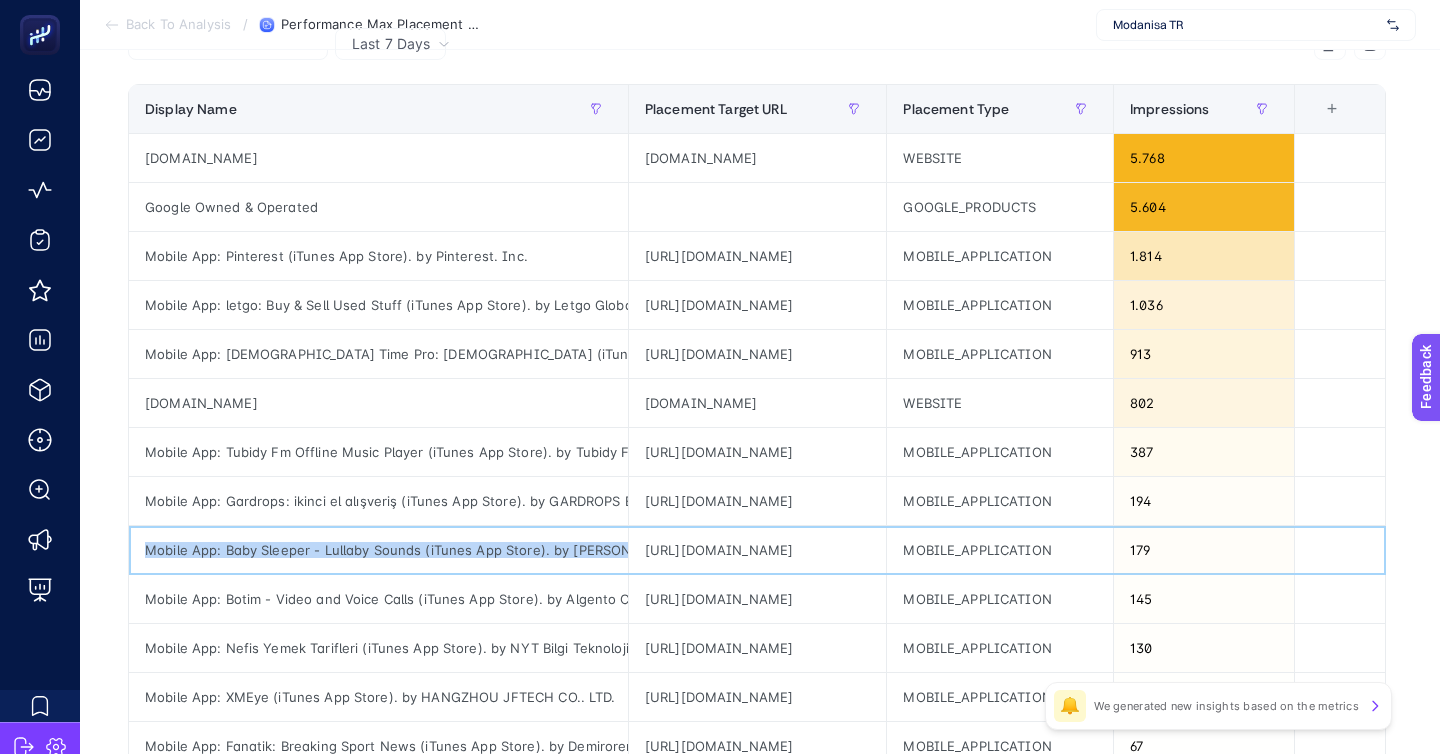 click on "Mobile App: Baby Sleeper - Lullaby Sounds (iTunes App Store). by [PERSON_NAME]" 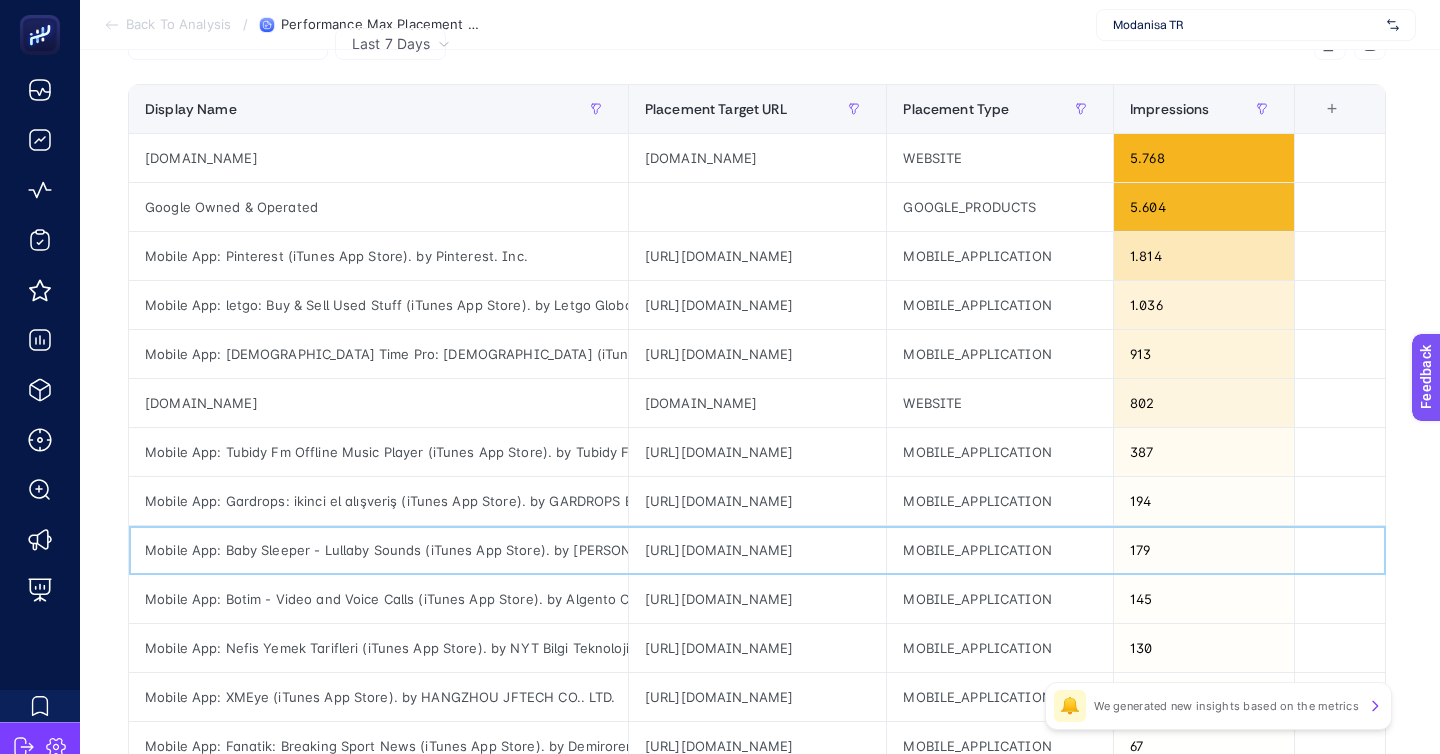 click on "Mobile App: Baby Sleeper - Lullaby Sounds (iTunes App Store). by [PERSON_NAME]" 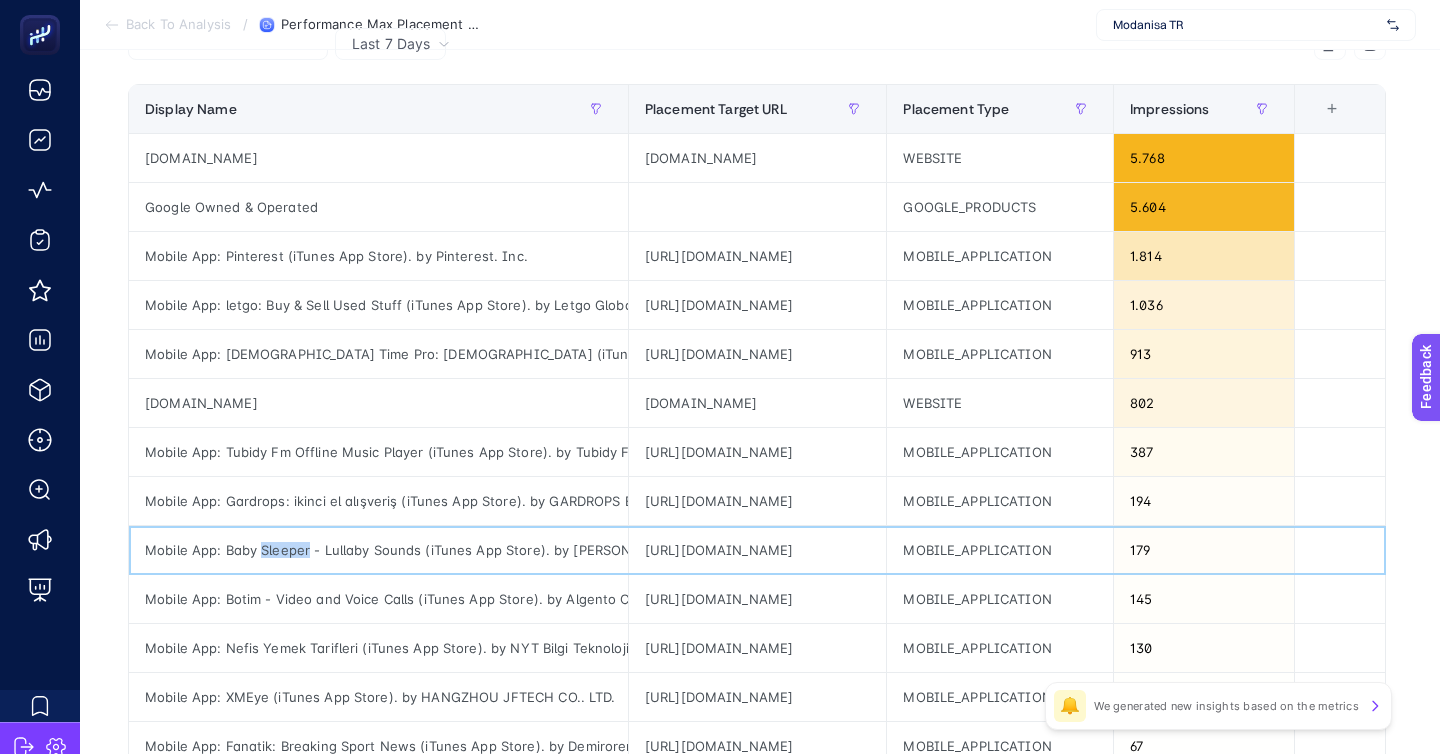 click on "Mobile App: Baby Sleeper - Lullaby Sounds (iTunes App Store). by [PERSON_NAME]" 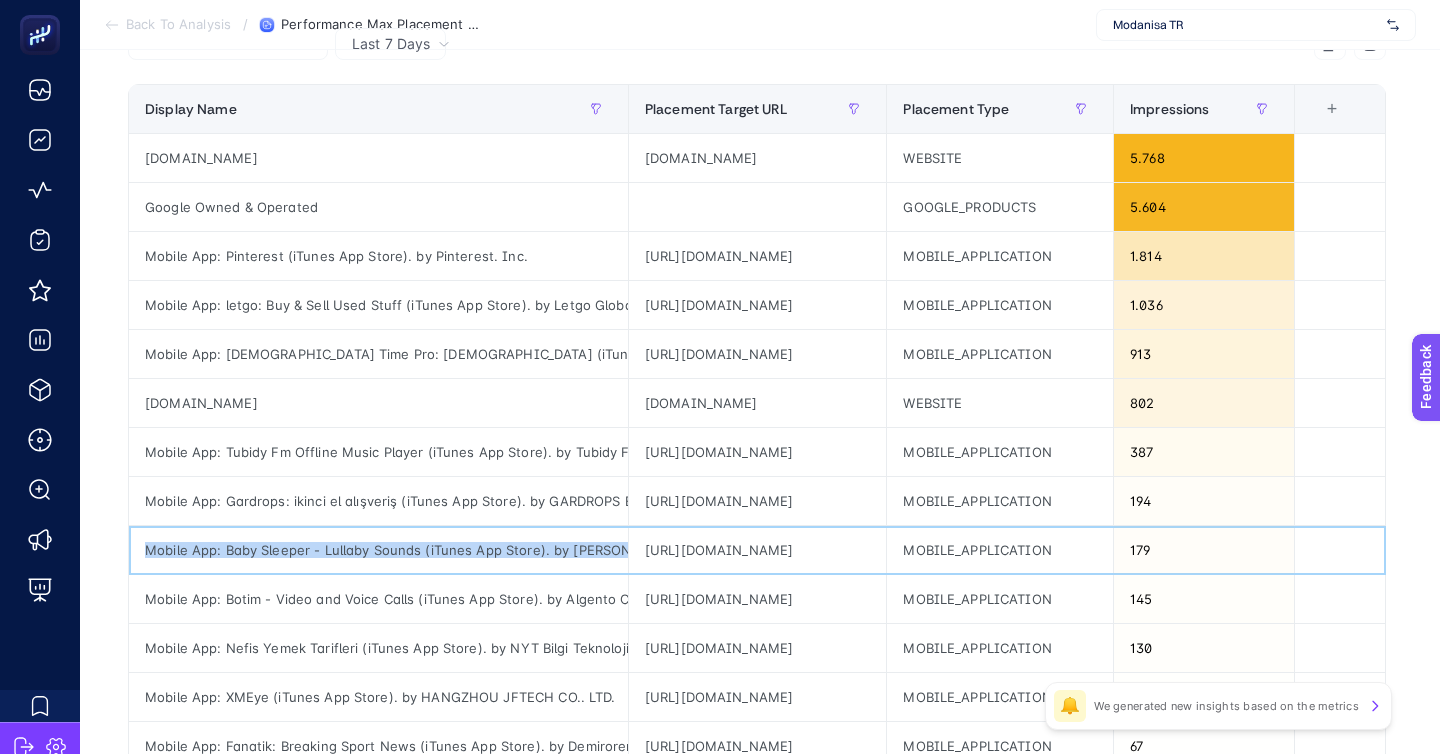 click on "Mobile App: Baby Sleeper - Lullaby Sounds (iTunes App Store). by [PERSON_NAME]" 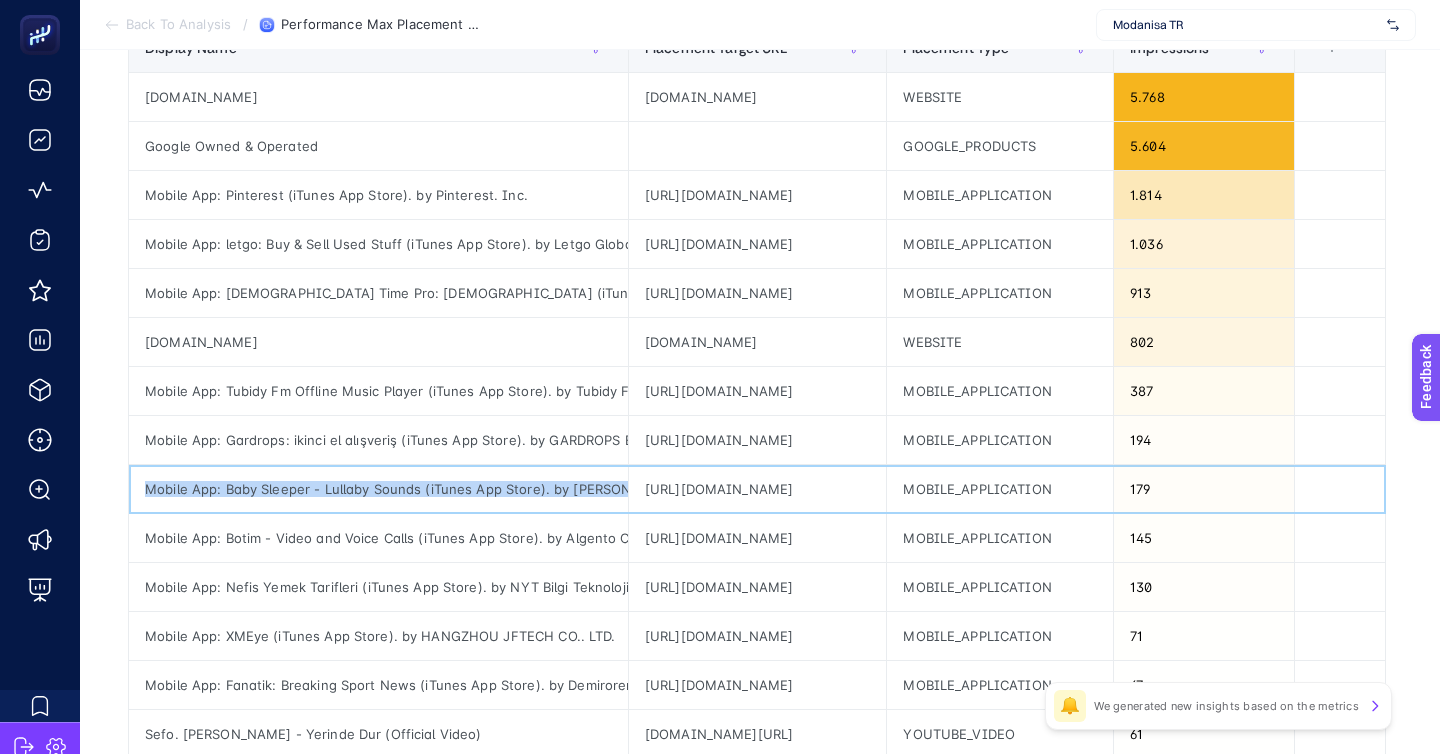 scroll, scrollTop: 308, scrollLeft: 0, axis: vertical 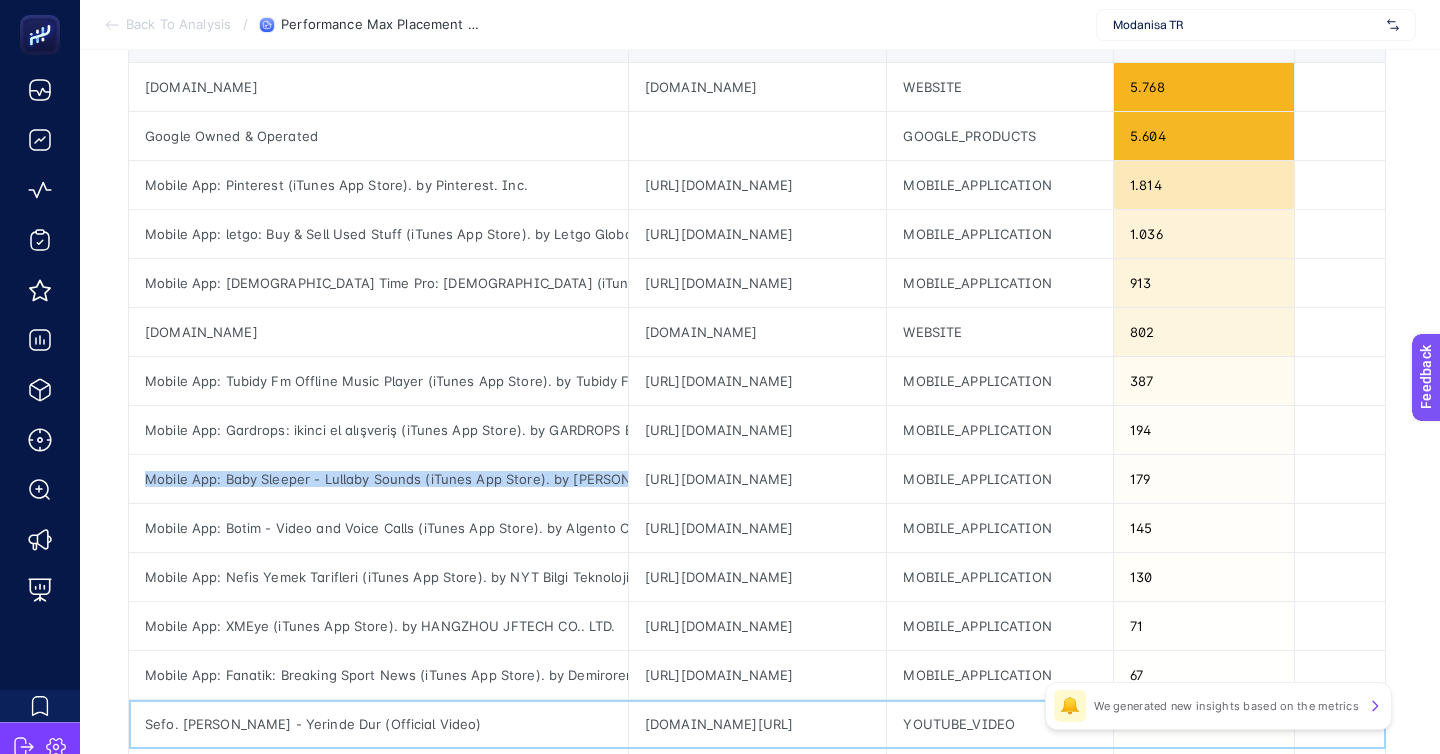 click on "Sefo. [PERSON_NAME] - Yerinde Dur (Official Video)" 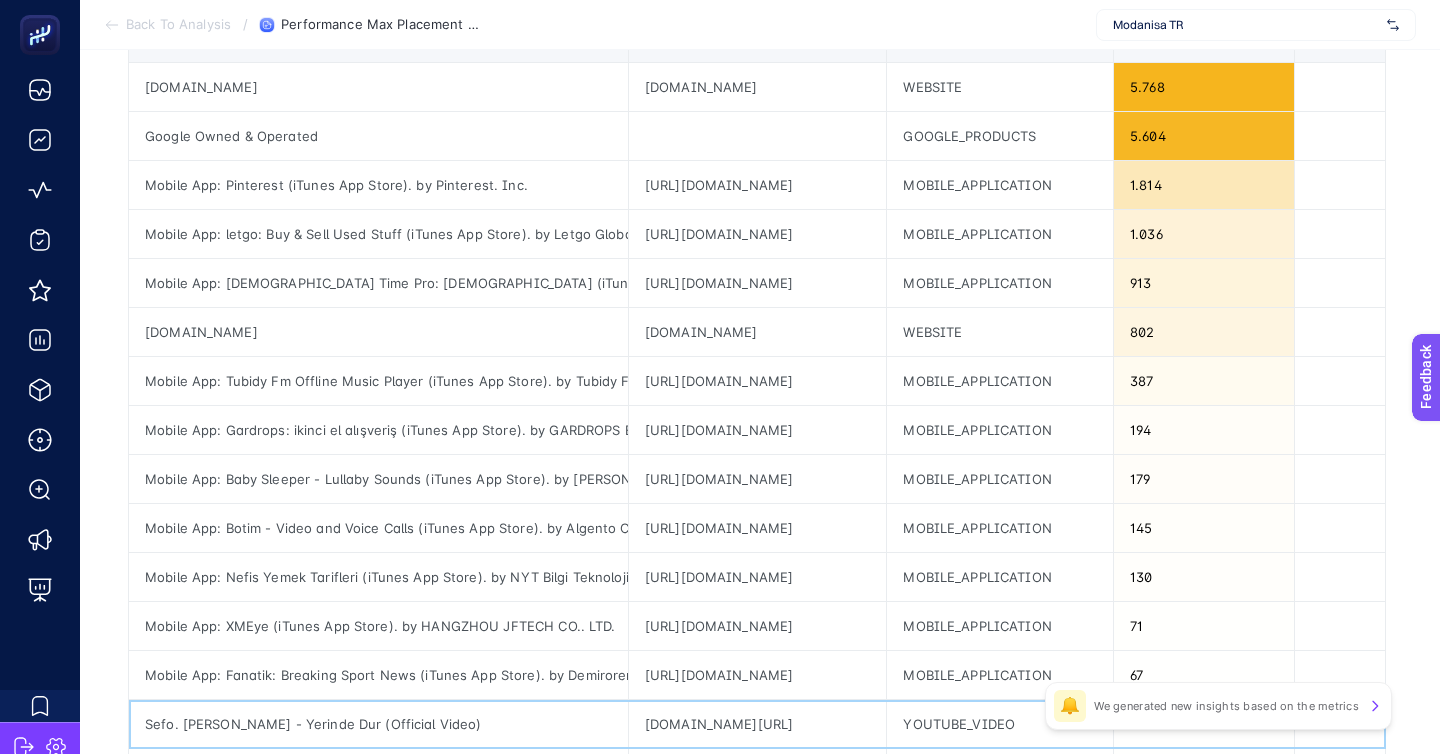 click on "Sefo. [PERSON_NAME] - Yerinde Dur (Official Video)" 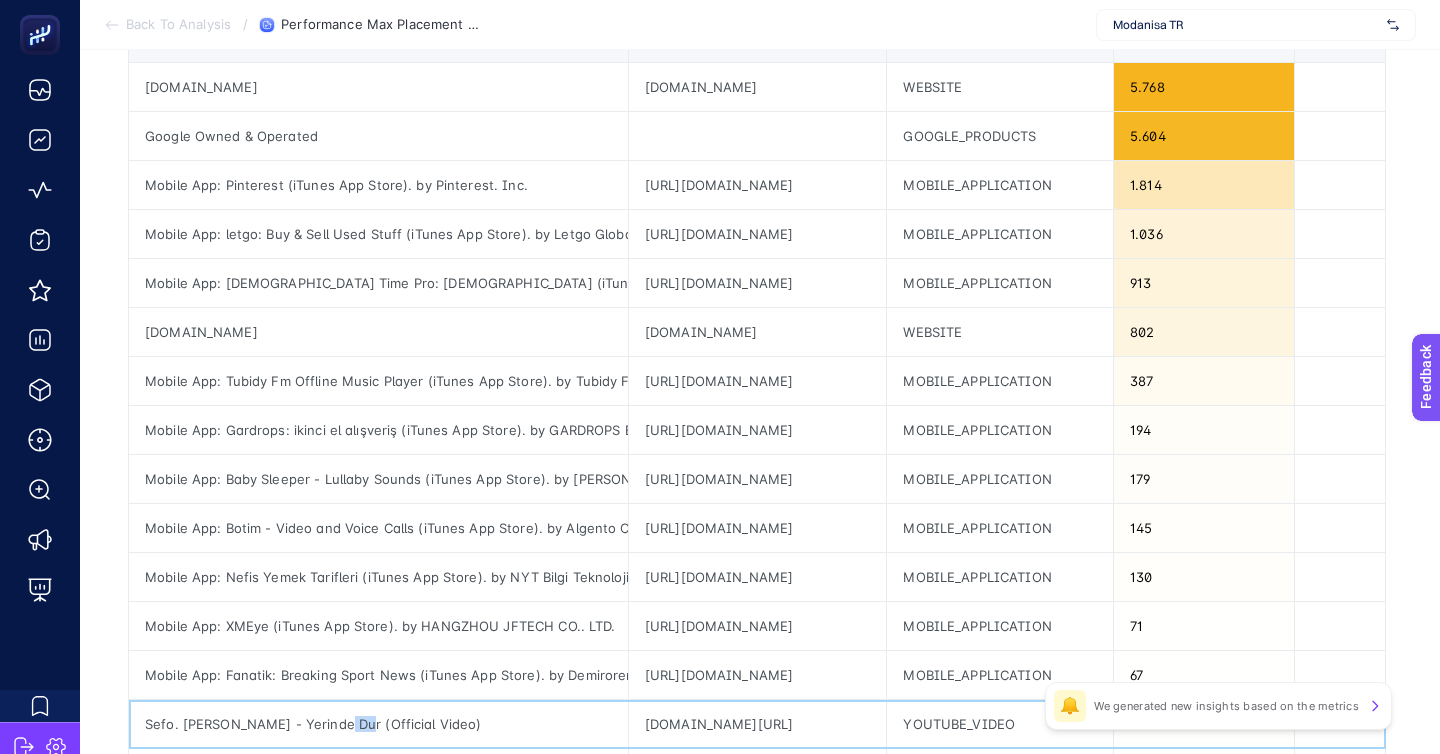 click on "Sefo. [PERSON_NAME] - Yerinde Dur (Official Video)" 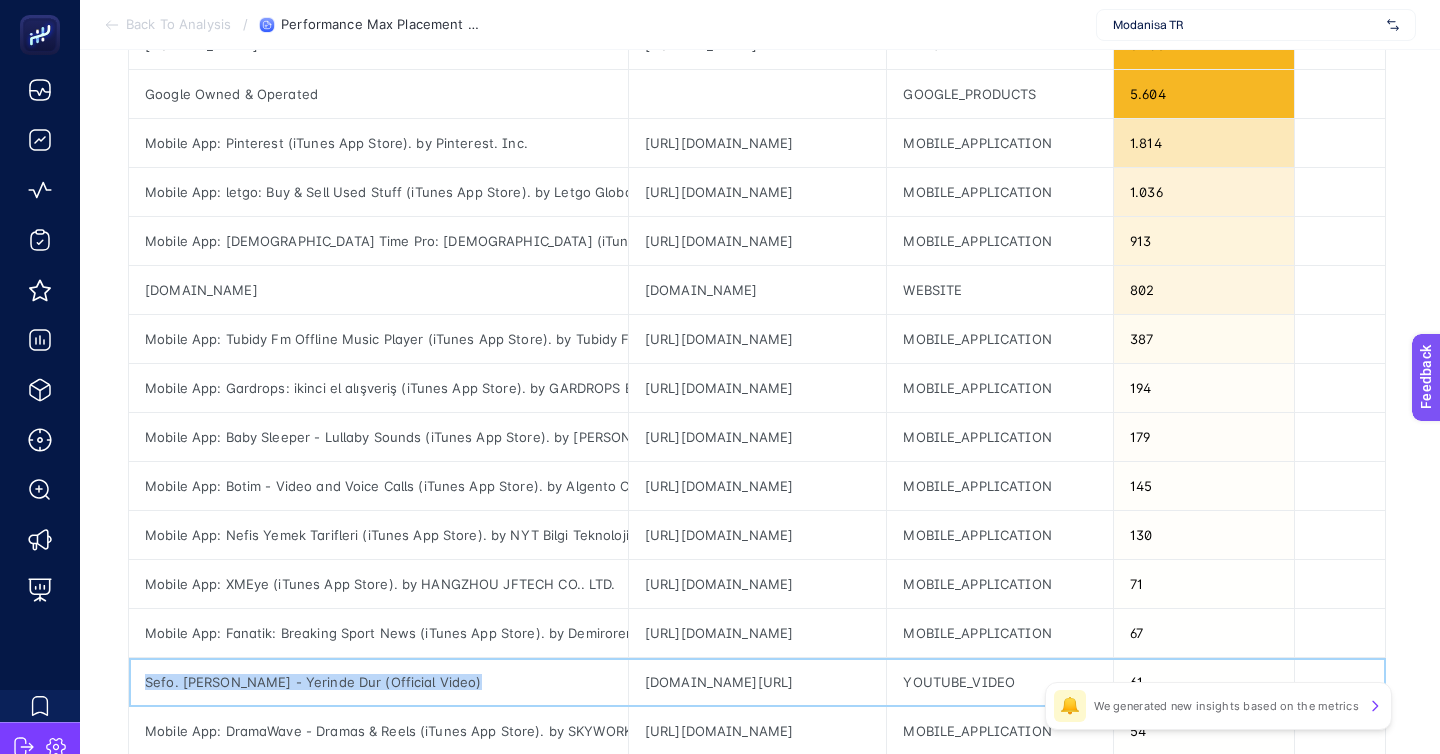 scroll, scrollTop: 340, scrollLeft: 0, axis: vertical 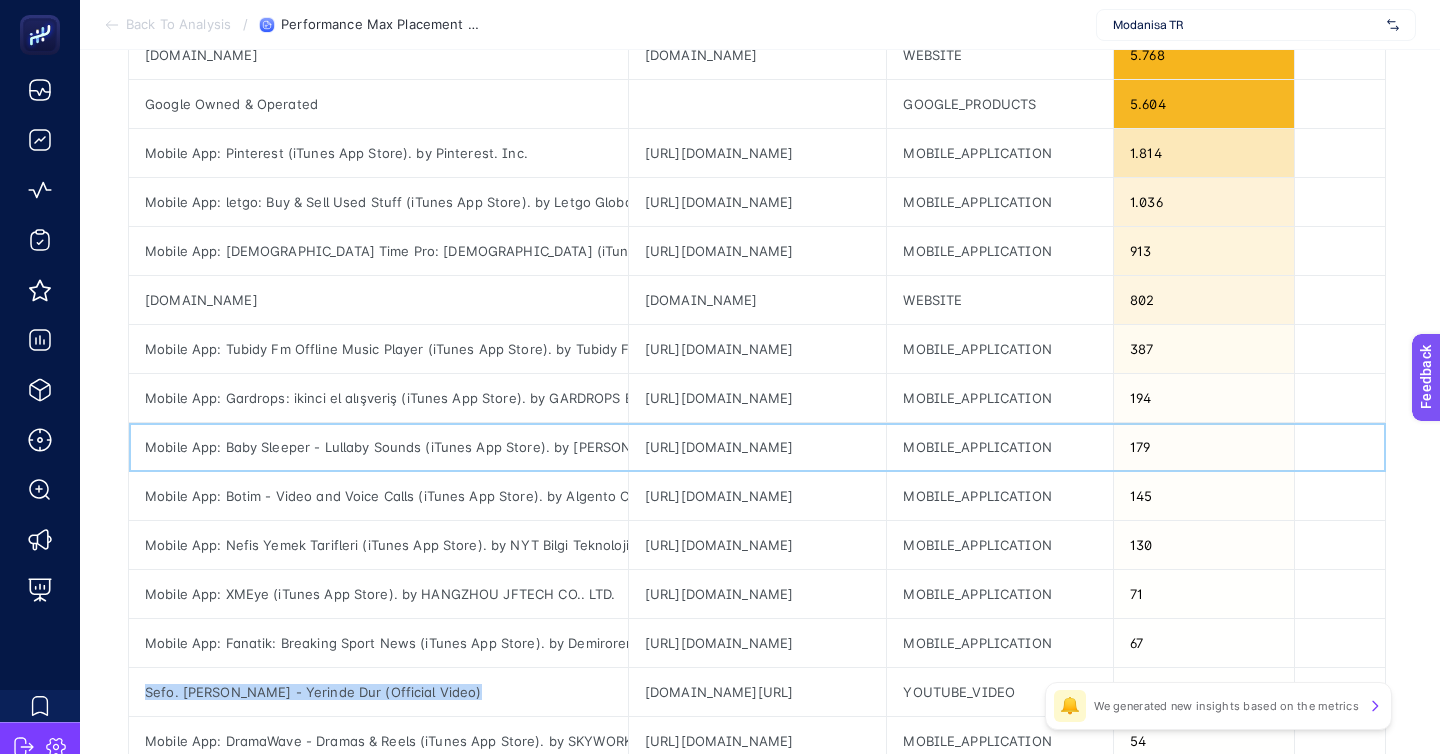 click on "Mobile App: Baby Sleeper - Lullaby Sounds (iTunes App Store). by [PERSON_NAME]" 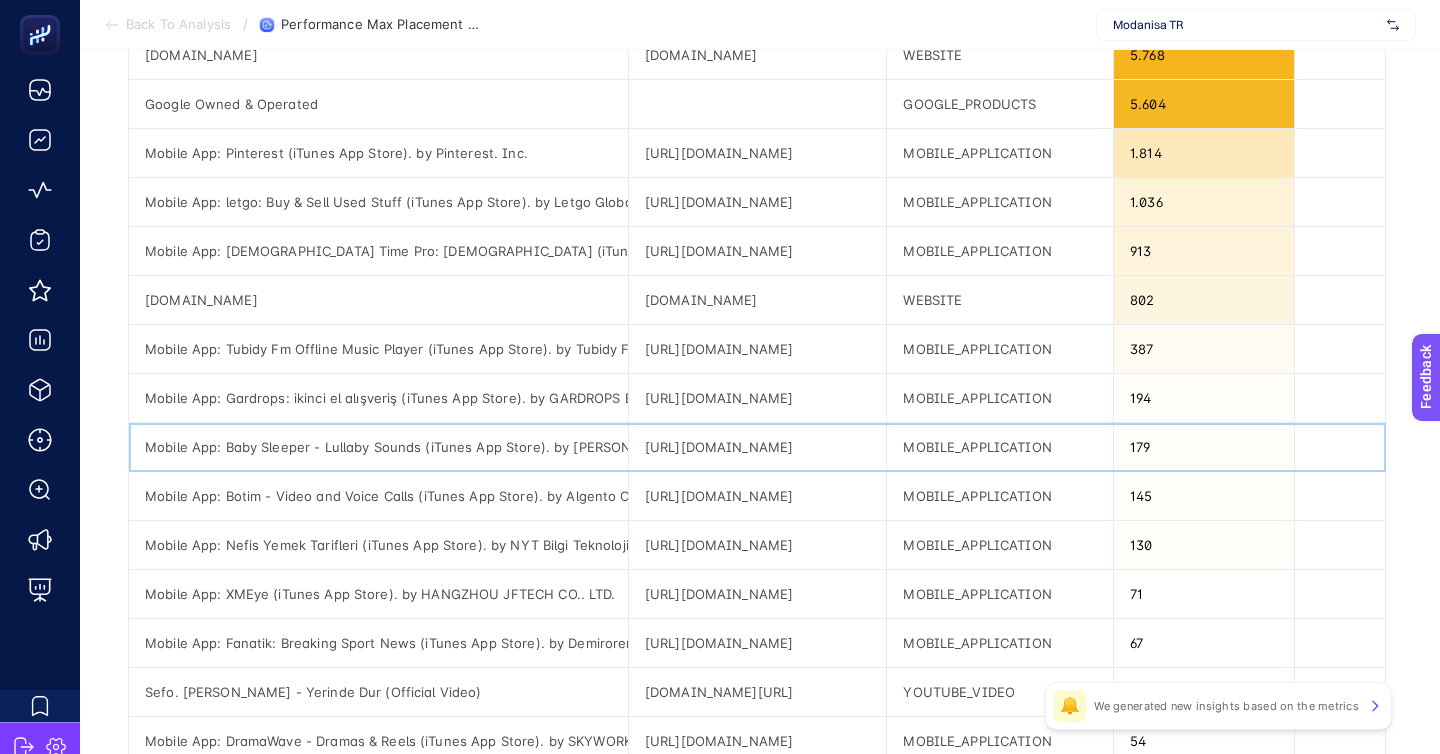 click on "Mobile App: Baby Sleeper - Lullaby Sounds (iTunes App Store). by [PERSON_NAME]" 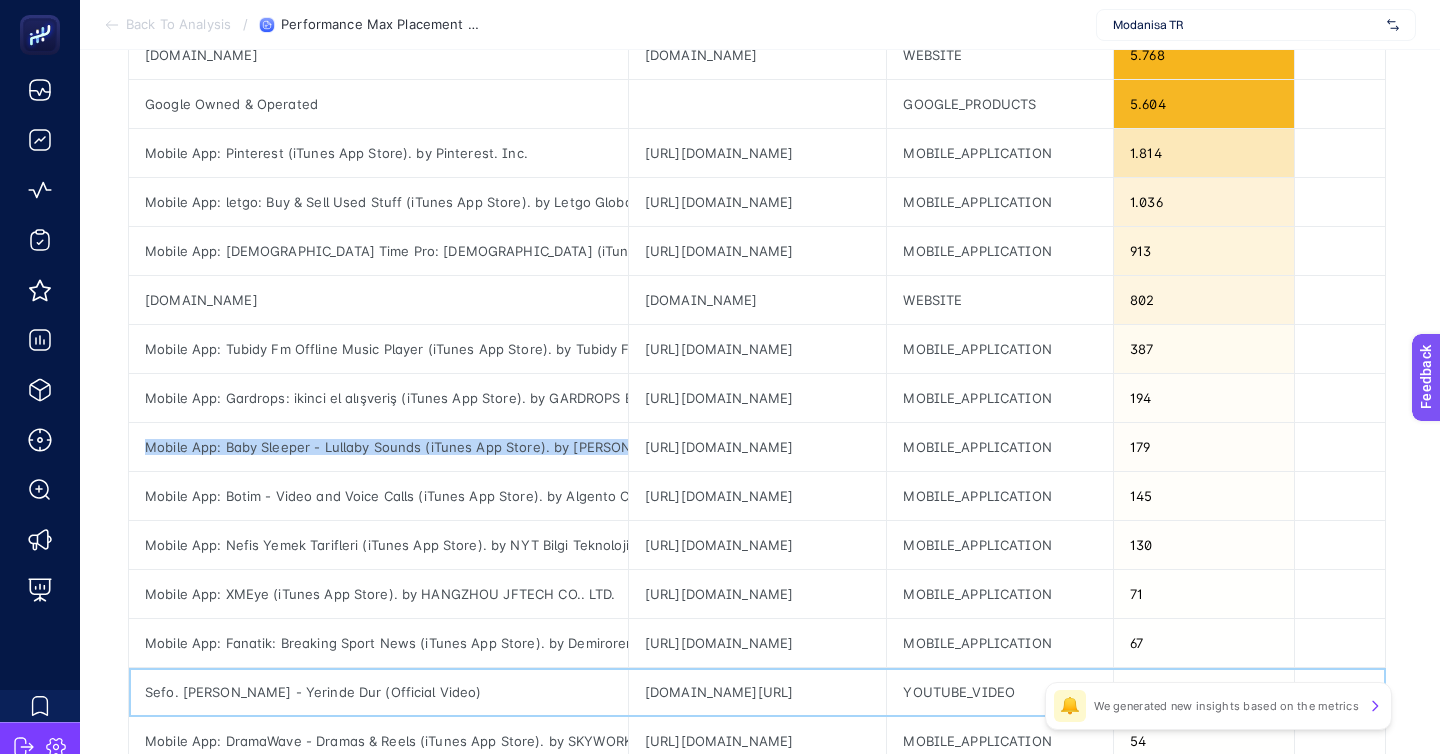 click on "Sefo. [PERSON_NAME] - Yerinde Dur (Official Video)" 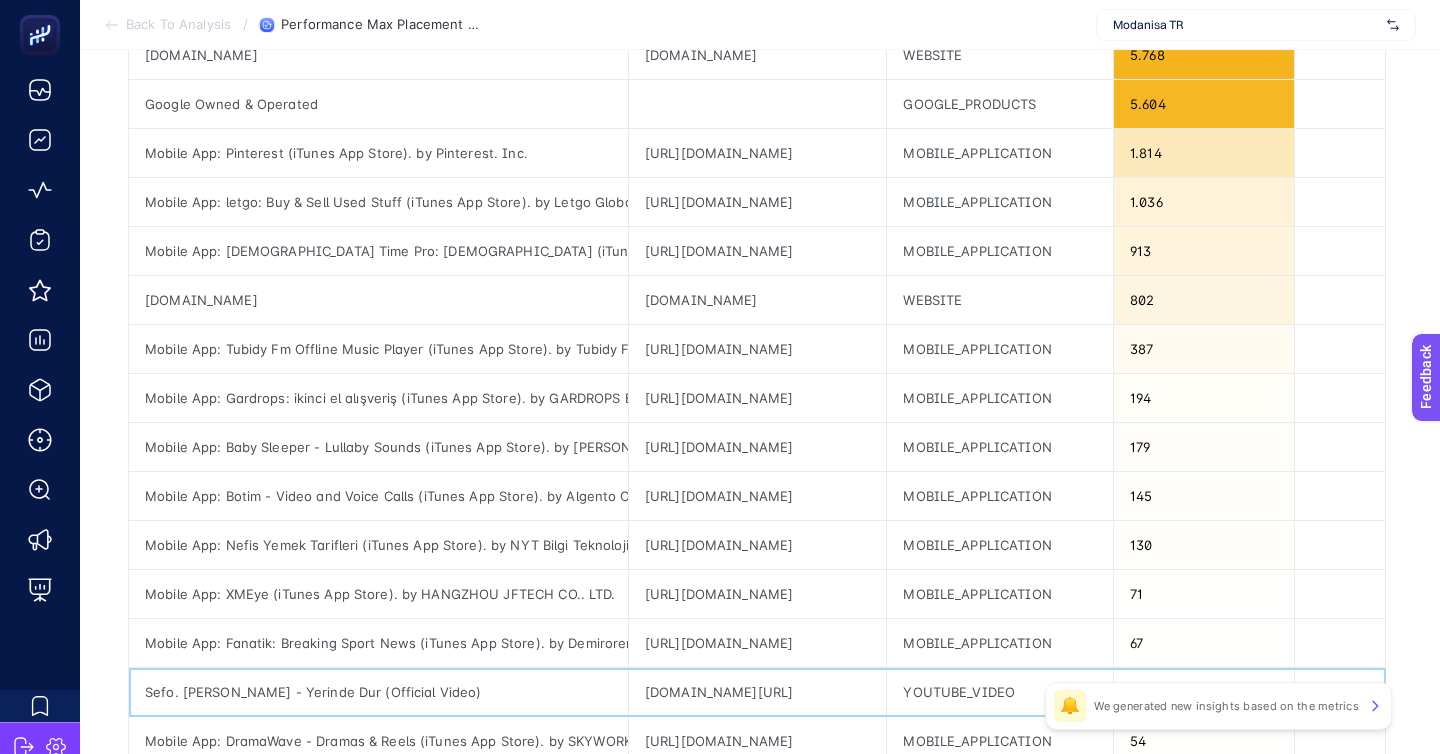 click on "Sefo. [PERSON_NAME] - Yerinde Dur (Official Video)" 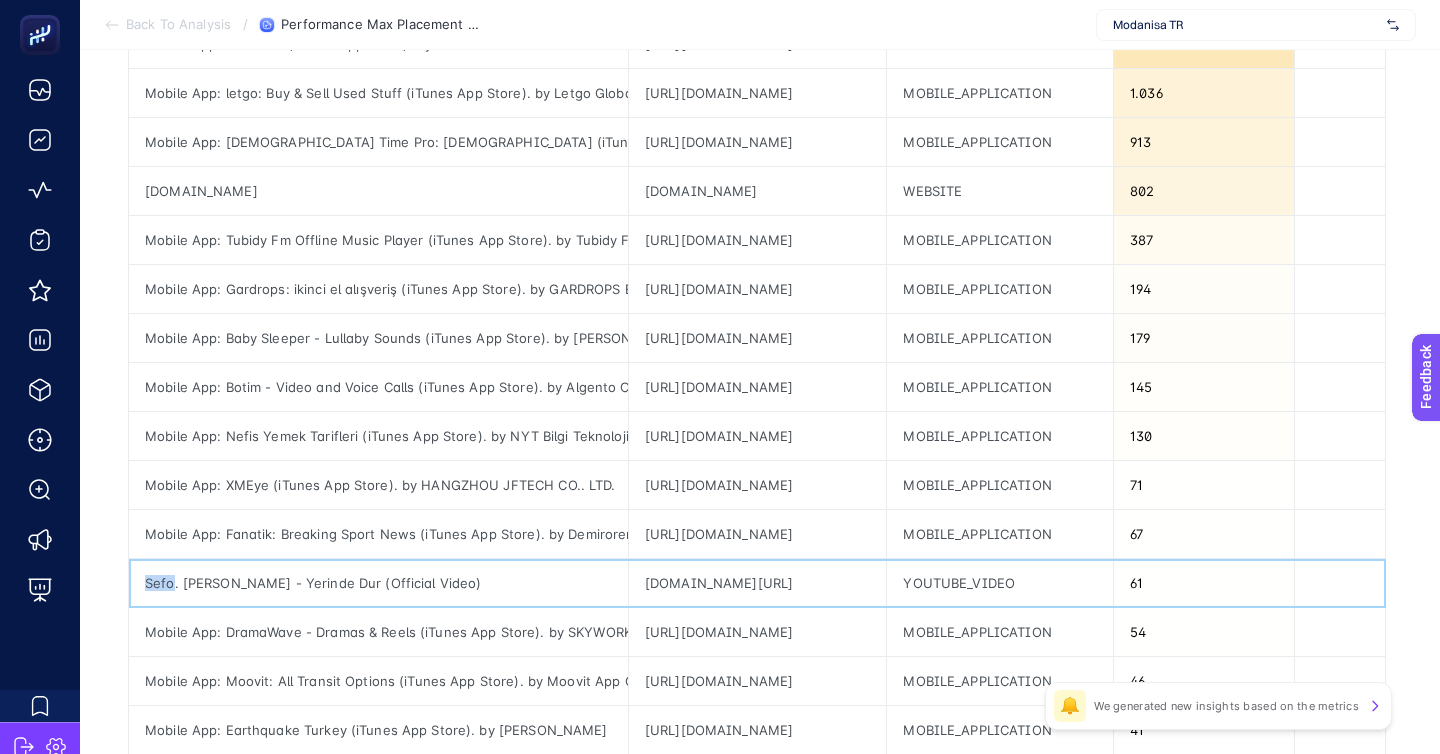 scroll, scrollTop: 445, scrollLeft: 0, axis: vertical 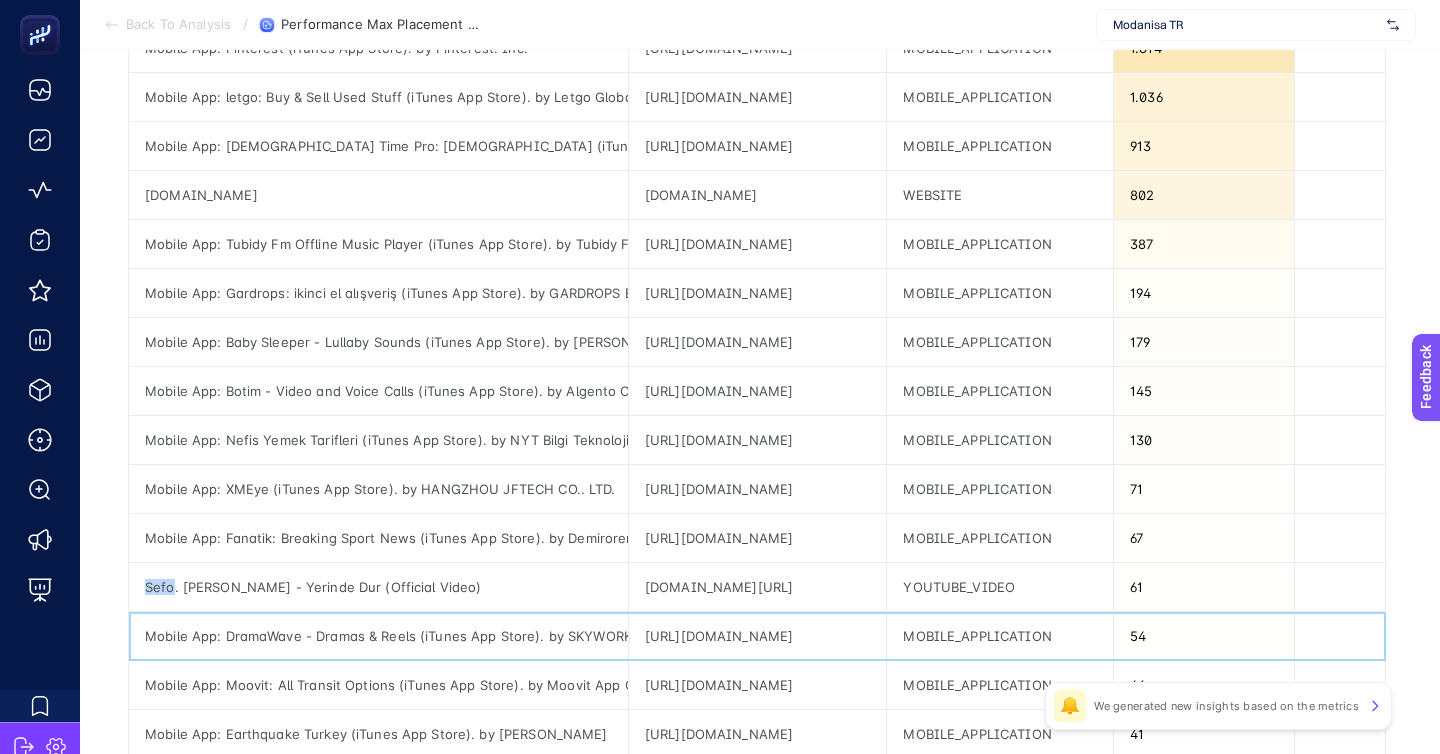 click on "Mobile App: DramaWave - Dramas & Reels (iTunes App Store). by SKYWORK AI PTE LTD" 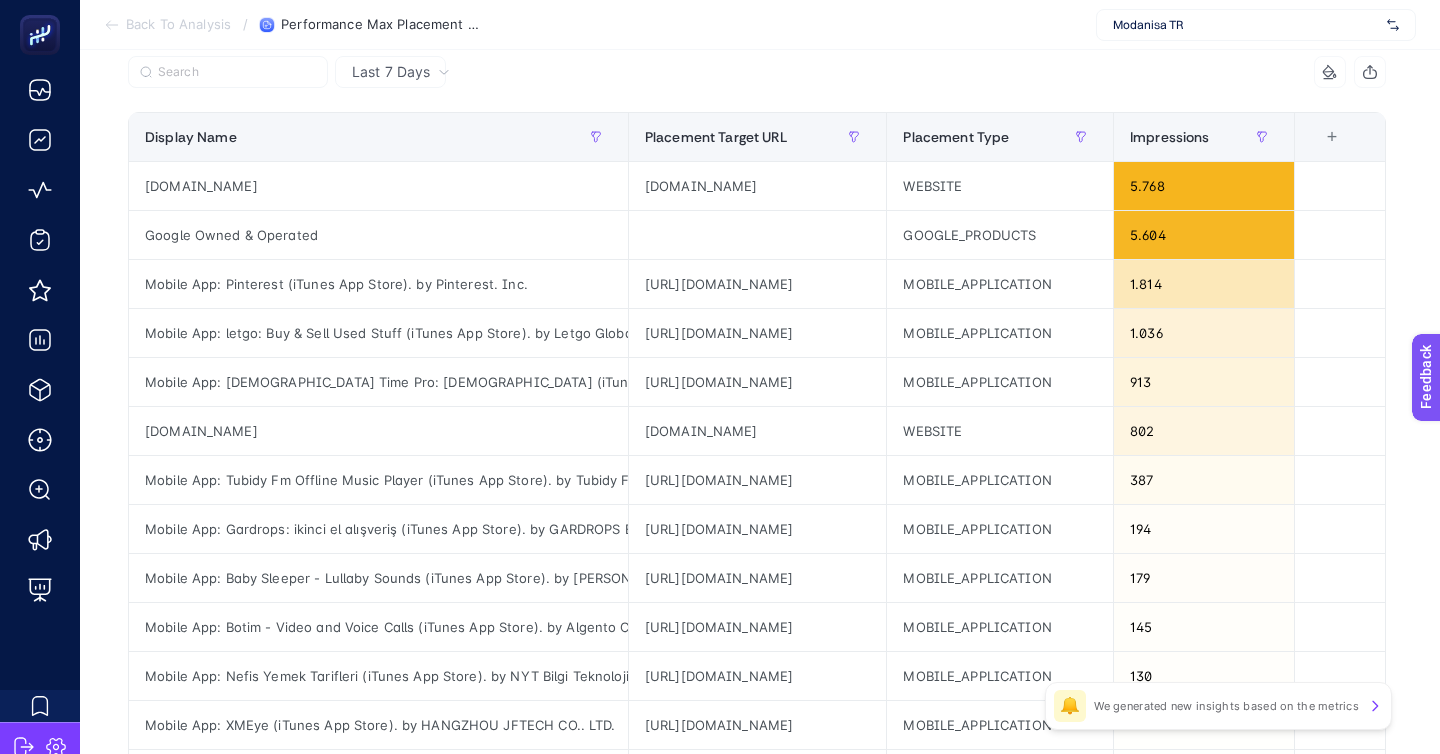 scroll, scrollTop: 200, scrollLeft: 0, axis: vertical 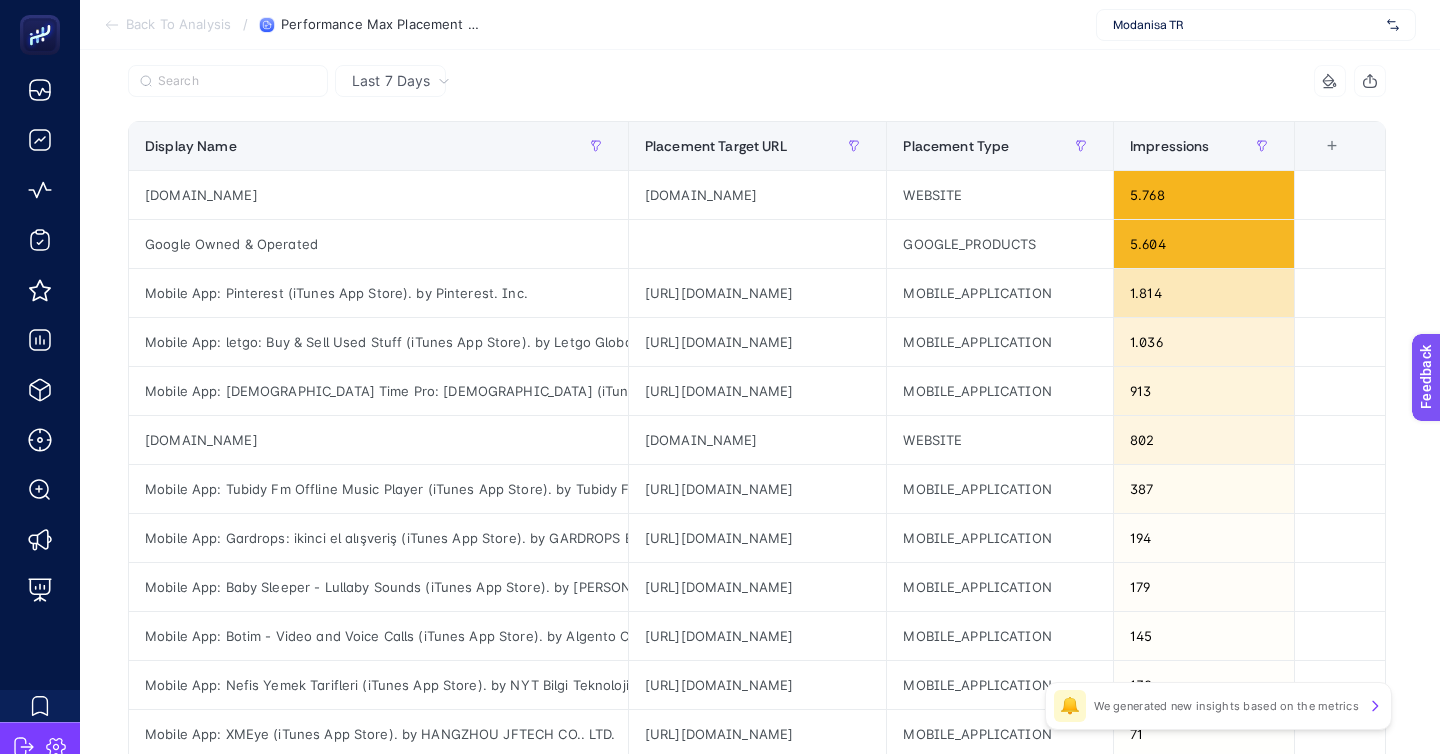 click on "Modanisa TR" at bounding box center [1246, 25] 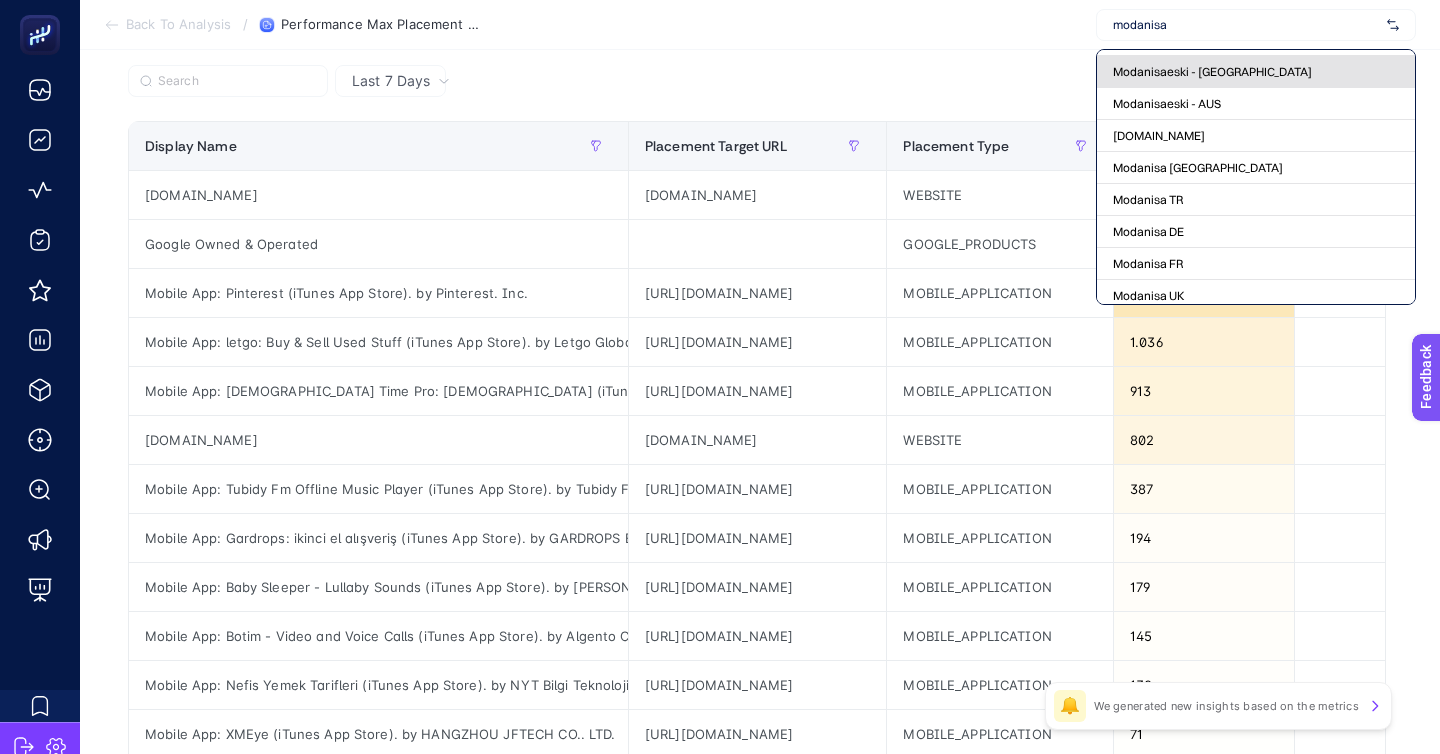 scroll, scrollTop: 94, scrollLeft: 0, axis: vertical 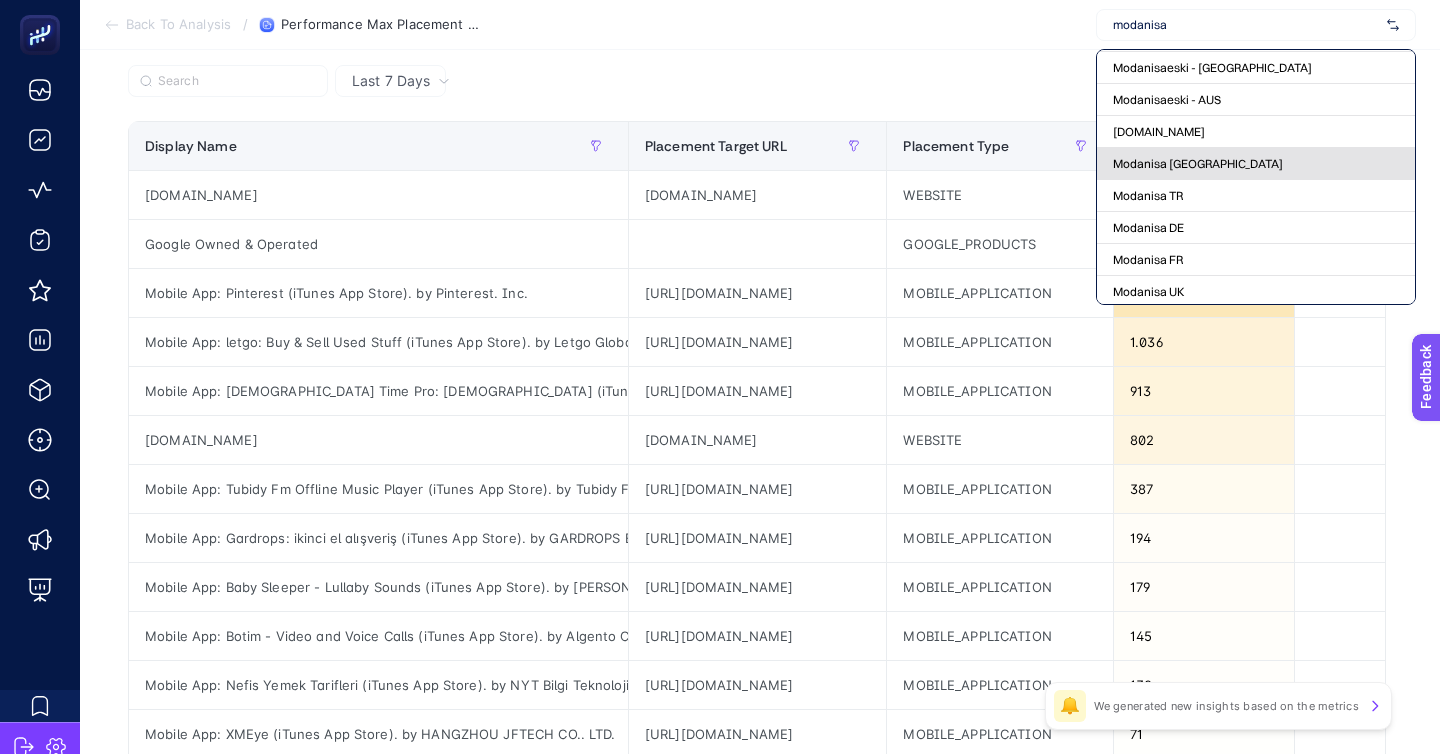 type on "modanisa" 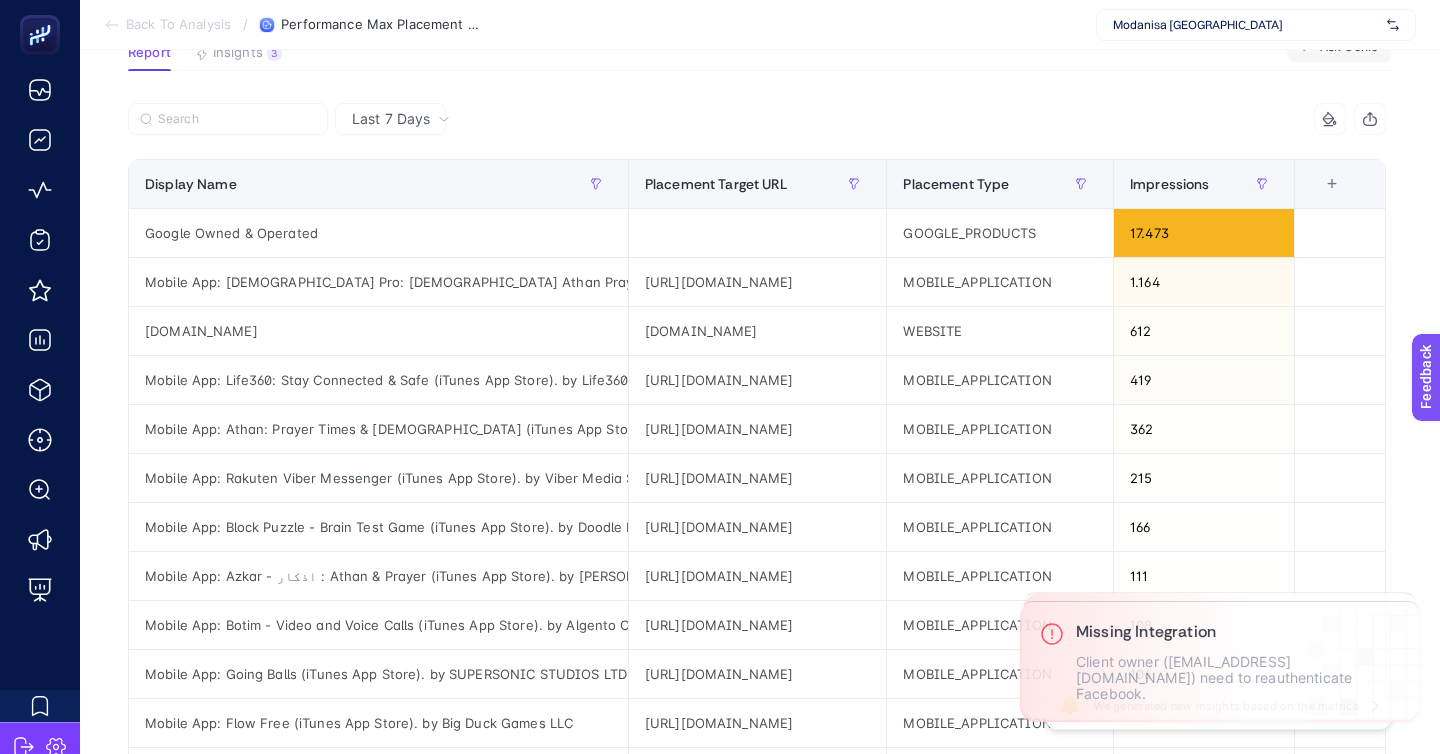 scroll, scrollTop: 179, scrollLeft: 0, axis: vertical 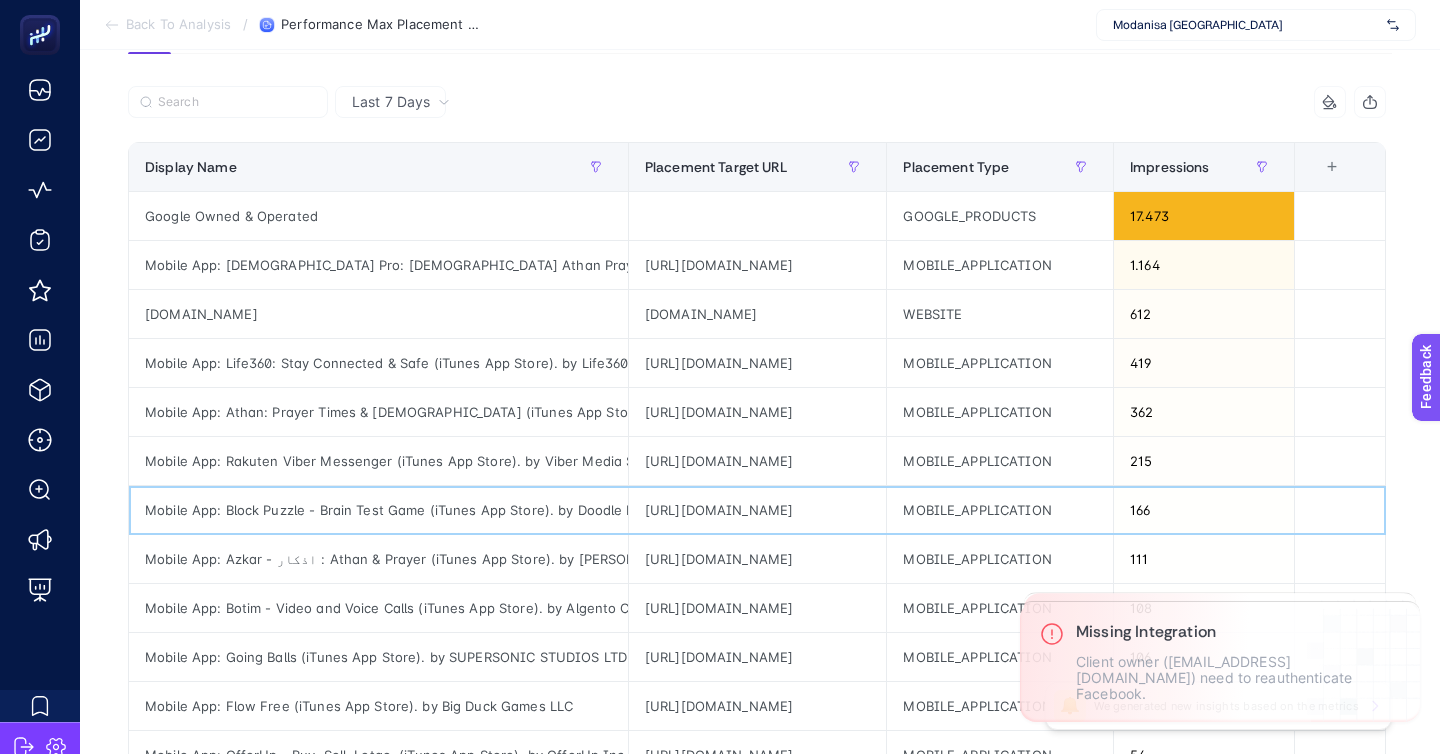 click on "Mobile App: Block Puzzle - Brain Test Game (iTunes App Store). by Doodle Mobile Limited" 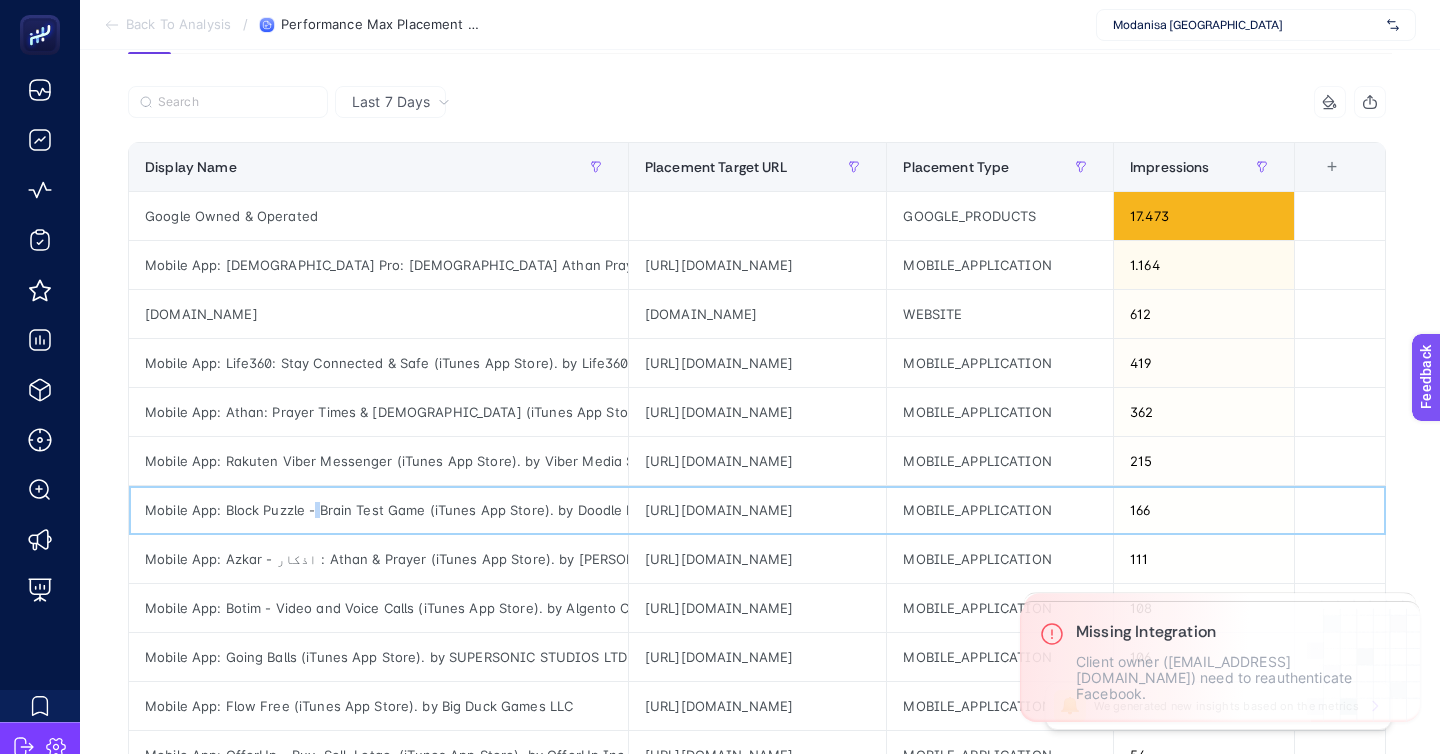 click on "Mobile App: Block Puzzle - Brain Test Game (iTunes App Store). by Doodle Mobile Limited" 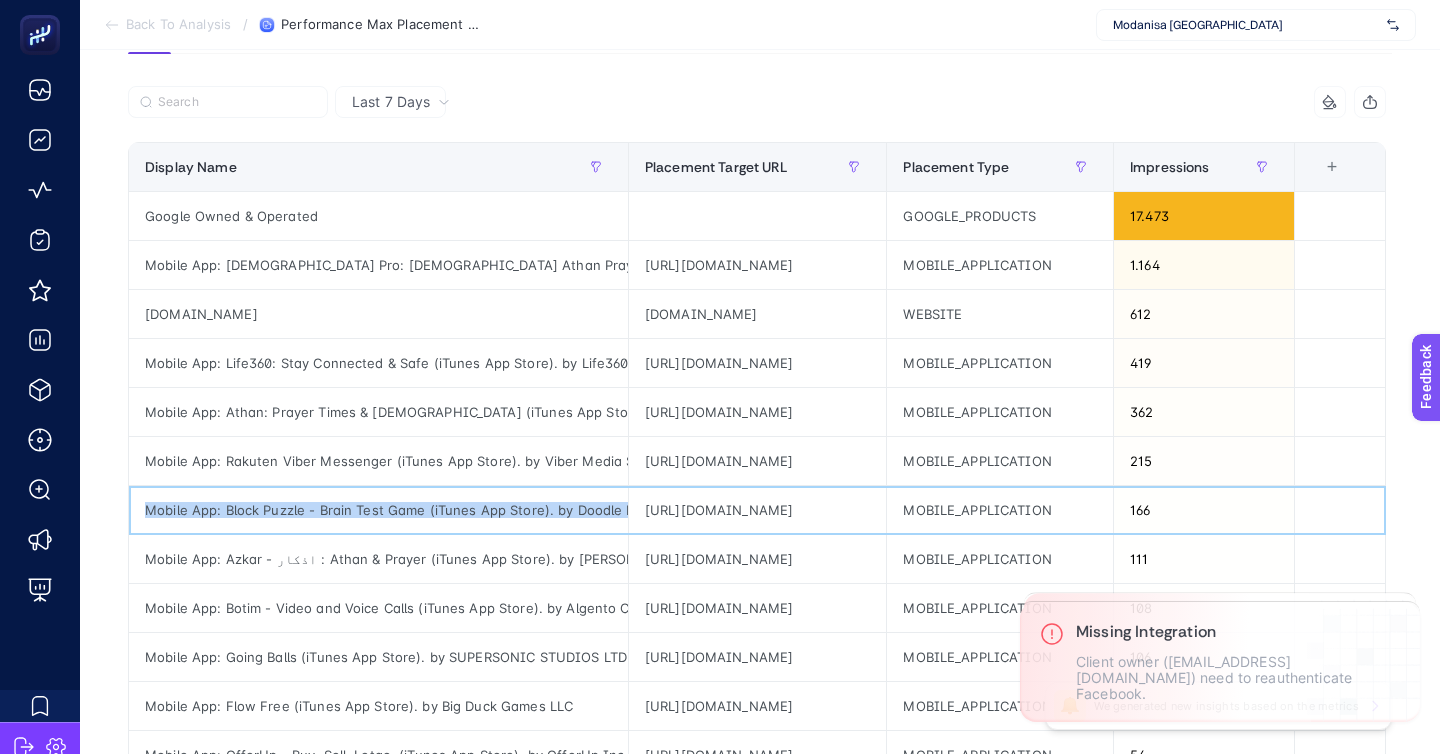 click on "Mobile App: Block Puzzle - Brain Test Game (iTunes App Store). by Doodle Mobile Limited" 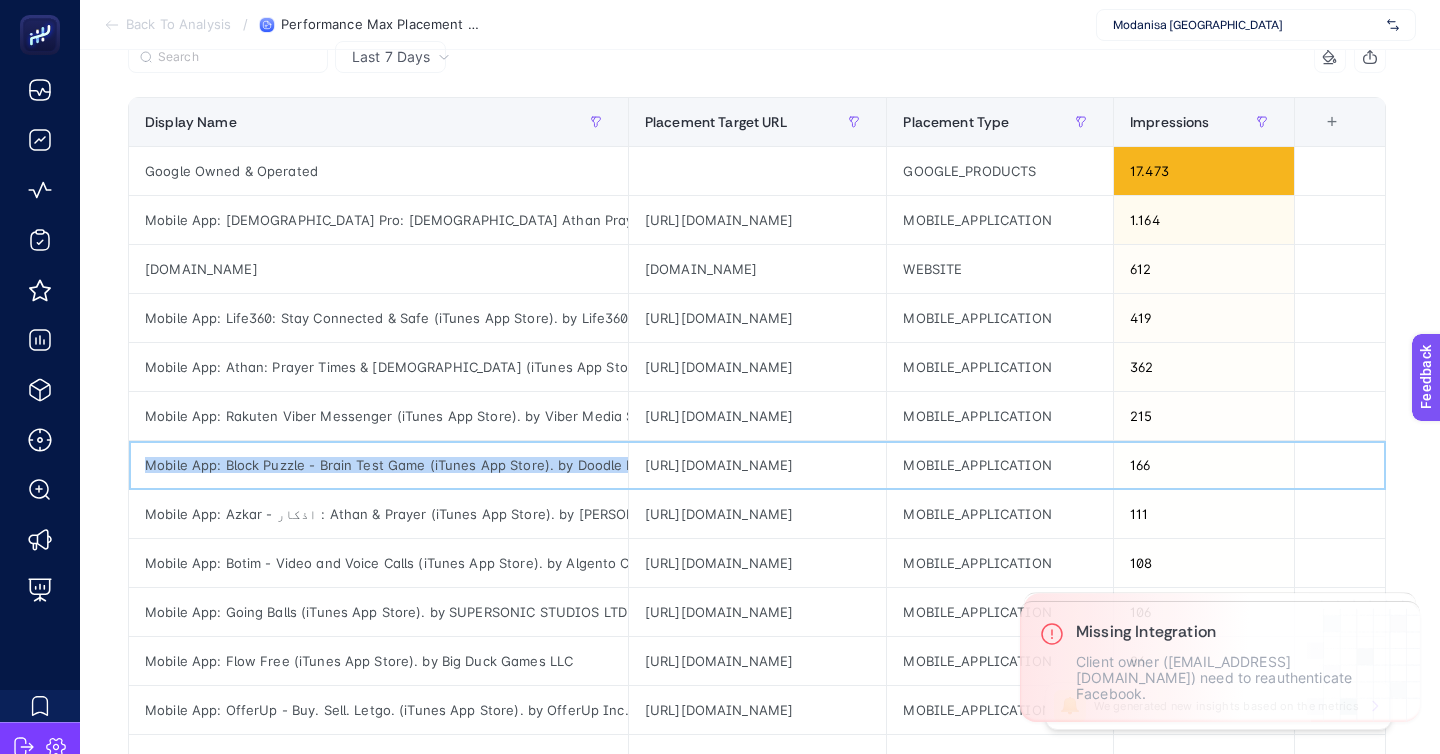 scroll, scrollTop: 222, scrollLeft: 0, axis: vertical 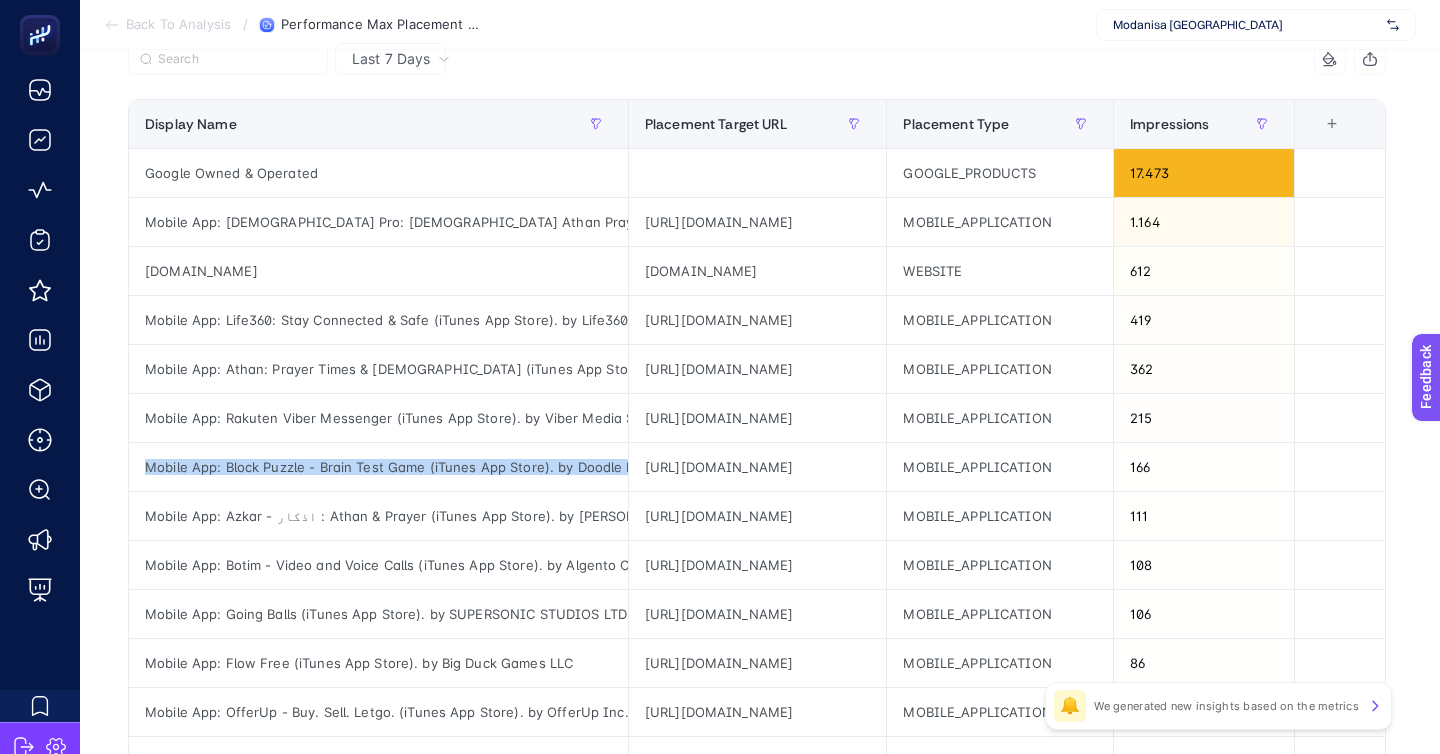 click on "Mobile App: Going Balls (iTunes App Store). by SUPERSONIC STUDIOS LTD" 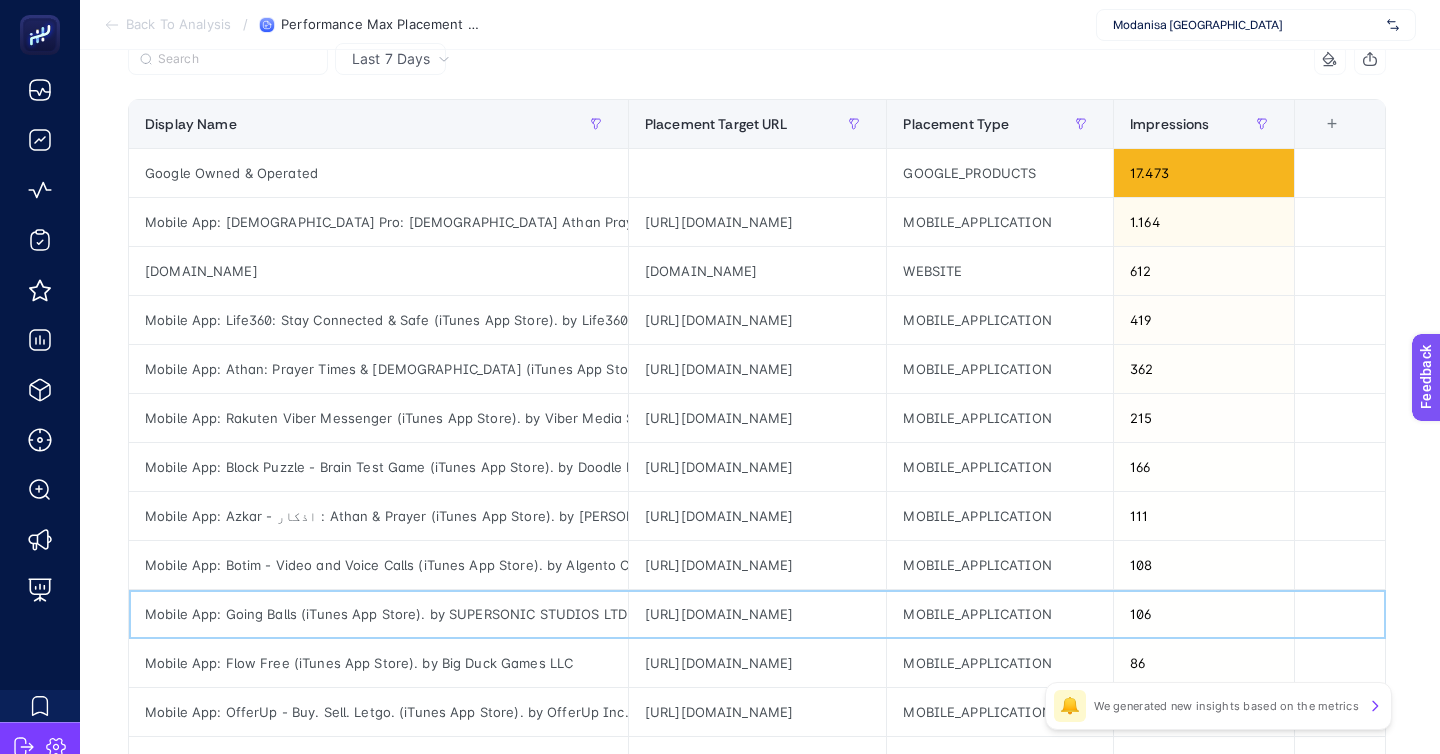 click on "Mobile App: Going Balls (iTunes App Store). by SUPERSONIC STUDIOS LTD" 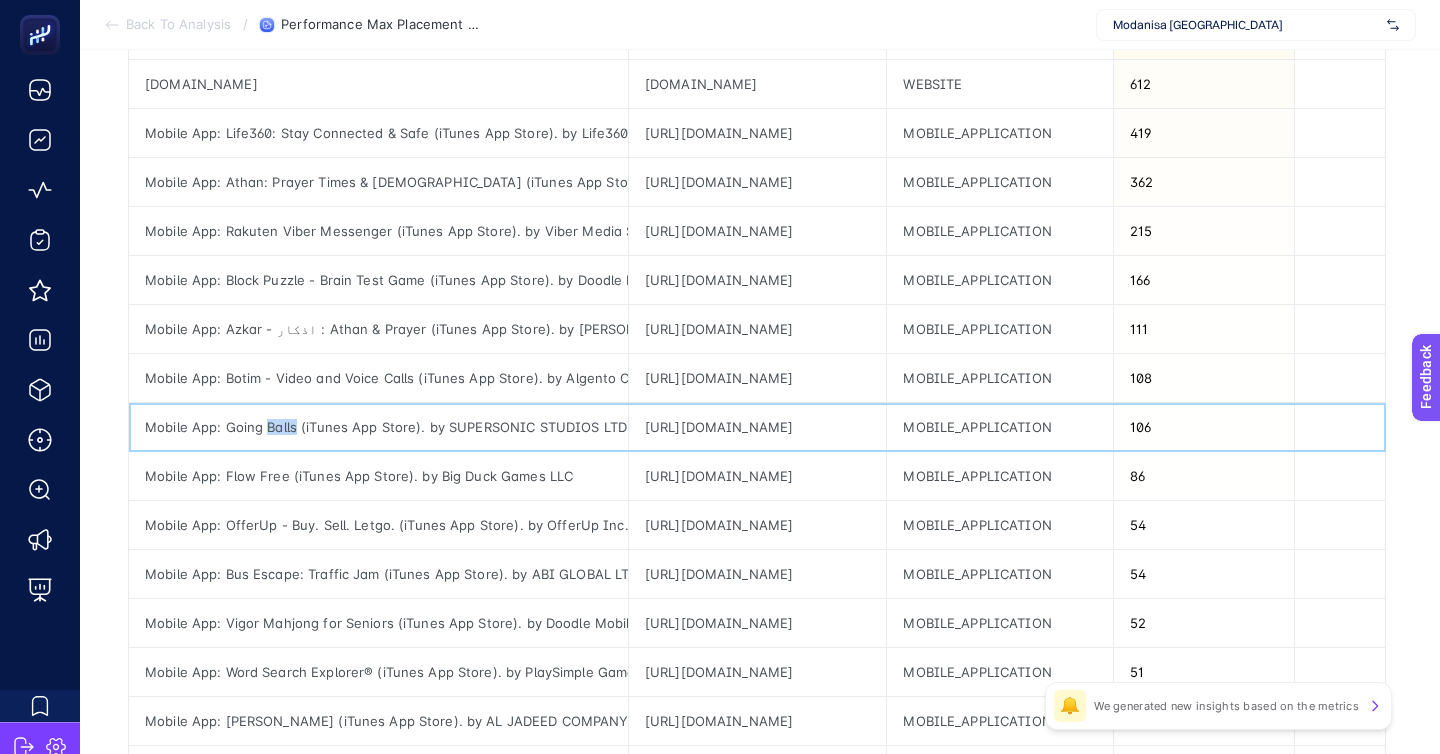 scroll, scrollTop: 410, scrollLeft: 0, axis: vertical 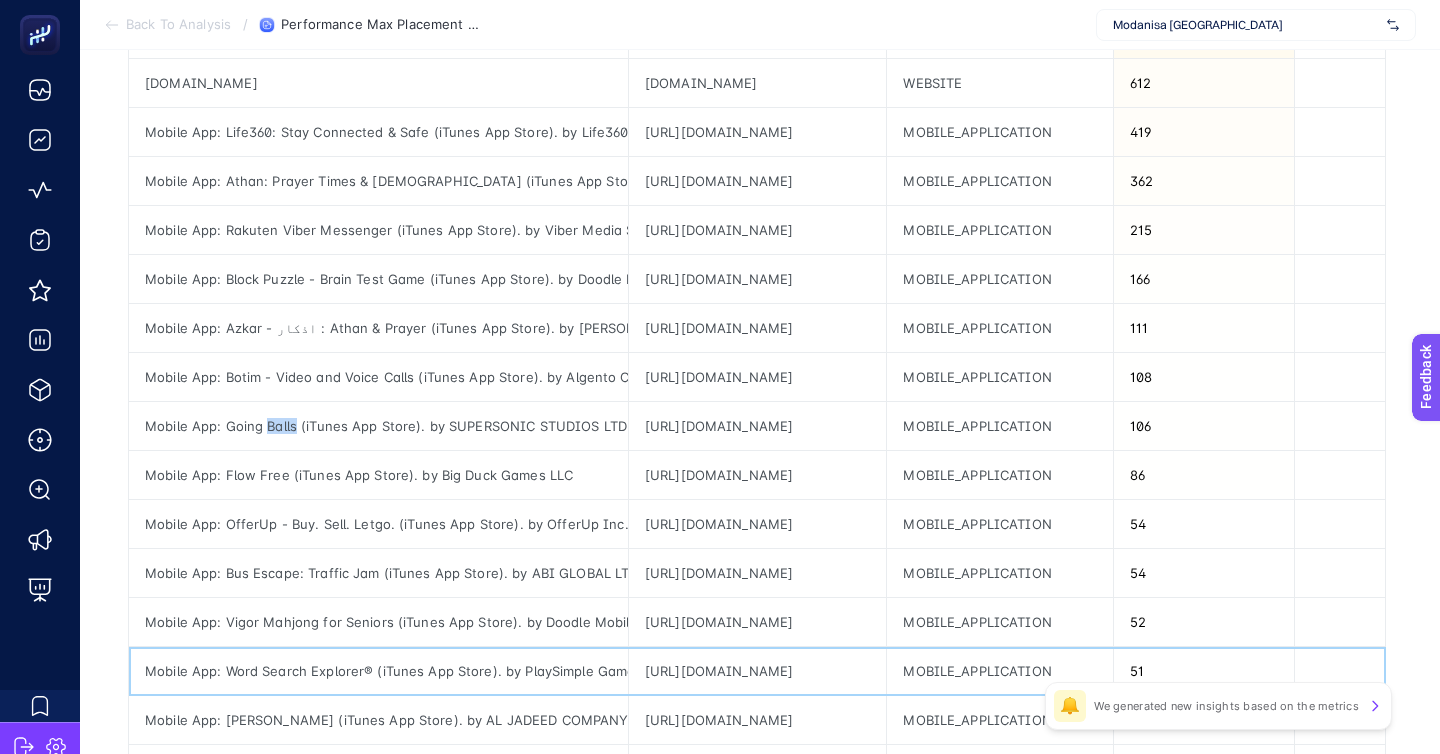 click on "Mobile App: Word Search Explorer® (iTunes App Store). by PlaySimple Games Pte Ltd" 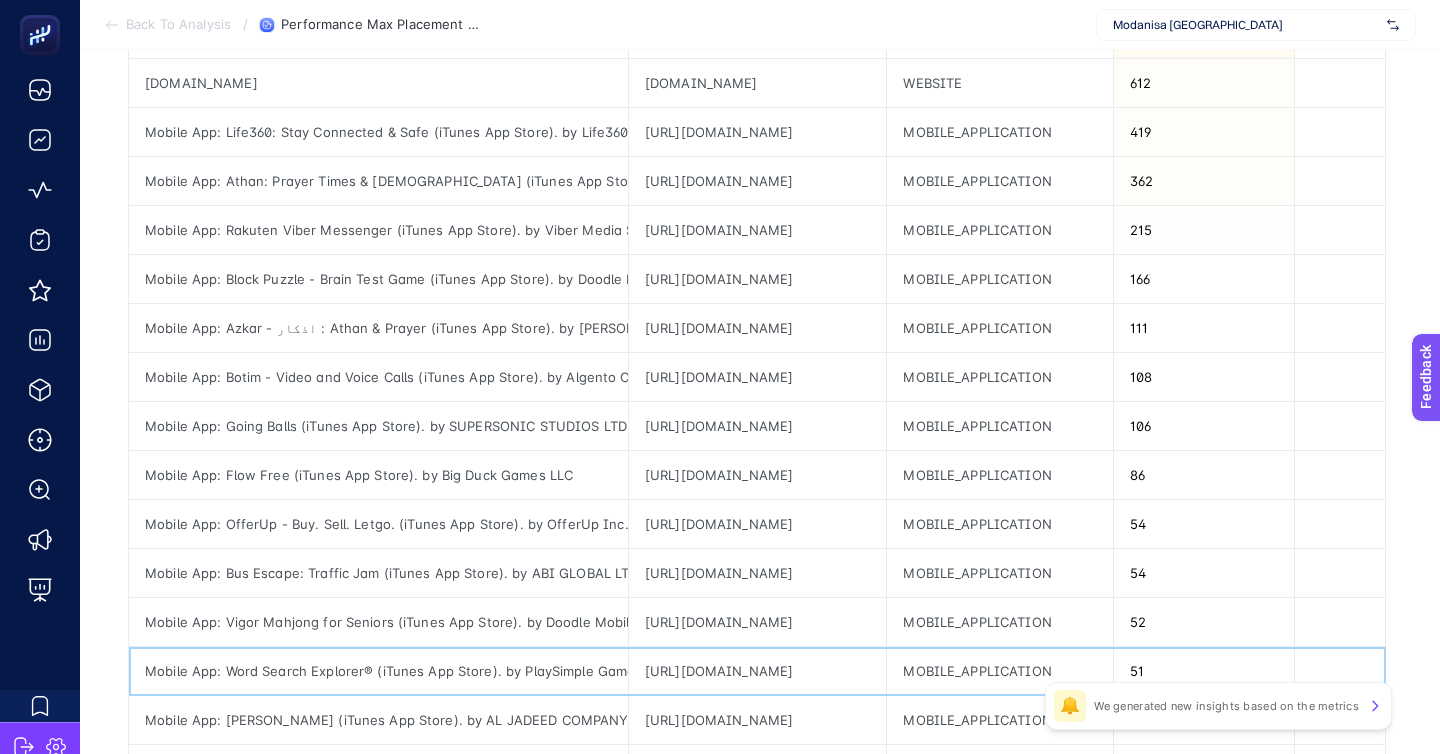 click on "Mobile App: Word Search Explorer® (iTunes App Store). by PlaySimple Games Pte Ltd" 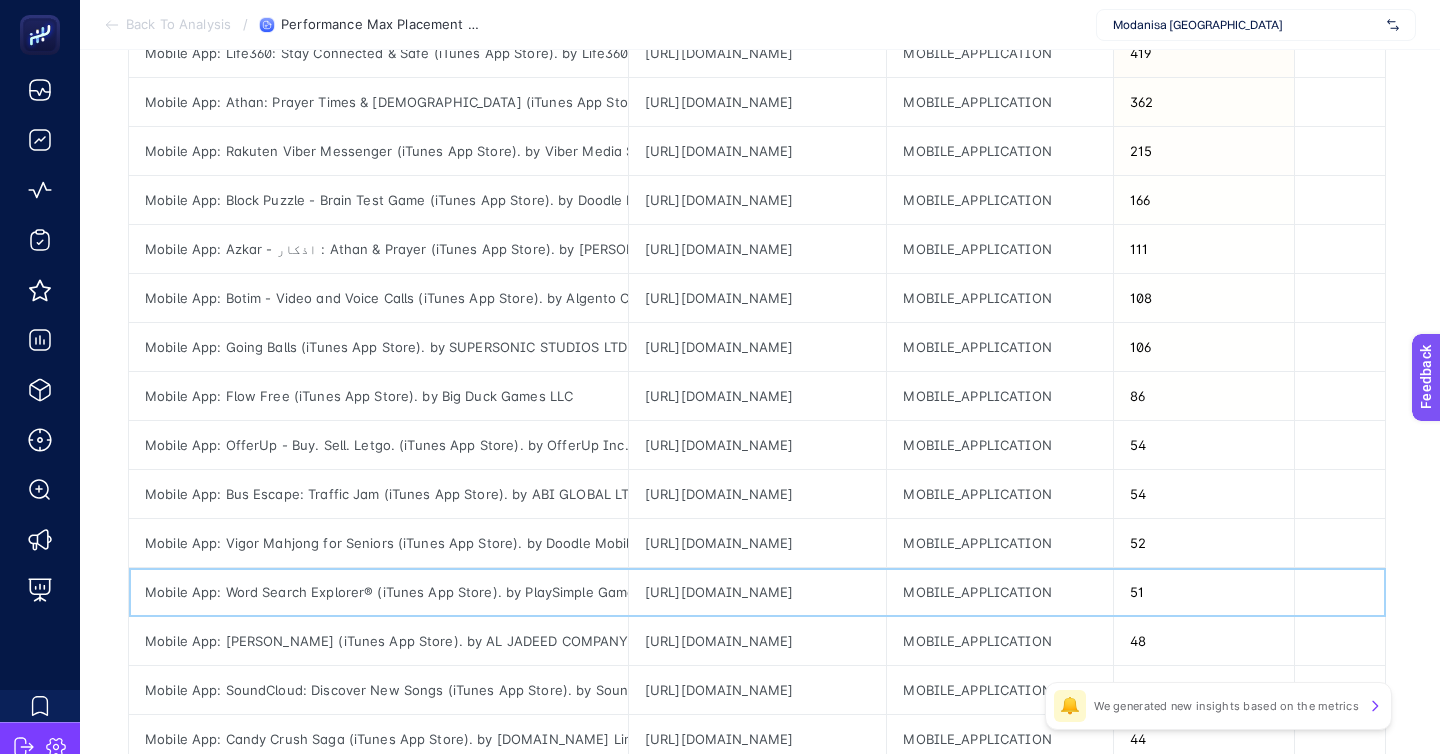 scroll, scrollTop: 487, scrollLeft: 0, axis: vertical 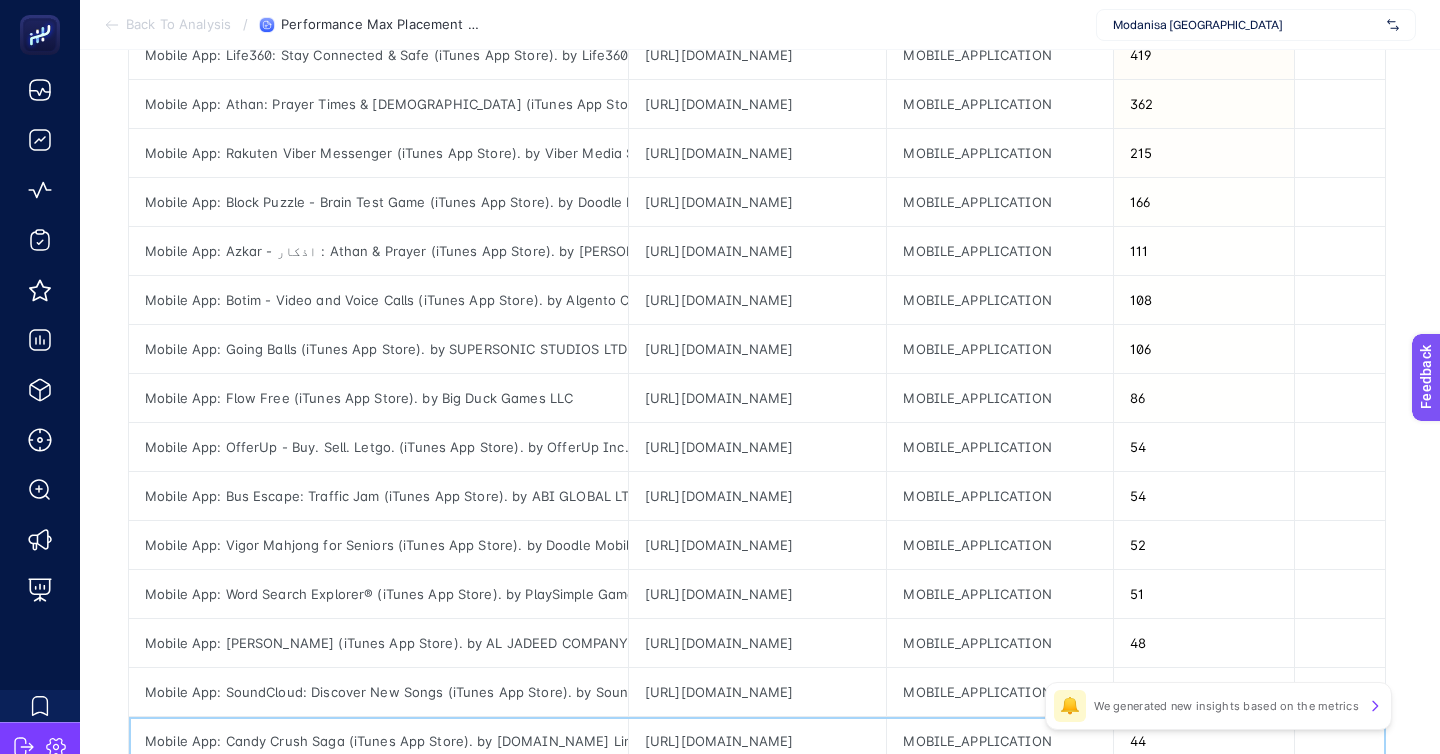 click on "Mobile App: Candy Crush Saga (iTunes App Store). by [DOMAIN_NAME] Limited" 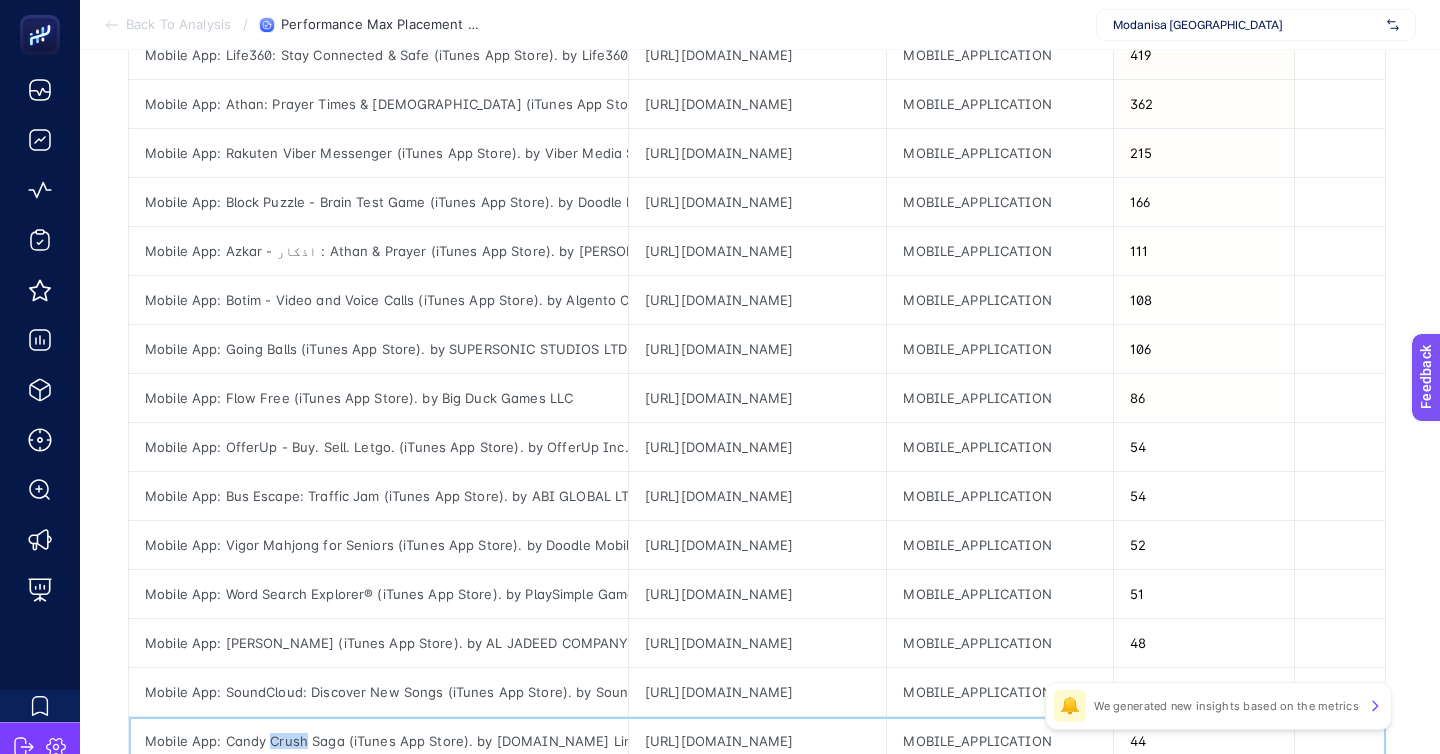 click on "Mobile App: Candy Crush Saga (iTunes App Store). by [DOMAIN_NAME] Limited" 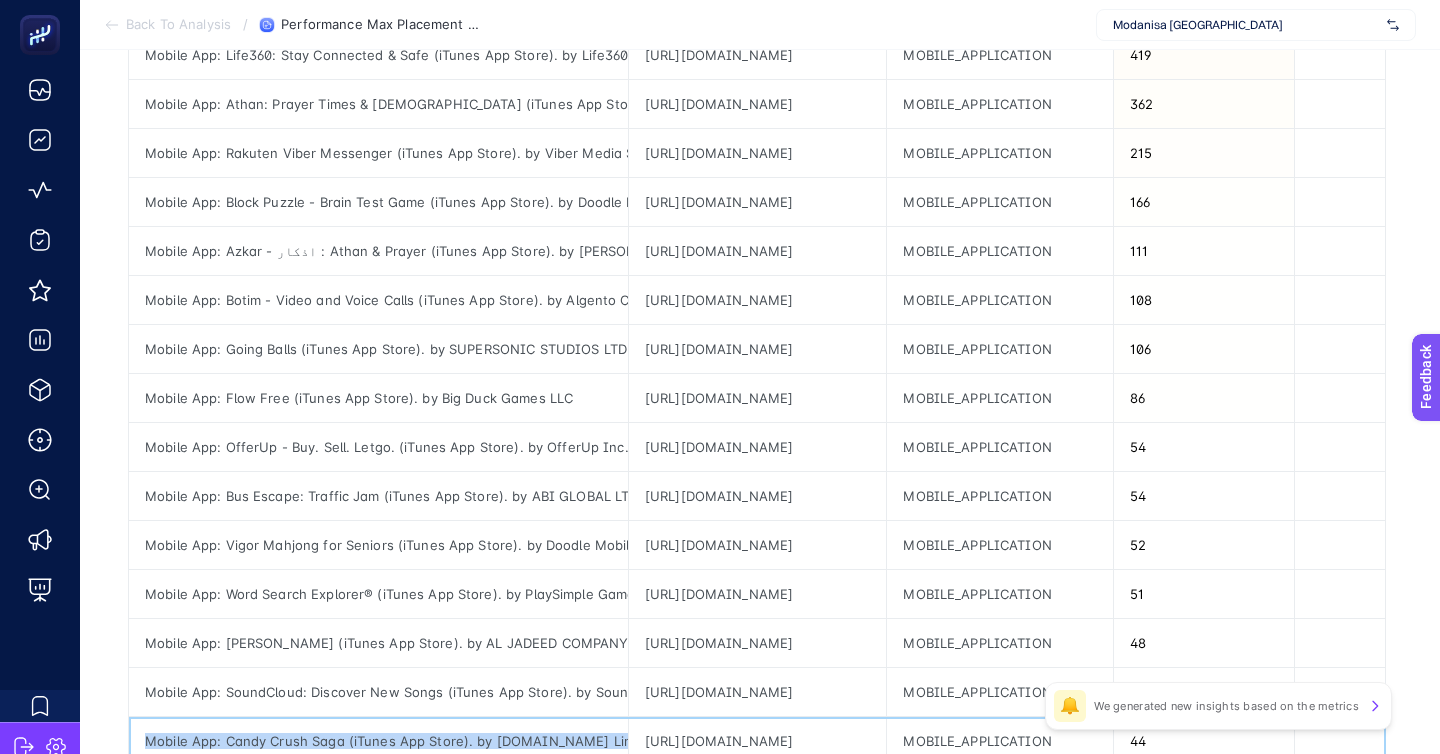 click on "Mobile App: Candy Crush Saga (iTunes App Store). by [DOMAIN_NAME] Limited" 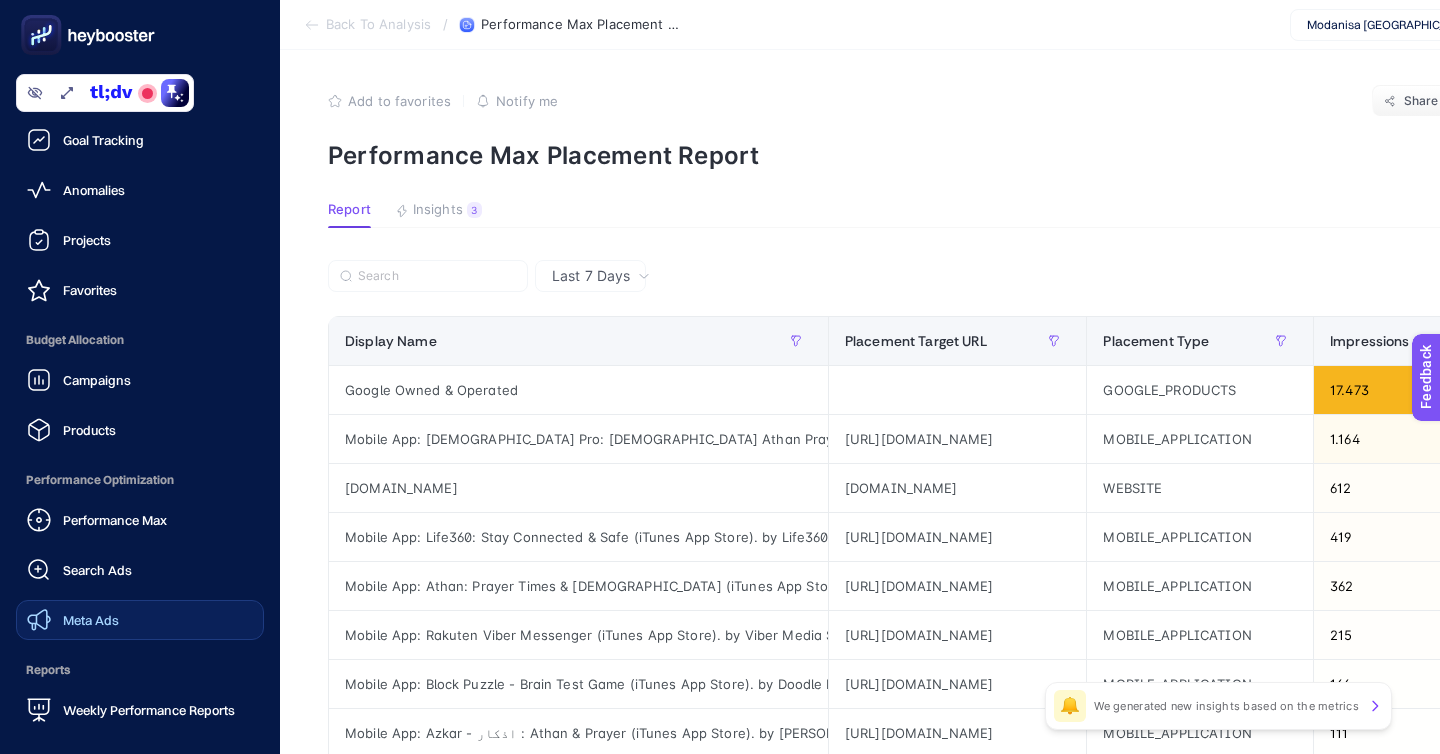 scroll, scrollTop: 6, scrollLeft: 0, axis: vertical 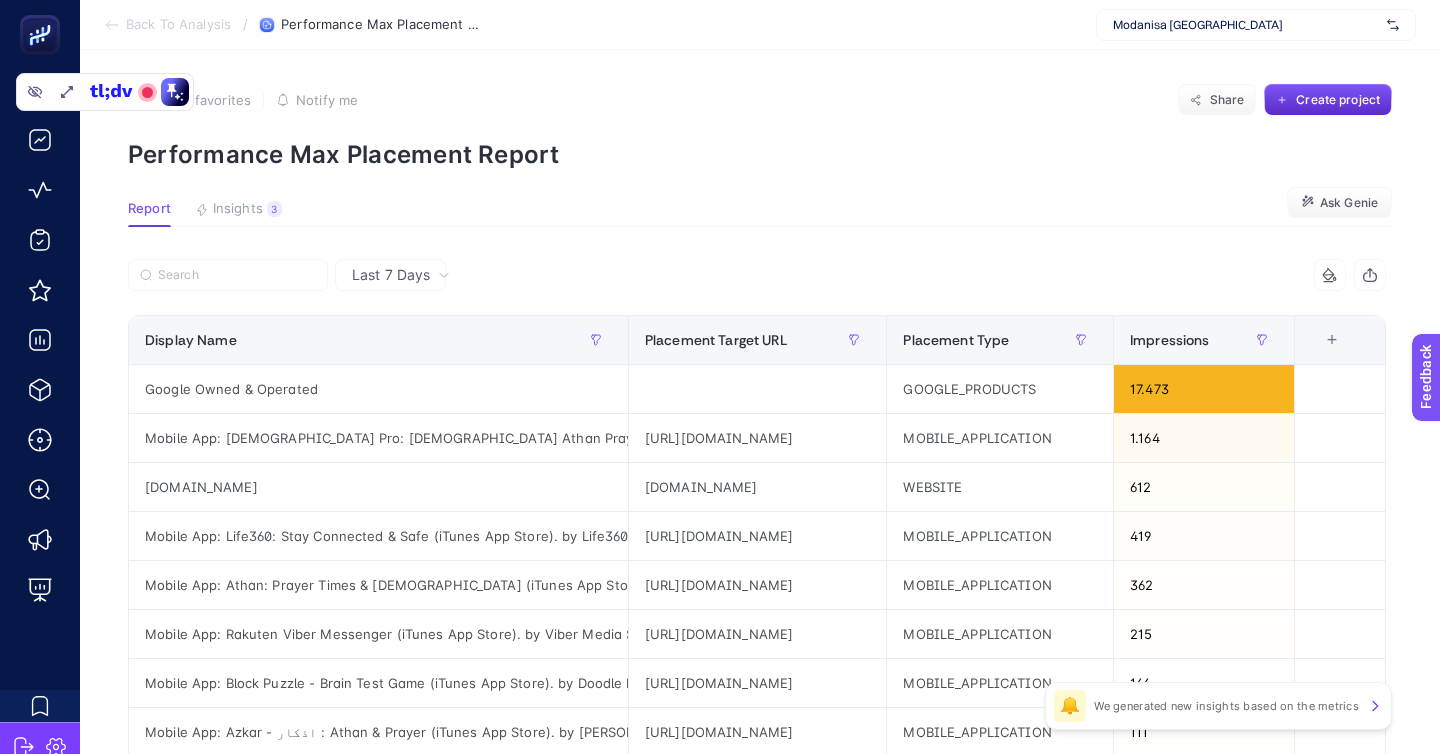 click on "Modanisa [GEOGRAPHIC_DATA]" at bounding box center (1256, 25) 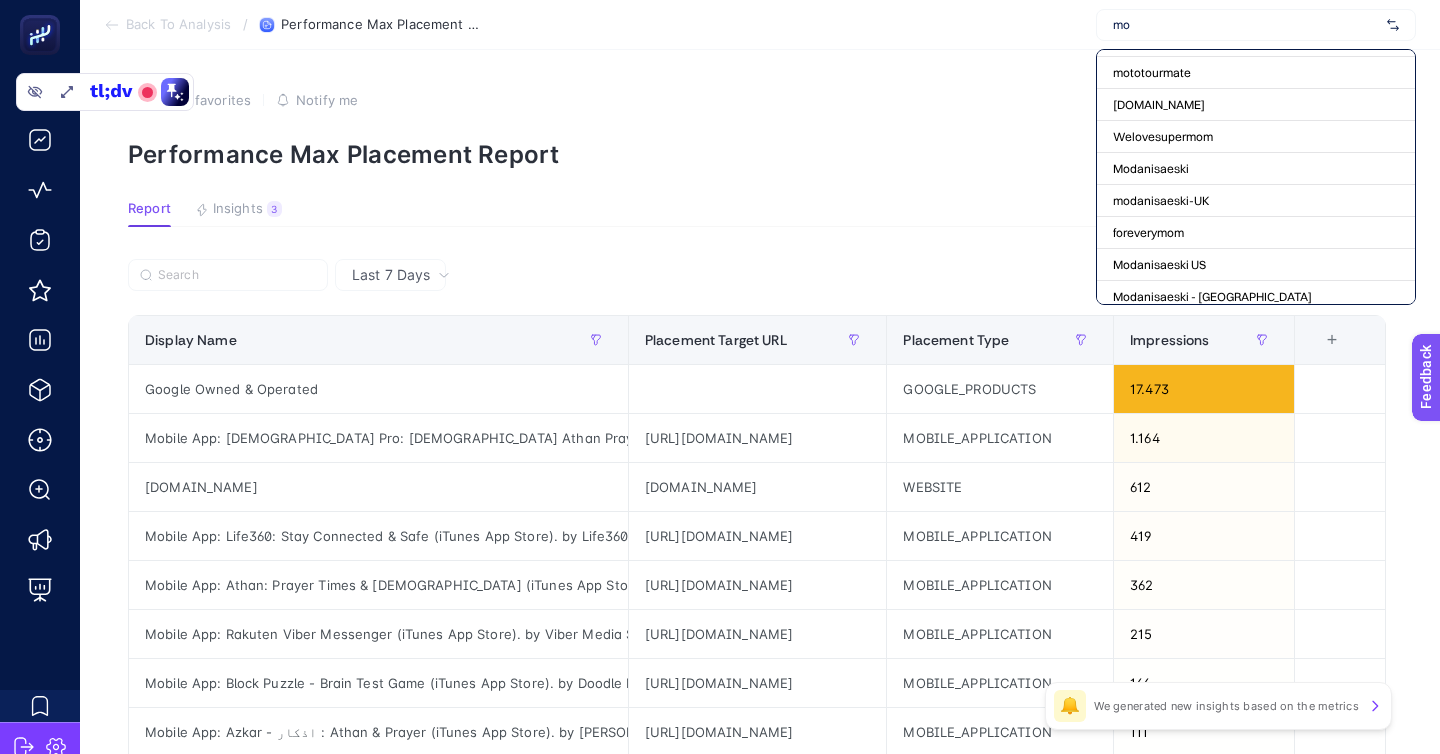 scroll, scrollTop: 0, scrollLeft: 0, axis: both 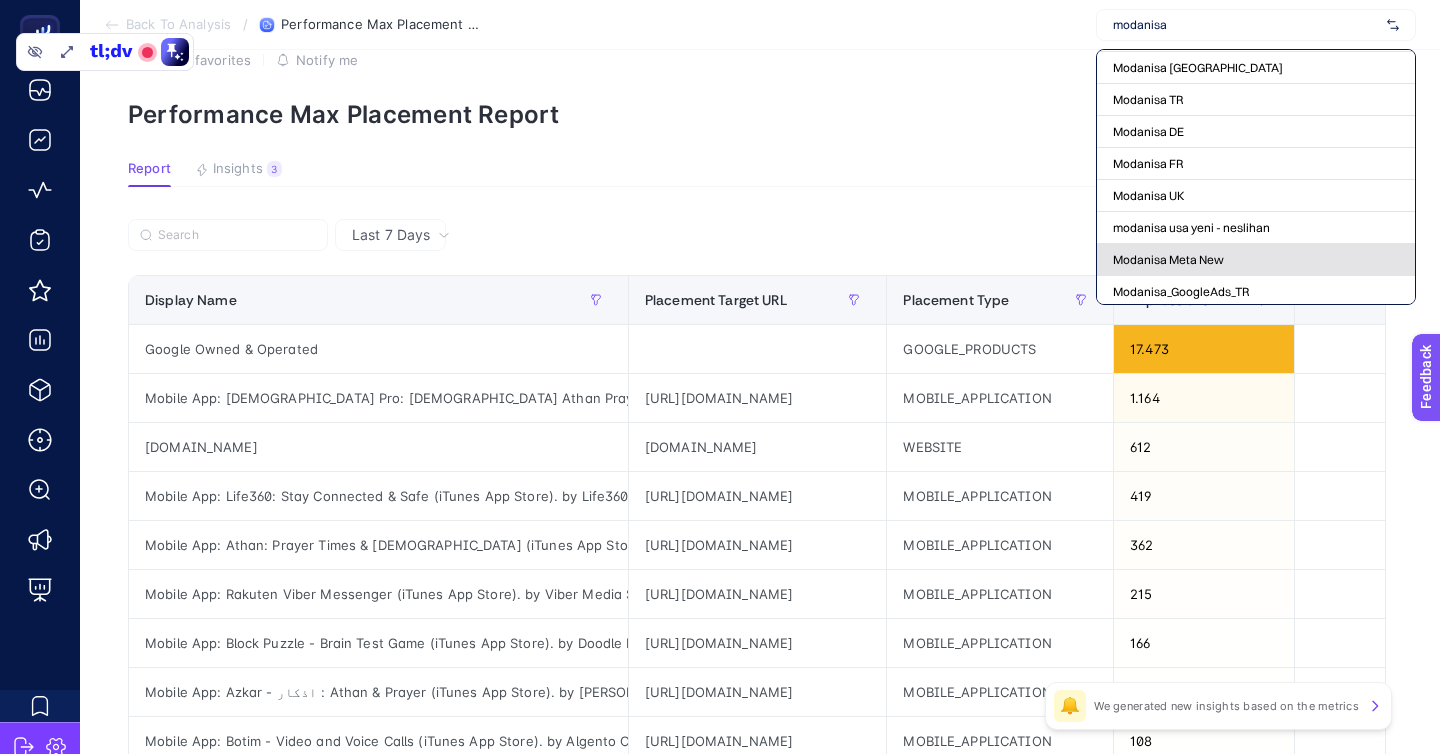 type on "modanisa" 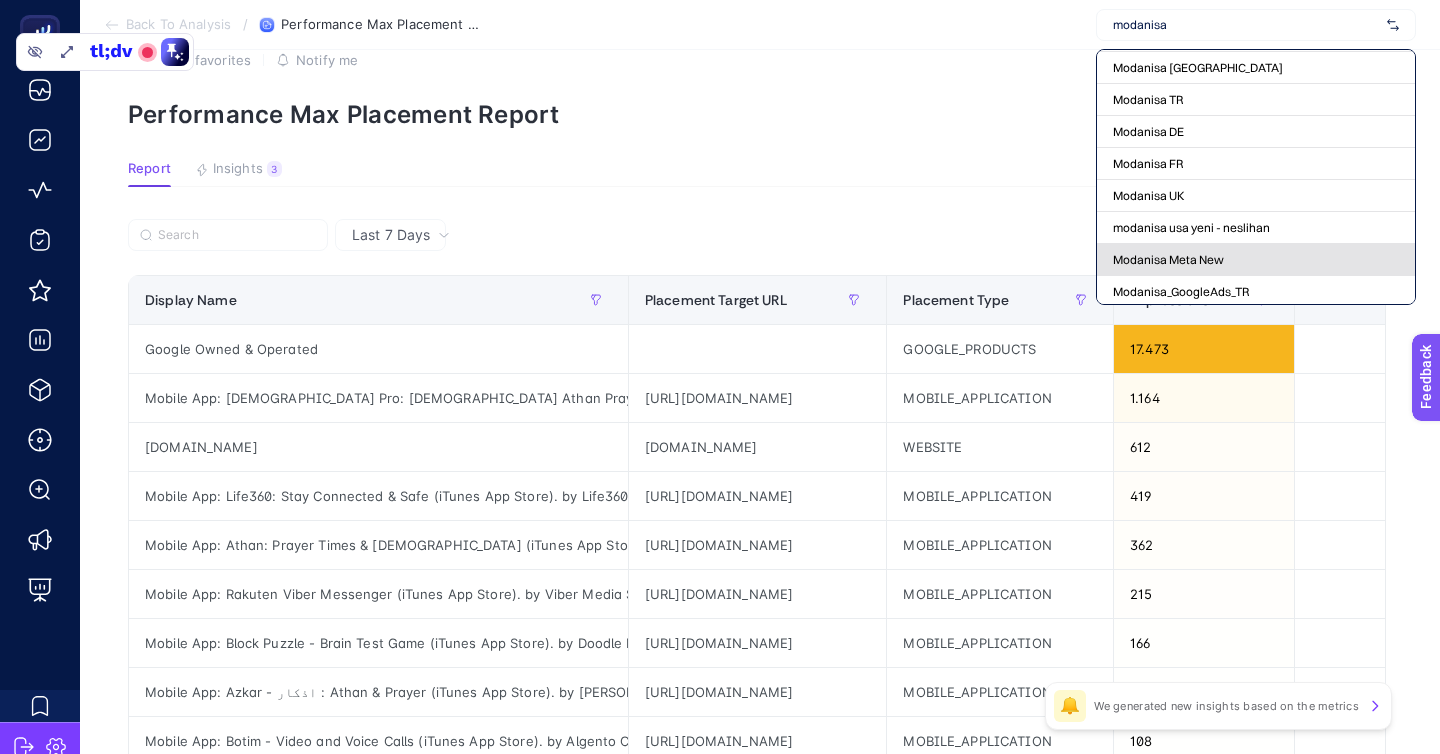 click on "Modanisa Meta New" 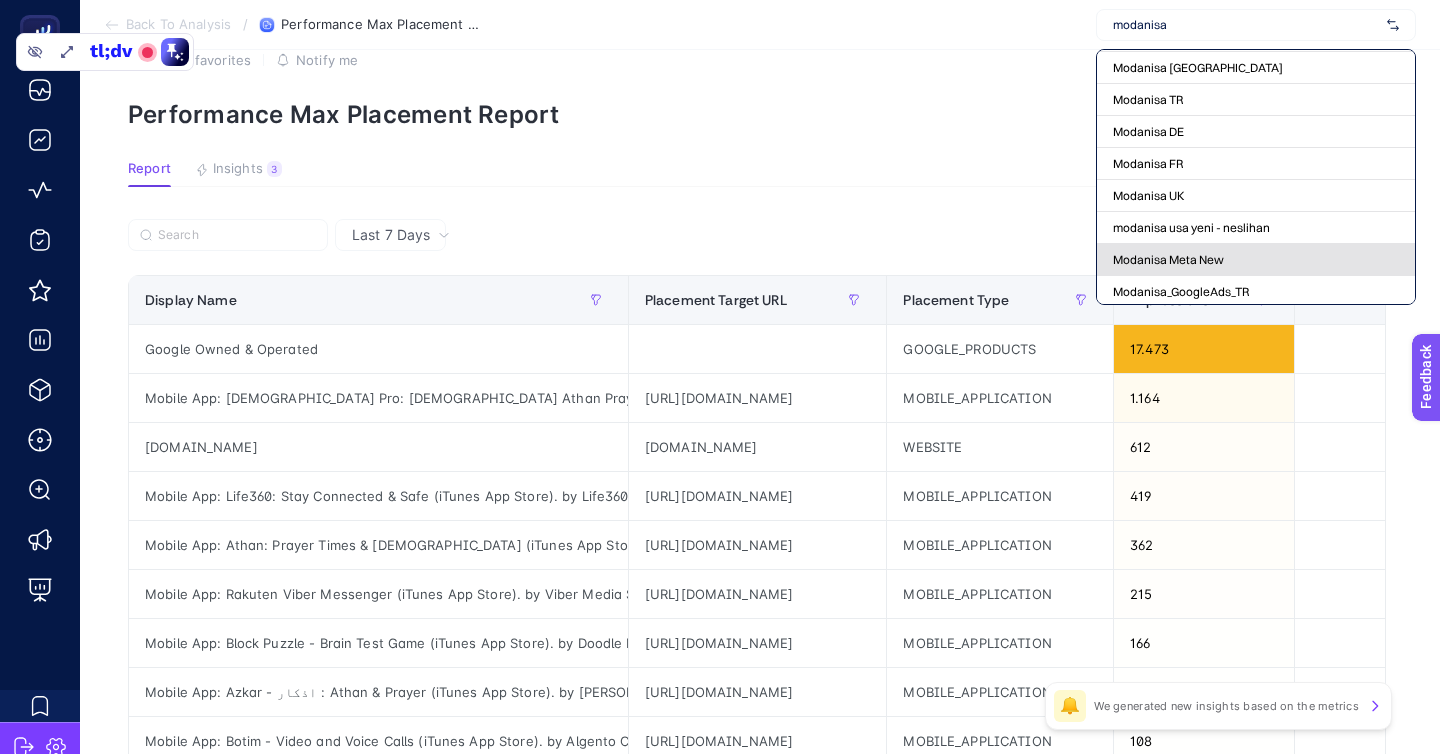 scroll, scrollTop: 0, scrollLeft: 0, axis: both 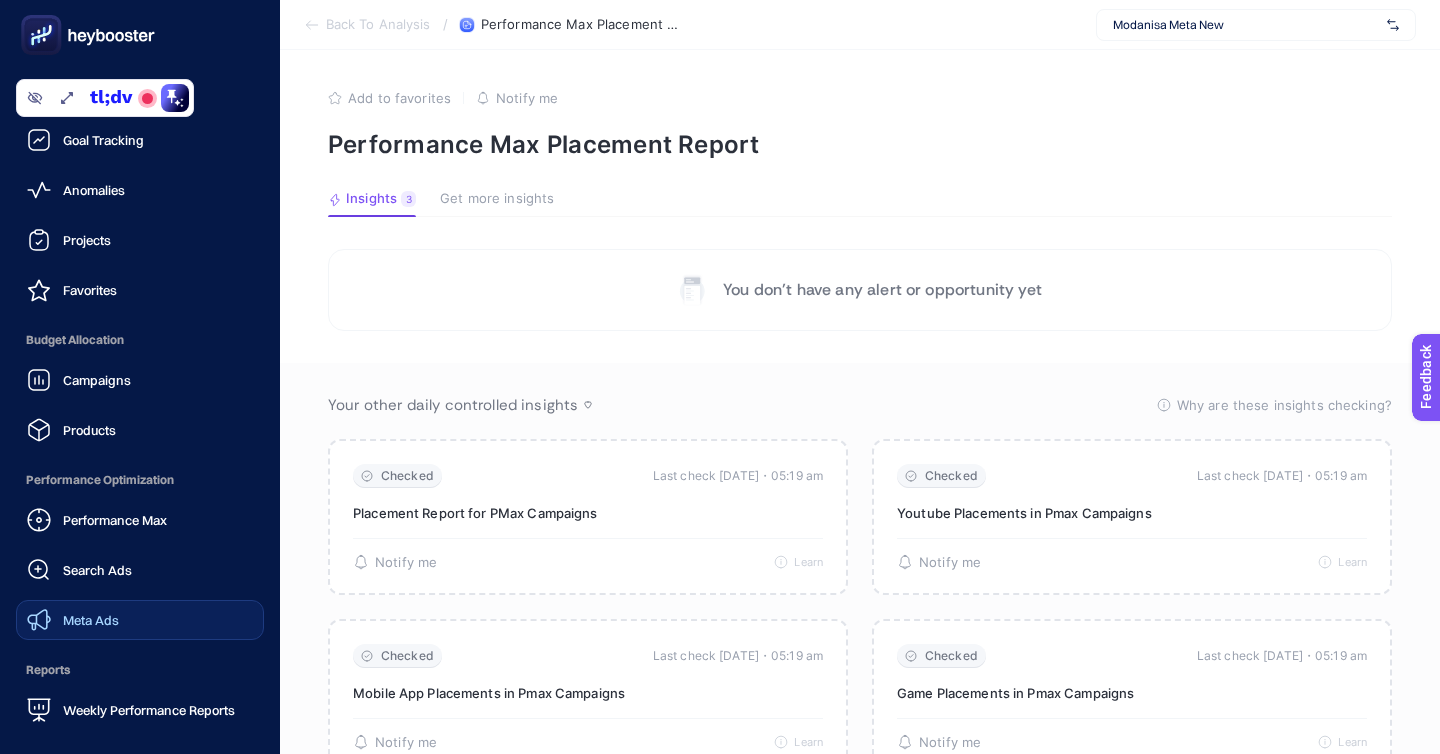 click on "Meta Ads" 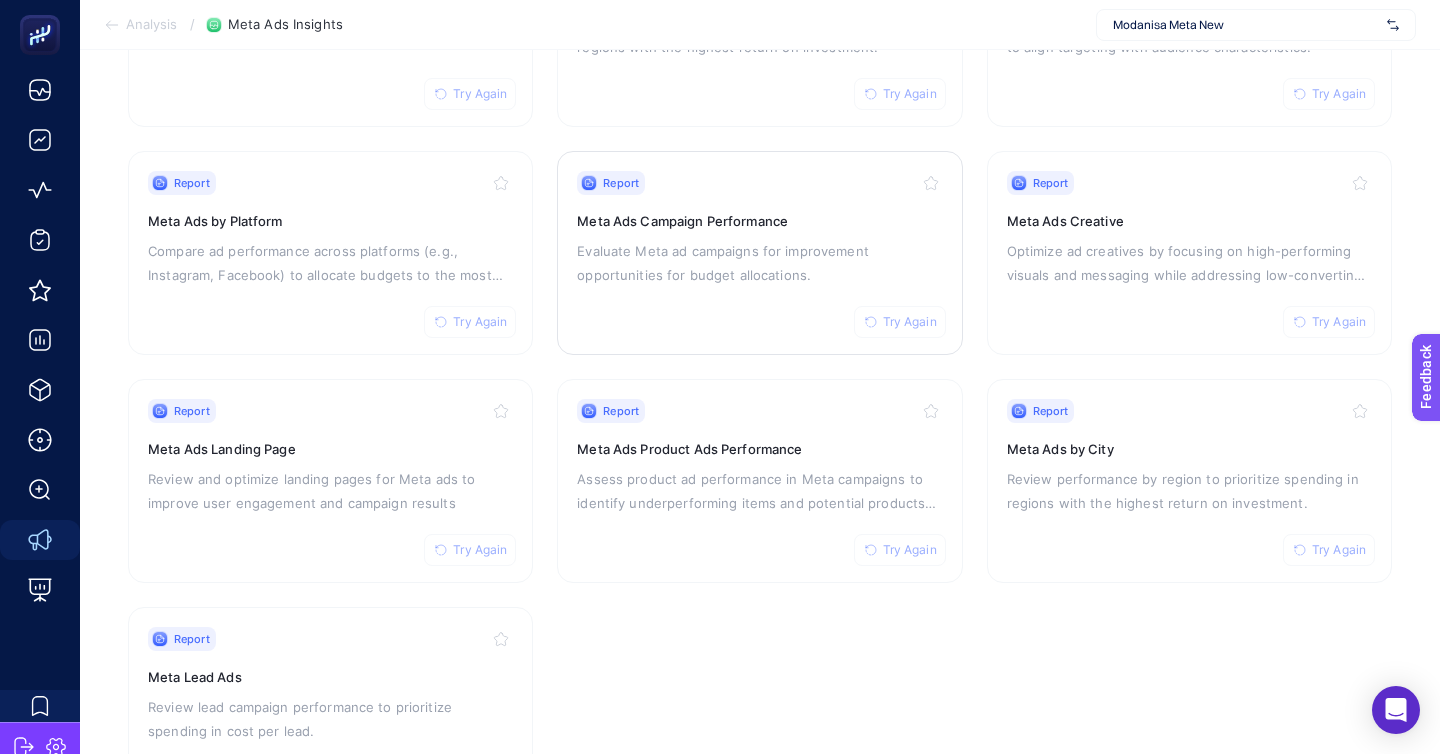 scroll, scrollTop: 352, scrollLeft: 0, axis: vertical 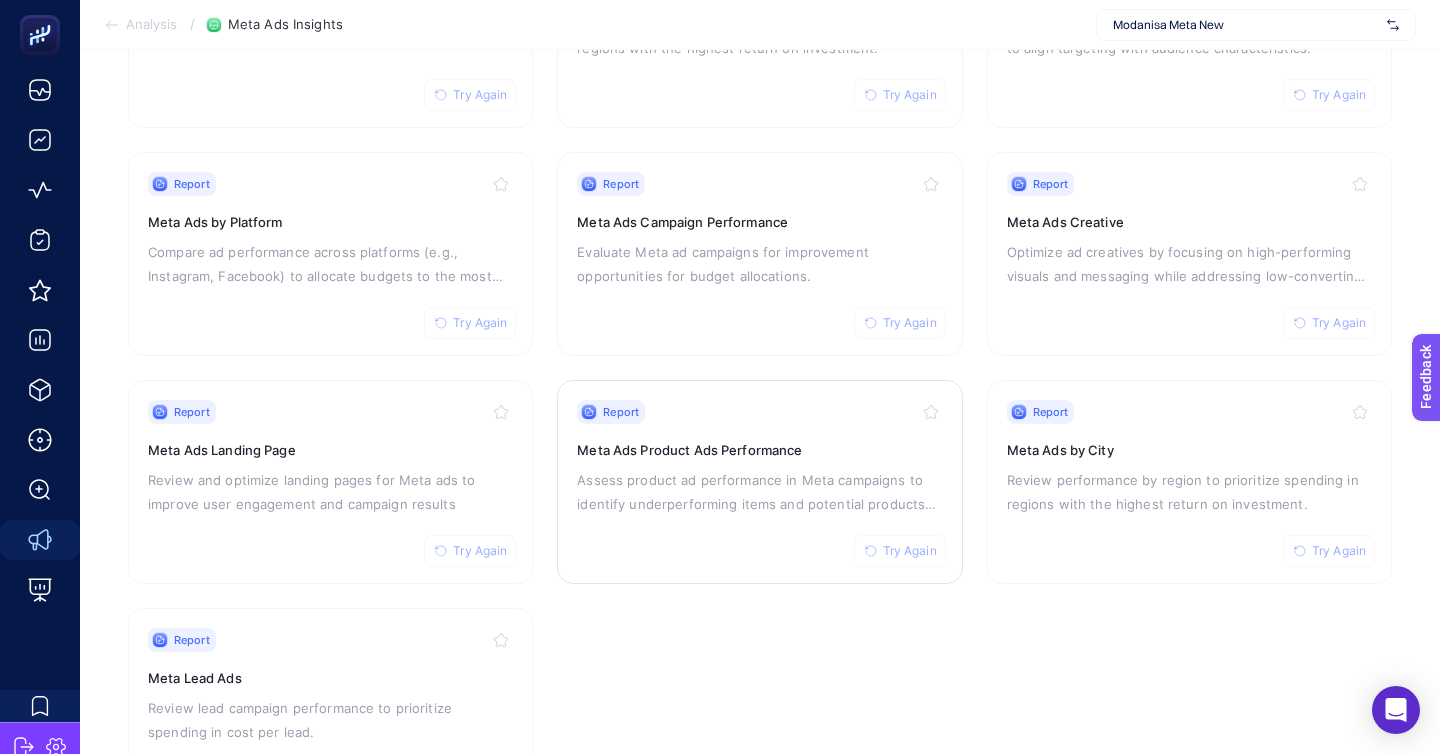 click on "Assess product ad performance in Meta campaigns to identify underperforming items and potential products for promotion." at bounding box center [759, 492] 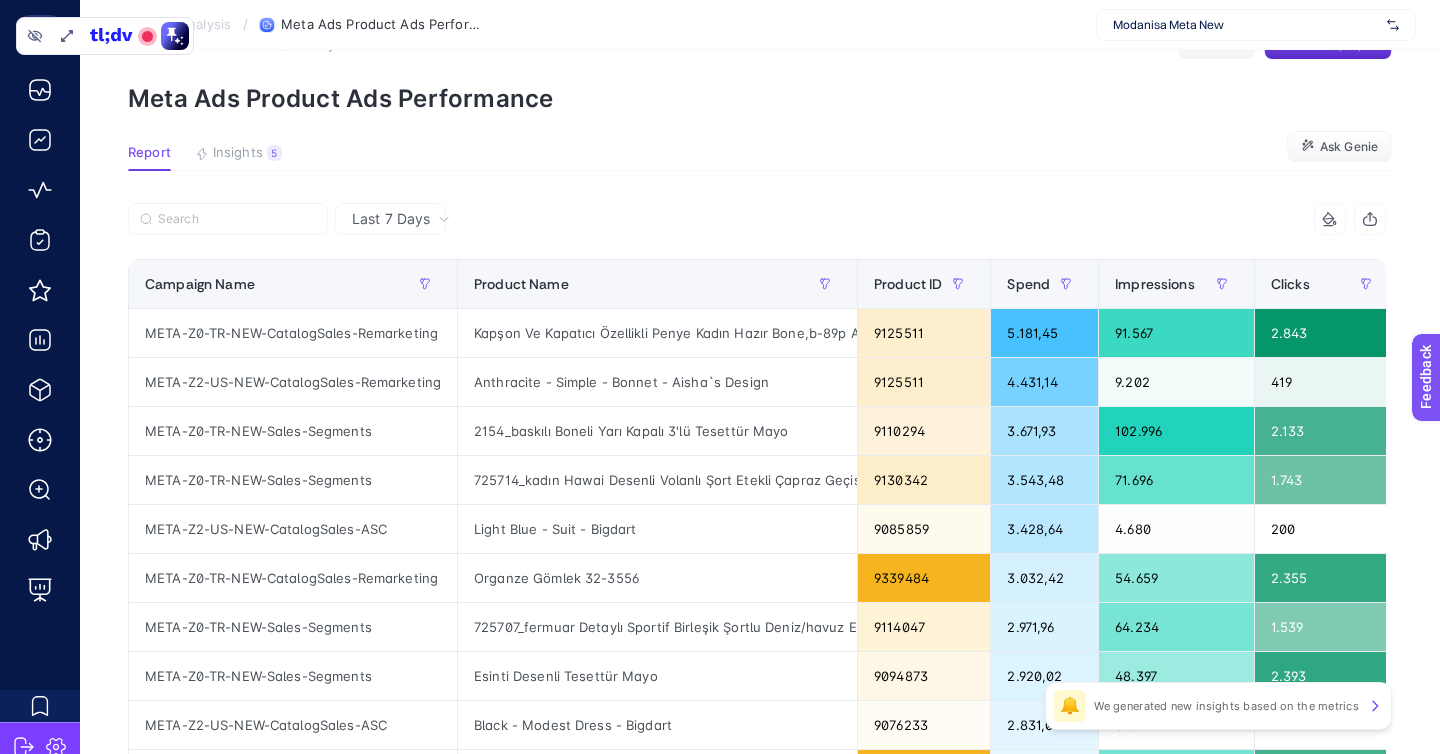scroll, scrollTop: 72, scrollLeft: 0, axis: vertical 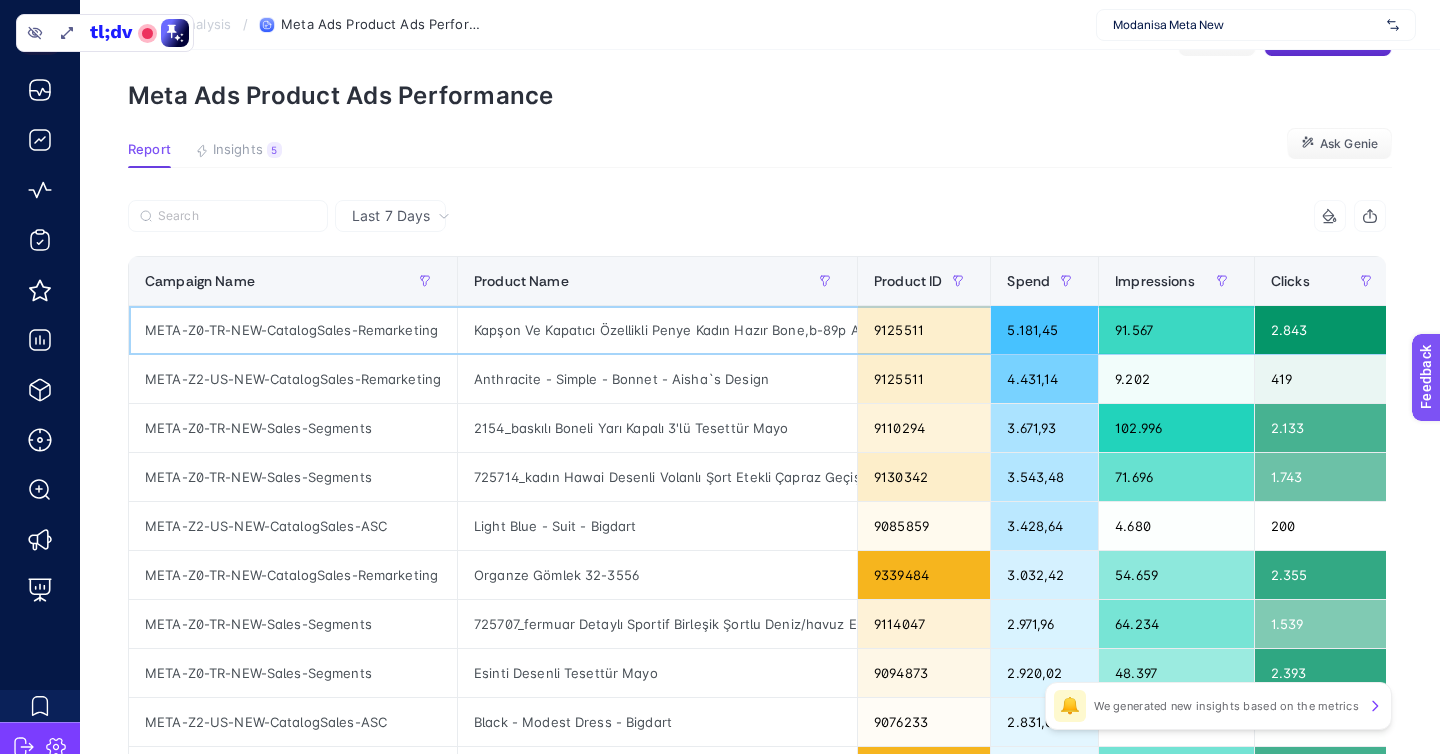 click on "META-Z0-TR-NEW-CatalogSales-Remarketing" 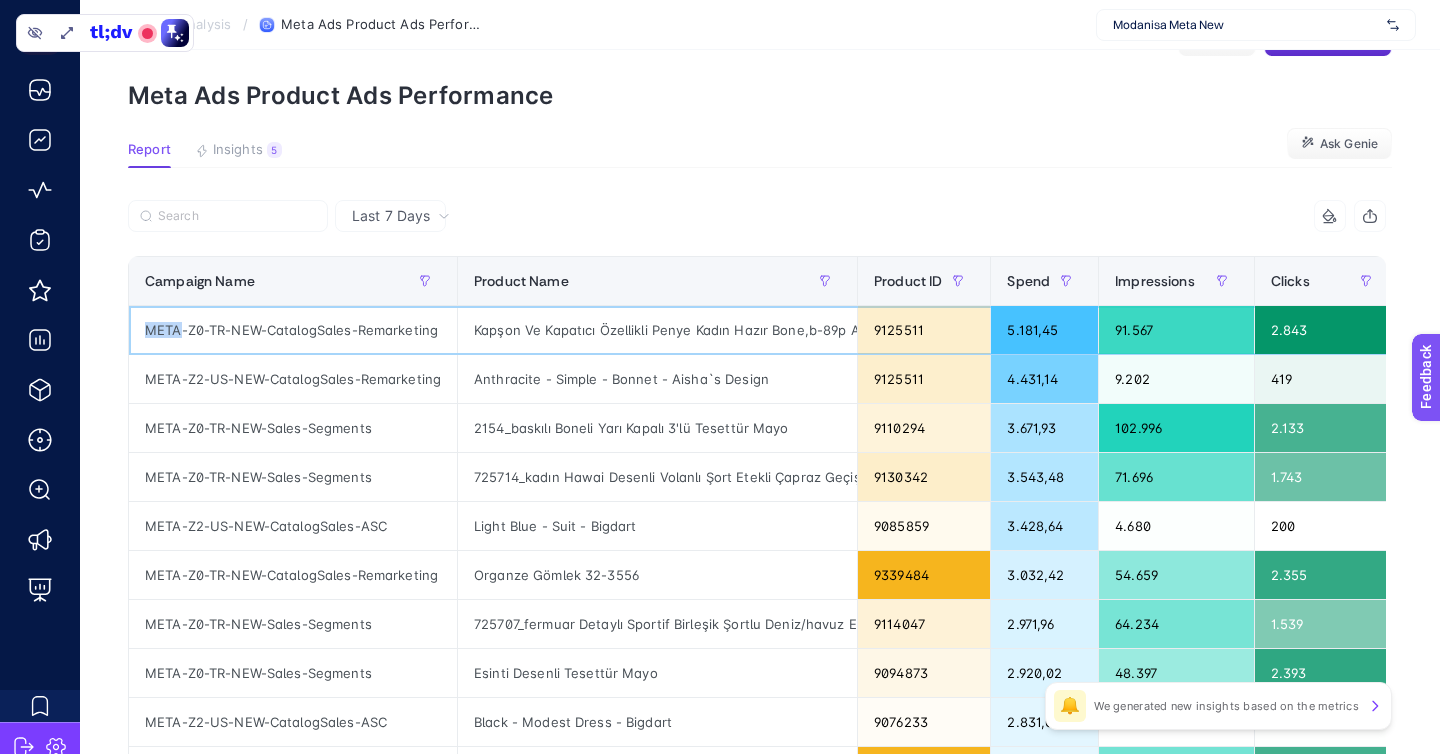 click on "META-Z0-TR-NEW-CatalogSales-Remarketing" 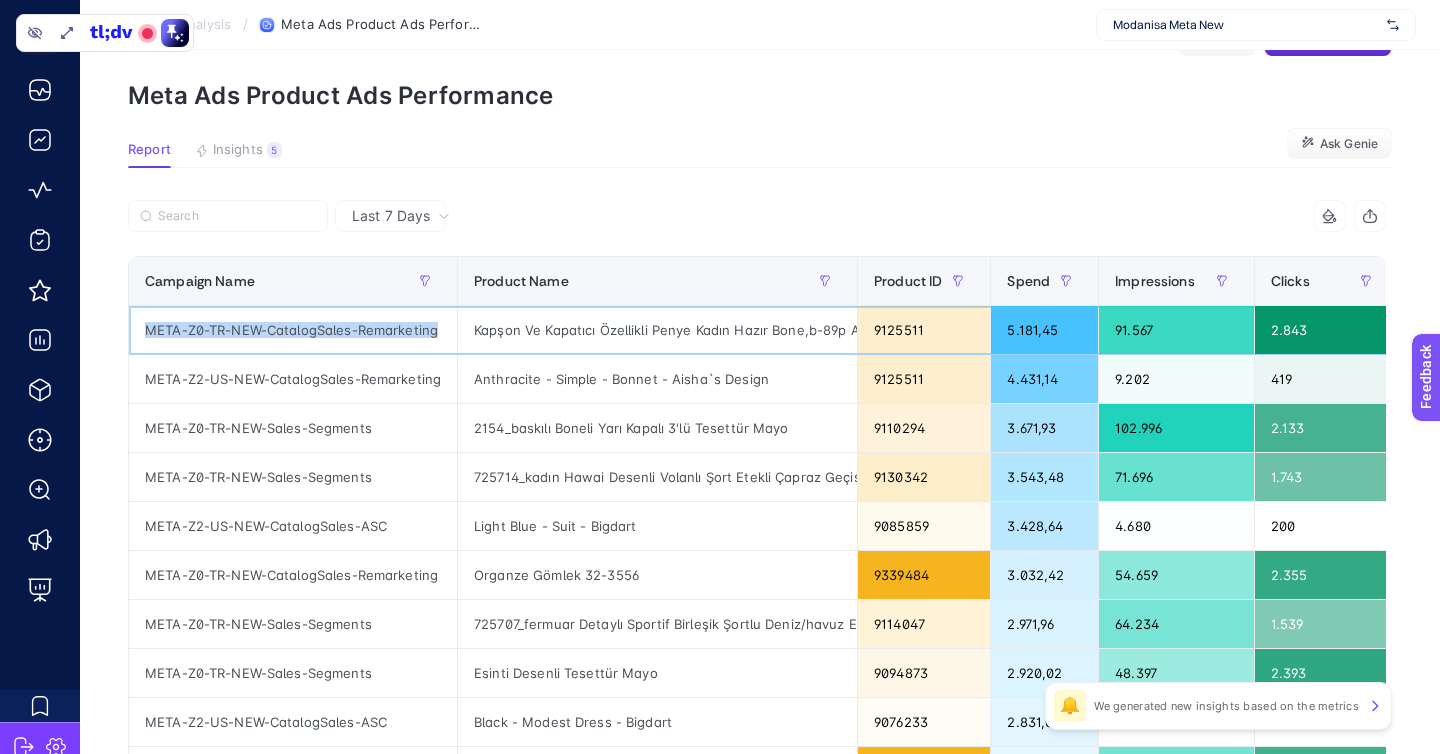 click on "Kapşon Ve Kapatıcı Özellikli Penye Kadın Hazır Bone,b-89p Antrasit" 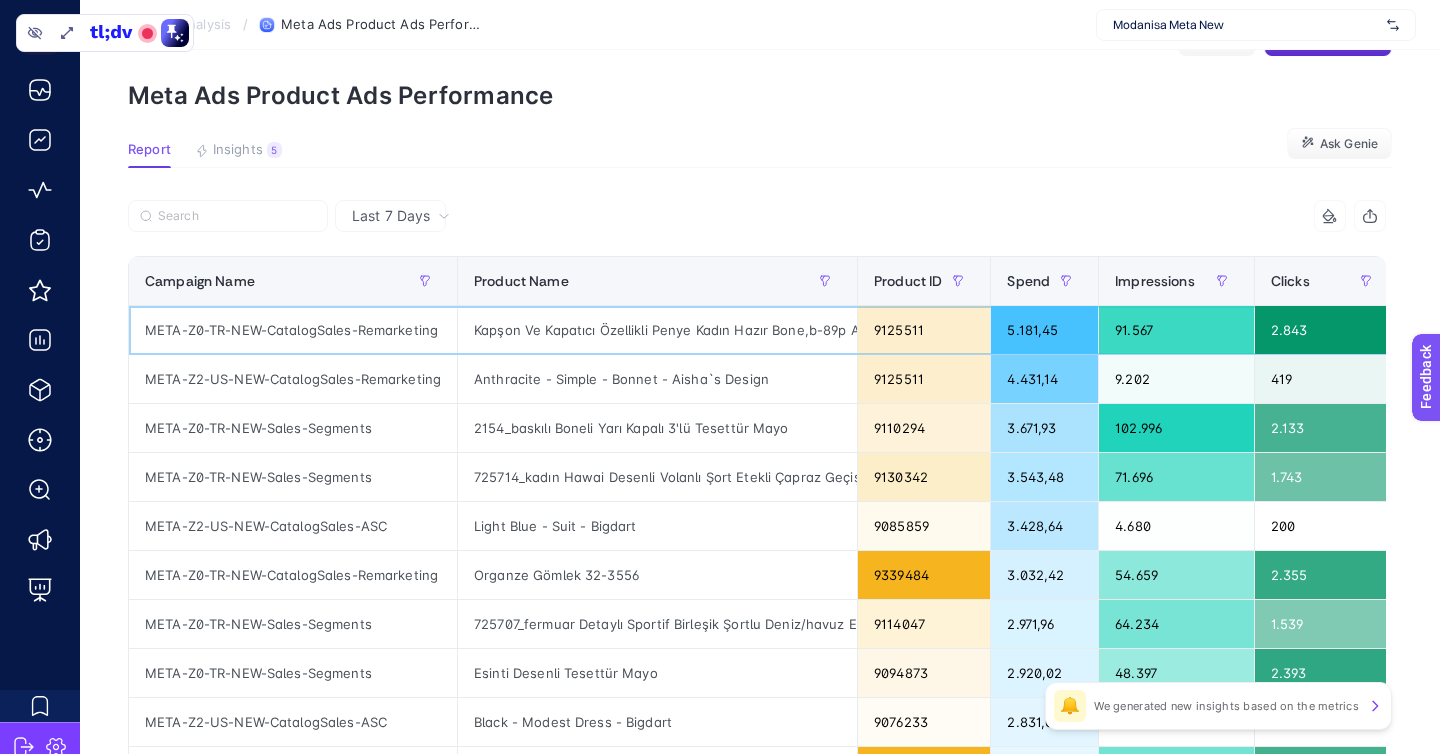 click on "Kapşon Ve Kapatıcı Özellikli Penye Kadın Hazır Bone,b-89p Antrasit" 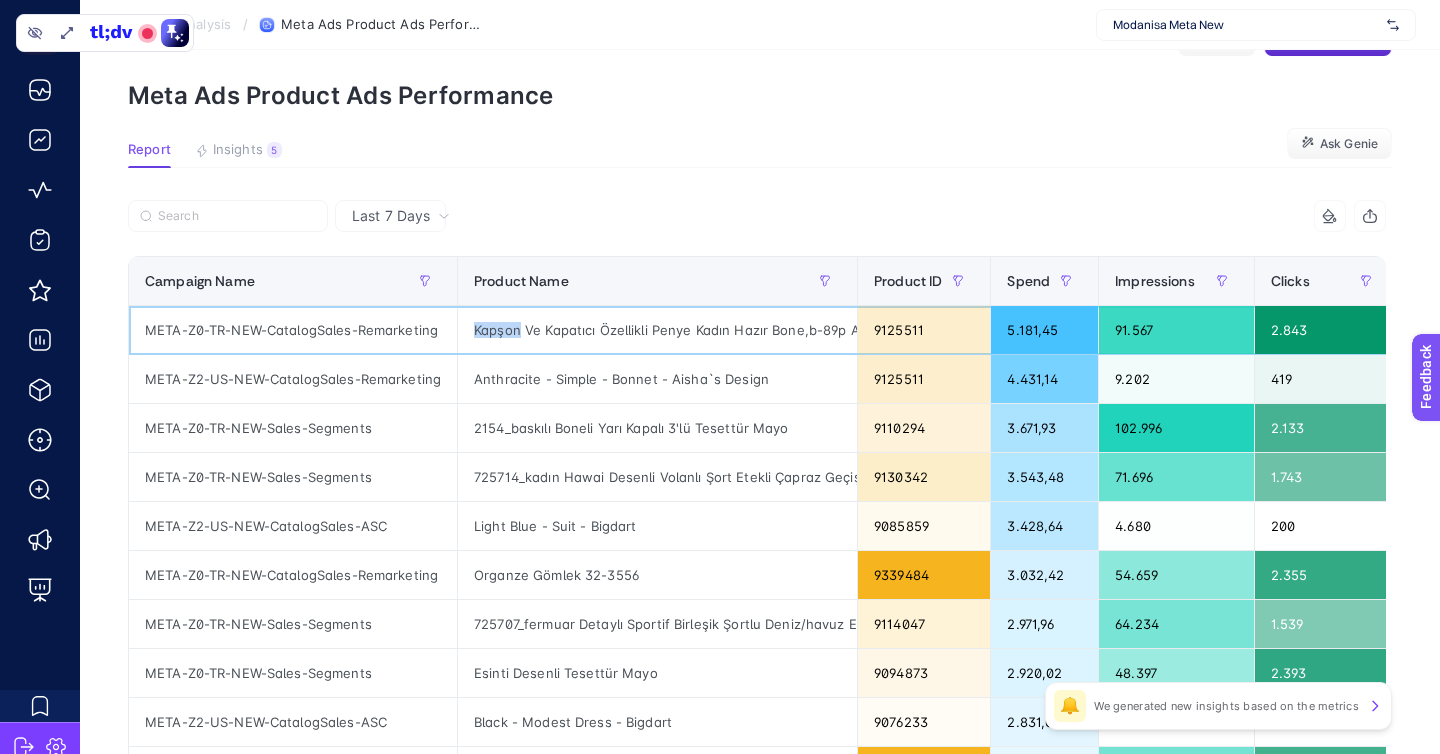 click on "Kapşon Ve Kapatıcı Özellikli Penye Kadın Hazır Bone,b-89p Antrasit" 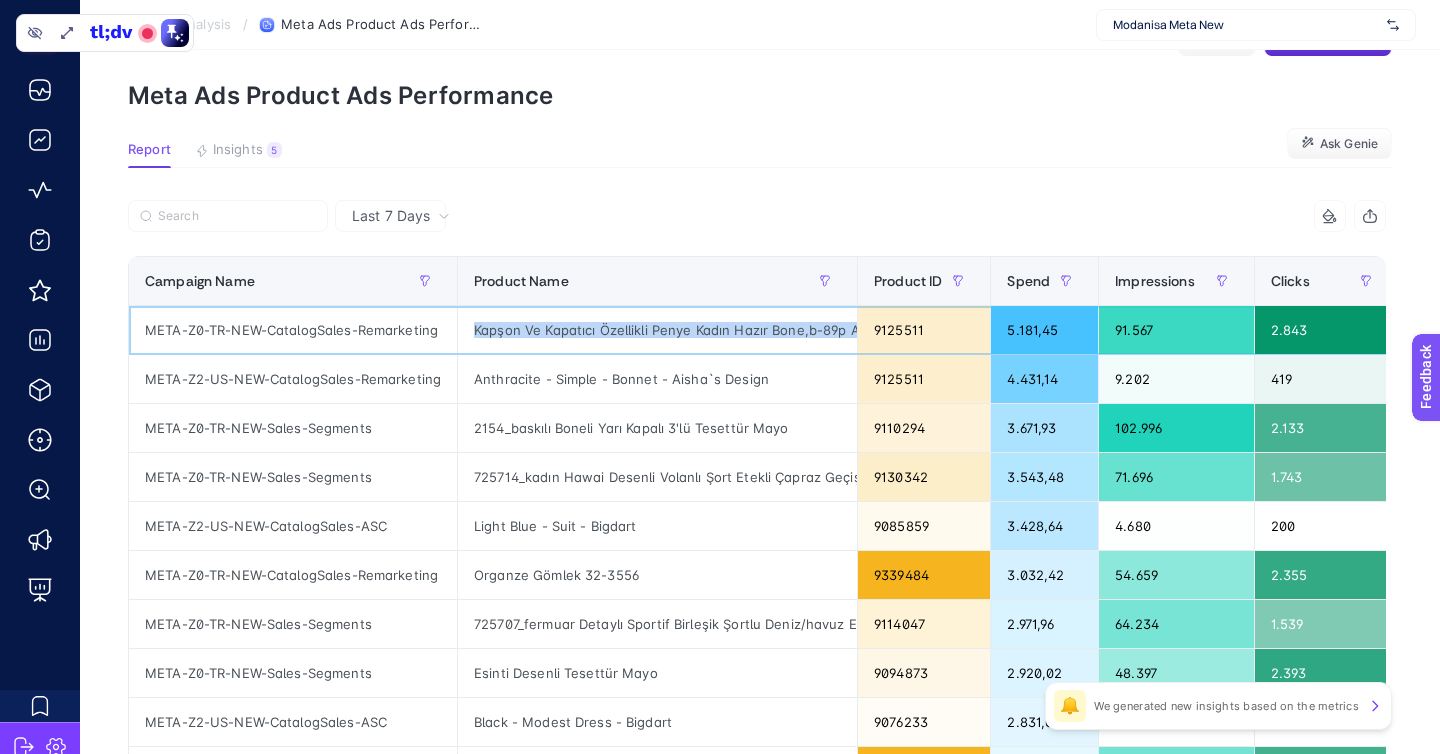 click on "Kapşon Ve Kapatıcı Özellikli Penye Kadın Hazır Bone,b-89p Antrasit" 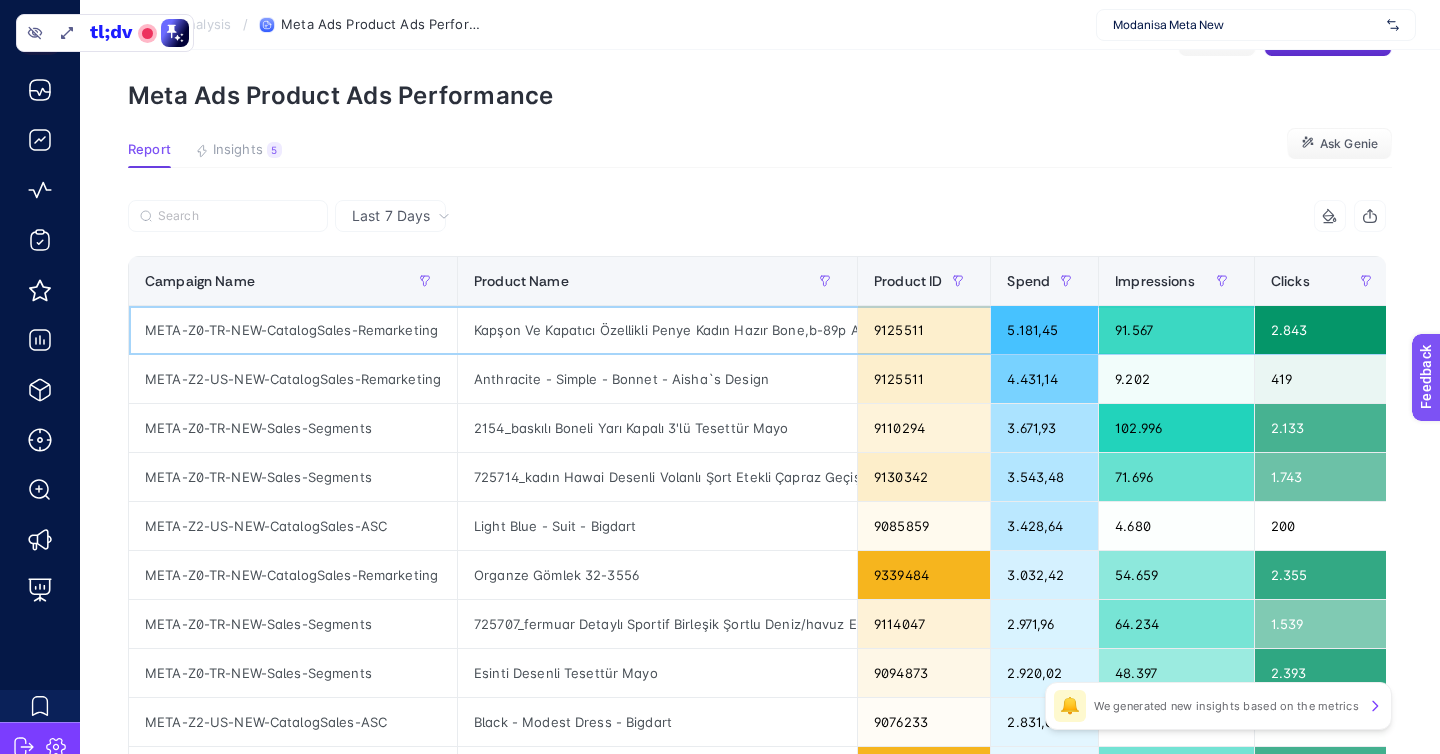 click on "Kapşon Ve Kapatıcı Özellikli Penye Kadın Hazır Bone,b-89p Antrasit" 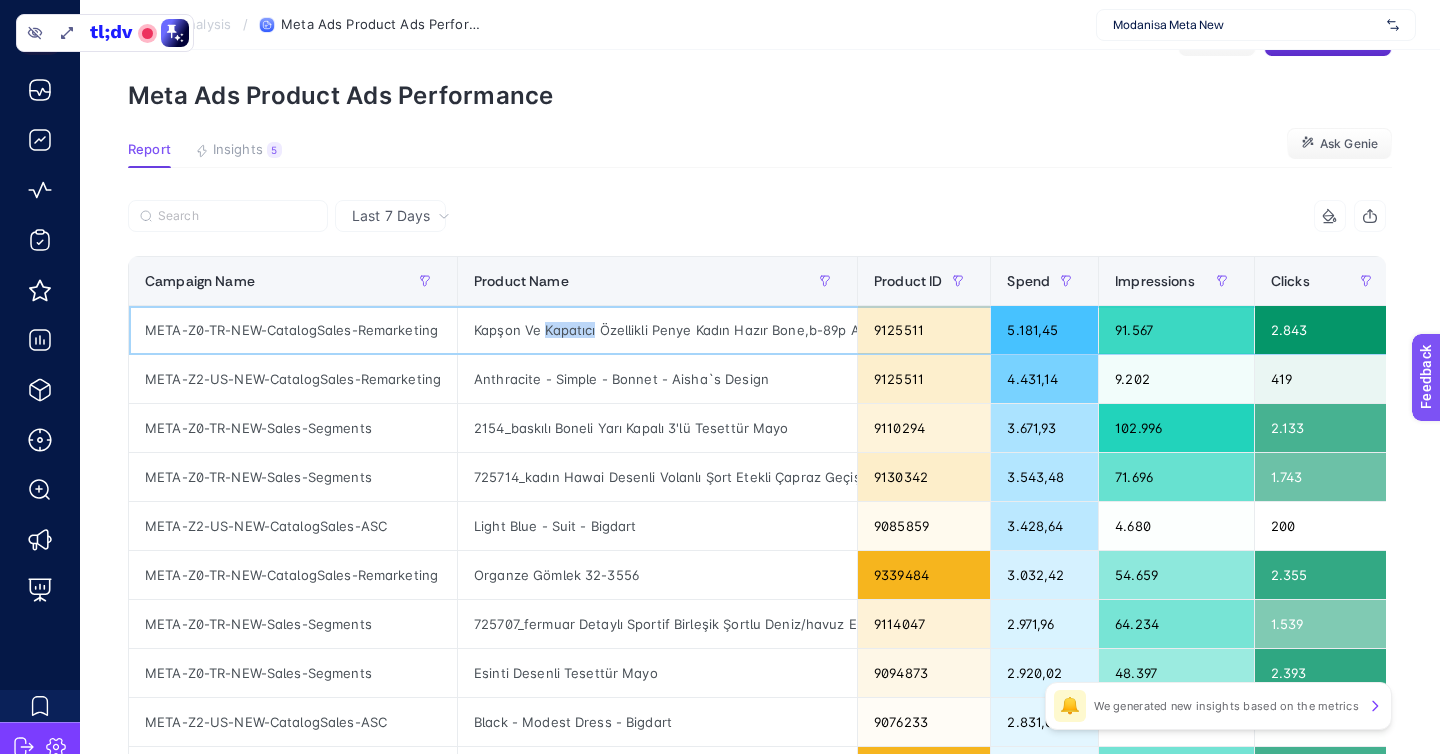 click on "Kapşon Ve Kapatıcı Özellikli Penye Kadın Hazır Bone,b-89p Antrasit" 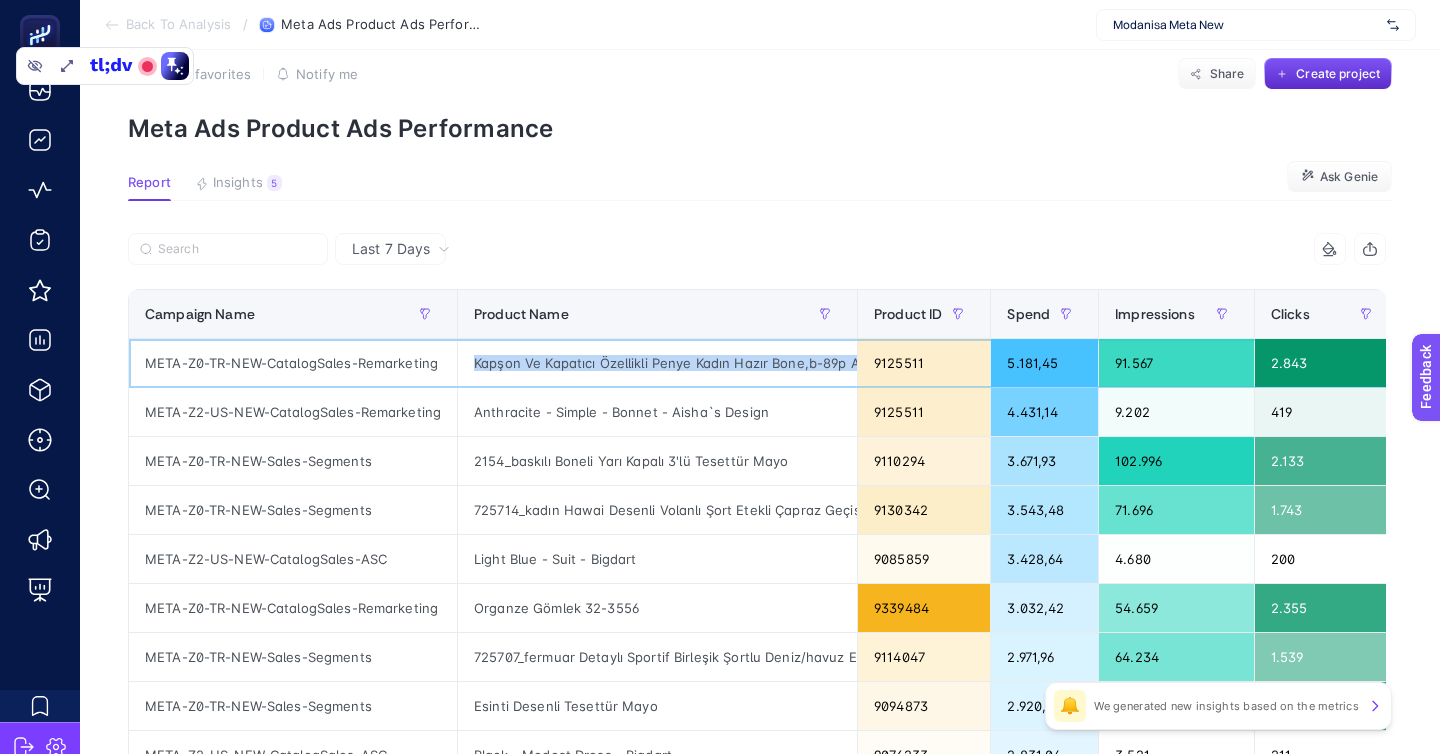 scroll, scrollTop: 27, scrollLeft: 0, axis: vertical 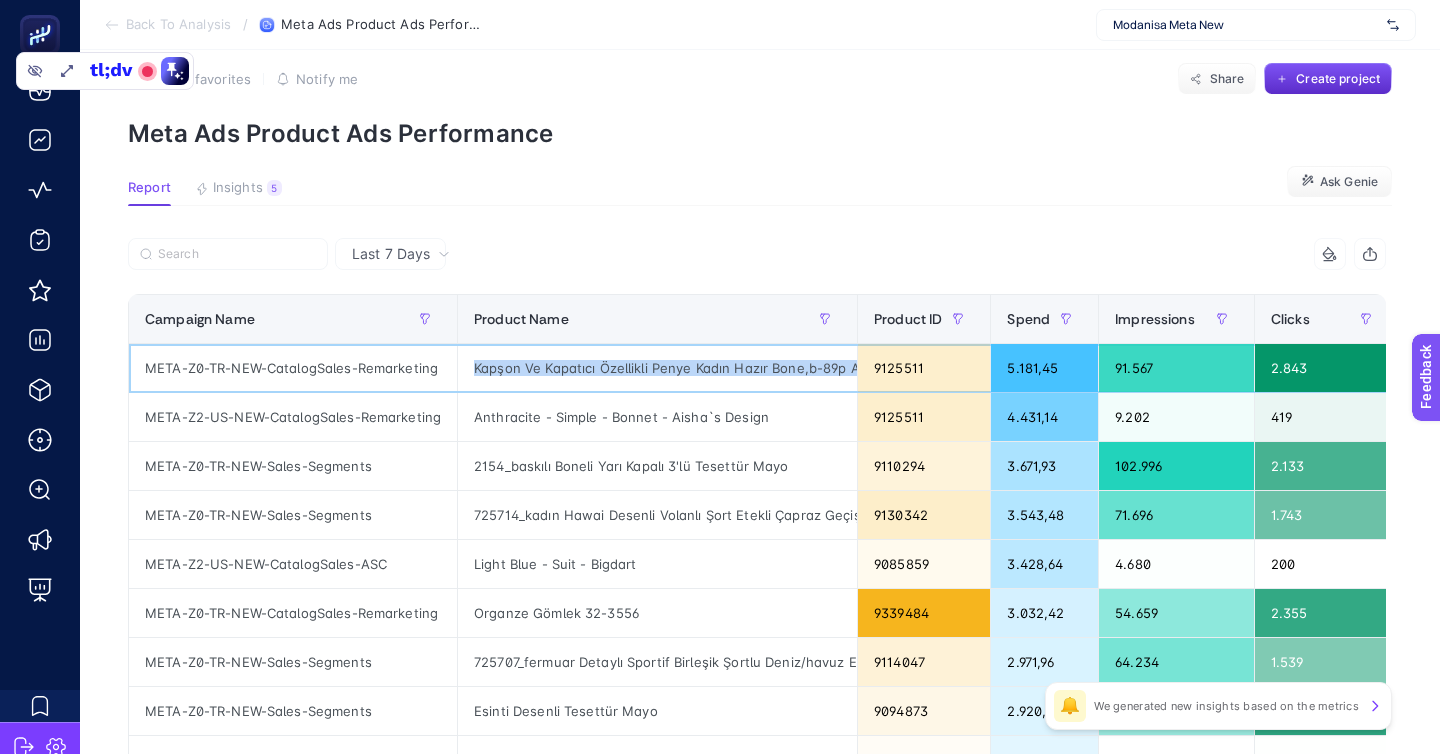 click on "Kapşon Ve Kapatıcı Özellikli Penye Kadın Hazır Bone,b-89p Antrasit" 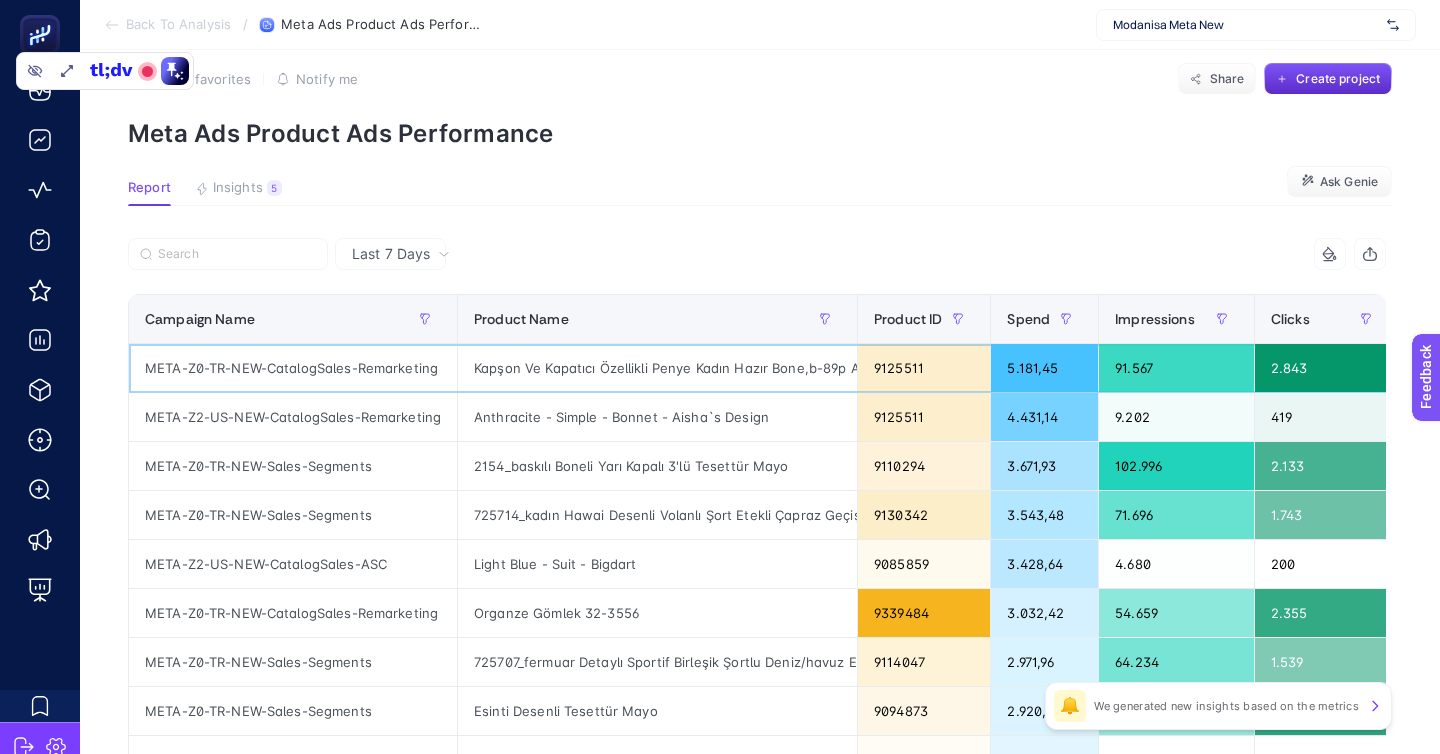 click on "Kapşon Ve Kapatıcı Özellikli Penye Kadın Hazır Bone,b-89p Antrasit" 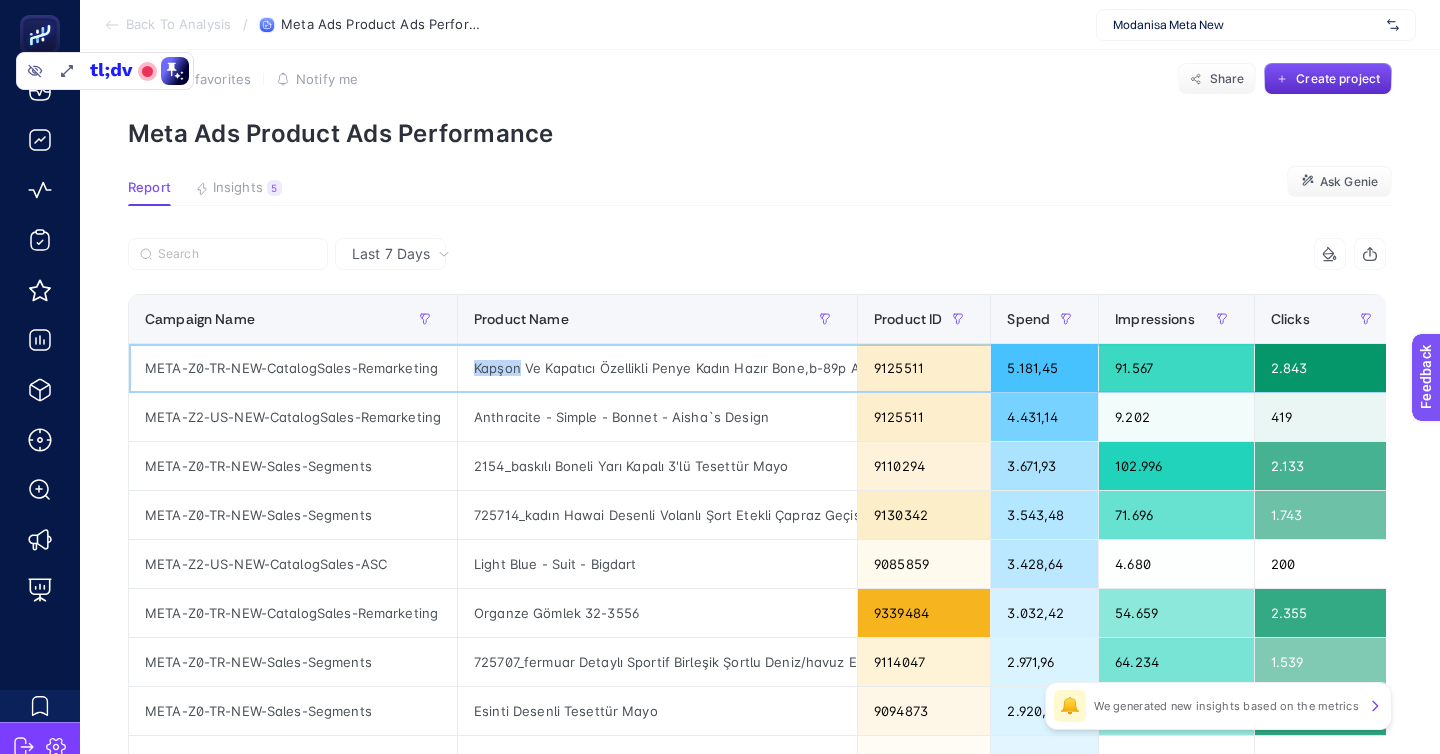 click on "Kapşon Ve Kapatıcı Özellikli Penye Kadın Hazır Bone,b-89p Antrasit" 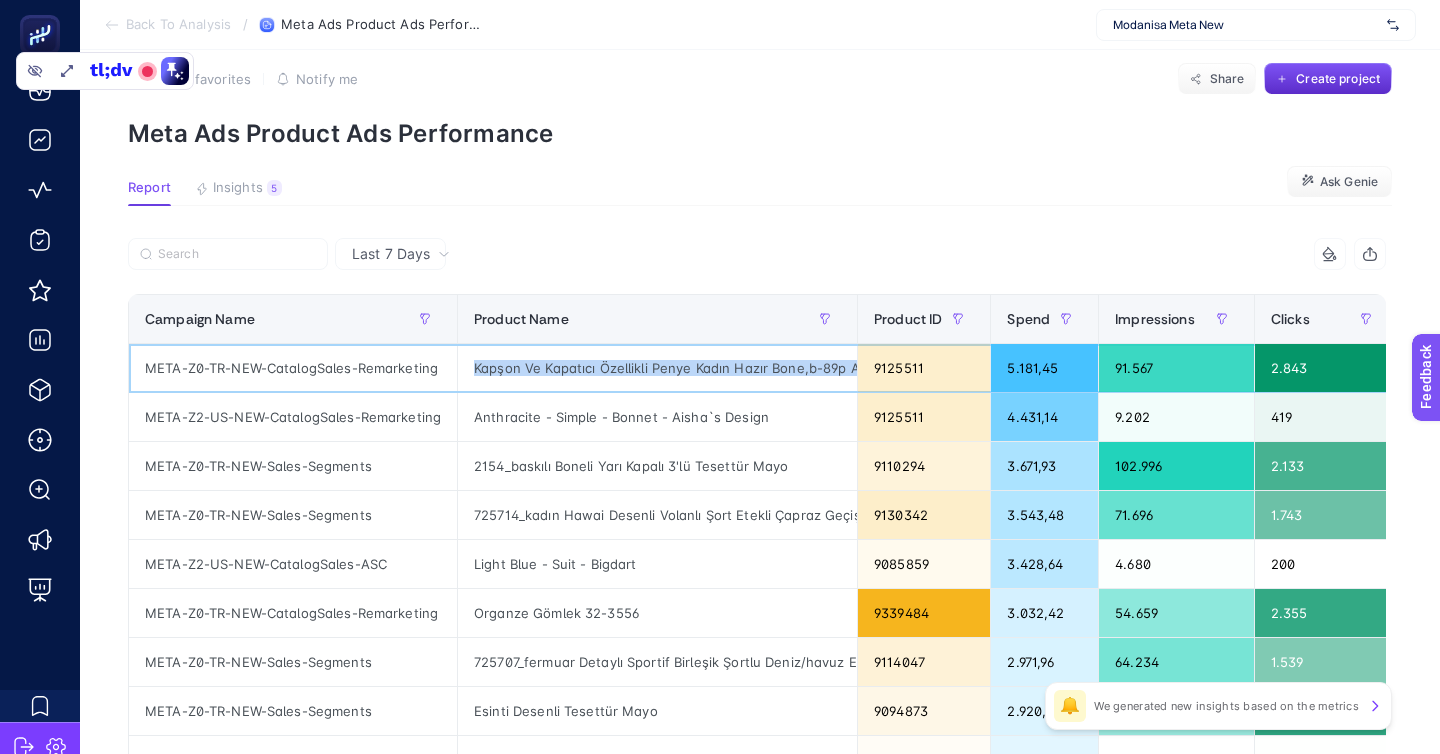 click on "Kapşon Ve Kapatıcı Özellikli Penye Kadın Hazır Bone,b-89p Antrasit" 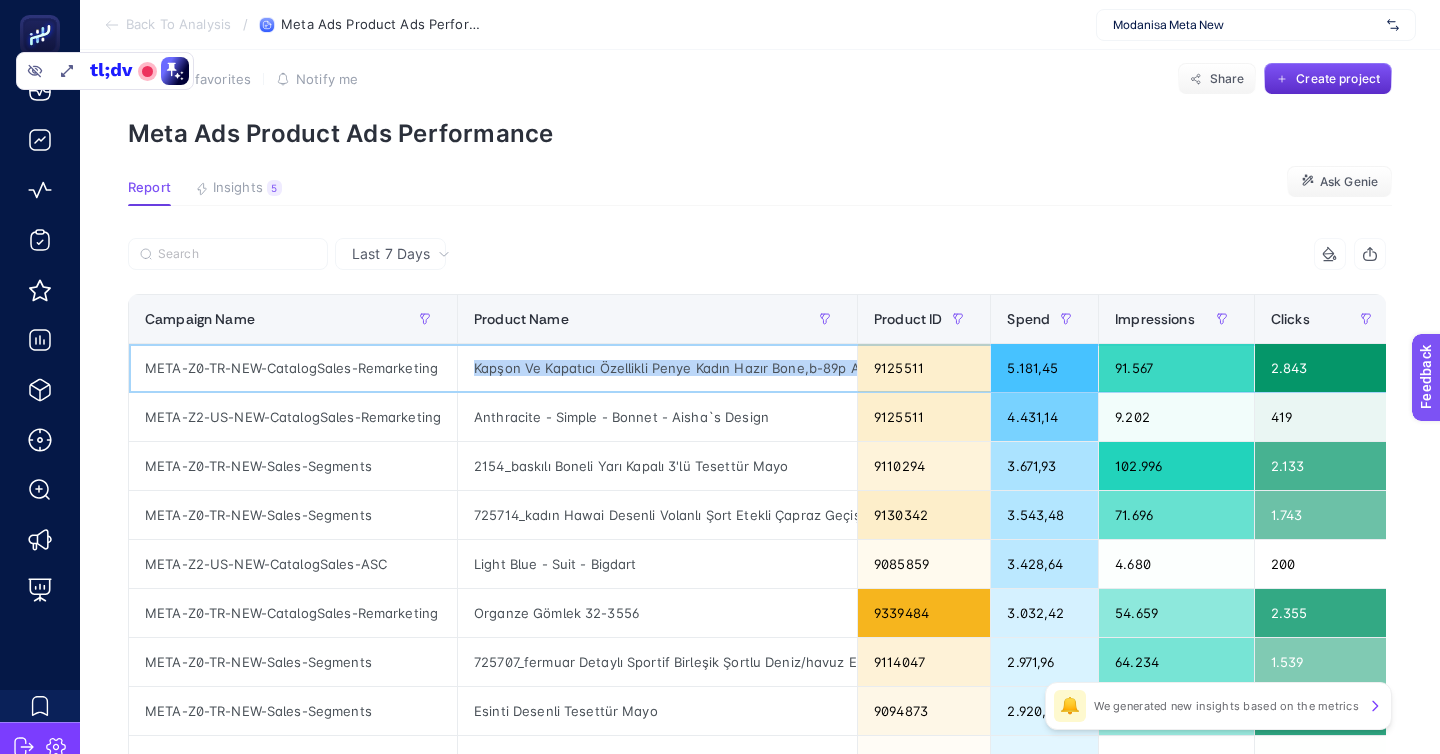 click on "Kapşon Ve Kapatıcı Özellikli Penye Kadın Hazır Bone,b-89p Antrasit" 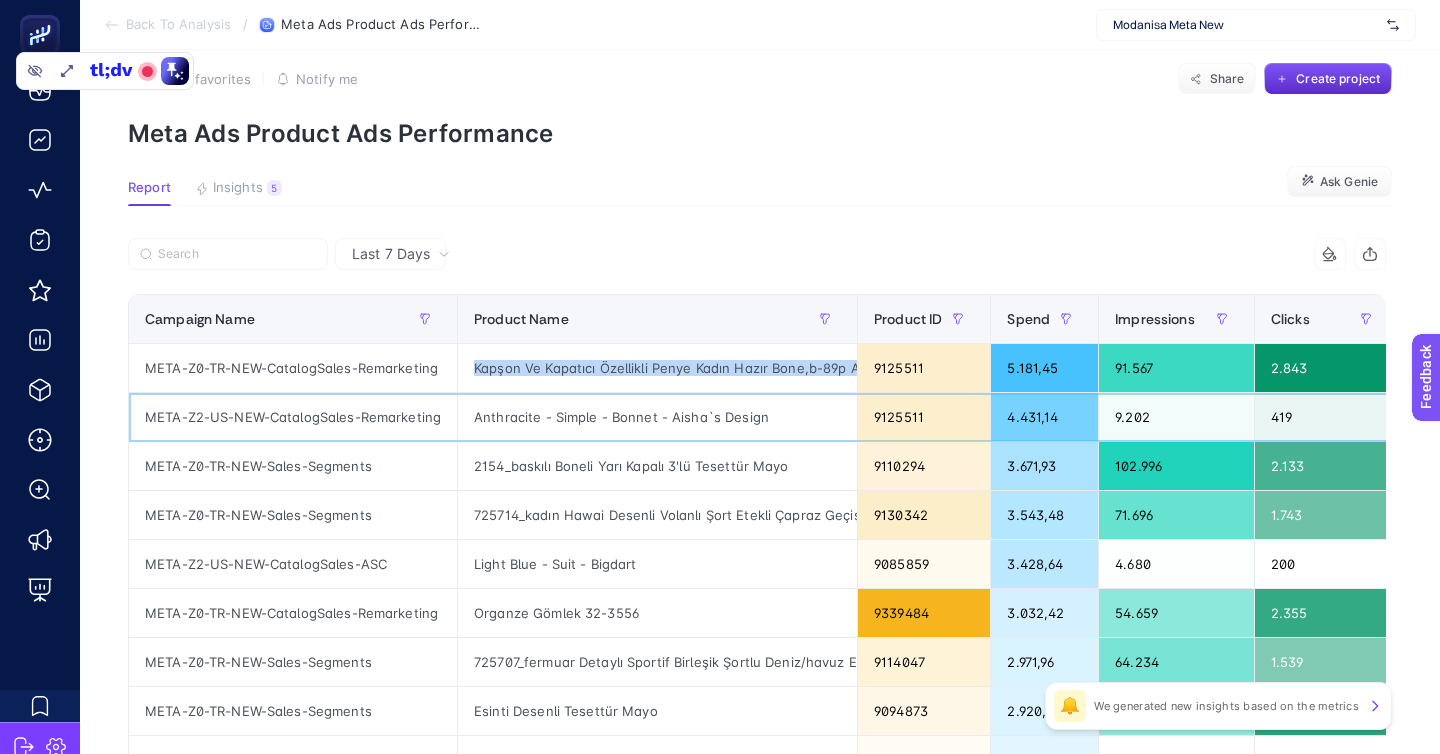 click on "Anthracite - Simple - Bonnet - Aisha`s Design" 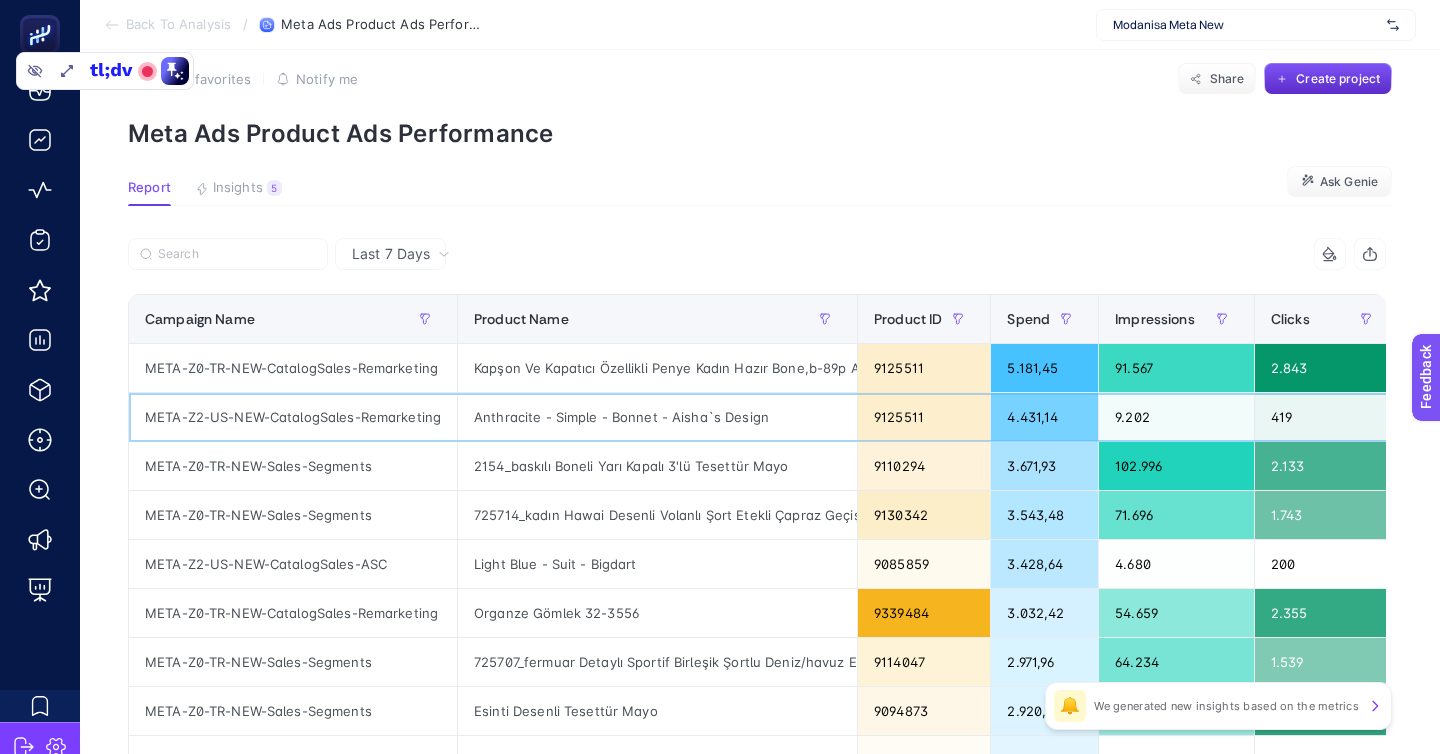 click on "Anthracite - Simple - Bonnet - Aisha`s Design" 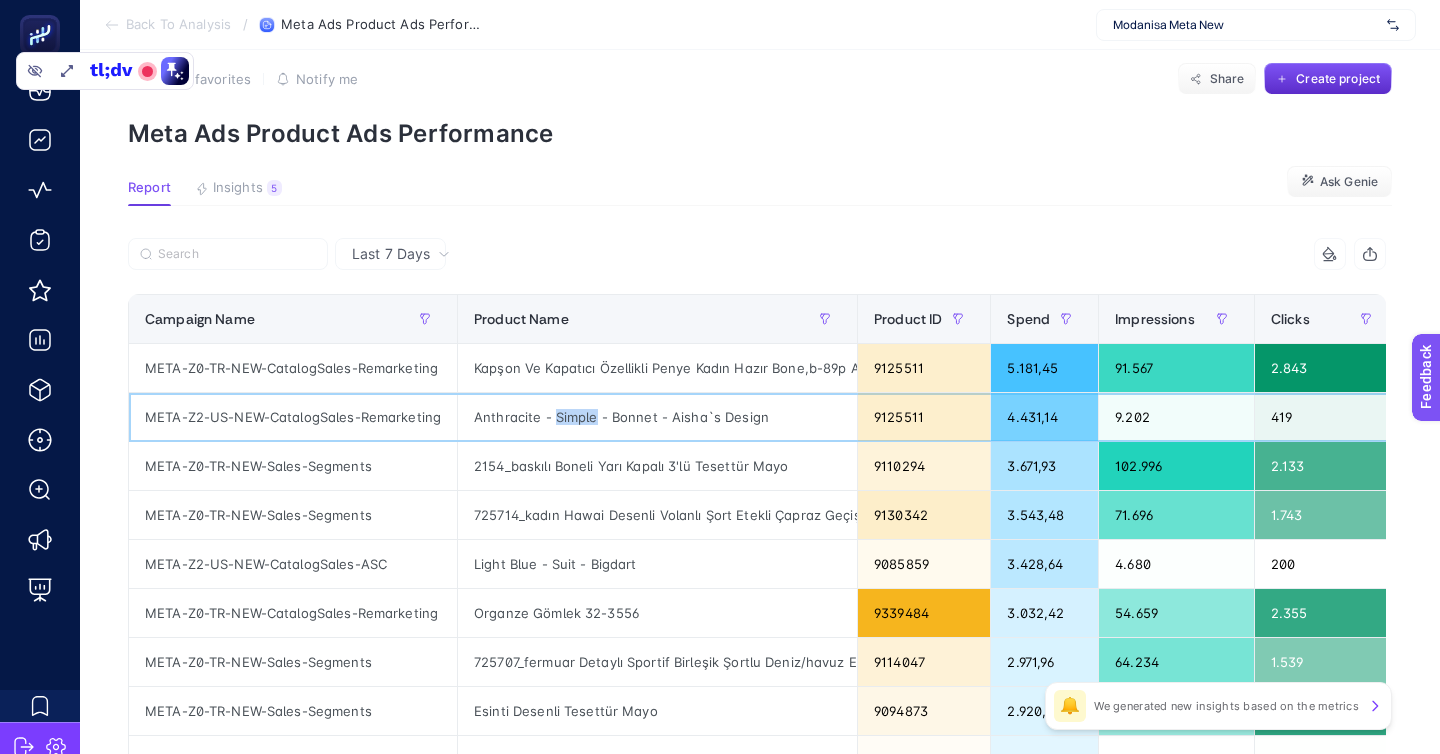 click on "Anthracite - Simple - Bonnet - Aisha`s Design" 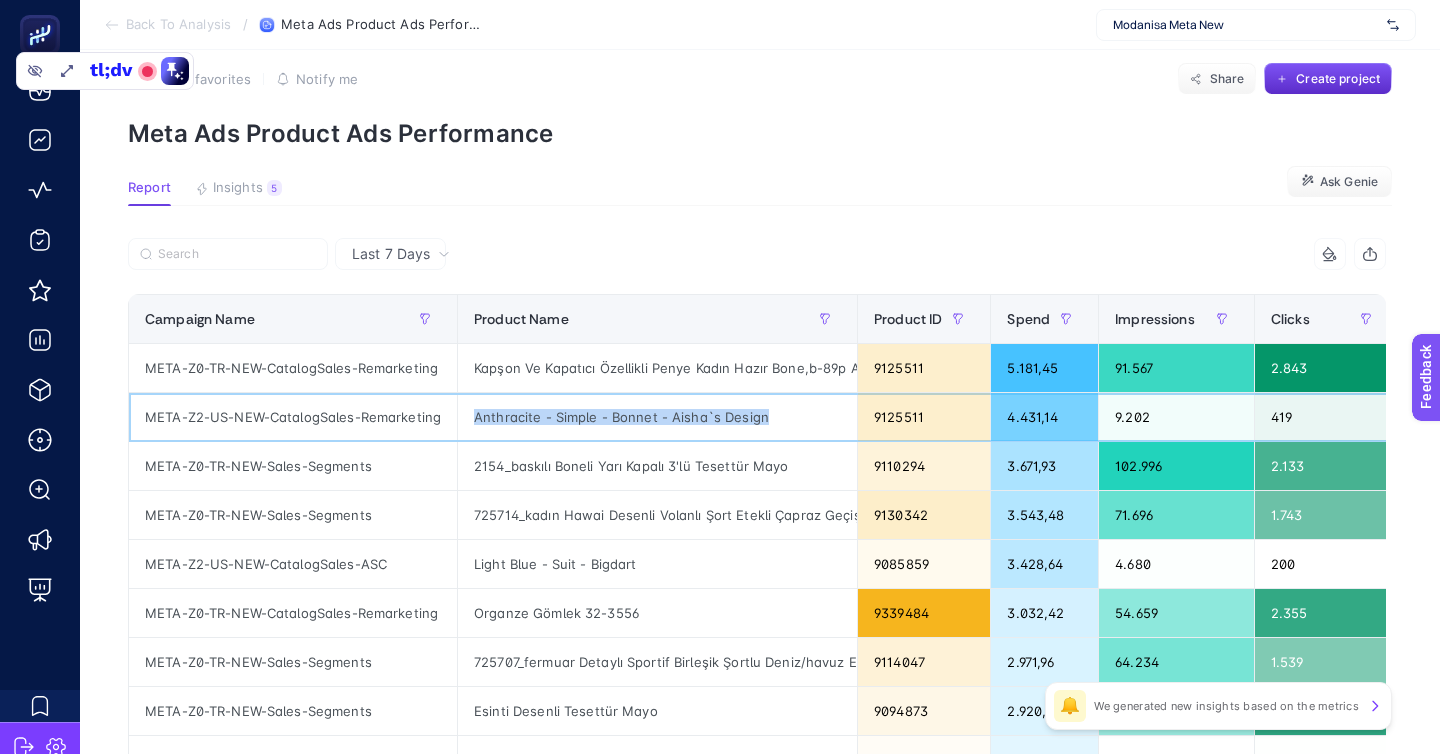 click on "Anthracite - Simple - Bonnet - Aisha`s Design" 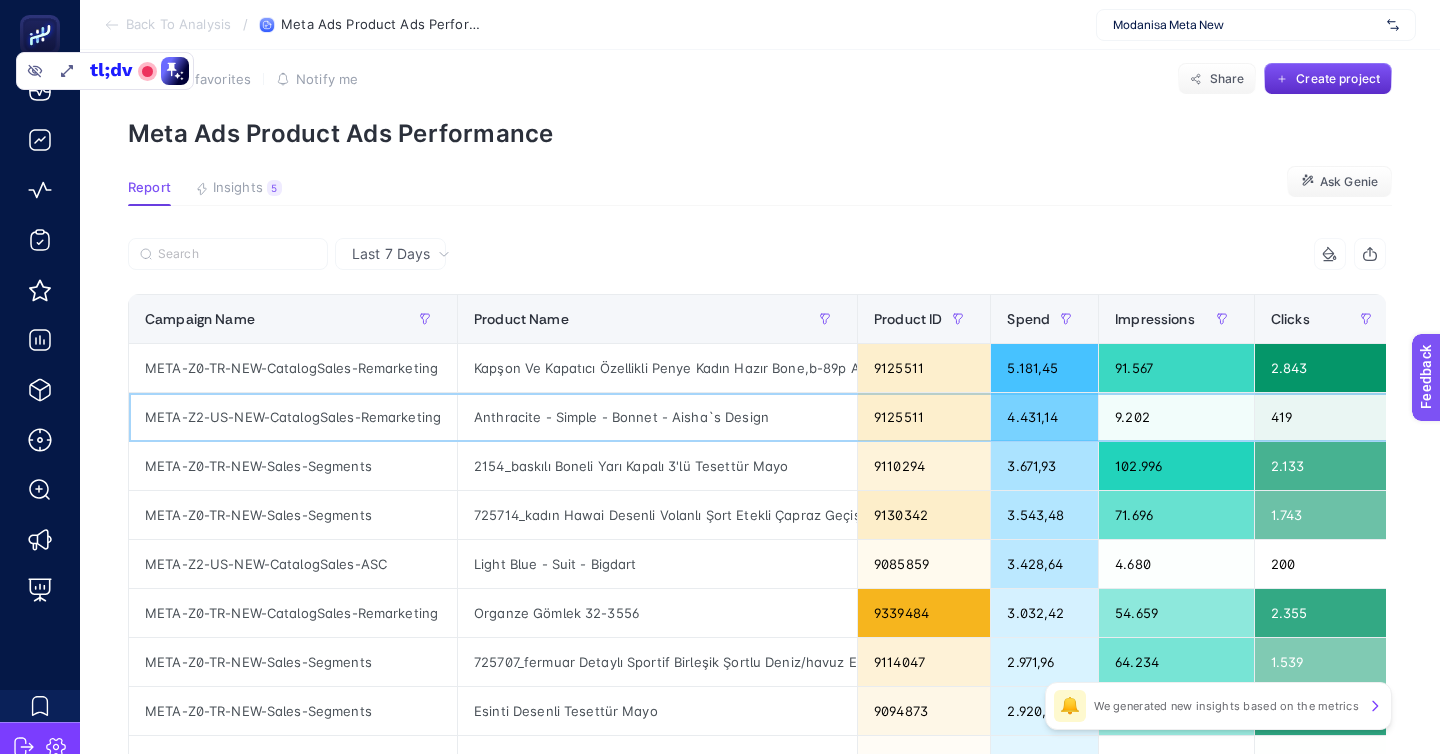 click on "Anthracite - Simple - Bonnet - Aisha`s Design" 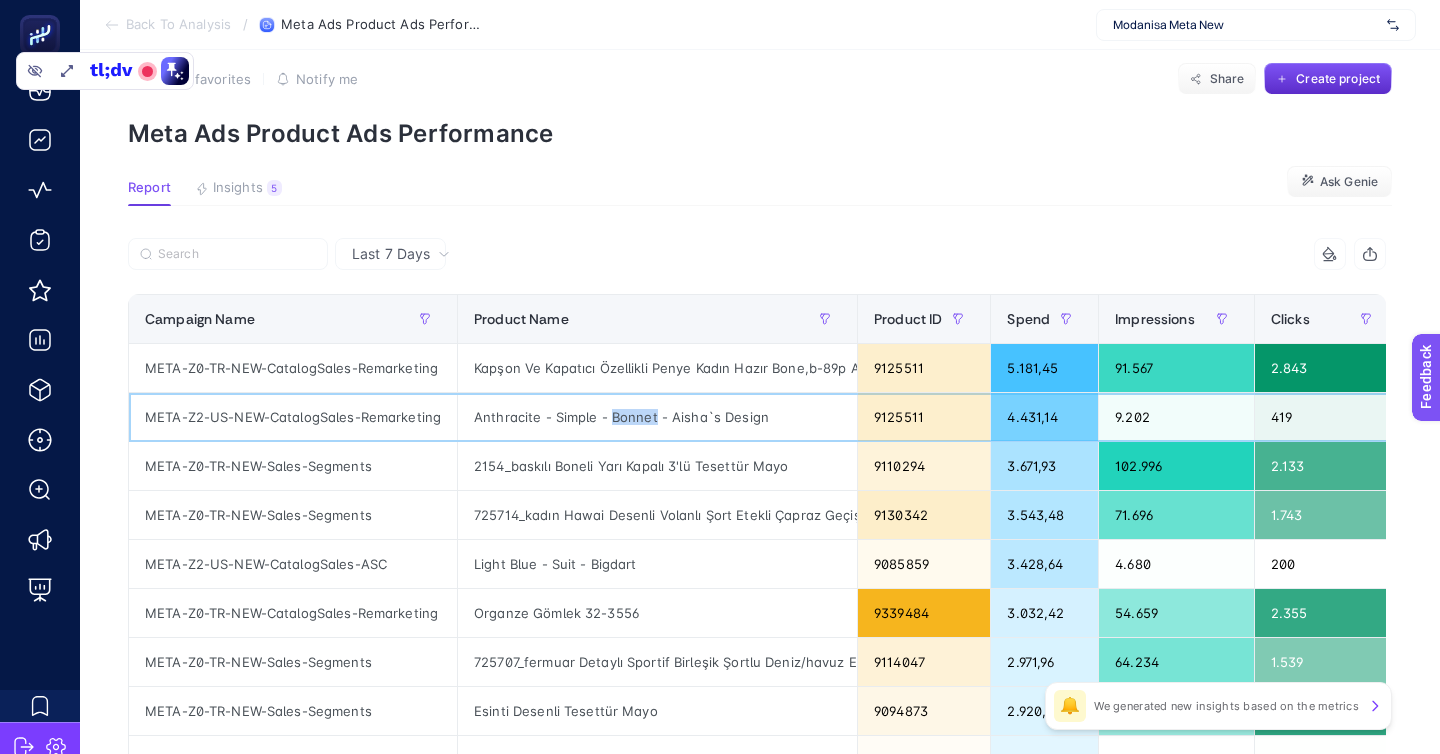 click on "Anthracite - Simple - Bonnet - Aisha`s Design" 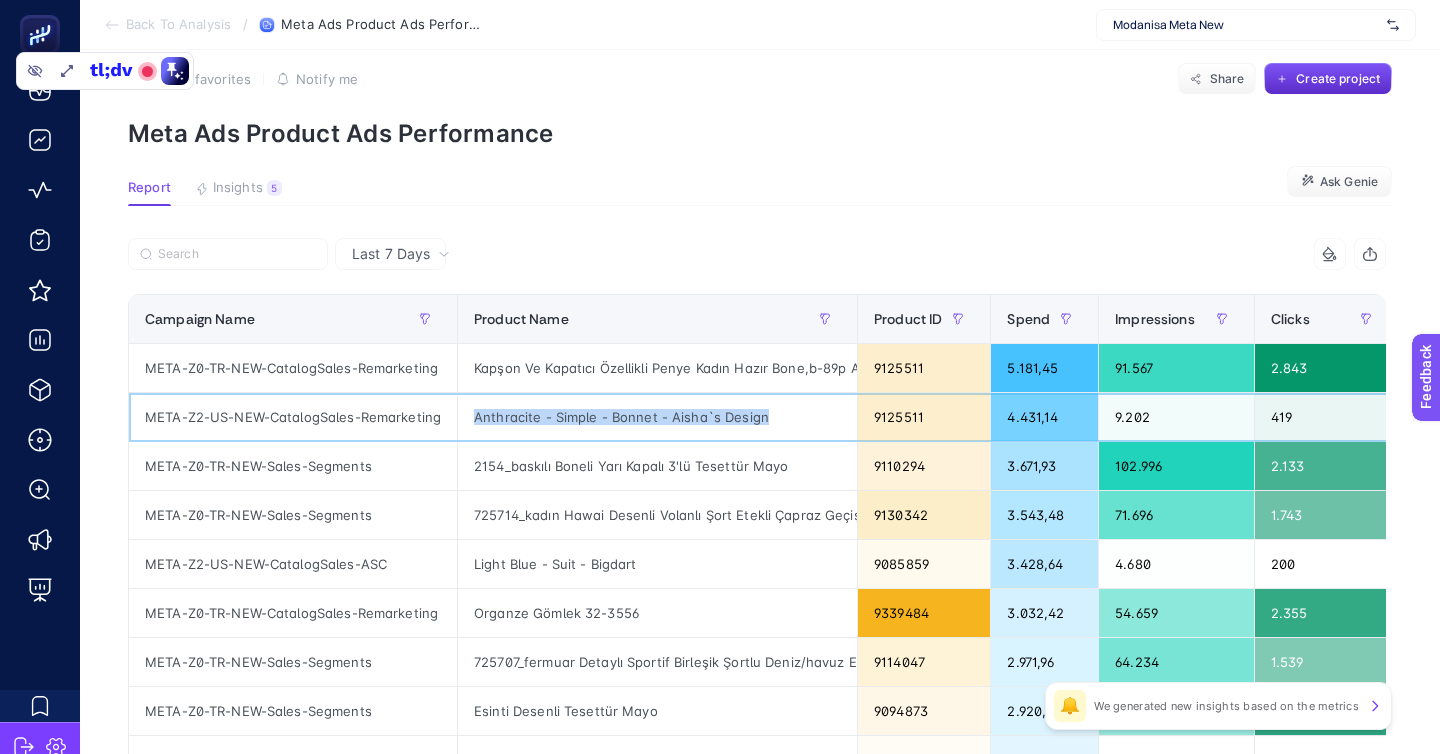 click on "Anthracite - Simple - Bonnet - Aisha`s Design" 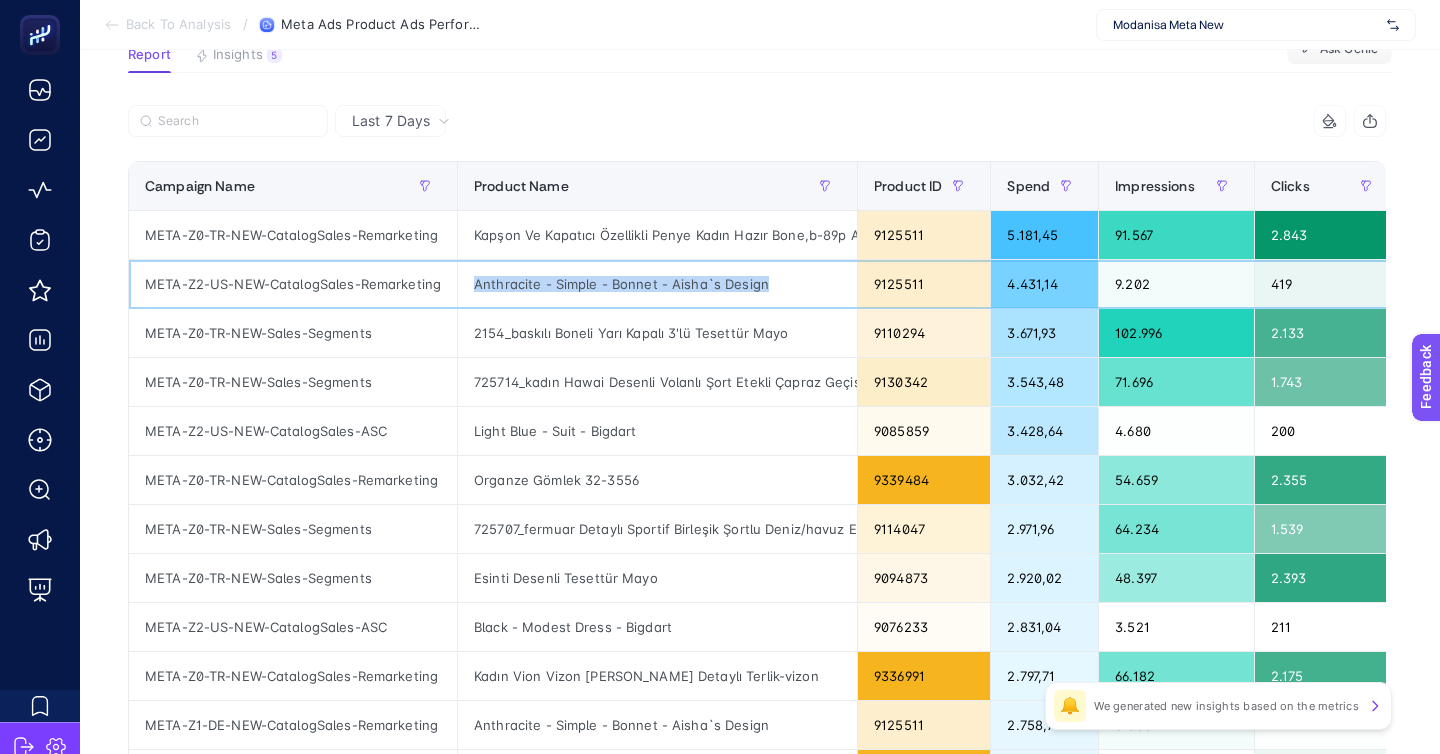 scroll, scrollTop: 165, scrollLeft: 0, axis: vertical 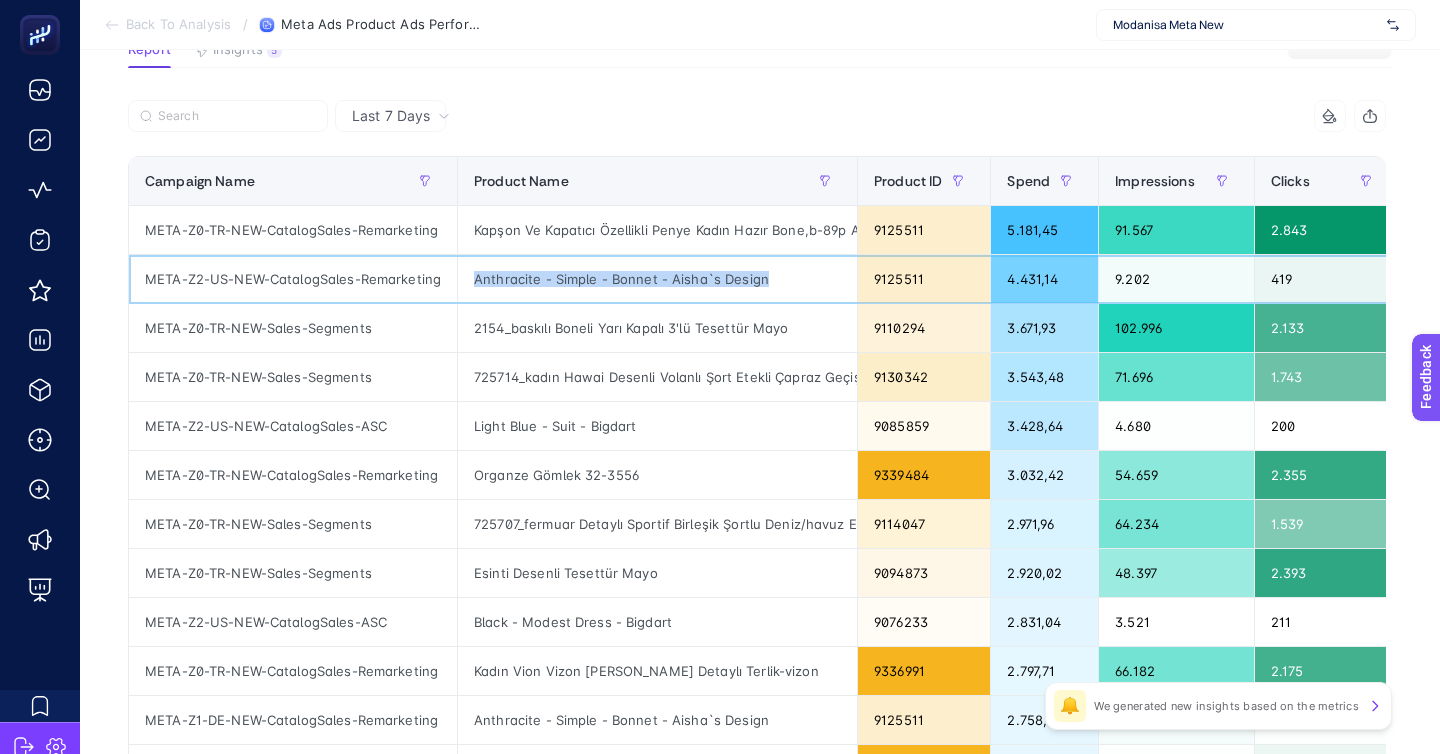 click on "META-Z2-US-NEW-CatalogSales-Remarketing" 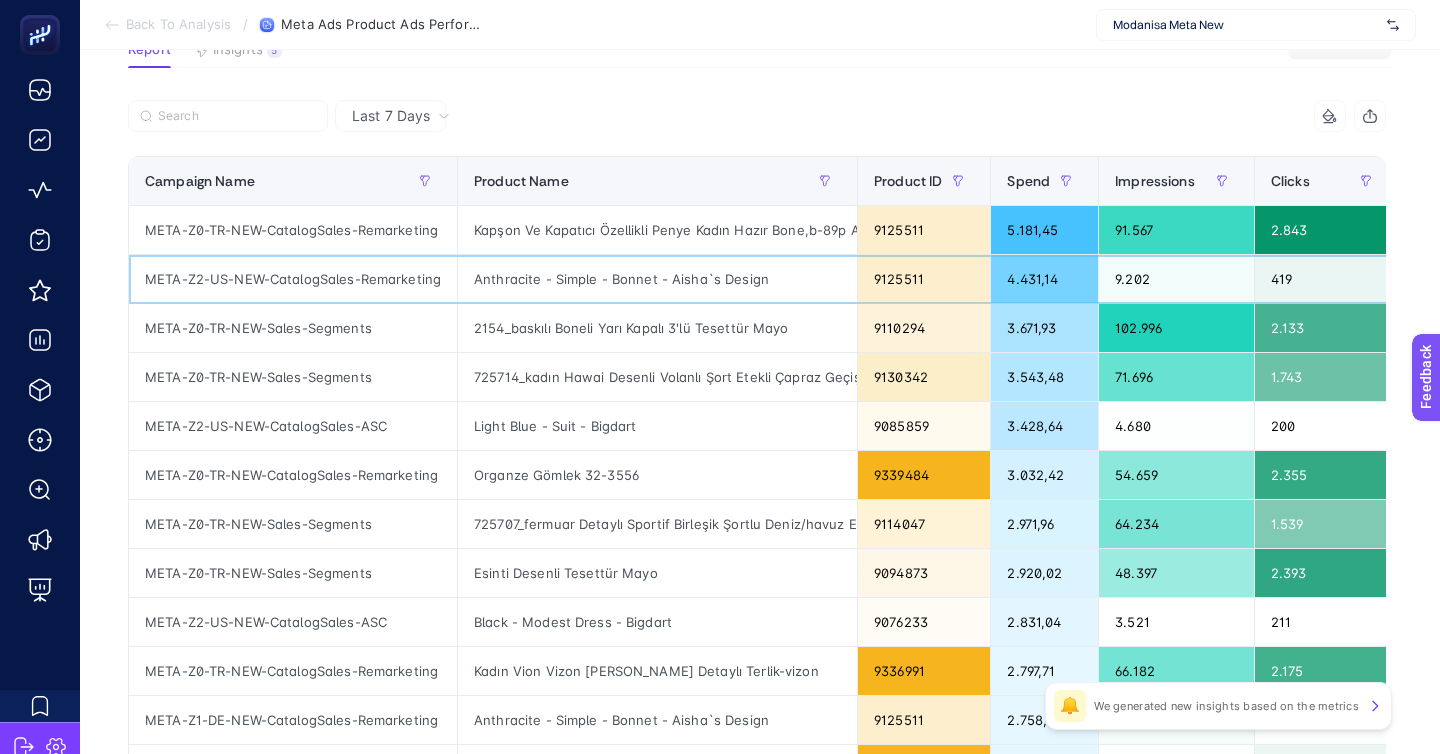 click on "META-Z2-US-NEW-CatalogSales-Remarketing" 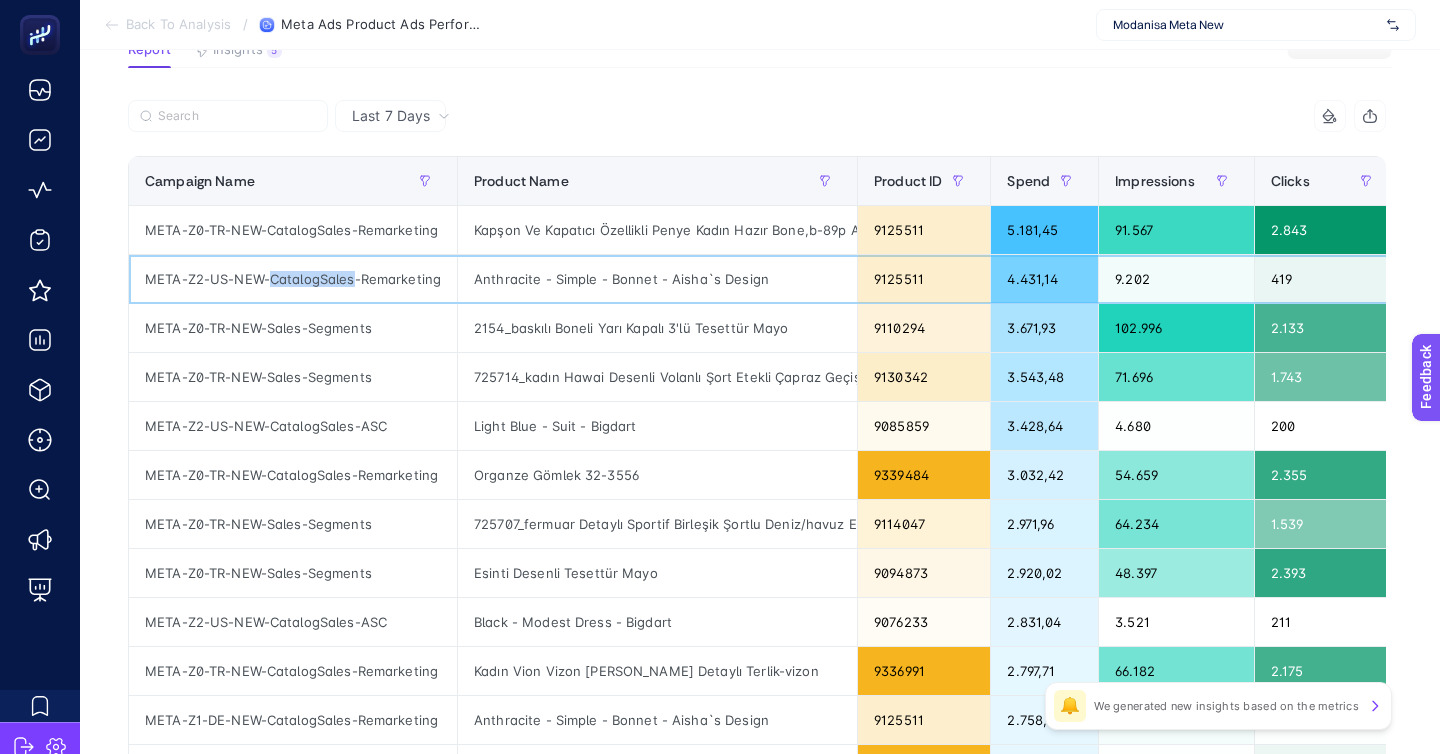 click on "META-Z2-US-NEW-CatalogSales-Remarketing" 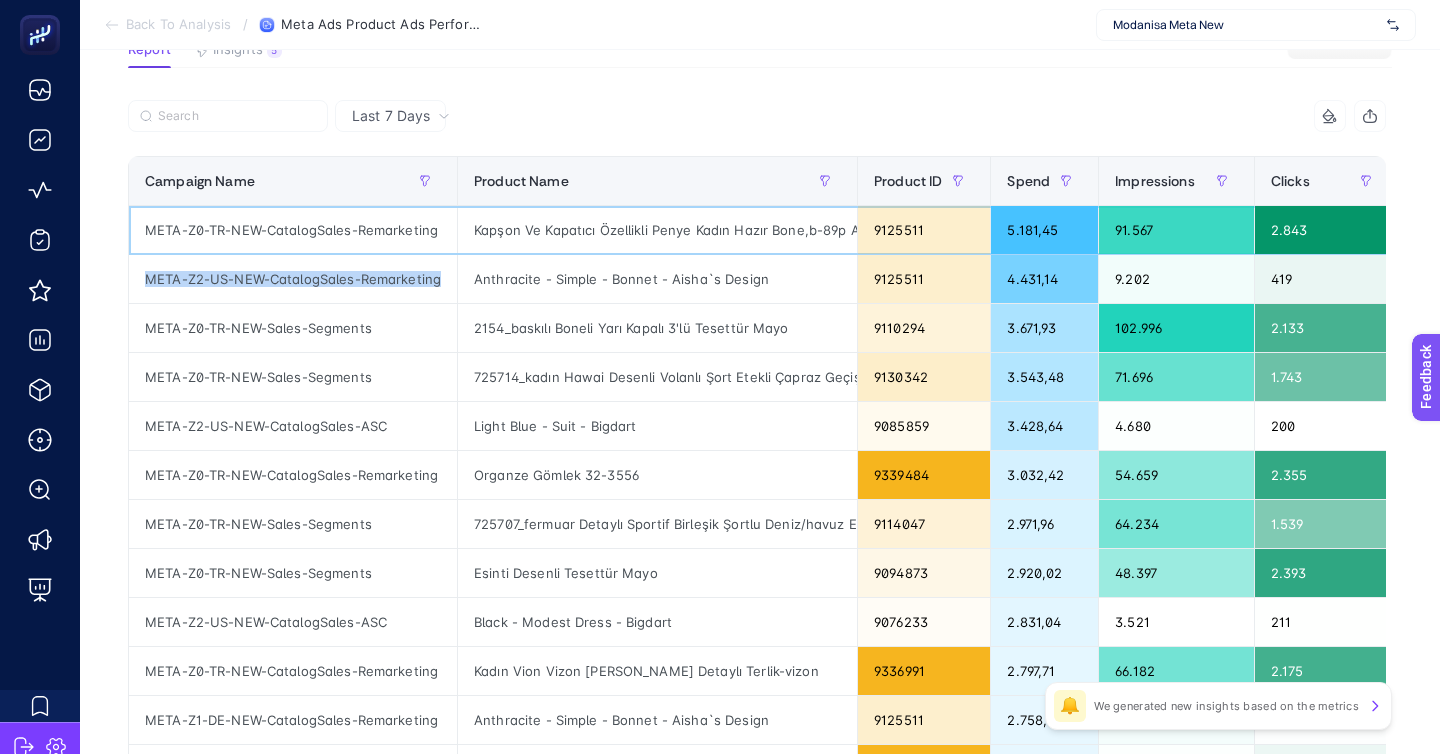 click on "META-Z0-TR-NEW-CatalogSales-Remarketing" 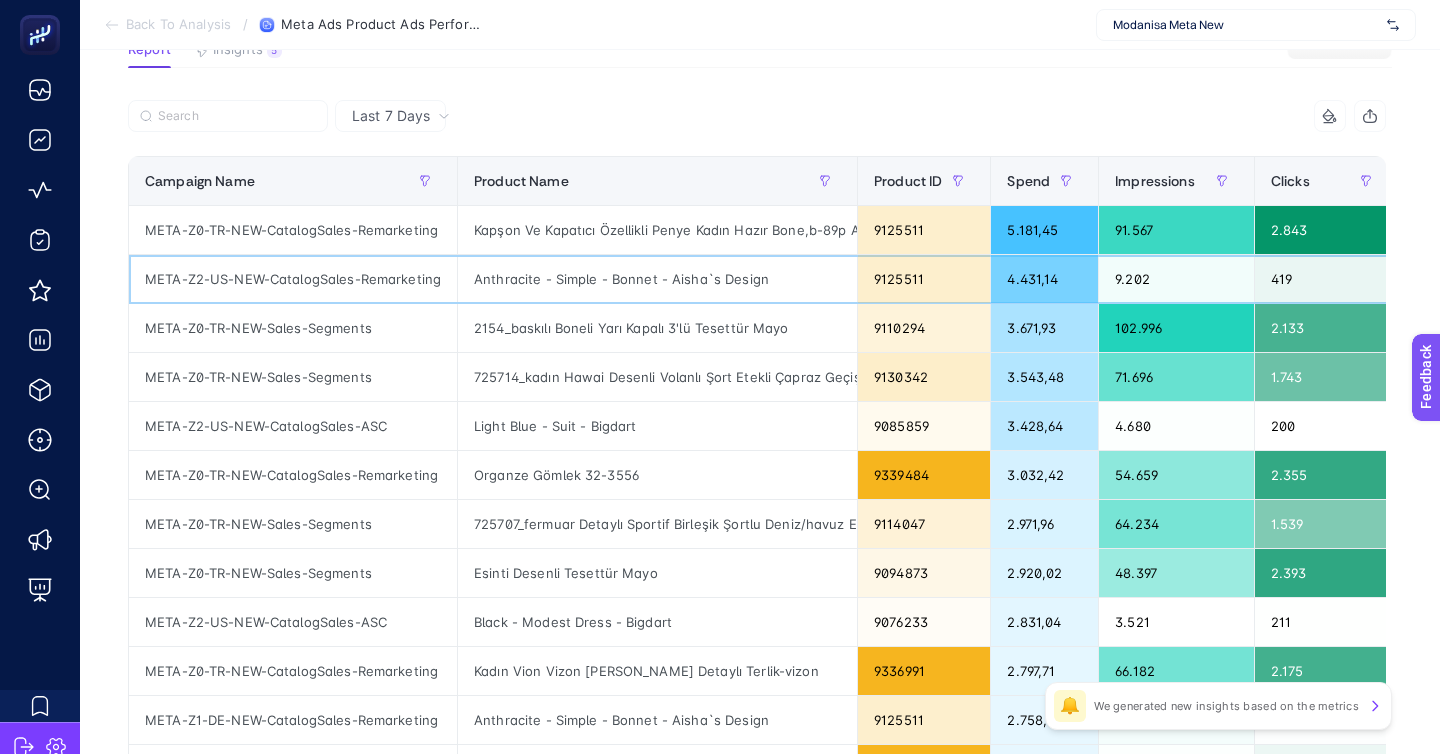 click on "META-Z2-US-NEW-CatalogSales-Remarketing" 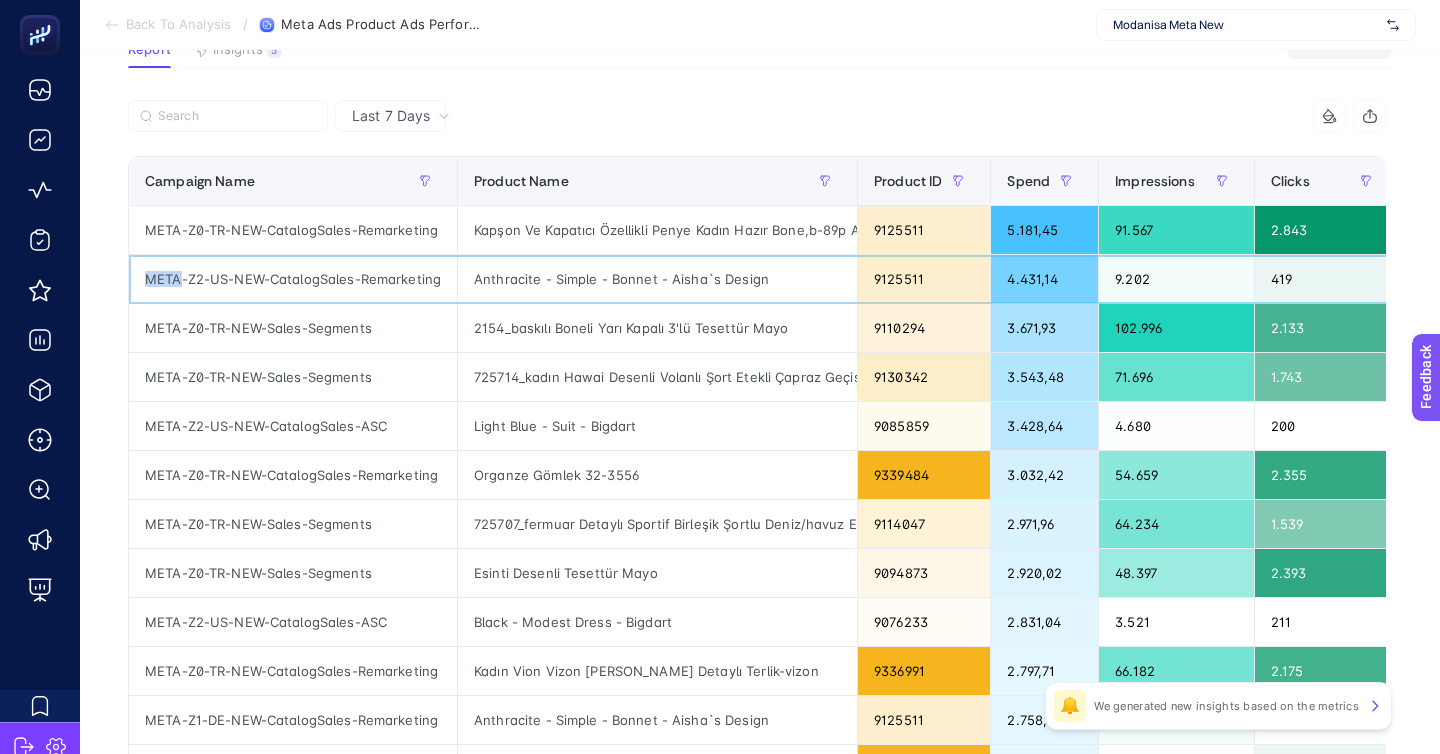 click on "META-Z2-US-NEW-CatalogSales-Remarketing" 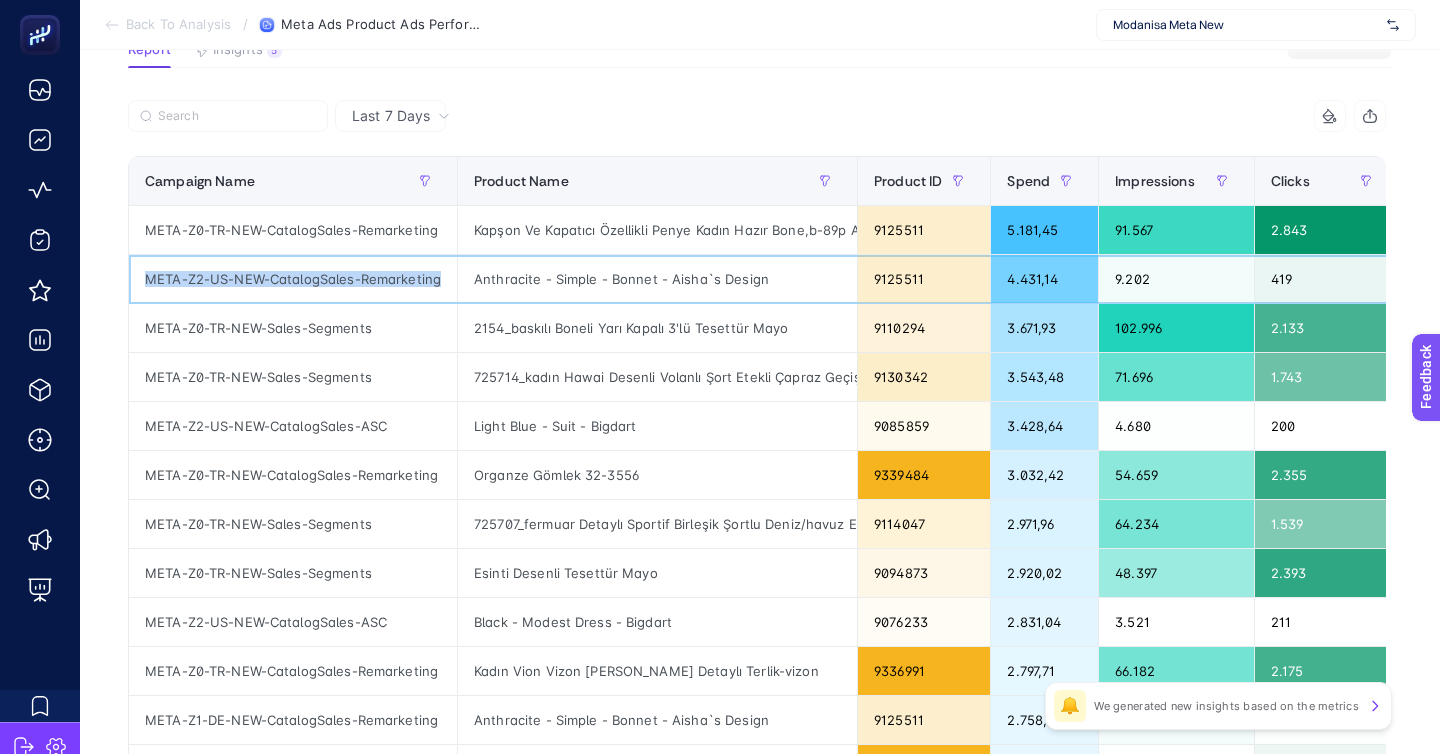 click on "META-Z2-US-NEW-CatalogSales-Remarketing" 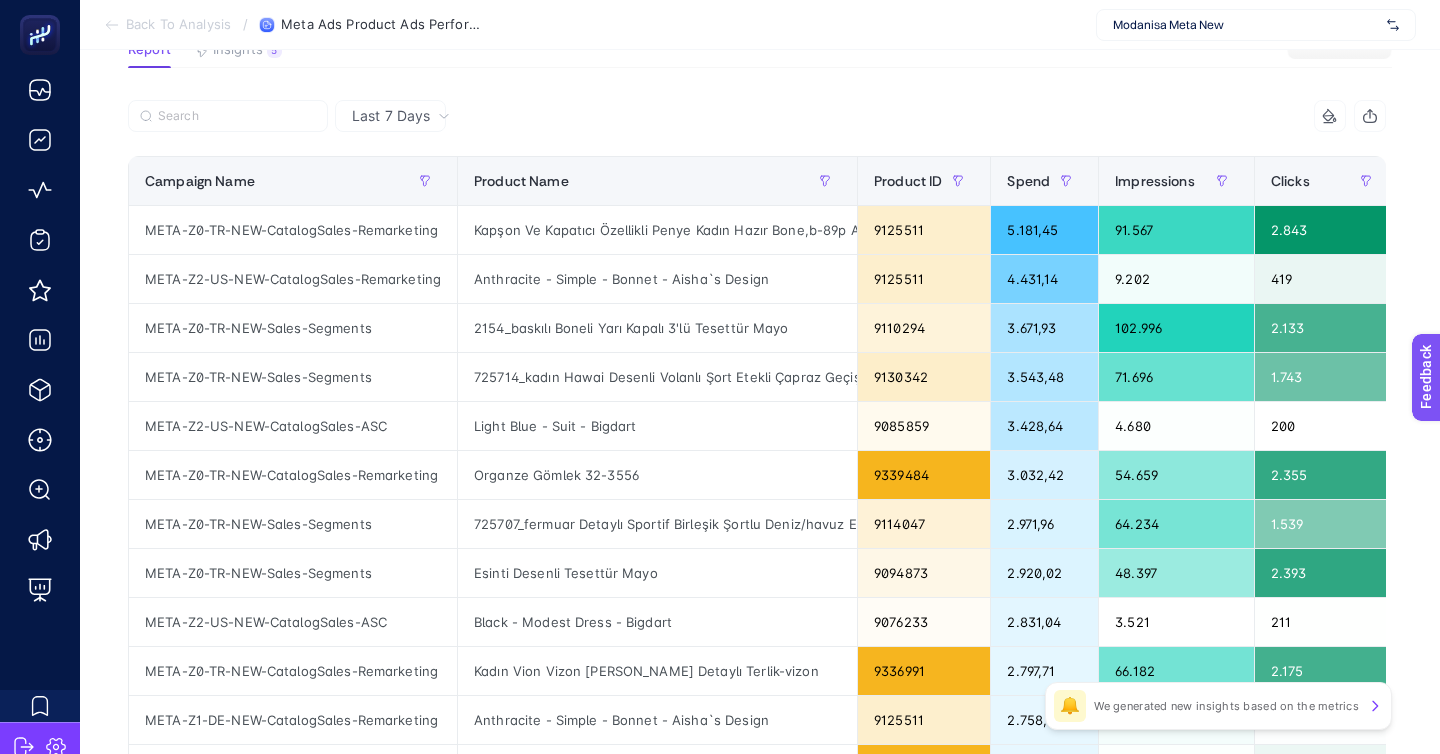 click at bounding box center (442, 122) 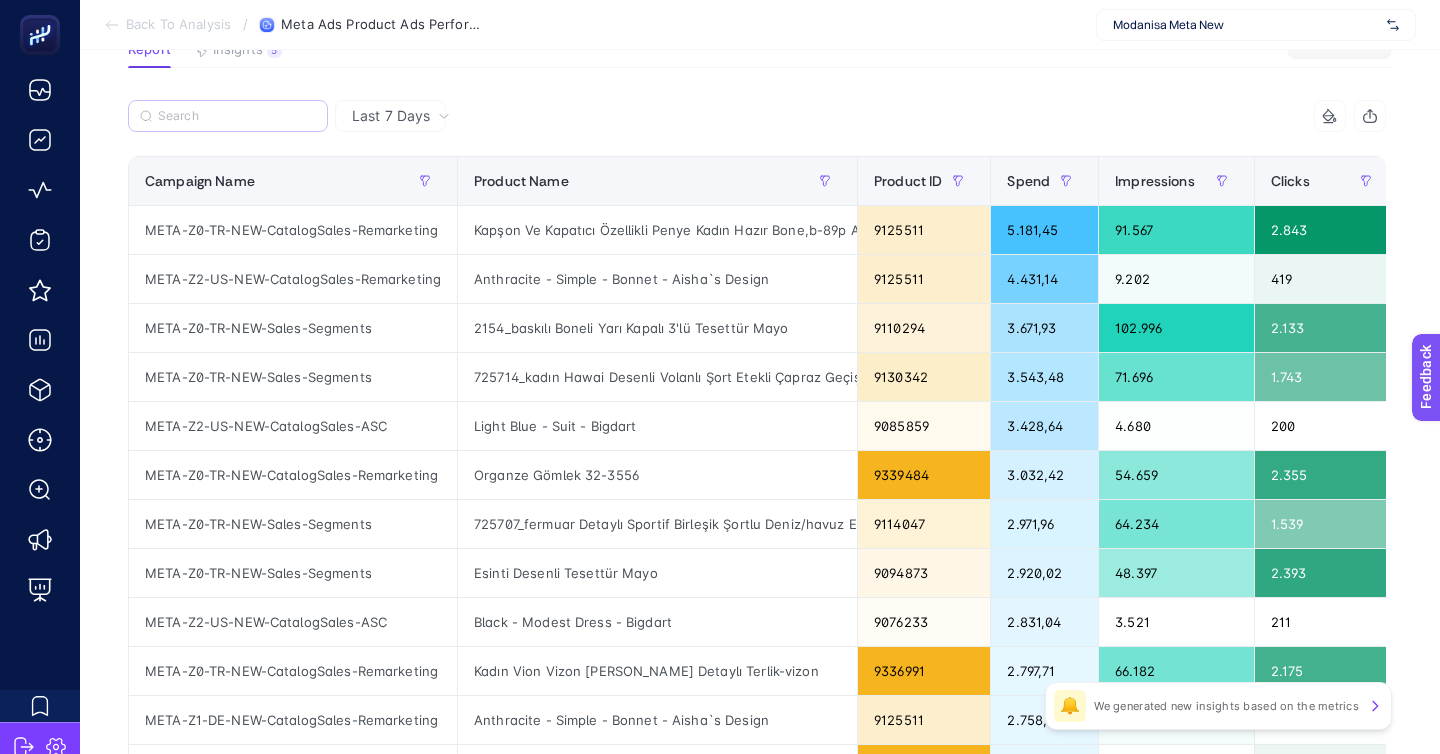 click at bounding box center (228, 116) 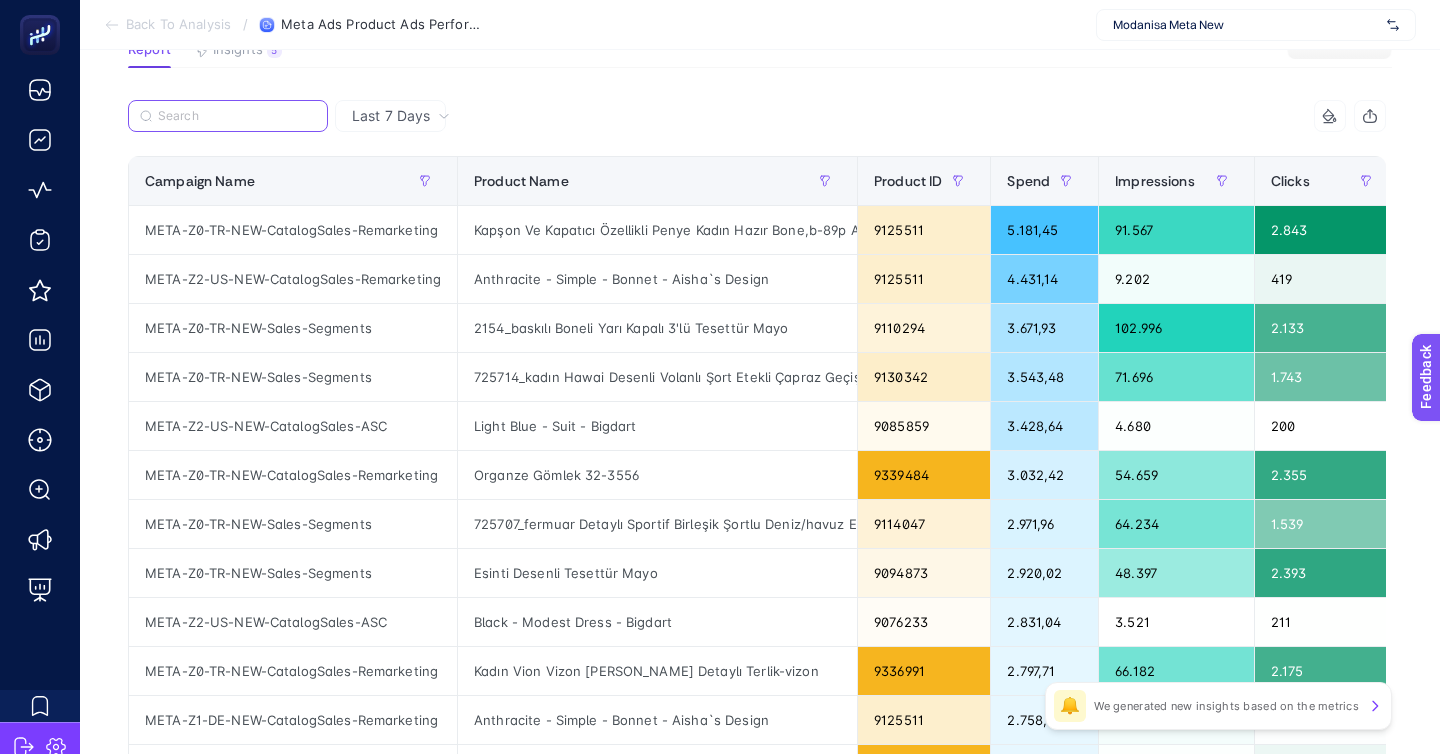 click at bounding box center (237, 116) 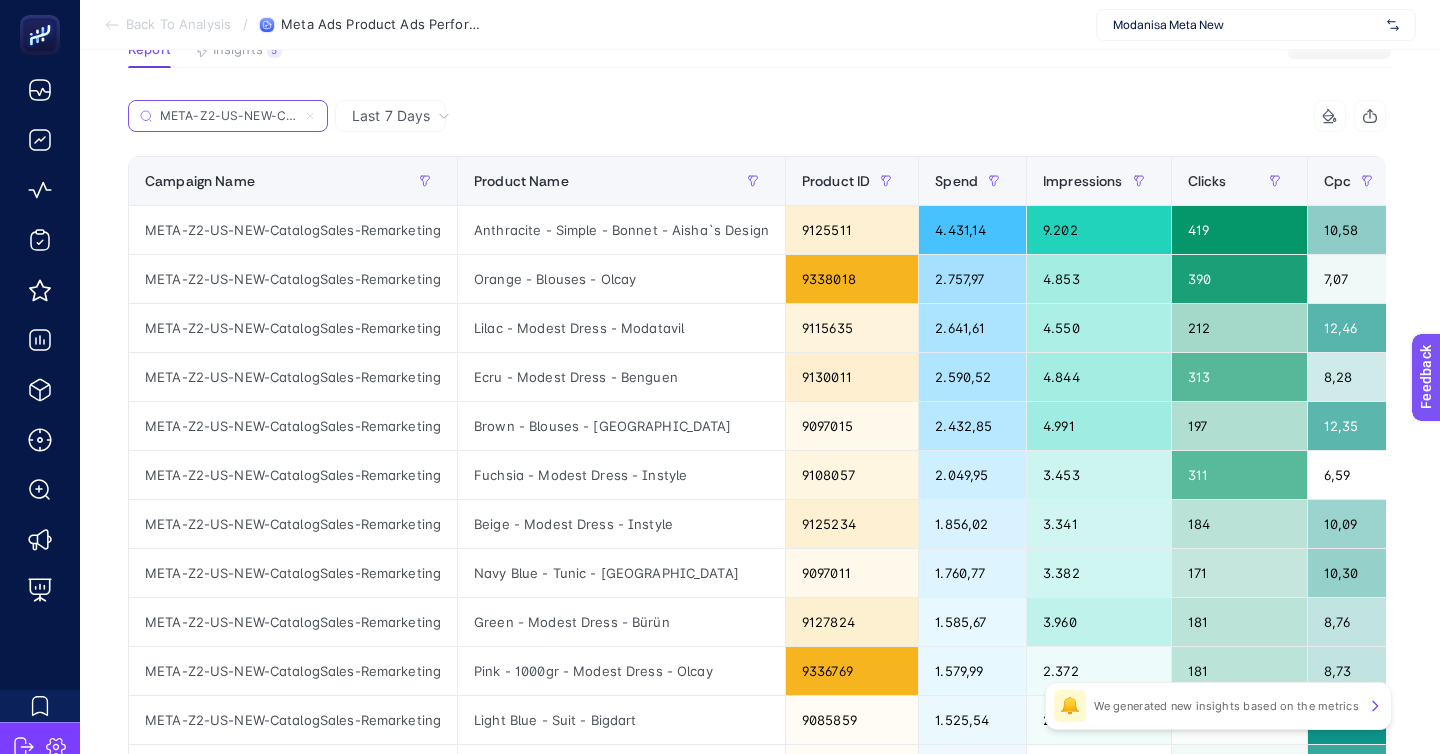 scroll, scrollTop: 0, scrollLeft: 73, axis: horizontal 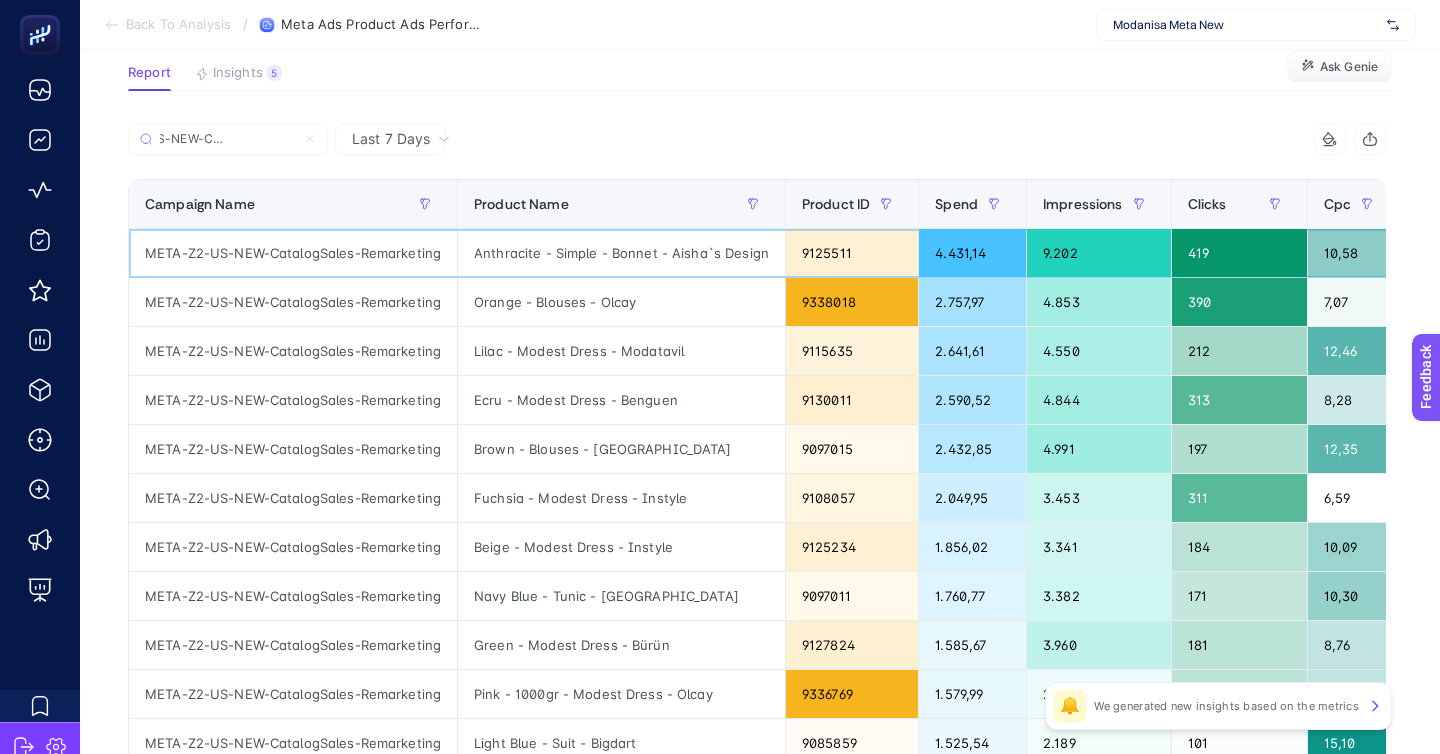 click on "Anthracite - Simple - Bonnet - Aisha`s Design" 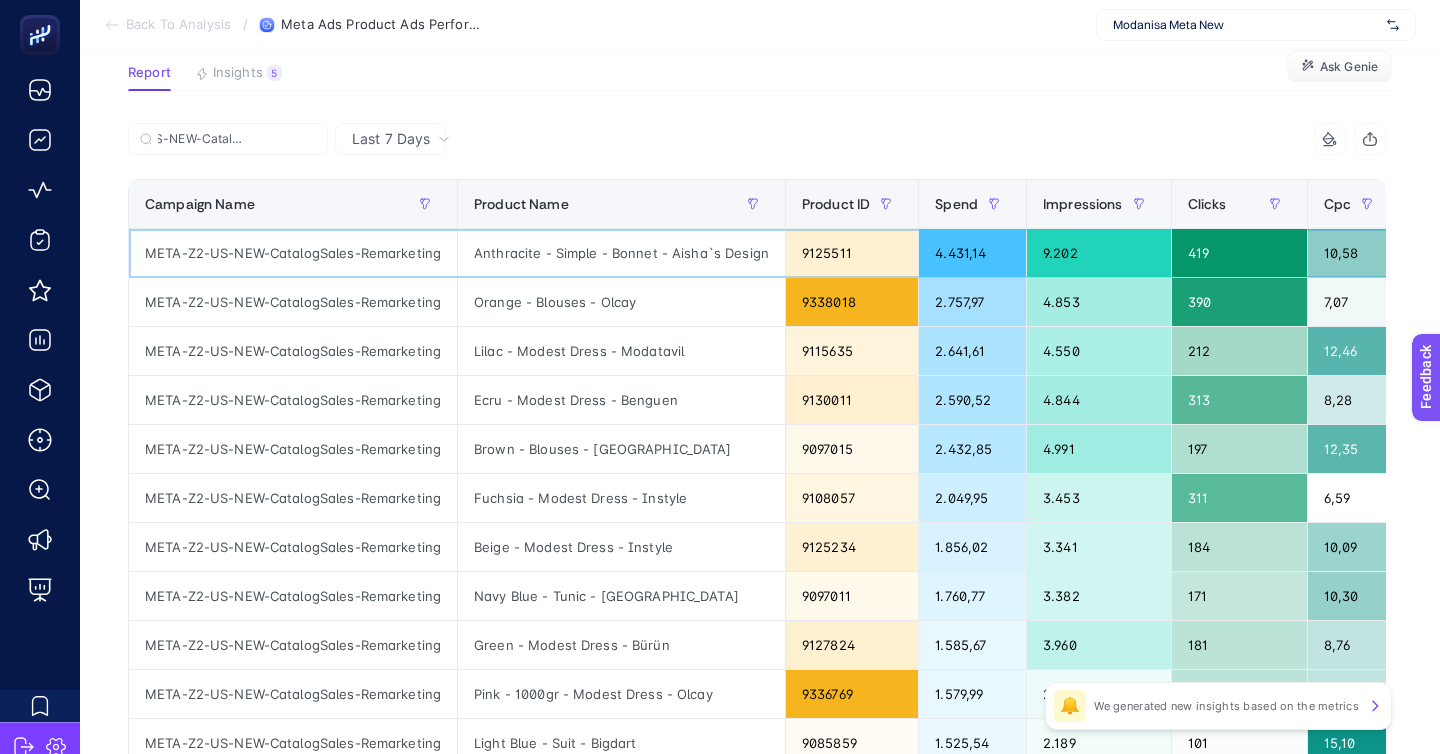scroll, scrollTop: 0, scrollLeft: 0, axis: both 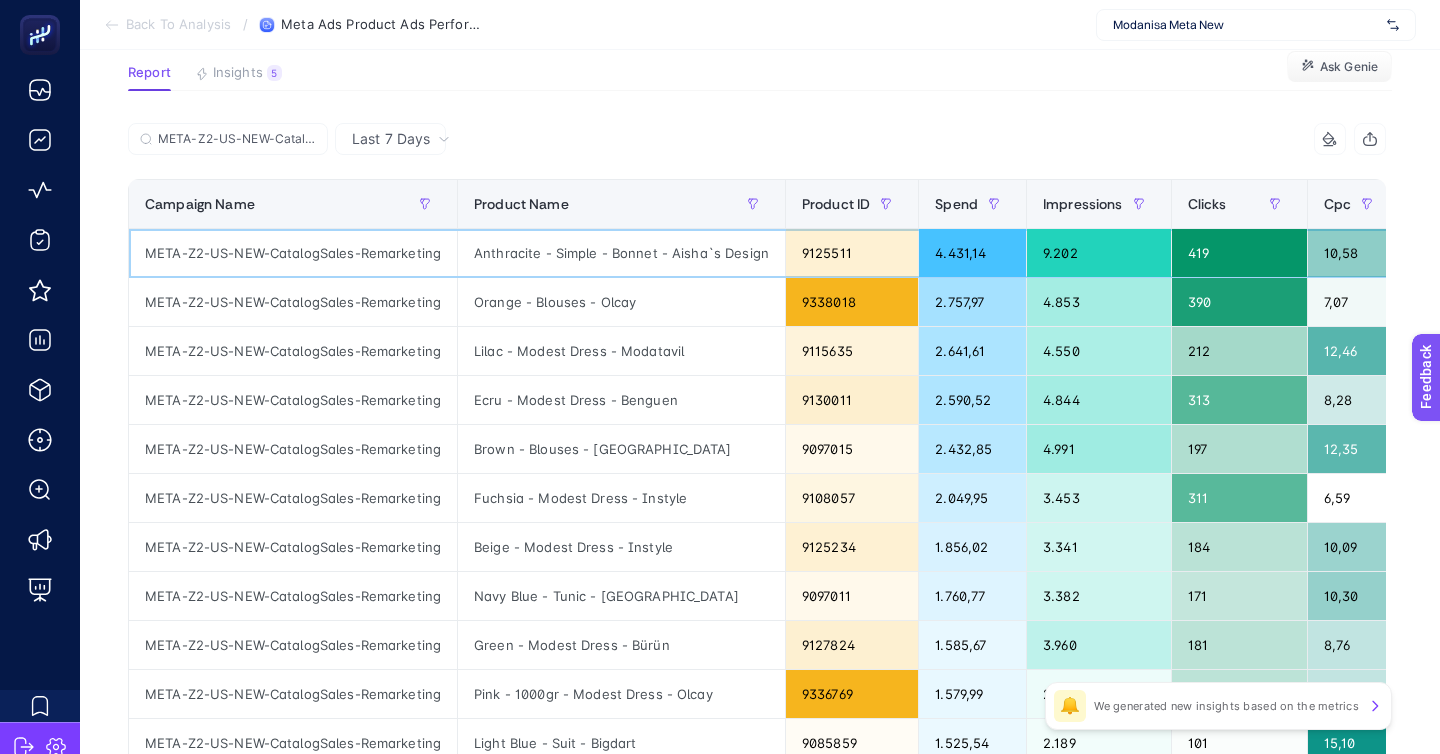 click on "Anthracite - Simple - Bonnet - Aisha`s Design" 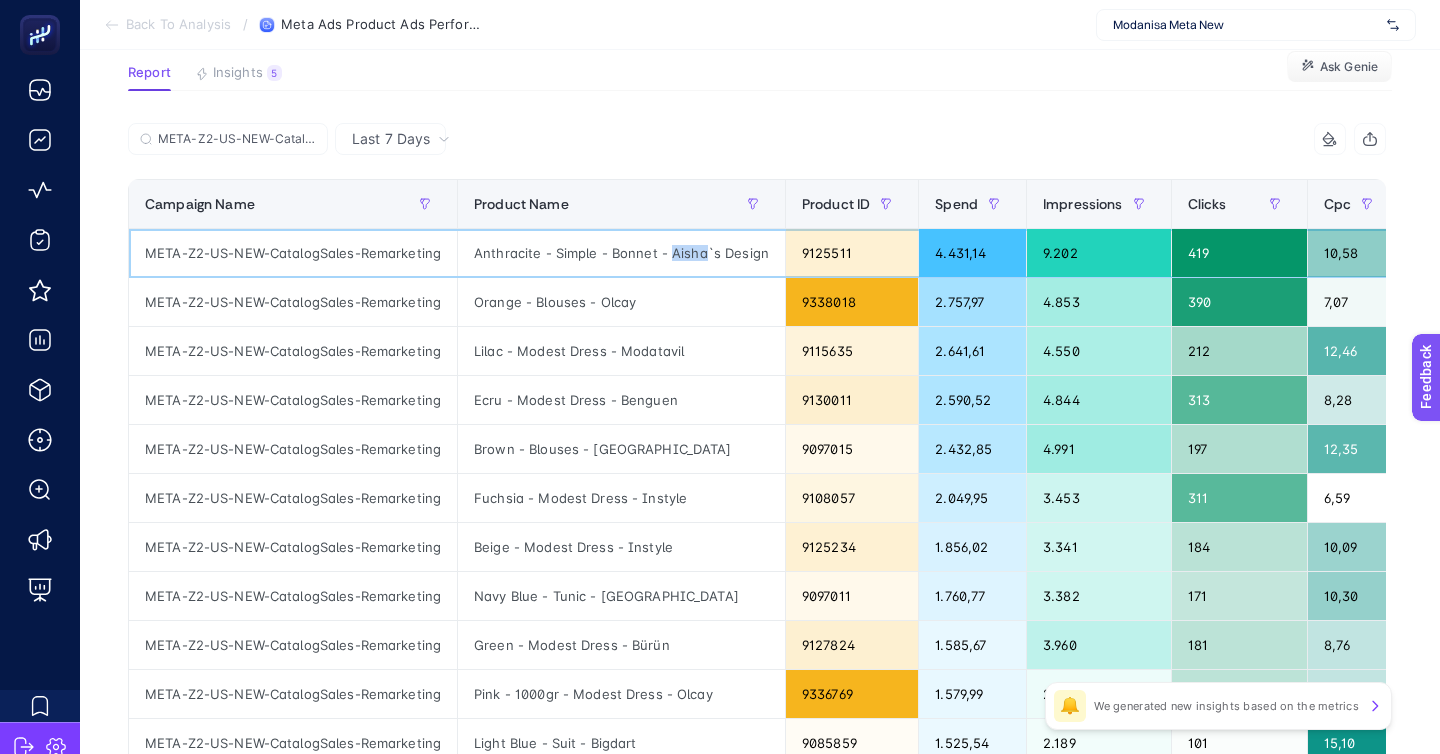 click on "Anthracite - Simple - Bonnet - Aisha`s Design" 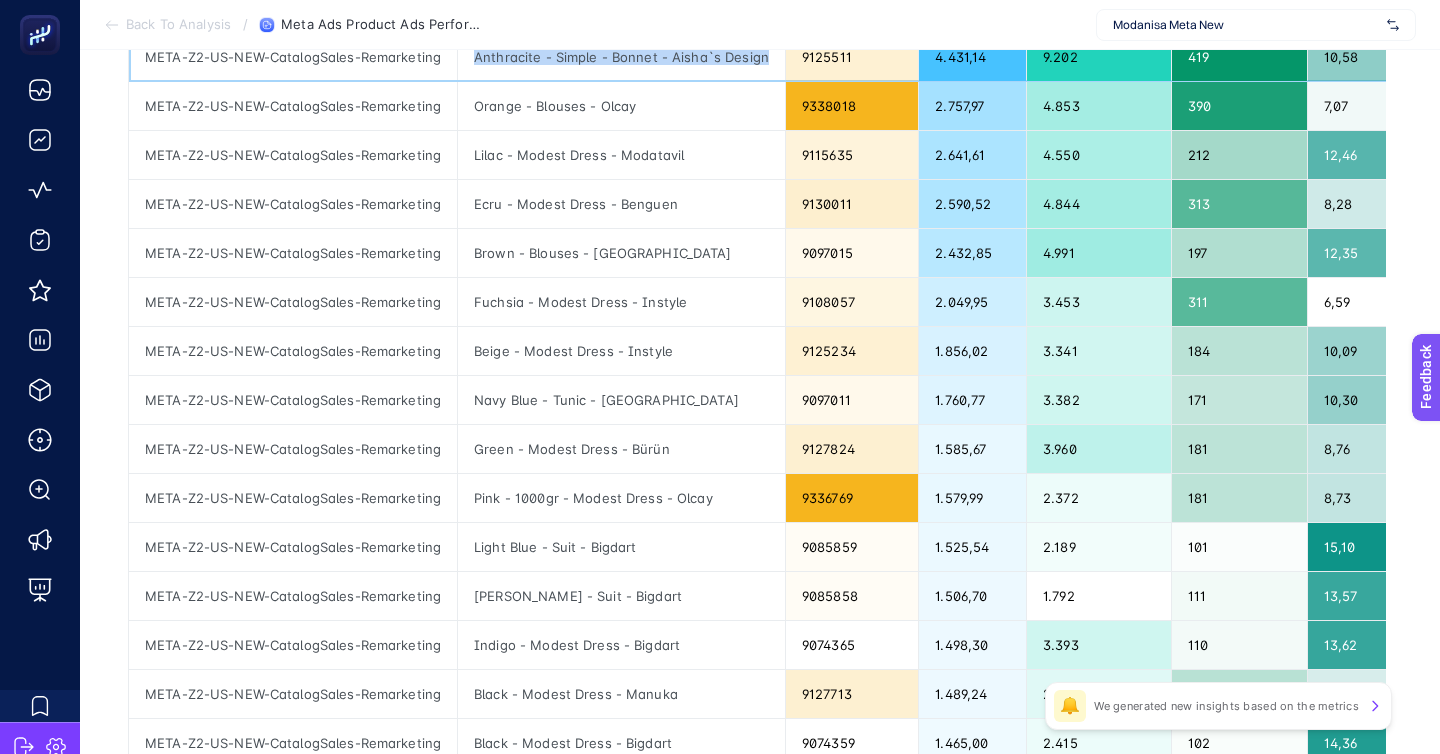 scroll, scrollTop: 326, scrollLeft: 0, axis: vertical 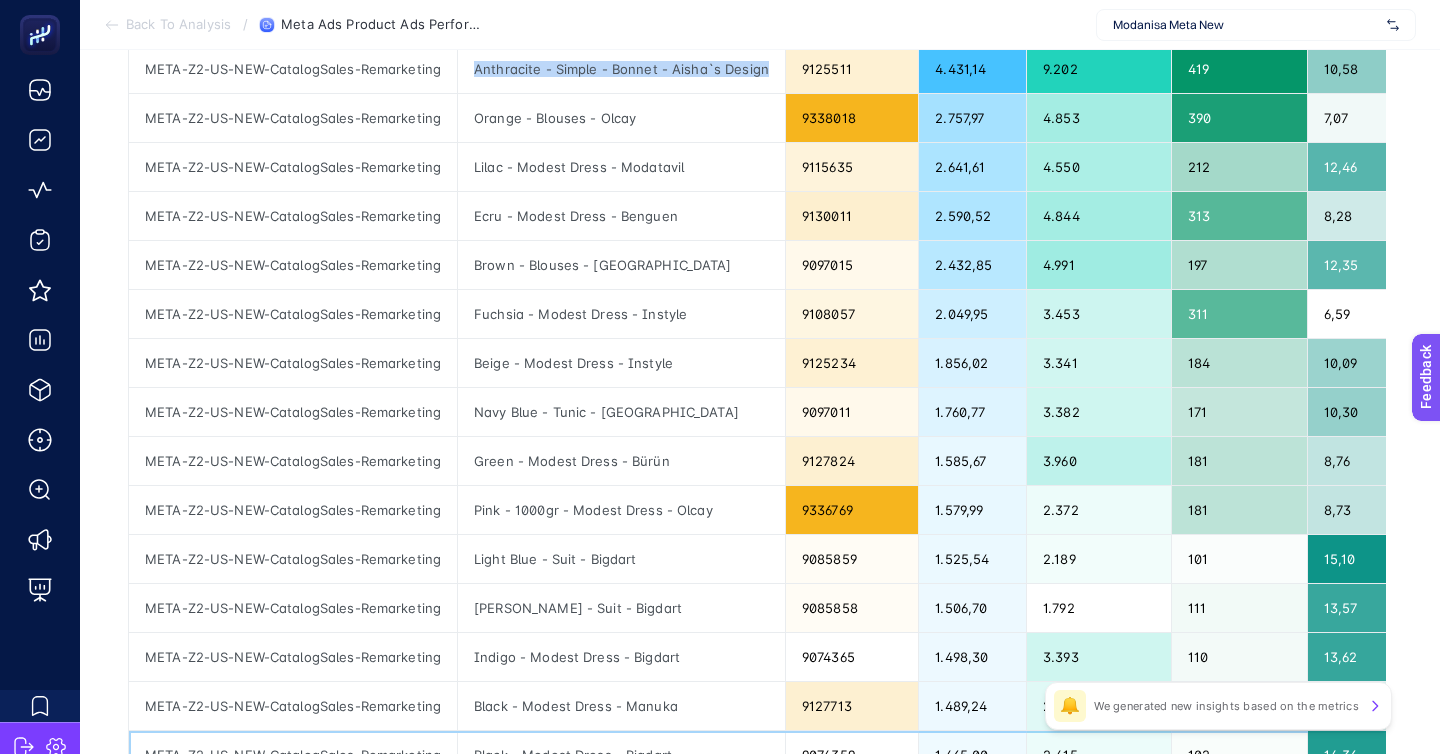 click on "Black - Modest Dress - Bigdart" 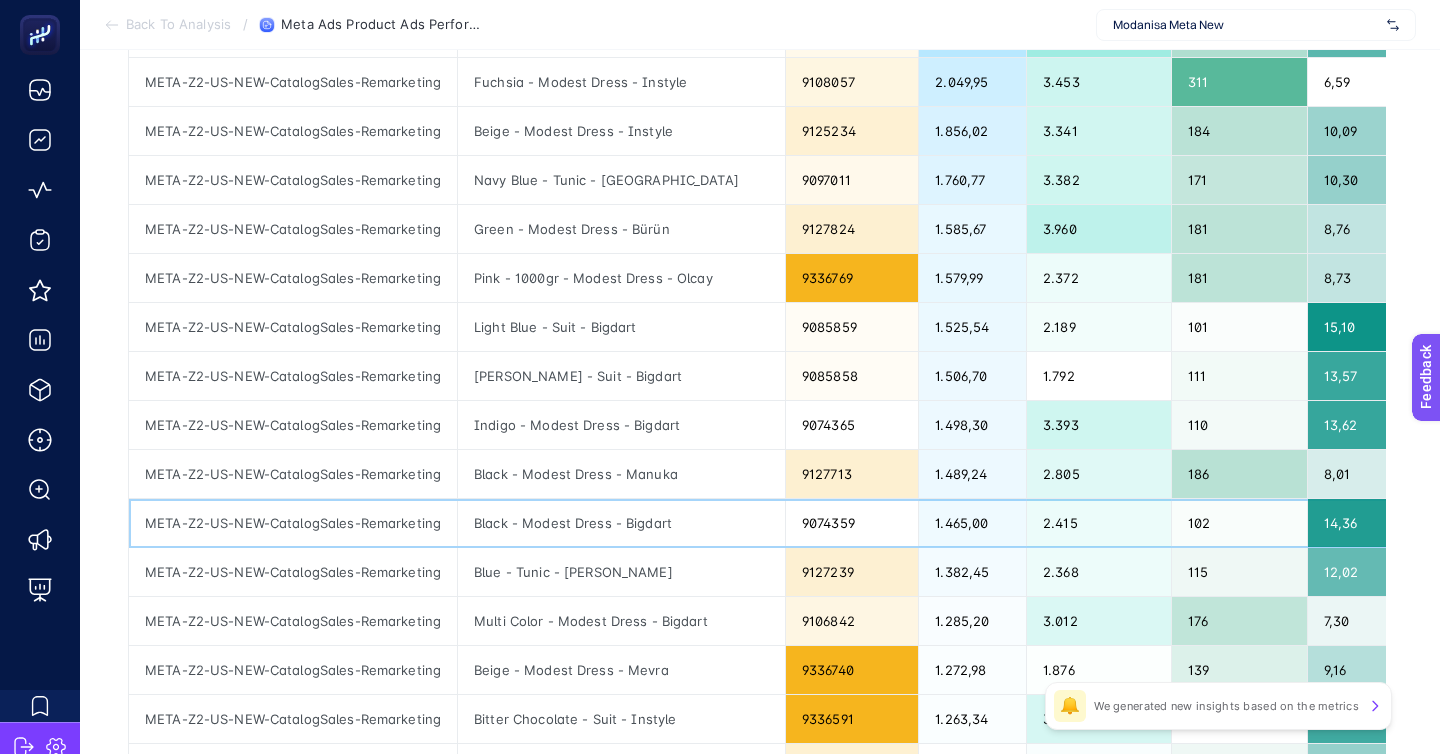 scroll, scrollTop: 563, scrollLeft: 0, axis: vertical 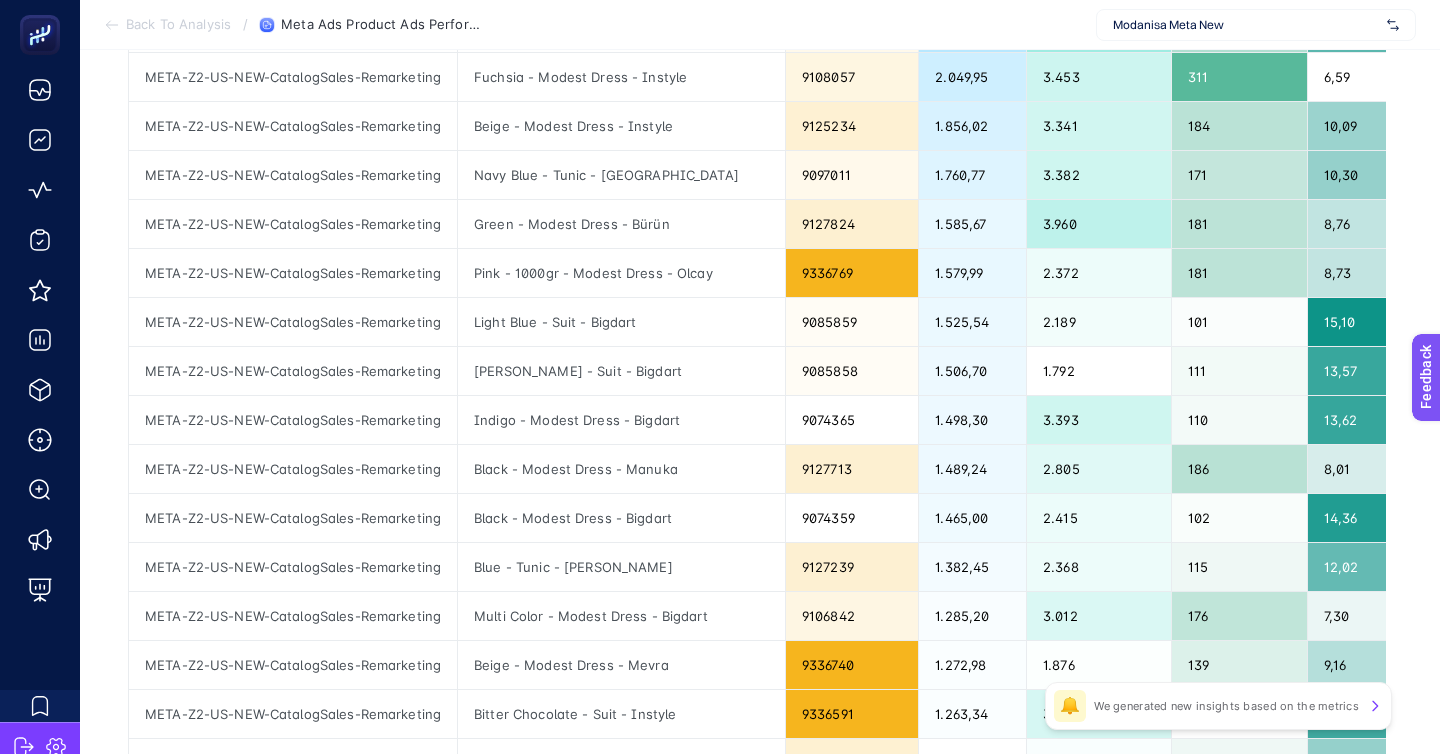 click on "2" 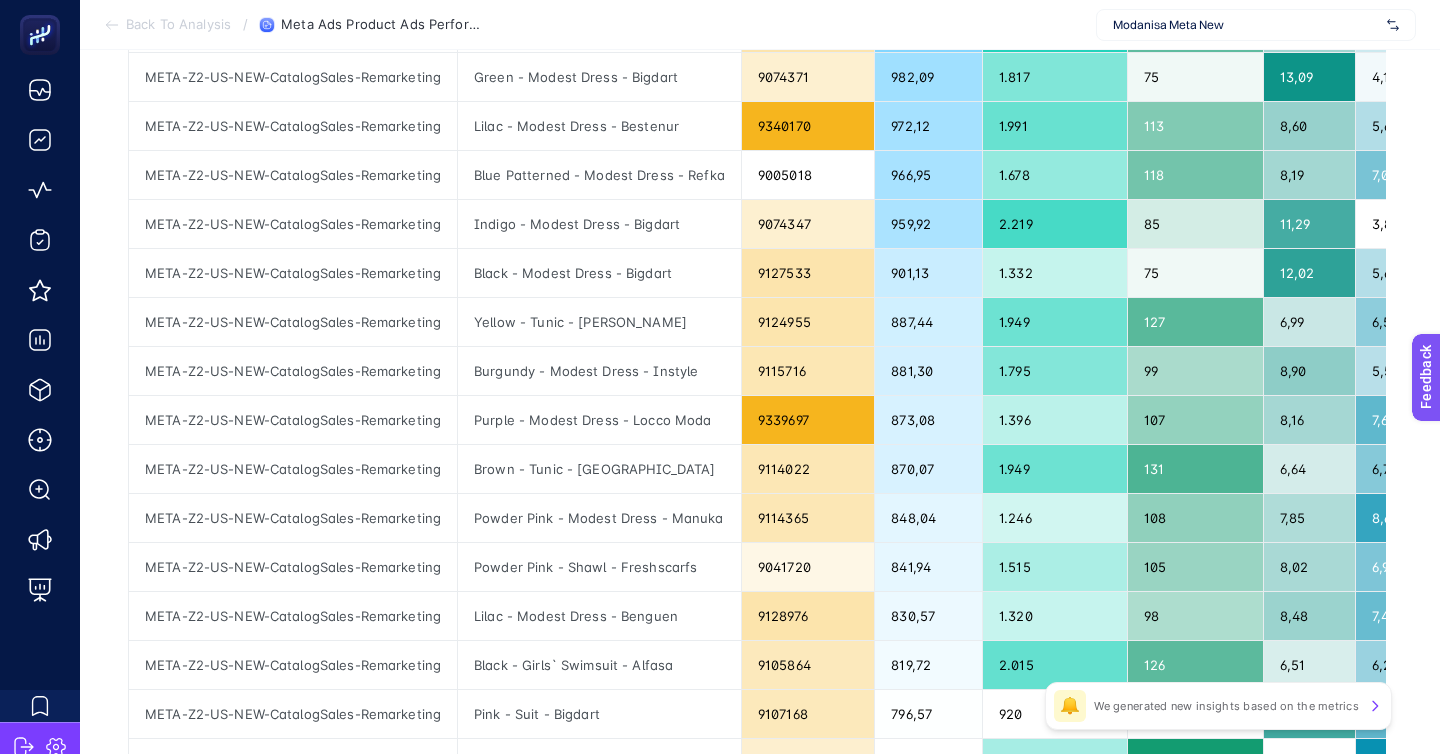 click on "3" 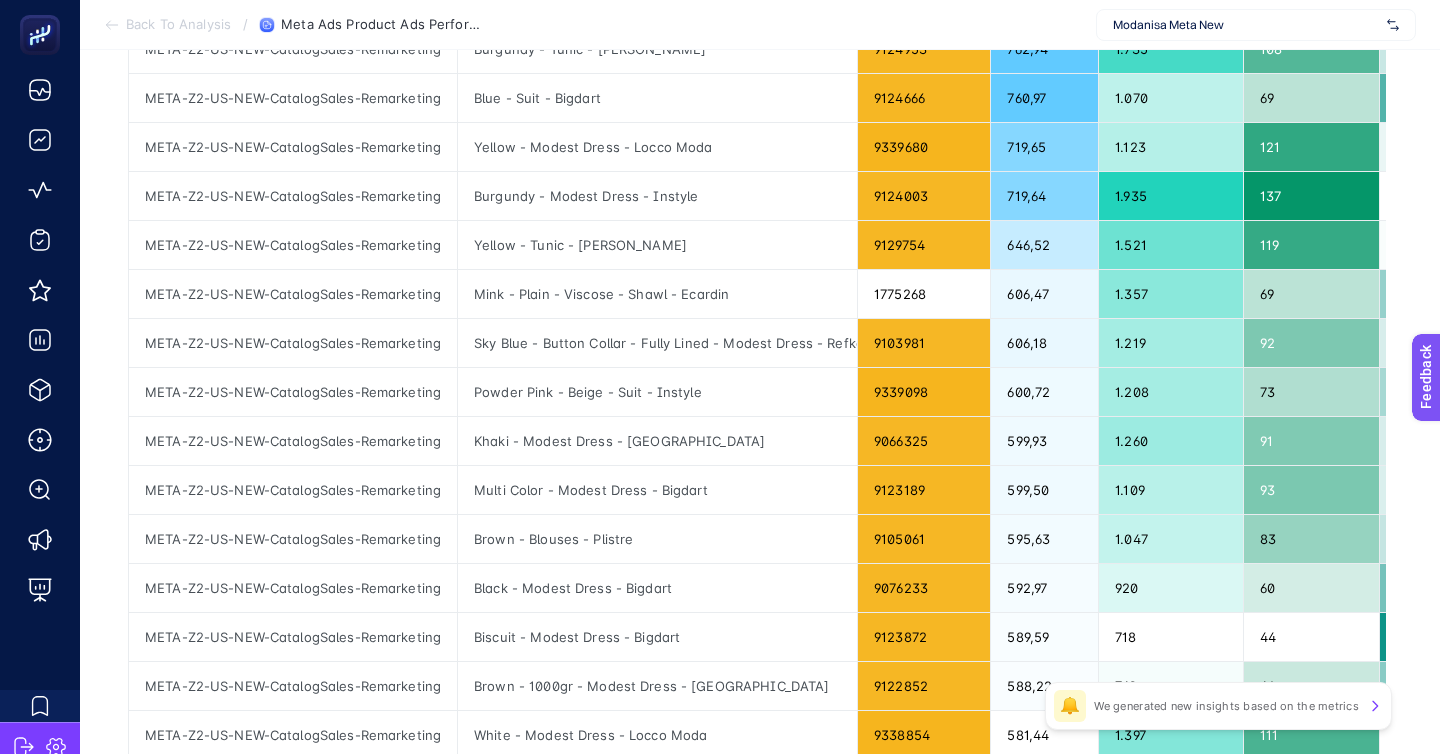 scroll, scrollTop: 592, scrollLeft: 0, axis: vertical 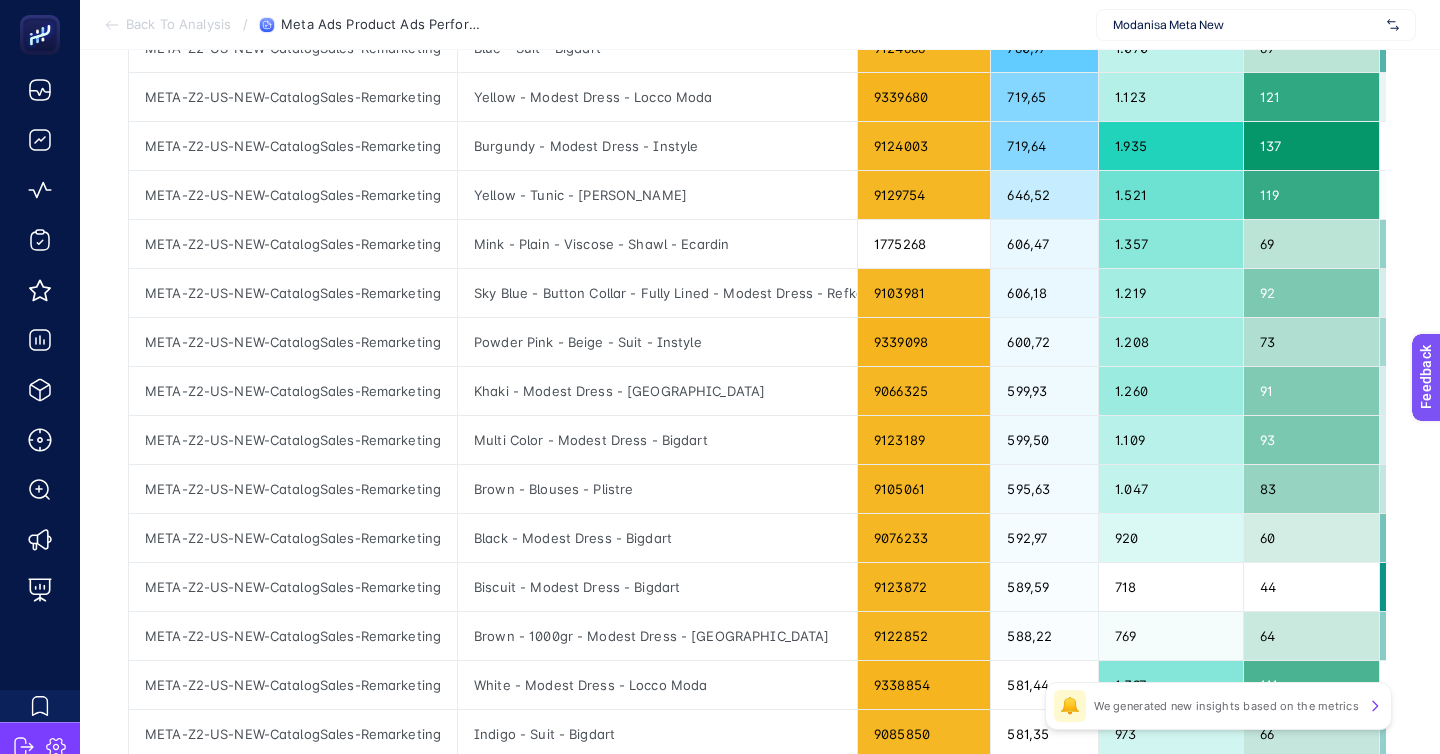 click 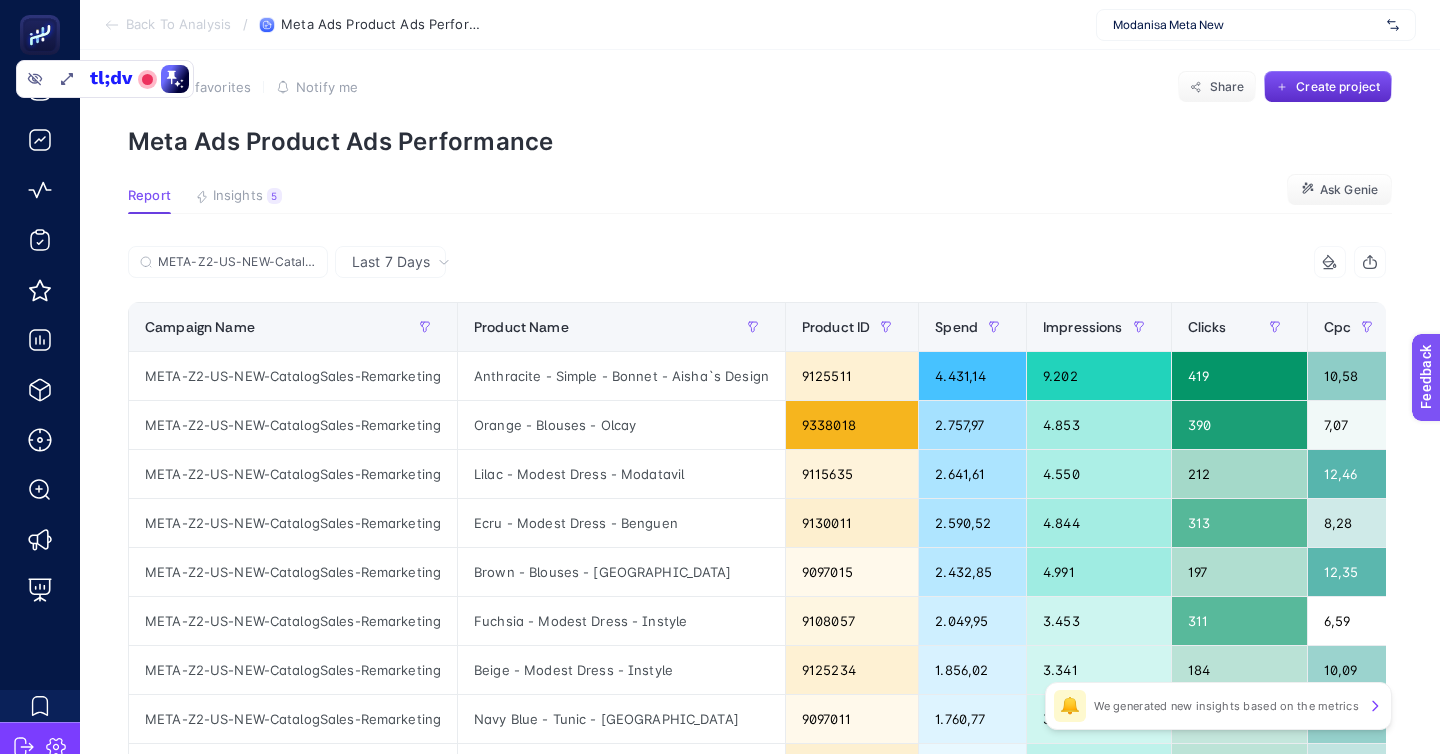 scroll, scrollTop: 16, scrollLeft: 0, axis: vertical 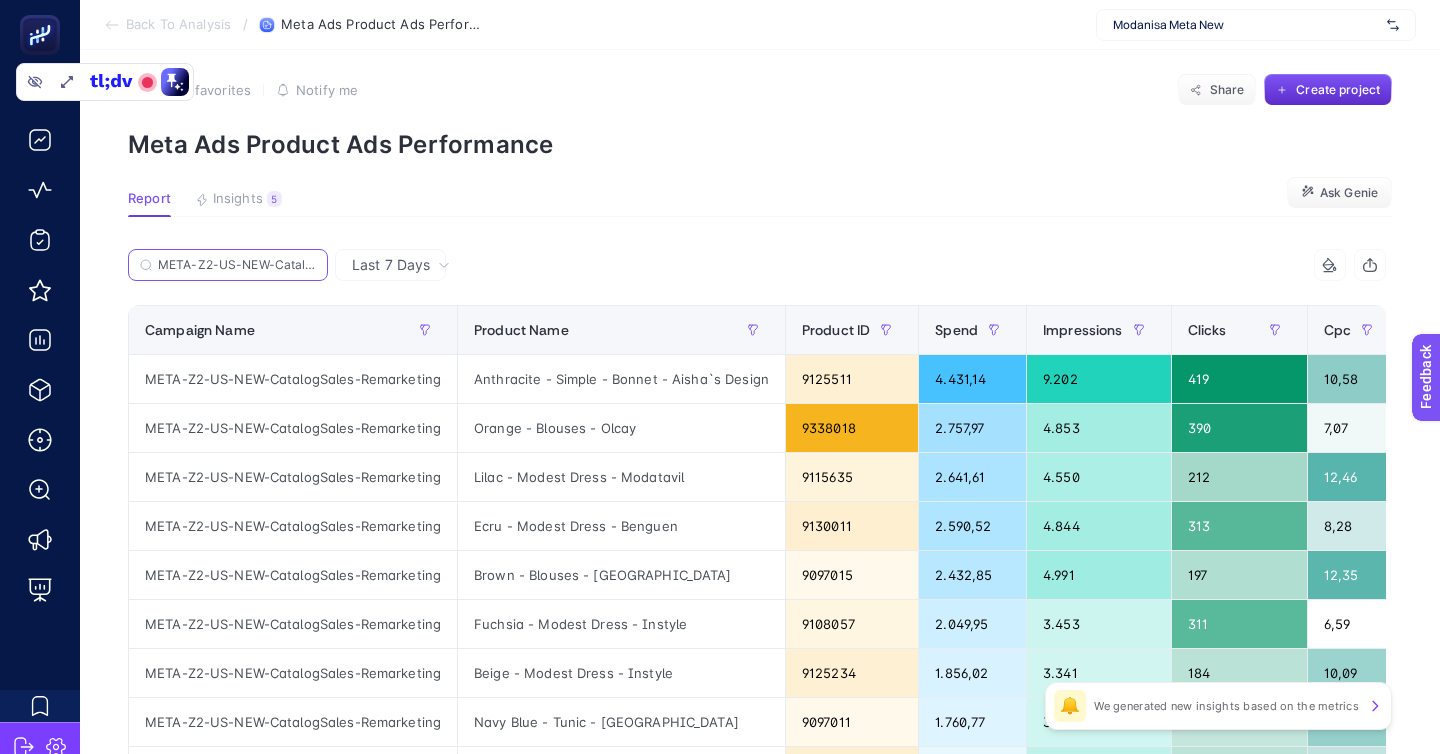 click on "META-Z2-US-NEW-CatalogSales-Remarketing" at bounding box center [237, 265] 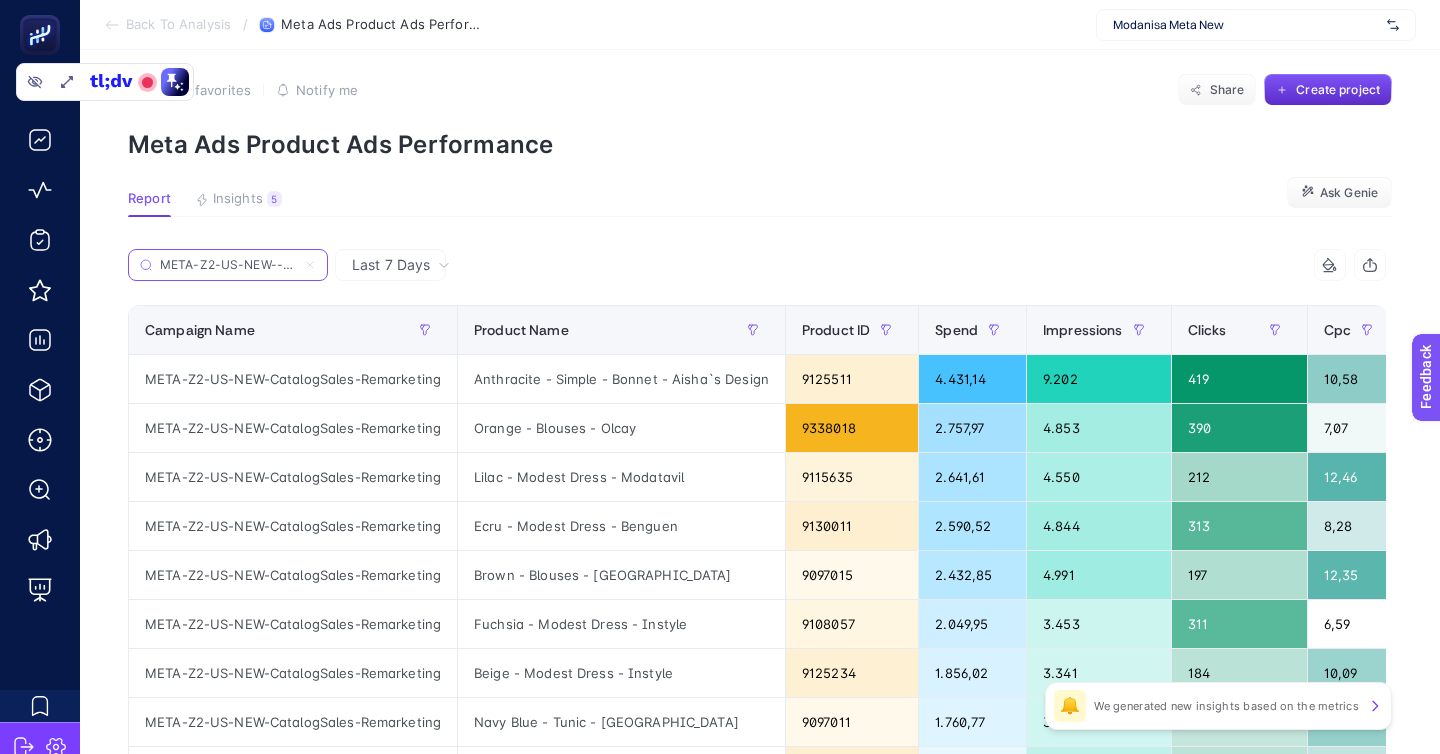 scroll, scrollTop: 0, scrollLeft: 0, axis: both 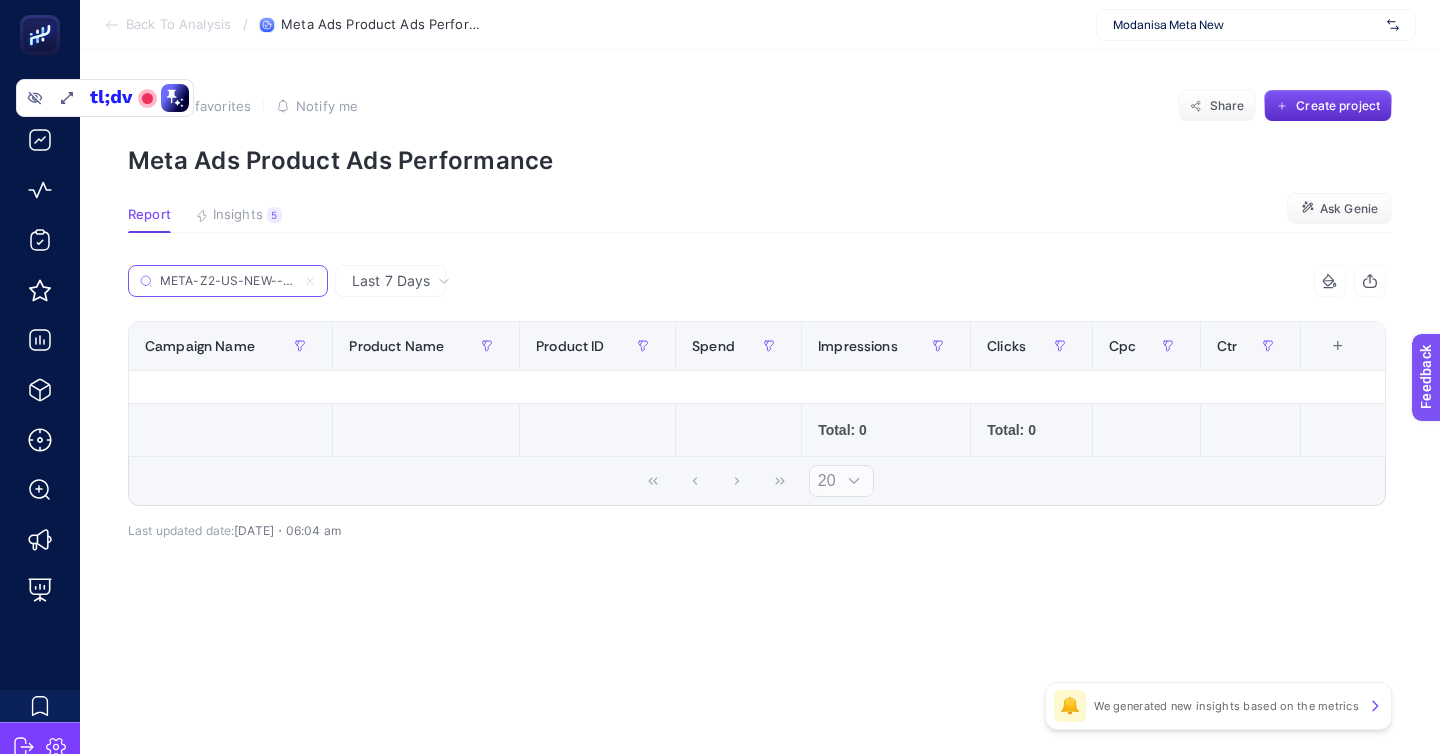 type on "META-Z2-US-NEW--Remarketing" 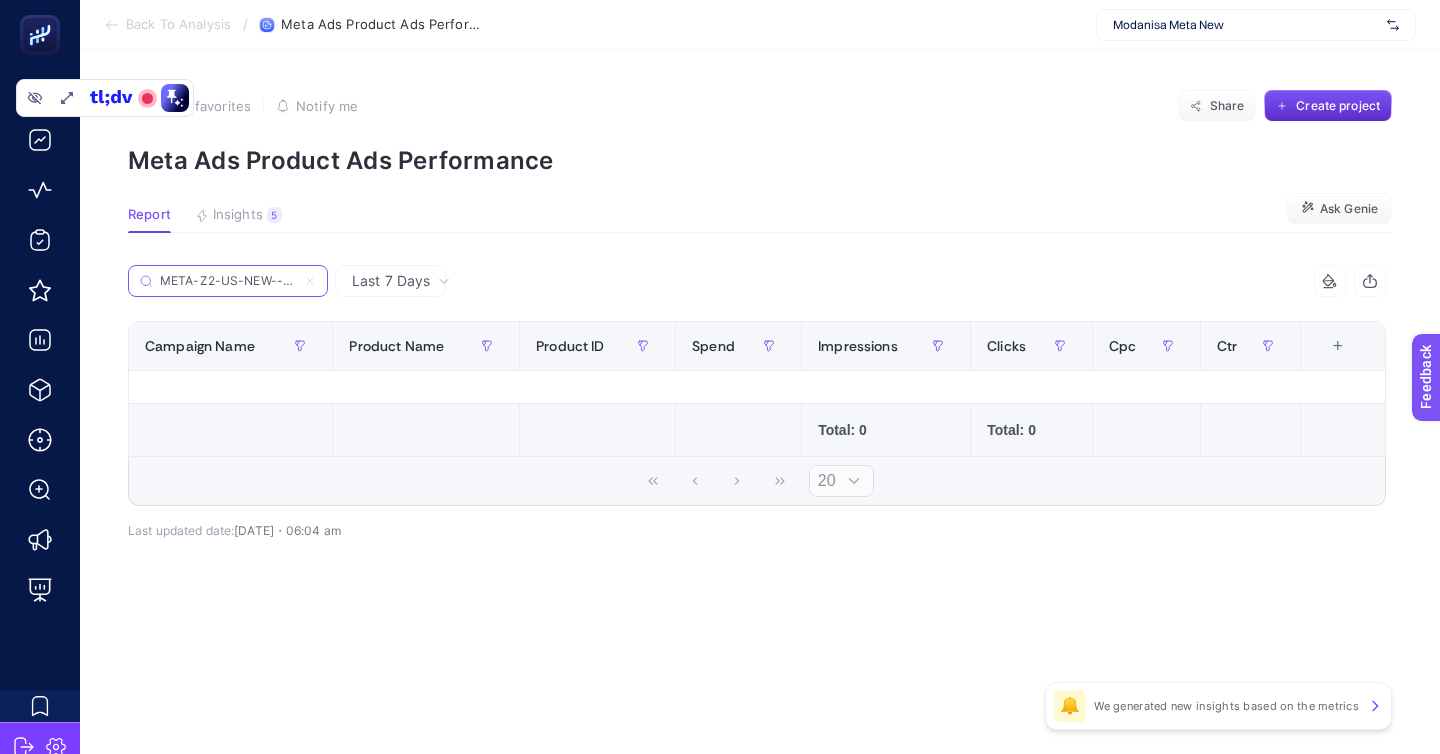click on "META-Z2-US-NEW--Remarketing" at bounding box center (228, 281) 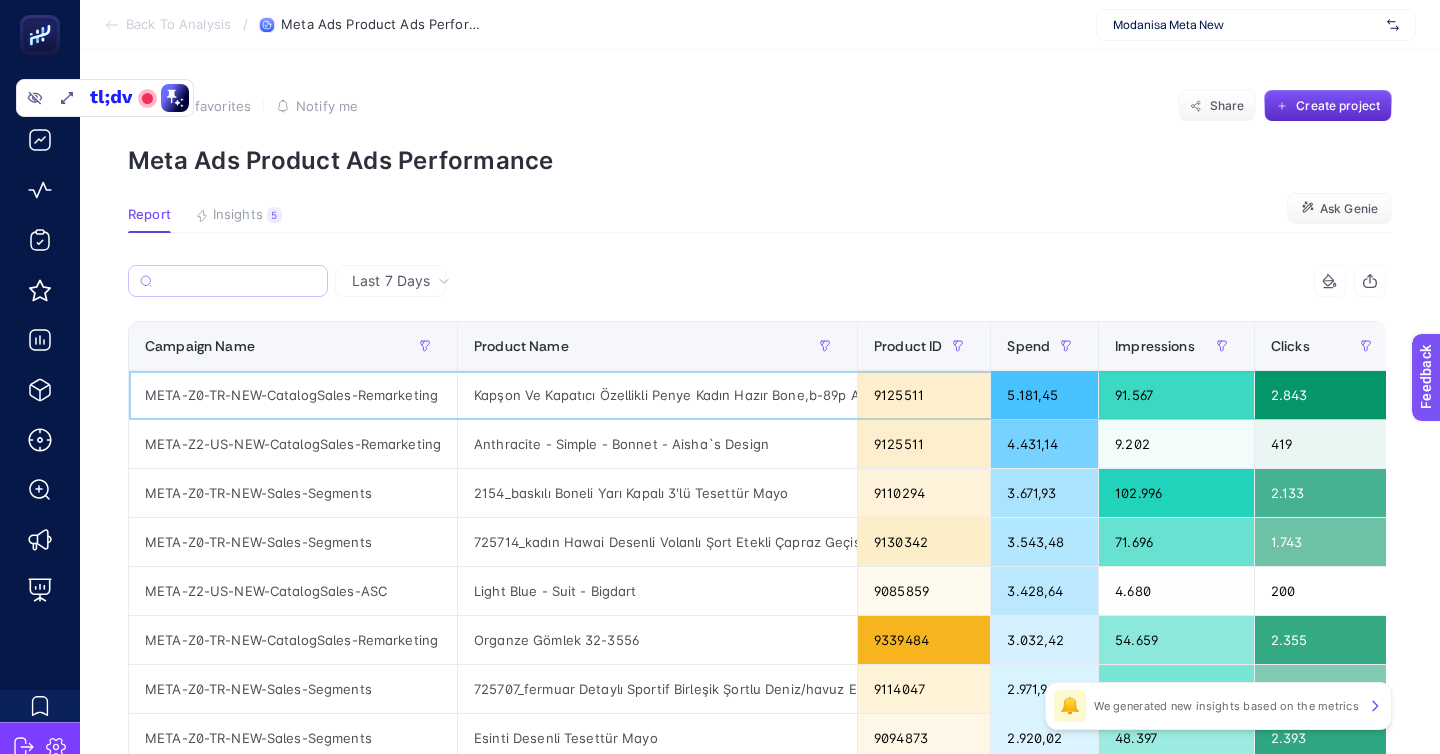 click on "META-Z0-TR-NEW-CatalogSales-Remarketing" 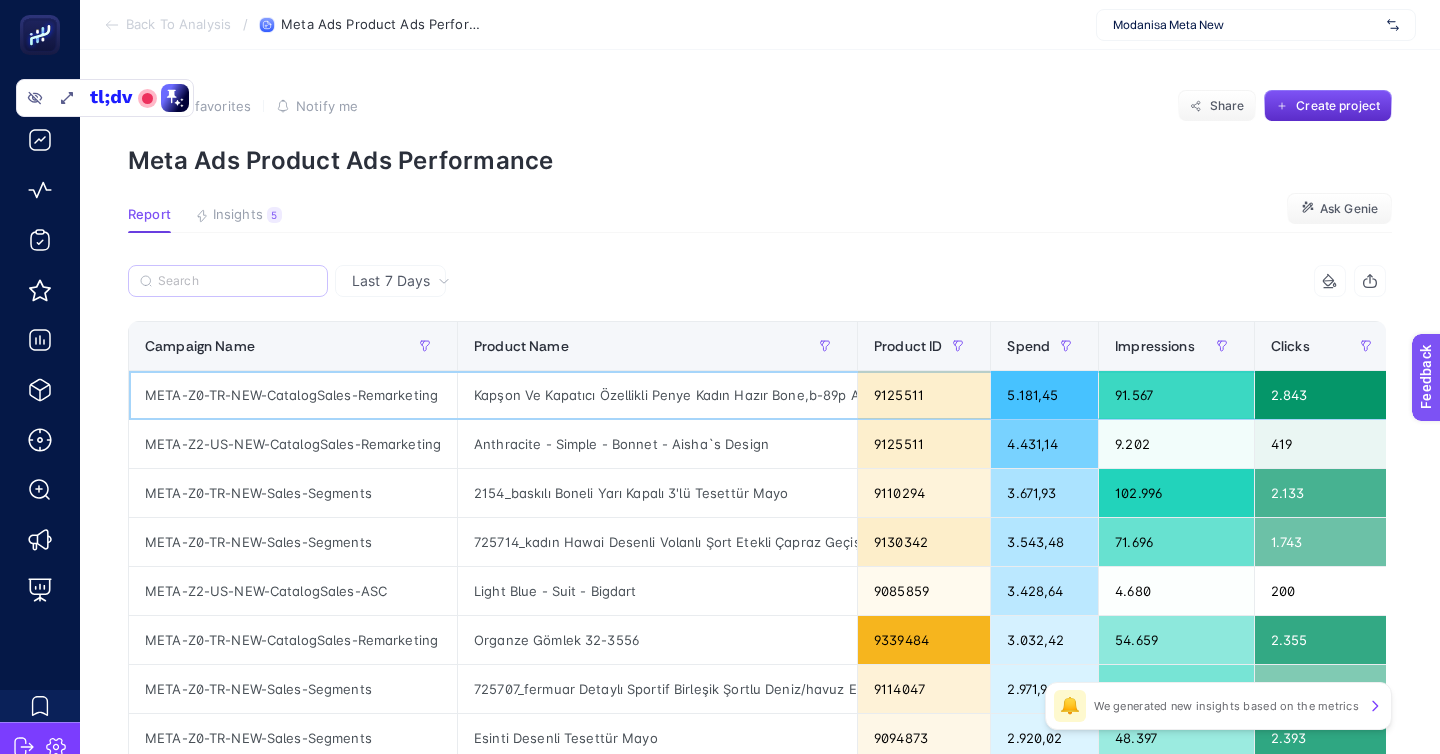 click on "META-Z0-TR-NEW-CatalogSales-Remarketing" 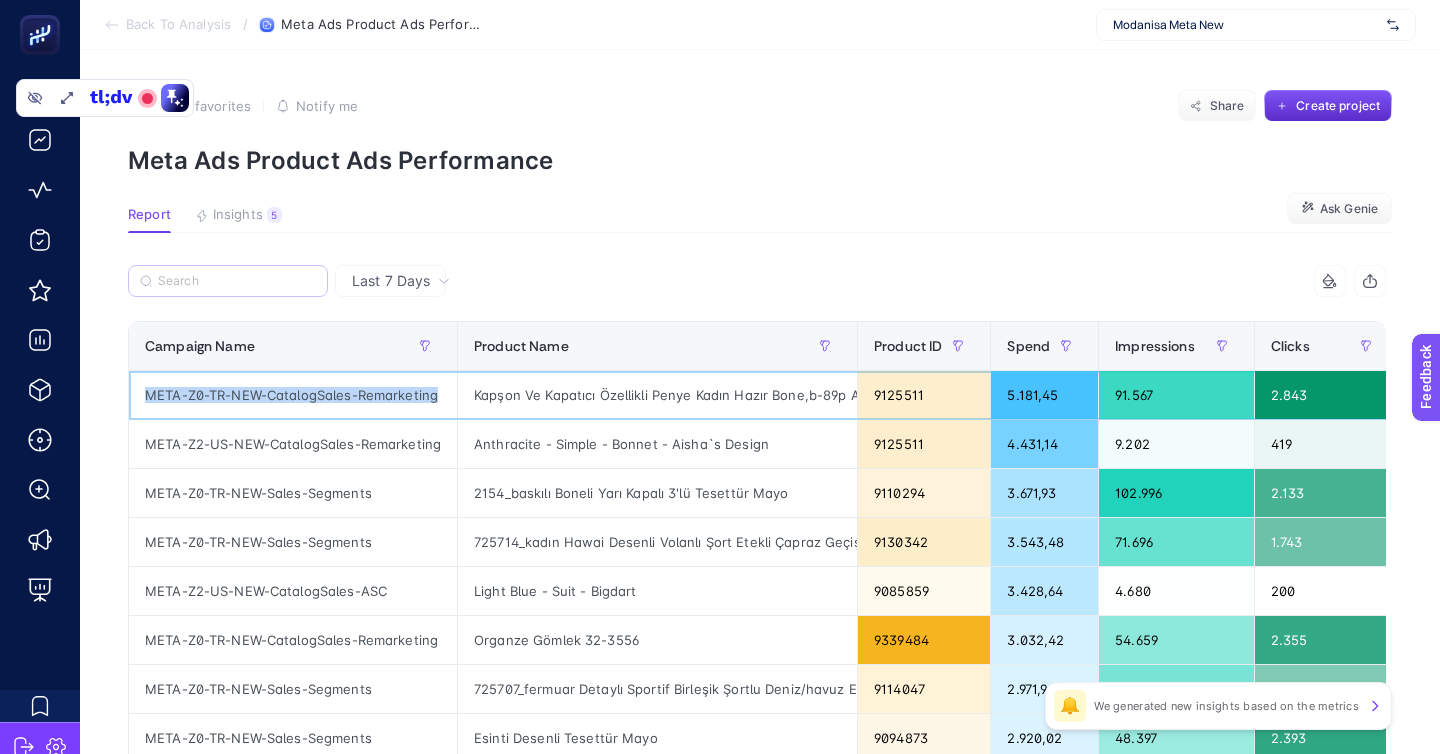 copy on "META-Z0-TR-NEW-CatalogSales-Remarketing" 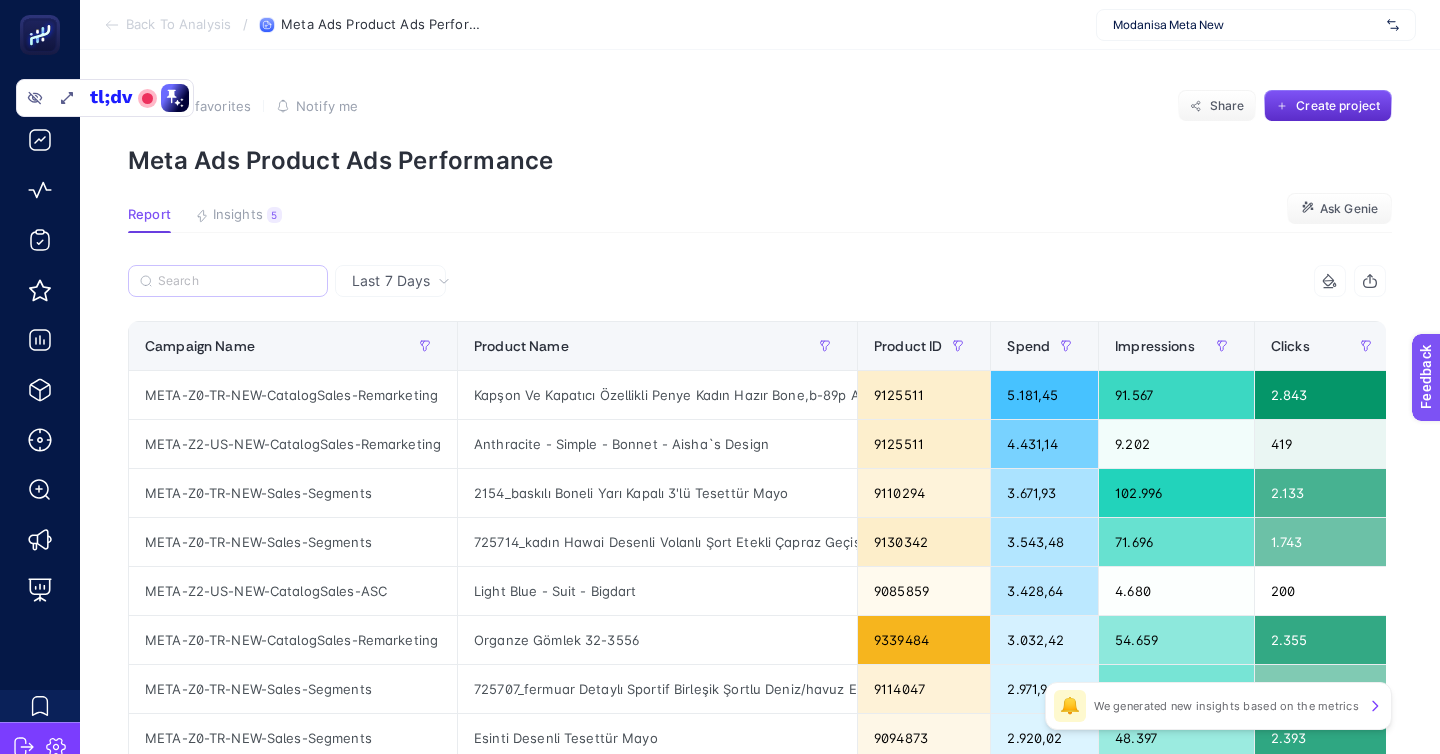 click at bounding box center [228, 281] 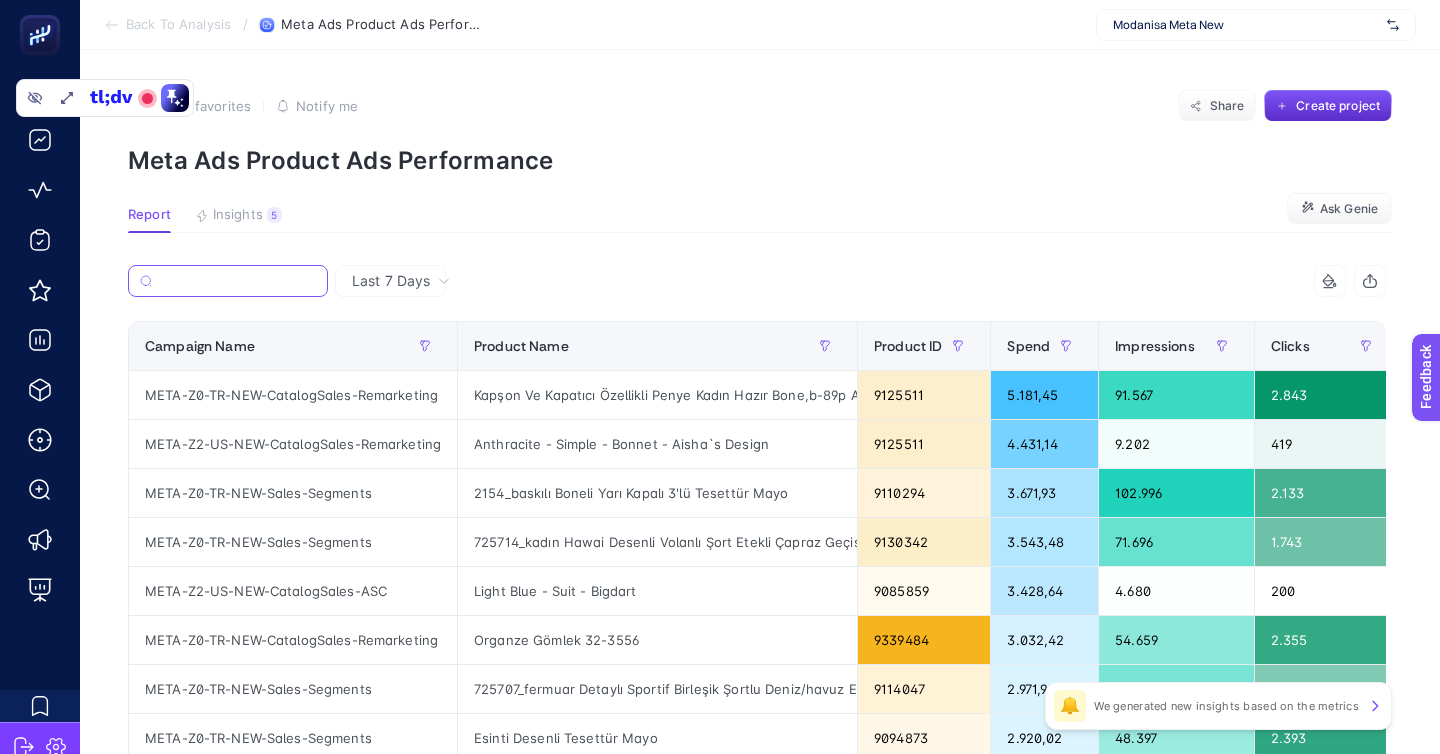 paste on "META-Z0-TR-NEW-CatalogSales-Remarketing" 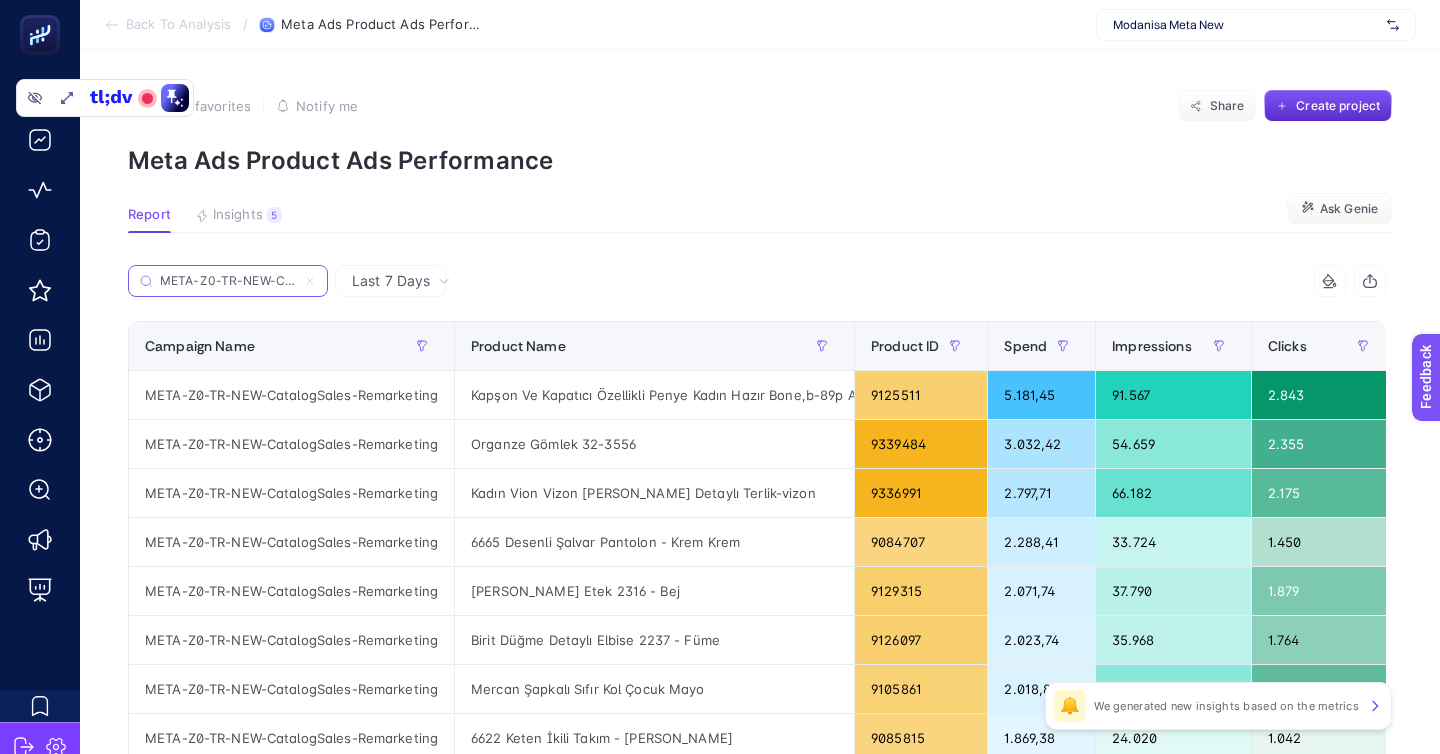 scroll, scrollTop: 0, scrollLeft: 74, axis: horizontal 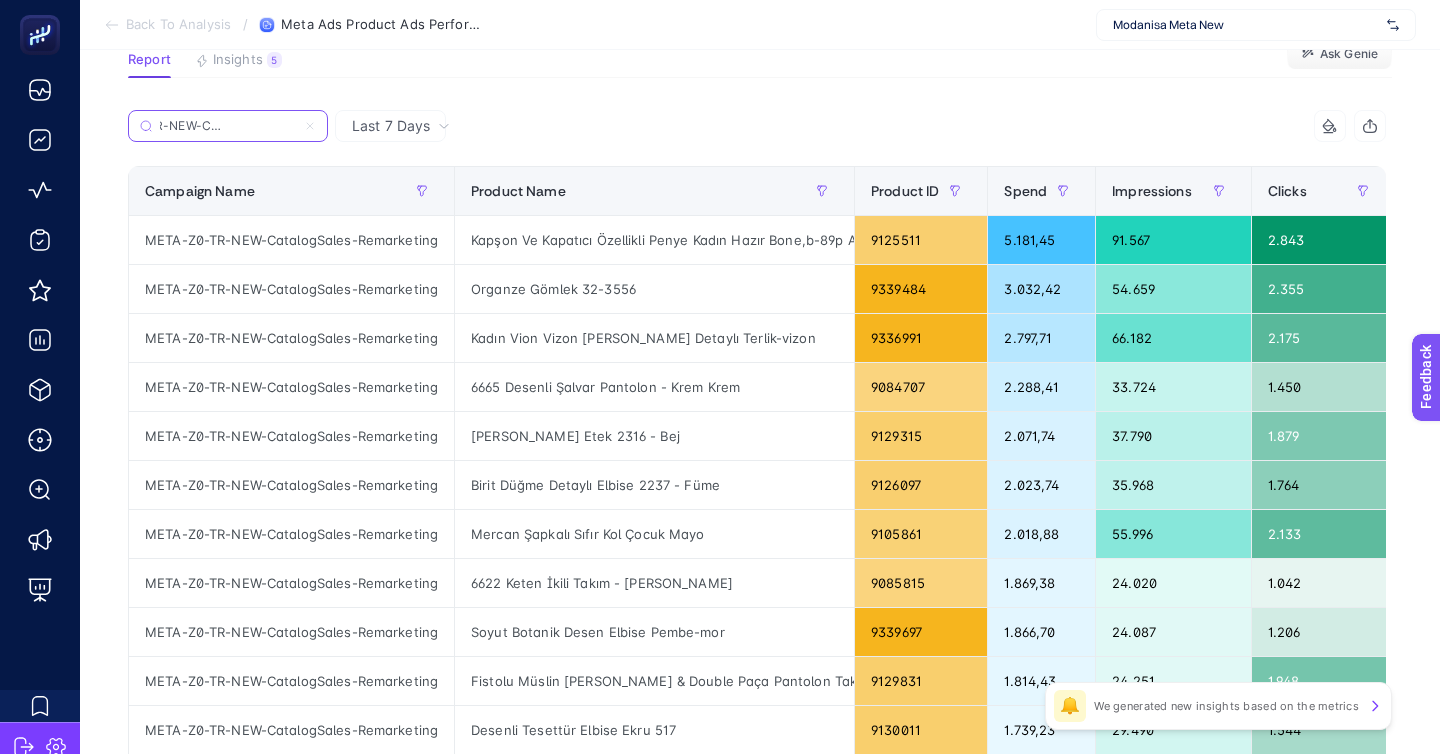 type on "META-Z0-TR-NEW-CatalogSales-Remarketing" 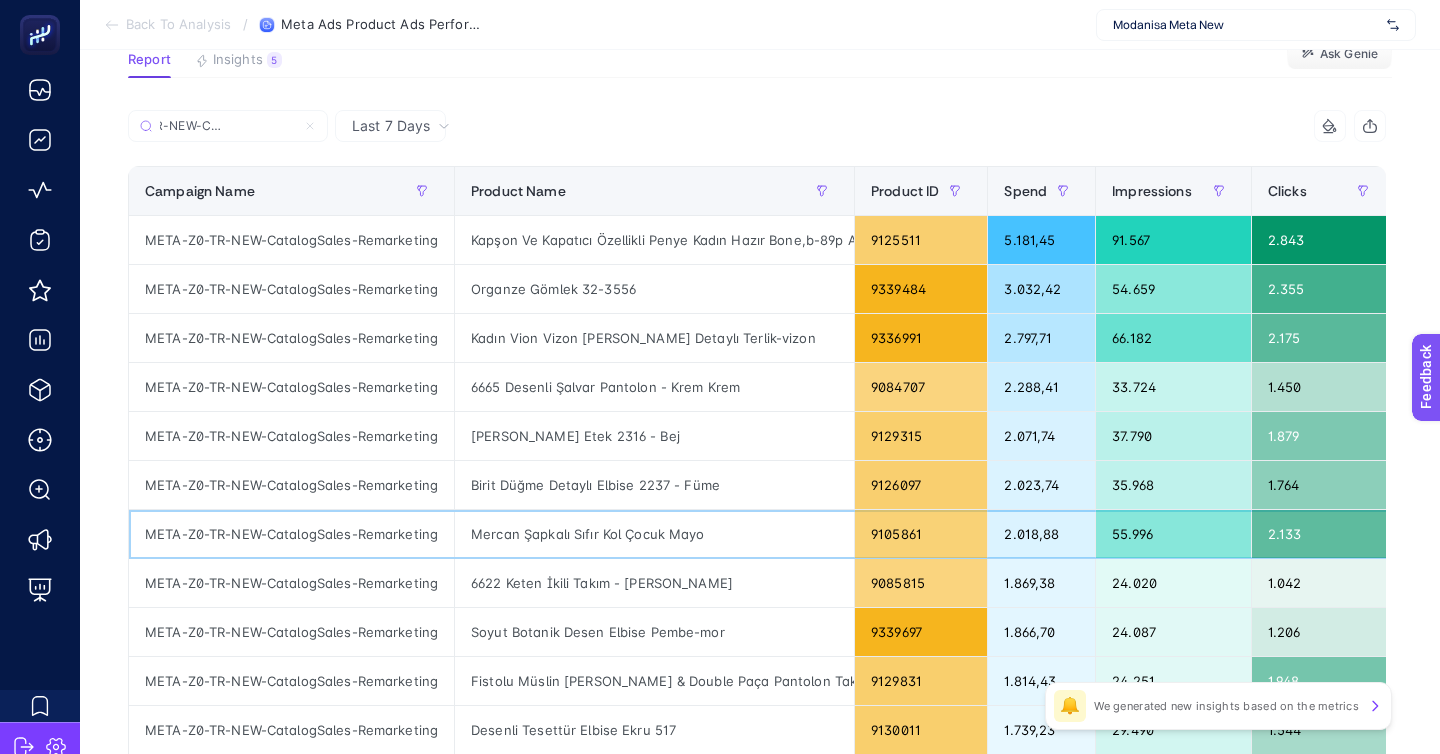 click on "Mercan Şapkalı Sıfır Kol Çocuk Mayo" 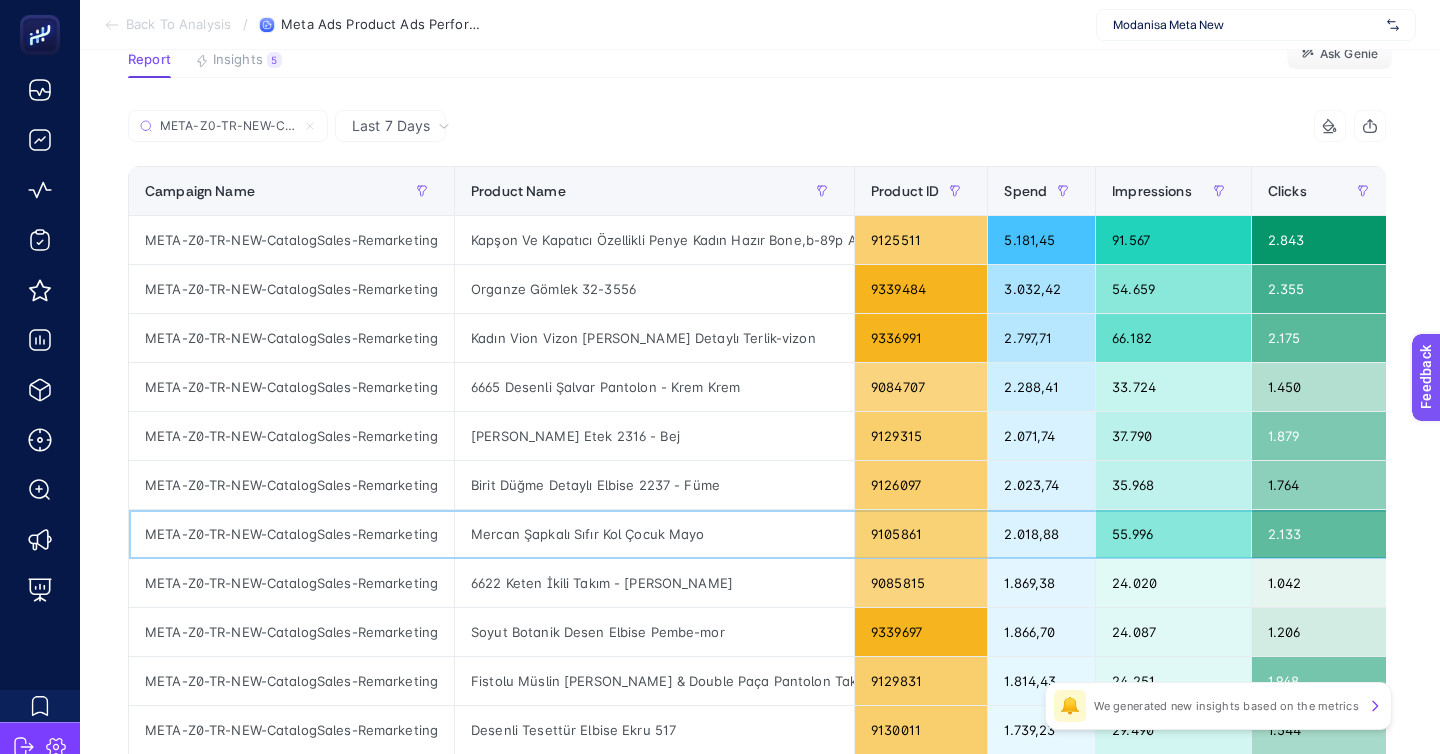 click on "Mercan Şapkalı Sıfır Kol Çocuk Mayo" 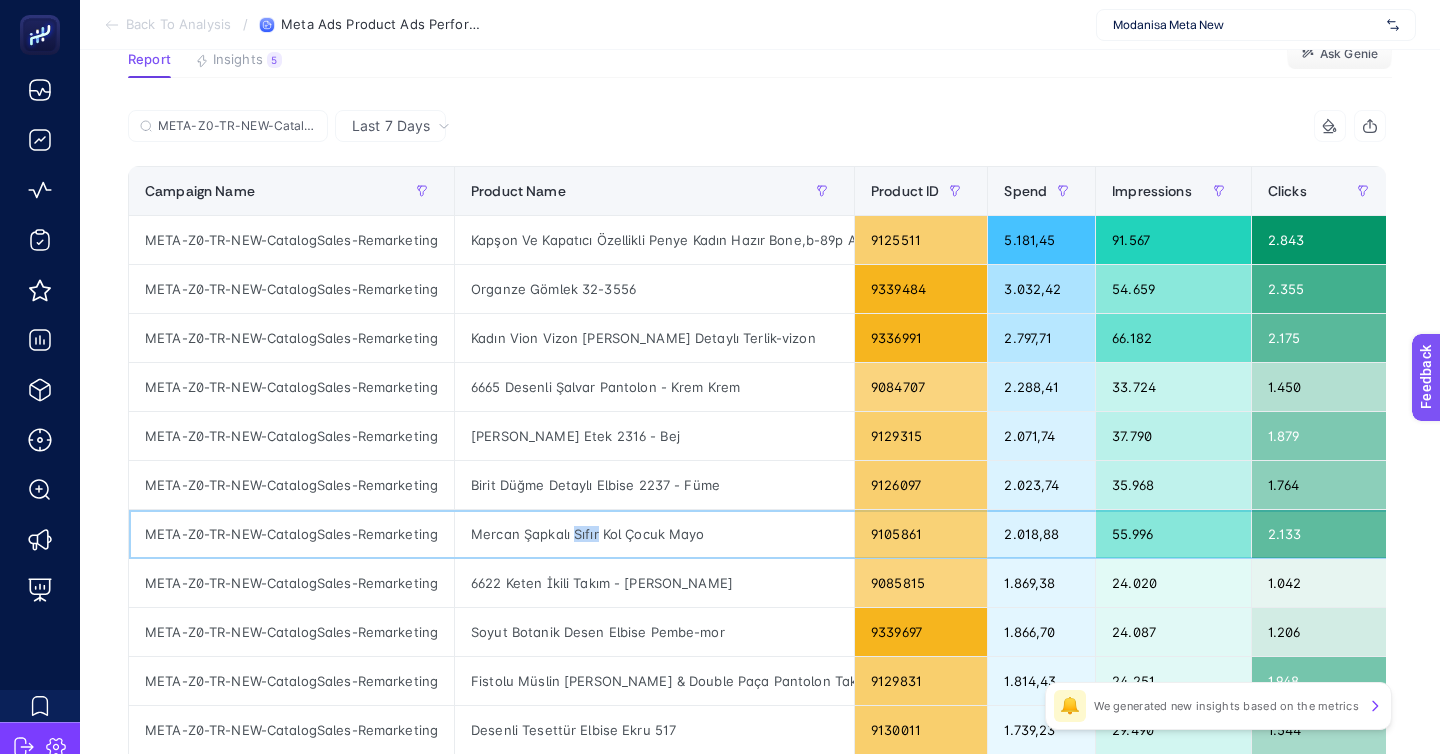 click on "Mercan Şapkalı Sıfır Kol Çocuk Mayo" 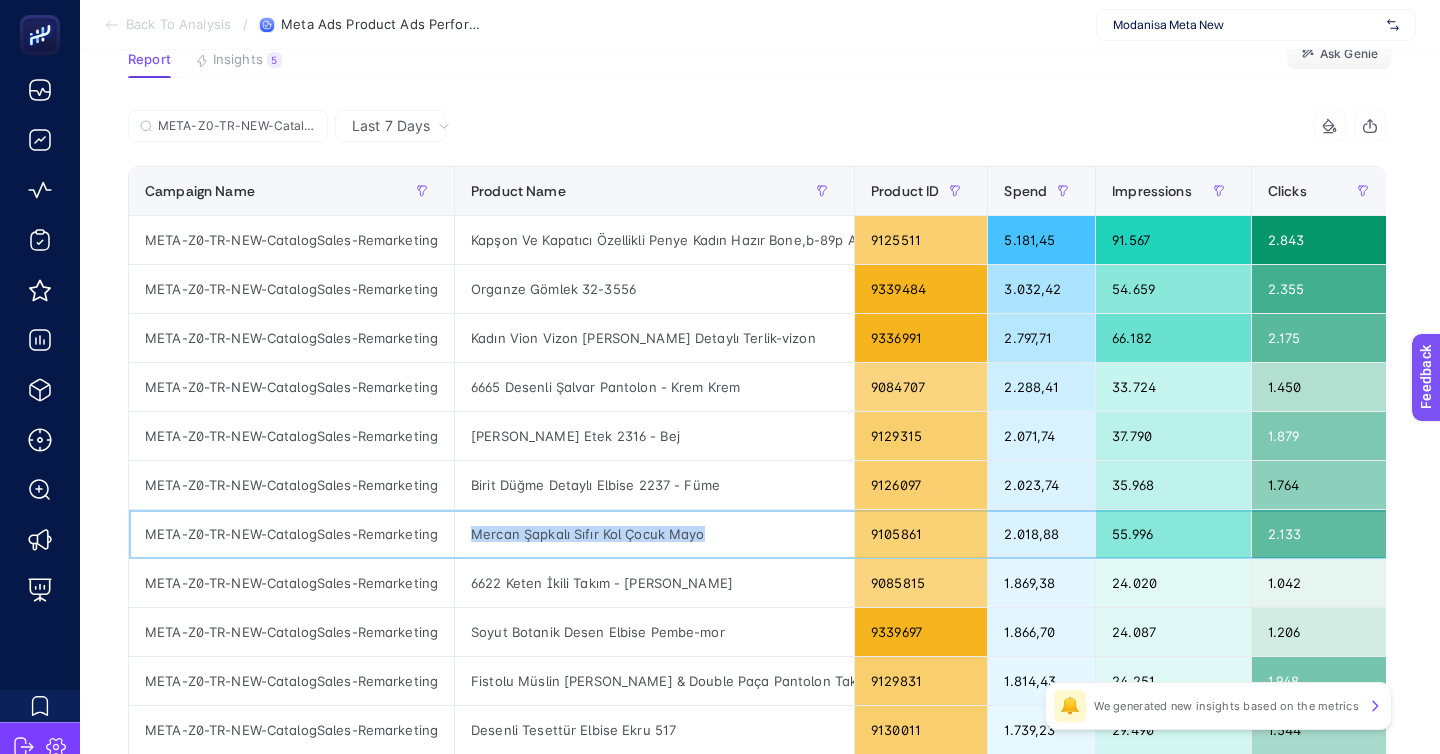 click on "Mercan Şapkalı Sıfır Kol Çocuk Mayo" 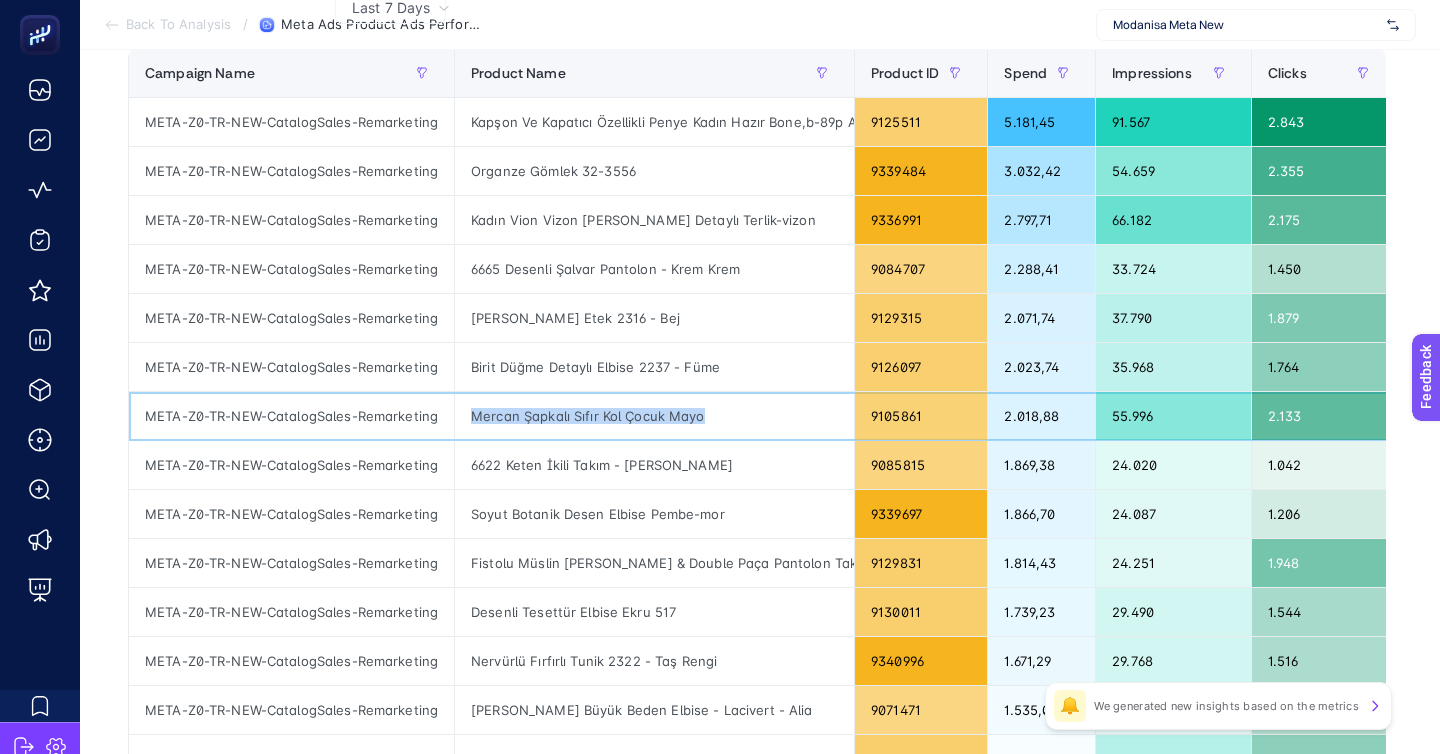scroll, scrollTop: 269, scrollLeft: 0, axis: vertical 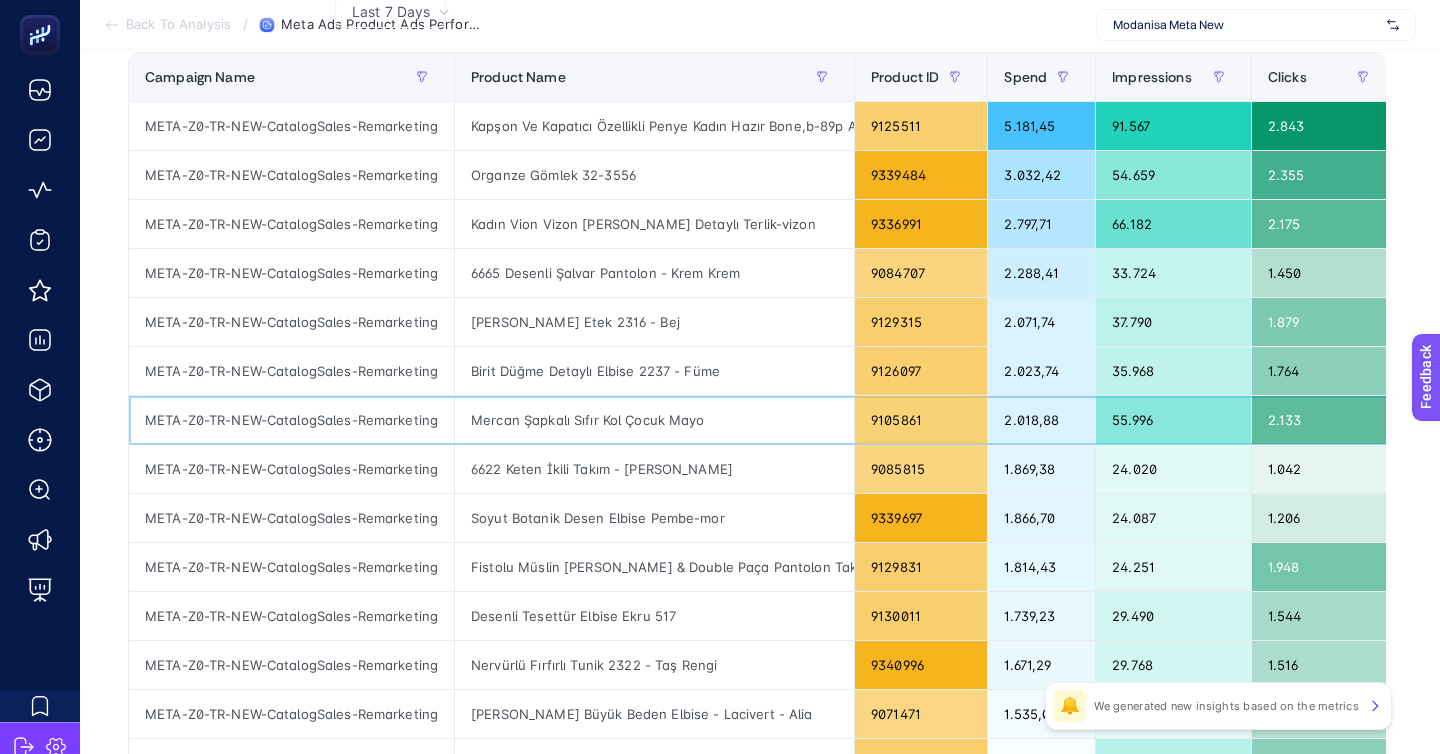 click on "2.018,88" 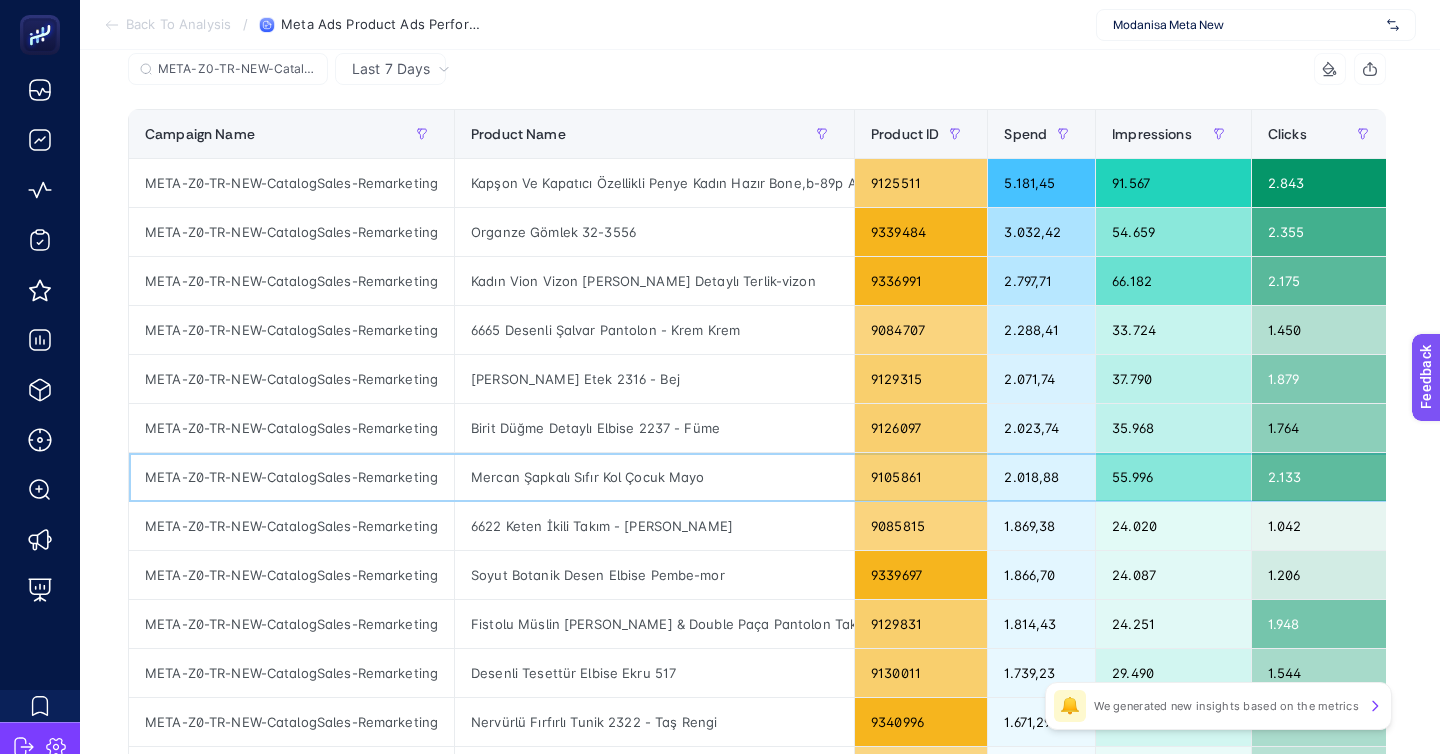 scroll, scrollTop: 209, scrollLeft: 0, axis: vertical 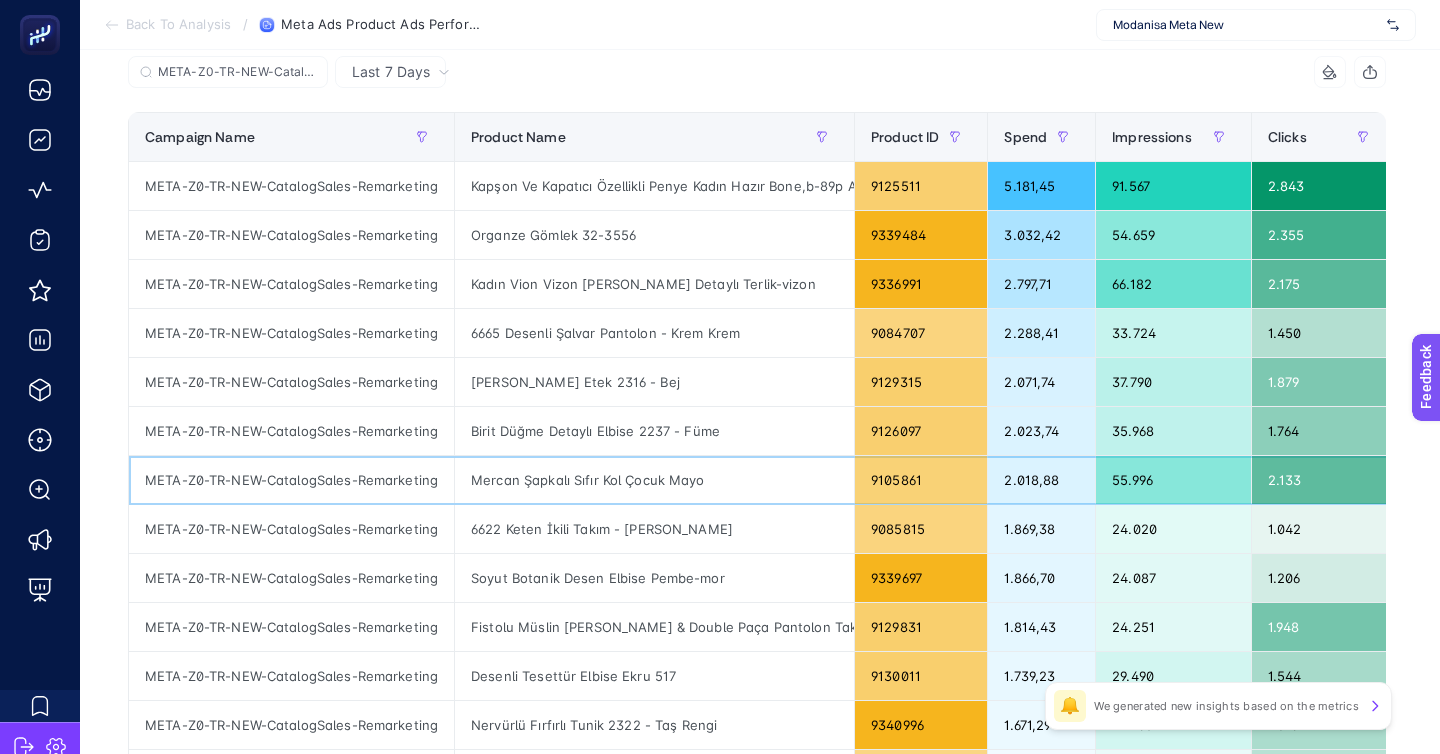 click on "2.018,88" 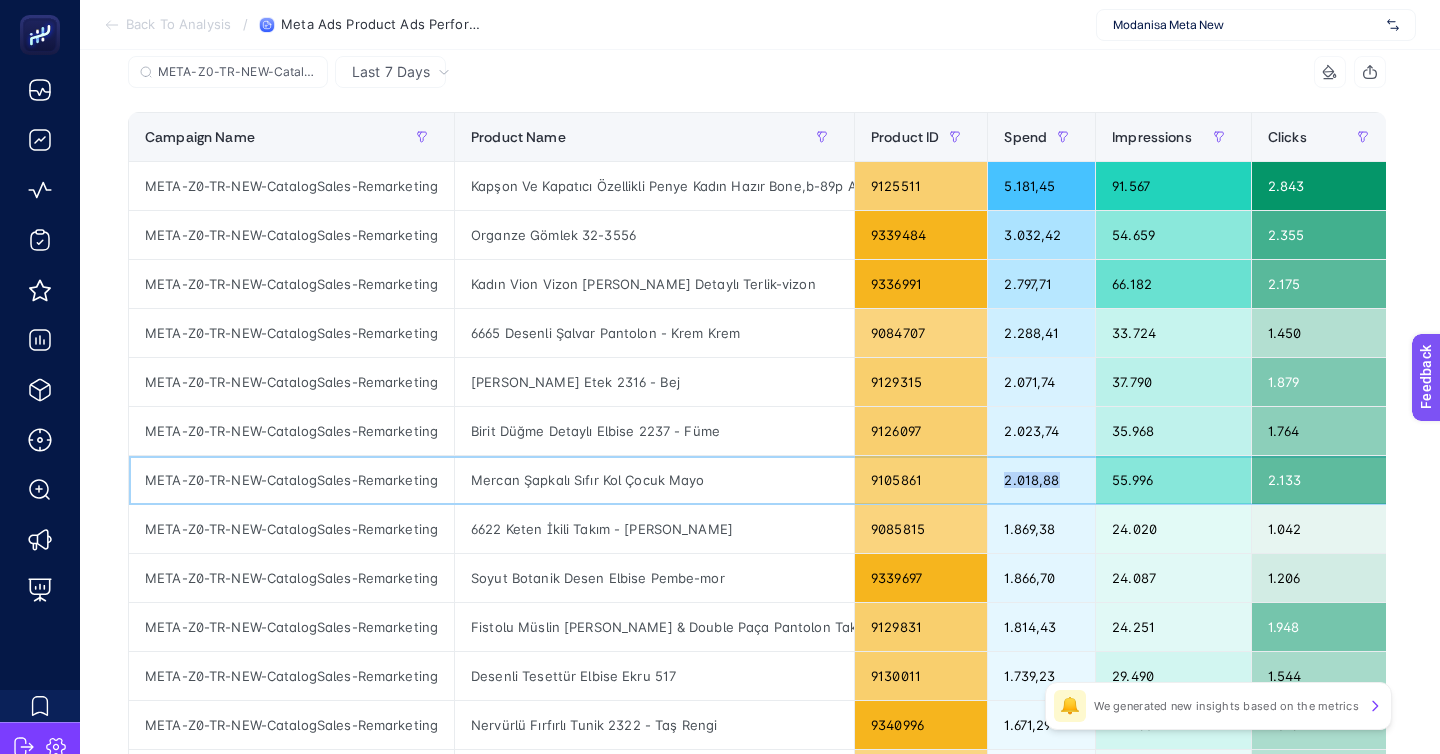 click on "2.018,88" 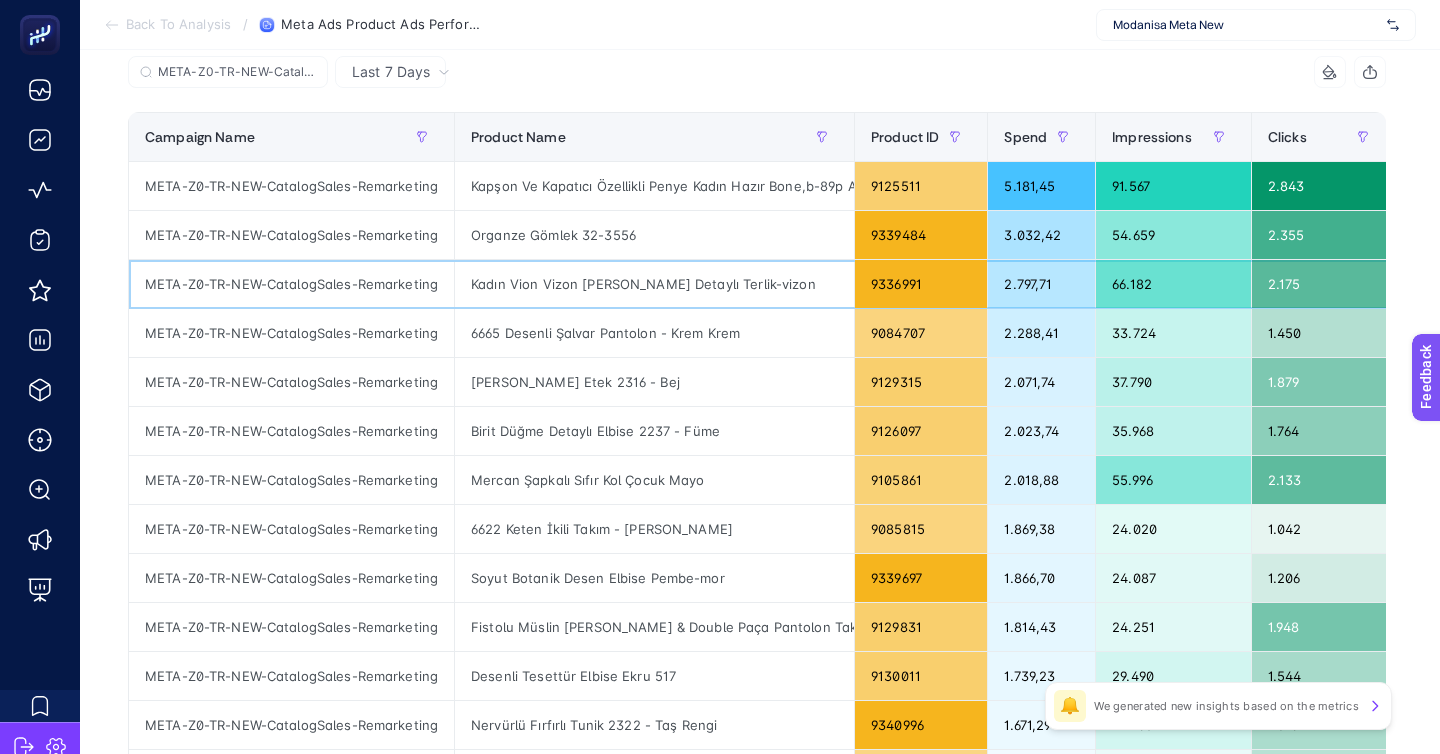 click on "Kadın Vion Vizon [PERSON_NAME] Detaylı Terlik-vizon" 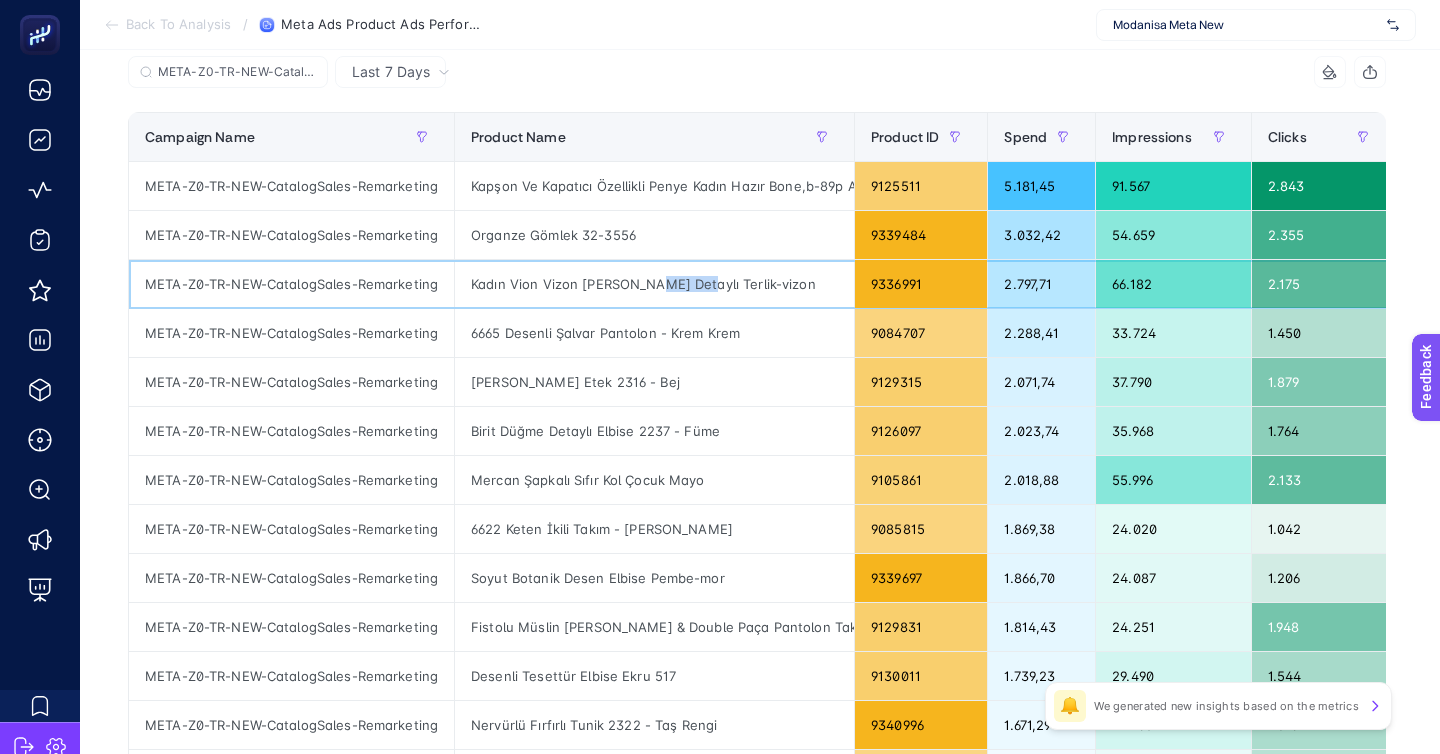 click on "Kadın Vion Vizon [PERSON_NAME] Detaylı Terlik-vizon" 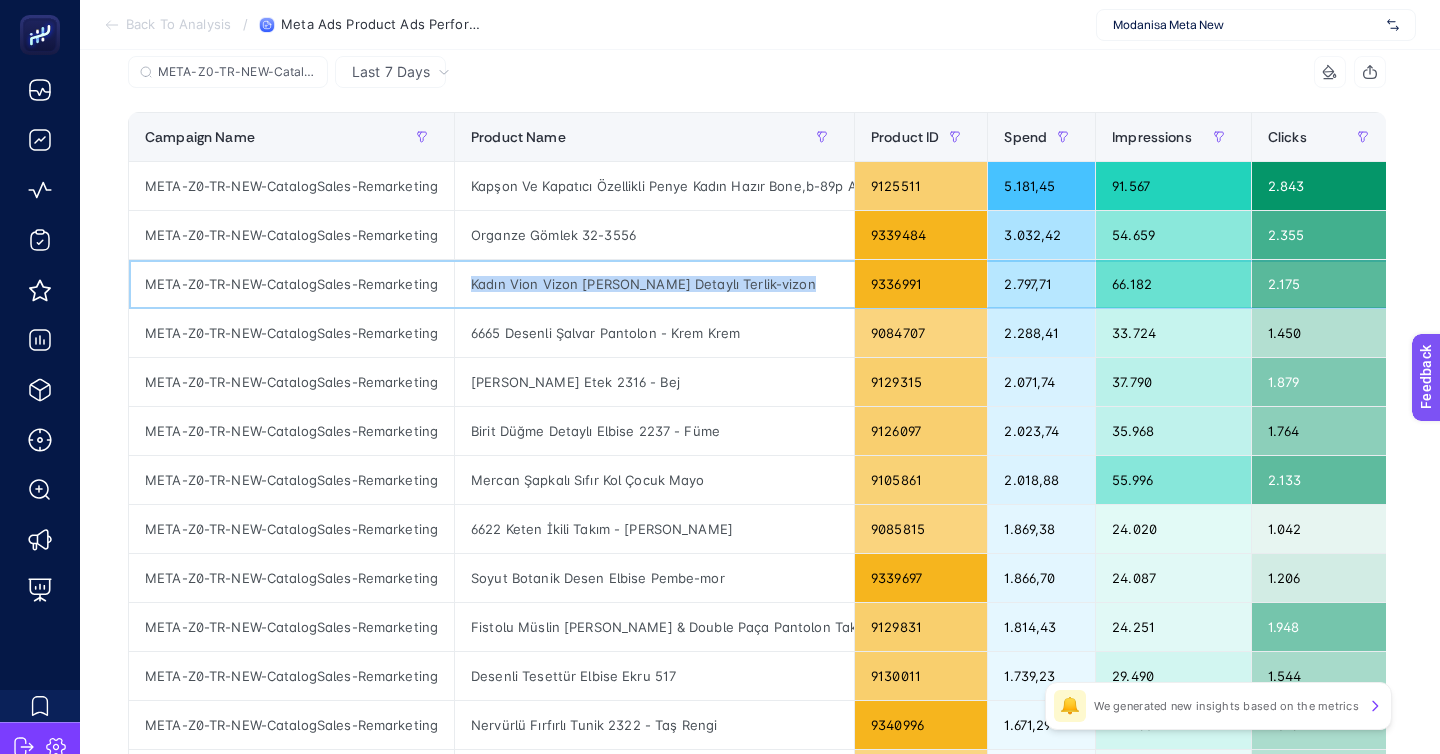 click on "Kadın Vion Vizon [PERSON_NAME] Detaylı Terlik-vizon" 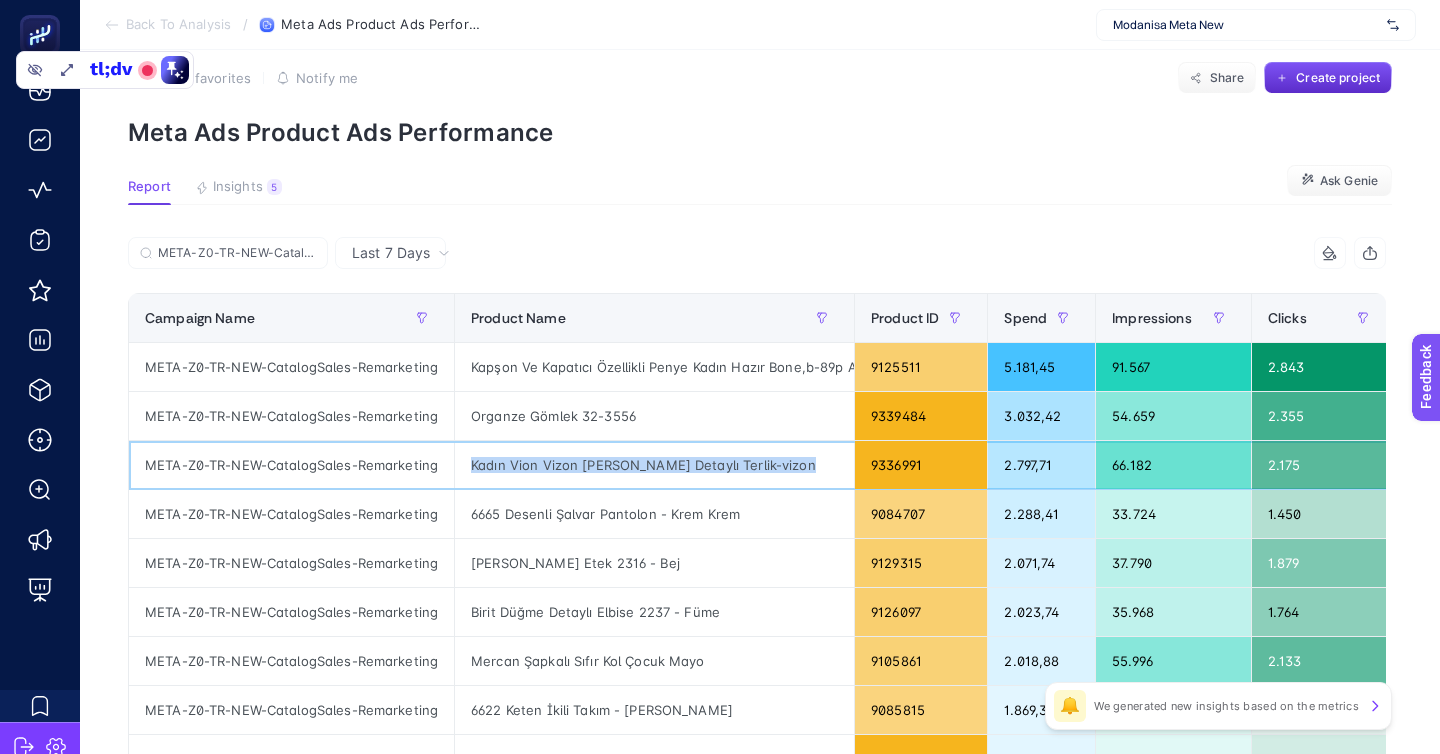 scroll, scrollTop: 0, scrollLeft: 0, axis: both 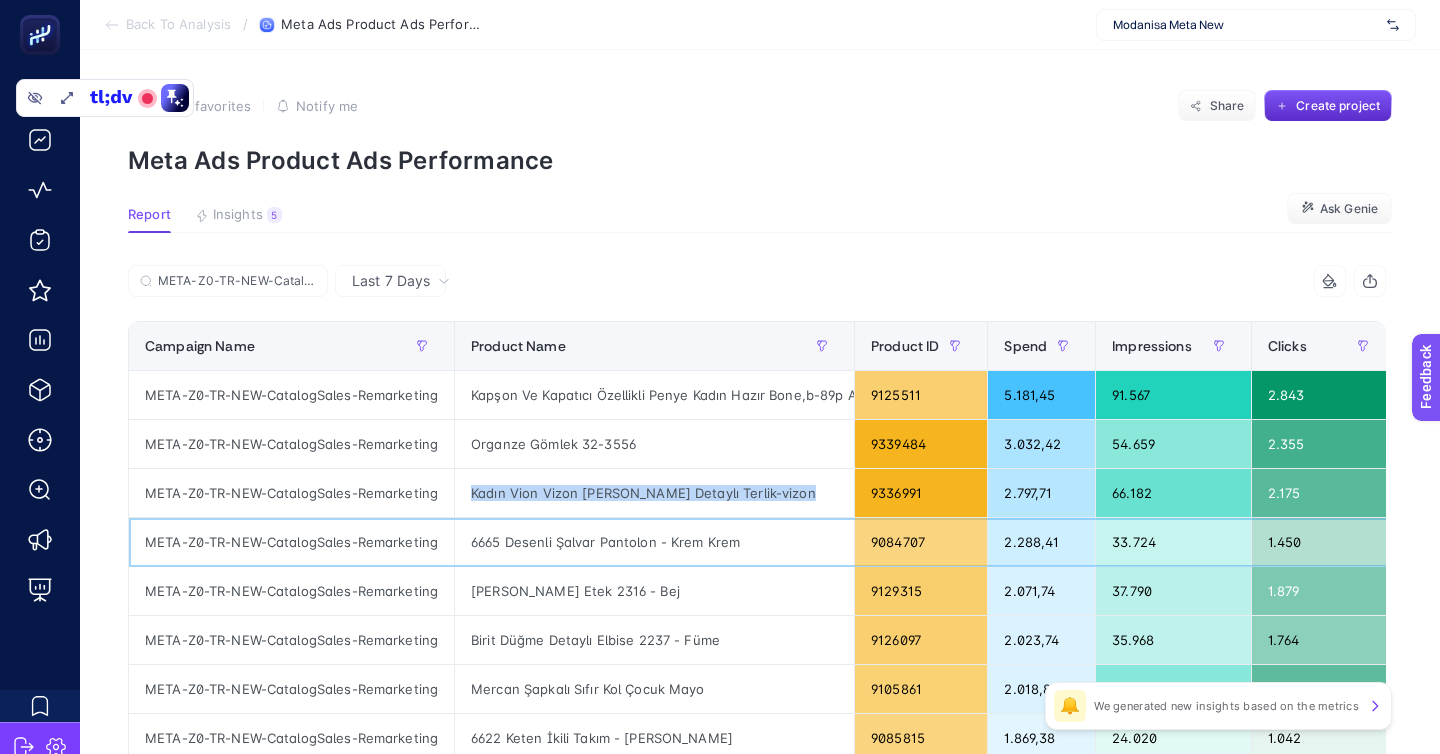 click on "META-Z0-TR-NEW-CatalogSales-Remarketing" 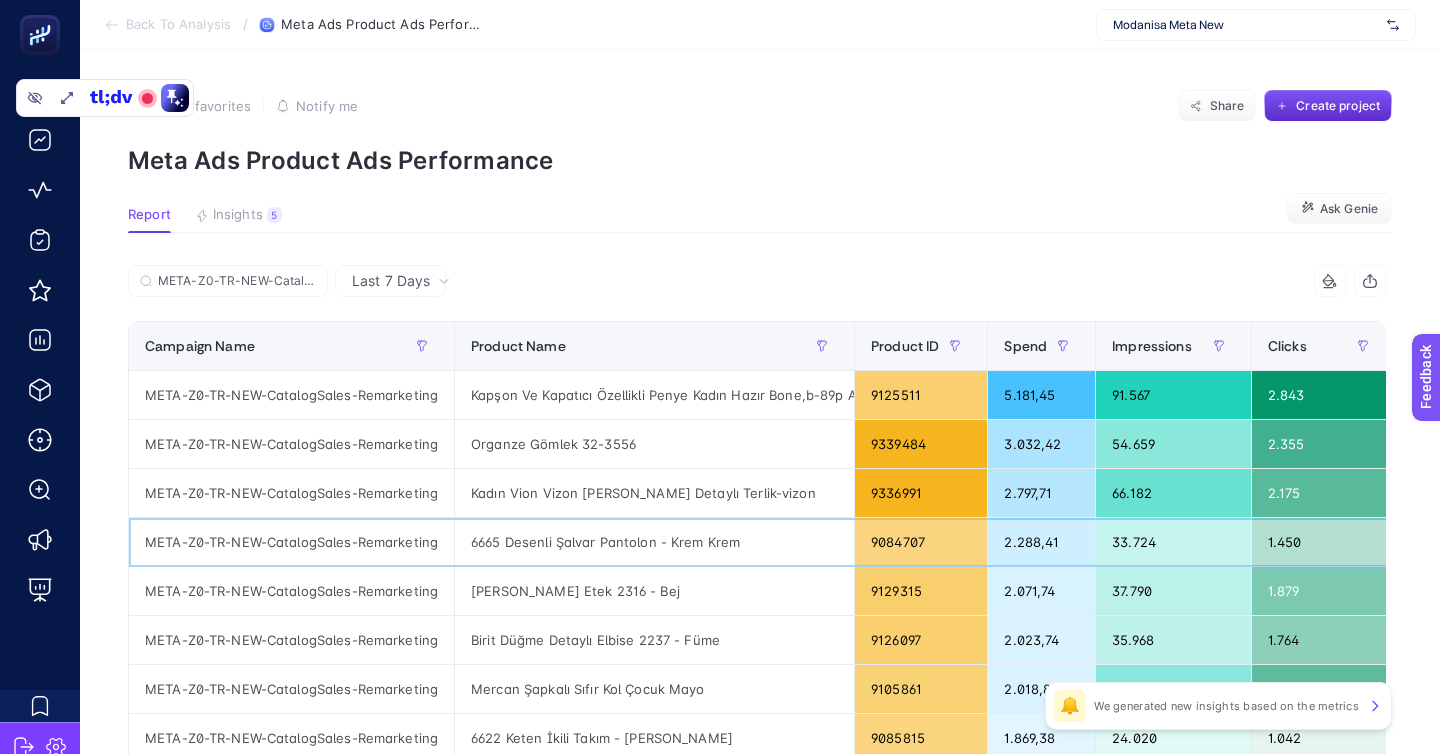 click on "META-Z0-TR-NEW-CatalogSales-Remarketing" 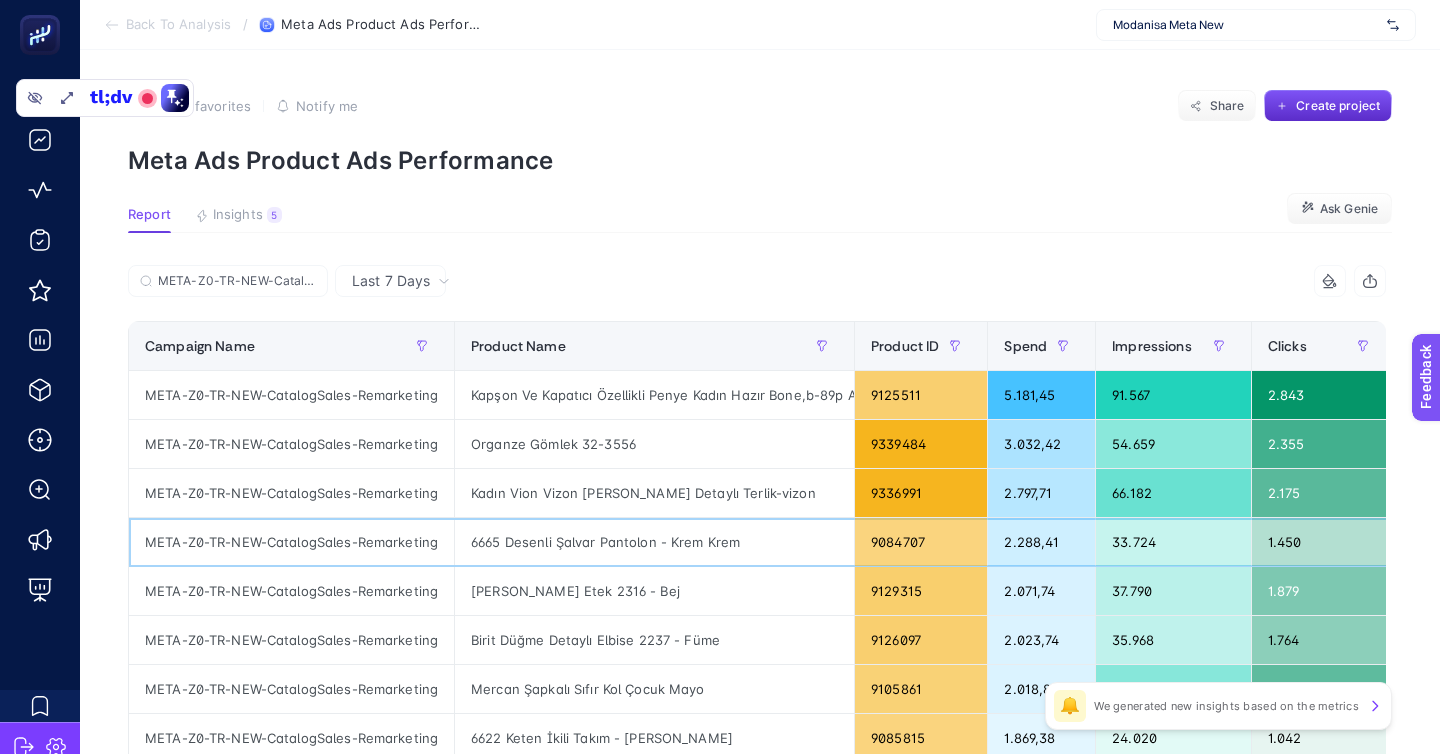 click on "META-Z0-TR-NEW-CatalogSales-Remarketing" 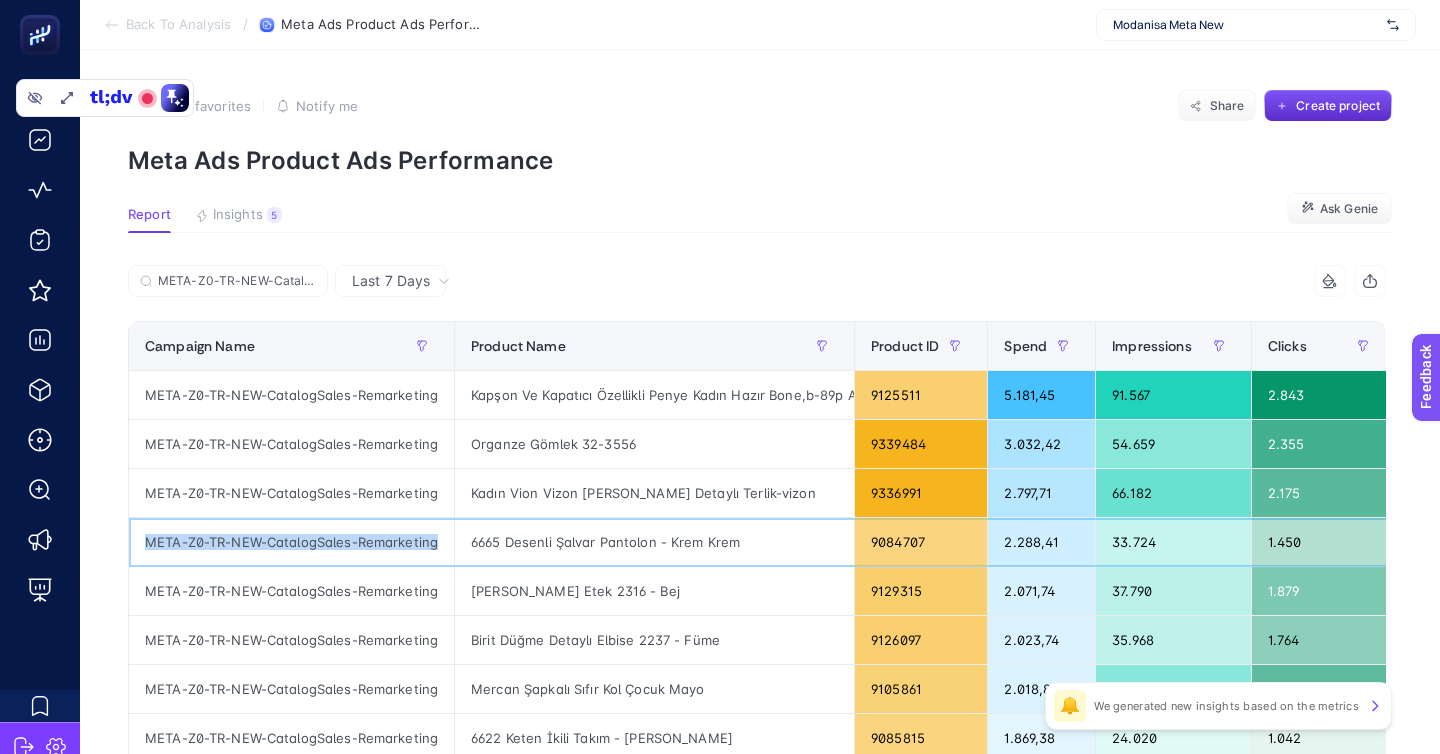 click on "META-Z0-TR-NEW-CatalogSales-Remarketing" 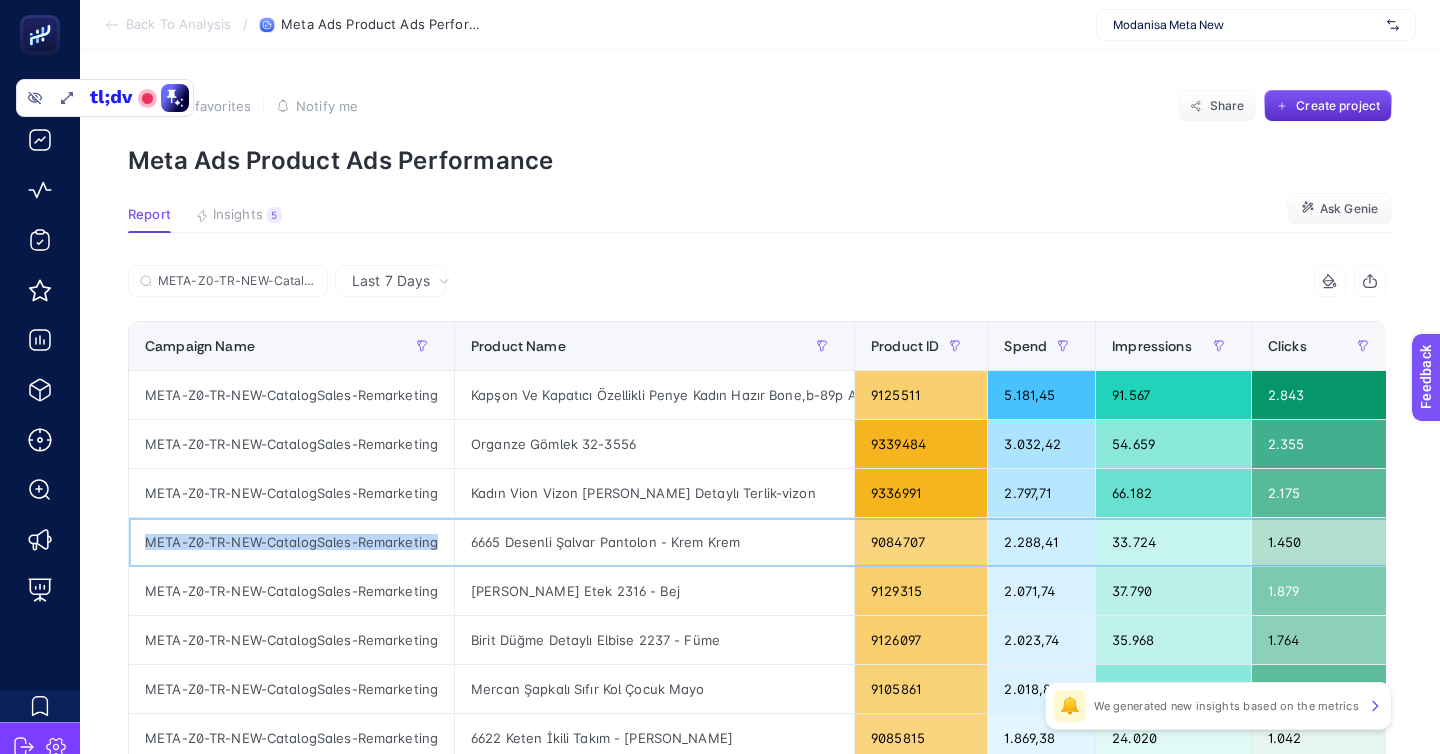 click on "META-Z0-TR-NEW-CatalogSales-Remarketing" 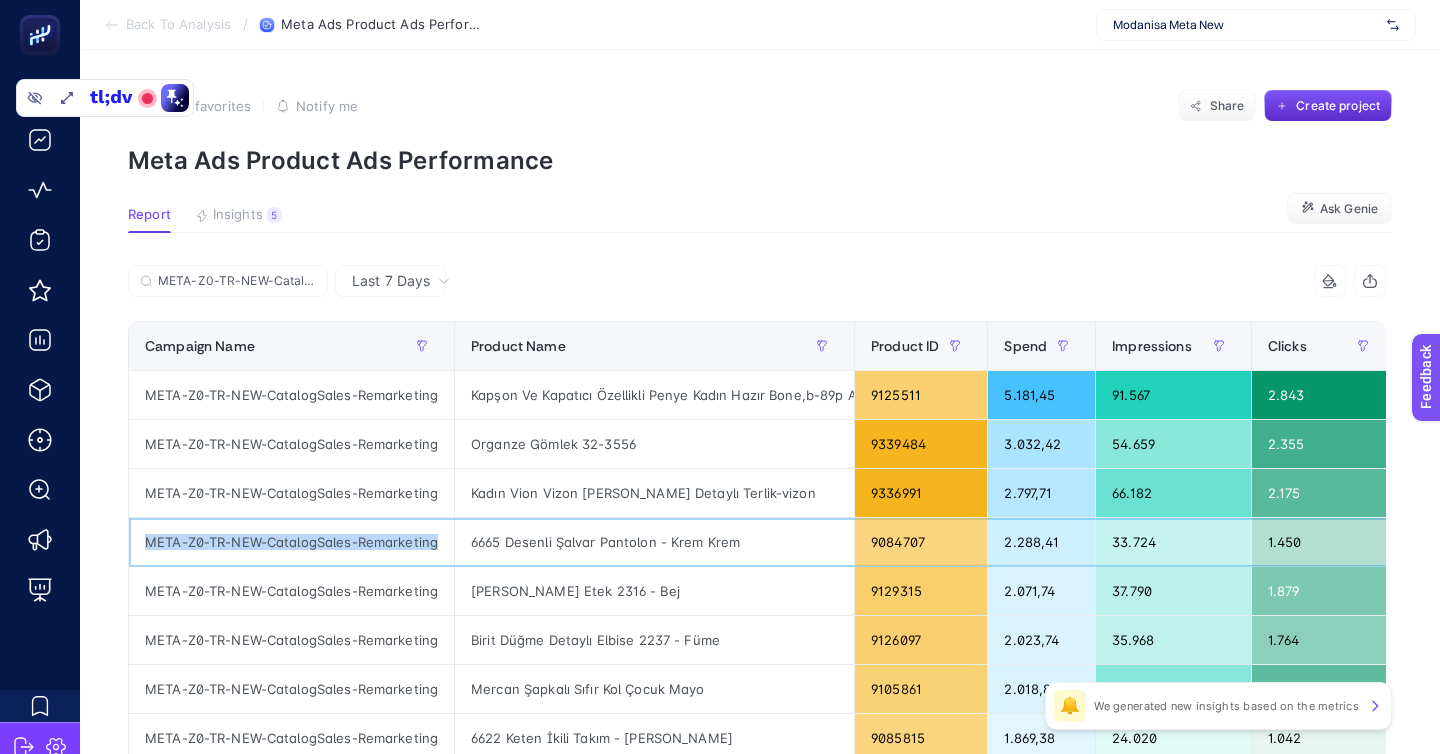 click on "META-Z0-TR-NEW-CatalogSales-Remarketing" 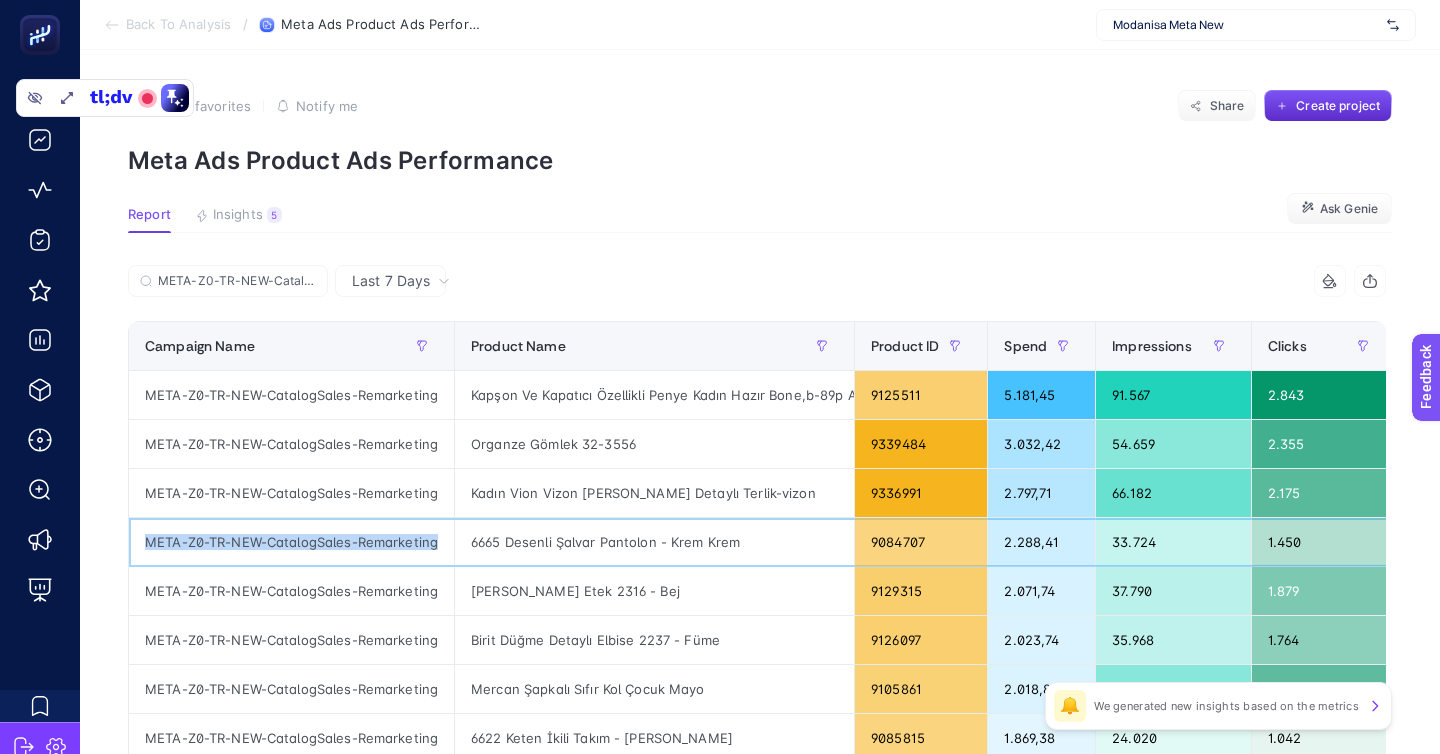 click on "META-Z0-TR-NEW-CatalogSales-Remarketing" 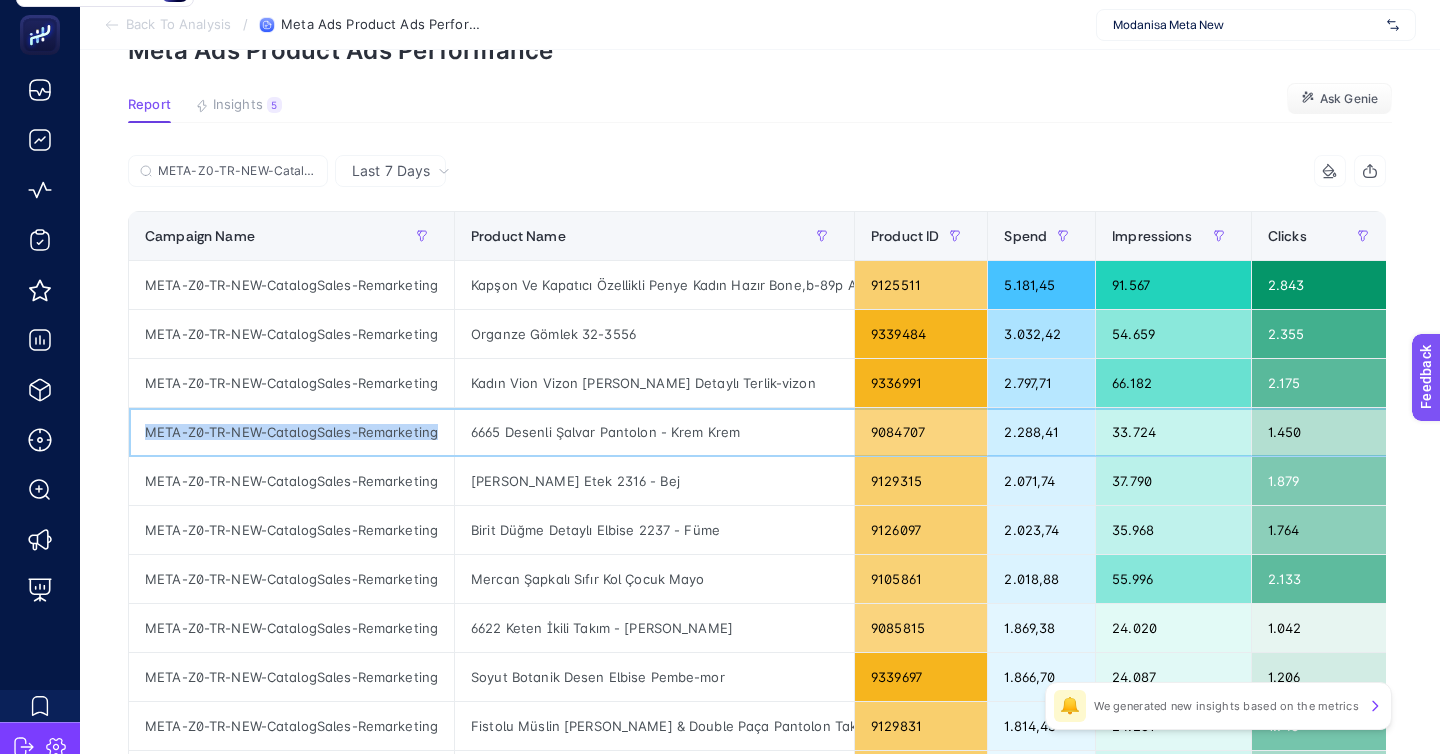 scroll, scrollTop: 144, scrollLeft: 0, axis: vertical 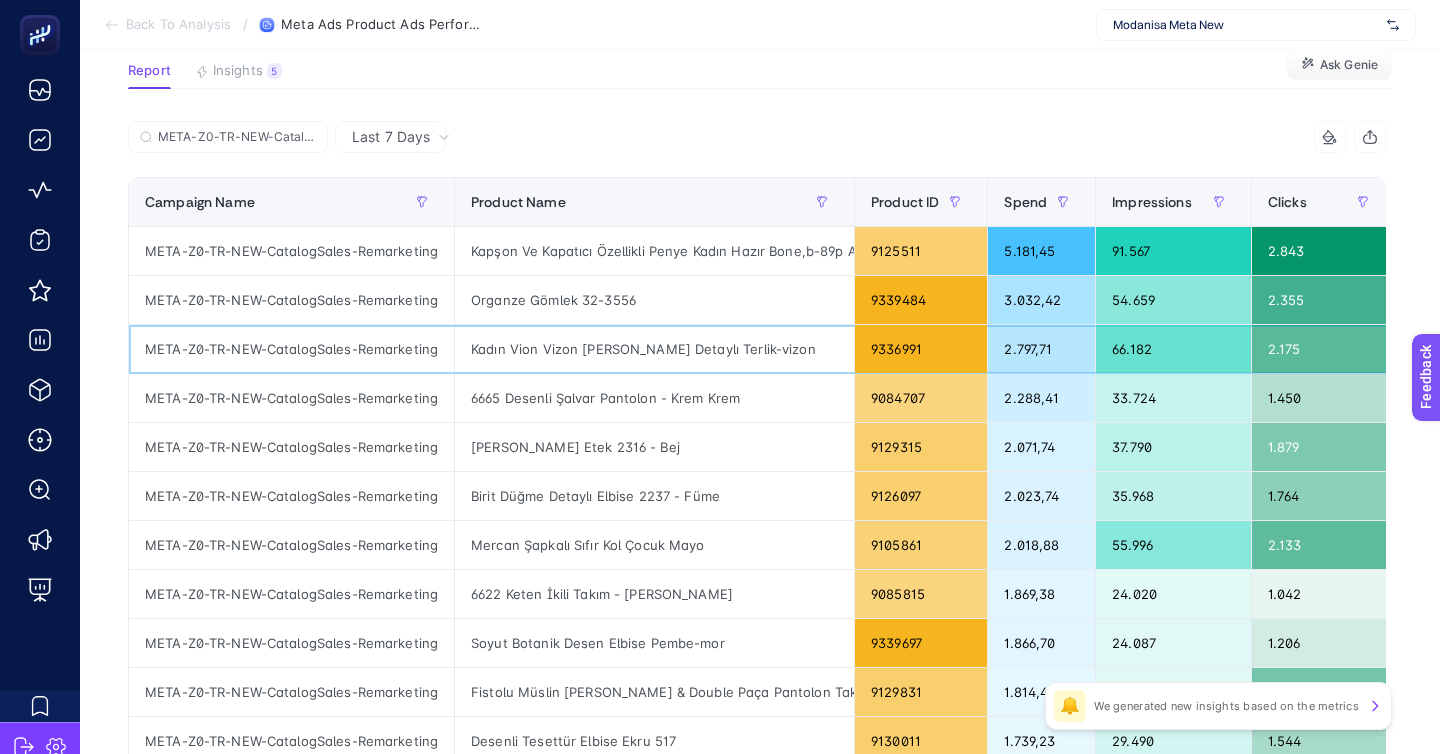click on "Kadın Vion Vizon [PERSON_NAME] Detaylı Terlik-vizon" 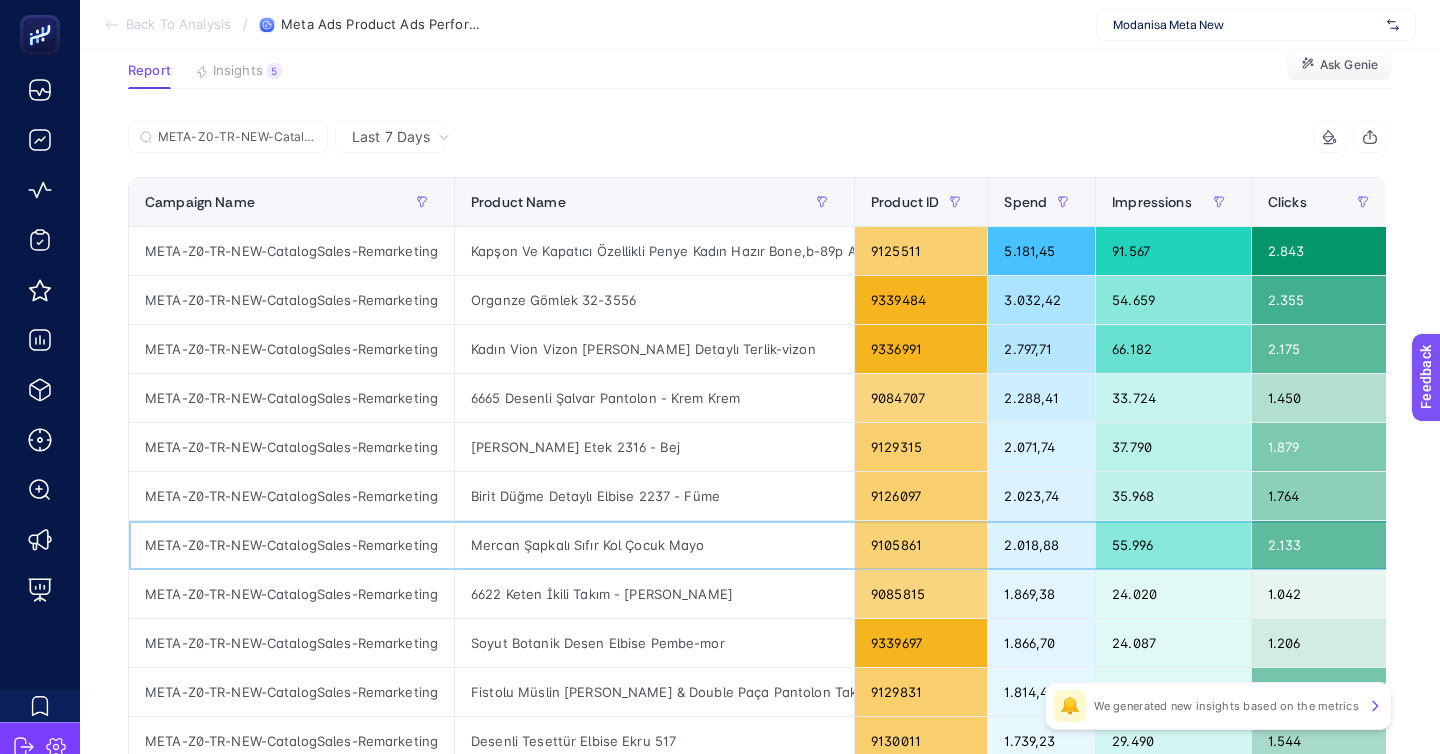 click on "Mercan Şapkalı Sıfır Kol Çocuk Mayo" 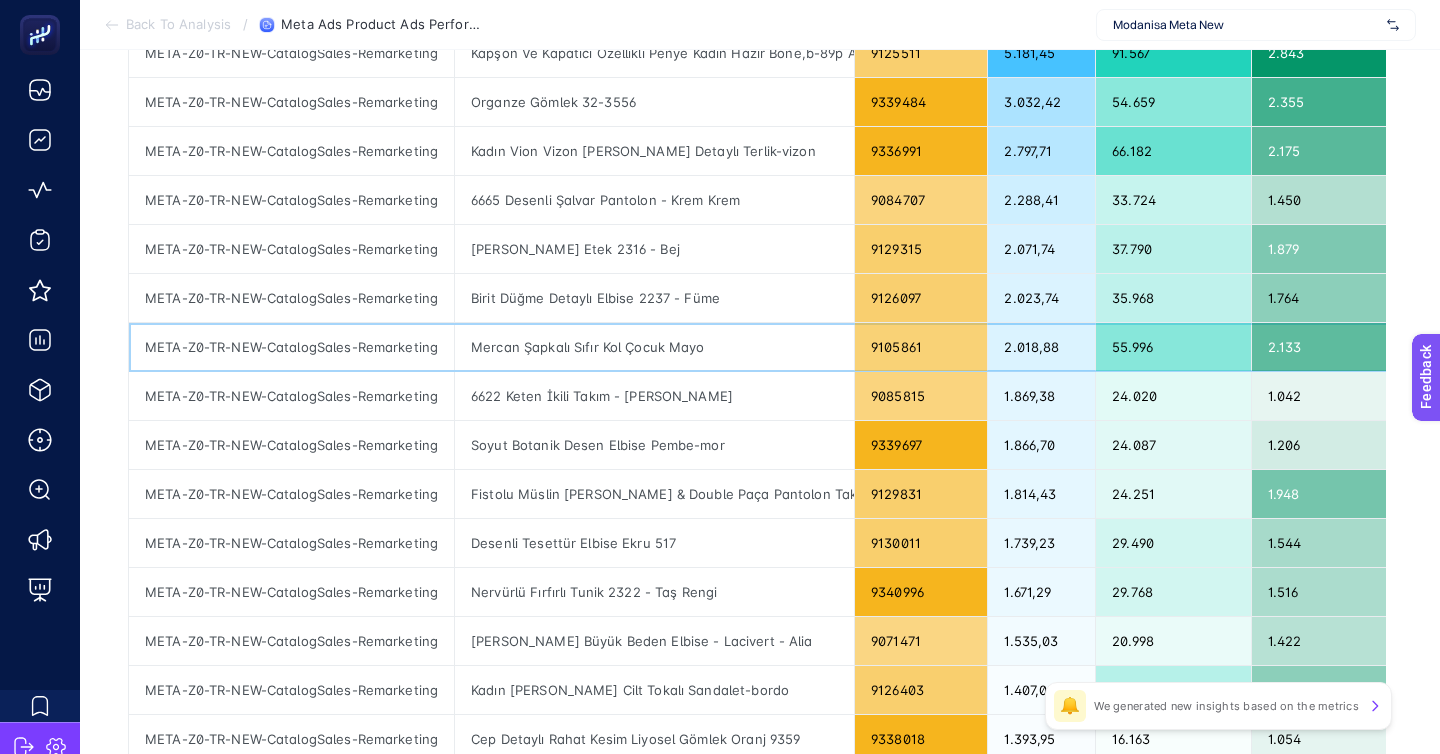 scroll, scrollTop: 320, scrollLeft: 0, axis: vertical 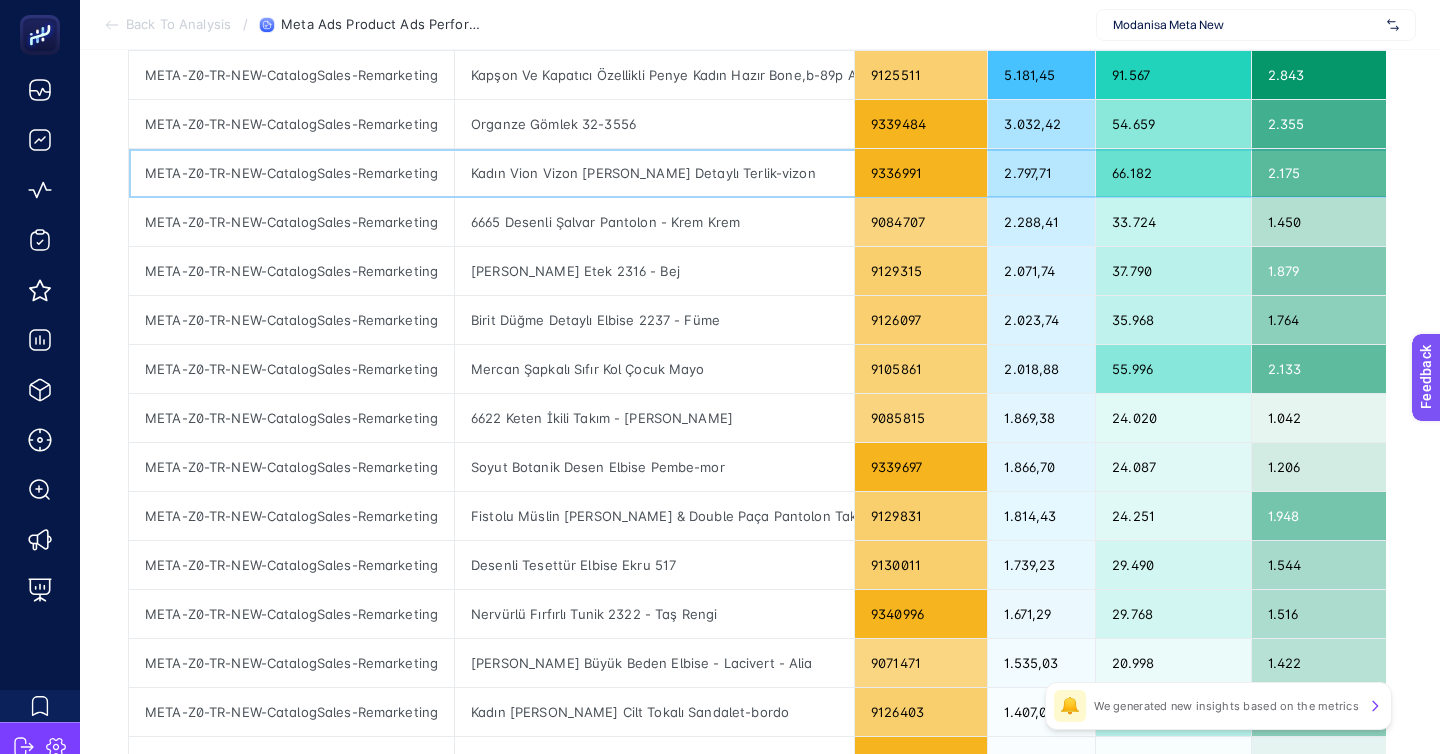 click on "Kadın Vion Vizon [PERSON_NAME] Detaylı Terlik-vizon" 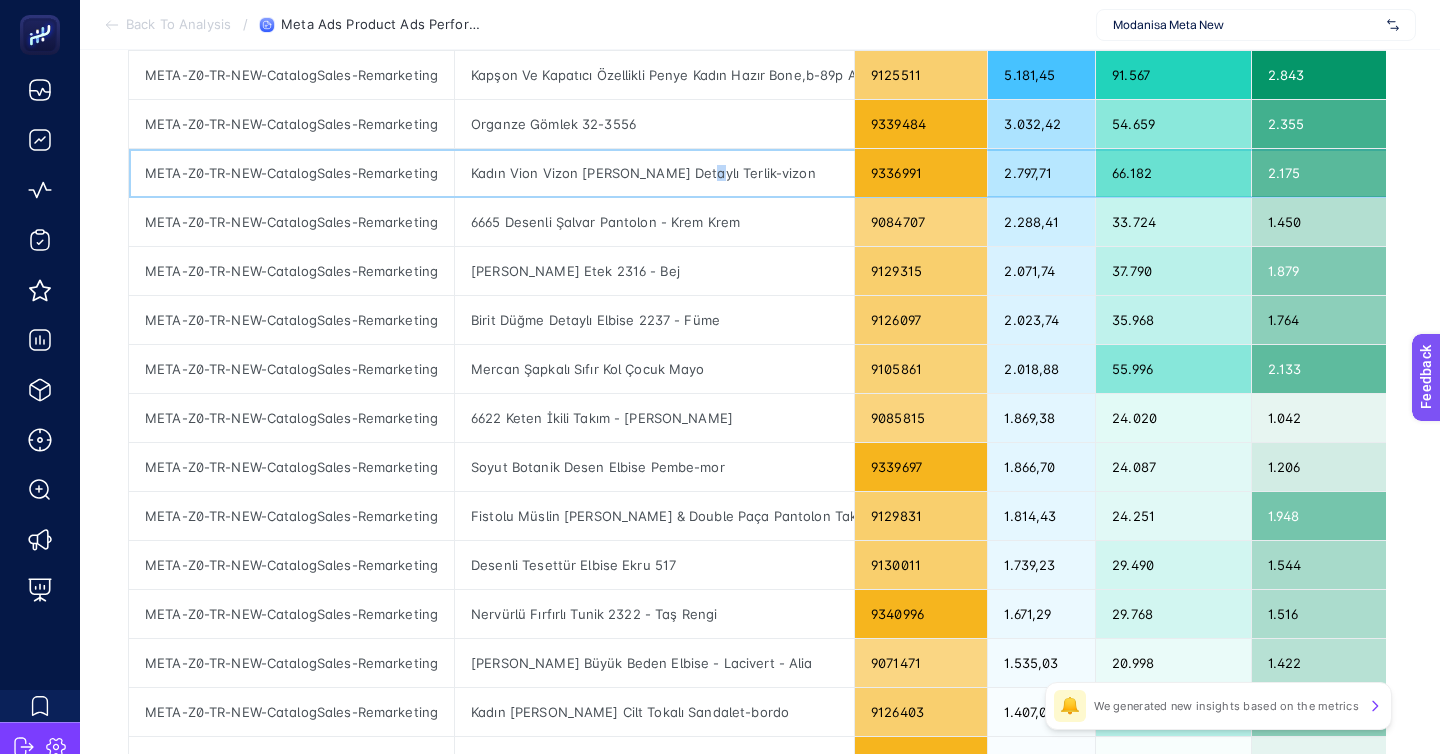 click on "Kadın Vion Vizon [PERSON_NAME] Detaylı Terlik-vizon" 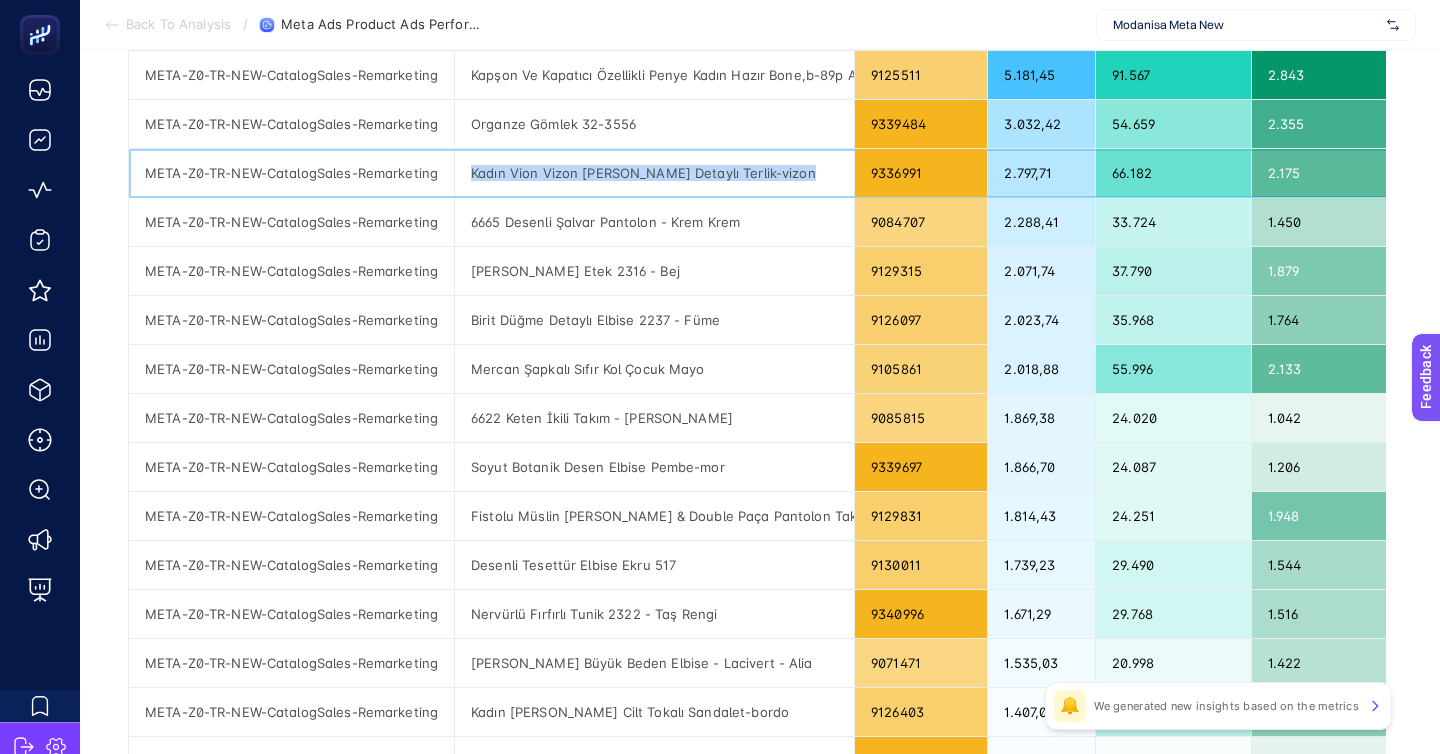 click on "Kadın Vion Vizon [PERSON_NAME] Detaylı Terlik-vizon" 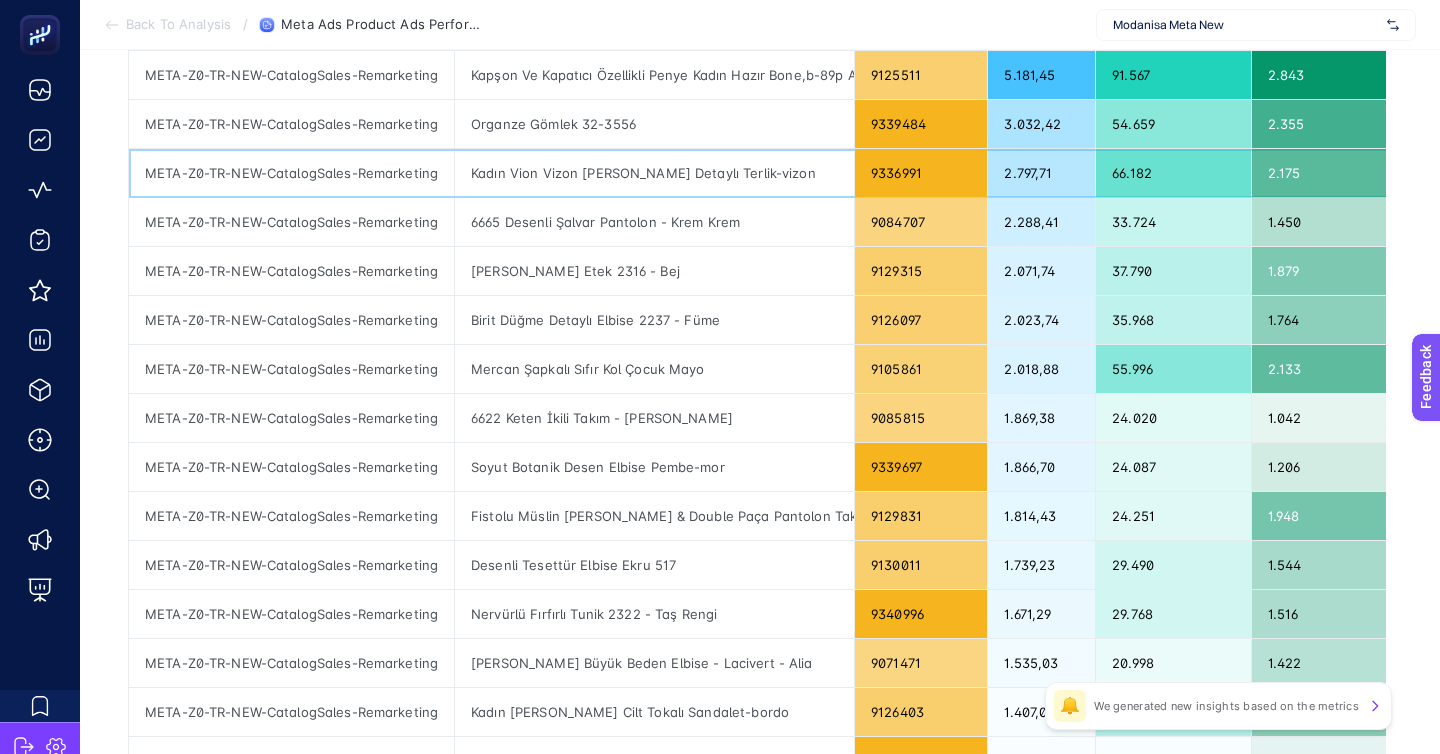 click on "Kadın Vion Vizon [PERSON_NAME] Detaylı Terlik-vizon" 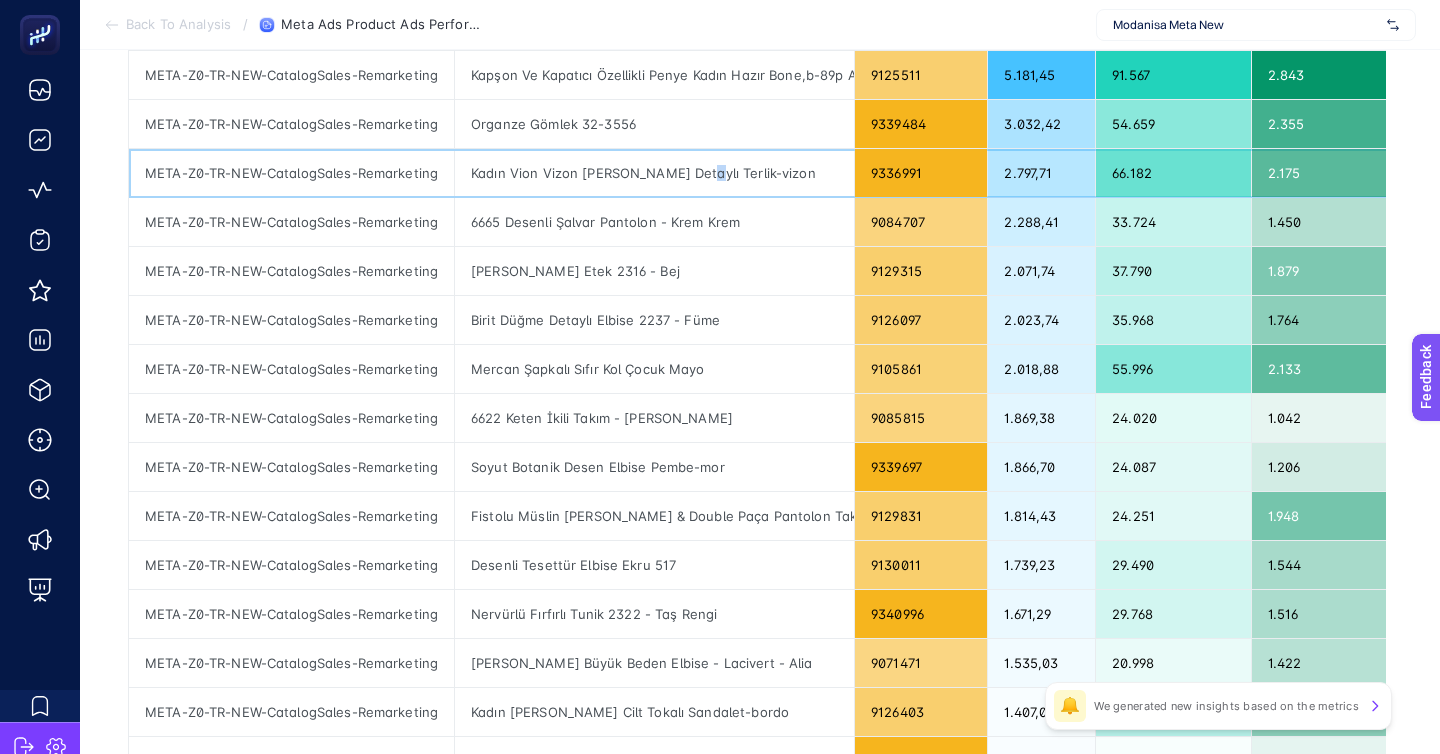 click on "Kadın Vion Vizon [PERSON_NAME] Detaylı Terlik-vizon" 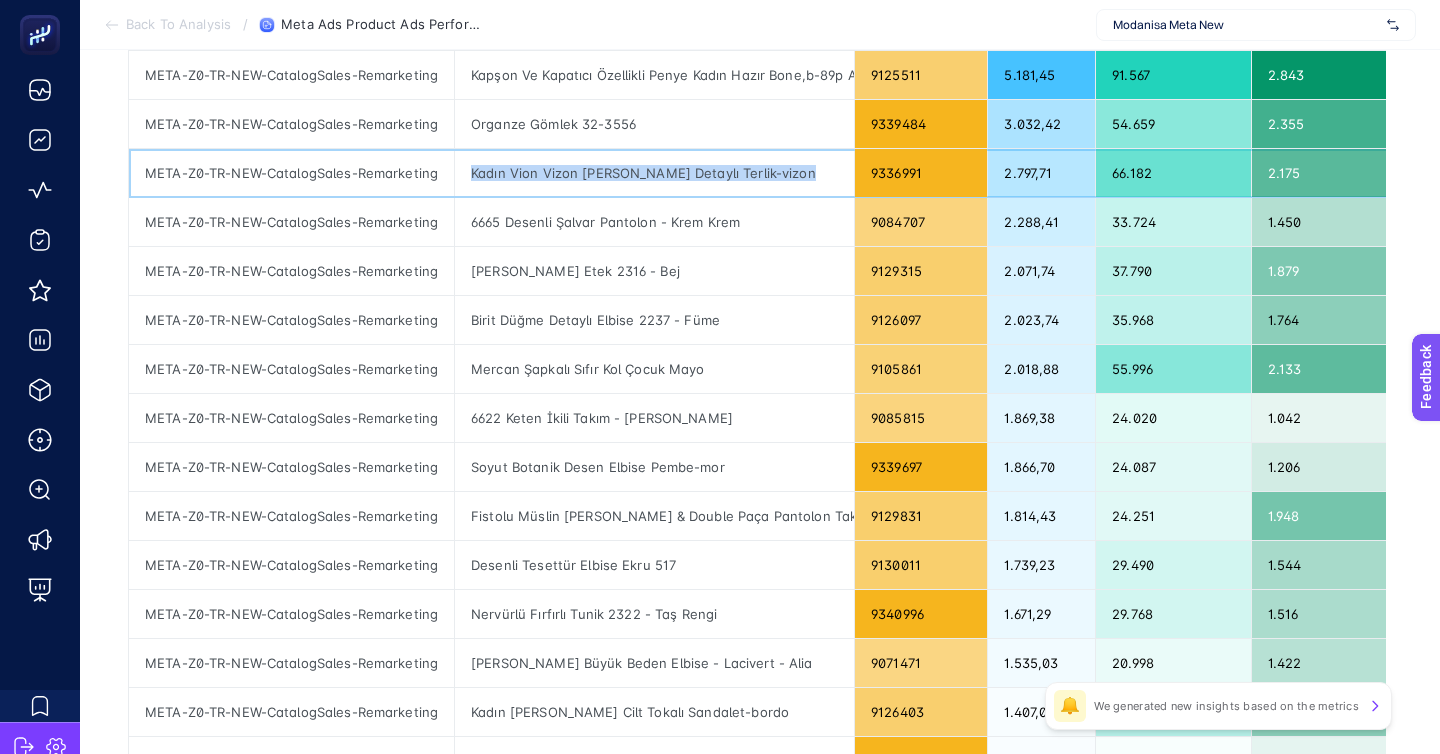 click on "Kadın Vion Vizon [PERSON_NAME] Detaylı Terlik-vizon" 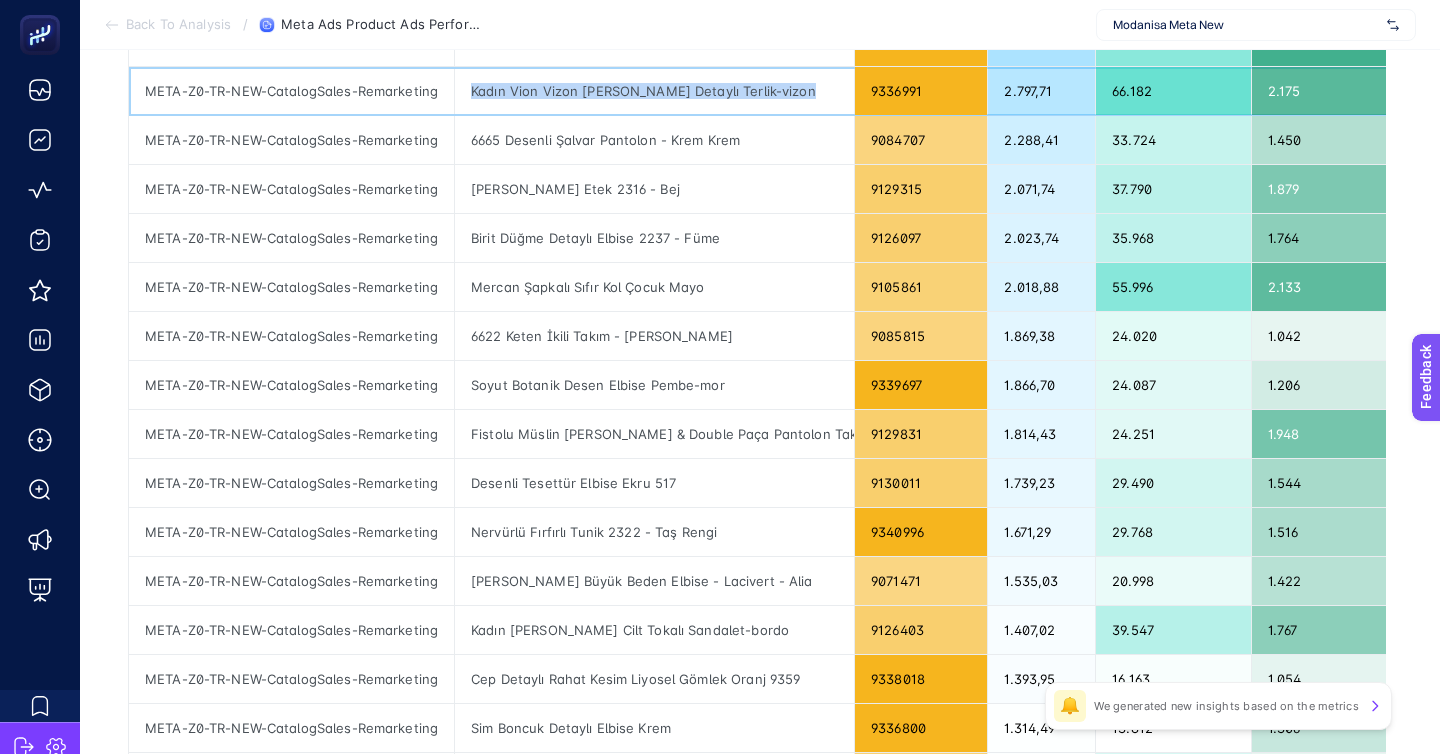 scroll, scrollTop: 403, scrollLeft: 0, axis: vertical 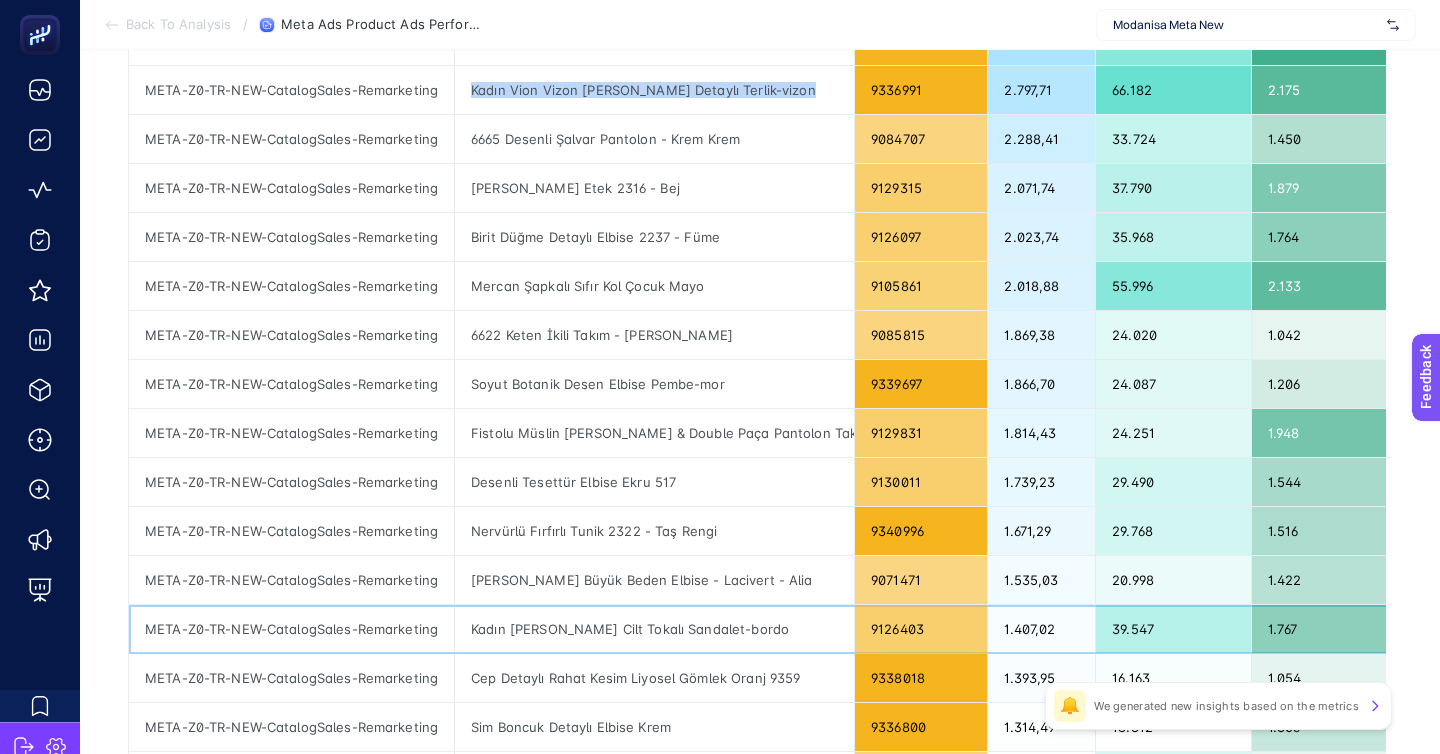 click on "Kadın [PERSON_NAME] Cilt Tokalı Sandalet-bordo" 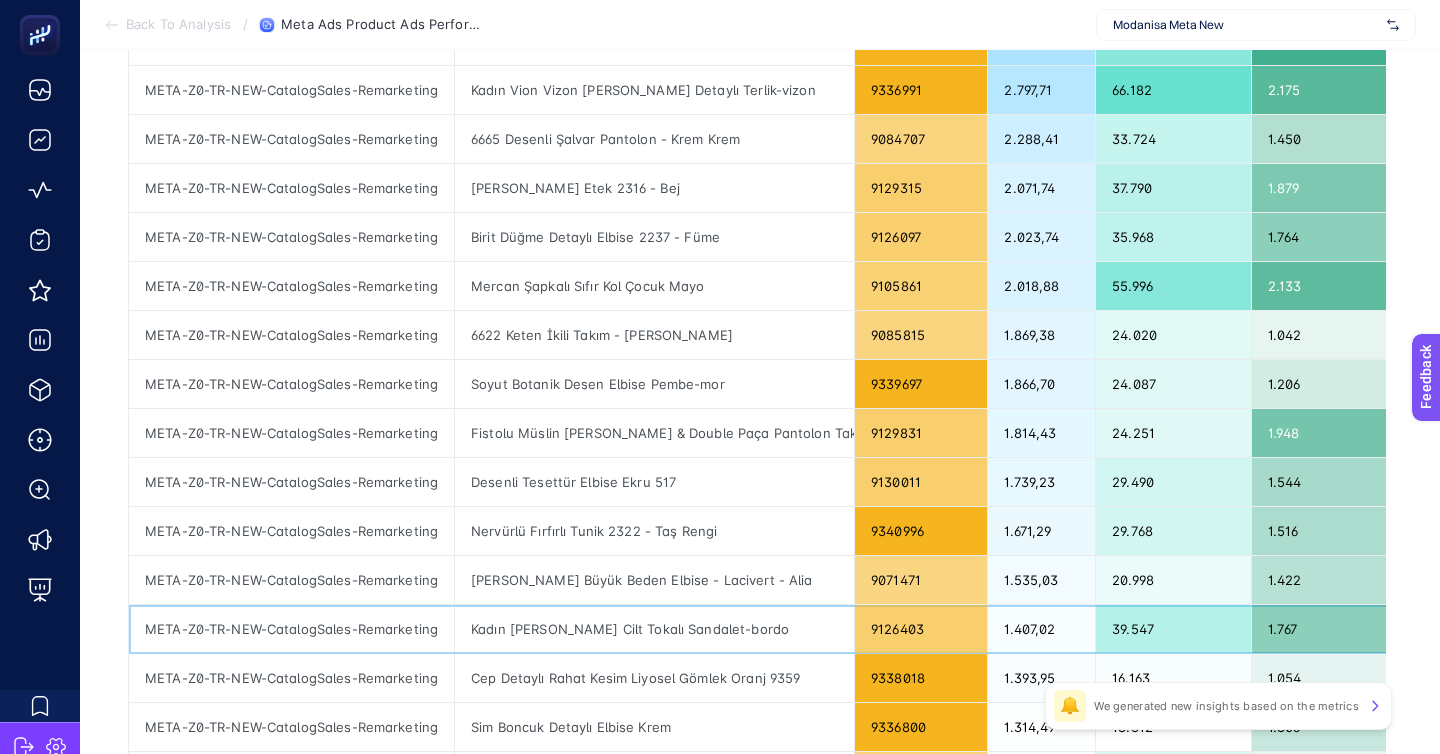 click on "Kadın [PERSON_NAME] Cilt Tokalı Sandalet-bordo" 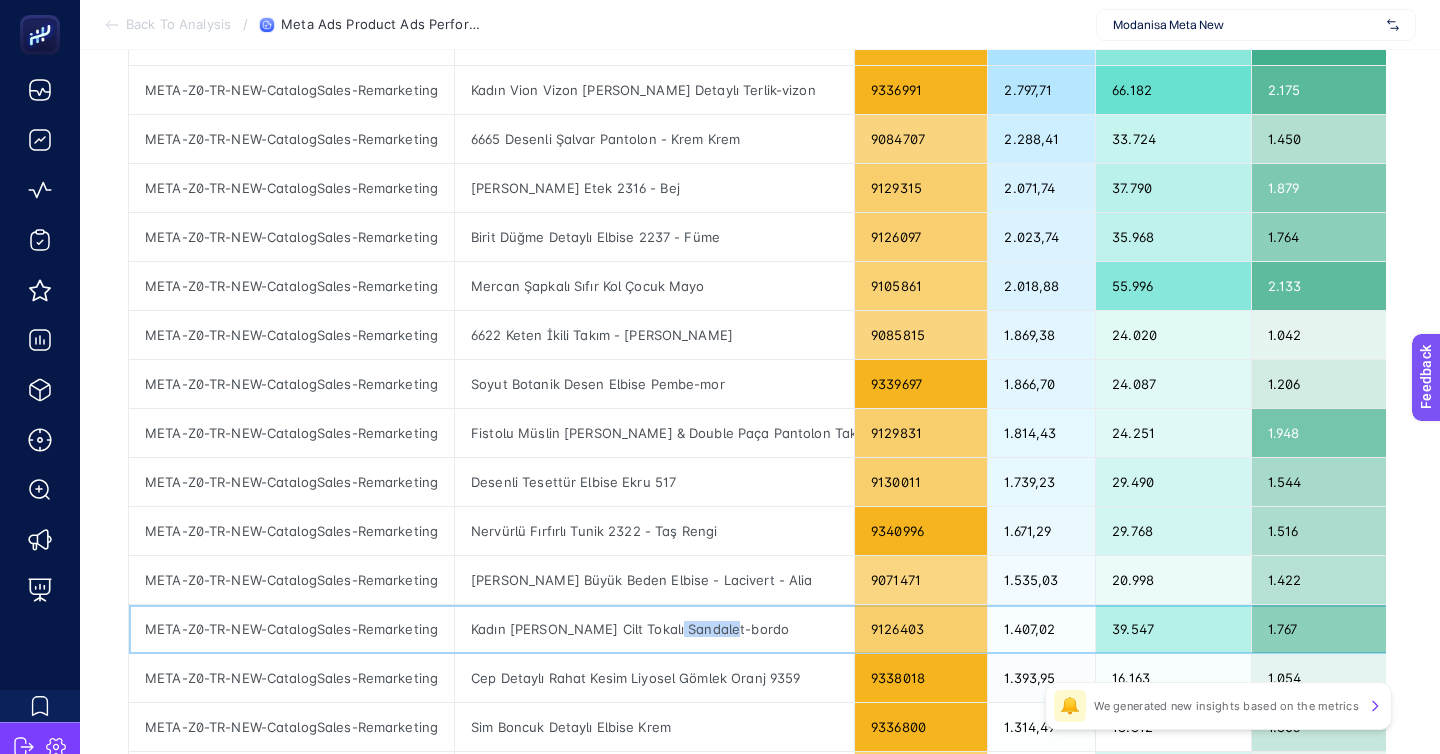 click on "Kadın [PERSON_NAME] Cilt Tokalı Sandalet-bordo" 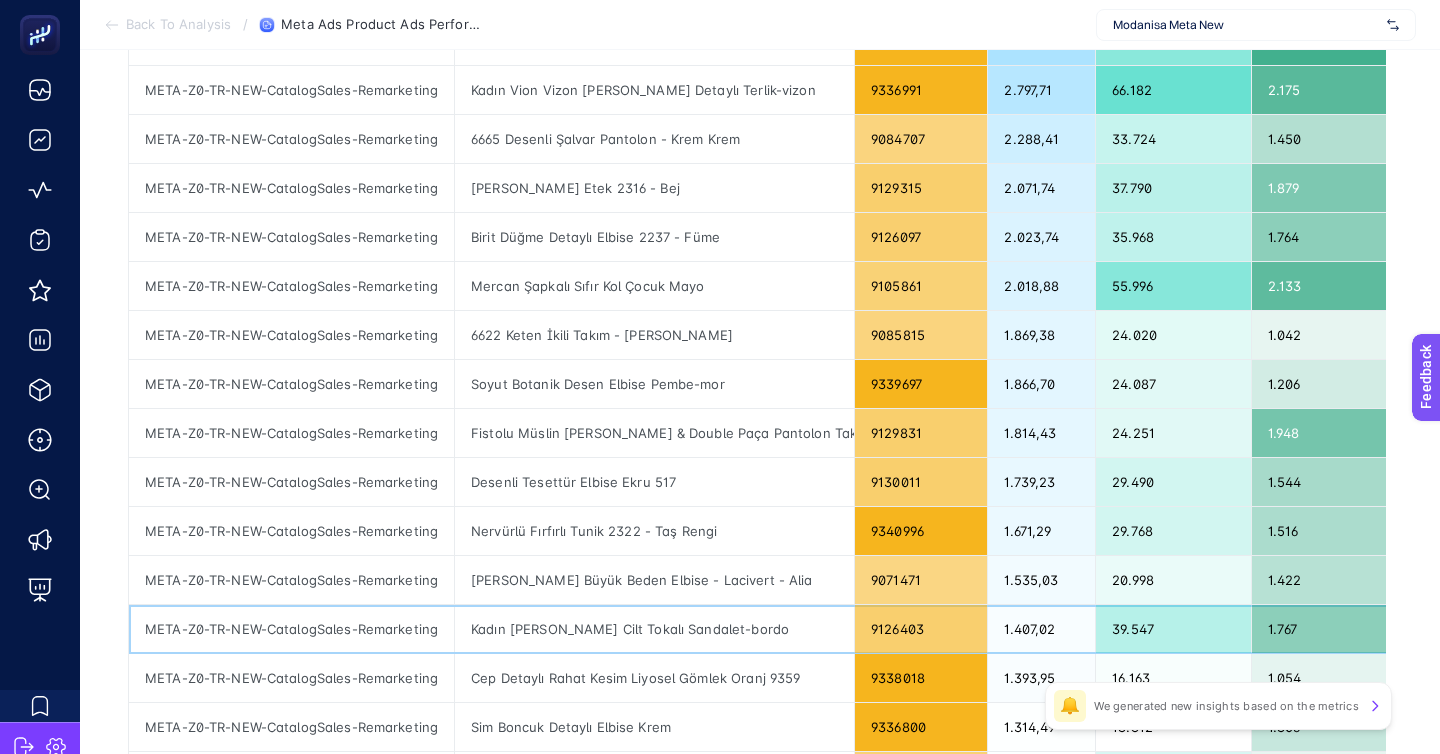 click on "Kadın [PERSON_NAME] Cilt Tokalı Sandalet-bordo" 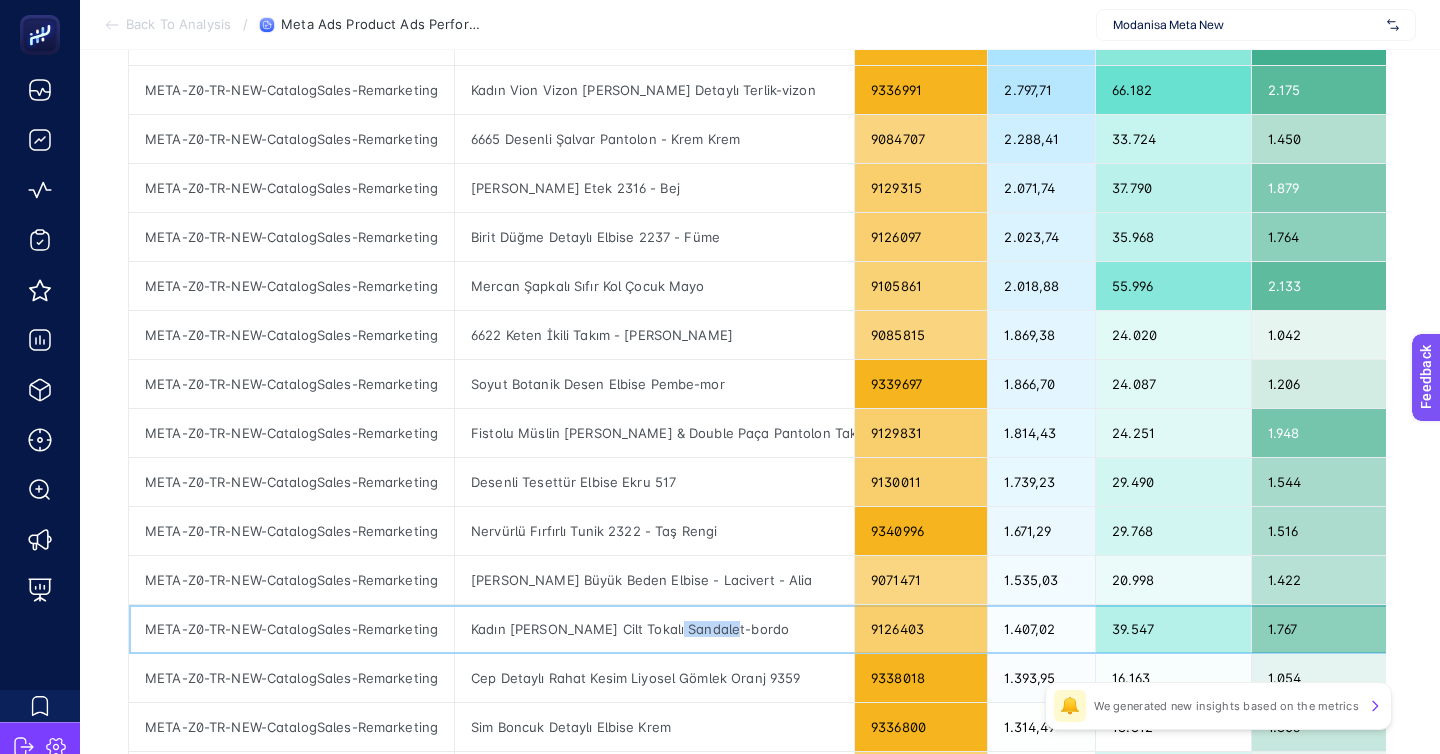 click on "Kadın [PERSON_NAME] Cilt Tokalı Sandalet-bordo" 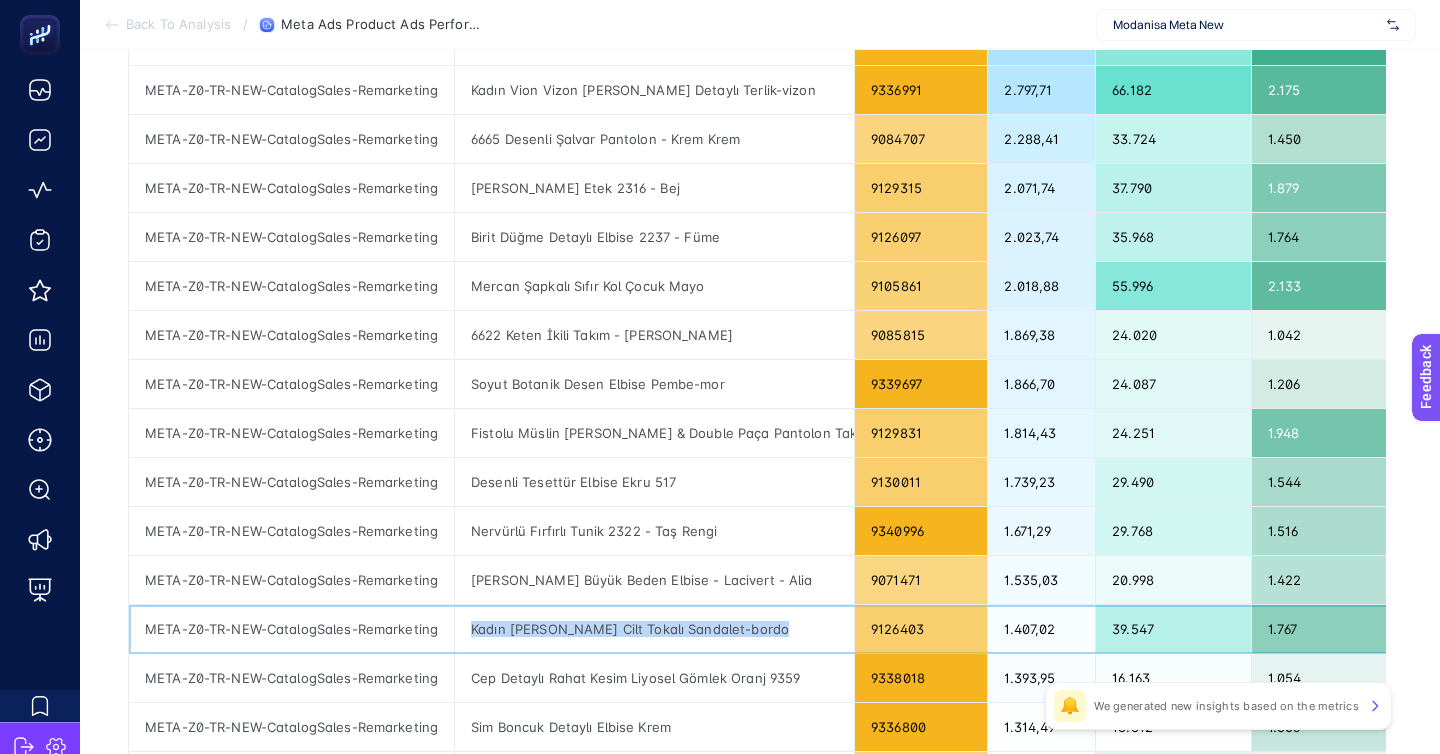 click on "Kadın [PERSON_NAME] Cilt Tokalı Sandalet-bordo" 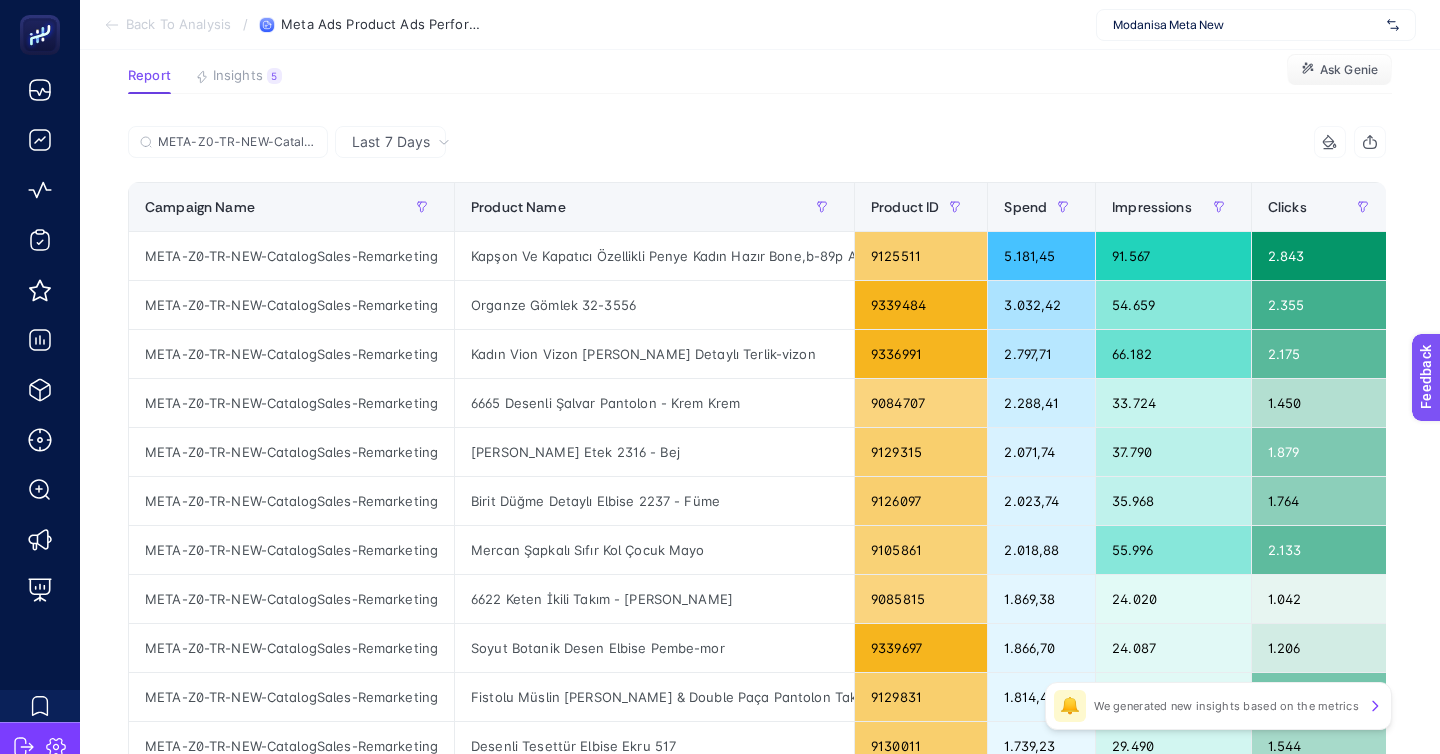 scroll, scrollTop: 110, scrollLeft: 0, axis: vertical 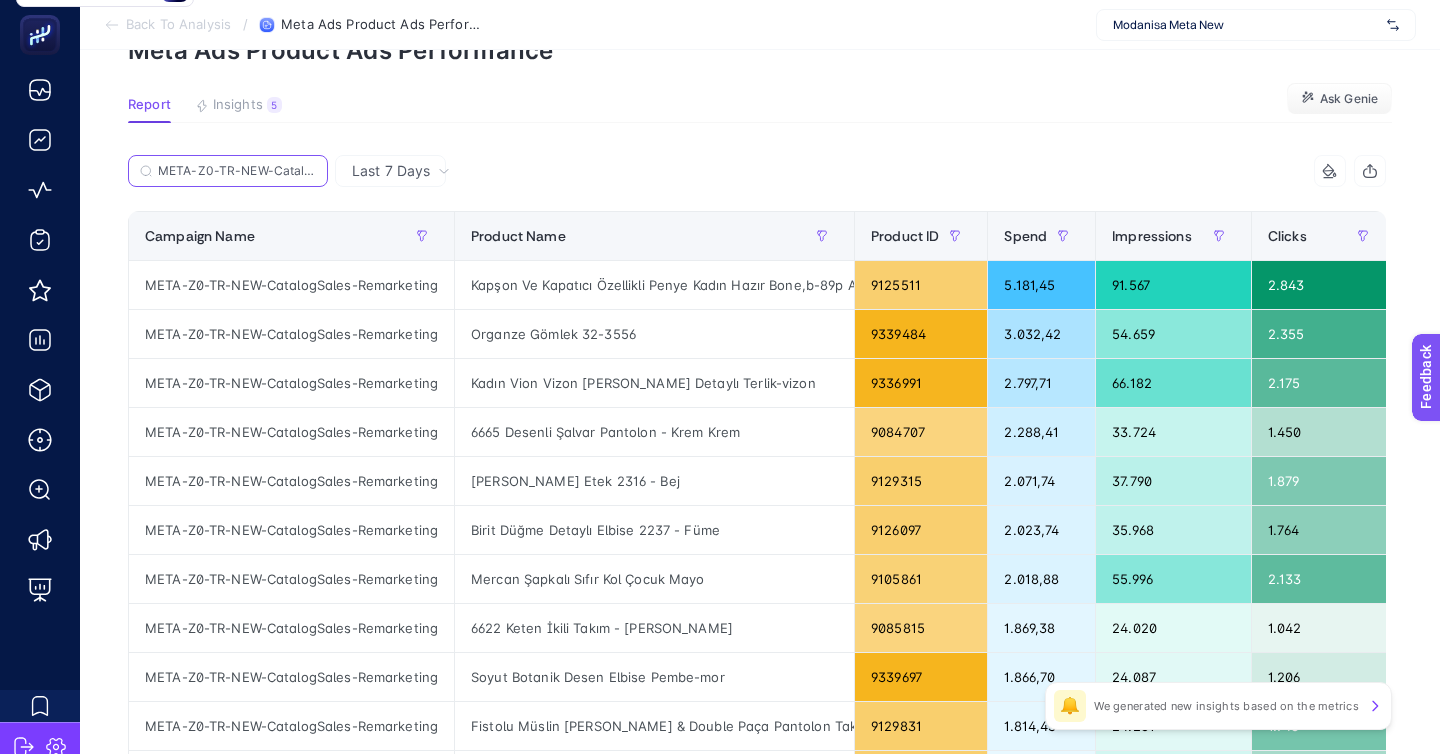 click on "META-Z0-TR-NEW-CatalogSales-Remarketing" at bounding box center (237, 171) 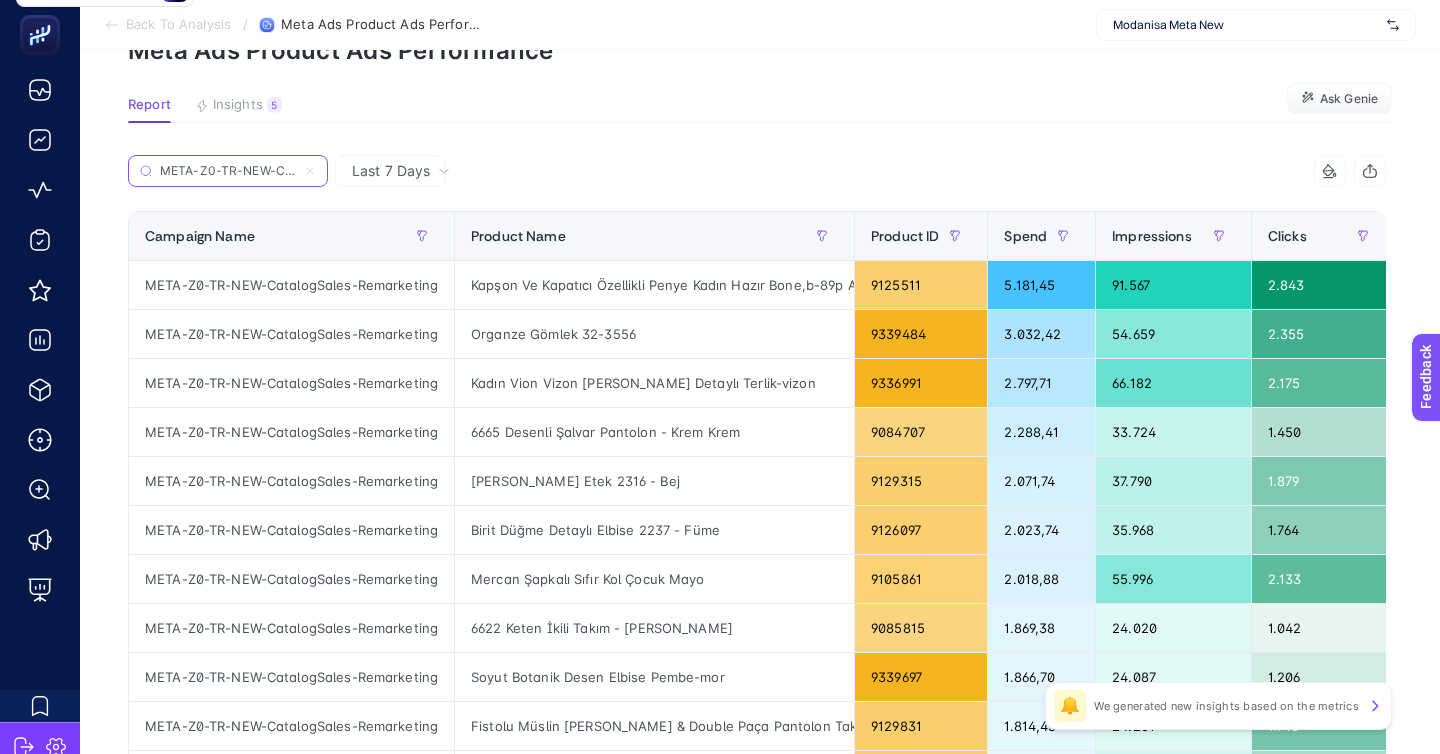 click 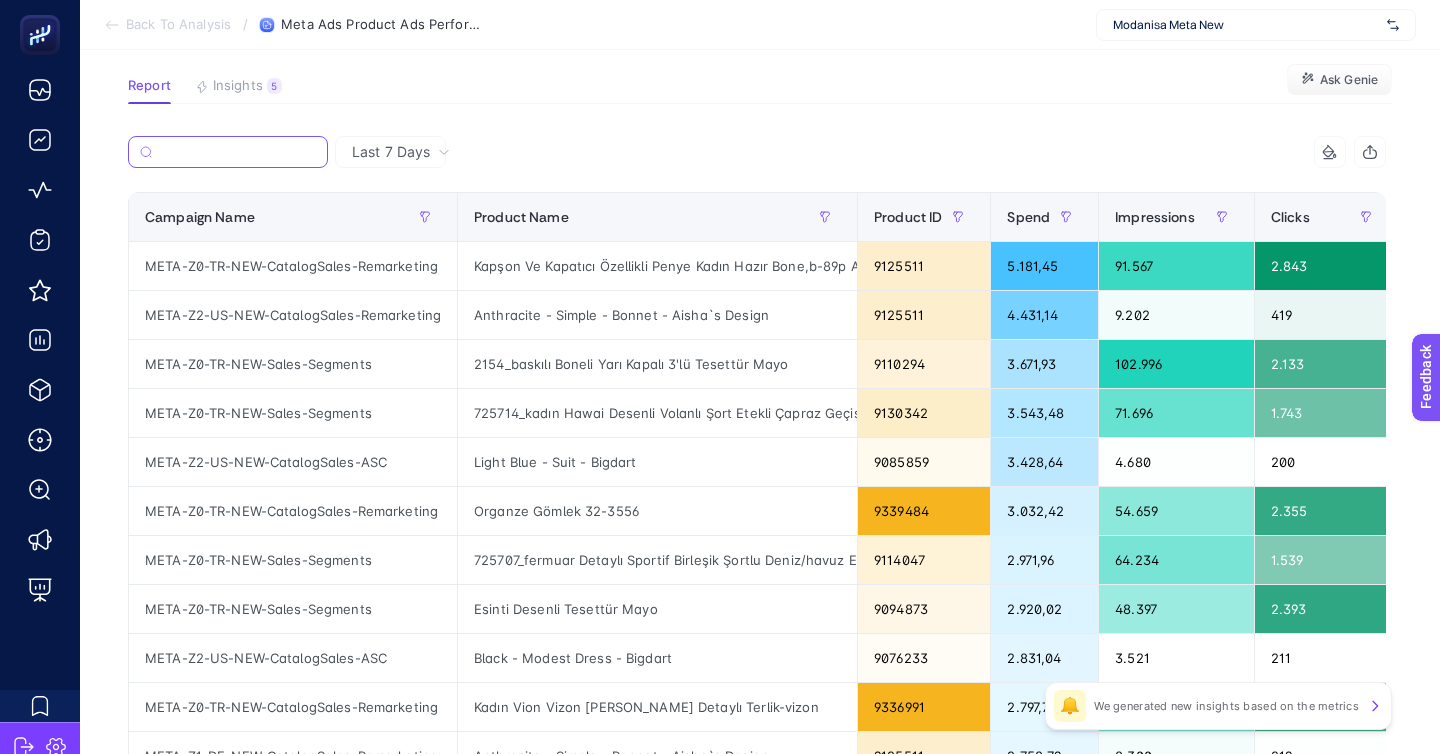 scroll, scrollTop: 62, scrollLeft: 0, axis: vertical 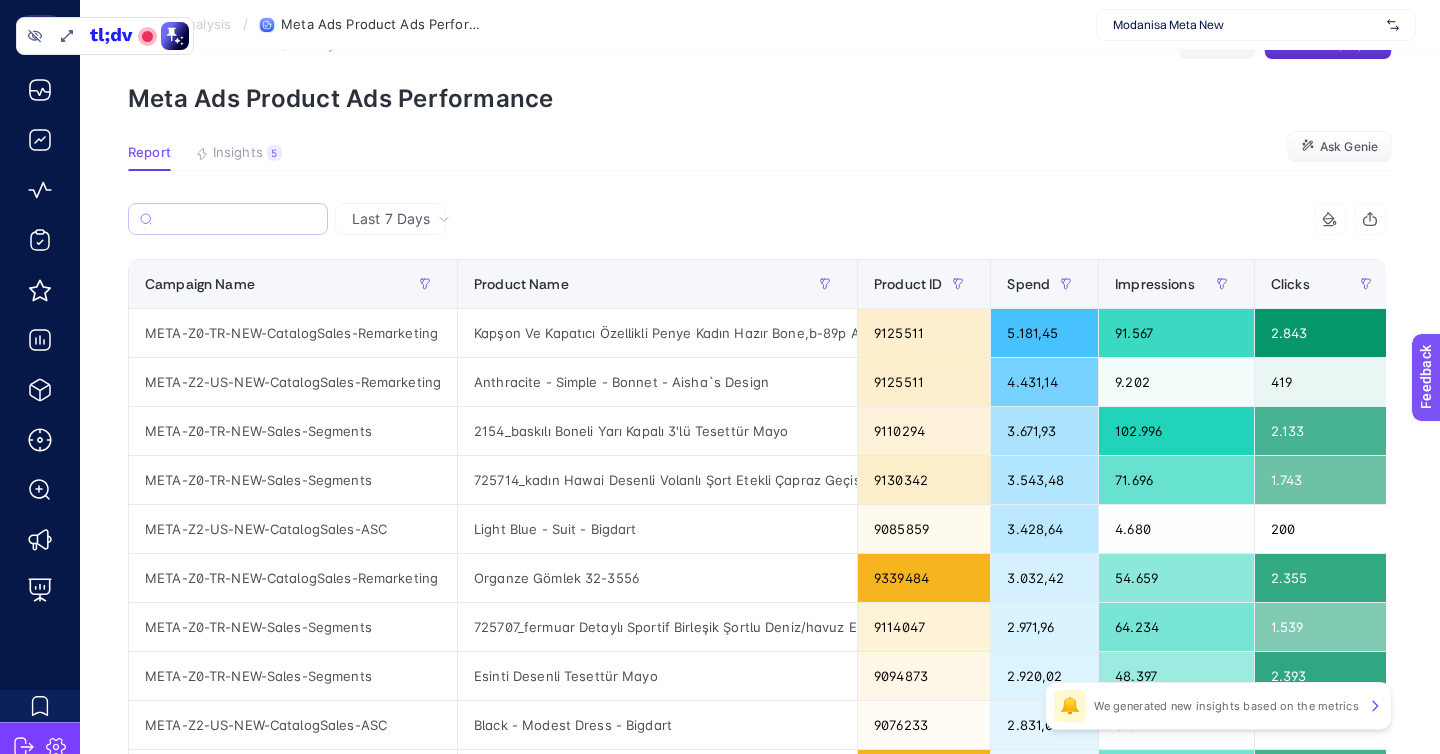 click on "Back To Analysis" at bounding box center [178, 25] 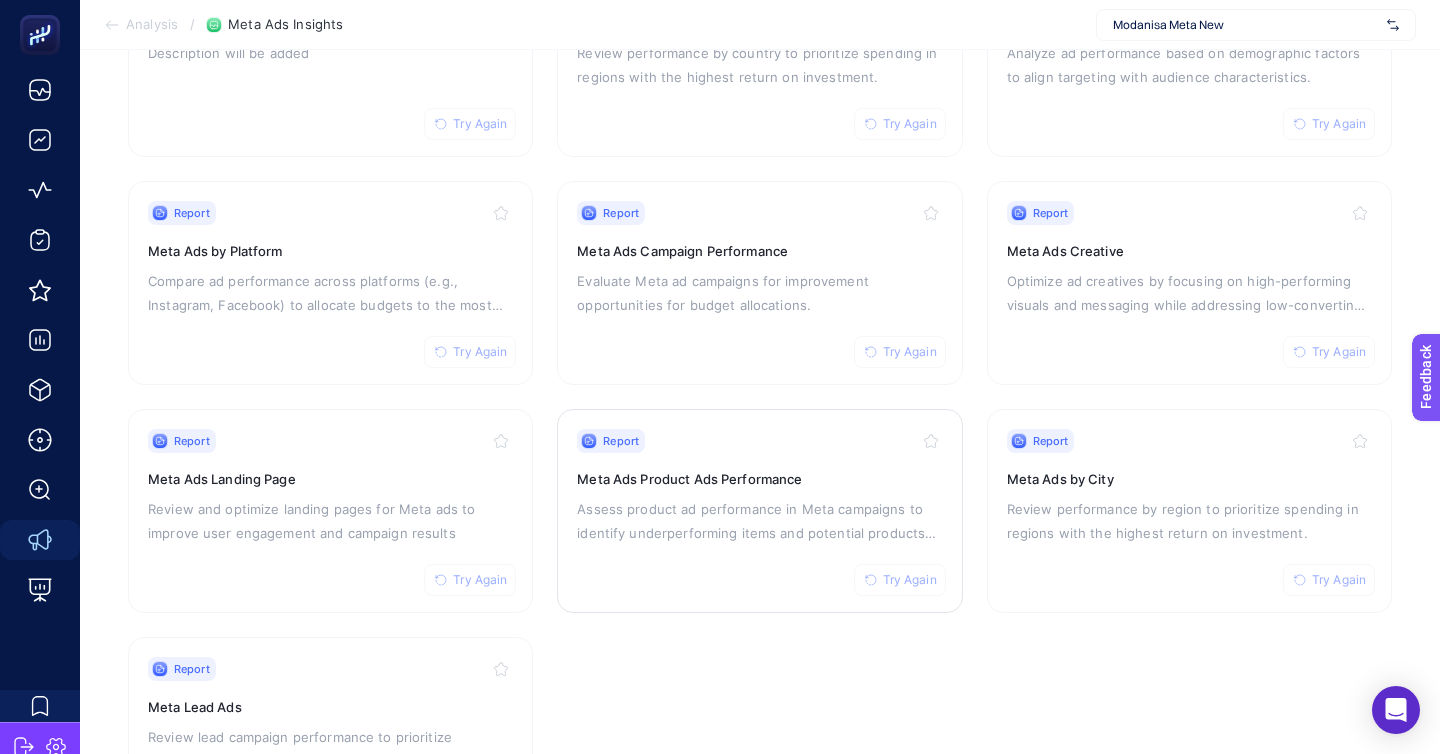 scroll, scrollTop: 199, scrollLeft: 0, axis: vertical 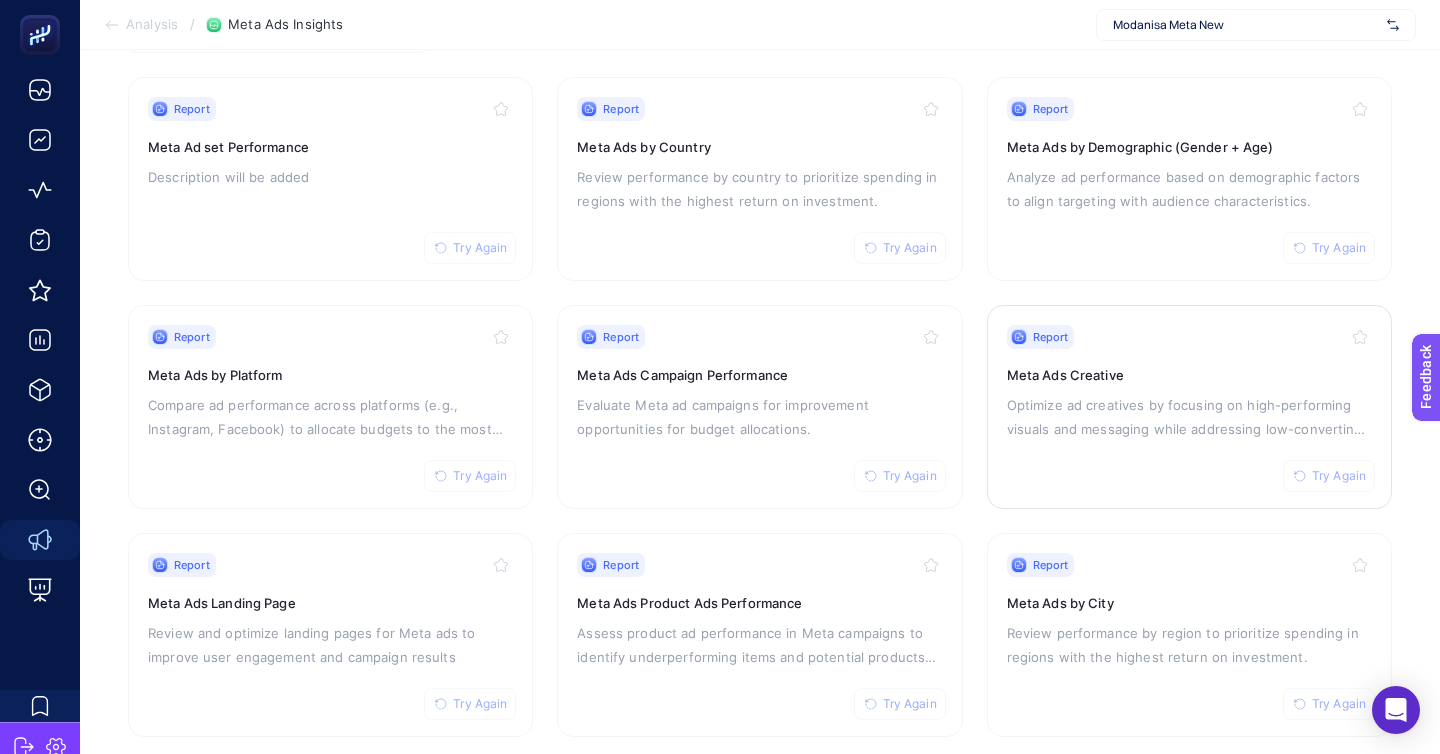 click on "Report Try Again Meta Ads Creative Optimize ad creatives by focusing on high-performing visuals and messaging while addressing low-converting assets." 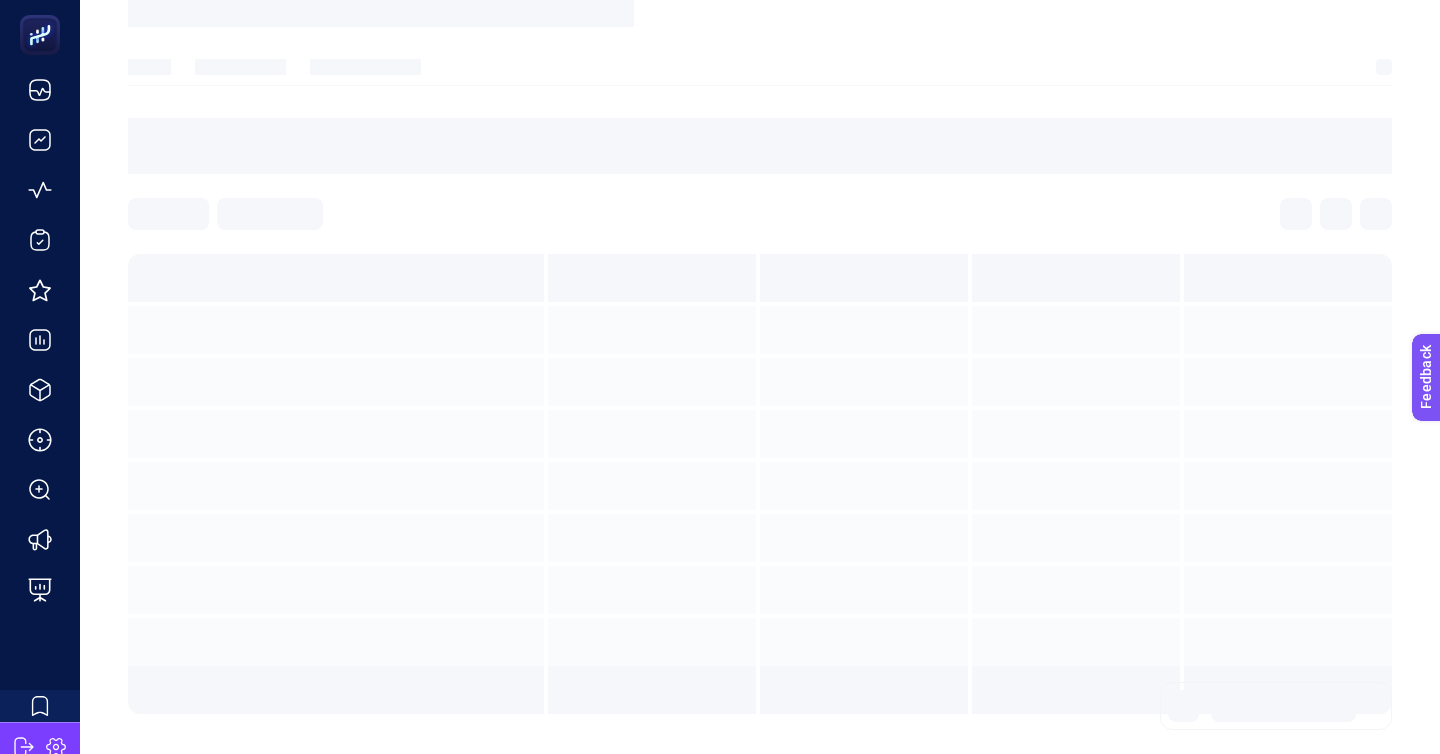 scroll, scrollTop: 0, scrollLeft: 0, axis: both 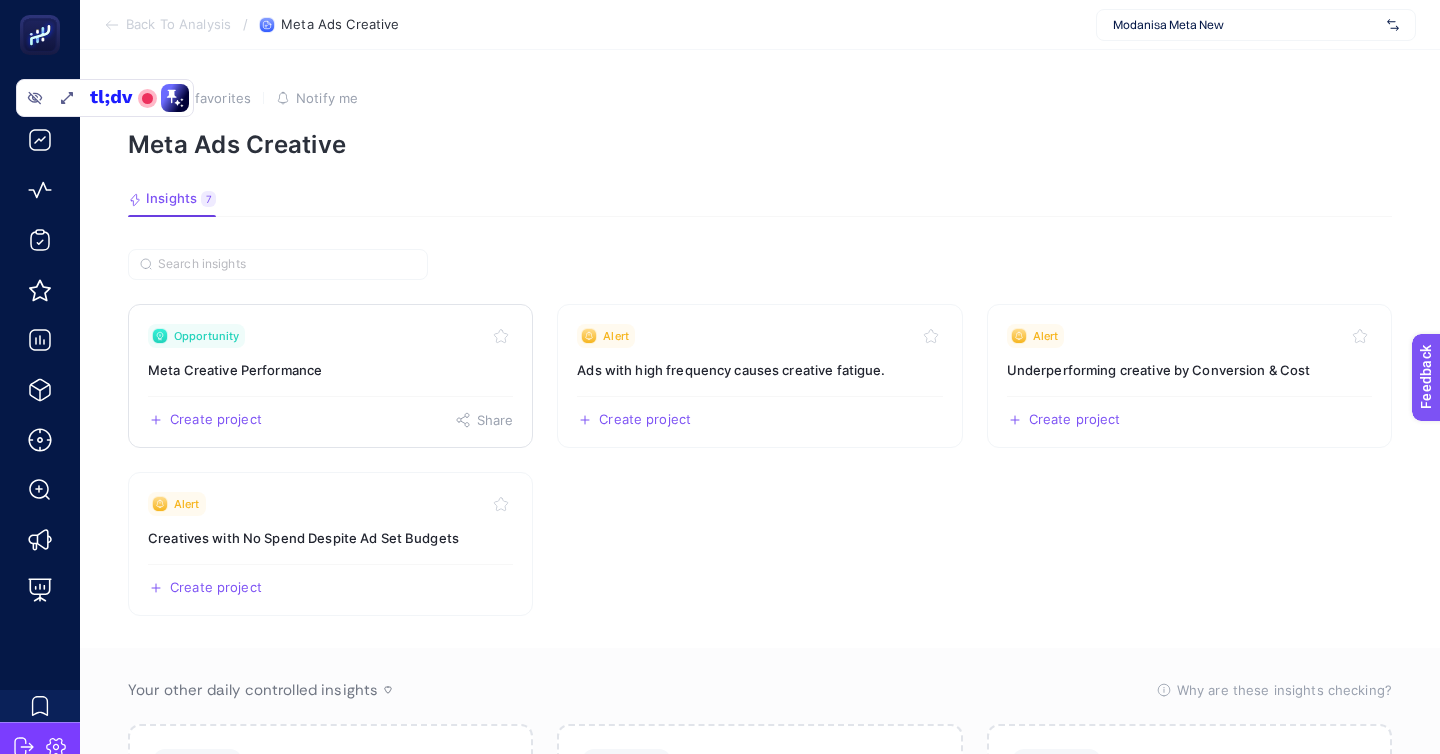 click on "Opportunity Meta Creative Performance  Create project   Share" 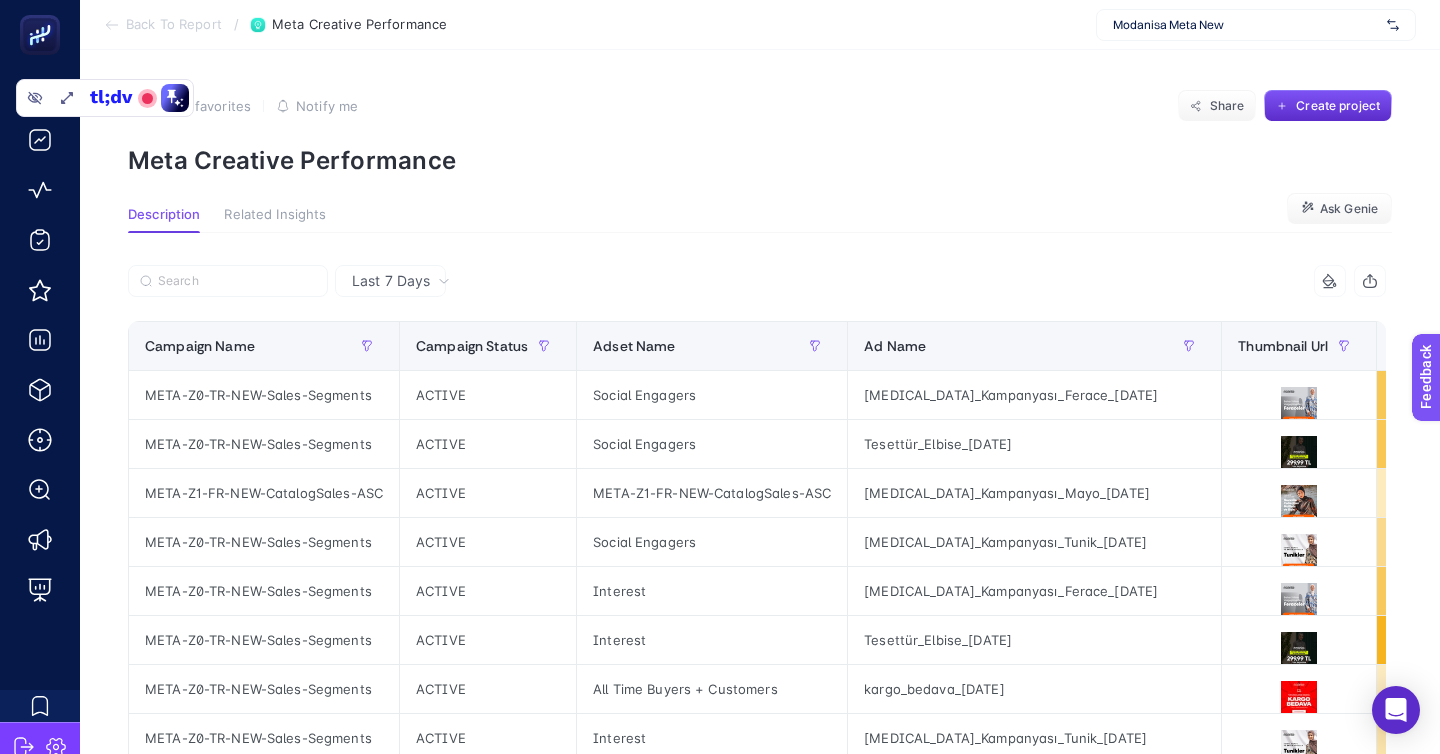 click on "Last 7 Days" at bounding box center (757, 281) 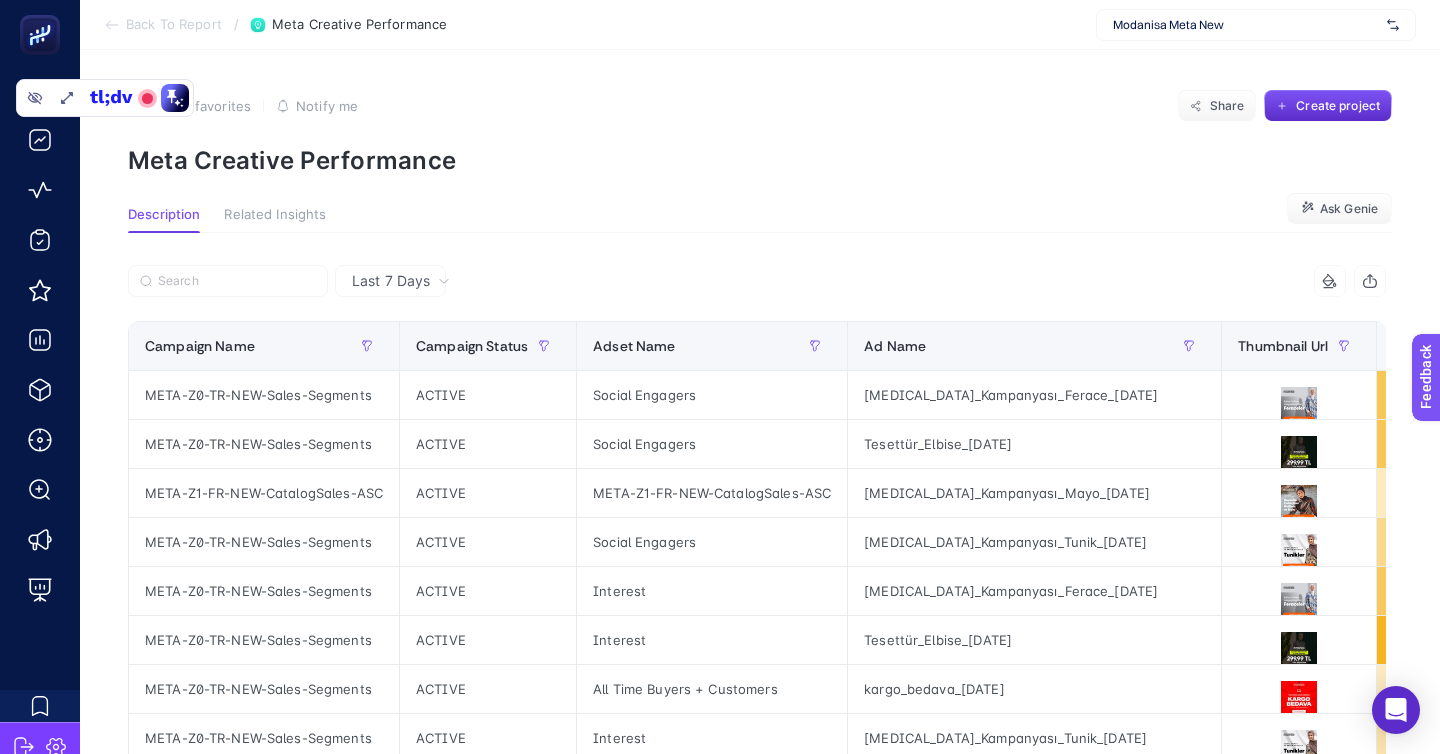 click on "Last 7 Days" at bounding box center [757, 281] 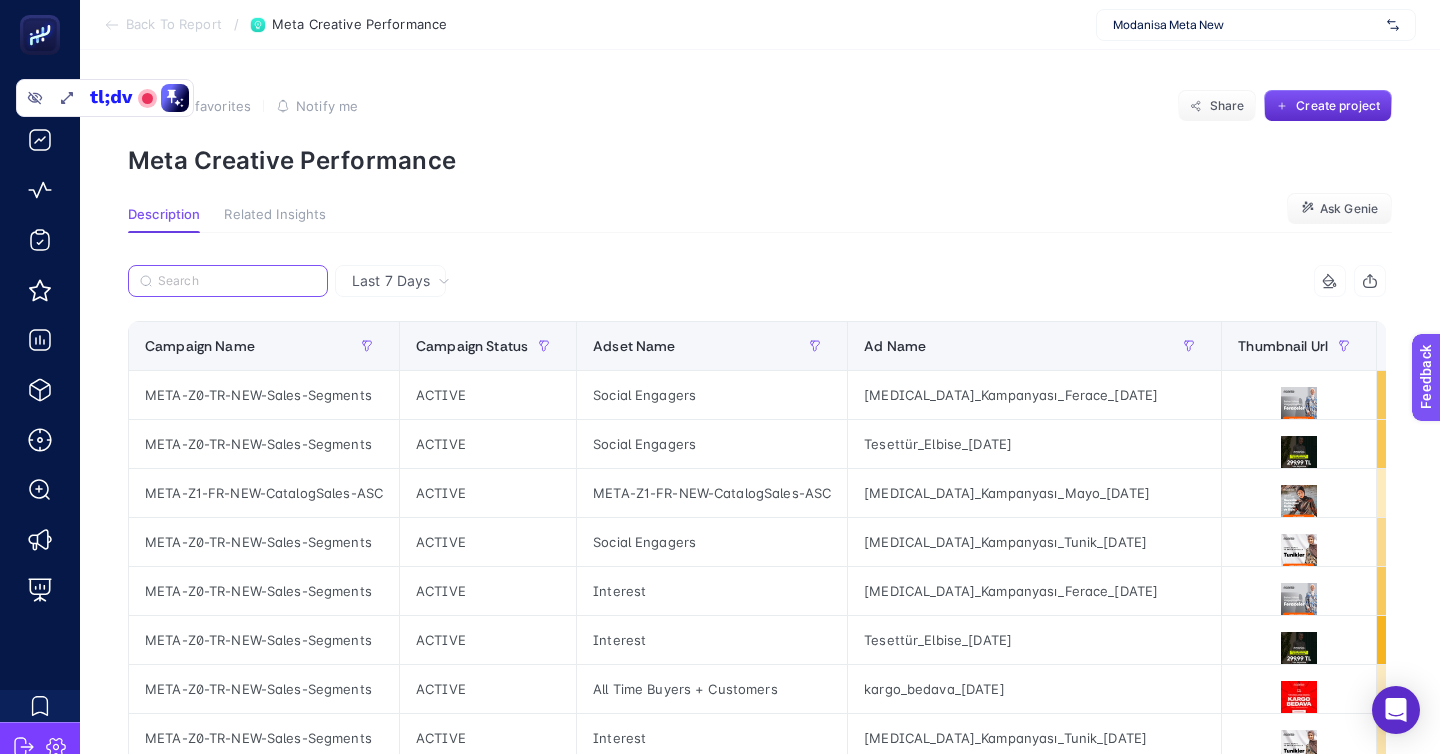 click at bounding box center (237, 281) 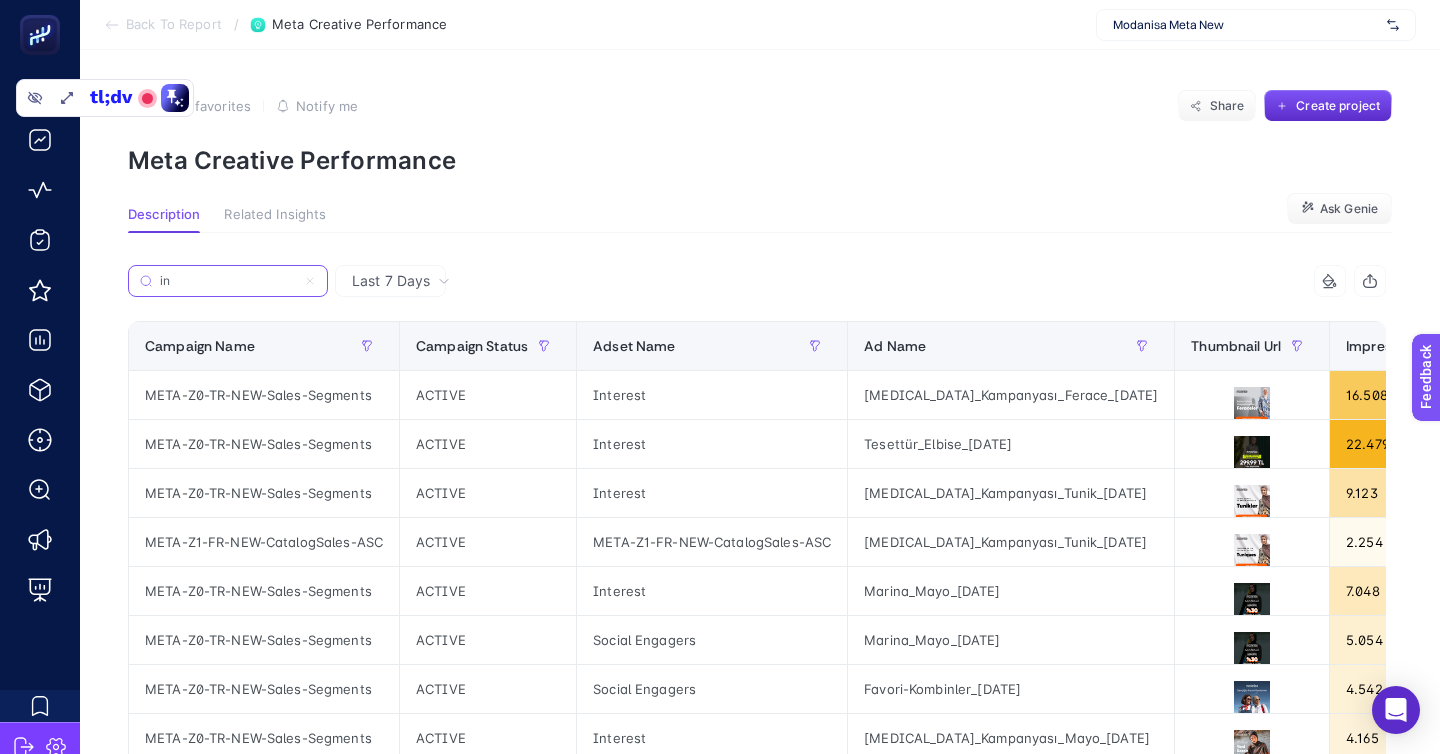 type on "i" 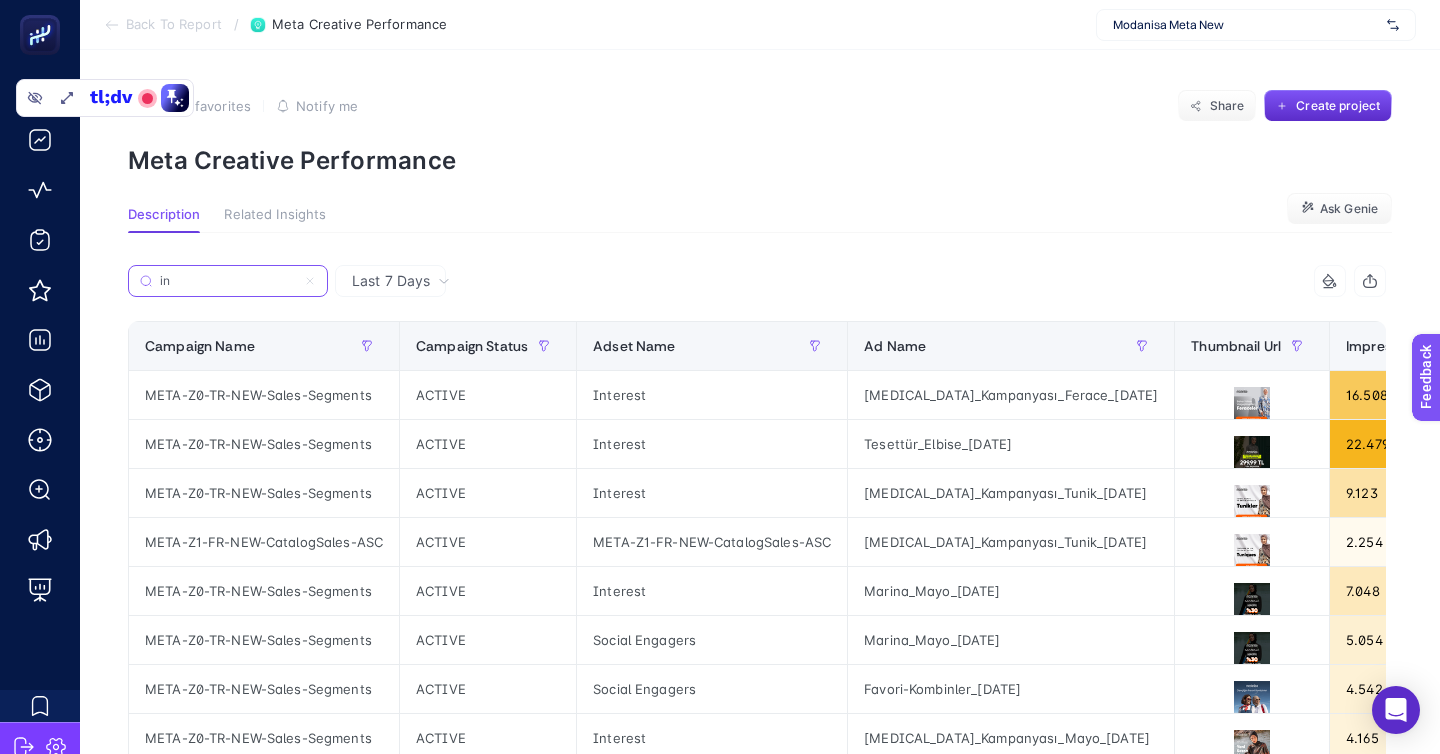 type on "i" 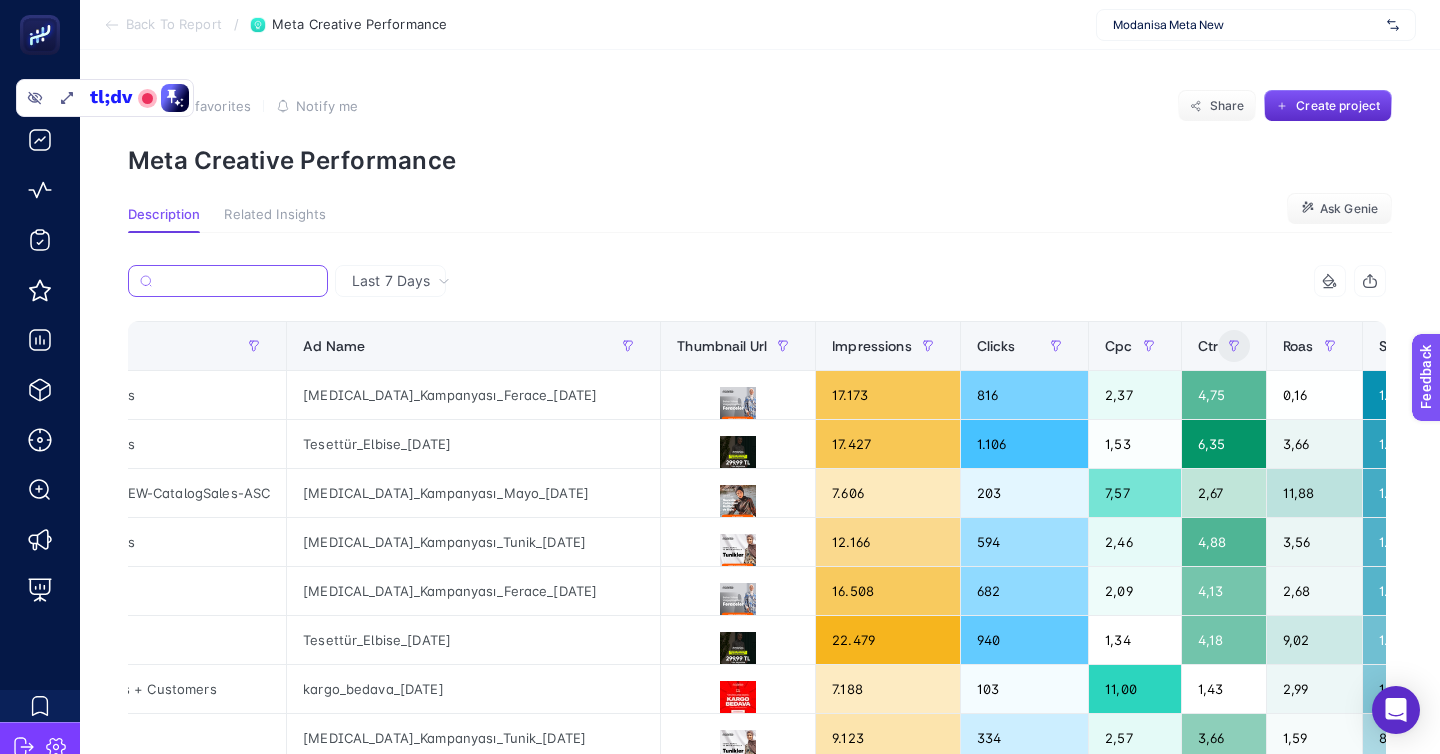 scroll, scrollTop: 0, scrollLeft: 746, axis: horizontal 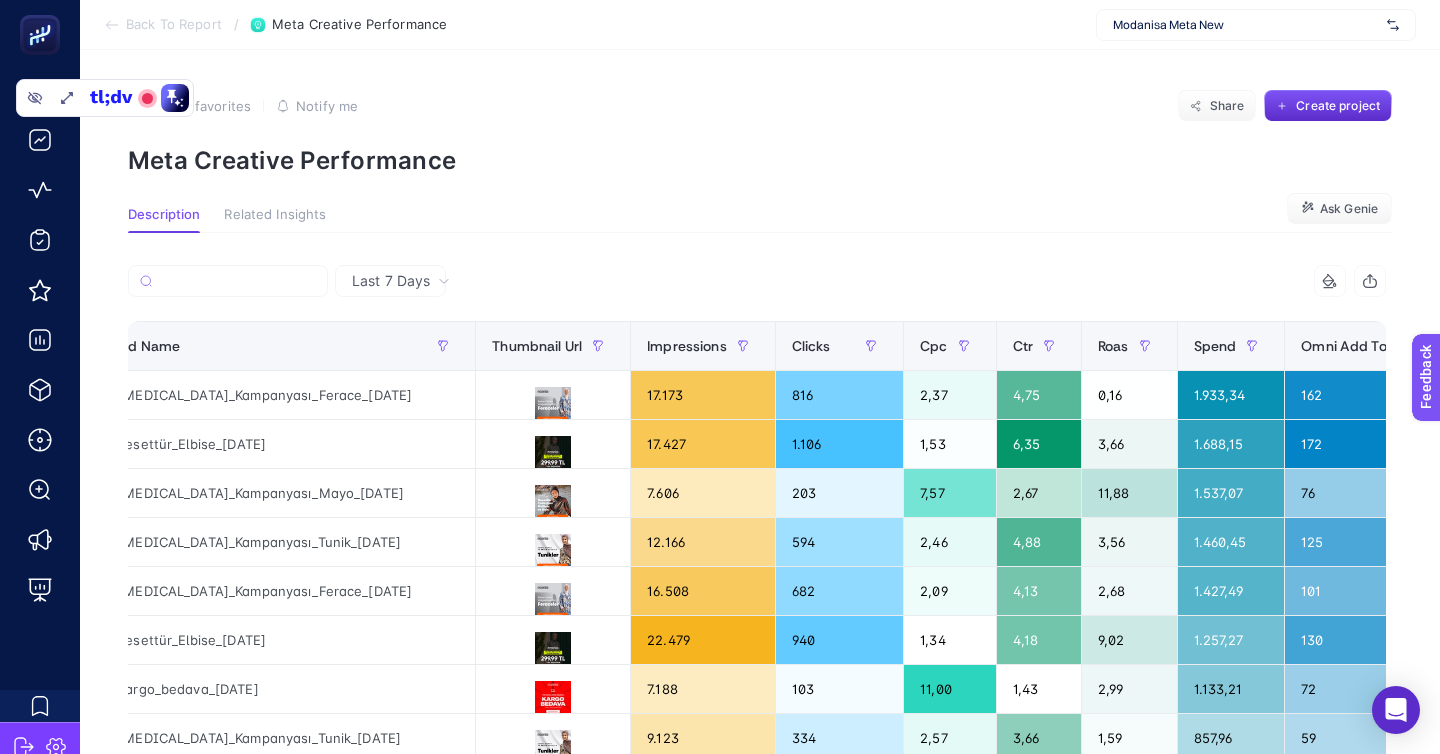 click on "10 items selected Campaign Name Campaign Status Adset Name Ad Name Thumbnail Url Impressions Clicks Cpc Ctr Roas Spend Omni Add To Cart Omni Purchase Omni View Content Omni Checkout 15 items selected + META-Z0-TR-NEW-Sales-Segments ACTIVE Social Engagers [MEDICAL_DATA]_Kampanyası_Ferace_[DATE] 17.173 816 2,37 4,75 0,16 1.933,34 162 1 3.516 0 META-Z0-TR-NEW-Sales-Segments ACTIVE Social Engagers Tesettür_Elbise_[DATE] 17.427 1.106 1,53 6,35 3,66 1.688,15 172 8 4.531 0 META-Z1-FR-NEW-CatalogSales-ASC ACTIVE META-Z1-FR-NEW-CatalogSales-ASC [MEDICAL_DATA]_Kampanyası_Mayo_[DATE] 7.606 203 7,57 2,67 11,88 1.537,07 76 6 1.316 0 META-Z0-TR-NEW-Sales-Segments ACTIVE Social Engagers [MEDICAL_DATA]_Kampanyası_Tunik_[DATE] 12.166 594 2,46 4,88 3,56 1.460,45 125 3 3.316 0 META-Z0-TR-NEW-Sales-Segments ACTIVE Interest [MEDICAL_DATA]_Kampanyası_Ferace_[DATE] 16.508 682 2,09 4,13 2,68 1.427,49 101 4 3.353 0 META-Z0-TR-NEW-Sales-Segments ACTIVE Interest Tesettür_Elbise_[DATE] 22.479 940 1,34 4,18 9,02 1.257,27 130 6 4.261 0 ACTIVE 7.188 103" at bounding box center [757, 859] 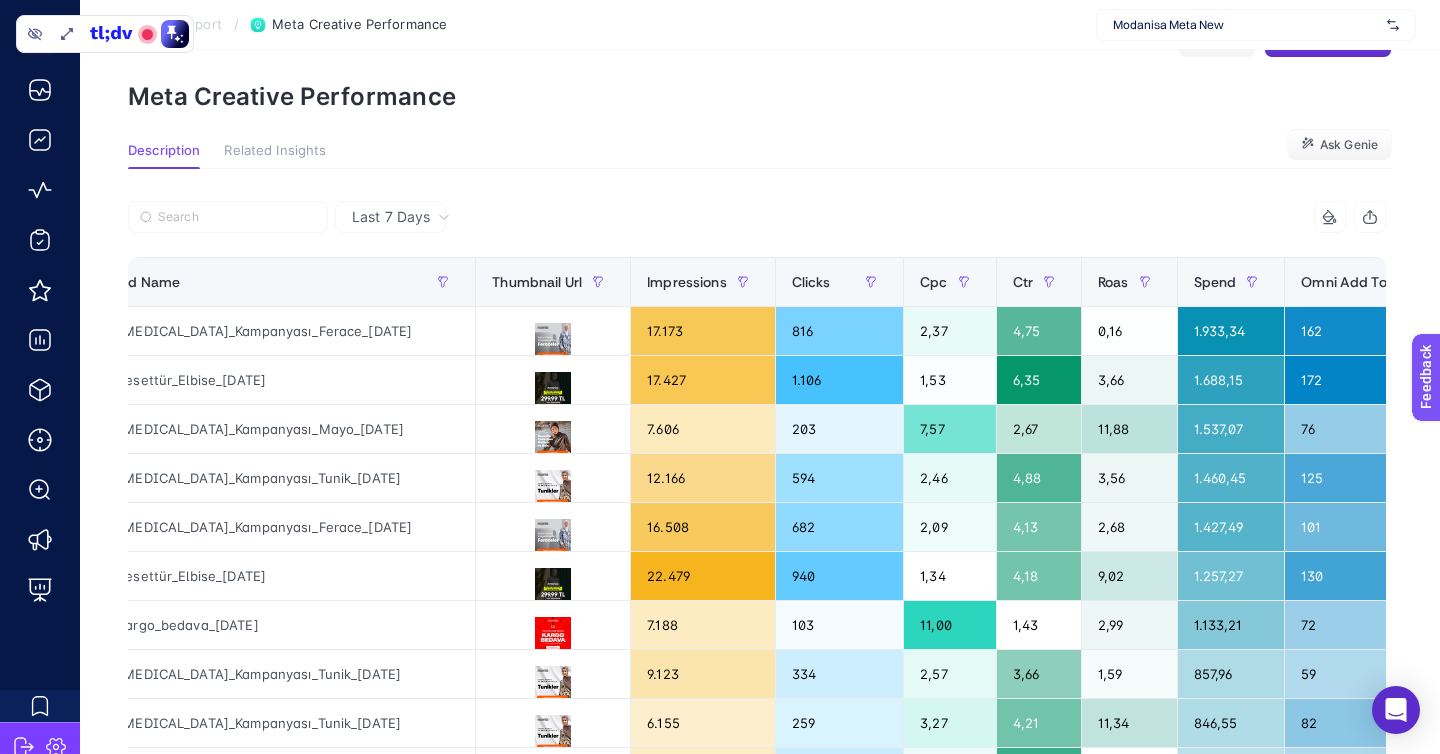 scroll, scrollTop: 269, scrollLeft: 0, axis: vertical 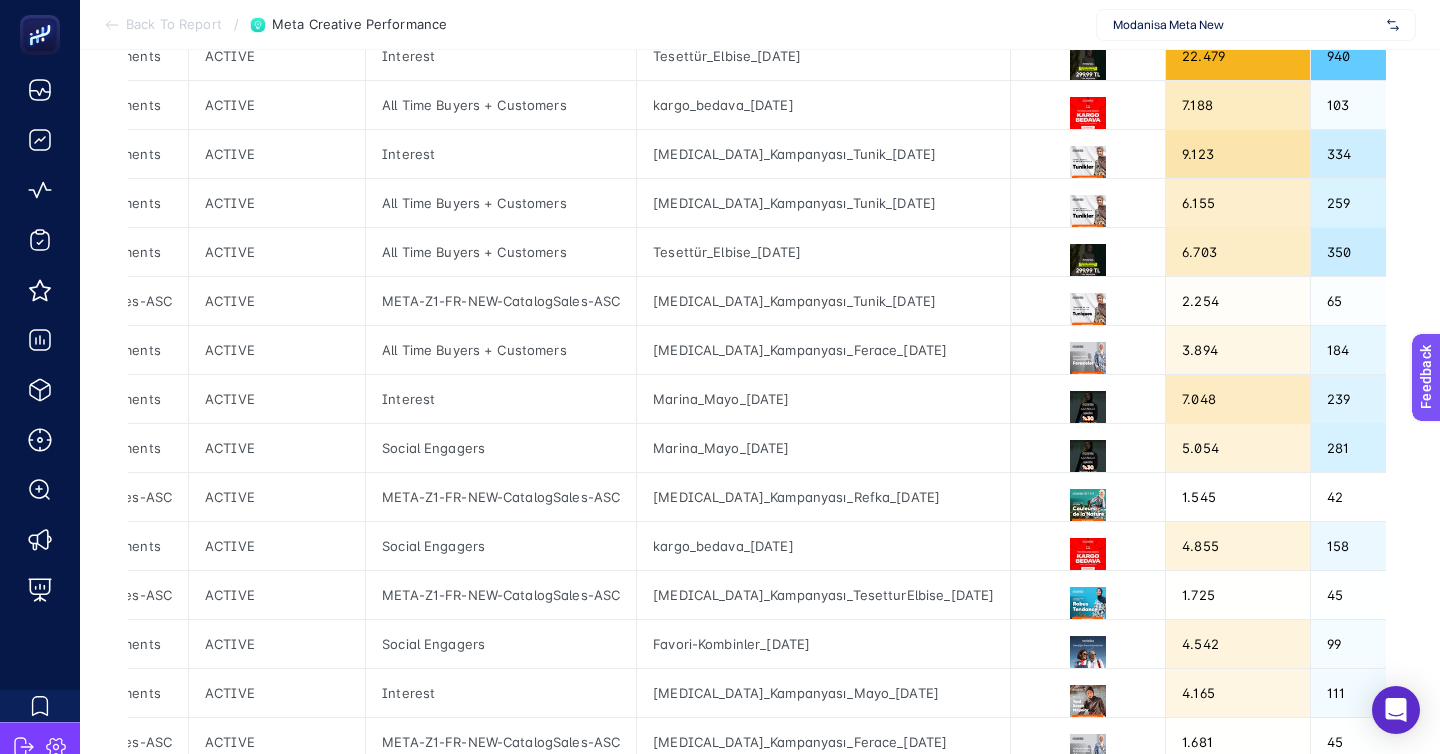 click on "1 2 3 4 20" 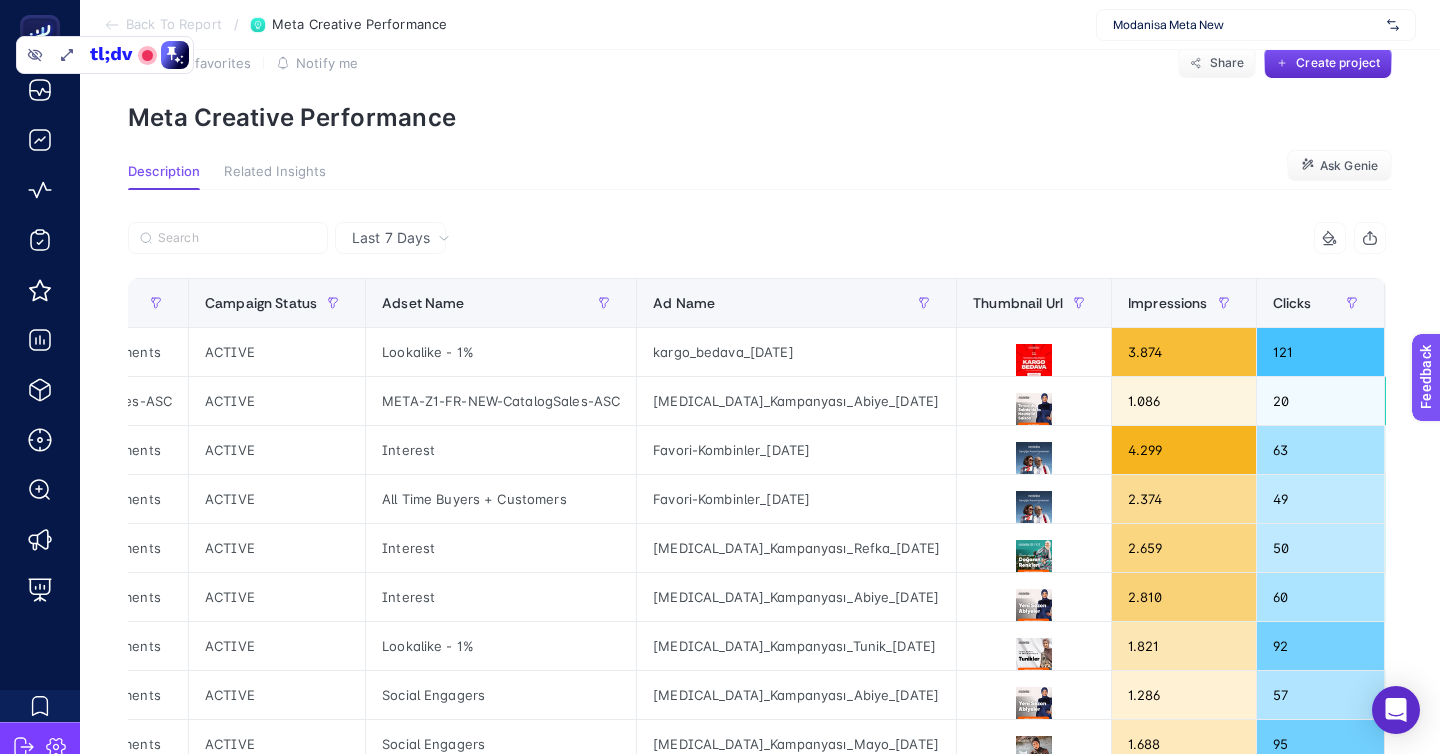 scroll, scrollTop: 584, scrollLeft: 0, axis: vertical 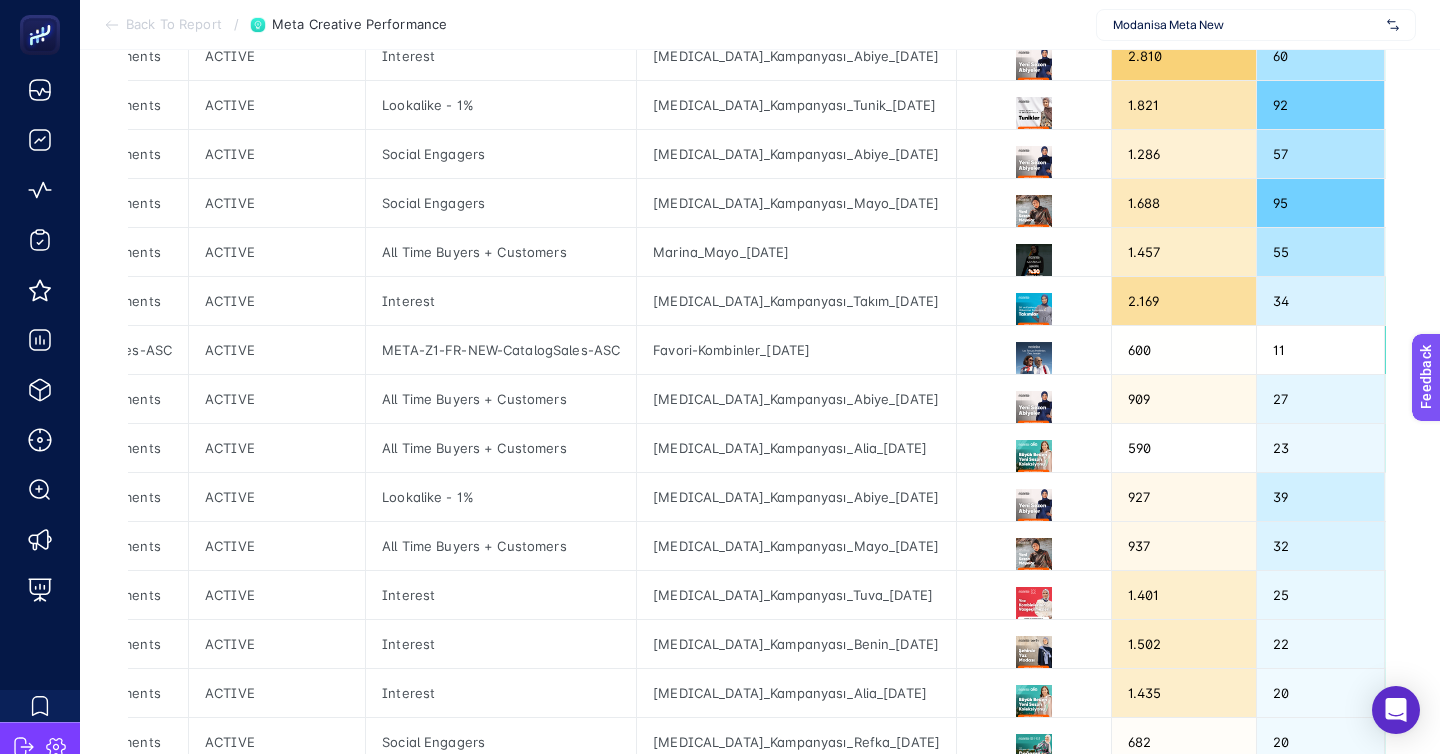 click on "1 2 3 4 20" 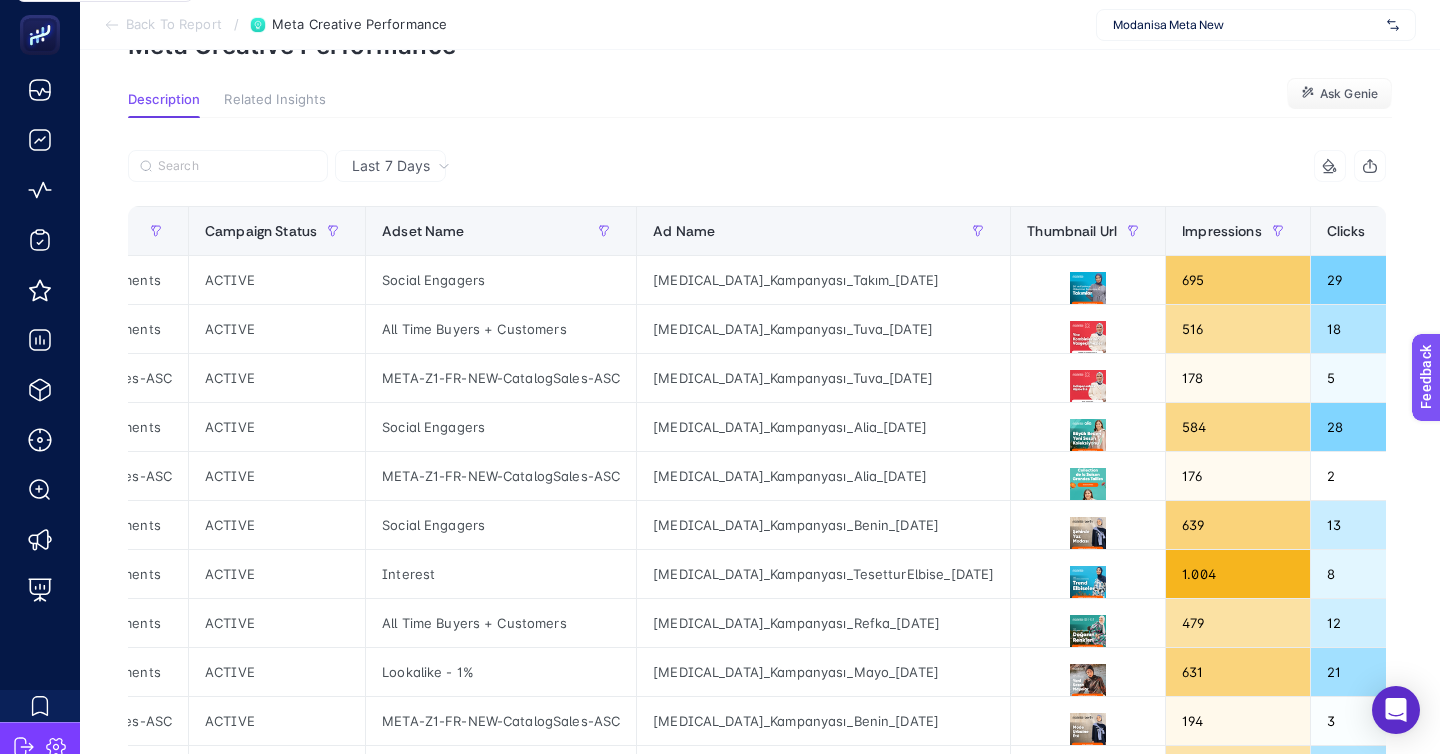 scroll, scrollTop: 584, scrollLeft: 0, axis: vertical 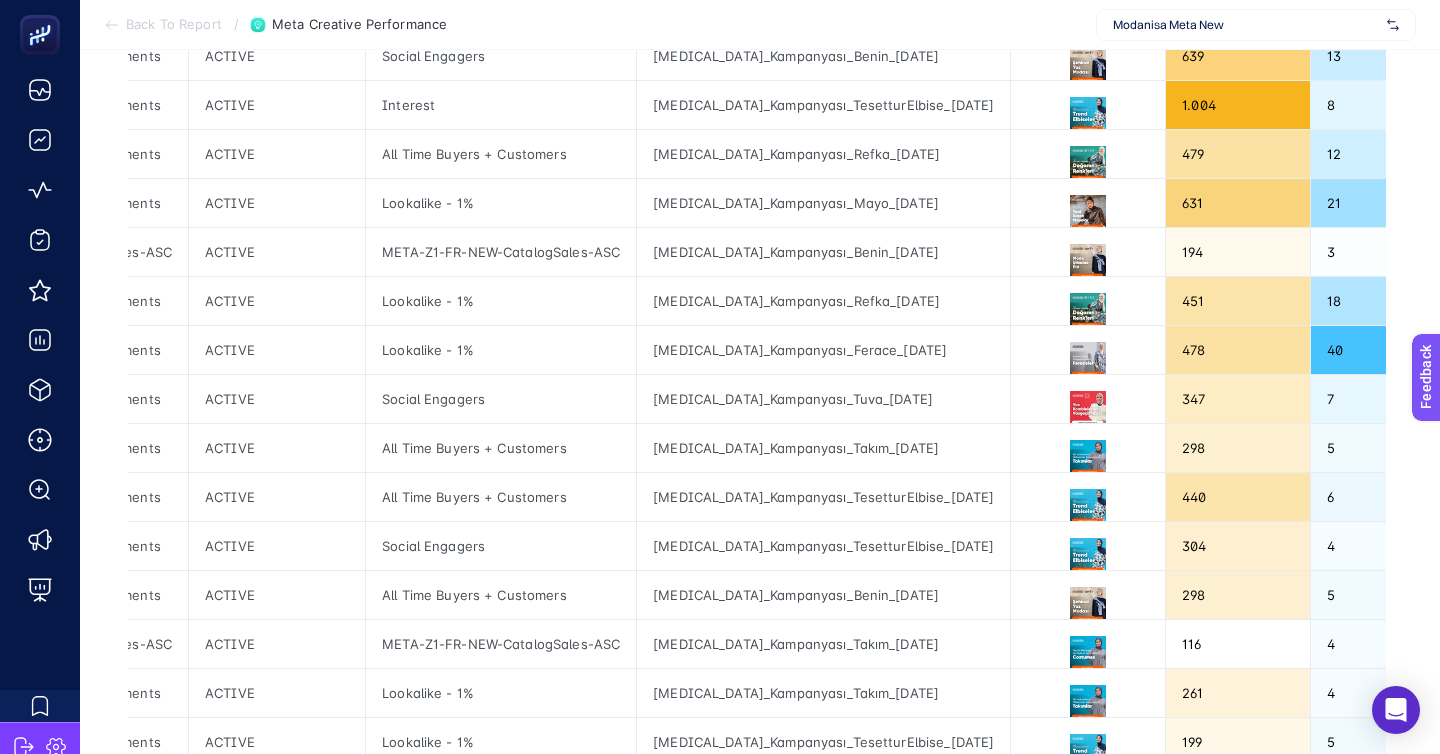 click on "4" 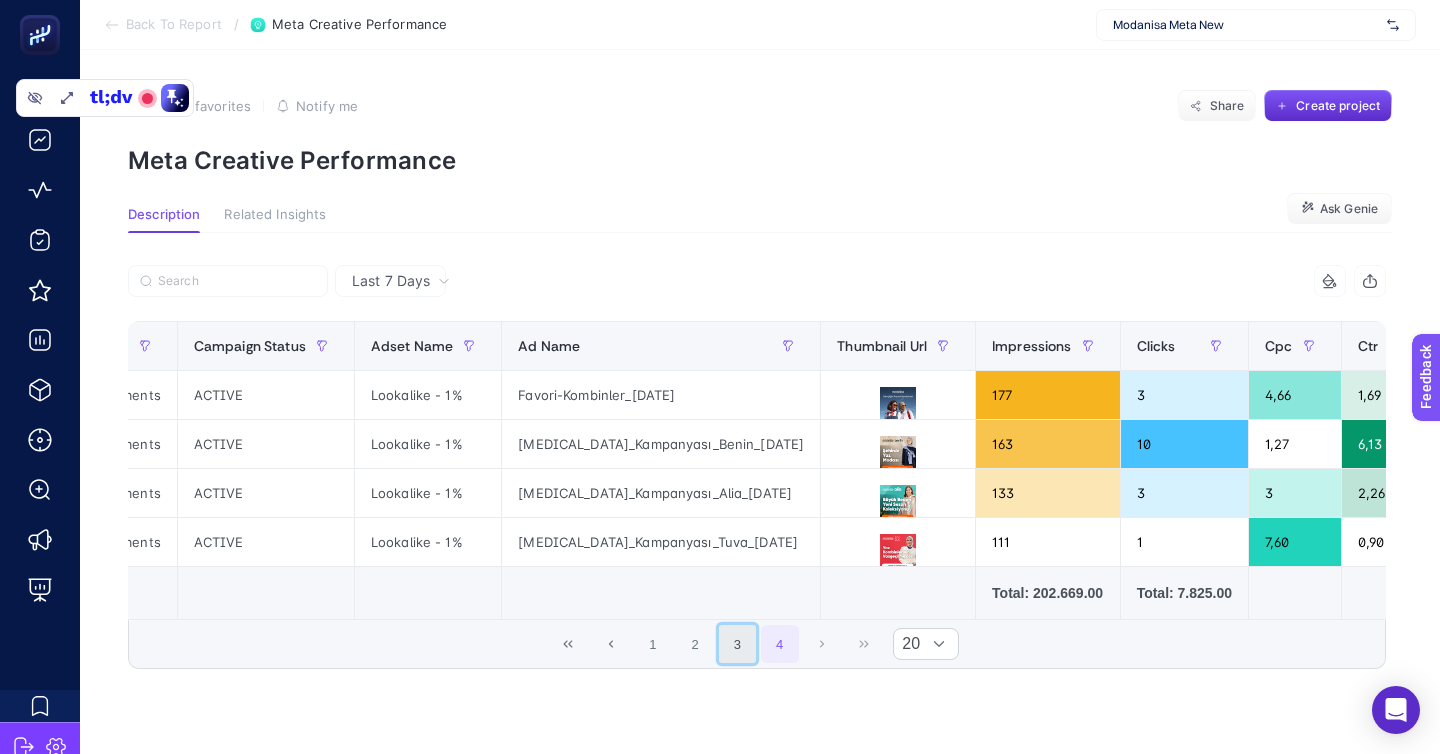 click on "3" 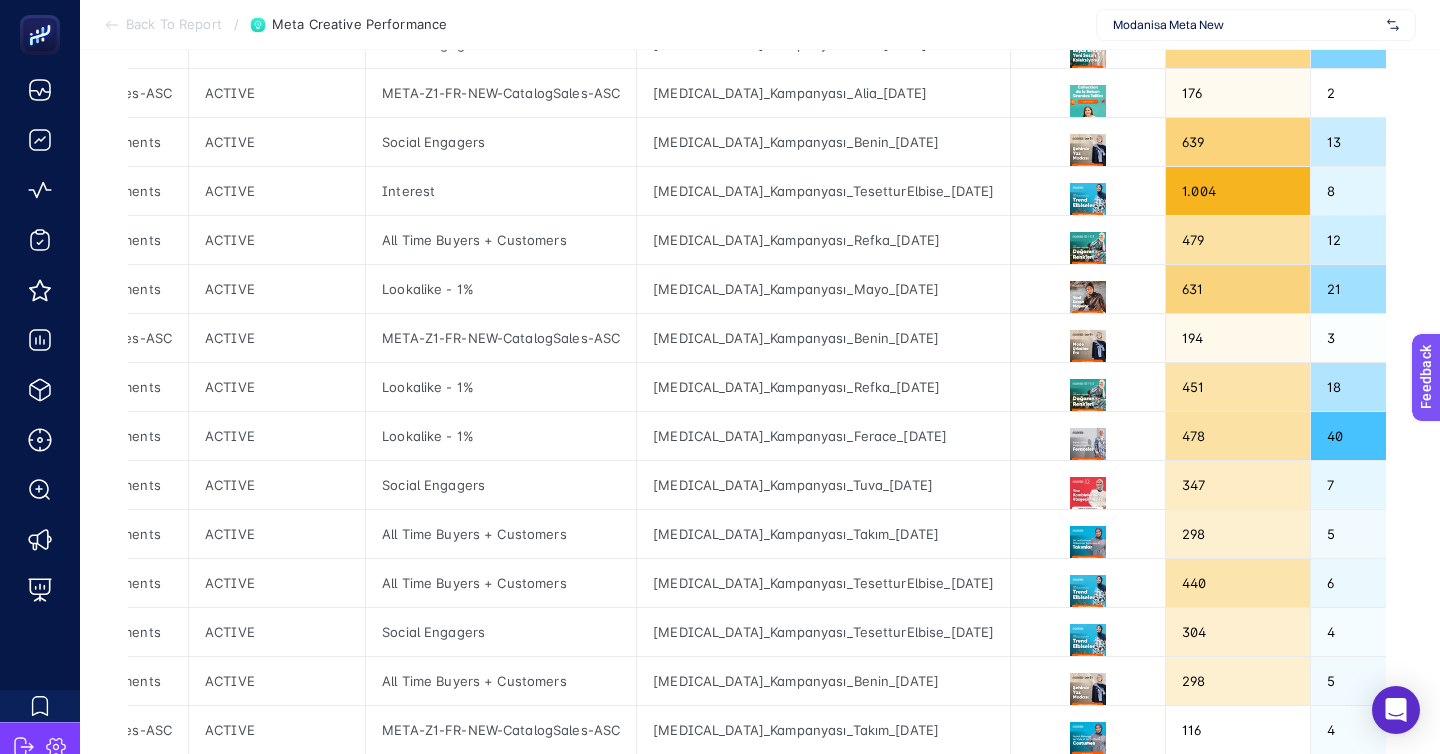 scroll, scrollTop: 584, scrollLeft: 0, axis: vertical 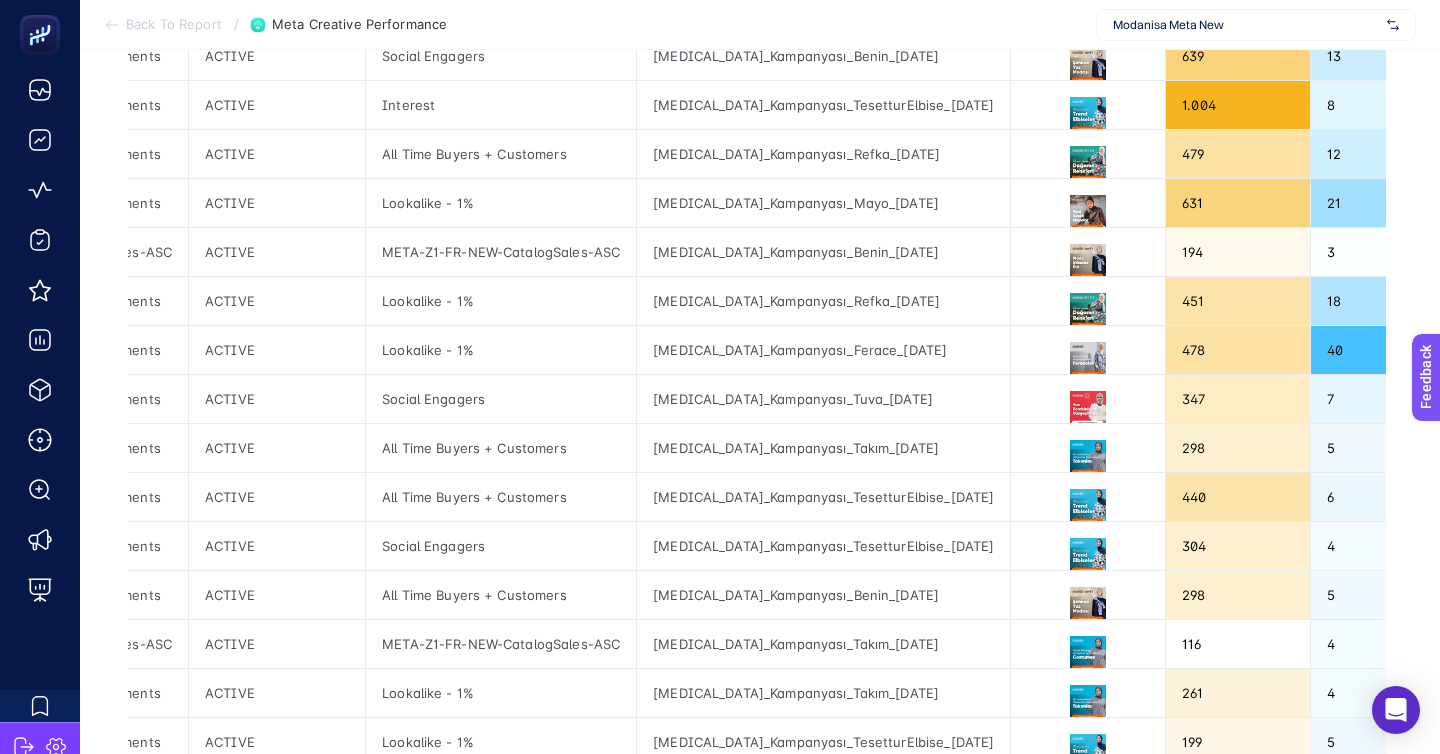 click 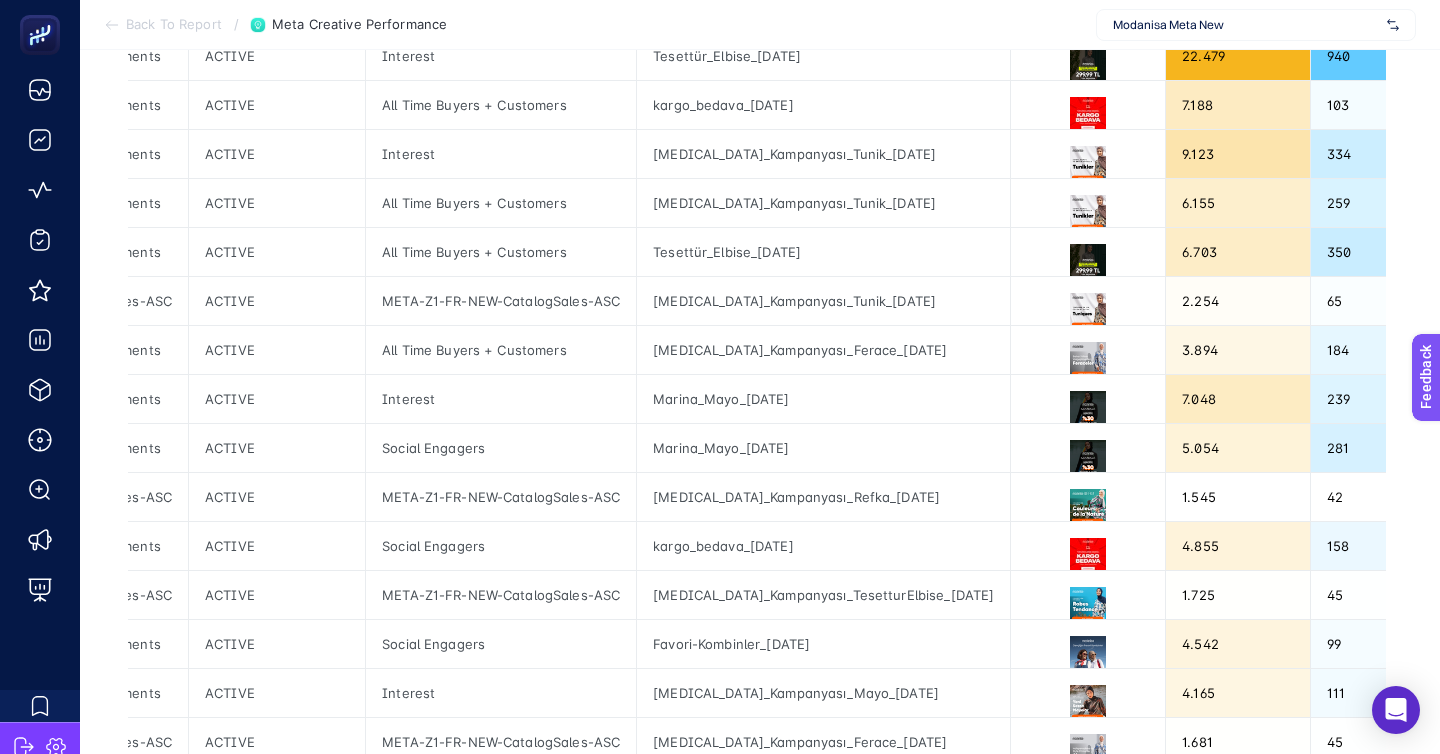 click on "1 2 3 4 20" 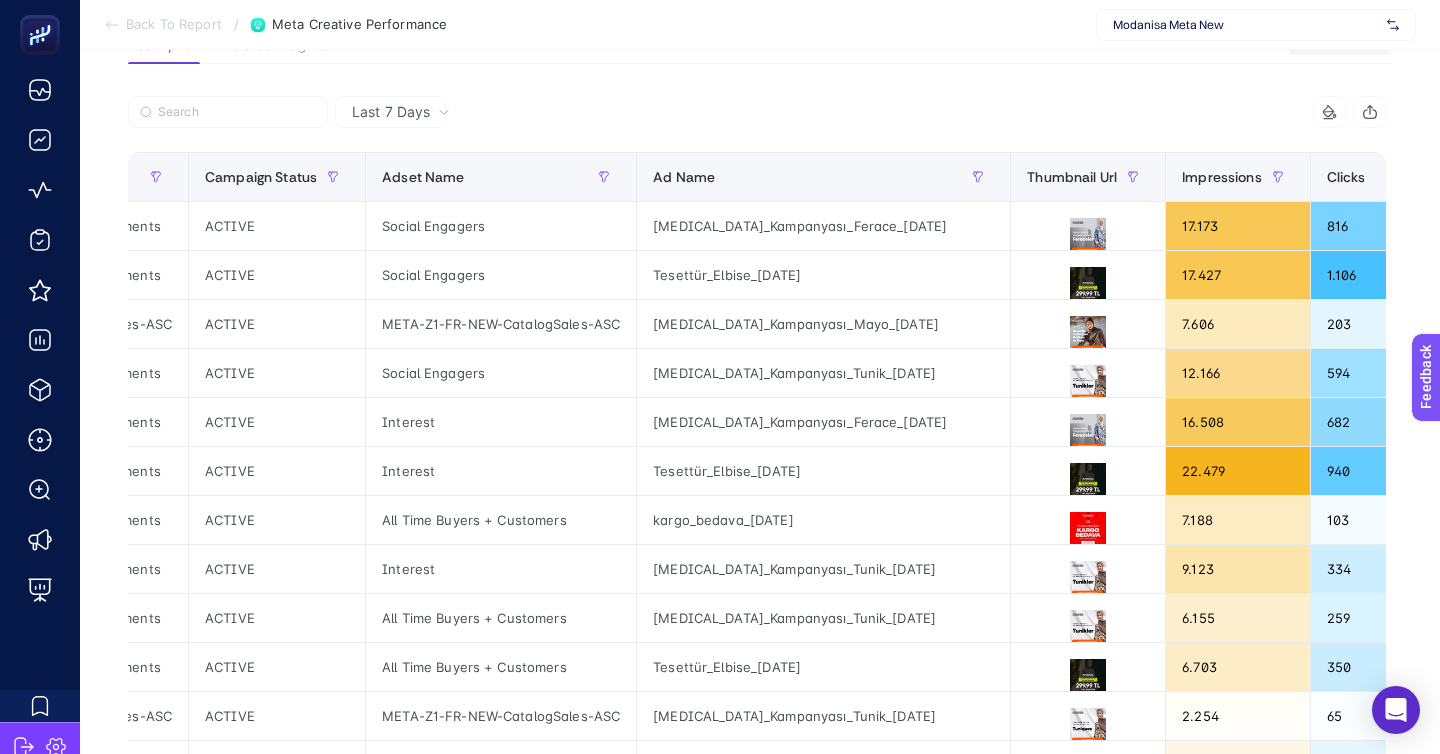 scroll, scrollTop: 196, scrollLeft: 0, axis: vertical 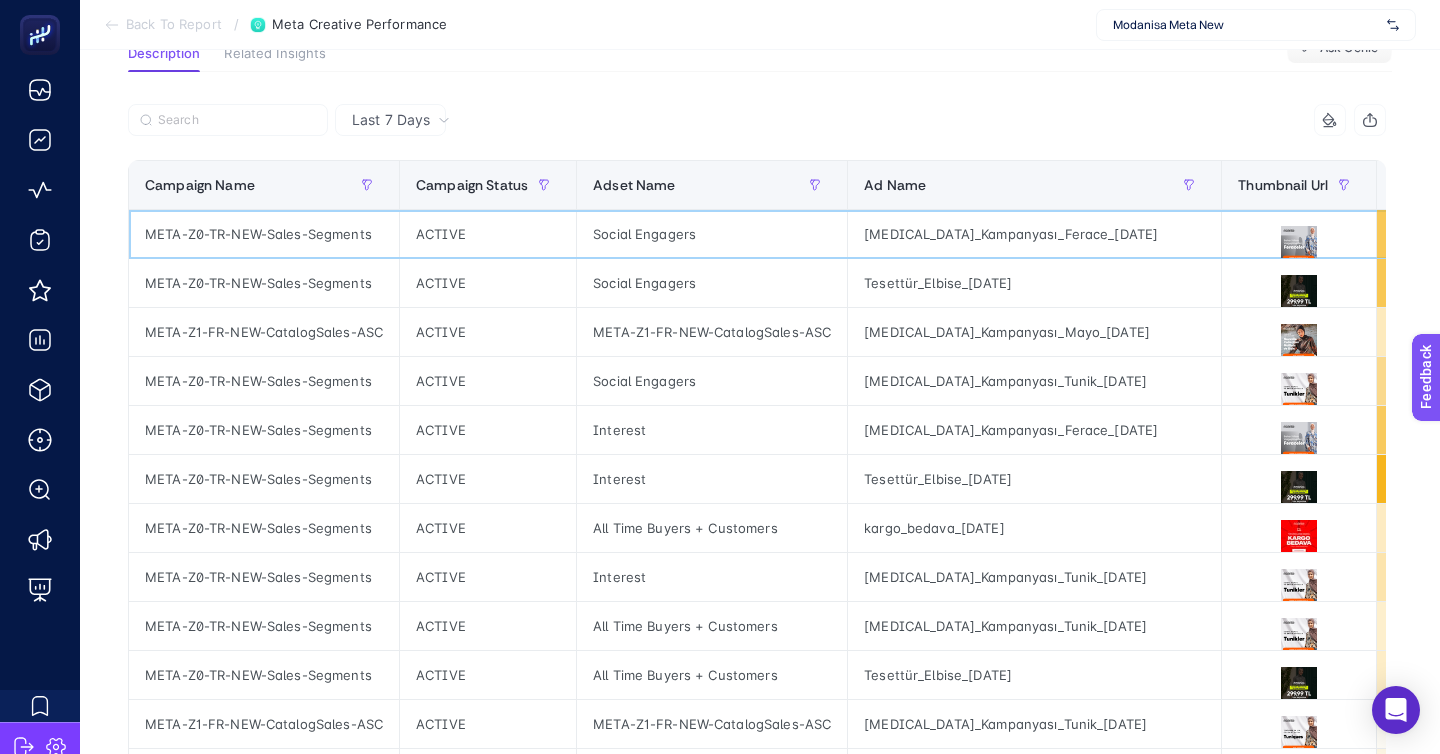 click on "META-Z0-TR-NEW-Sales-Segments" 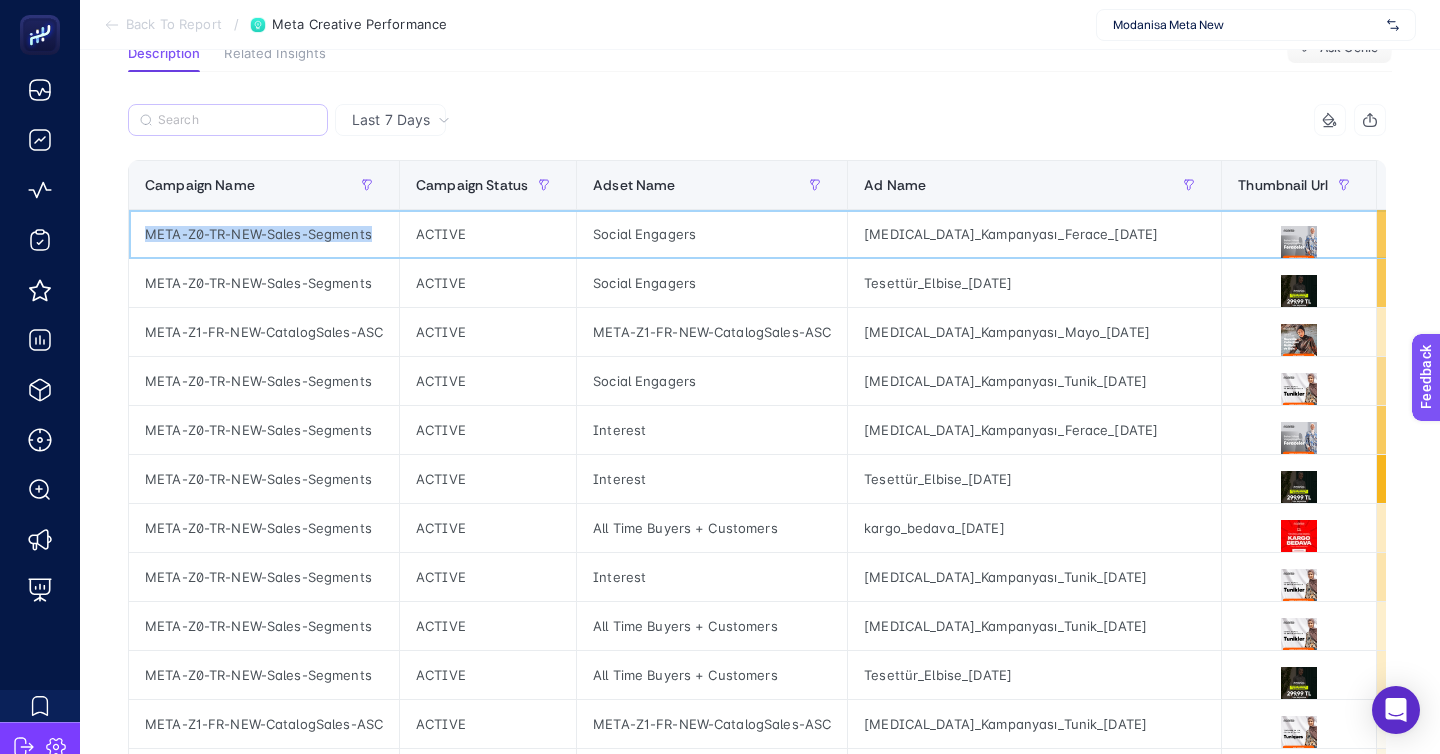 copy on "META-Z0-TR-NEW-Sales-Segments" 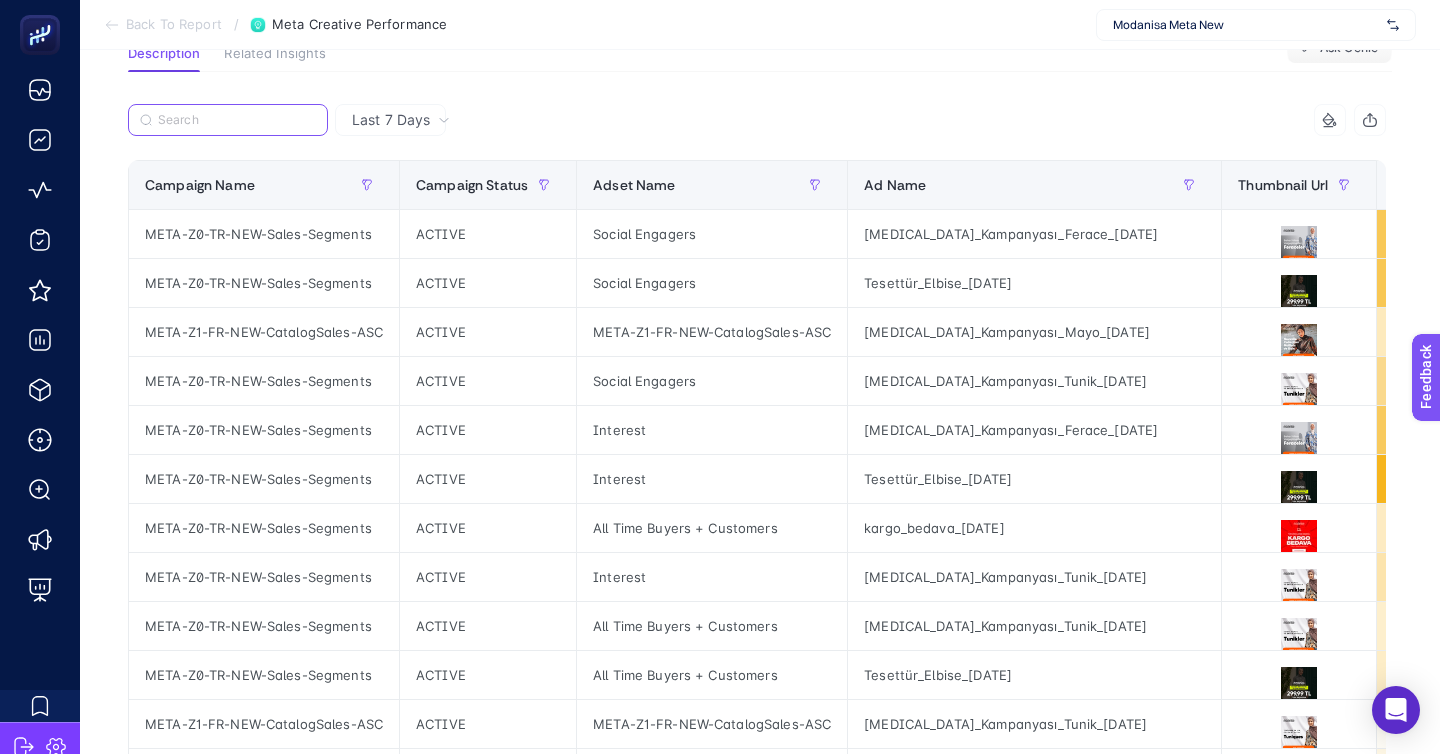 click at bounding box center [237, 120] 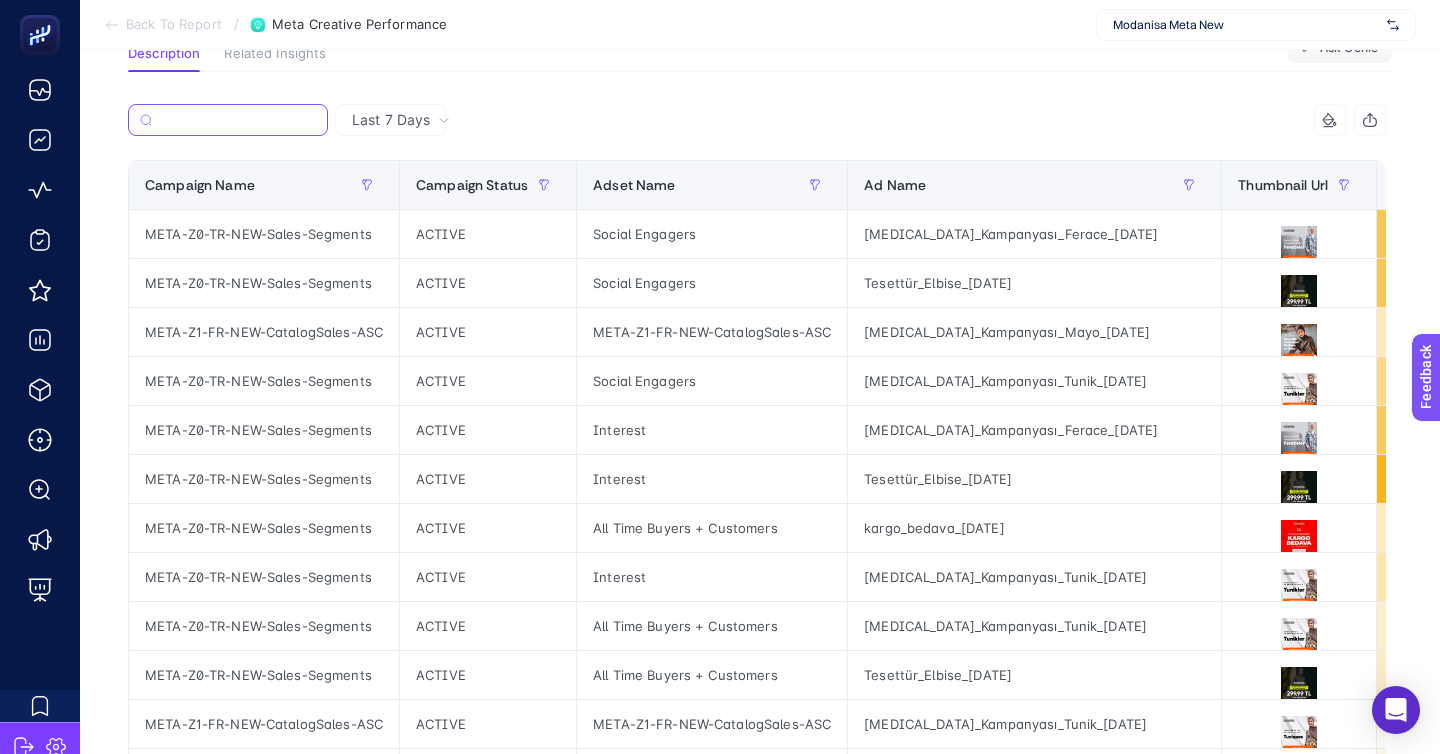 paste on "META-Z0-TR-NEW-Sales-Segments" 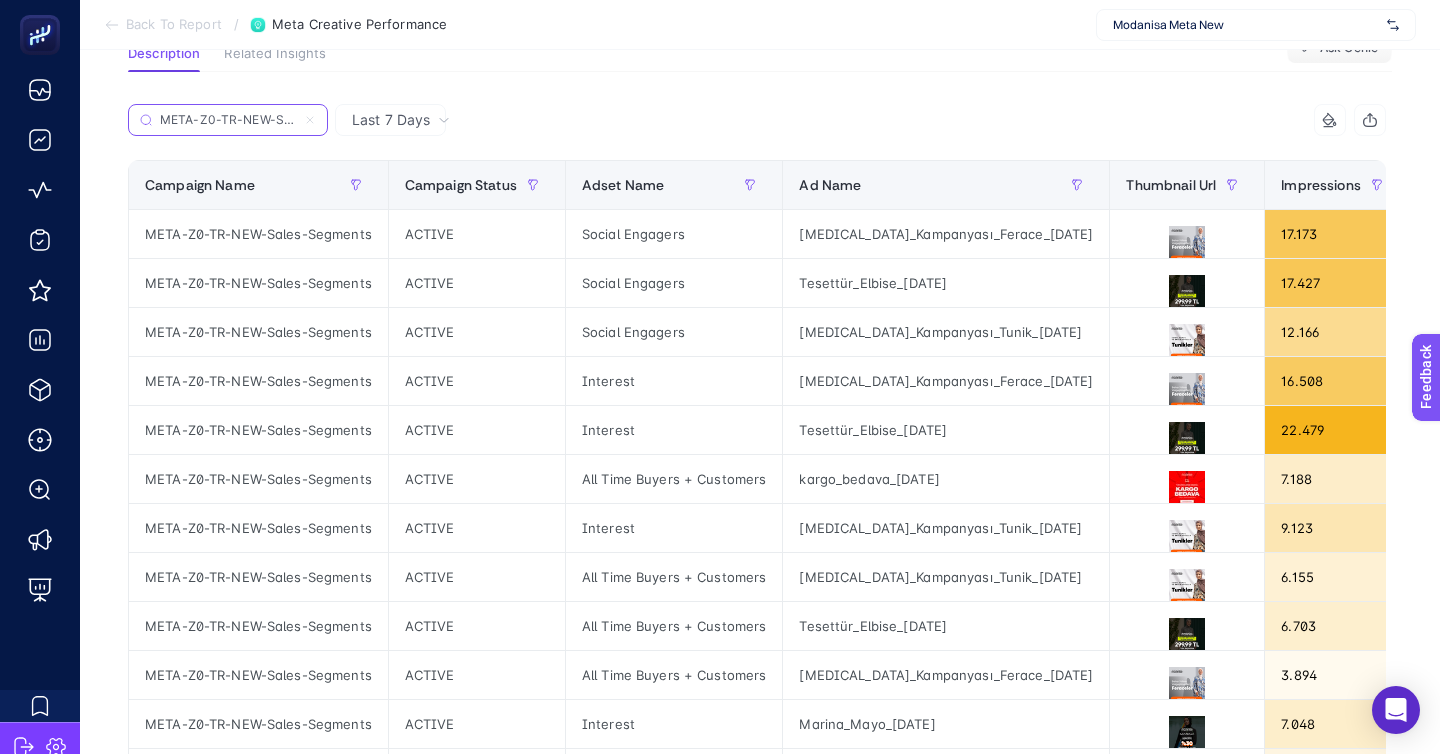 scroll, scrollTop: 0, scrollLeft: 25, axis: horizontal 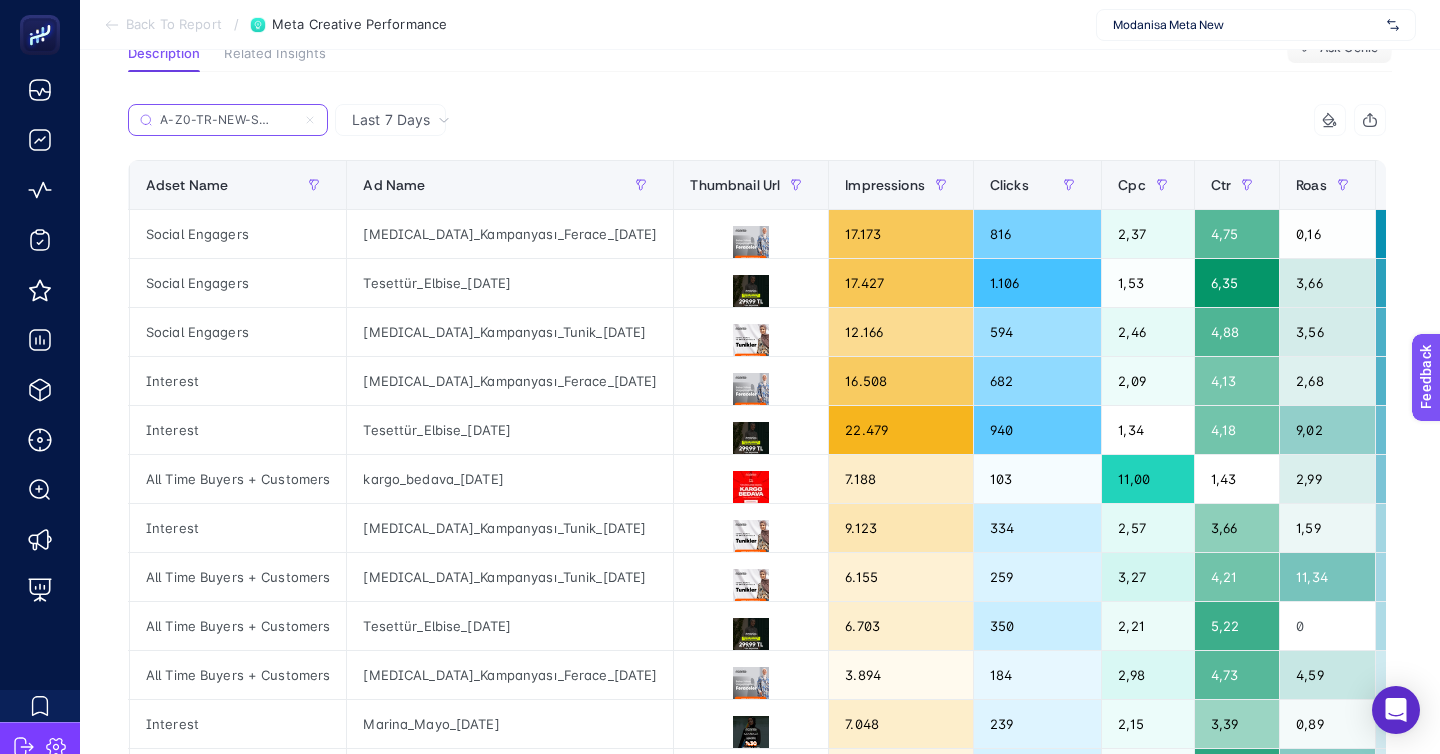 type on "META-Z0-TR-NEW-Sales-Segments" 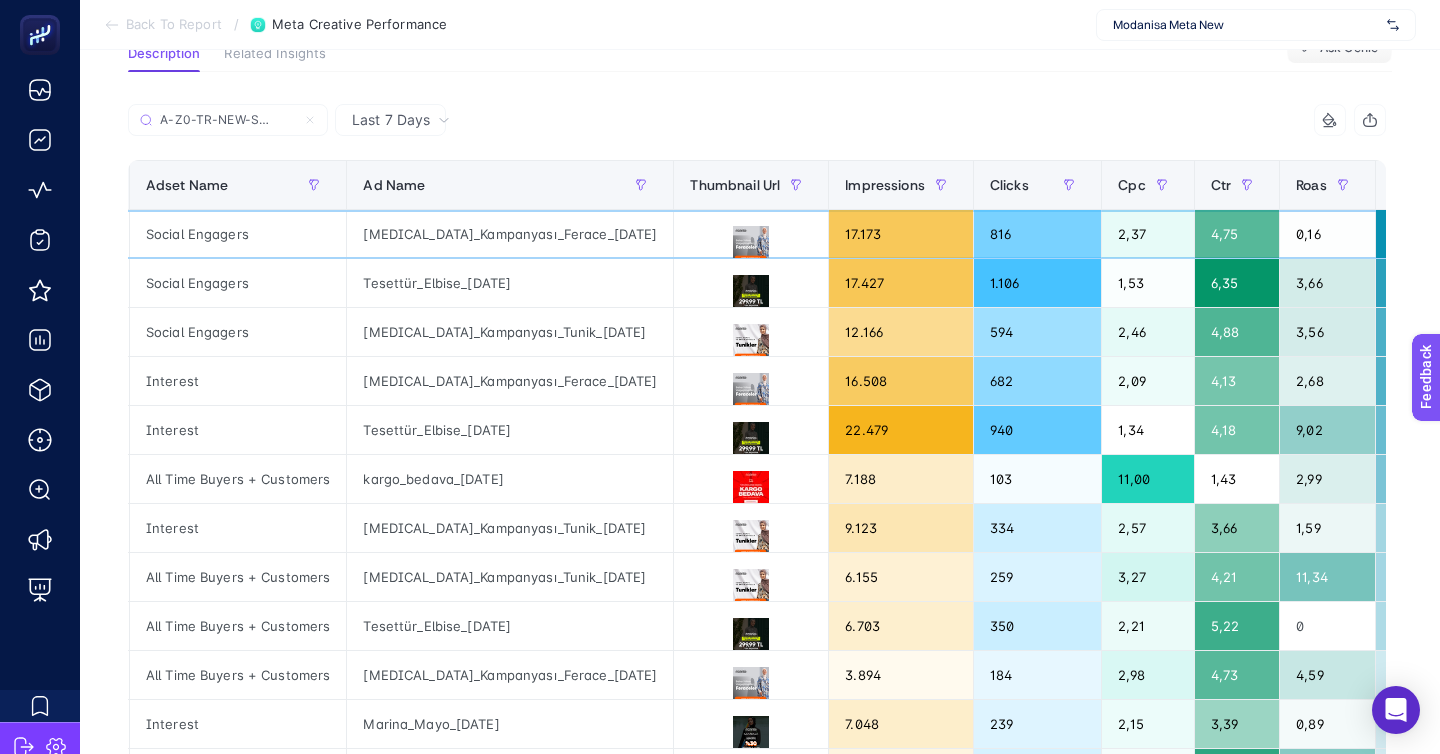 scroll, scrollTop: 0, scrollLeft: 0, axis: both 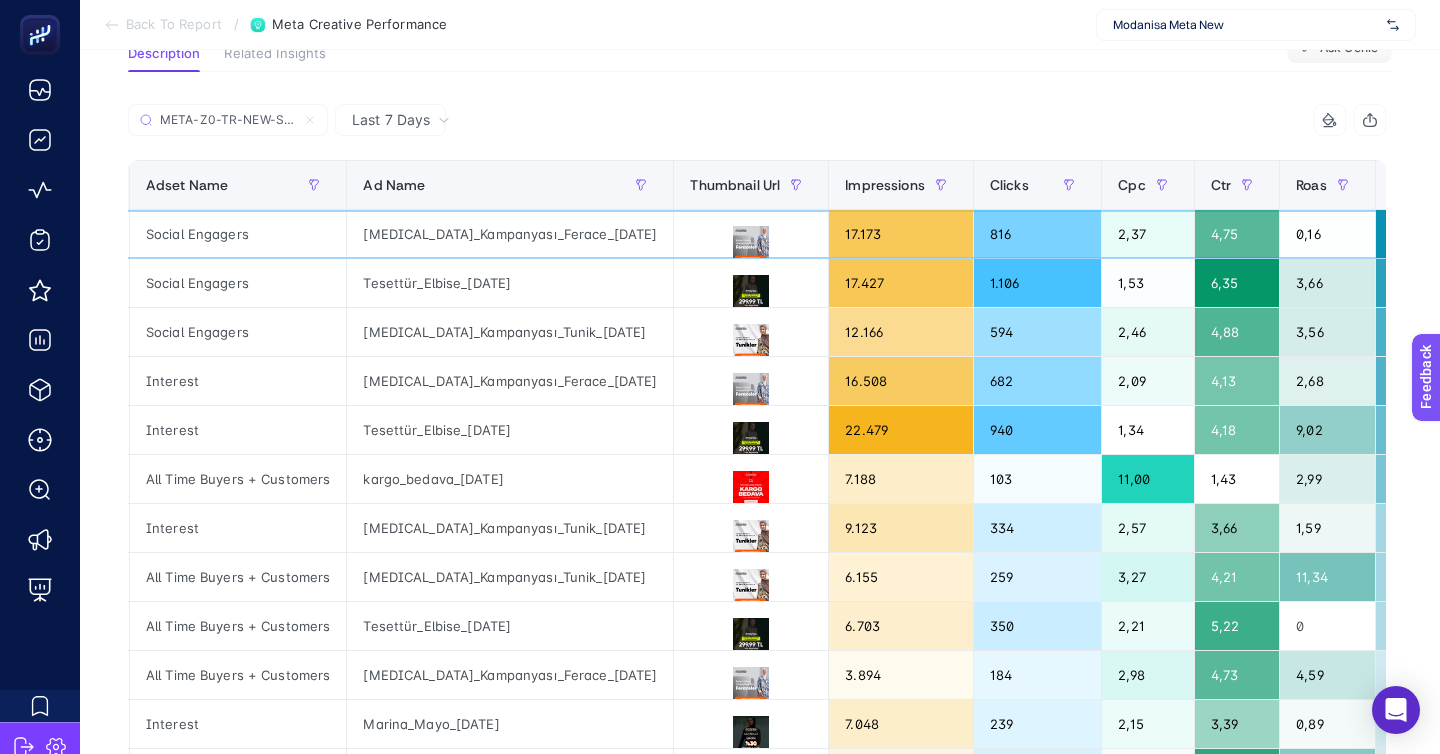 click on "[MEDICAL_DATA]_Kampanyası_Ferace_[DATE]" 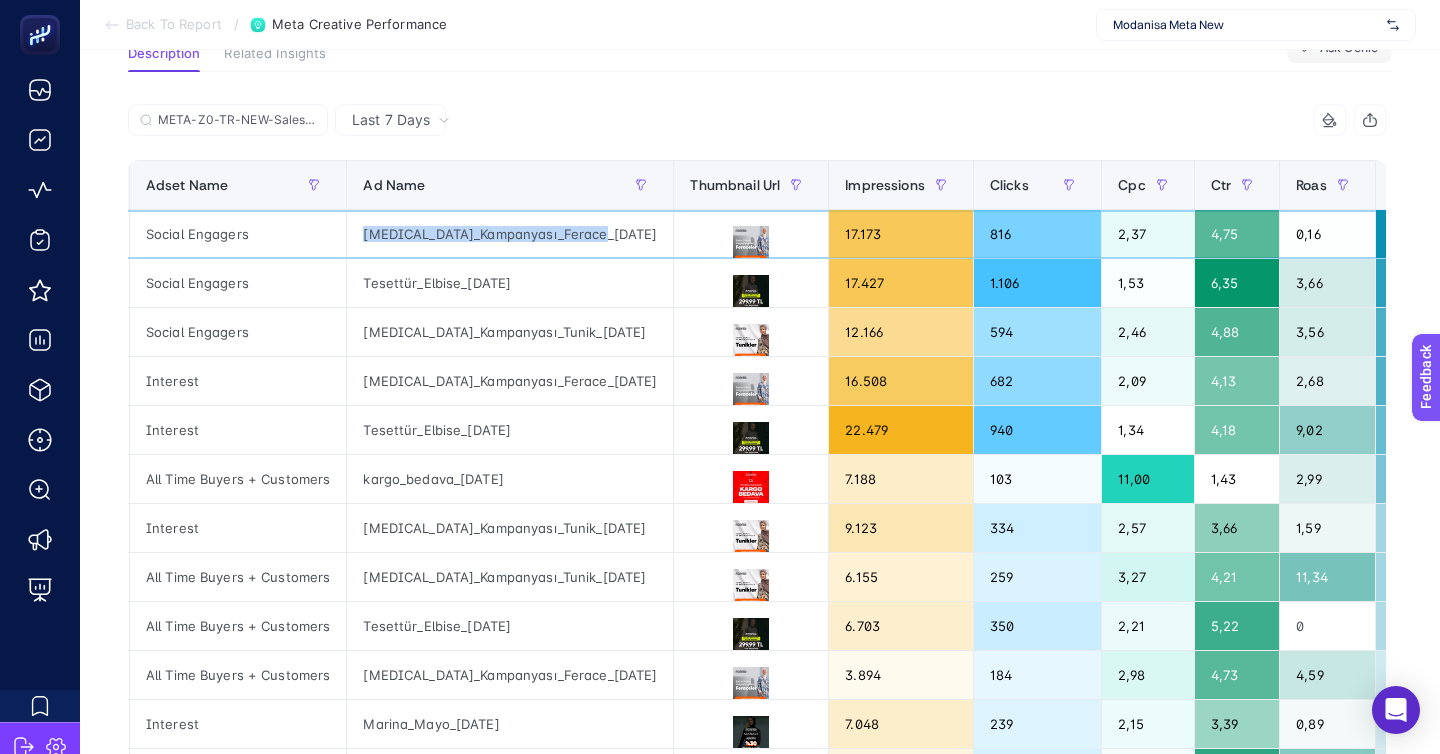 click on "[MEDICAL_DATA]_Kampanyası_Ferace_[DATE]" 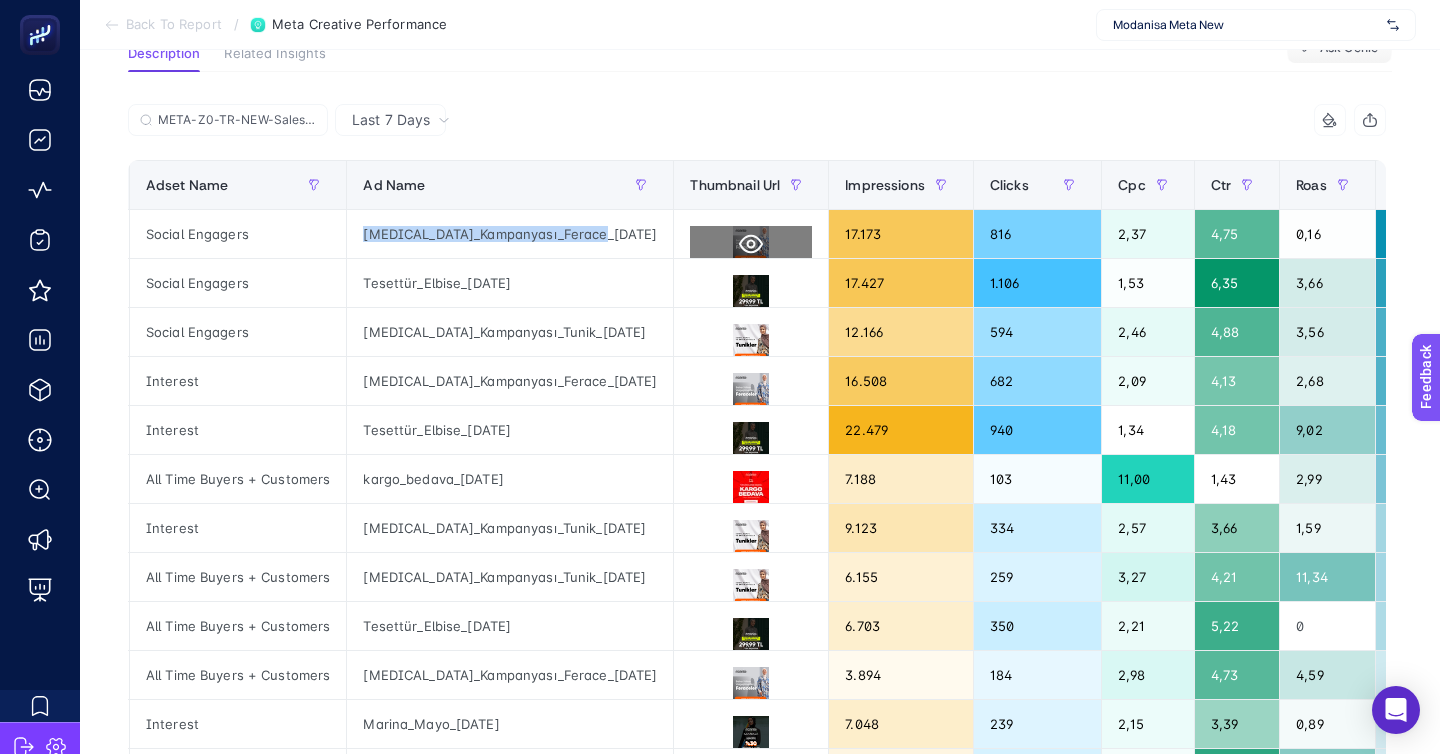 click 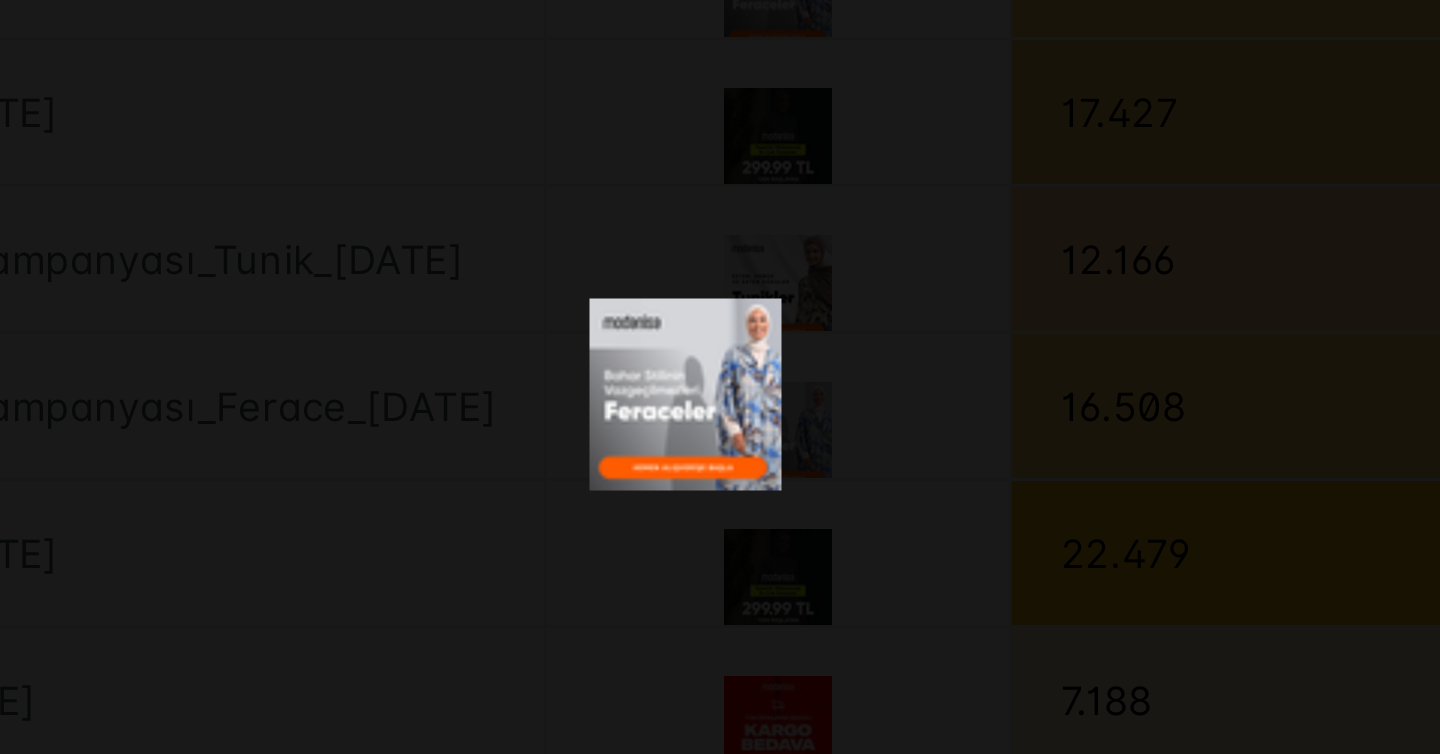 click 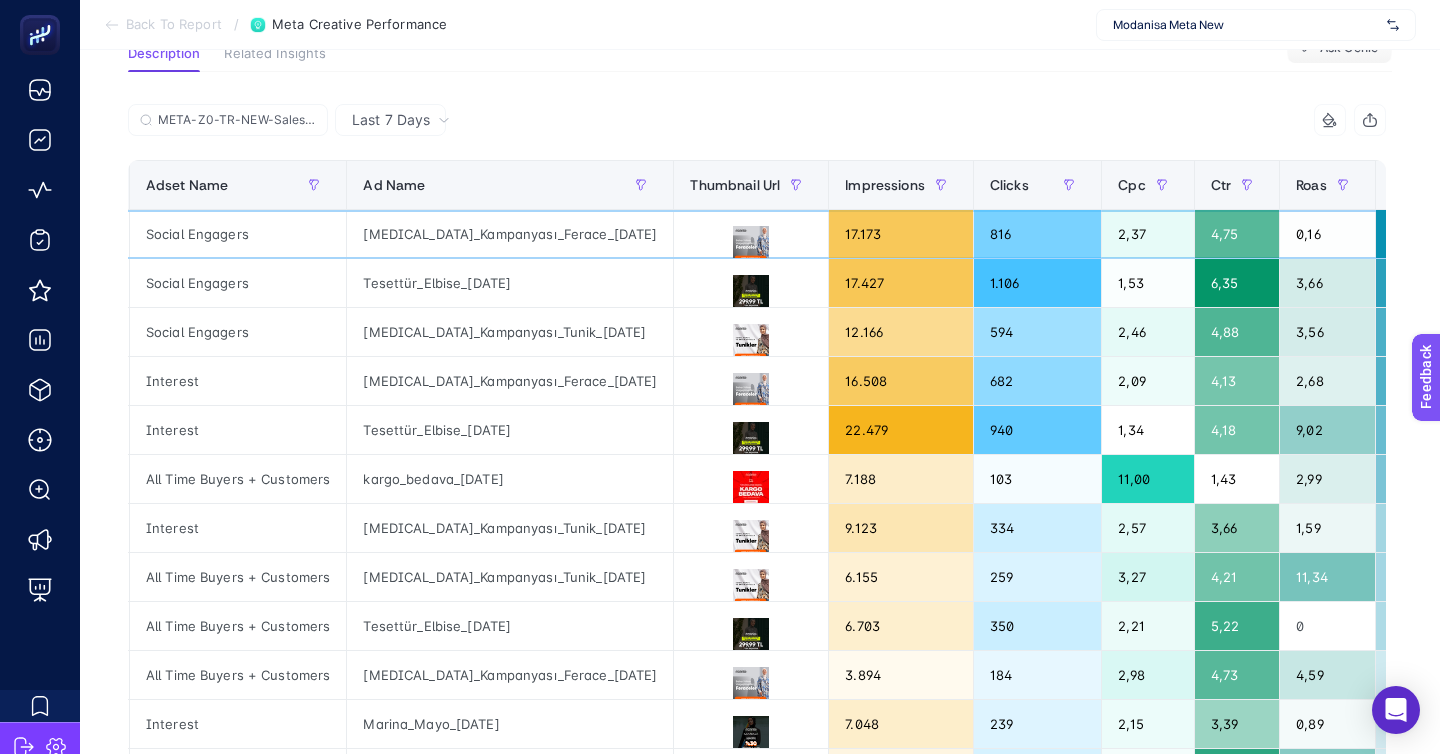 click on "0,16" 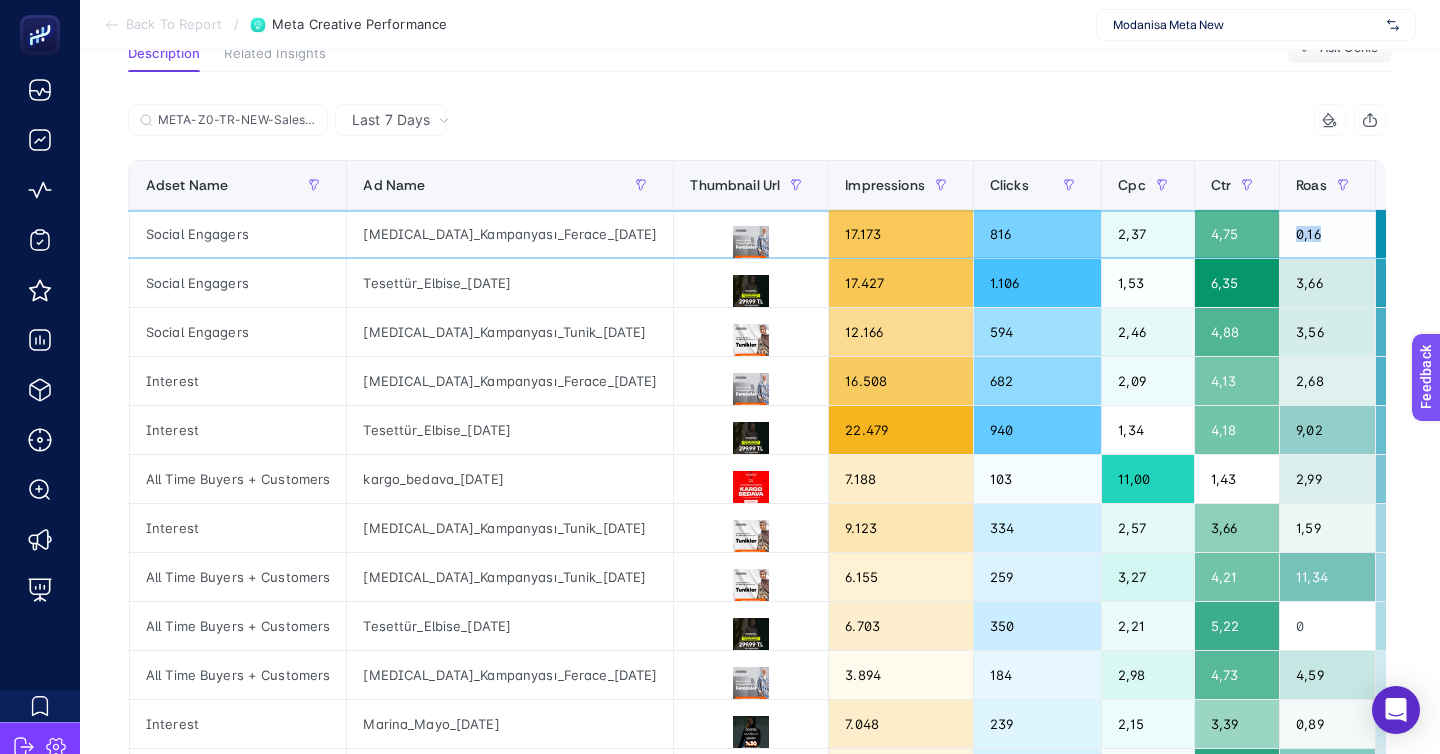 click on "0,16" 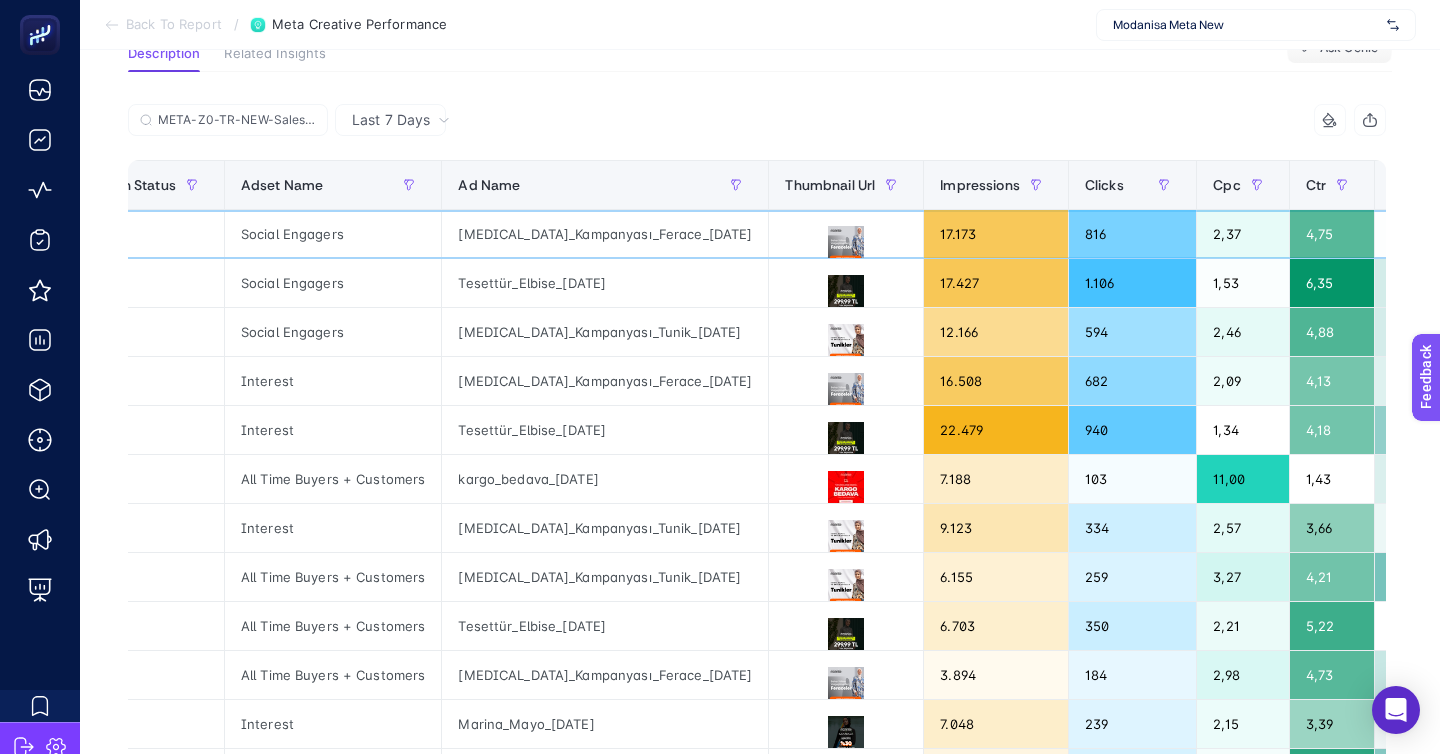 scroll, scrollTop: 0, scrollLeft: 237, axis: horizontal 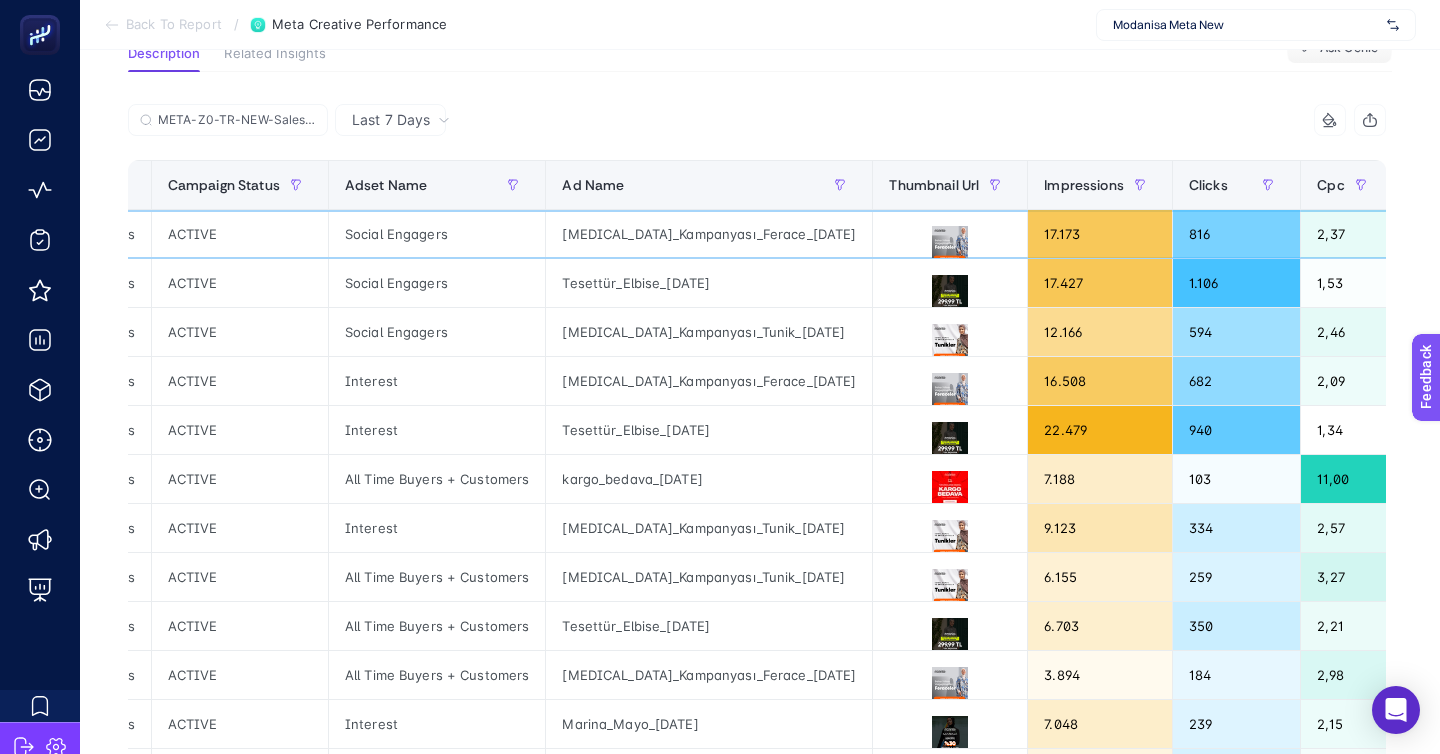 click on "Social Engagers" 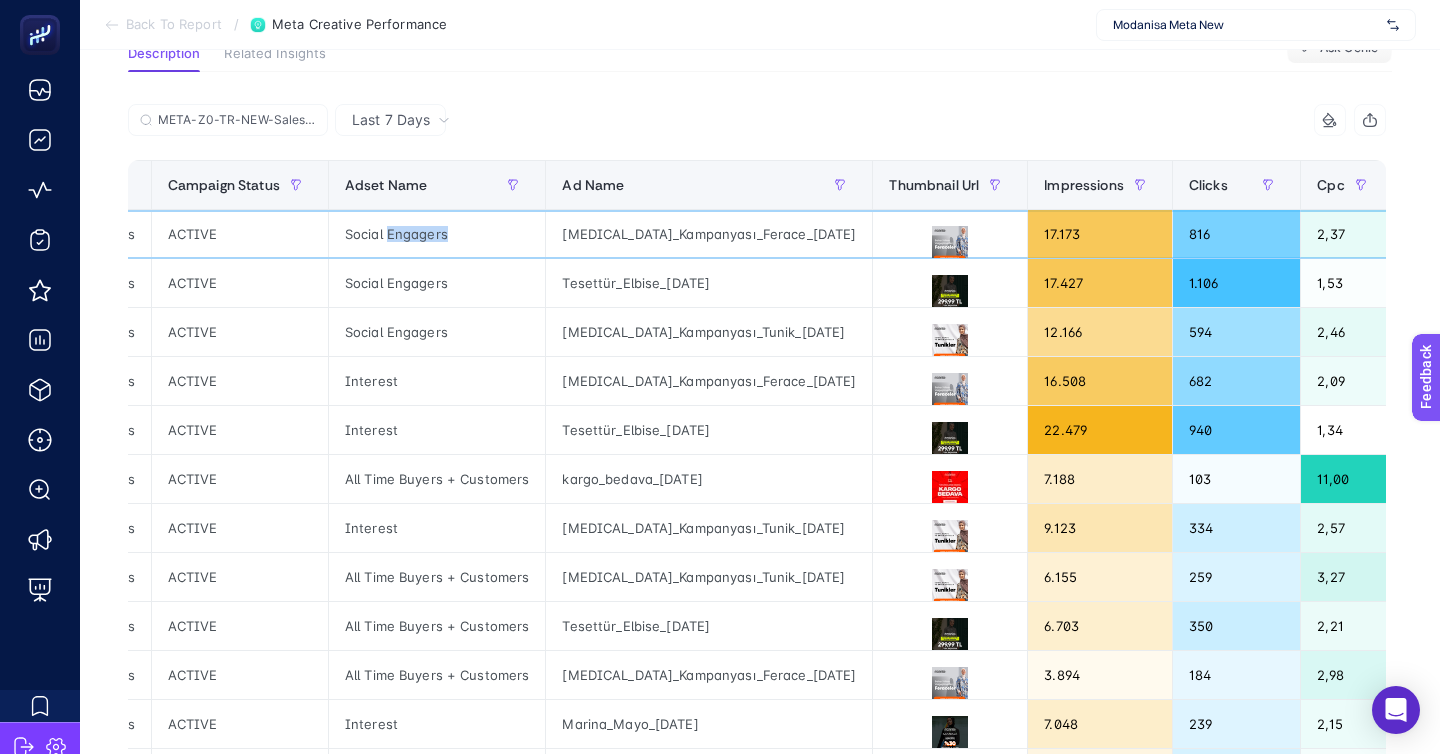 click on "Social Engagers" 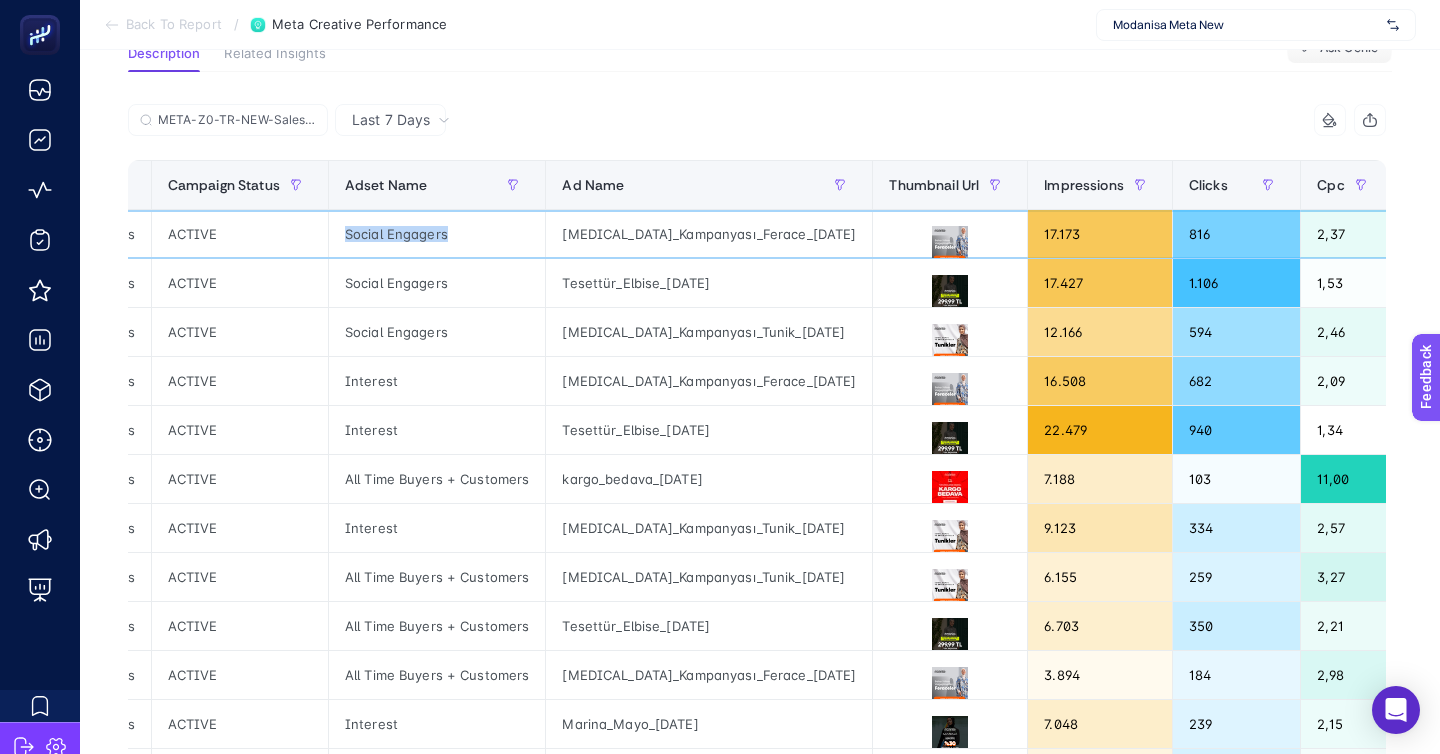 click on "Social Engagers" 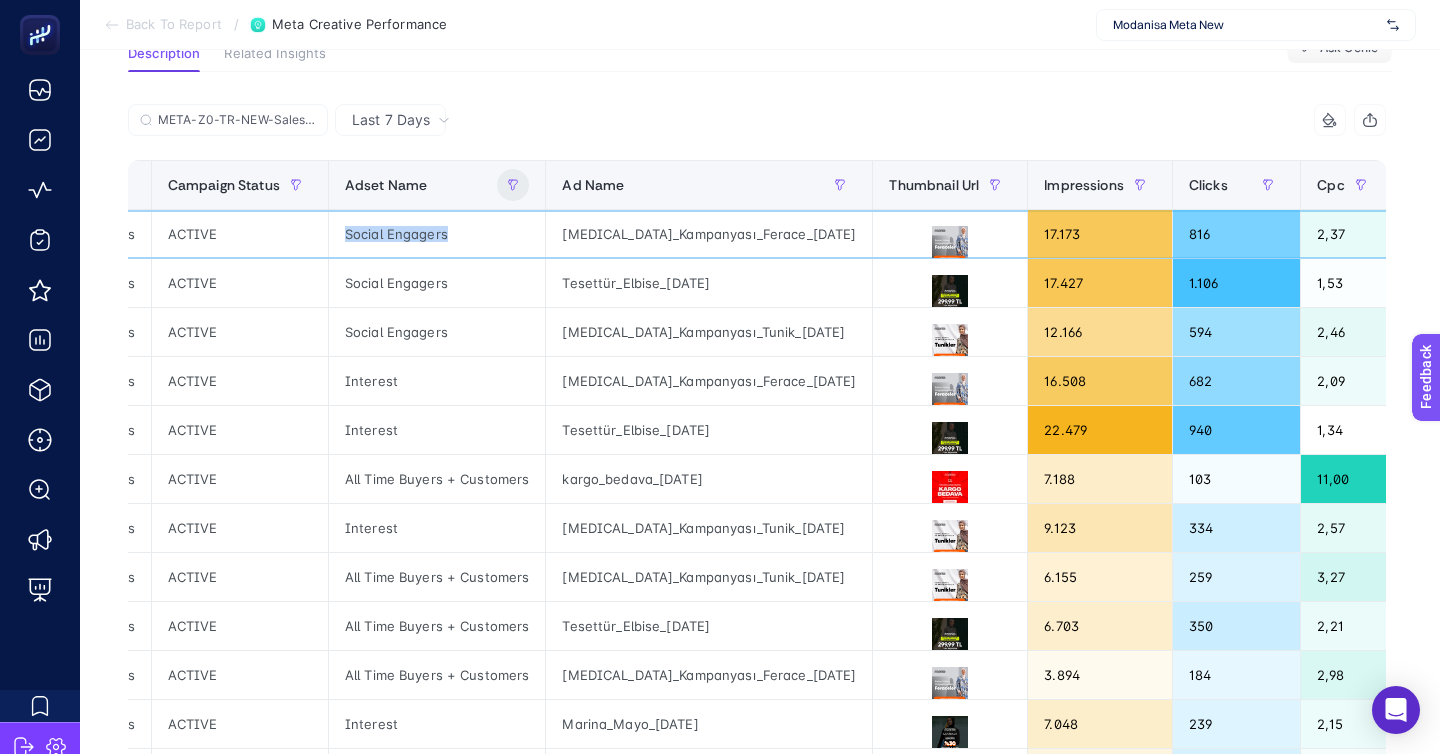 copy on "Social Engagers" 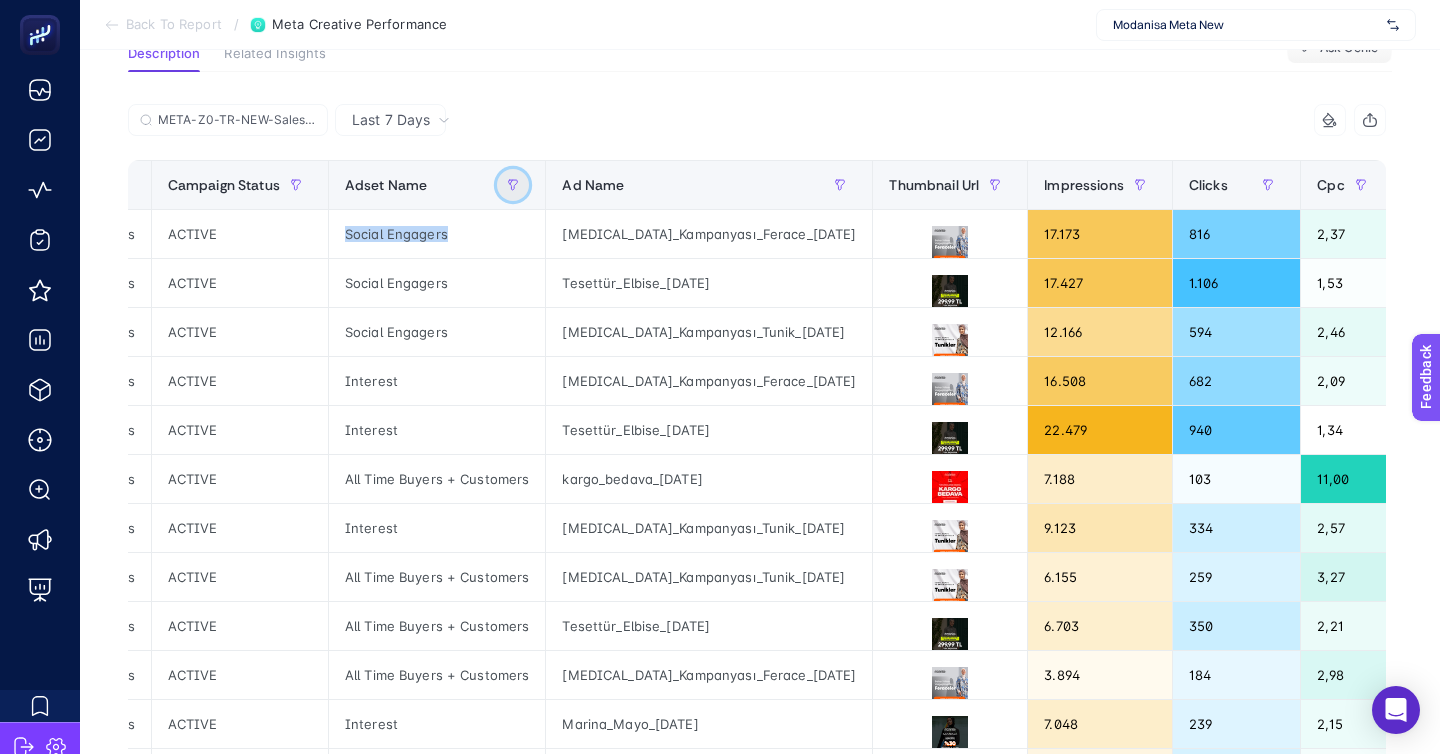 click at bounding box center [513, 185] 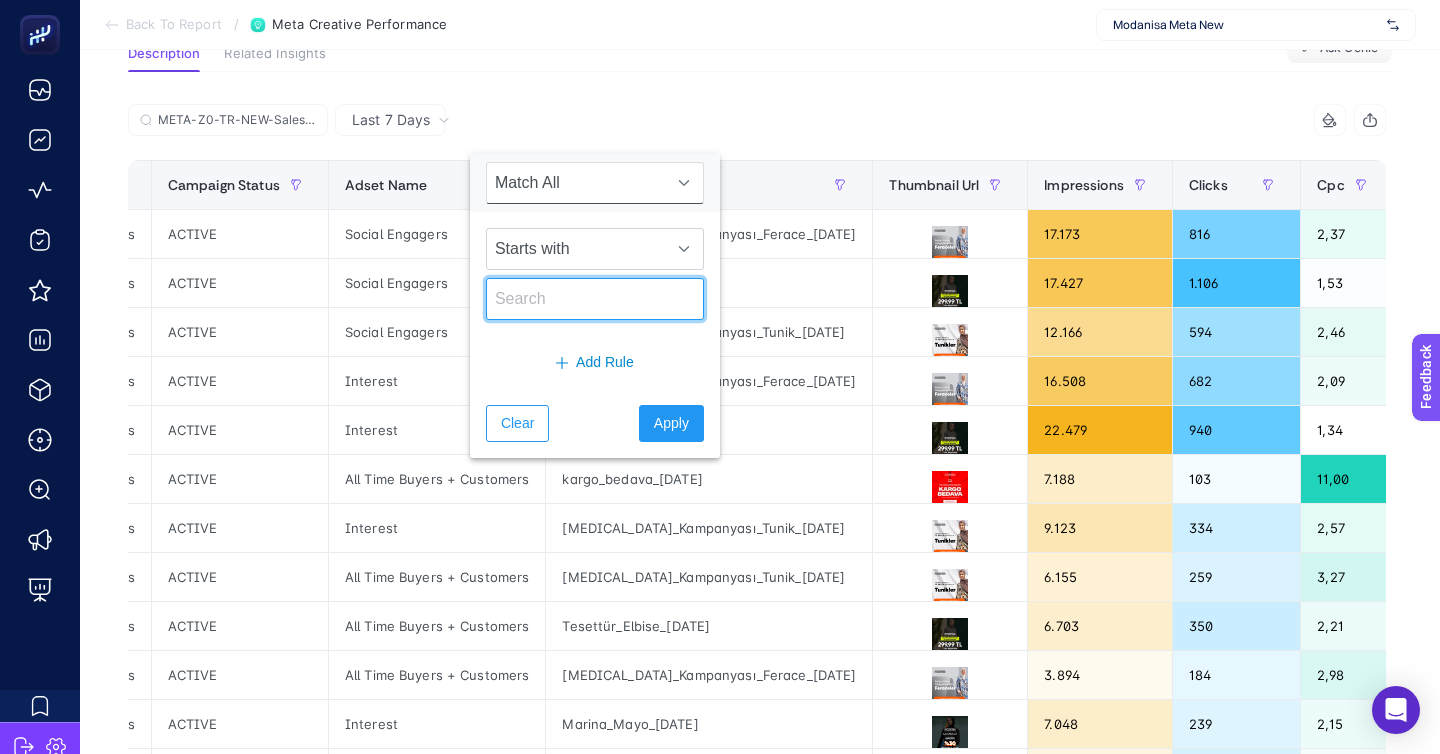 click 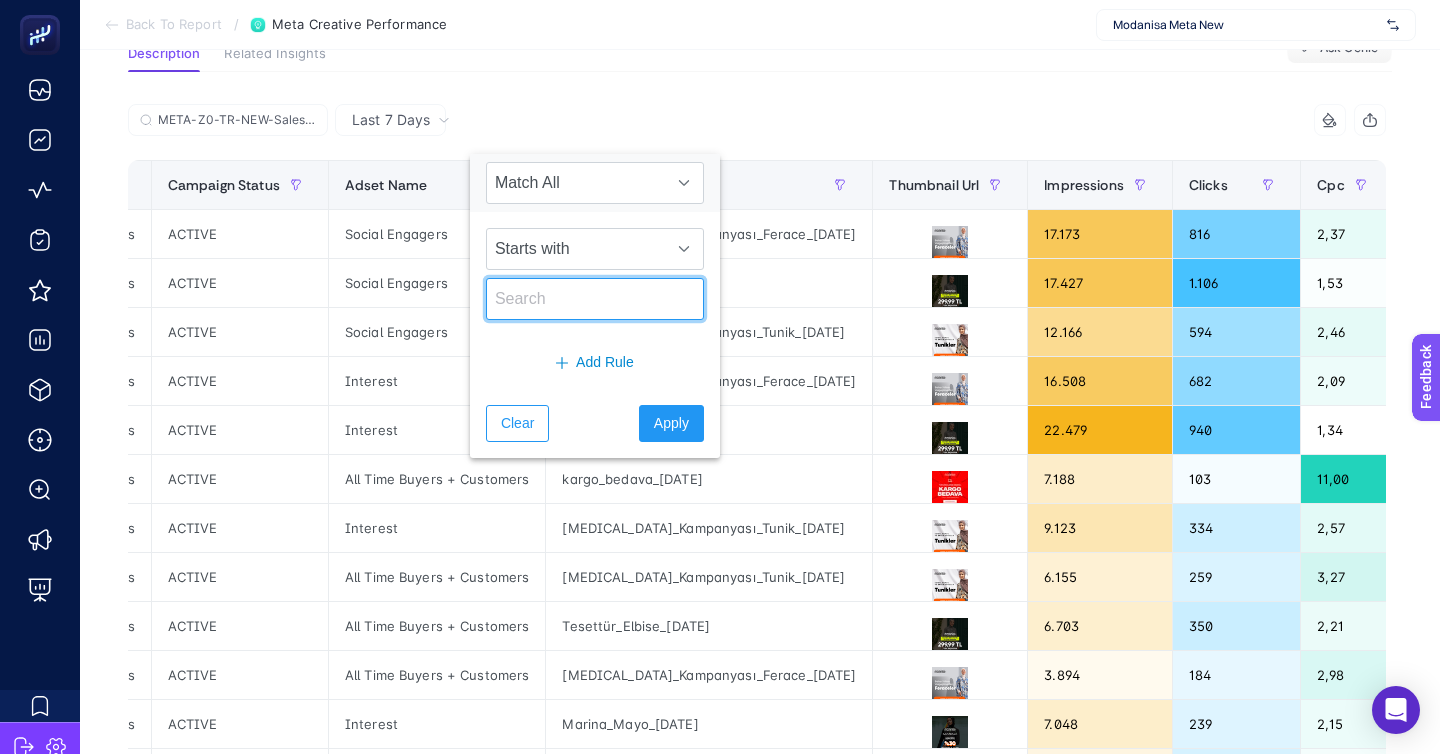 paste on "Social Engagers" 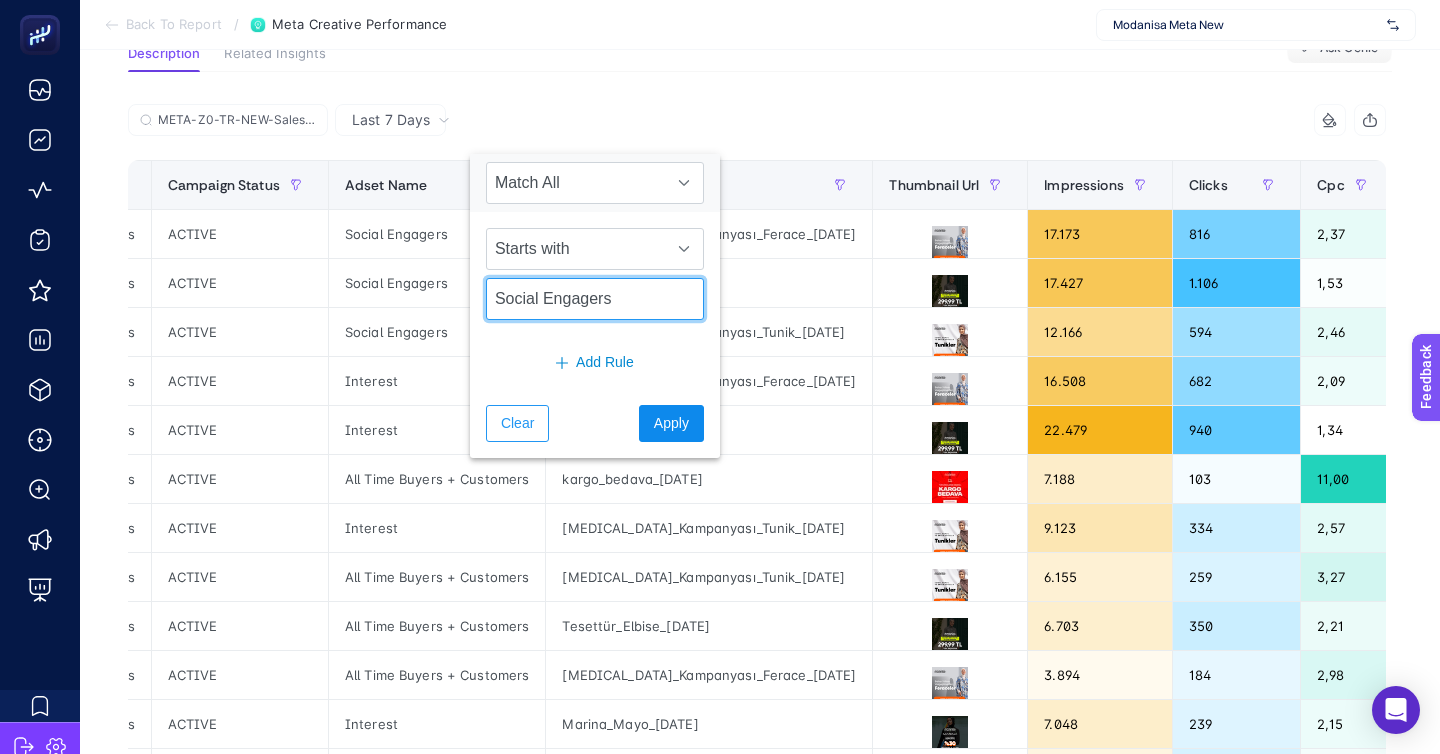 type on "Social Engagers" 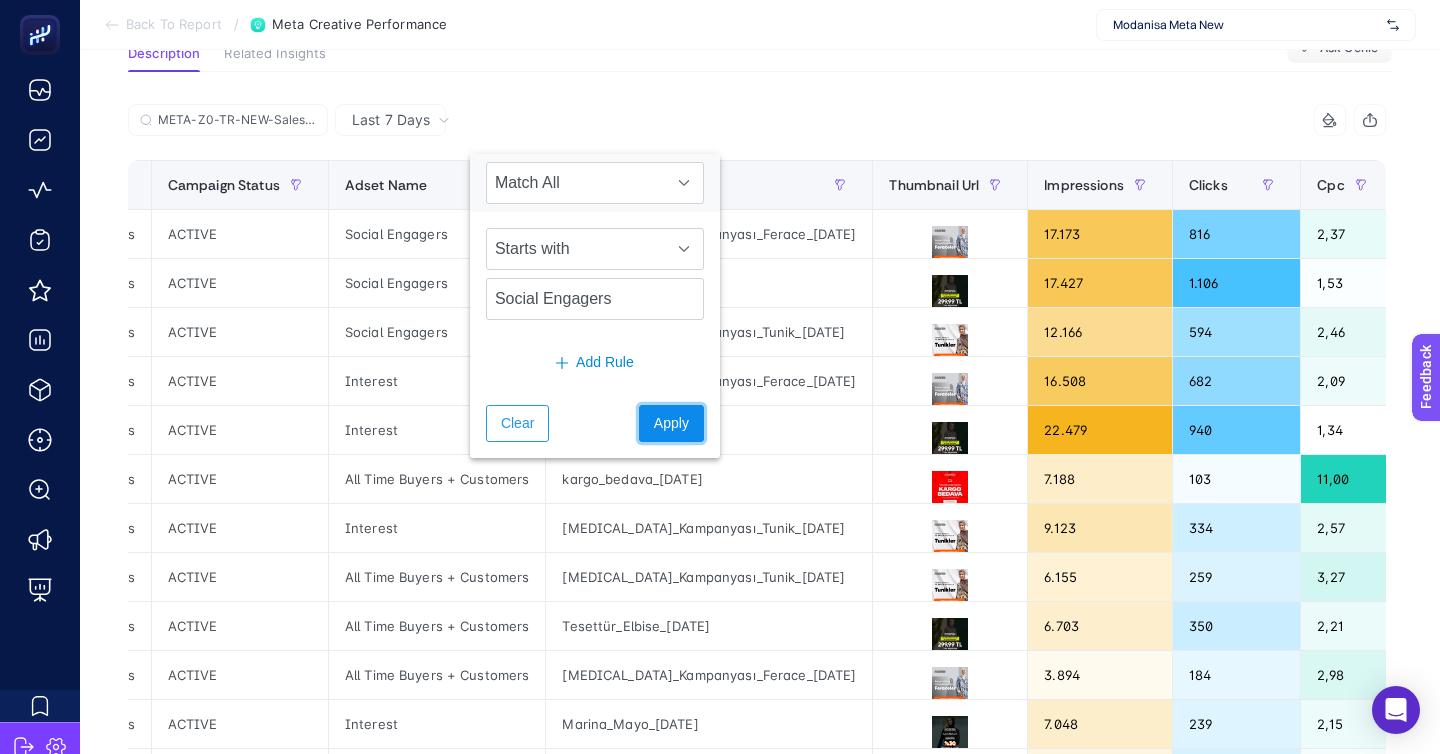click on "Apply" 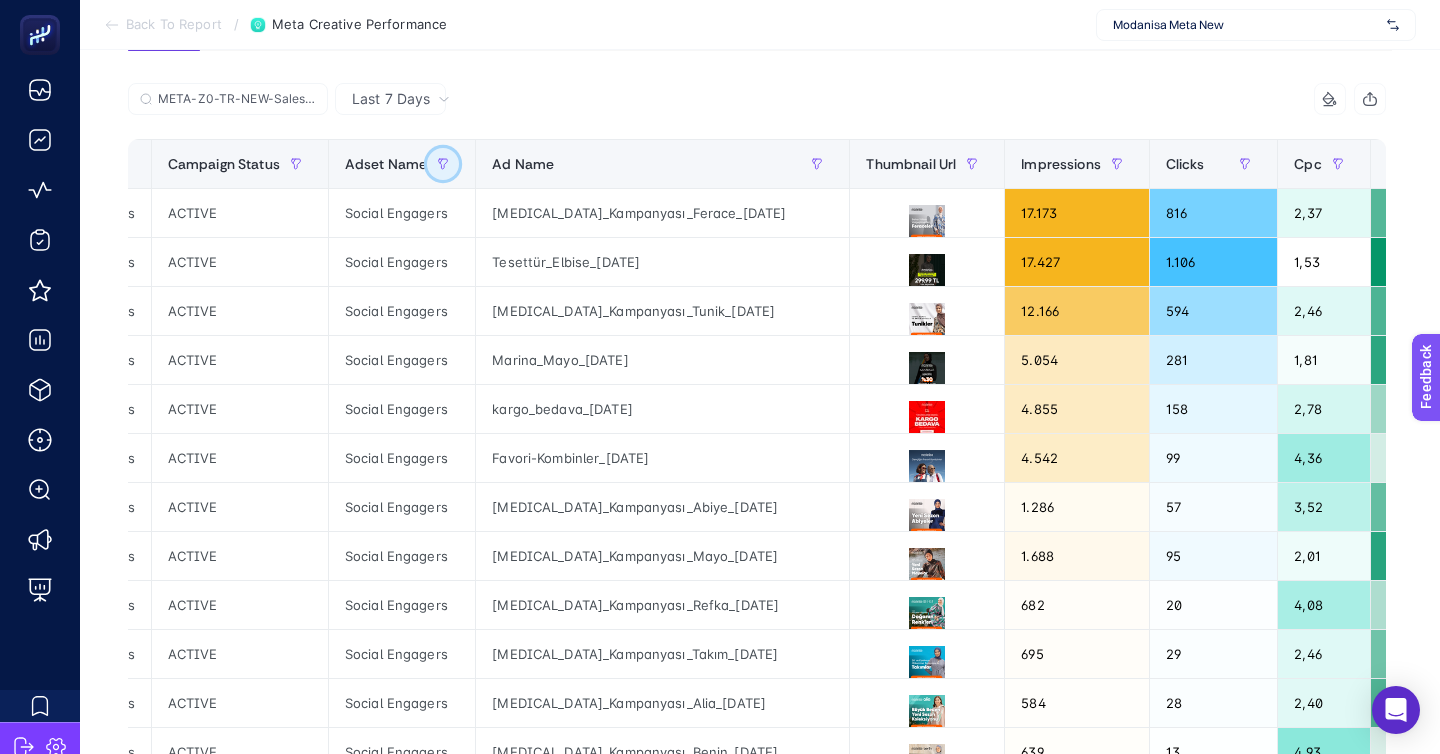 scroll, scrollTop: 190, scrollLeft: 0, axis: vertical 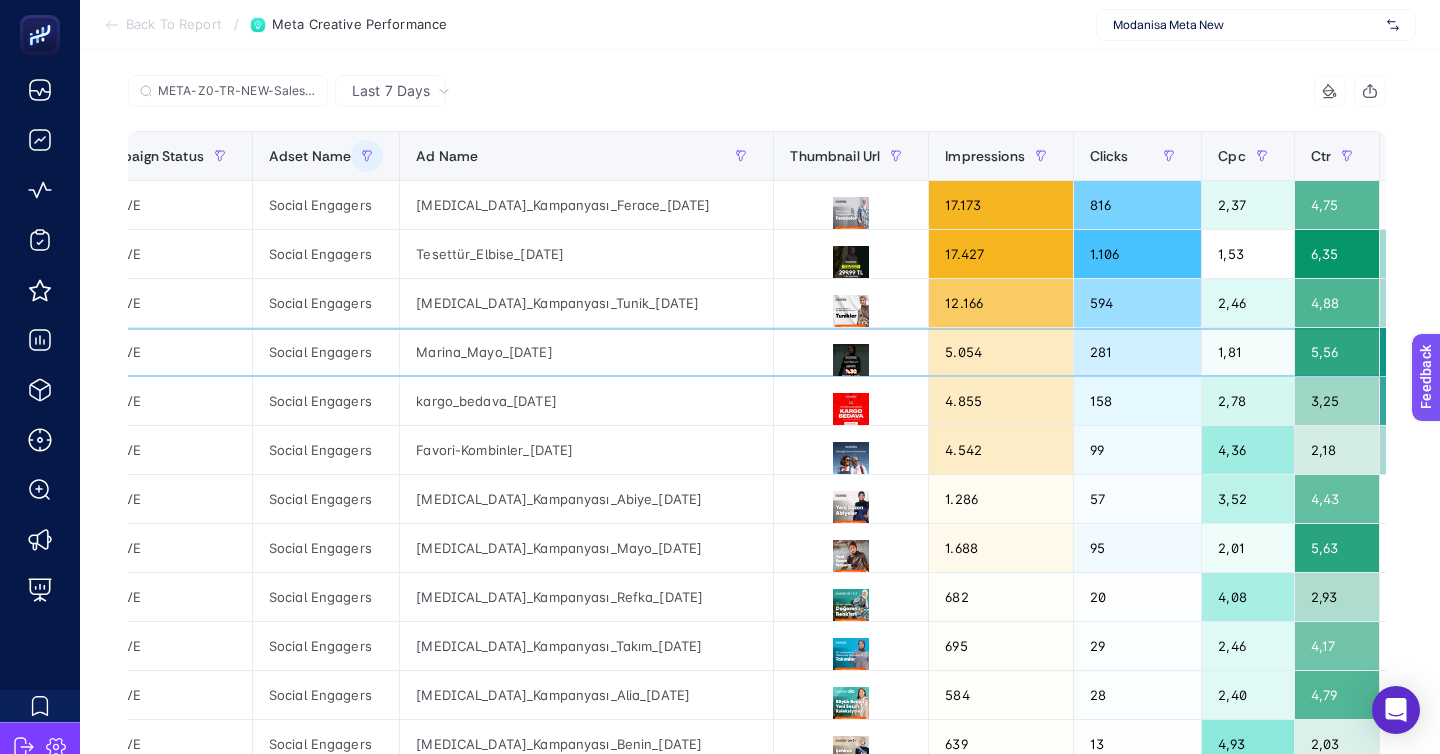 click on "Marina_Mayo_[DATE]" 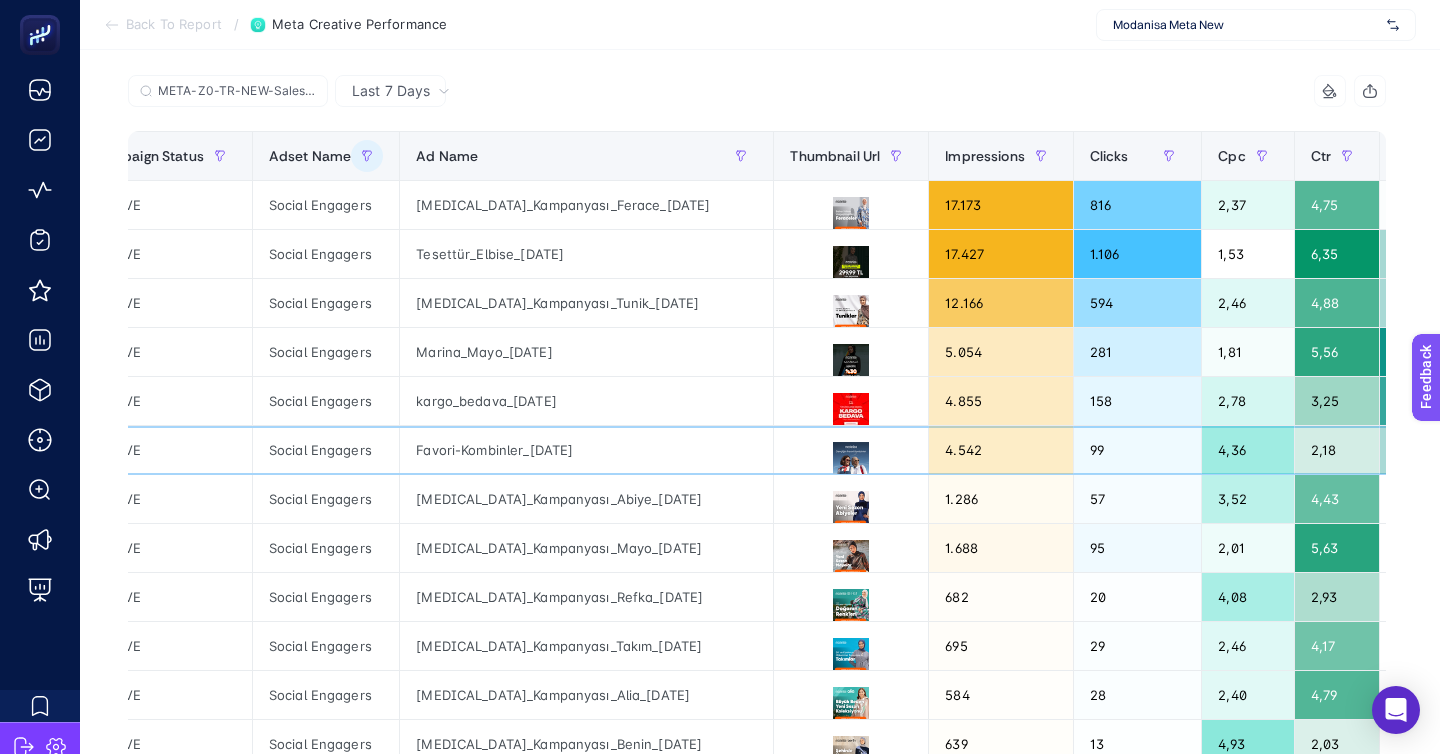 click 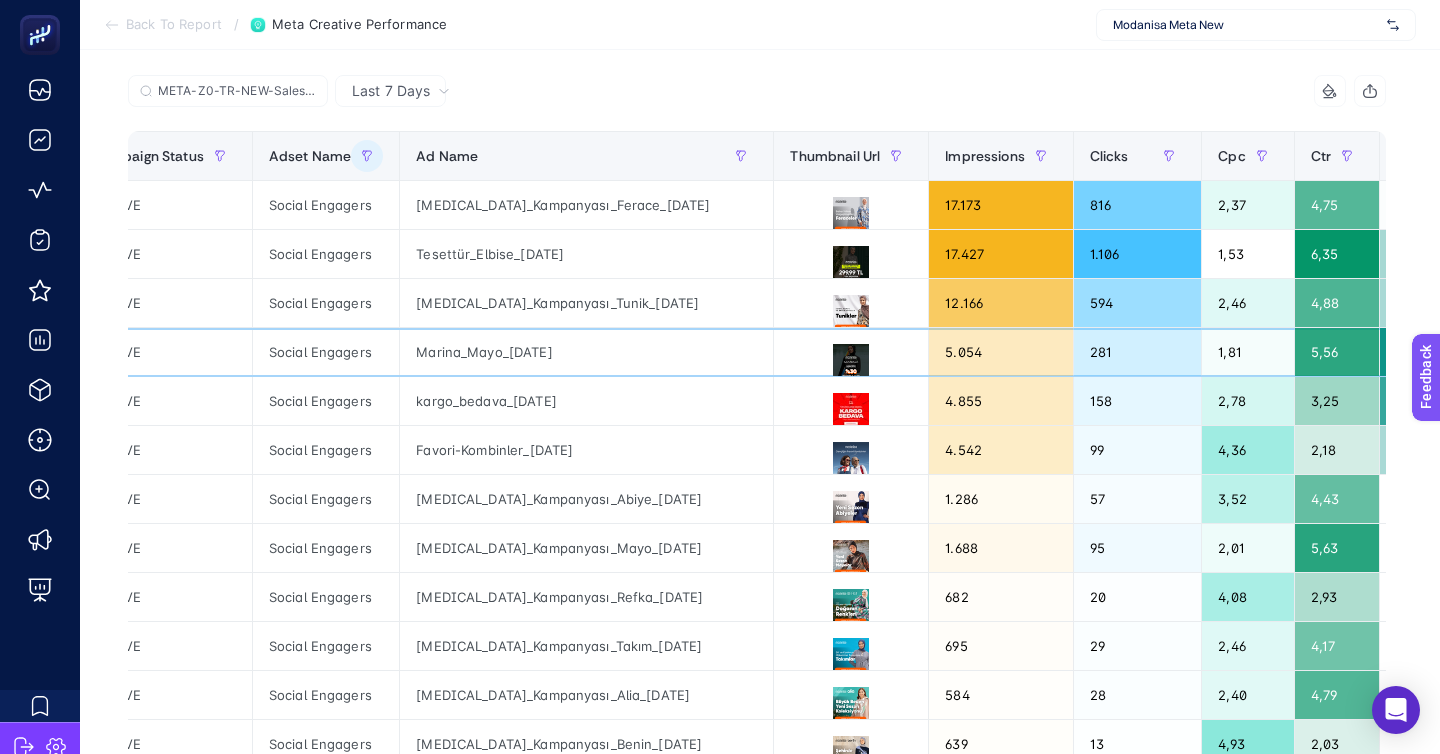 click on "Marina_Mayo_[DATE]" 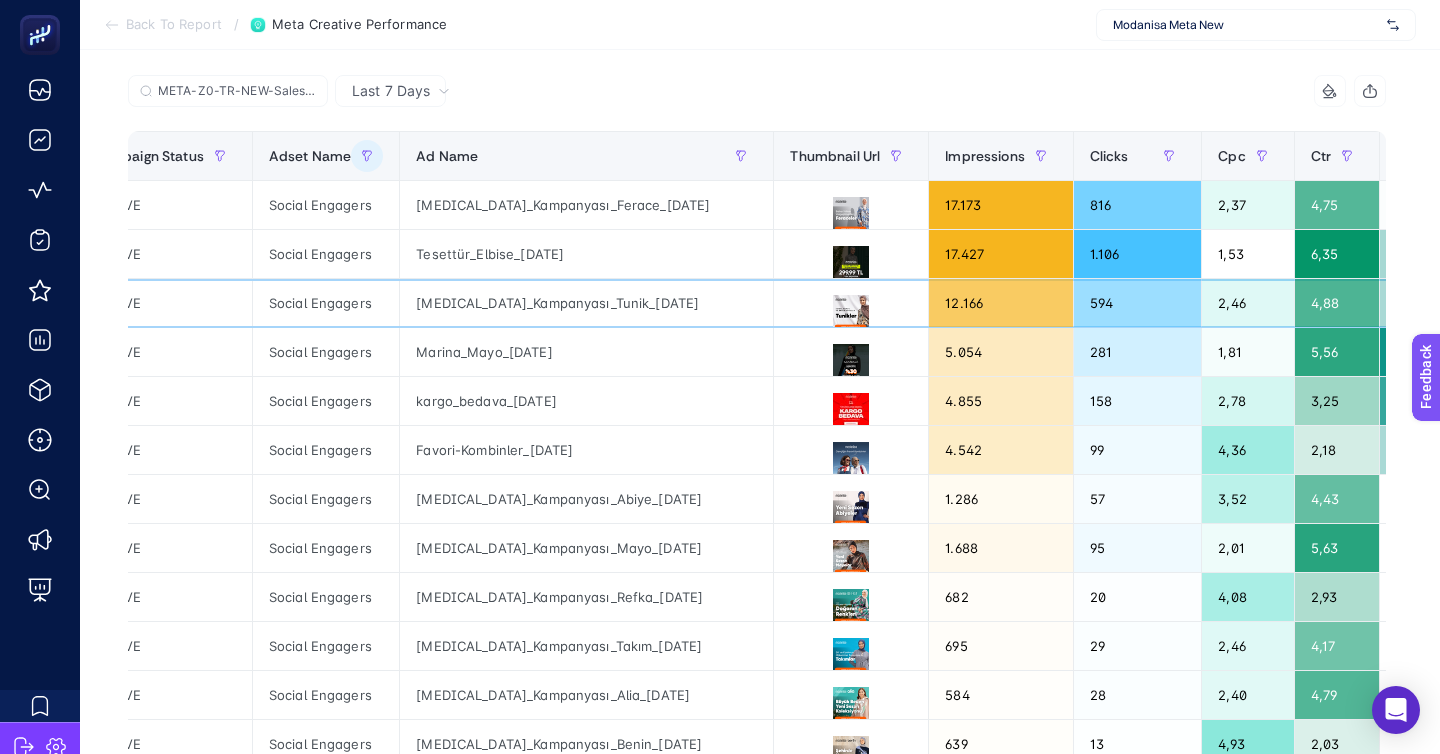 click on "[MEDICAL_DATA]_Kampanyası_Tunik_[DATE]" 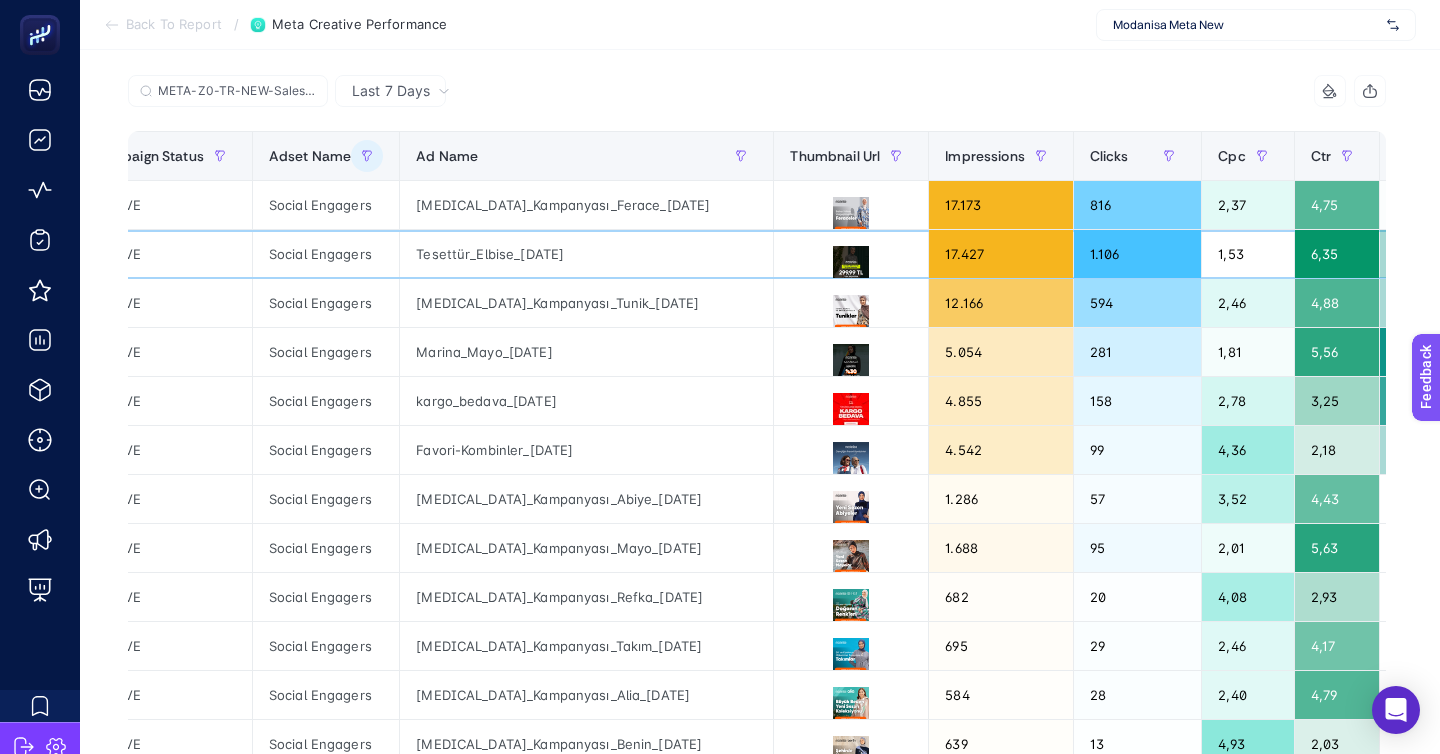 click on "Tesettür_Elbise_[DATE]" 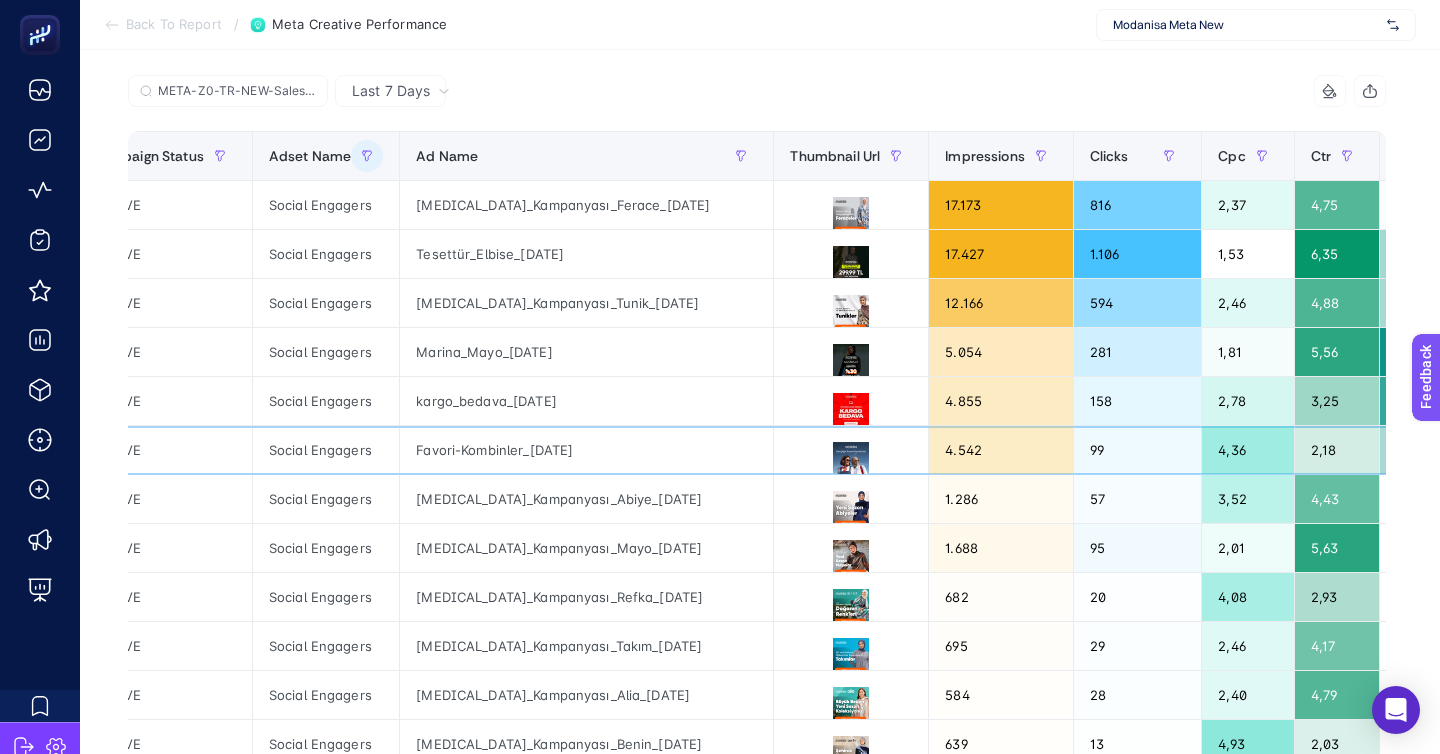 click on "3,54" 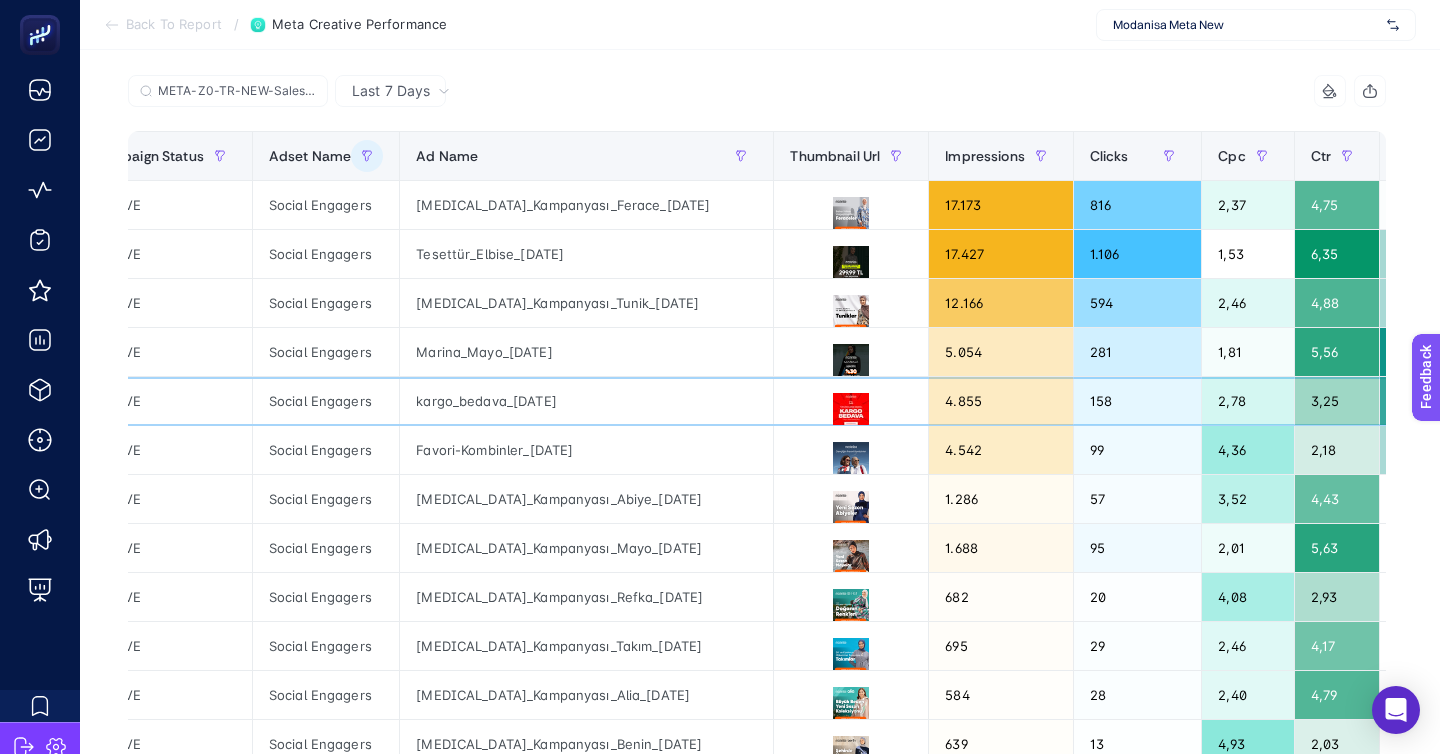 click on "8,37" 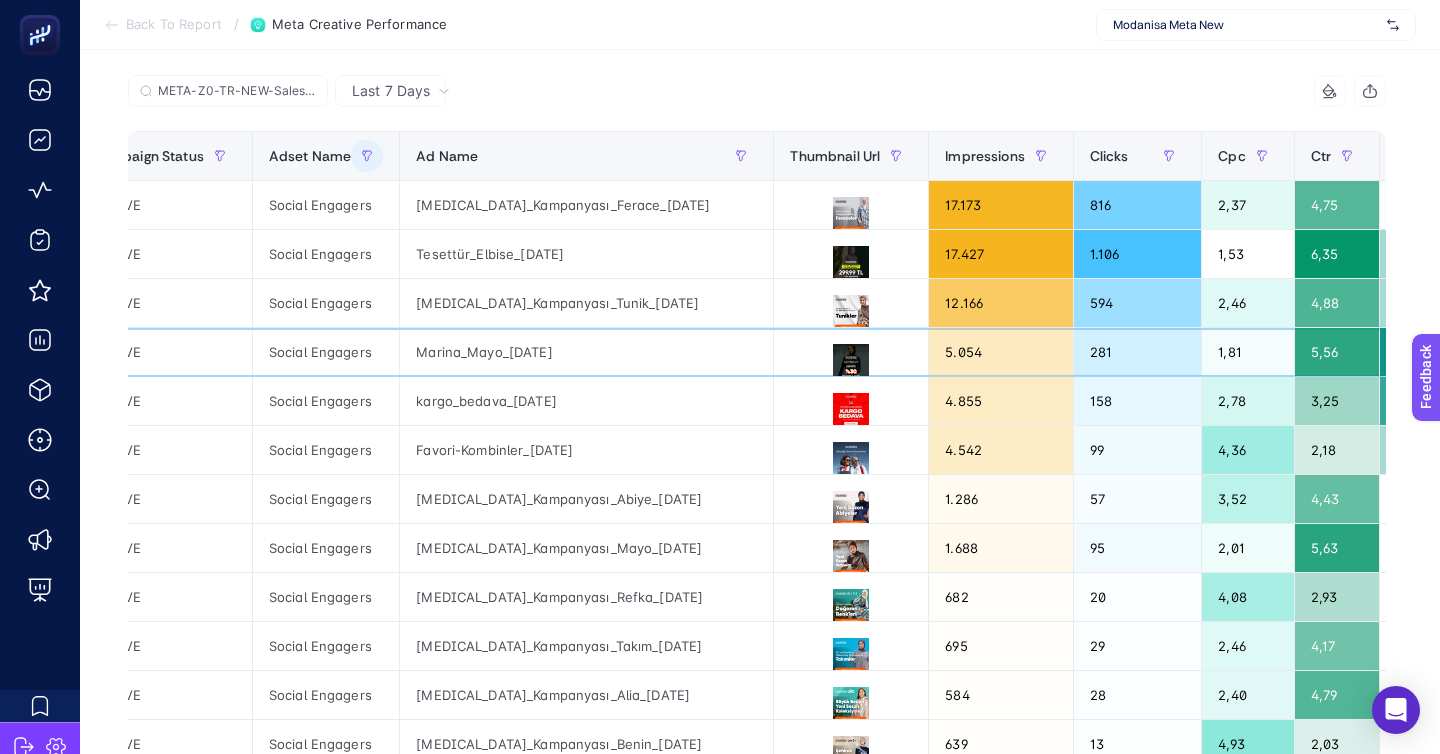 click on "10,07" 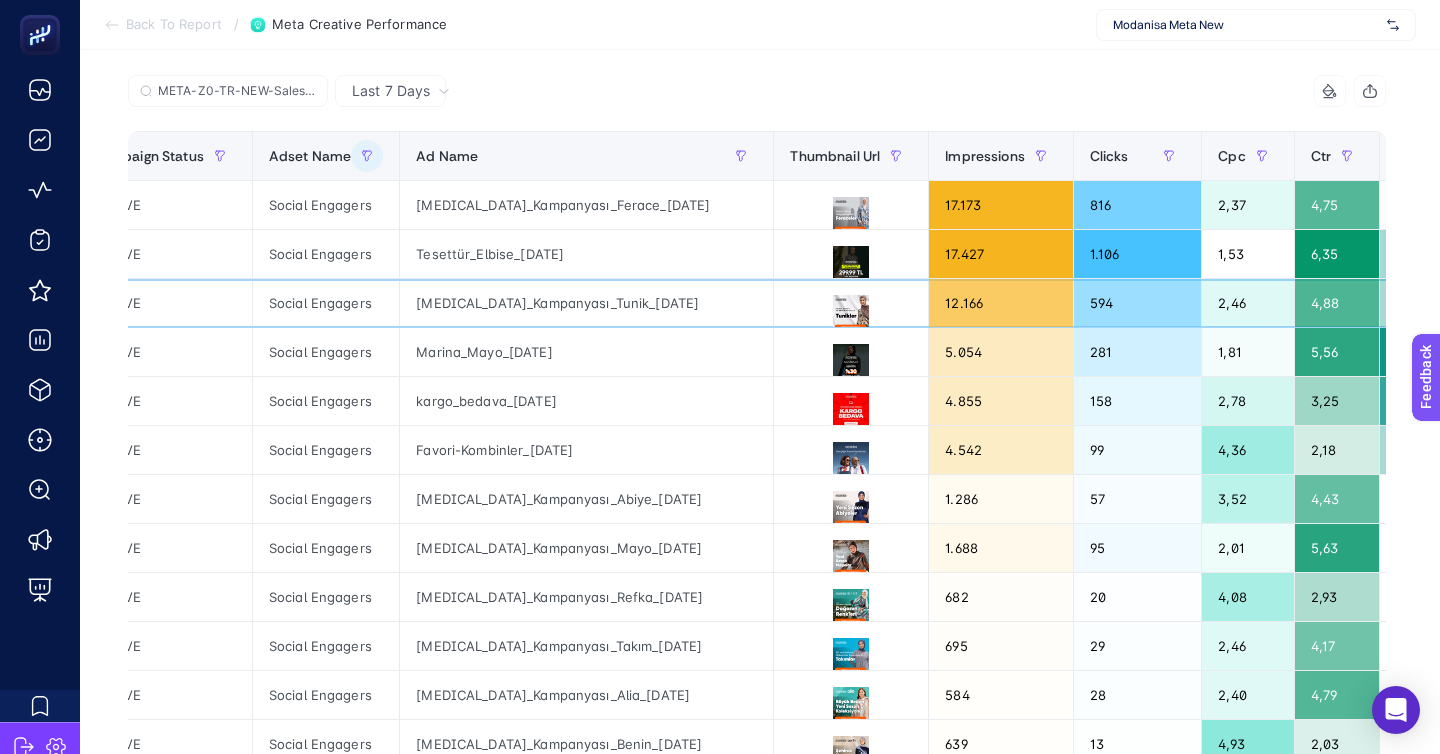click on "3,56" 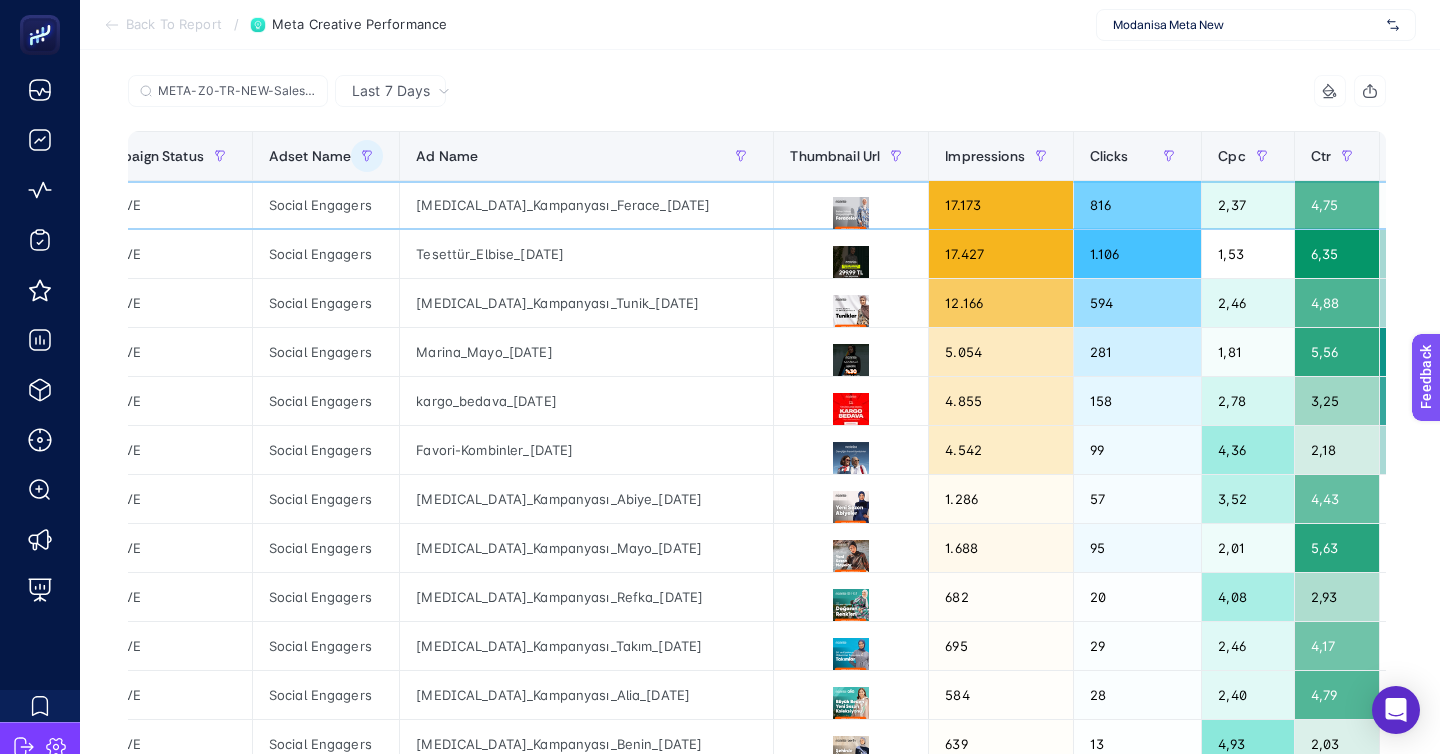 click on "17.173" 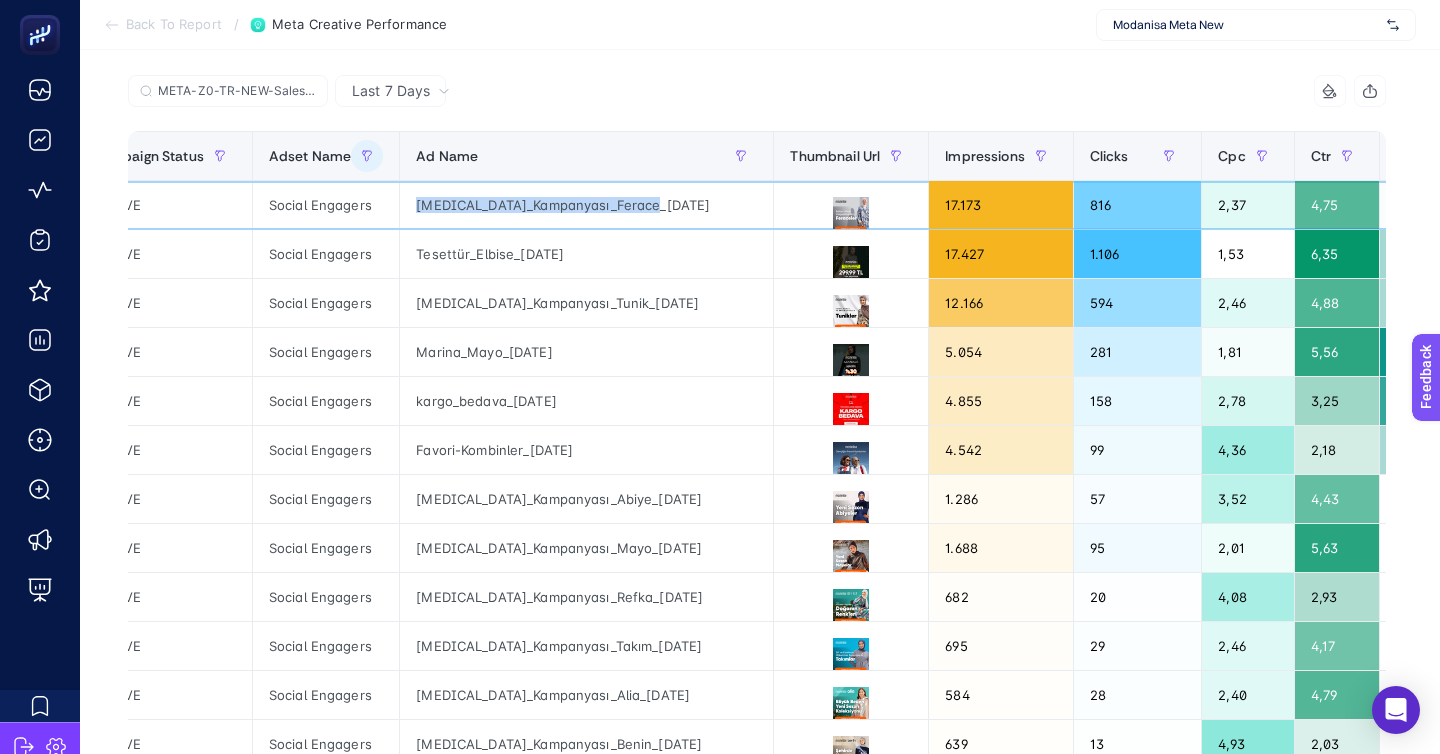 click on "[MEDICAL_DATA]_Kampanyası_Ferace_[DATE]" 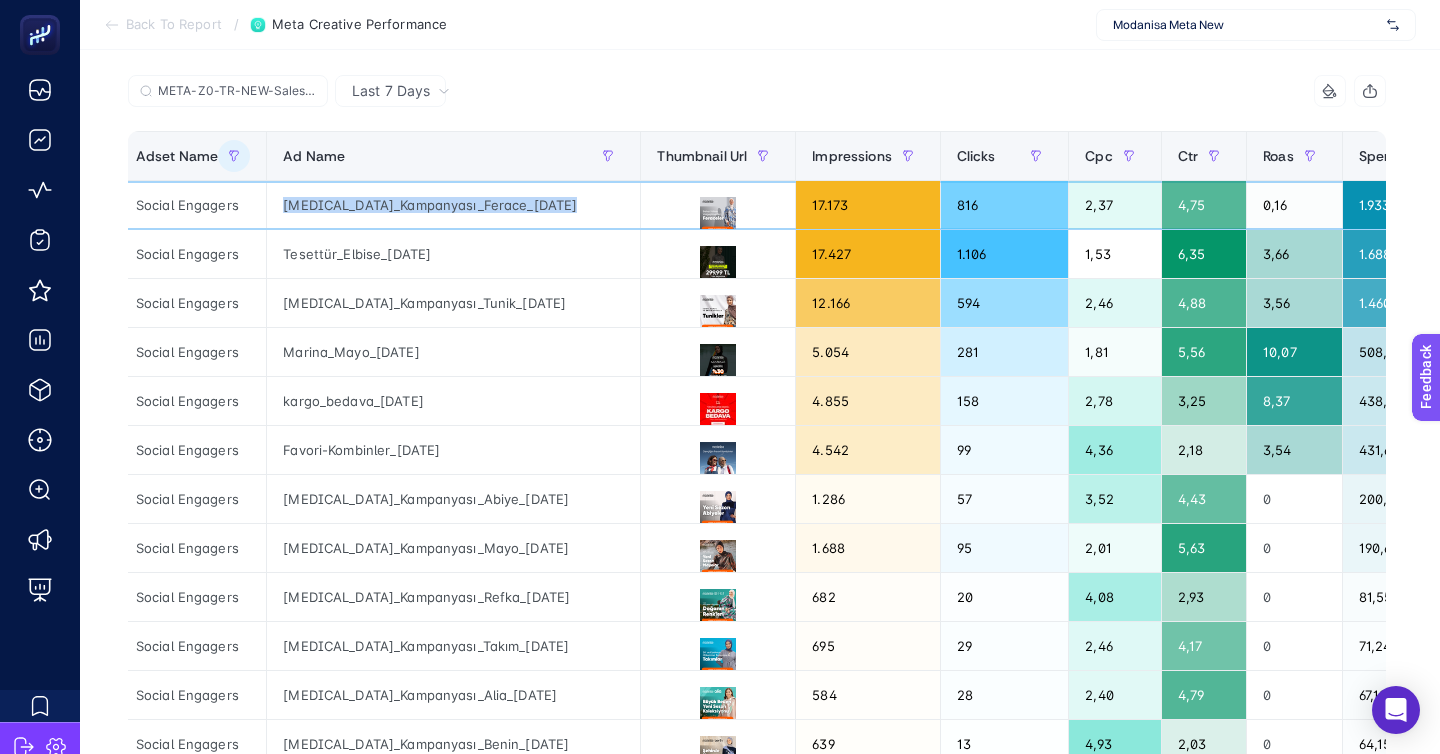 scroll, scrollTop: 0, scrollLeft: 451, axis: horizontal 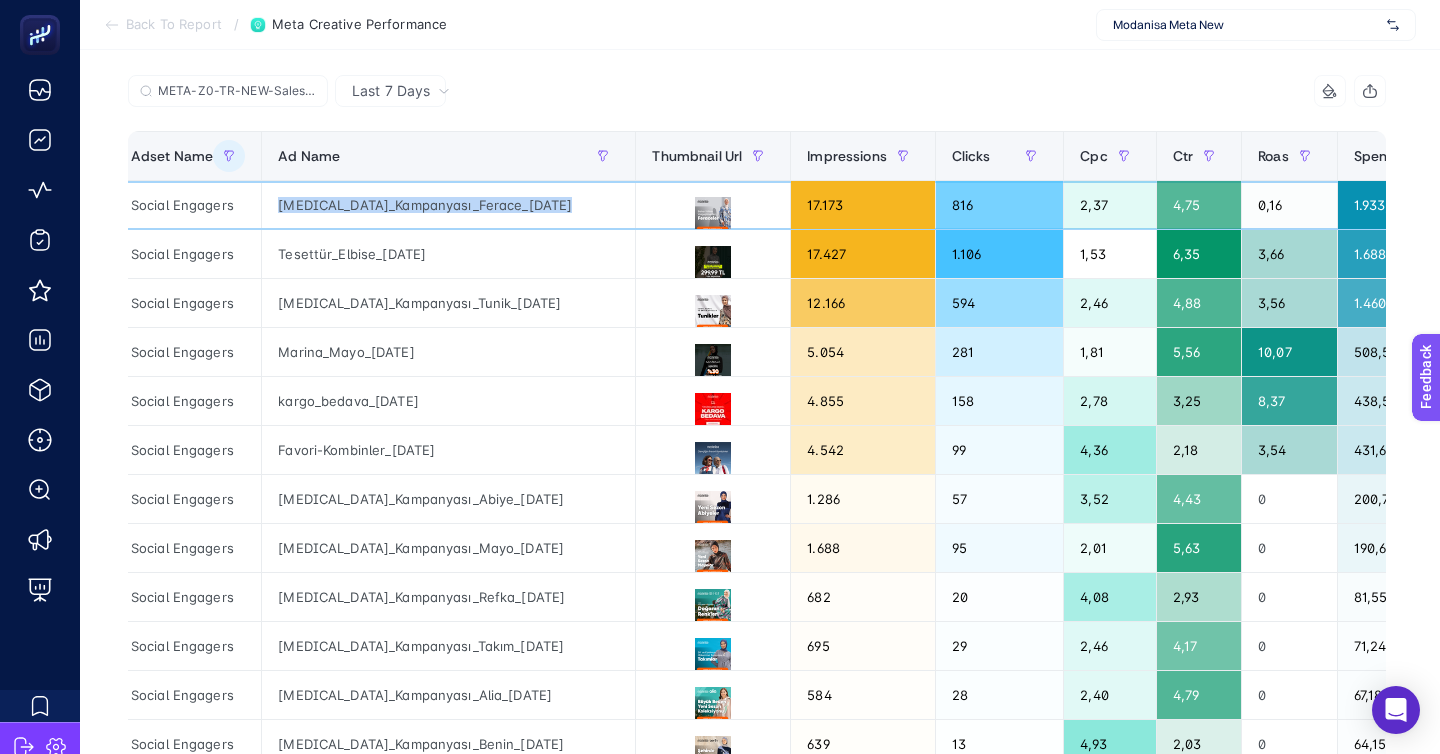 click on "2,37" 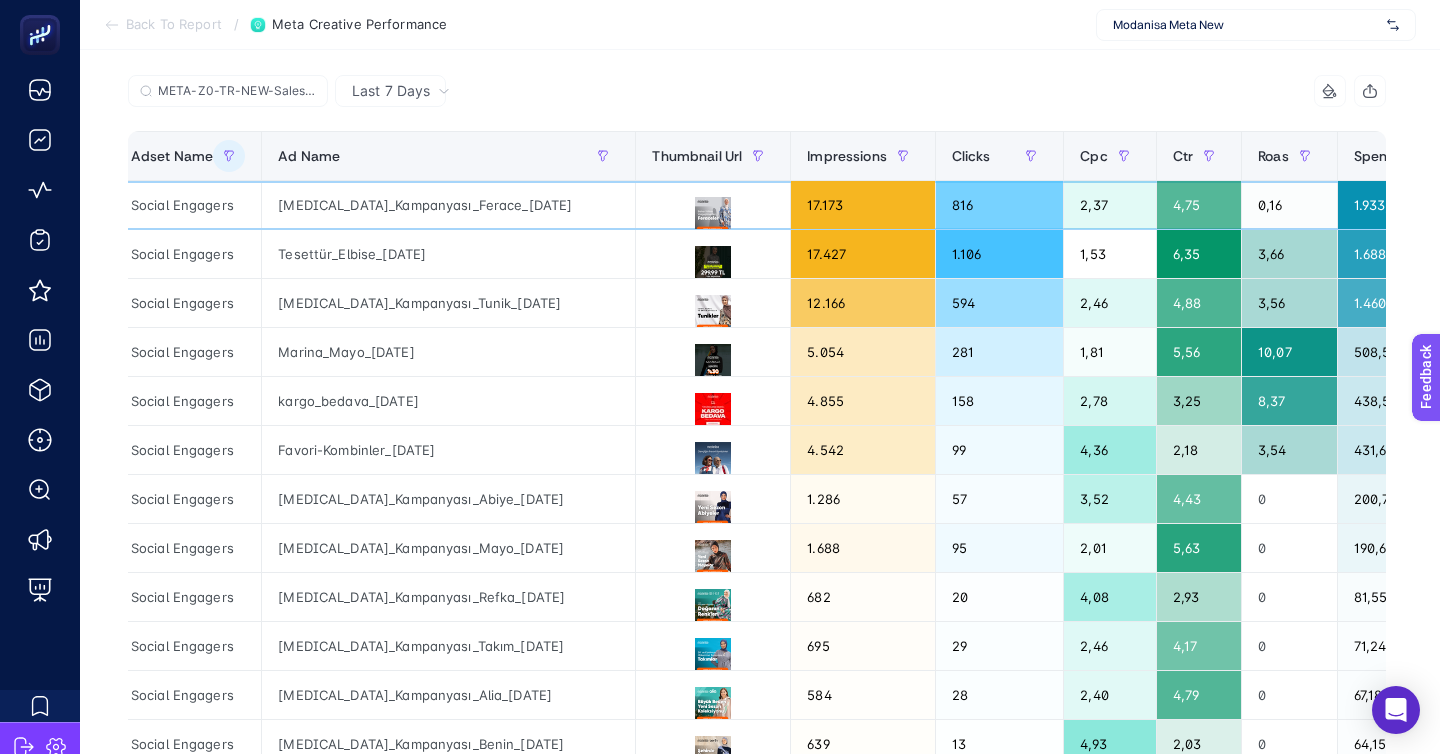 click on "2,37" 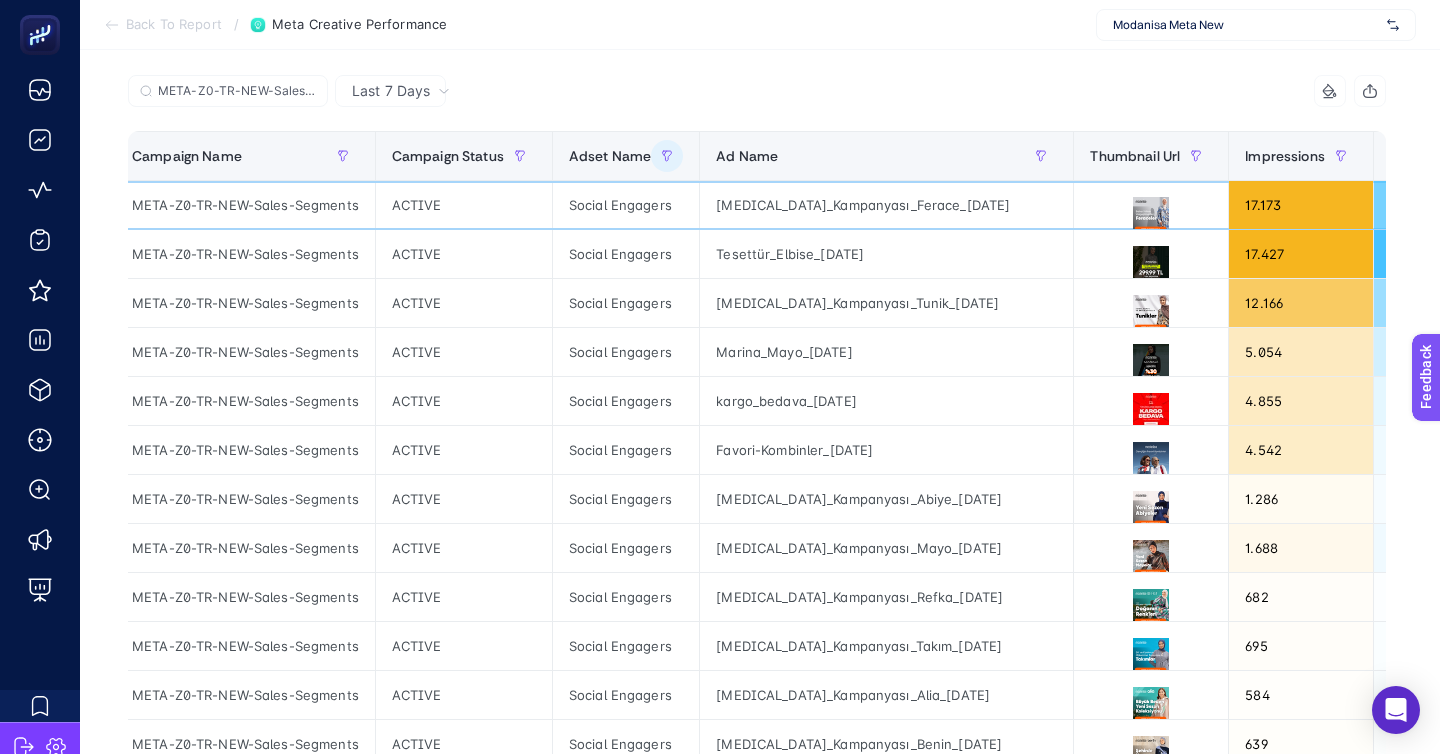 scroll, scrollTop: 0, scrollLeft: 0, axis: both 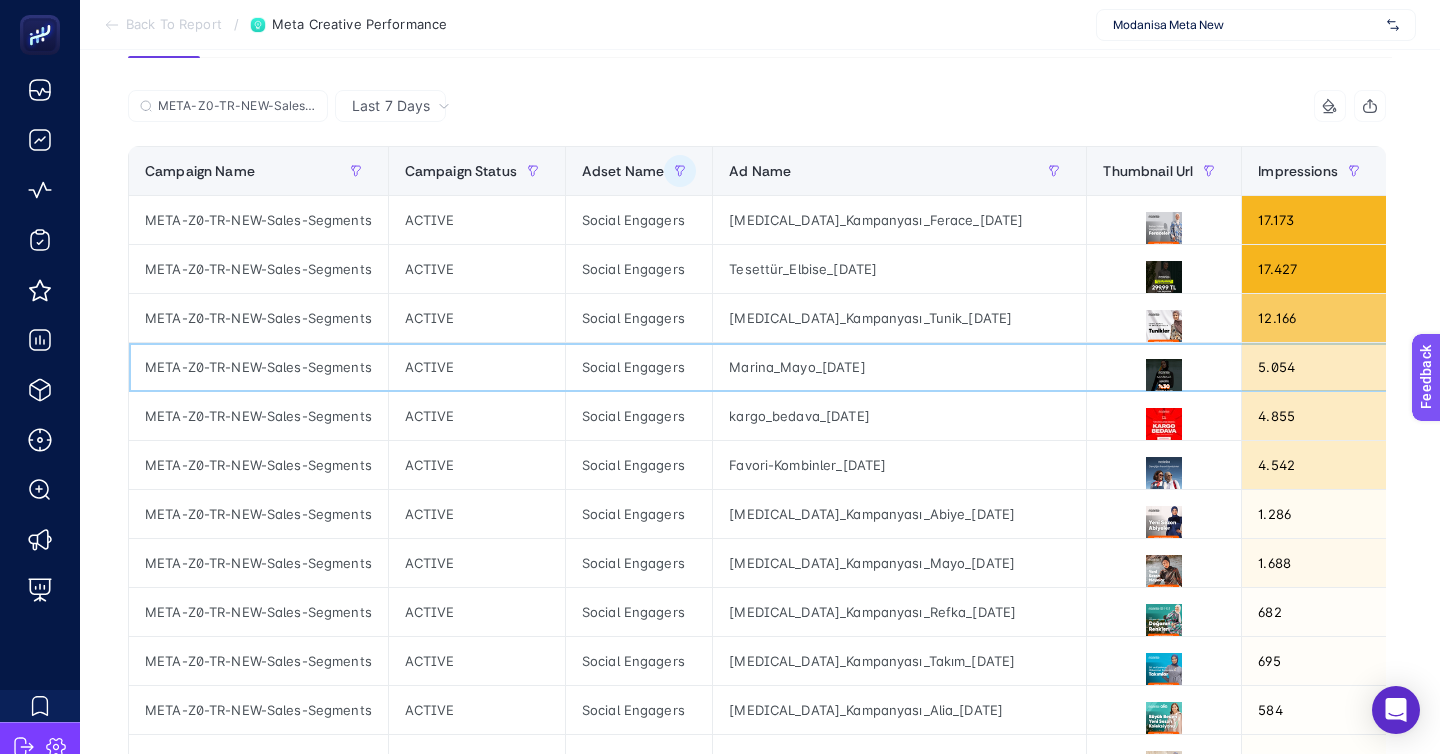 click on "Social Engagers" 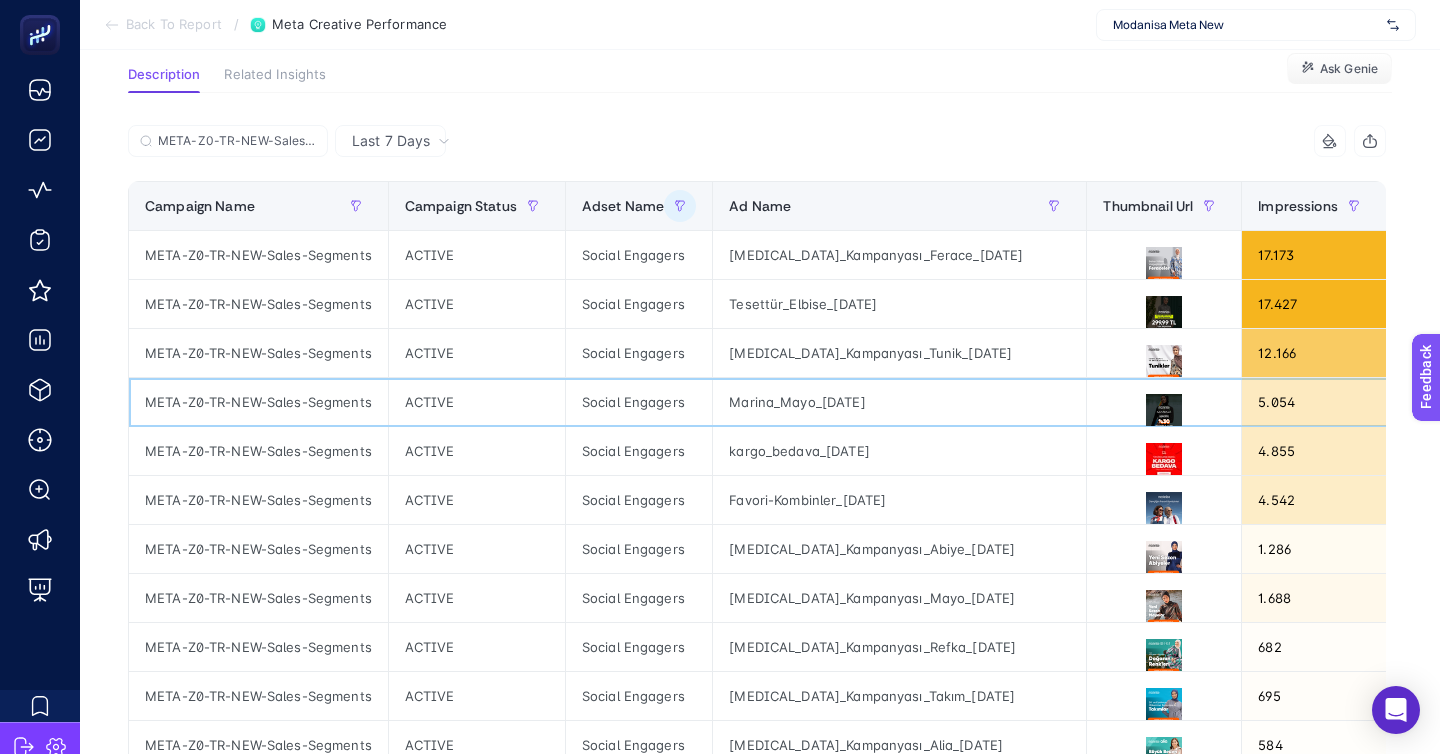 scroll, scrollTop: 115, scrollLeft: 0, axis: vertical 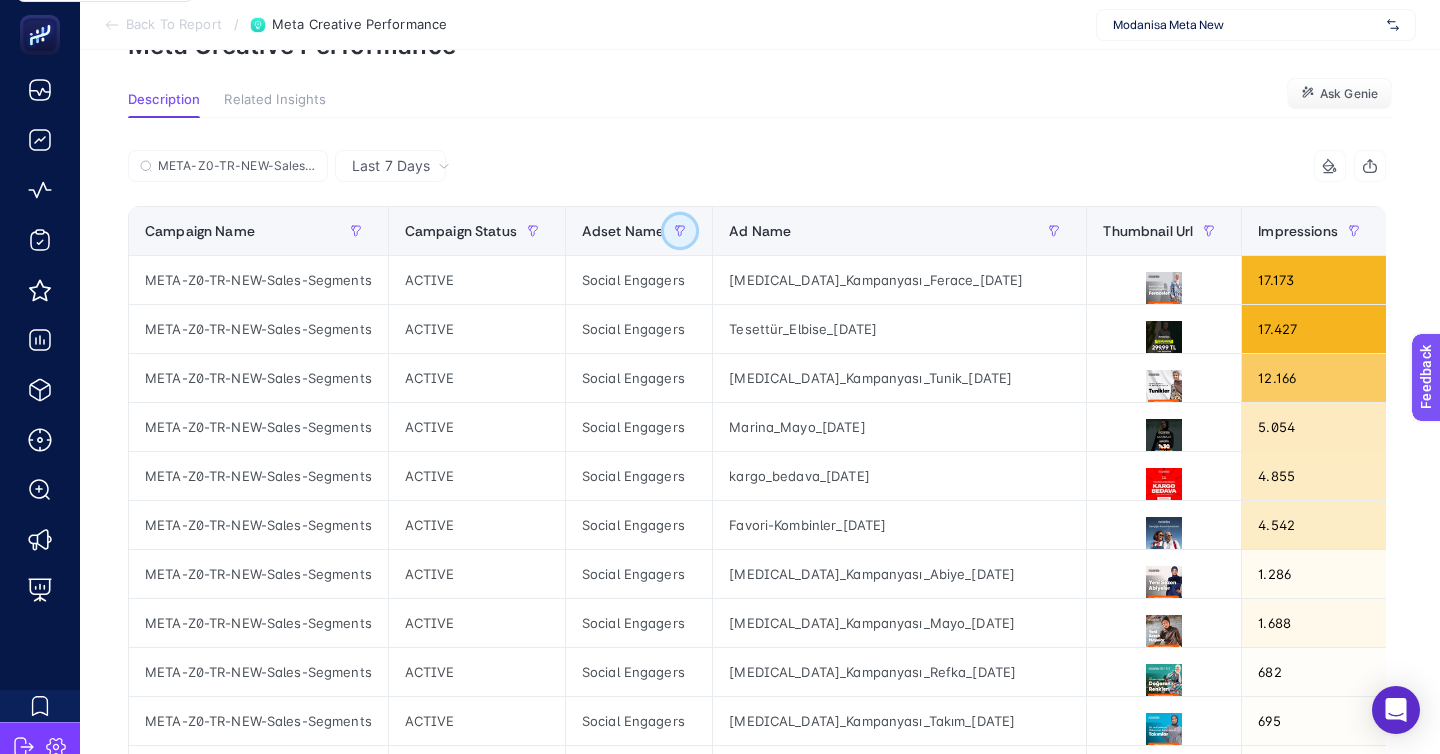 click at bounding box center (680, 231) 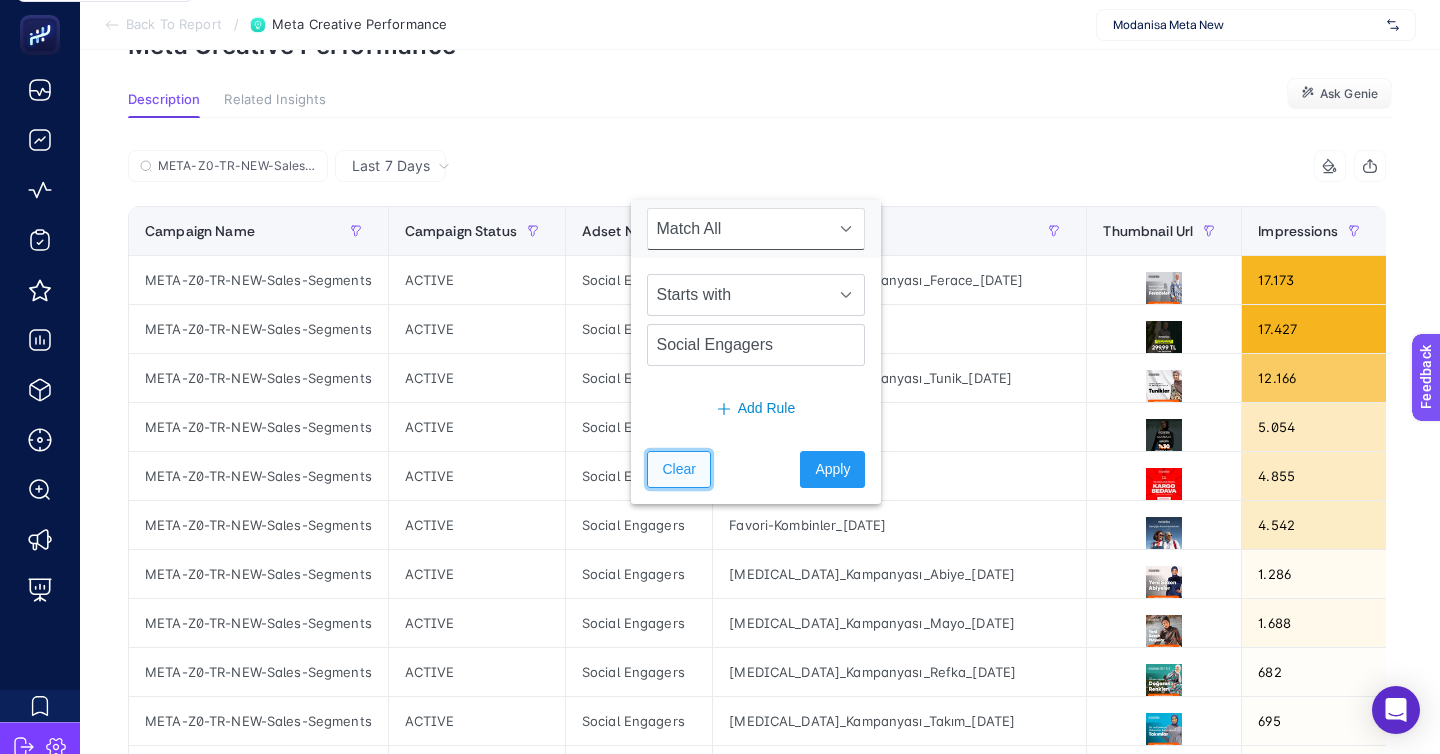 click on "Clear" at bounding box center (678, 469) 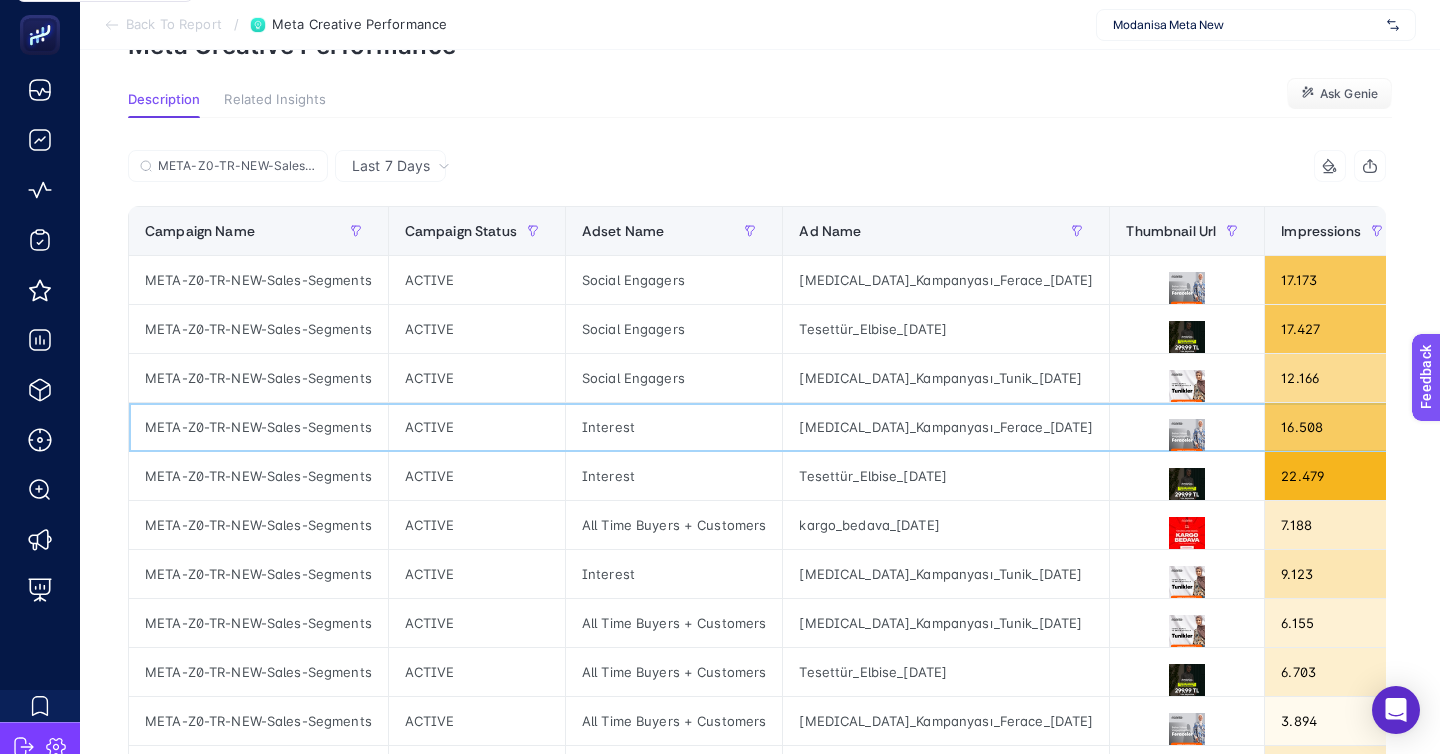 click on "Interest" 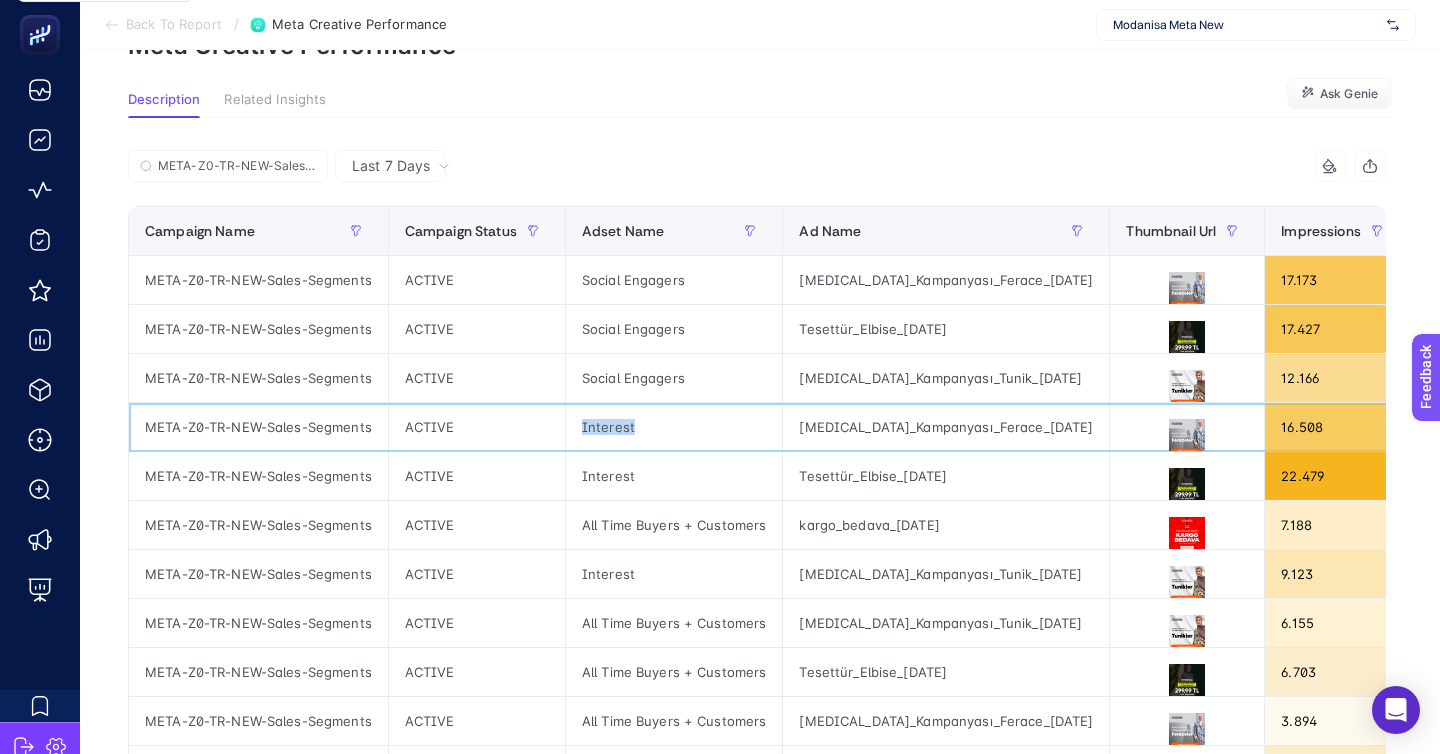 click on "Interest" 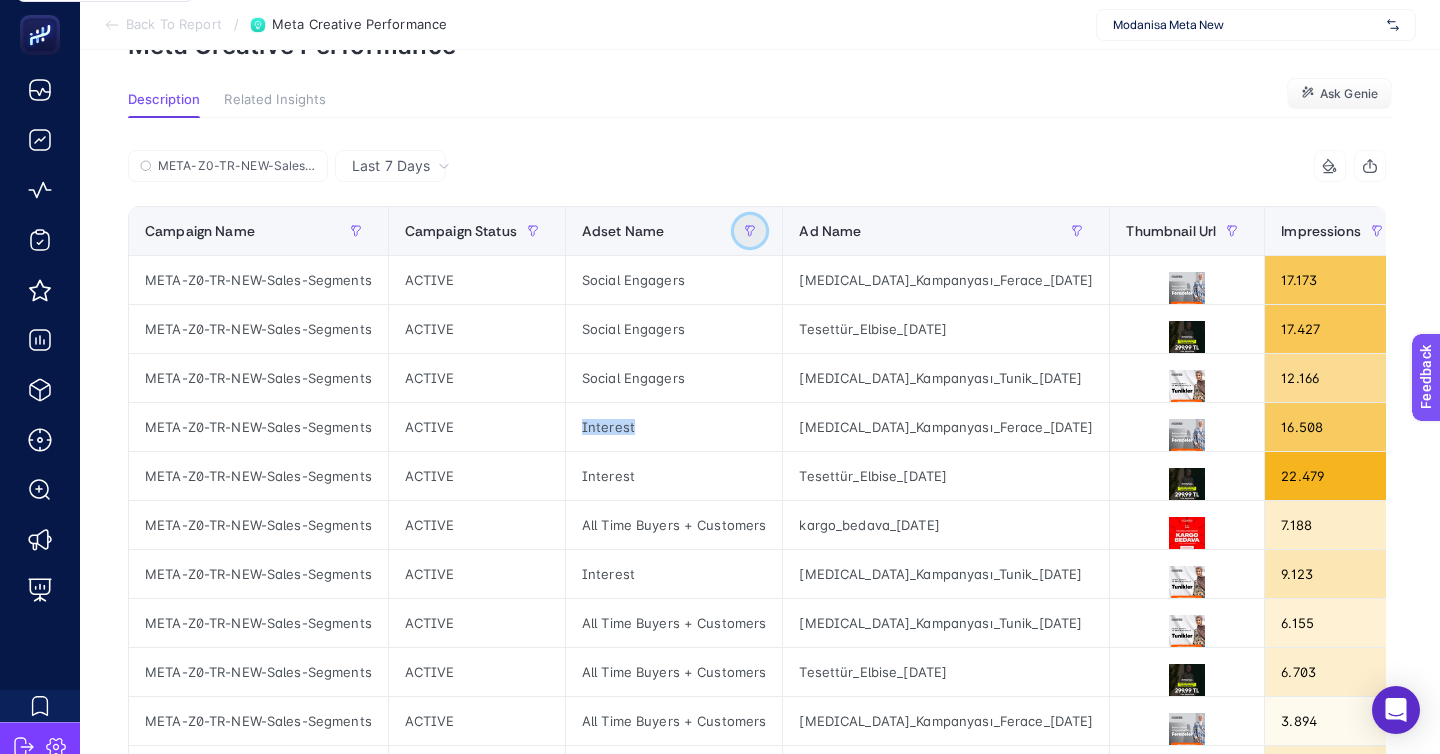 click at bounding box center [750, 231] 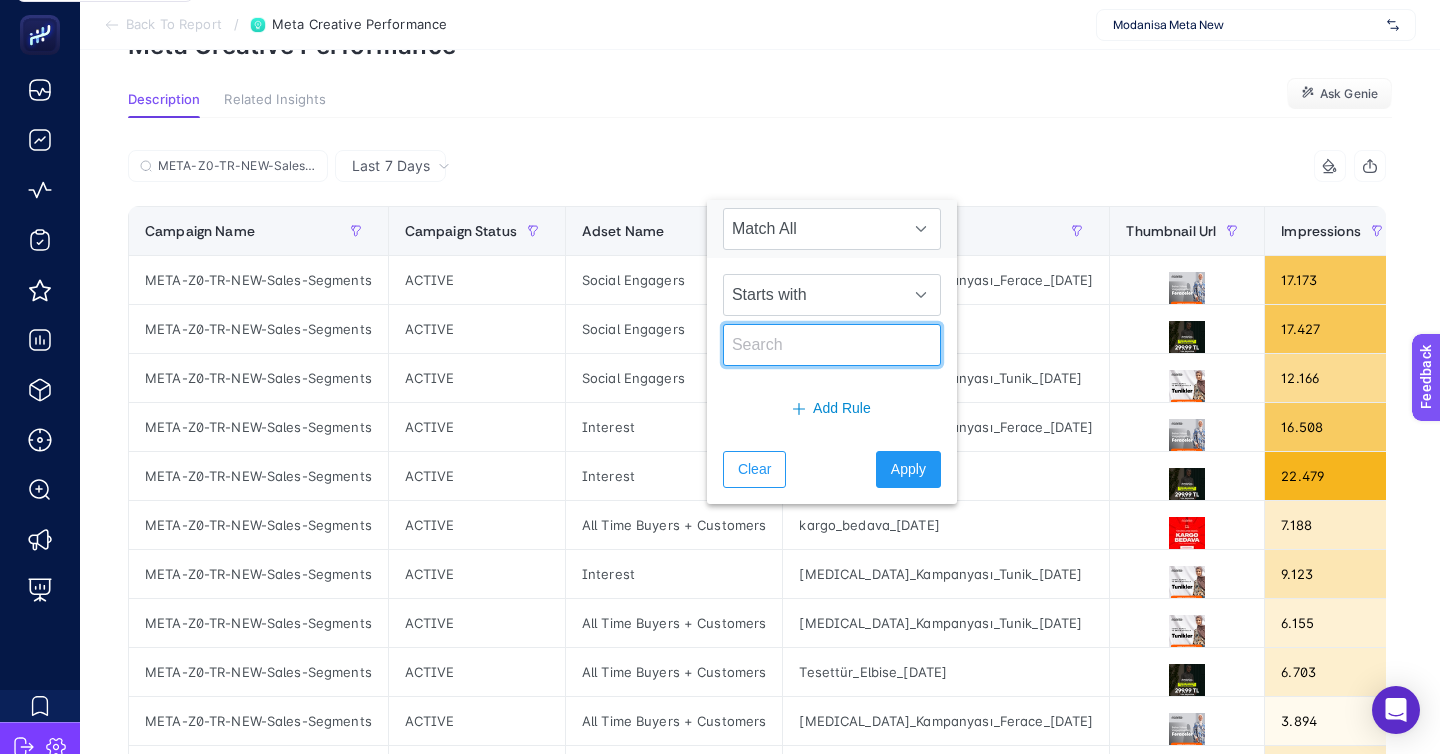 click 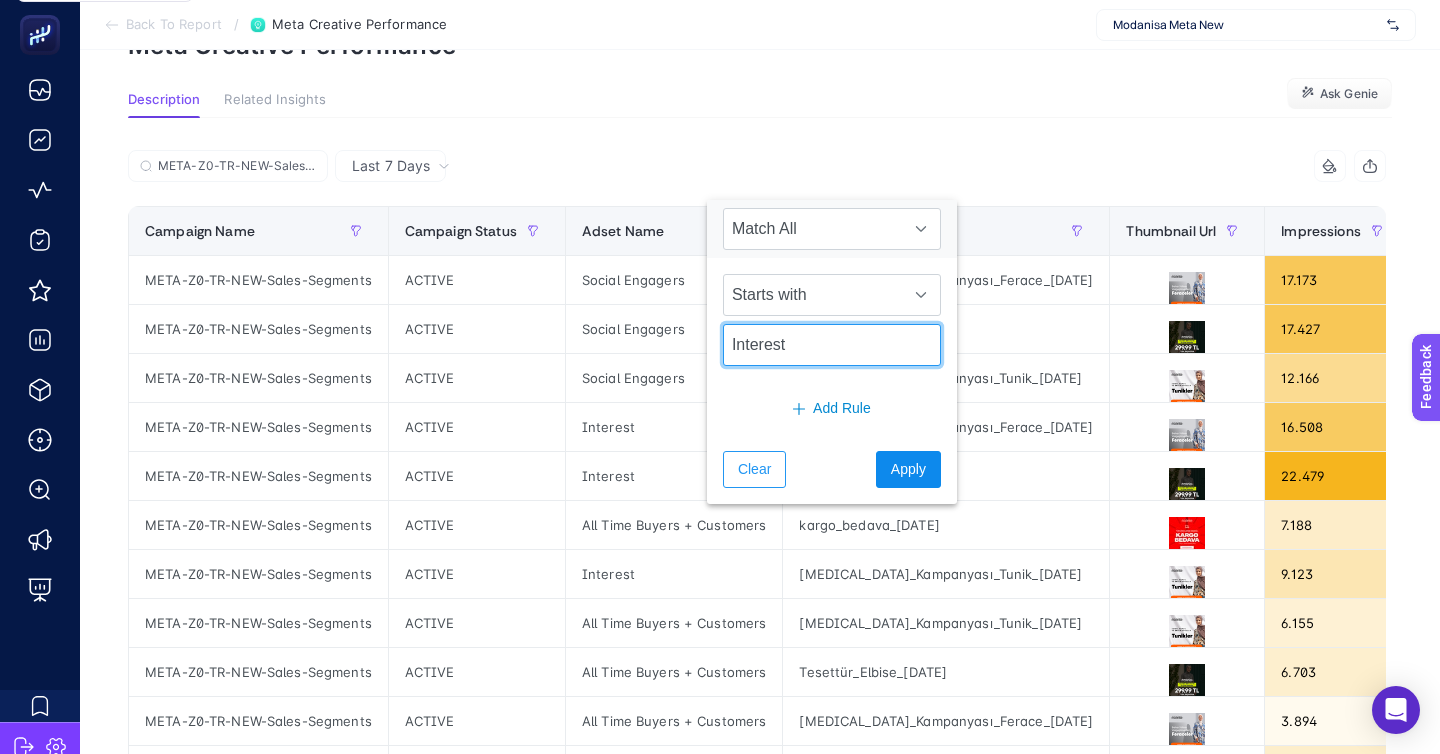 type on "Interest" 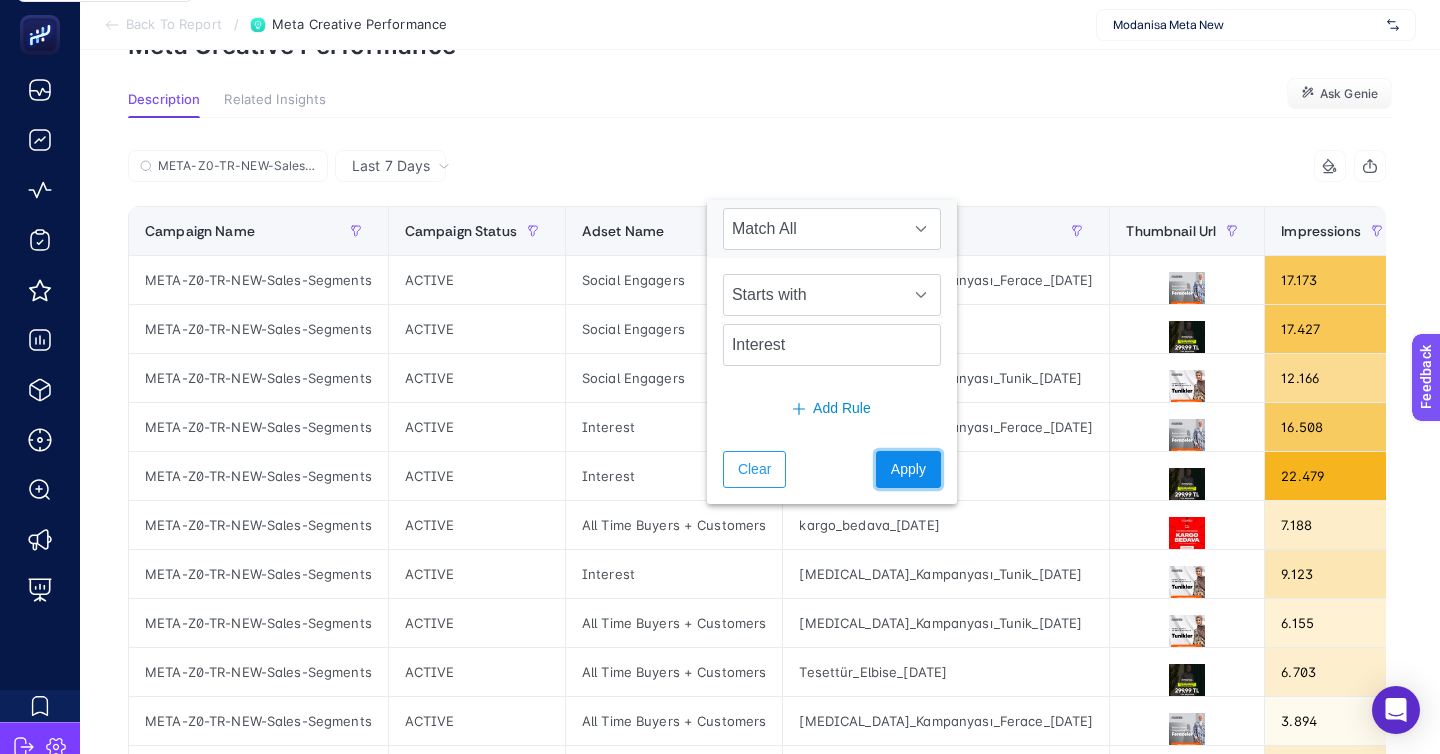 click on "Apply" 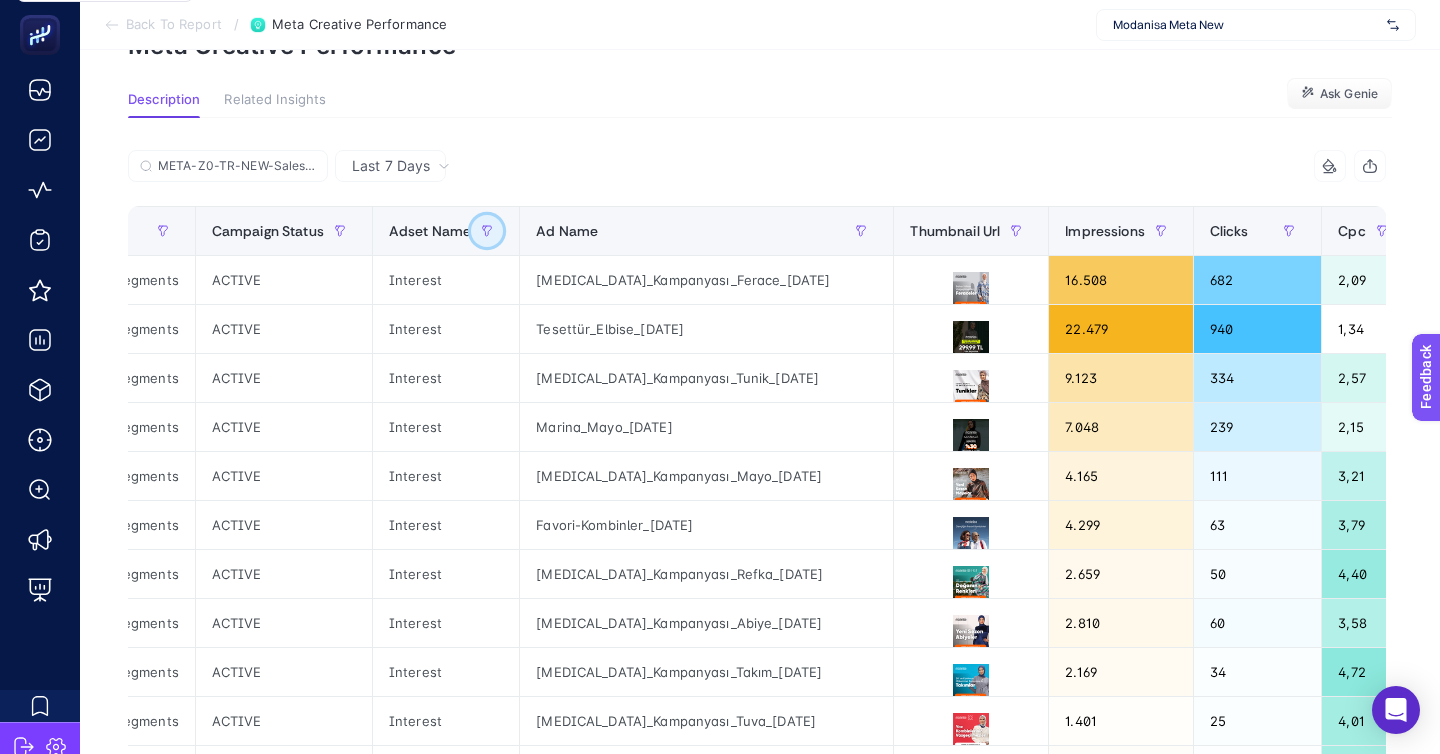 scroll, scrollTop: 0, scrollLeft: 401, axis: horizontal 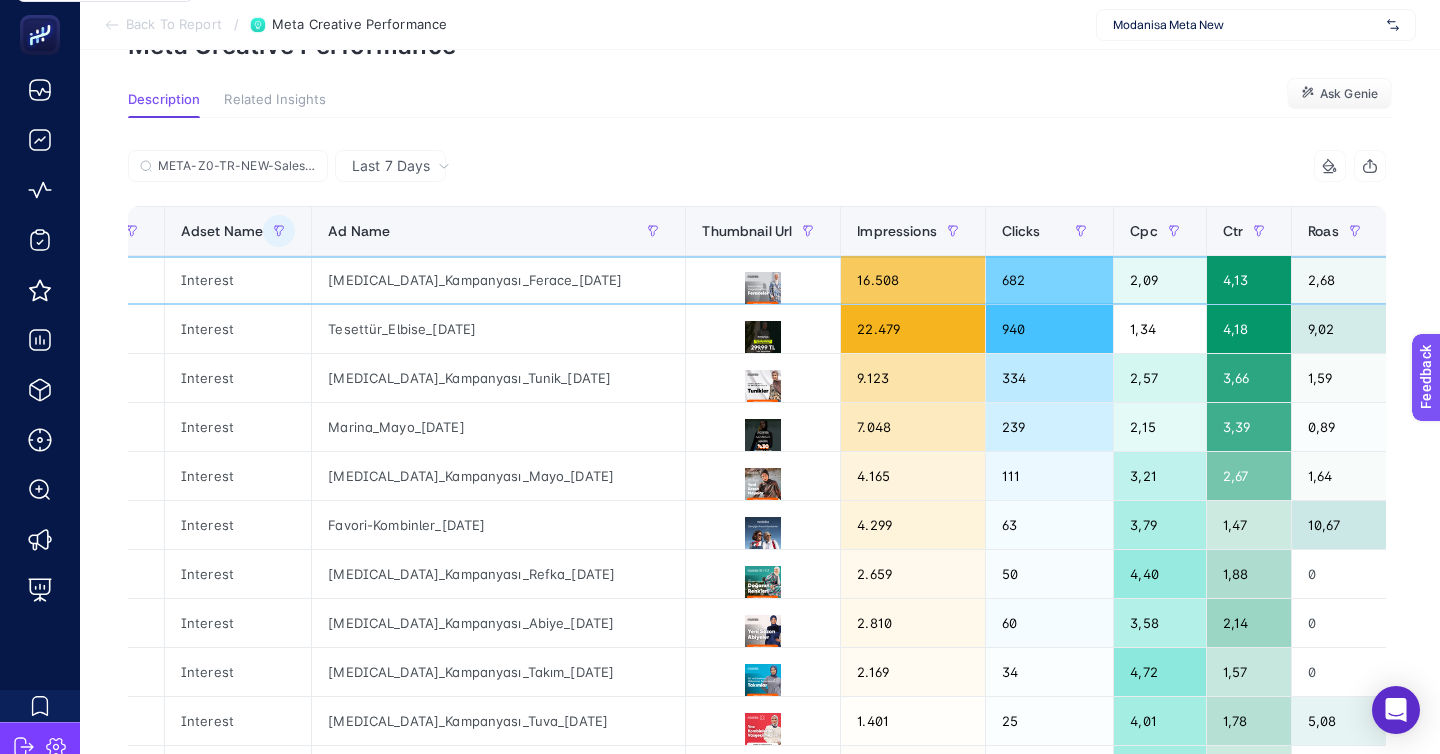 click on "Interest" 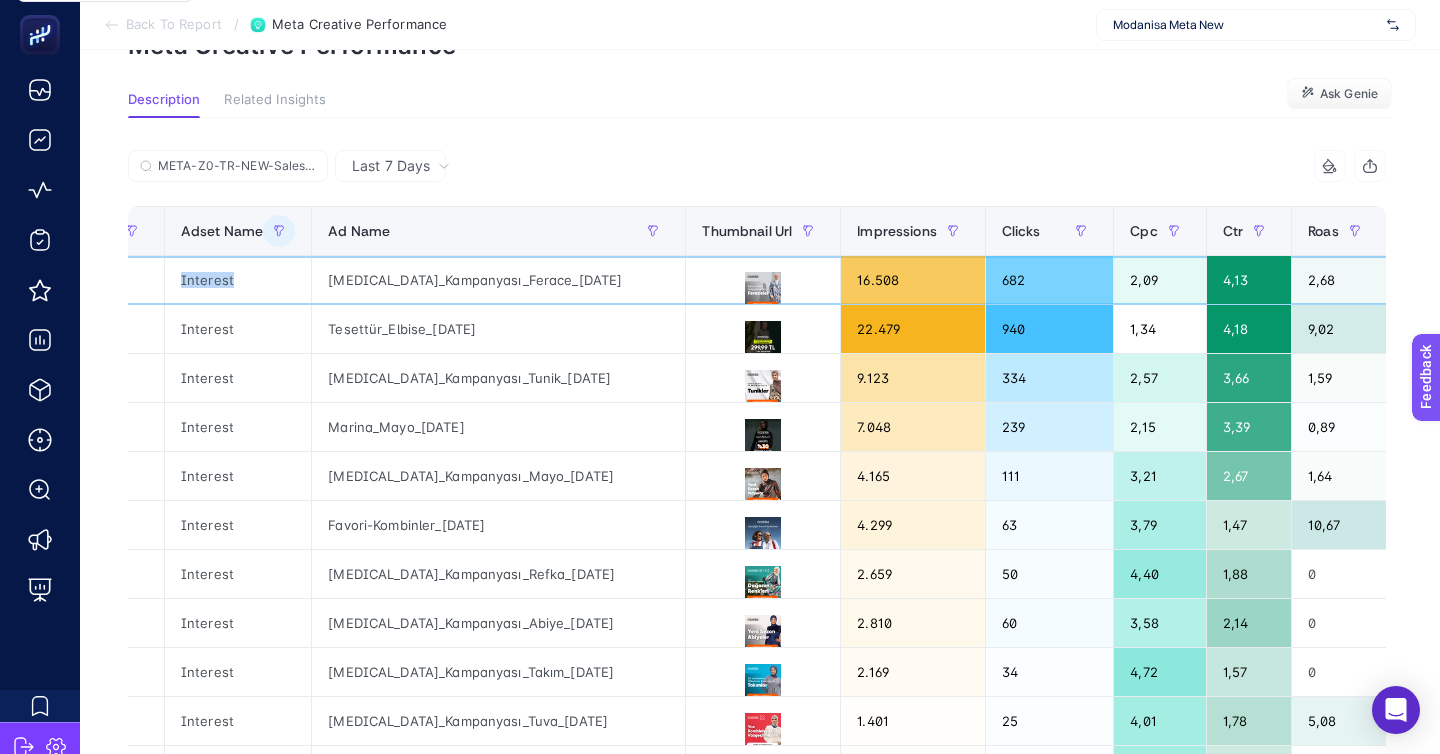 click on "Interest" 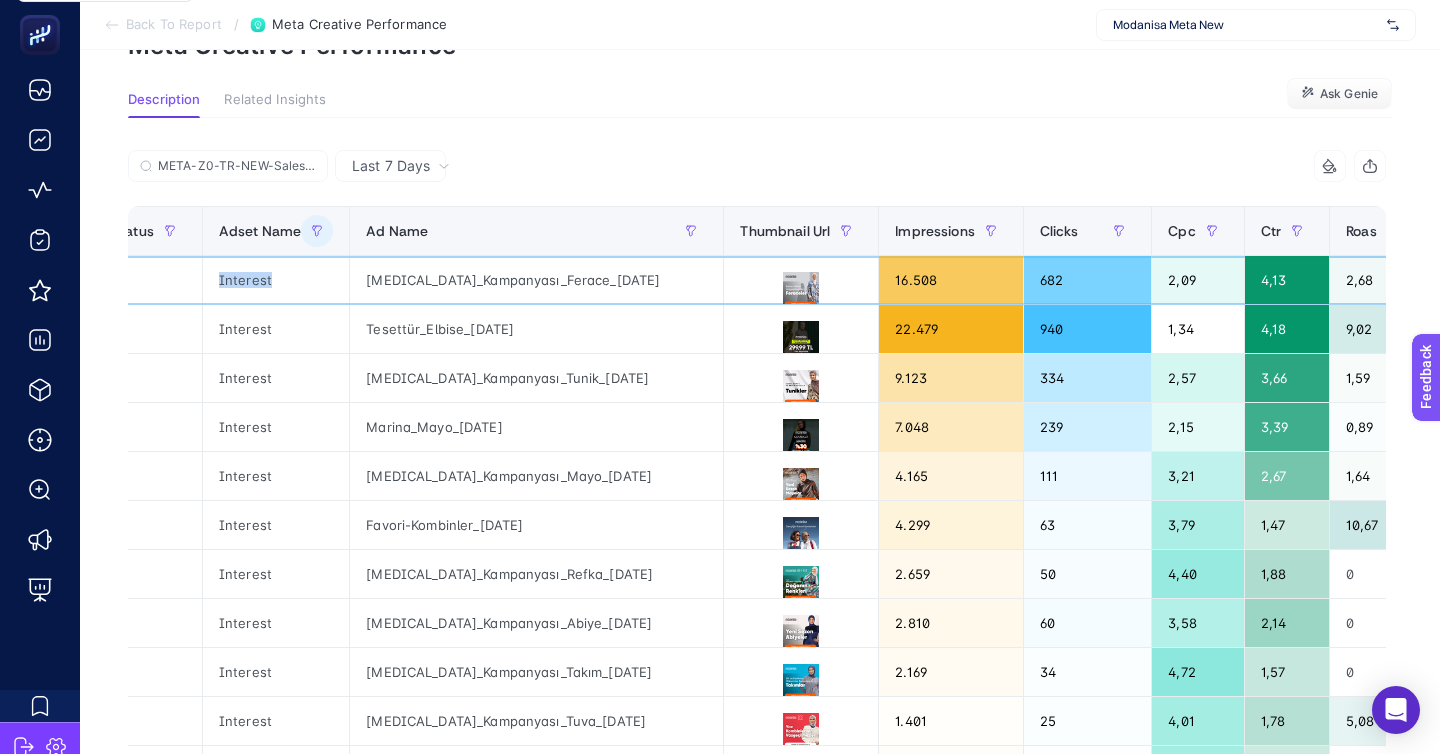 scroll, scrollTop: 0, scrollLeft: 361, axis: horizontal 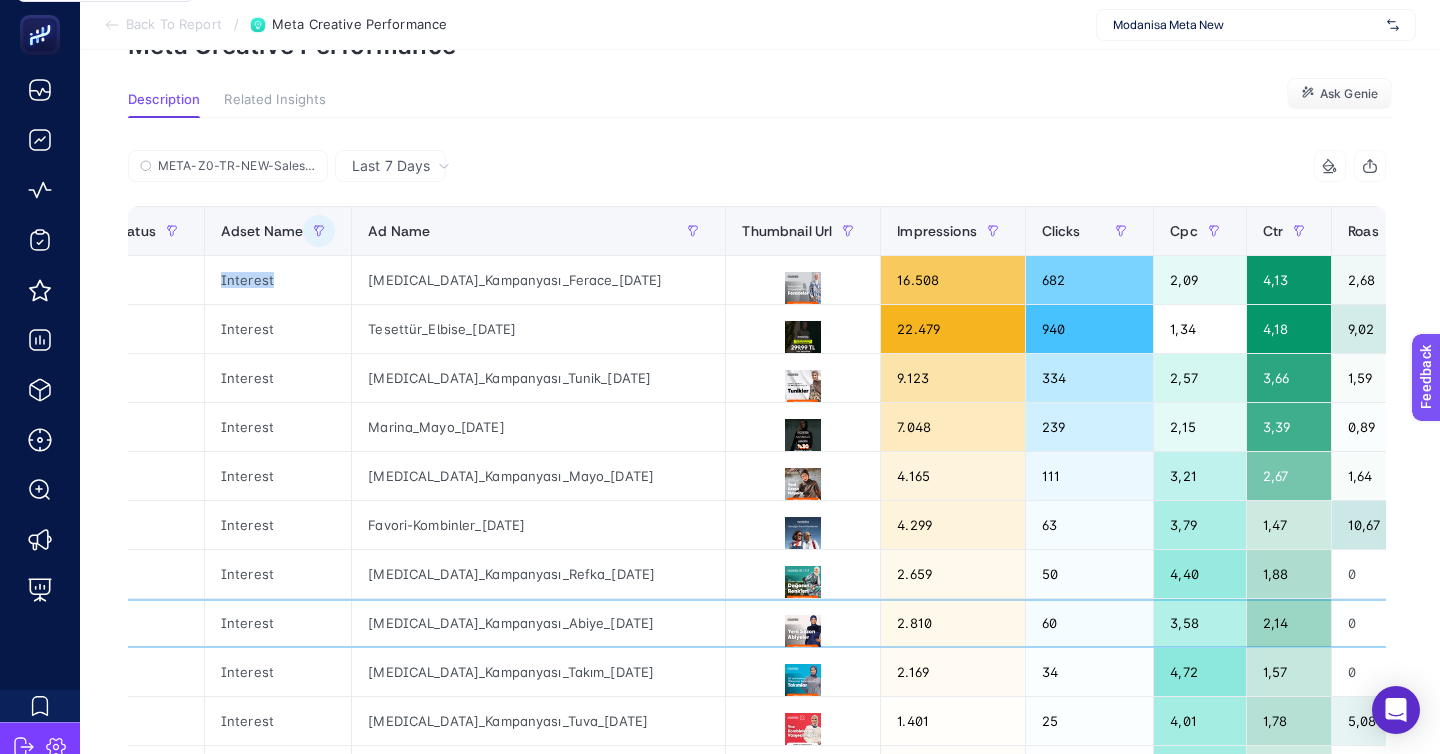 click on "[MEDICAL_DATA]_Kampanyası_Abiye_[DATE]" 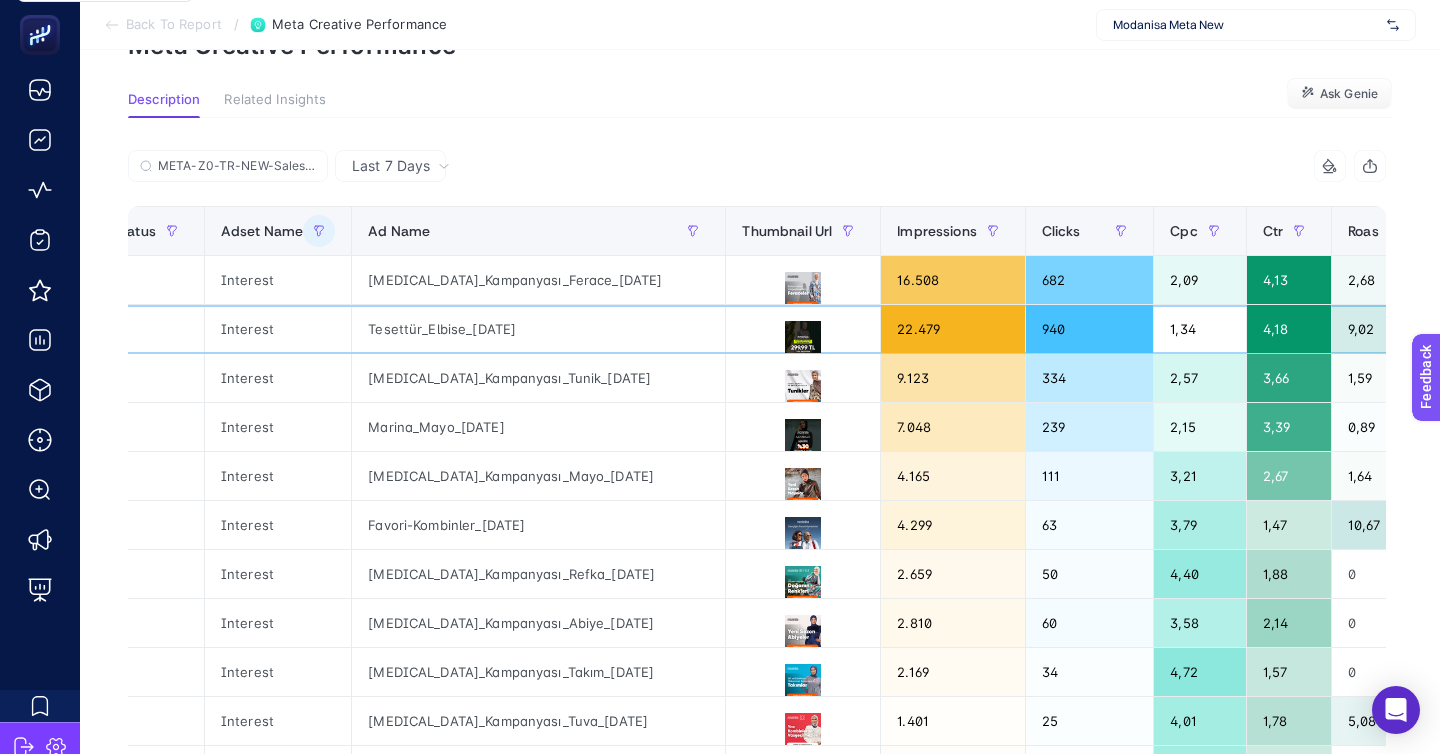 click on "Tesettür_Elbise_[DATE]" 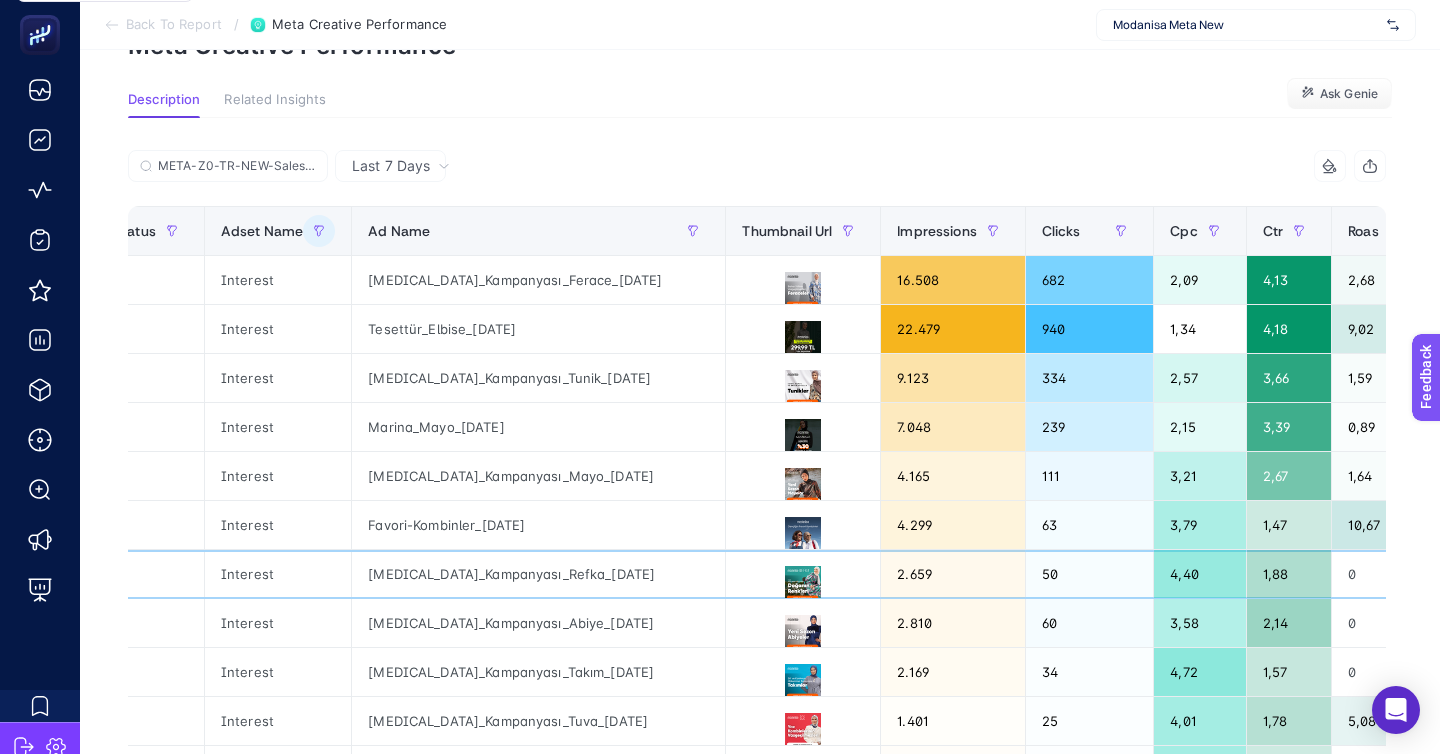 click on "[MEDICAL_DATA]_Kampanyası_Refka_[DATE]" 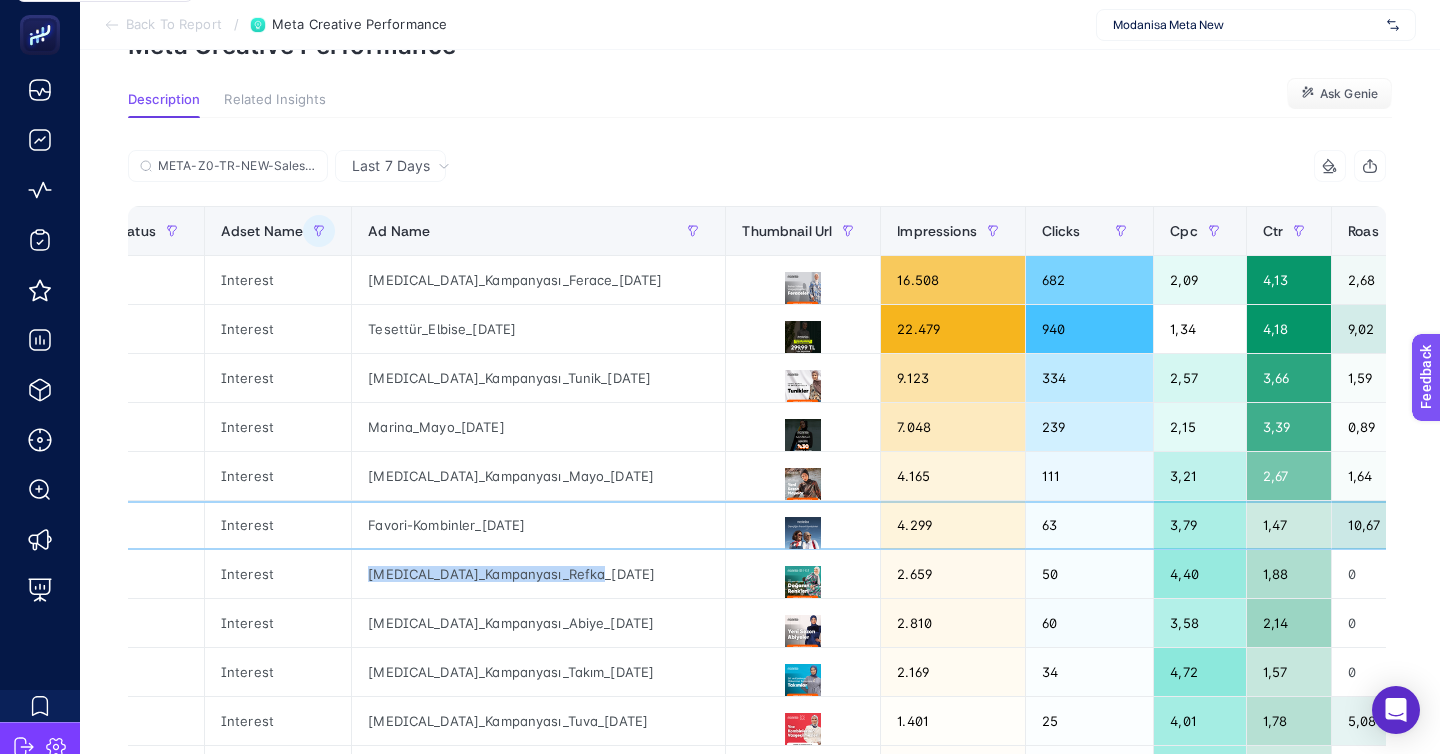 click on "Favori-Kombinler_[DATE]" 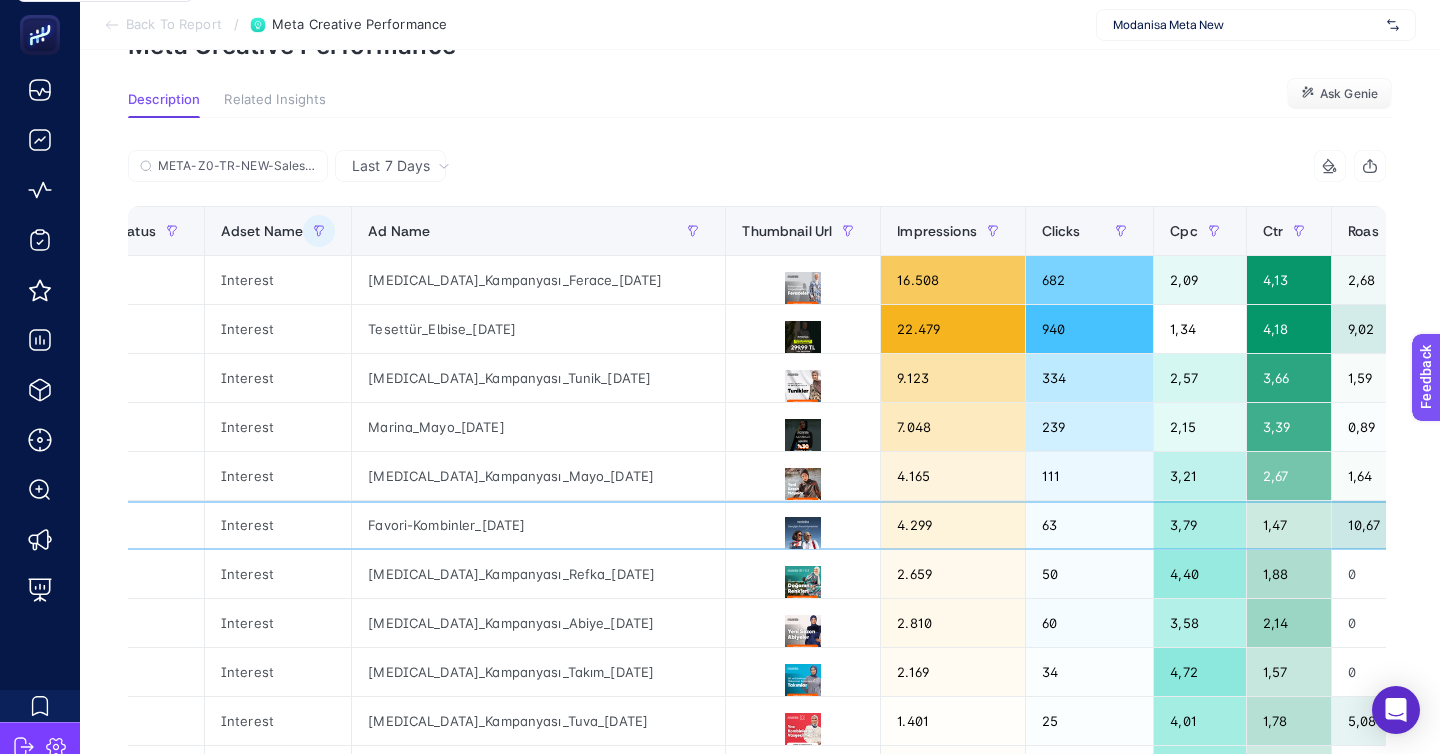 click on "Favori-Kombinler_[DATE]" 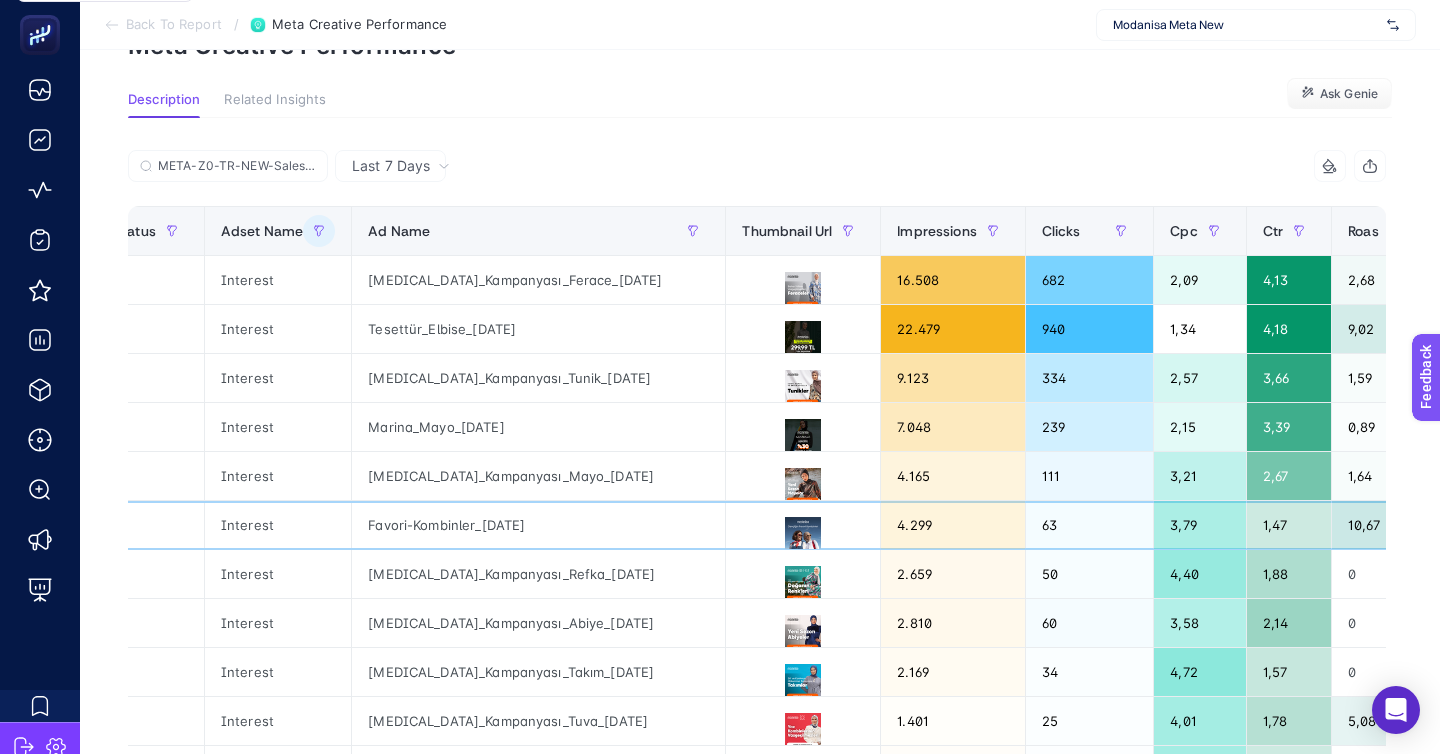 click on "Favori-Kombinler_[DATE]" 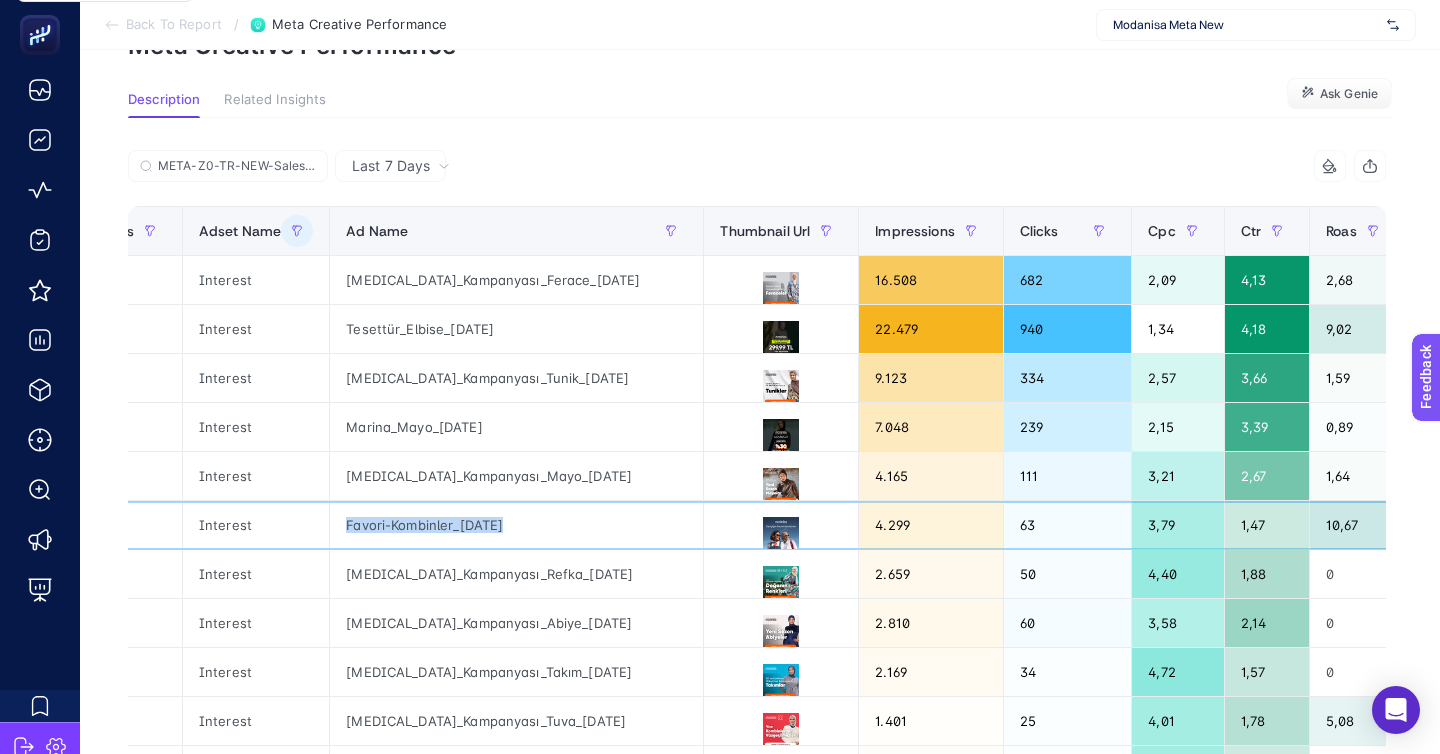scroll, scrollTop: 0, scrollLeft: 384, axis: horizontal 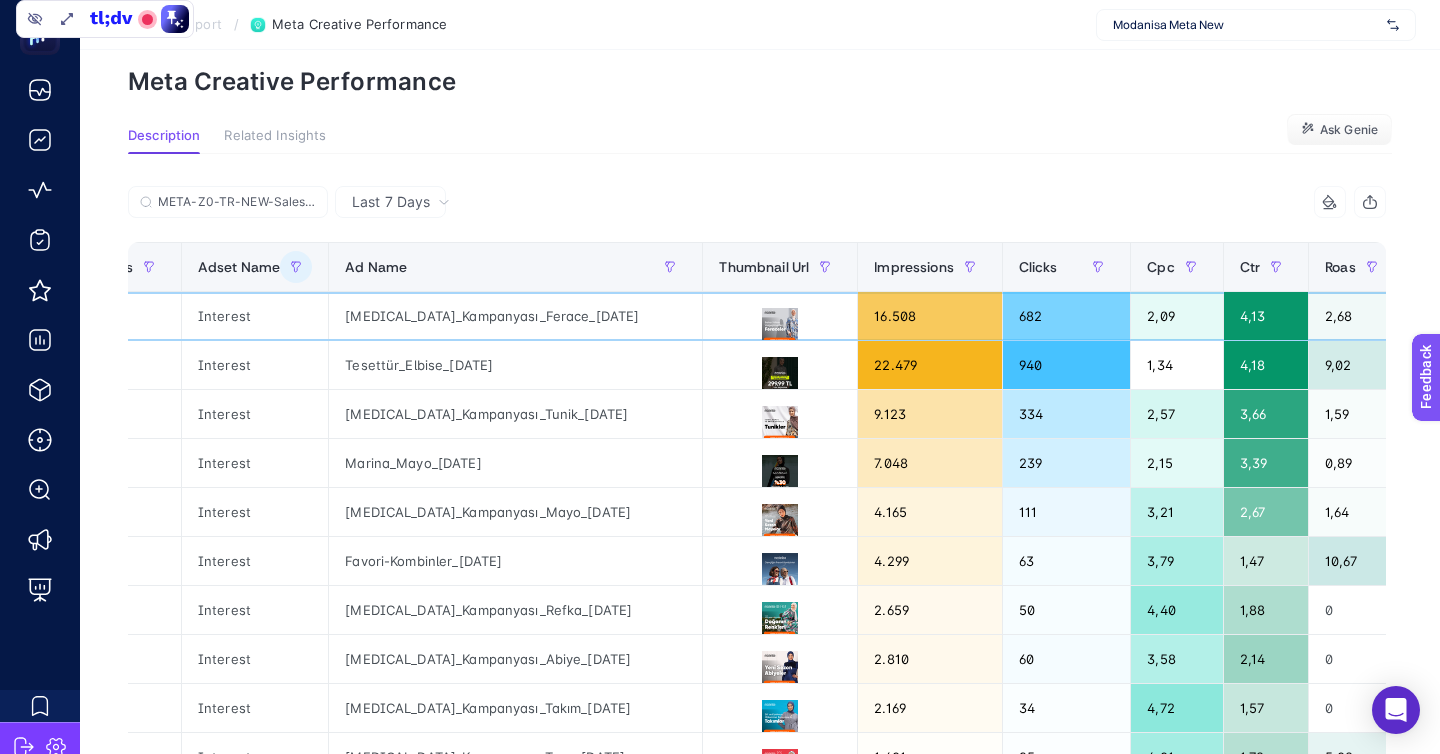 click on "[MEDICAL_DATA]_Kampanyası_Ferace_[DATE]" 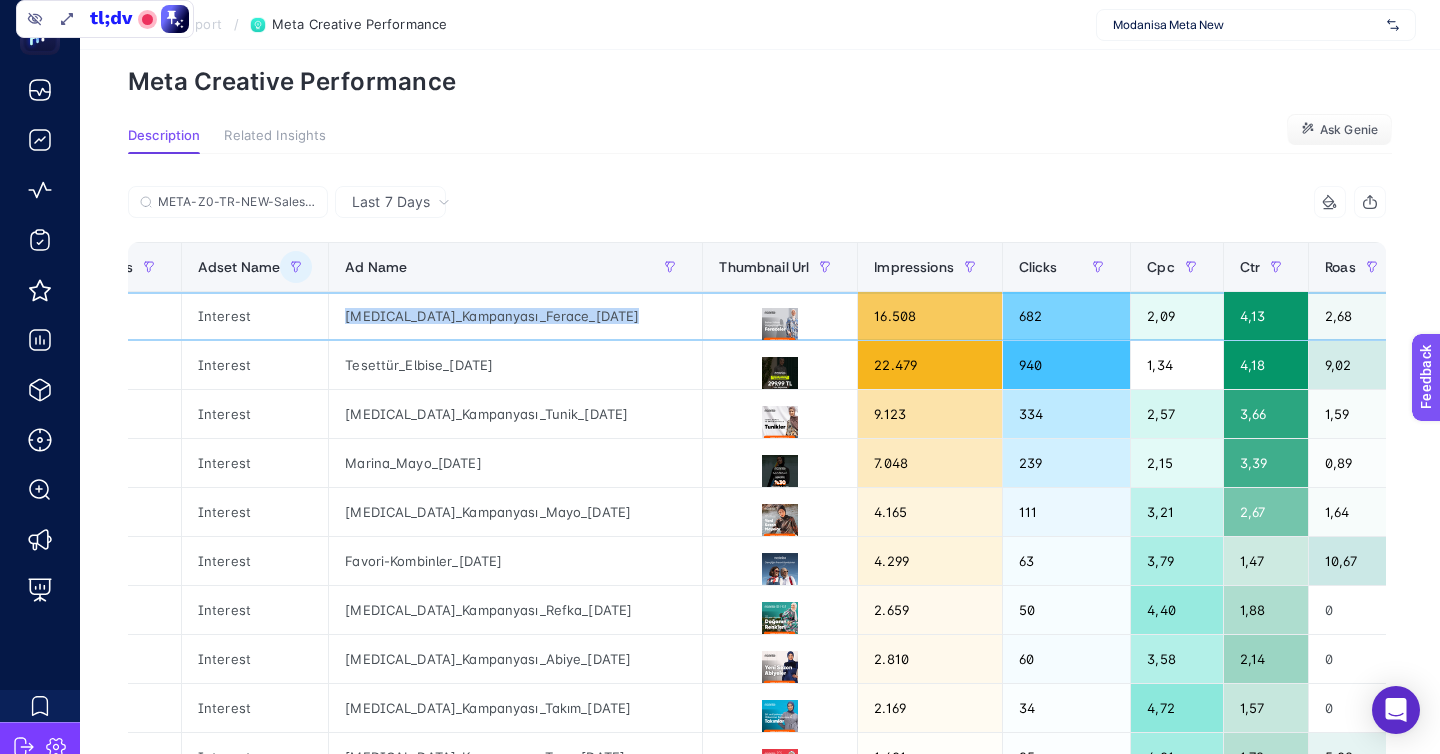 click on "[MEDICAL_DATA]_Kampanyası_Ferace_[DATE]" 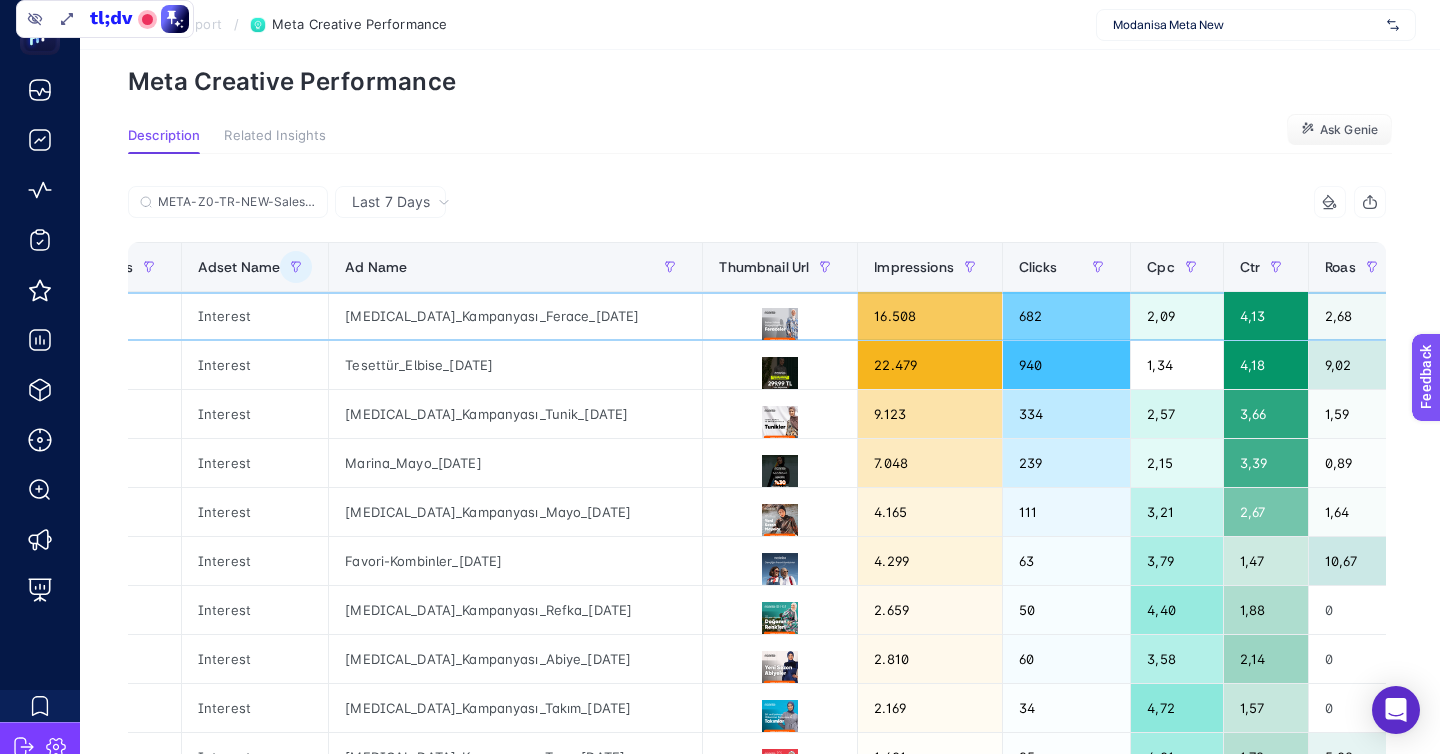 click on "[MEDICAL_DATA]_Kampanyası_Ferace_[DATE]" 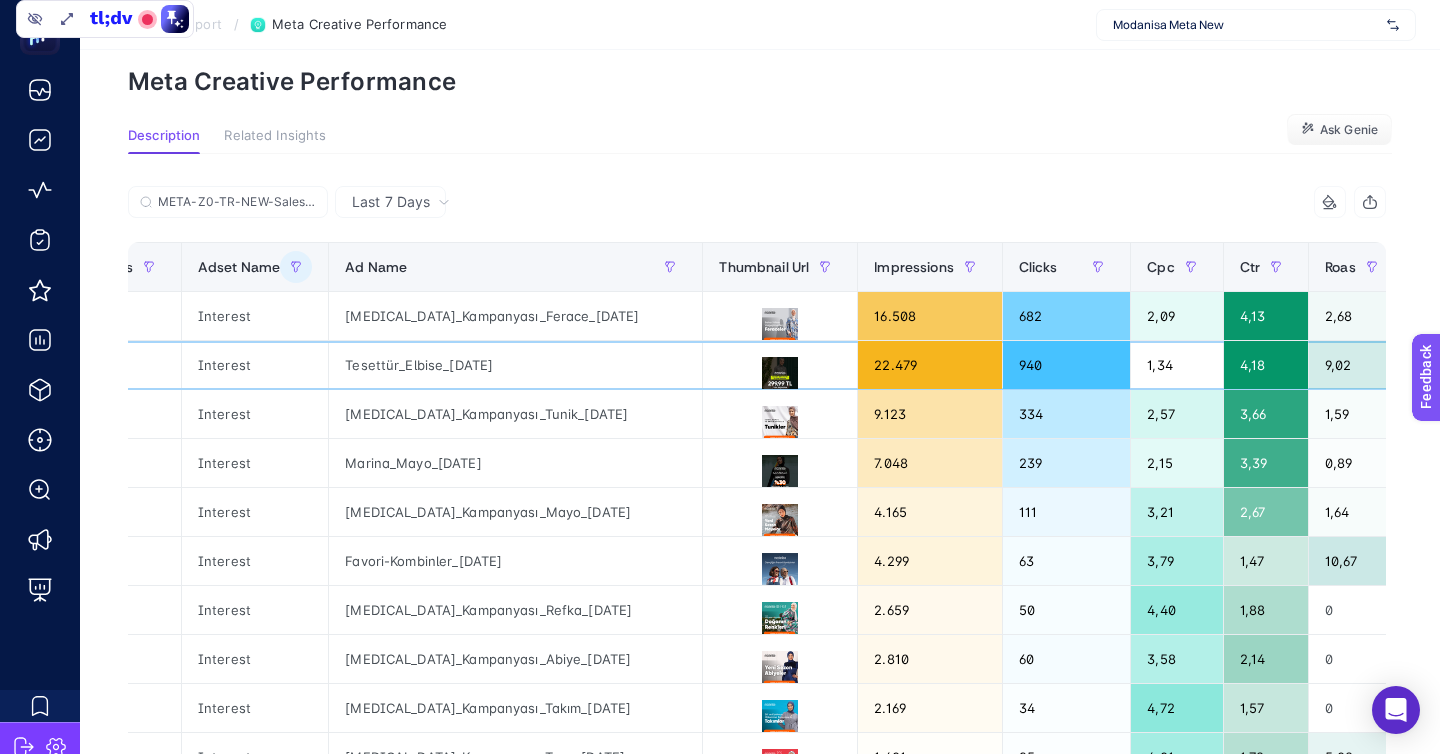 click on "Interest" 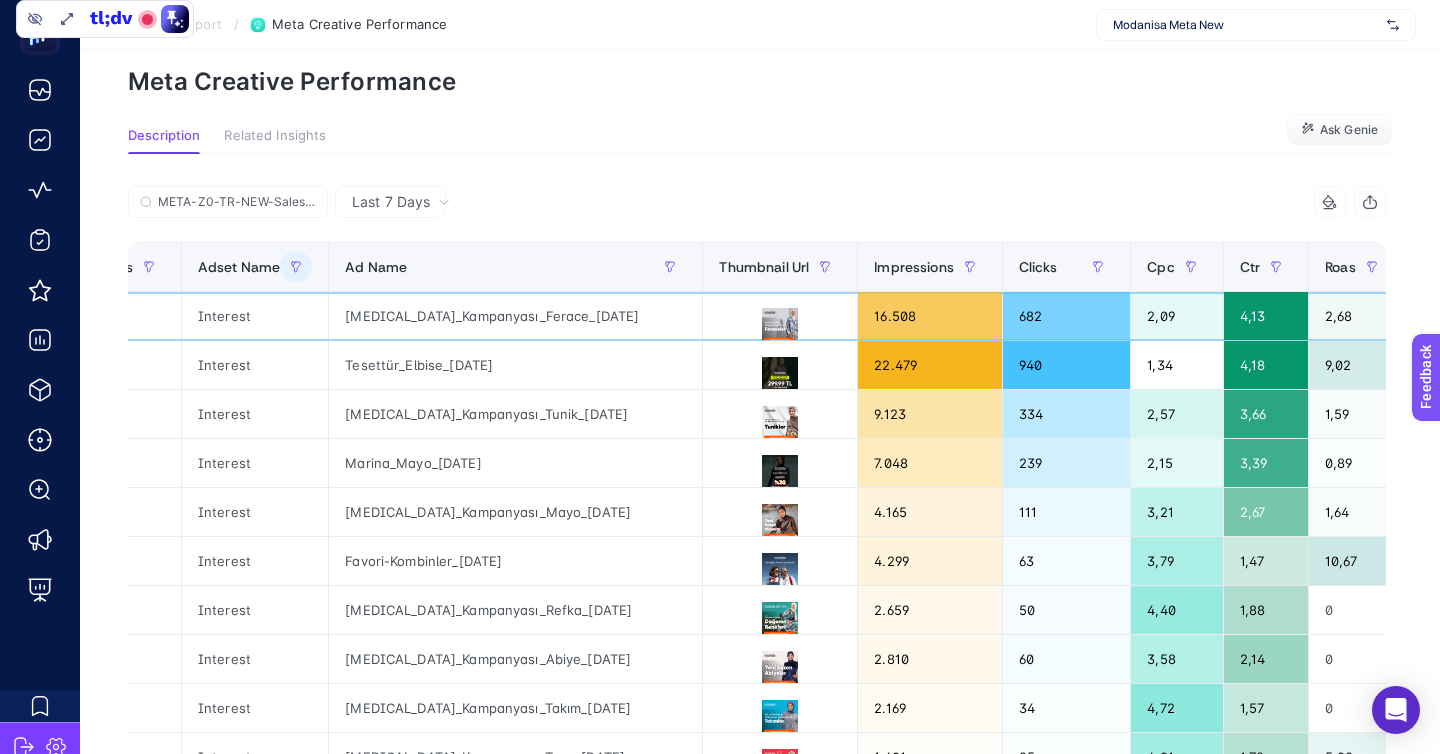 click on "Interest" 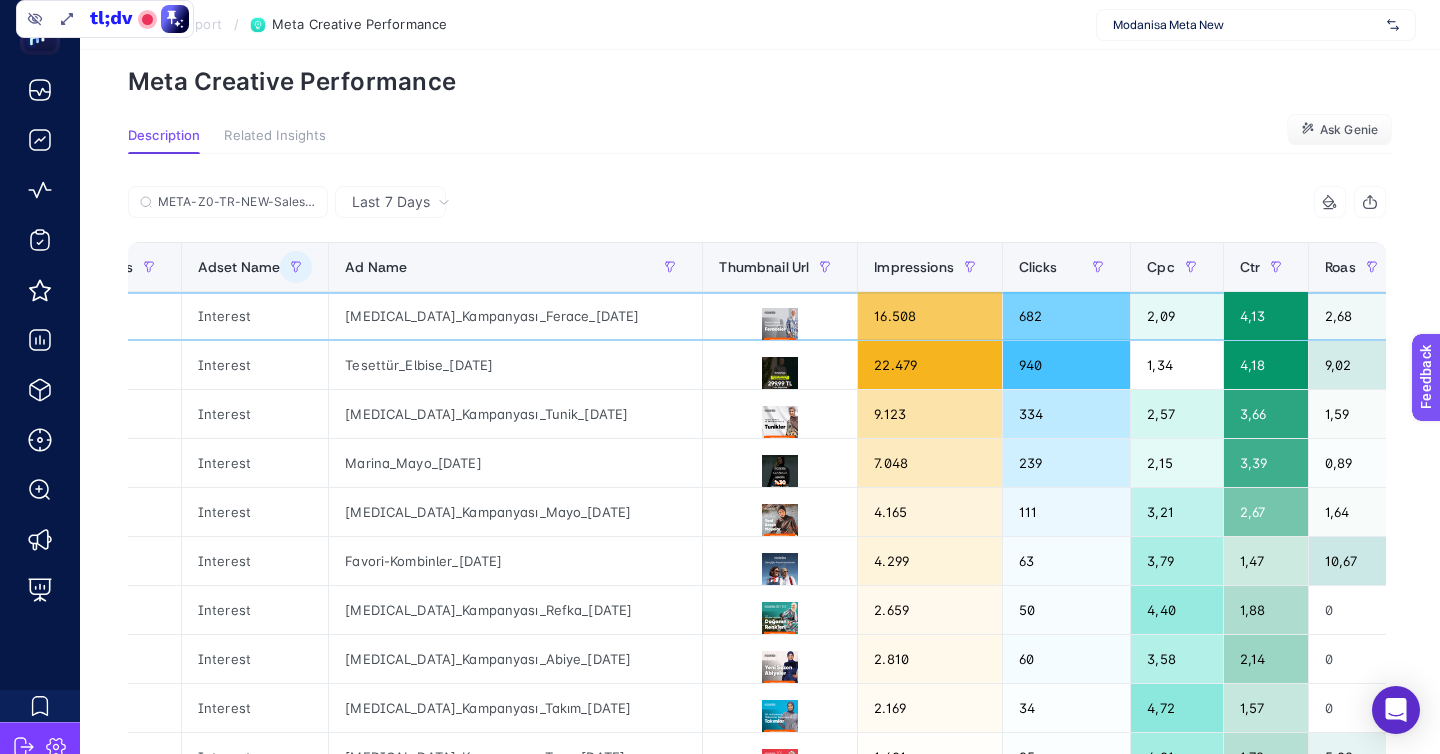 click on "2,68" 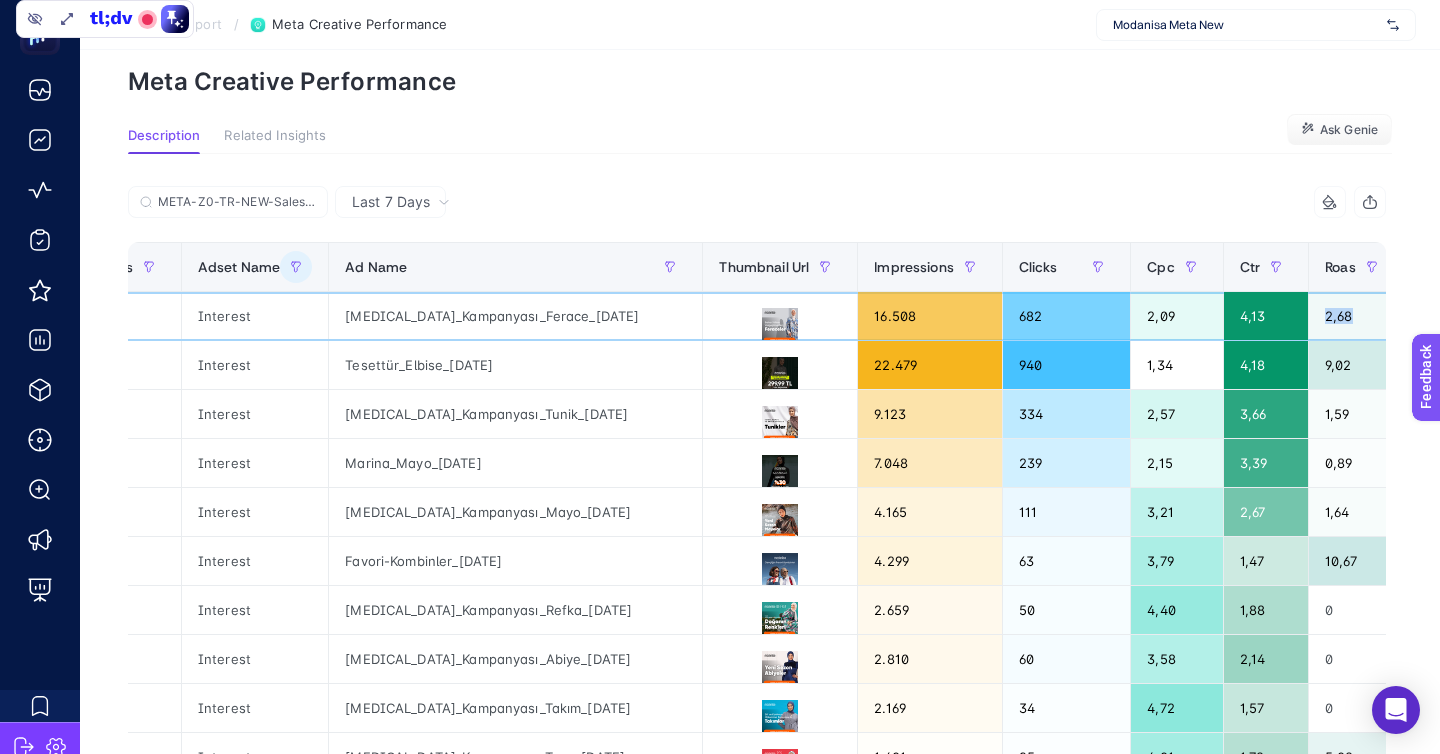 click on "2,68" 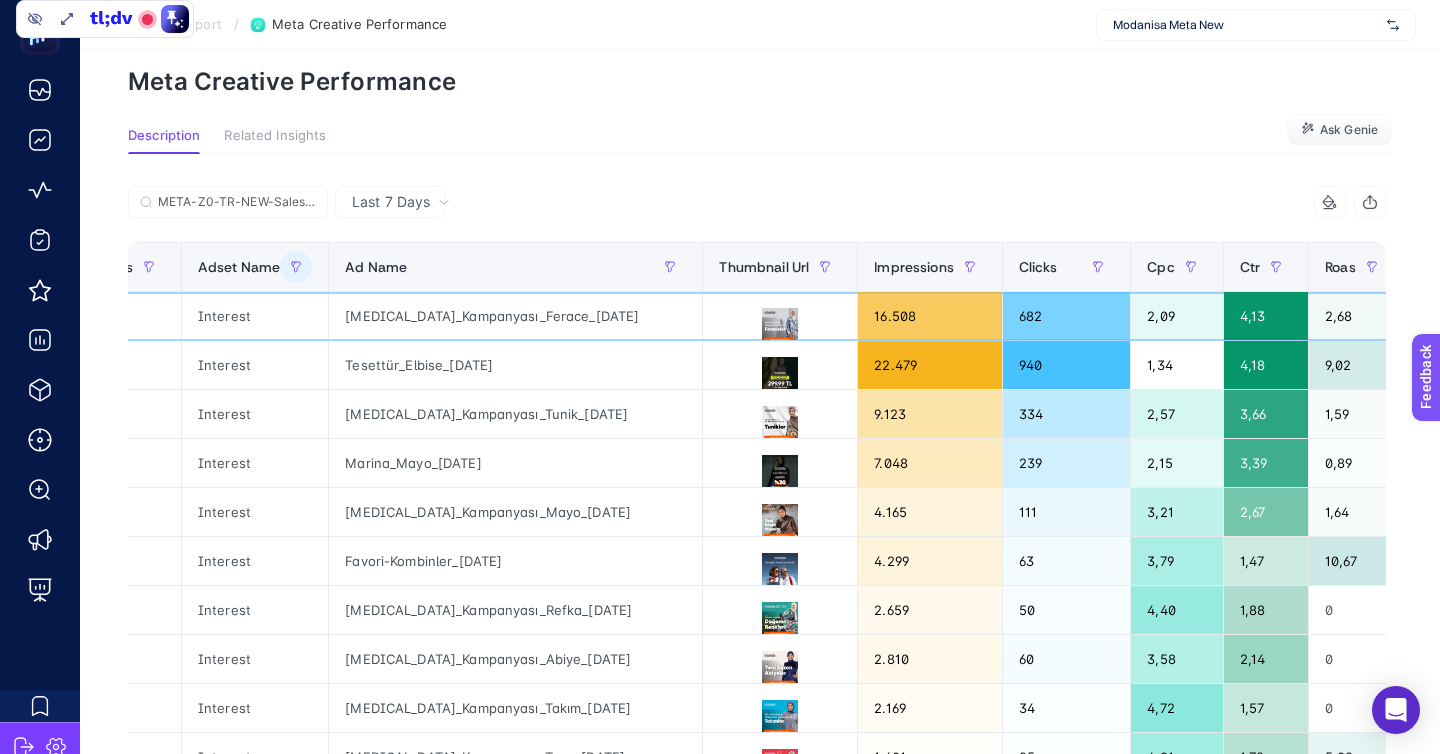 click on "2,68" 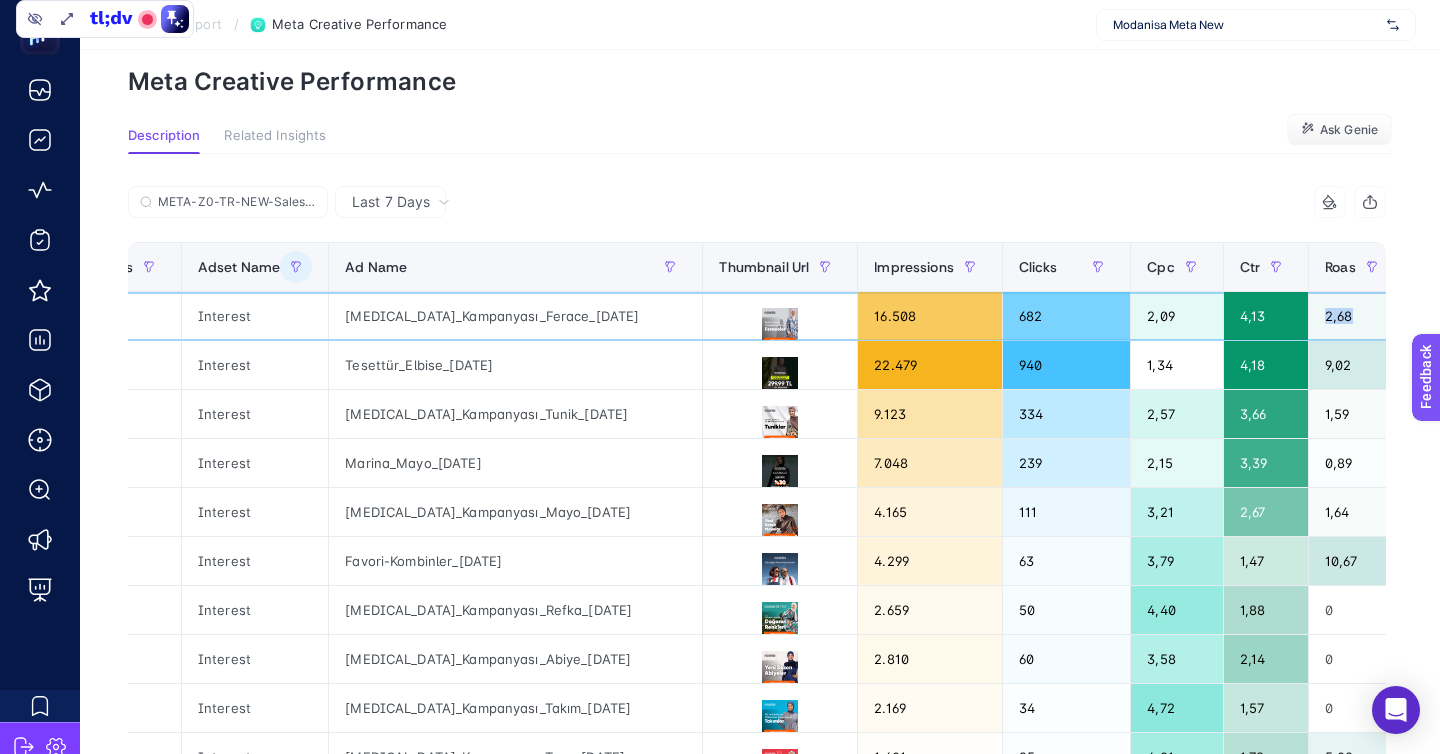click on "2,68" 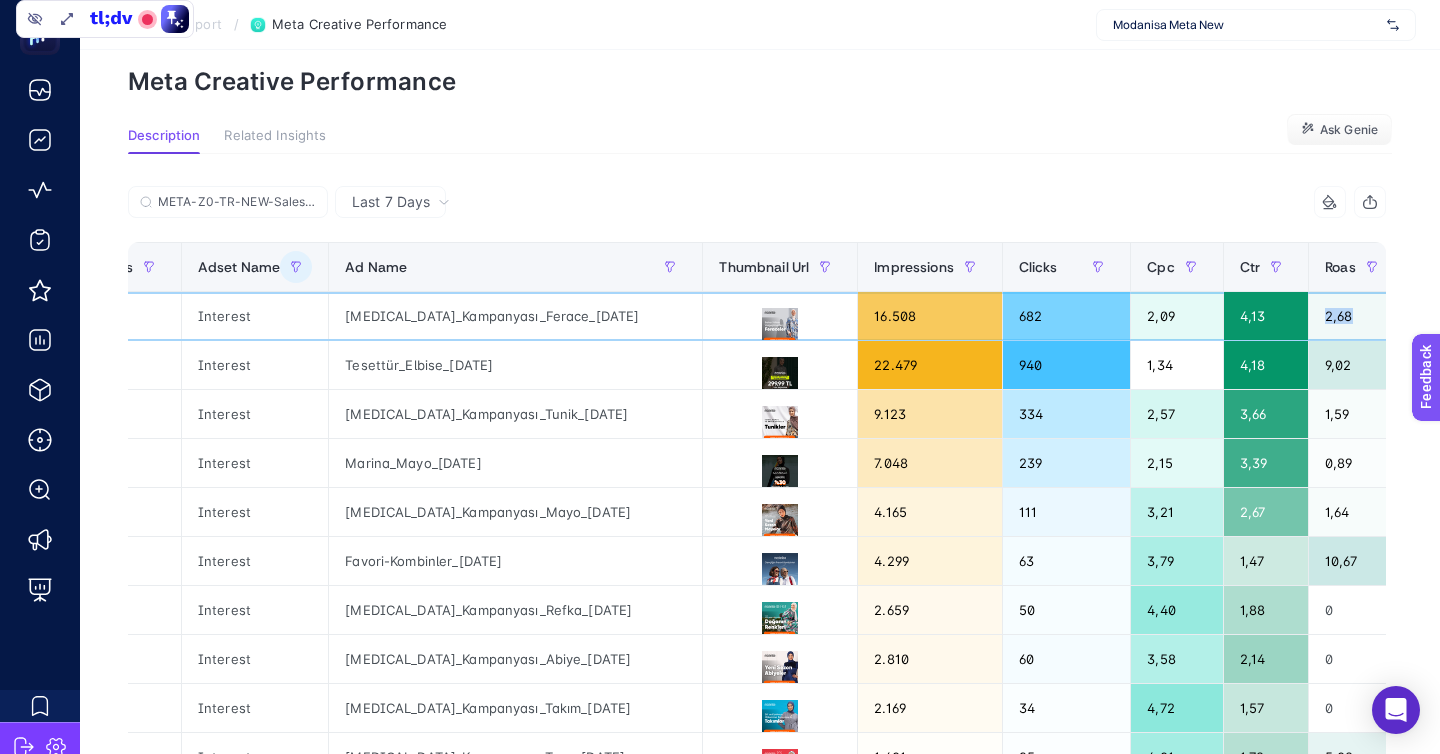 click on "2,68" 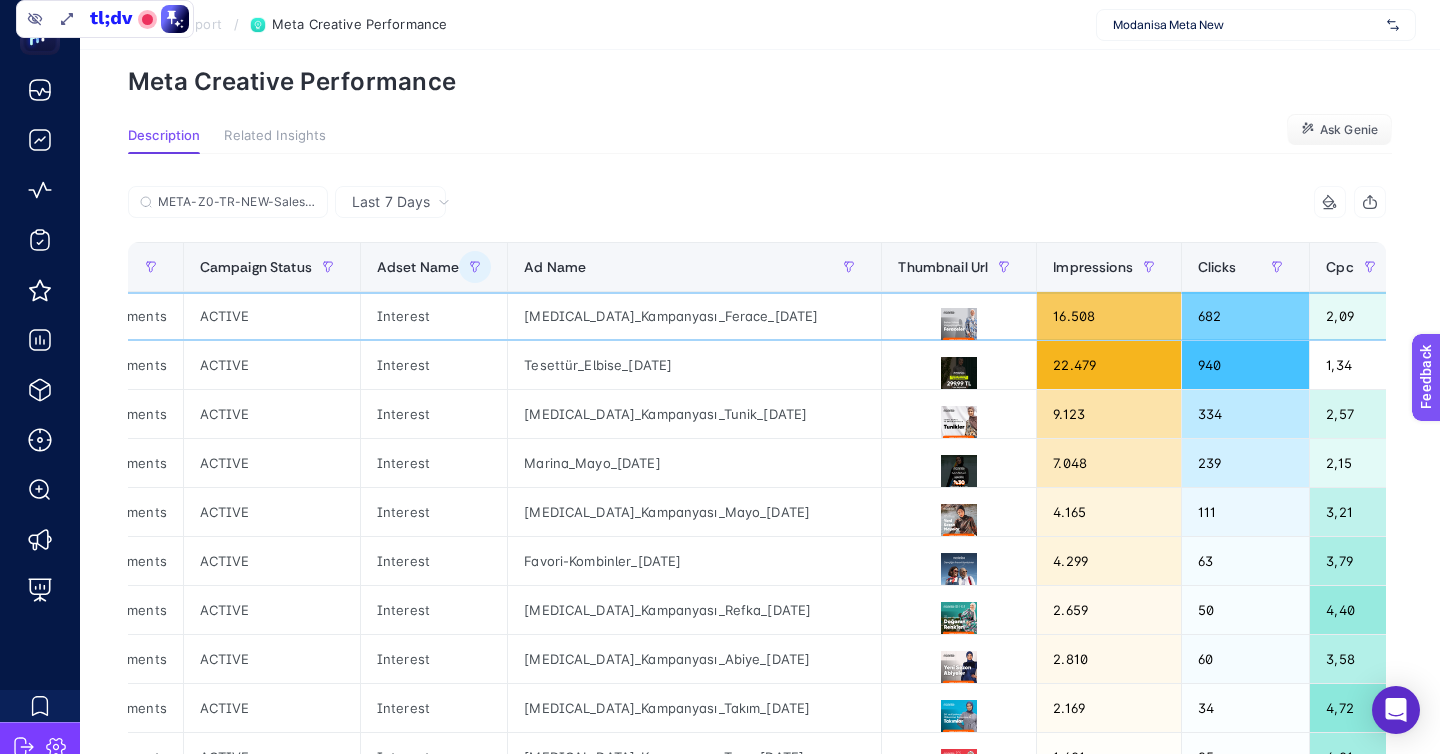 scroll, scrollTop: 0, scrollLeft: 130, axis: horizontal 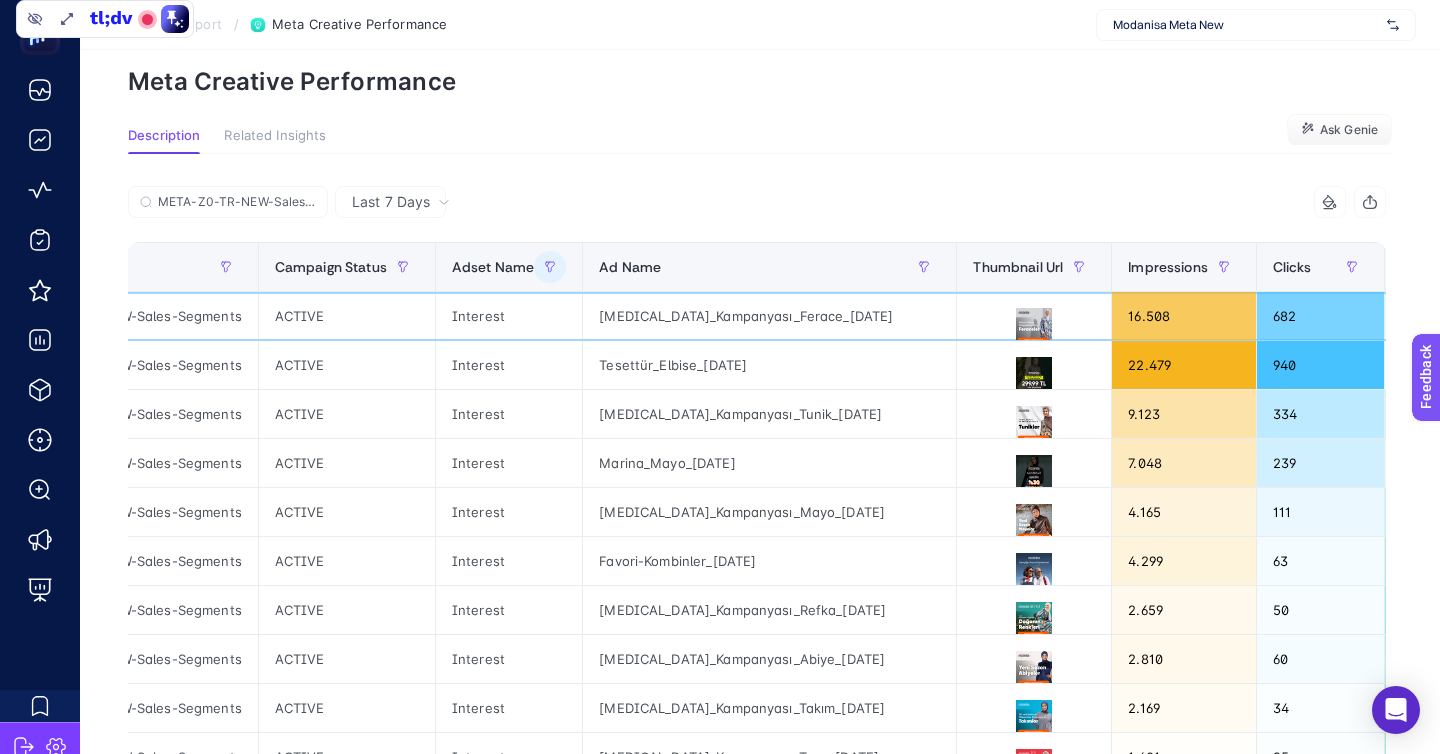 click on "Interest" 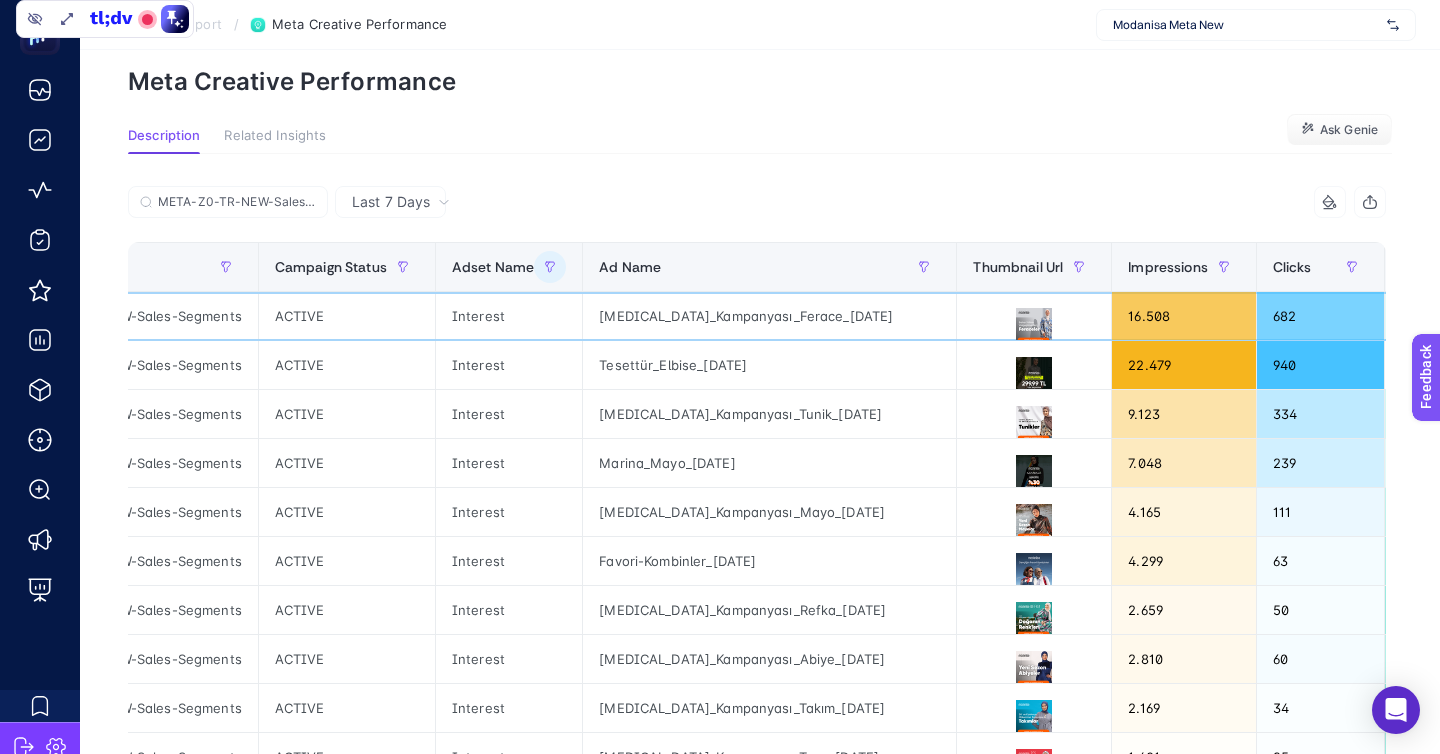 click on "Interest" 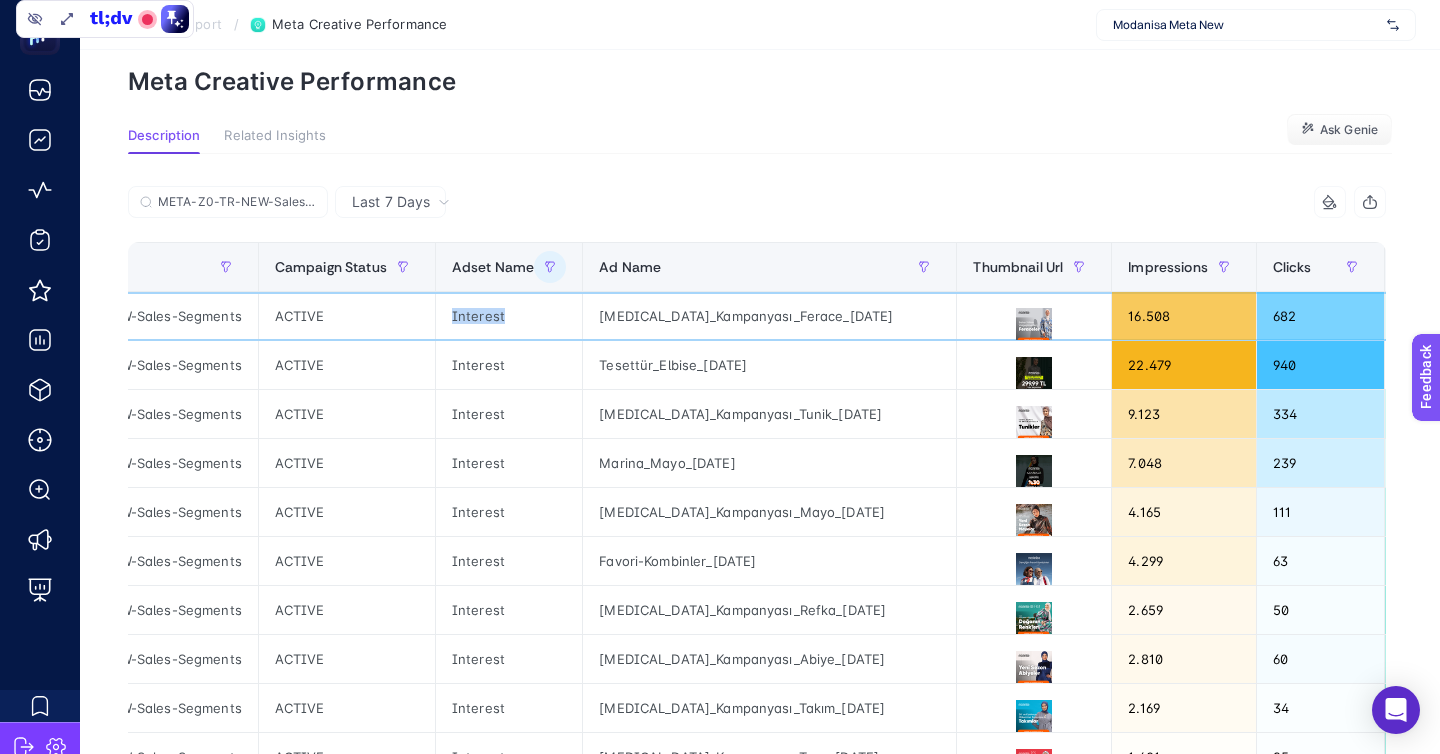 click on "Interest" 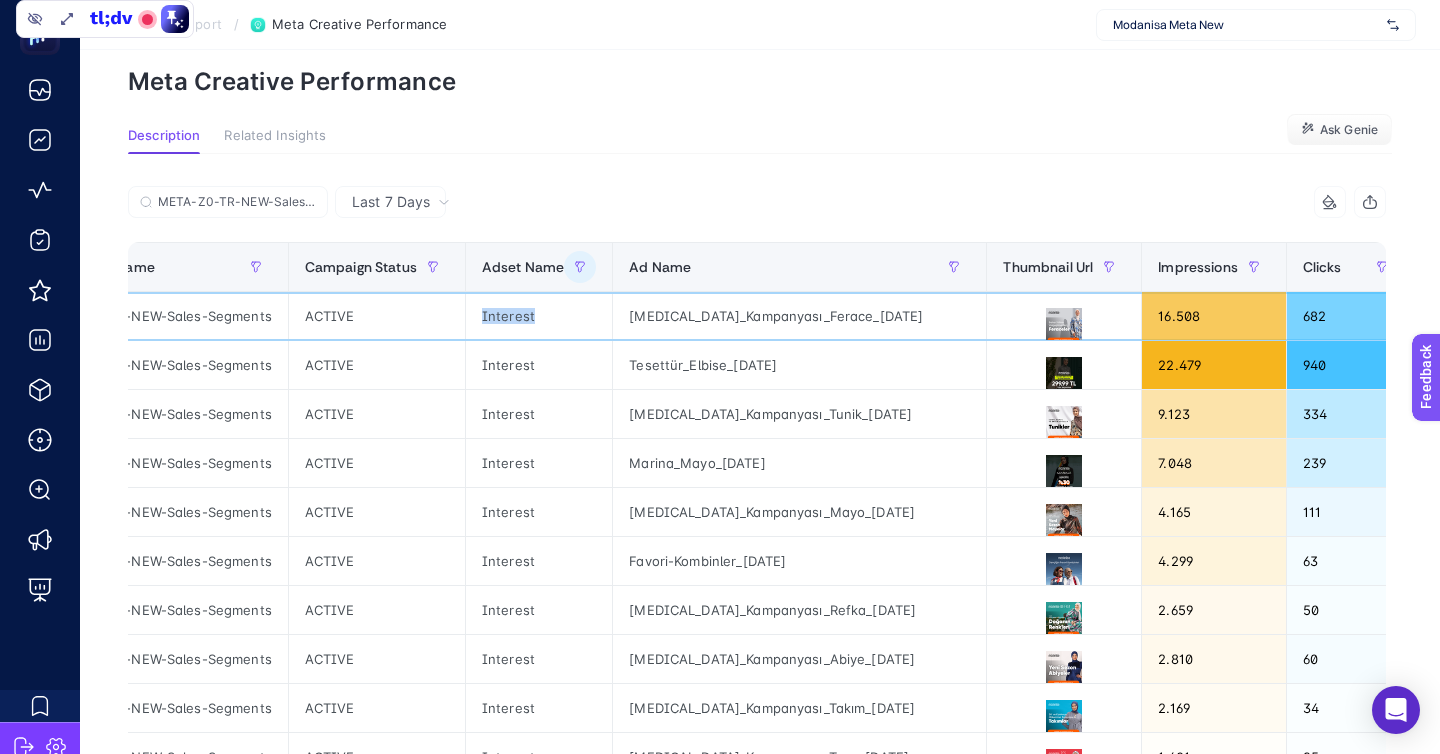 scroll, scrollTop: 0, scrollLeft: 97, axis: horizontal 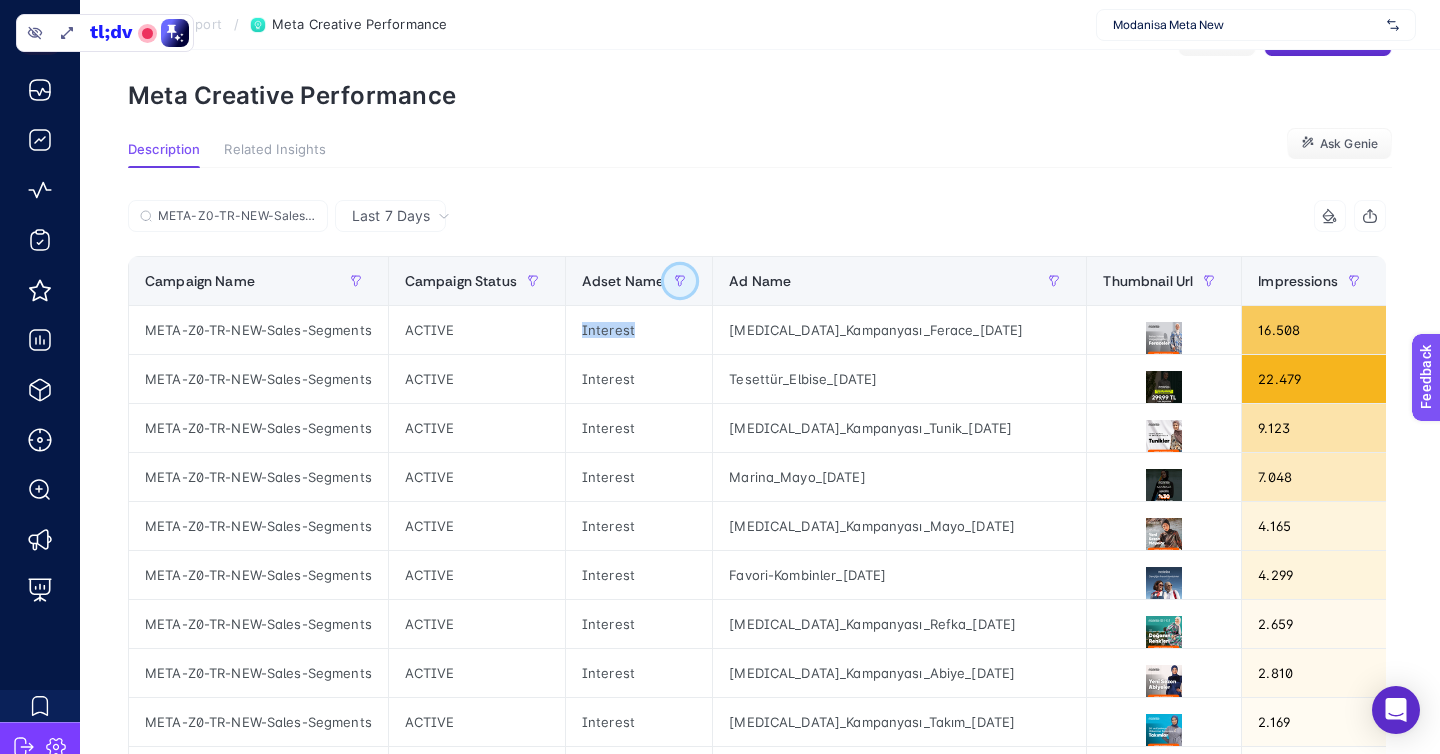click at bounding box center [680, 281] 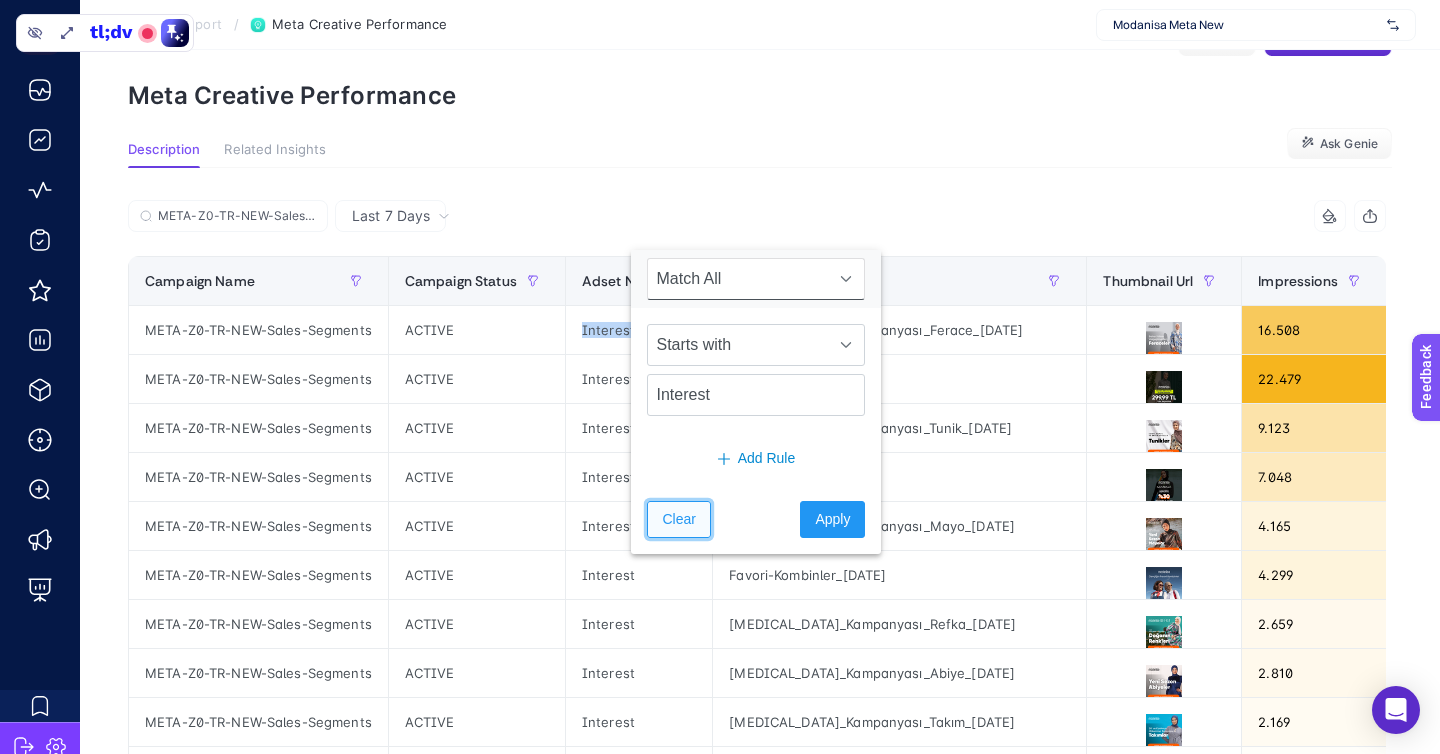 click on "Clear" 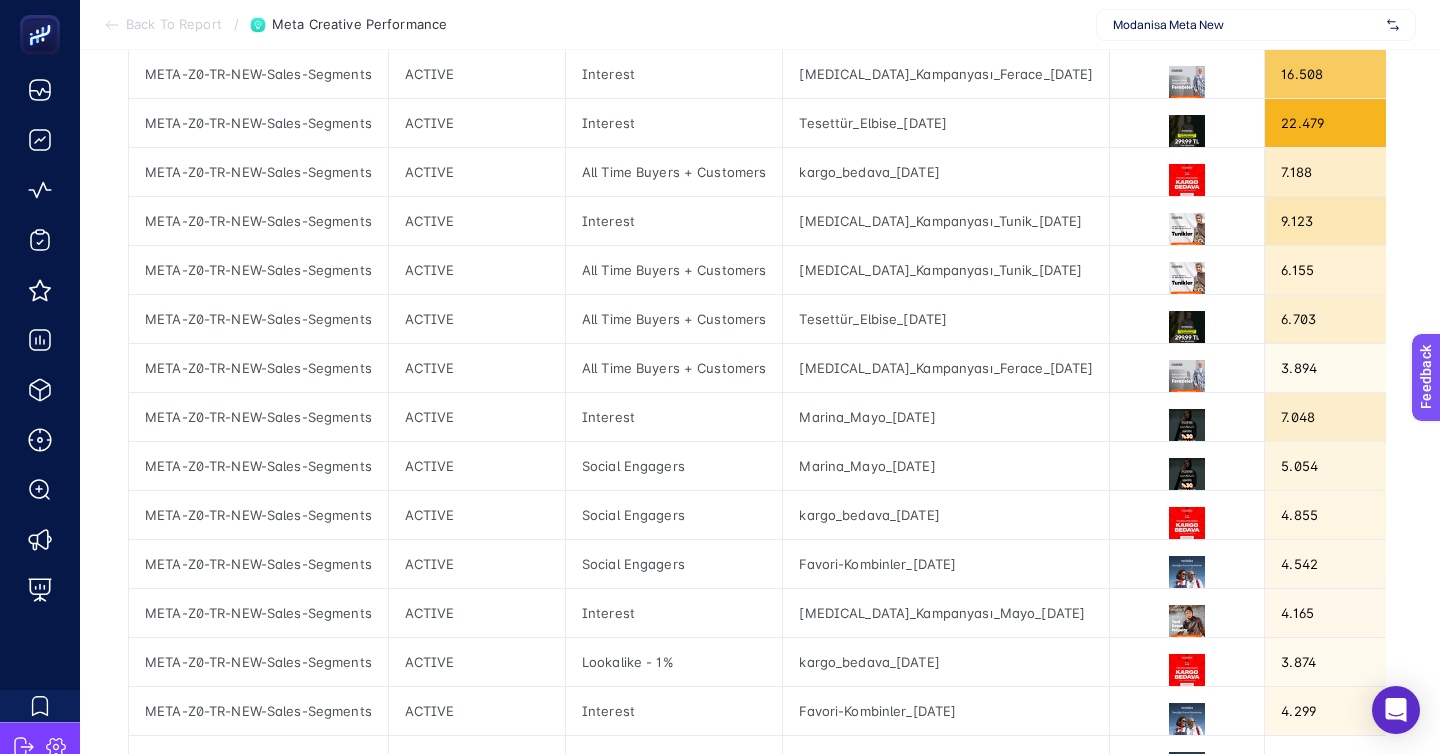scroll, scrollTop: 584, scrollLeft: 0, axis: vertical 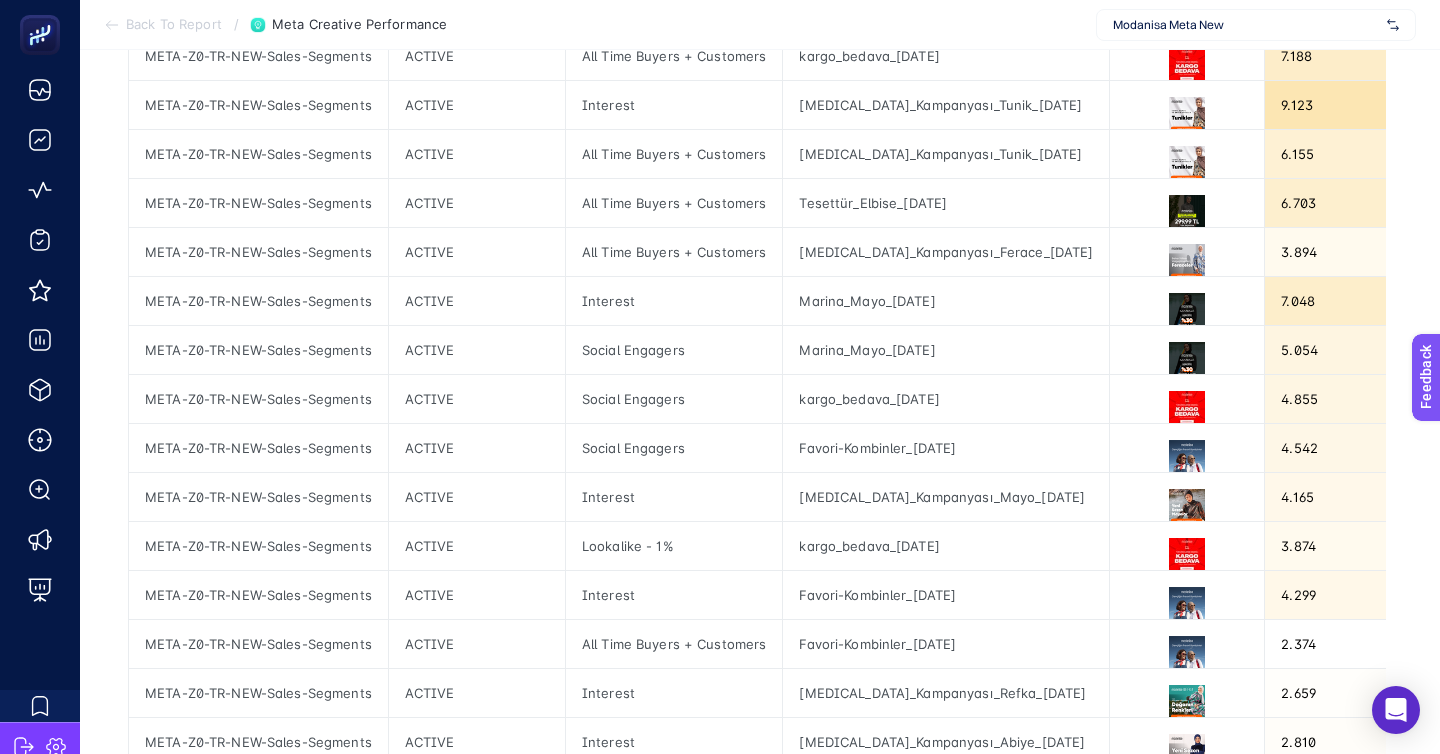 click on "2" 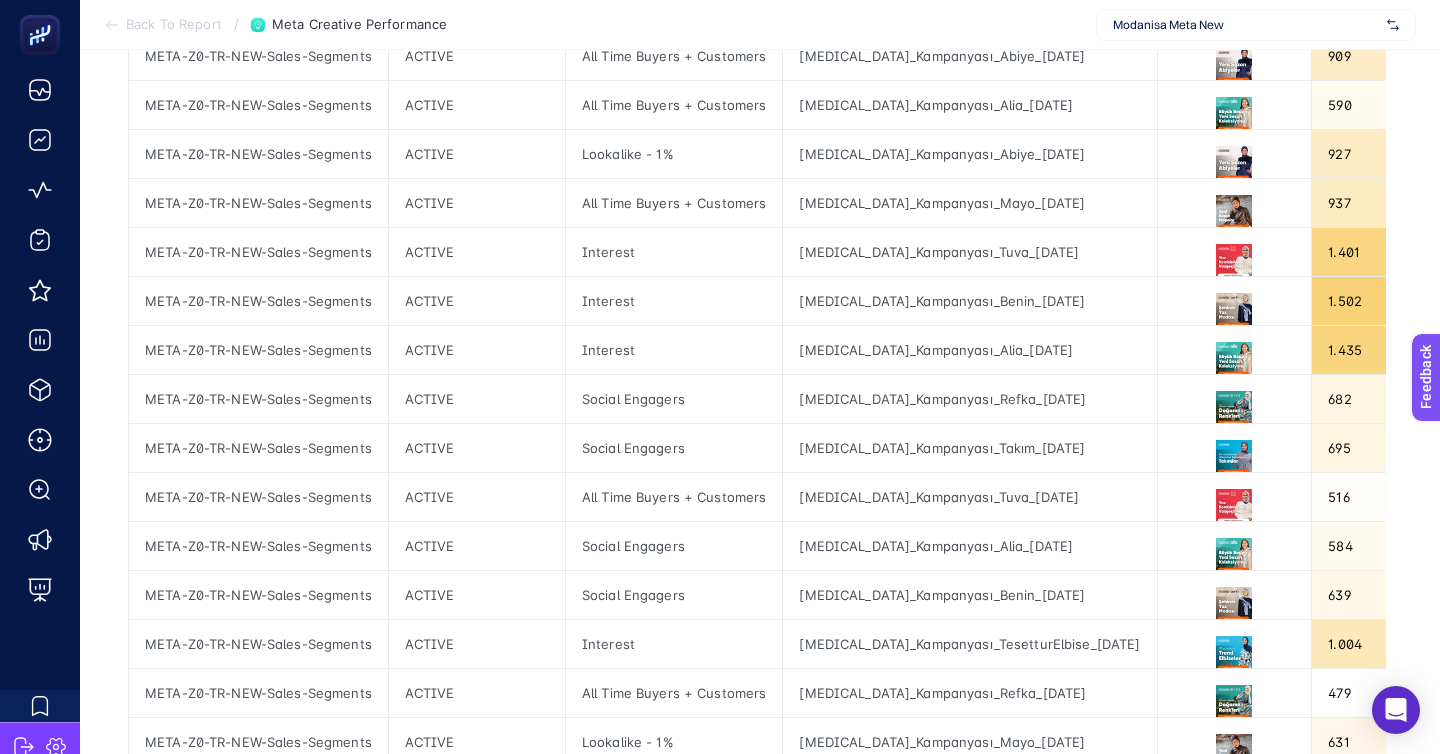 click on "1 2 3" 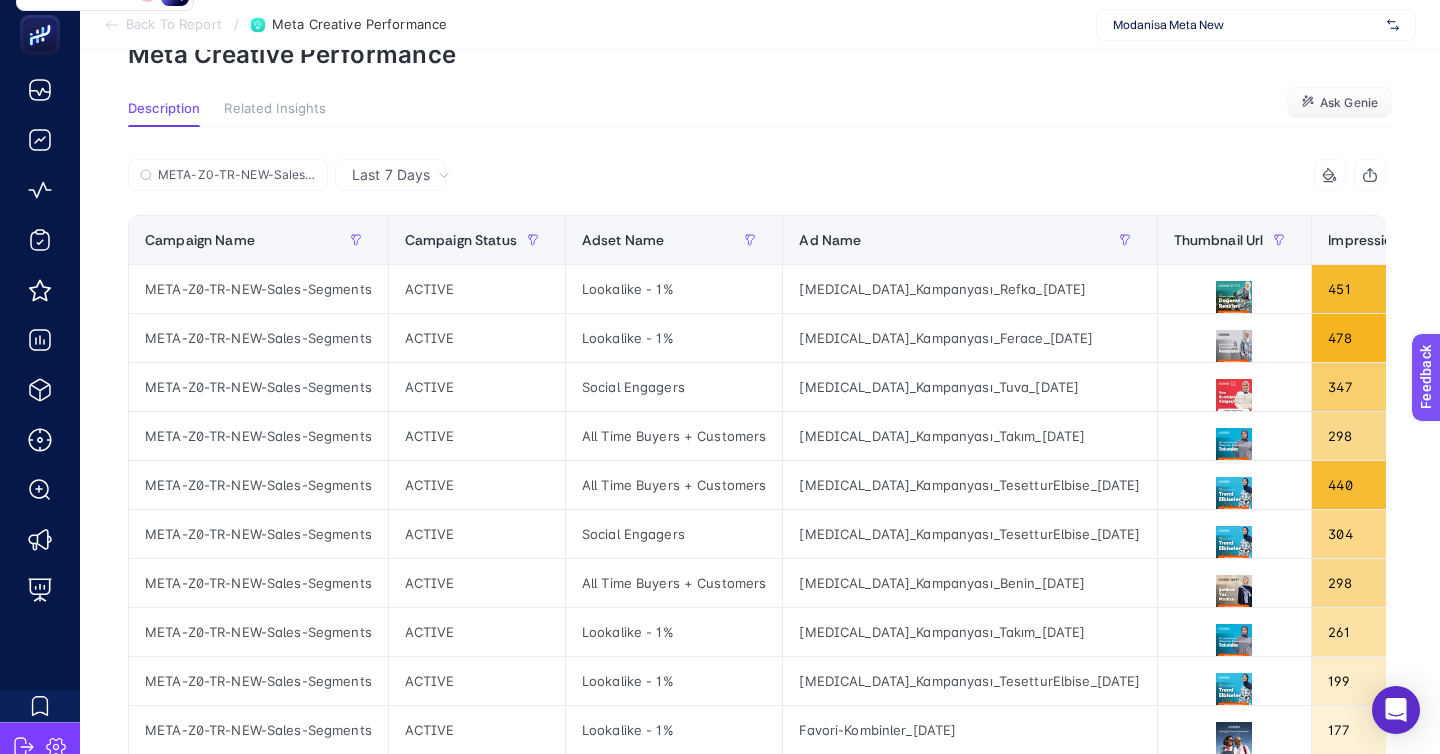 scroll, scrollTop: 0, scrollLeft: 0, axis: both 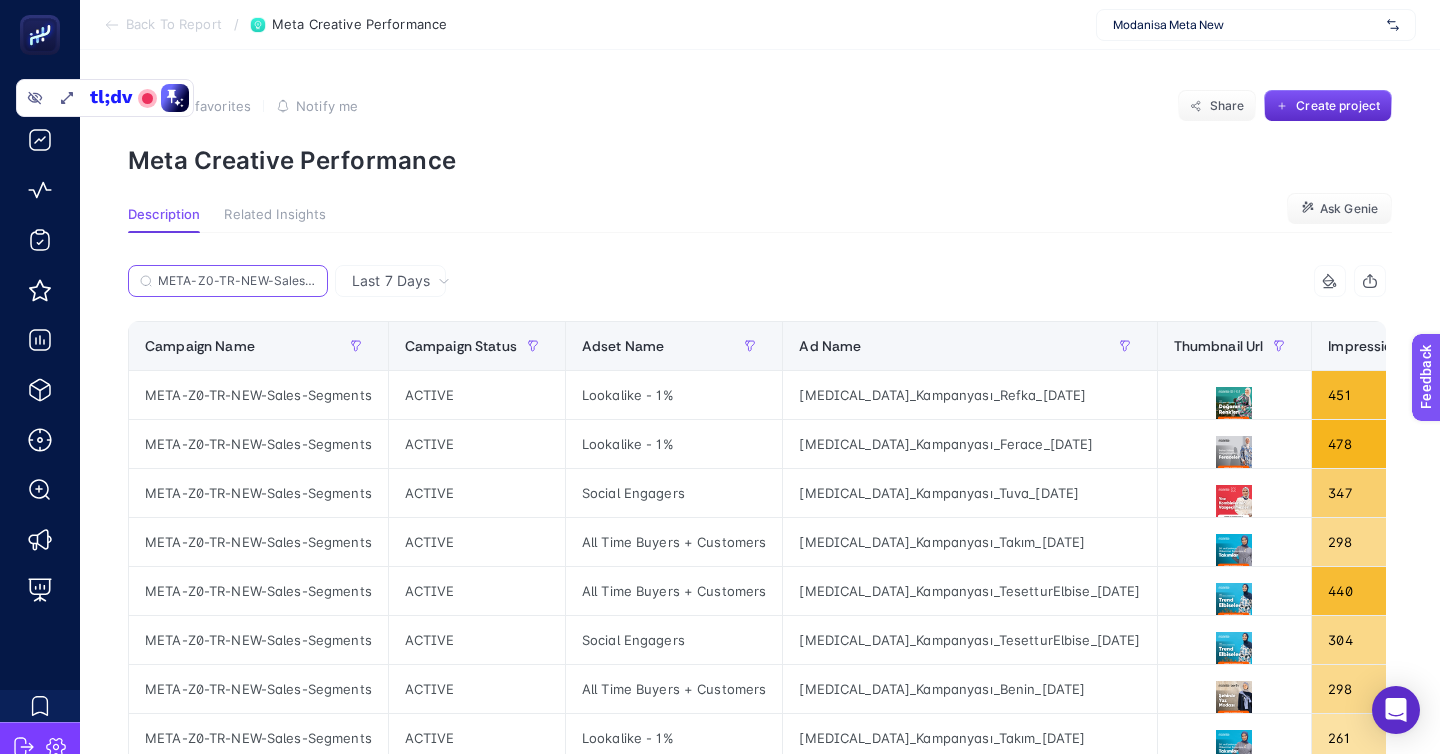 click on "META-Z0-TR-NEW-Sales-Segments" at bounding box center (237, 281) 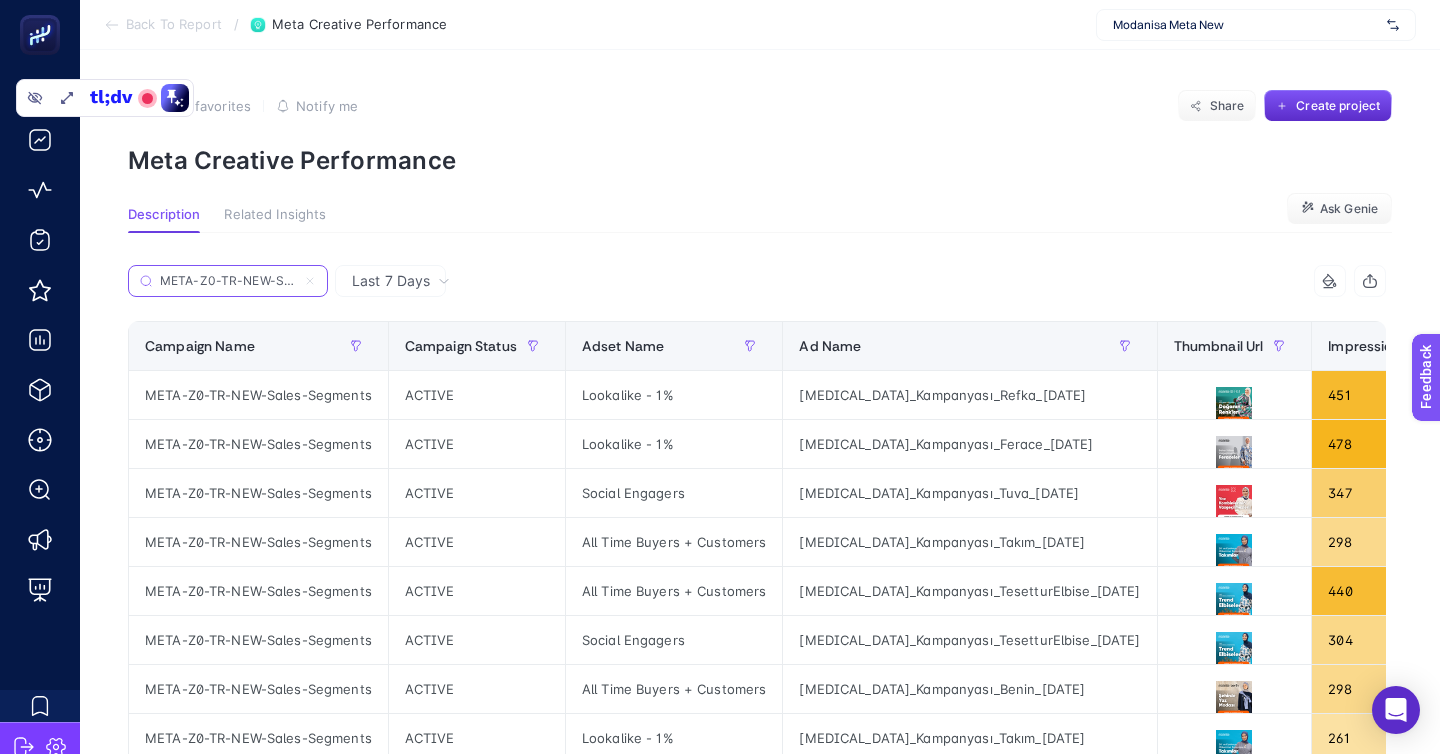 click 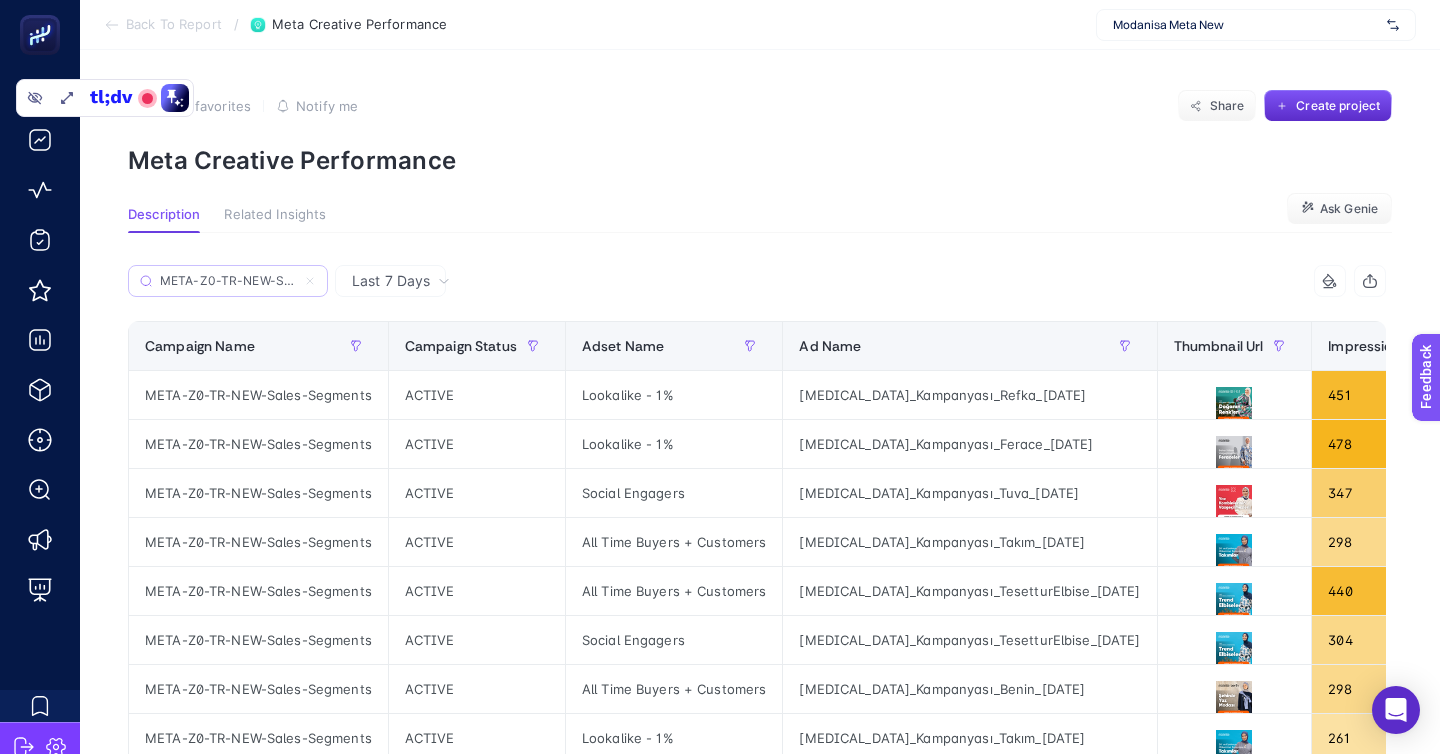 click on "META-Z0-TR-NEW-Sales-Segments" at bounding box center (228, 281) 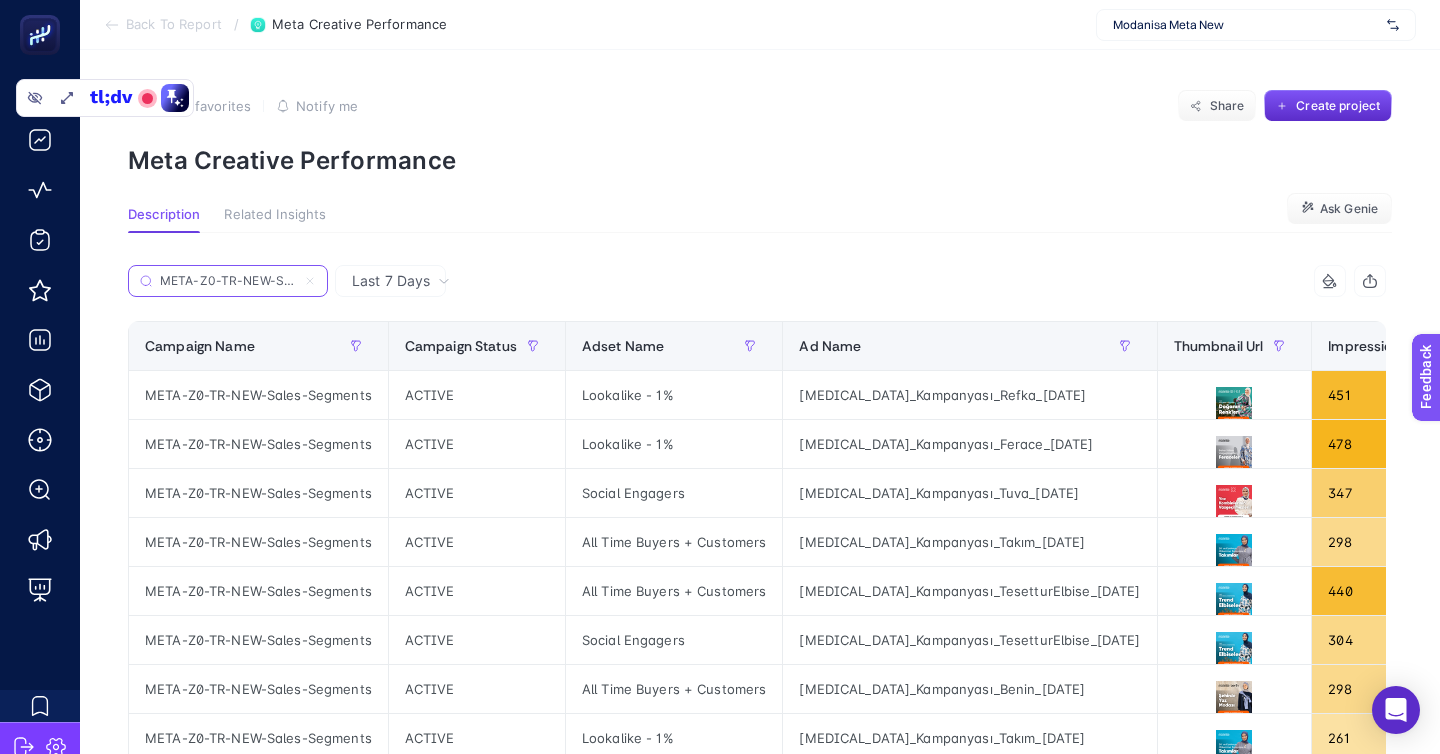 type 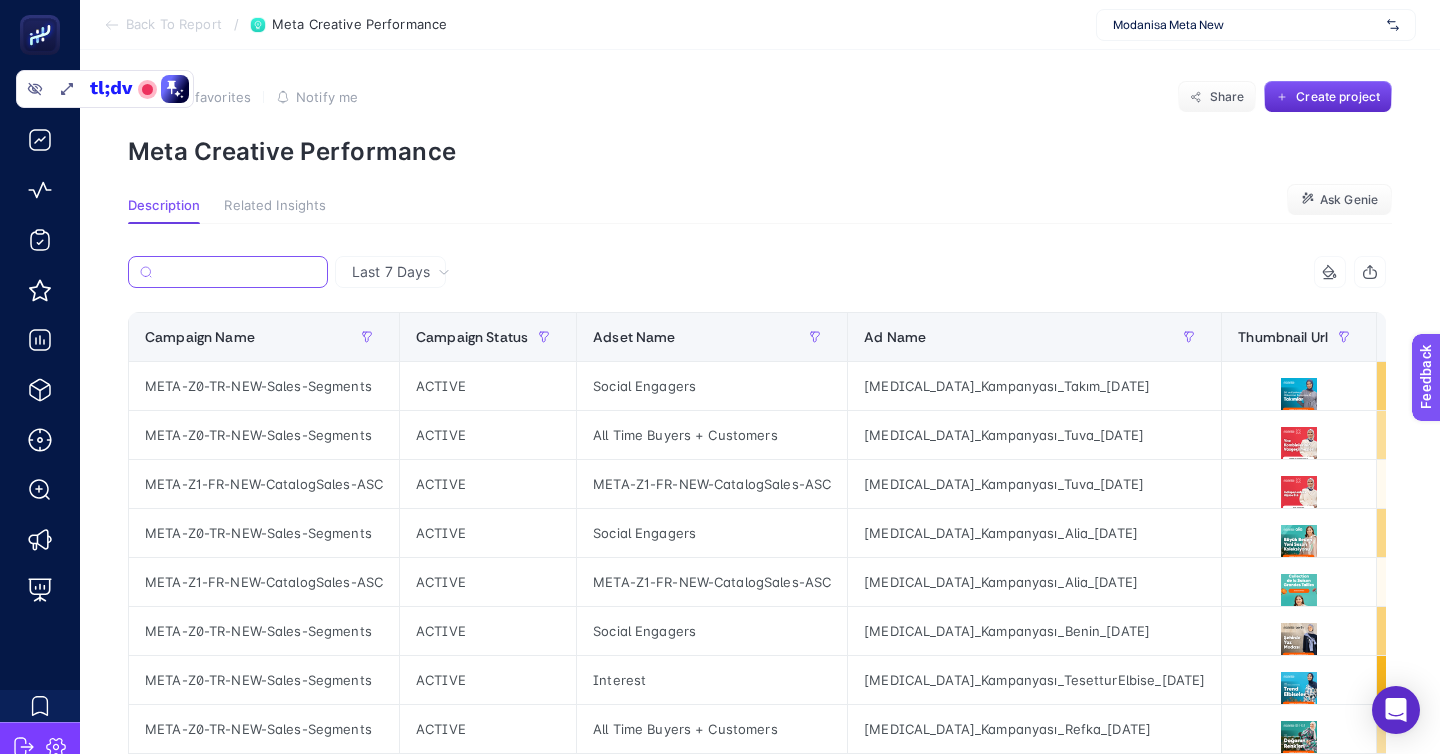scroll, scrollTop: 19, scrollLeft: 0, axis: vertical 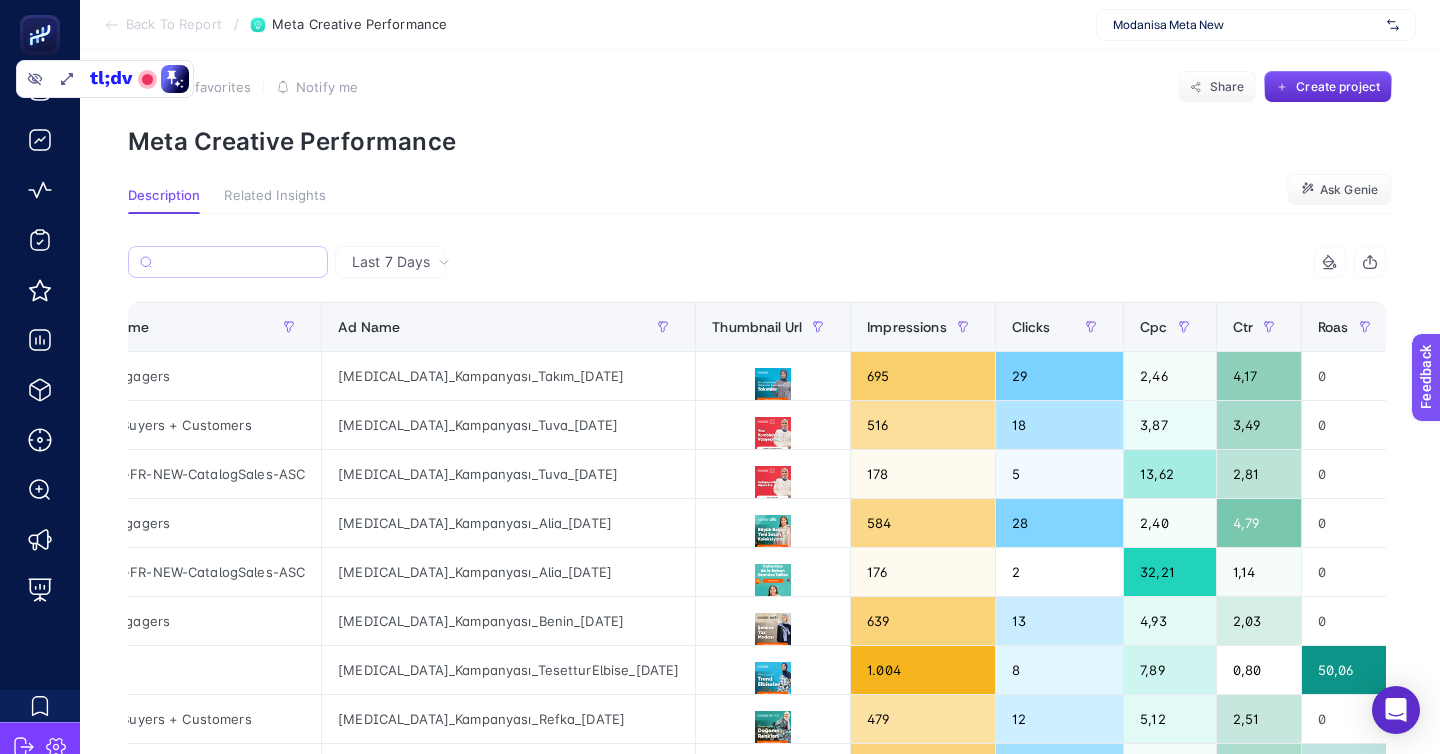 click on "10 items selected Campaign Name Campaign Status Adset Name Ad Name Thumbnail Url Impressions Clicks Cpc Ctr Roas Spend Omni Add To Cart Omni Purchase Omni View Content Omni Checkout 15 items selected + META-Z0-TR-NEW-Sales-Segments ACTIVE Social Engagers [MEDICAL_DATA]_Kampanyası_Takım_[DATE] 695 29 2,46 4,17 0 71,24 12 0 528 0 META-Z0-TR-NEW-Sales-Segments ACTIVE All Time Buyers + Customers [MEDICAL_DATA]_Kampanyası_Tuva_[DATE] 516 18 3,87 3,49 0 69,59 3 0 117 0 META-Z1-FR-NEW-CatalogSales-ASC ACTIVE META-Z1-FR-NEW-CatalogSales-ASC [MEDICAL_DATA]_Kampanyası_Tuva_[DATE] 178 5 13,62 2,81 0 68,08 0 0 5 0 META-Z0-TR-NEW-Sales-Segments ACTIVE Social Engagers [MEDICAL_DATA]_Kampanyası_Alia_[DATE] 584 28 2,40 4,79 0 67,18 0 0 42 0 META-Z1-FR-NEW-CatalogSales-ASC ACTIVE META-Z1-FR-NEW-CatalogSales-ASC [MEDICAL_DATA]_Kampanyası_Alia_[DATE] 176 2 32,21 1,14 0 64,42 1 0 43 0 META-Z0-TR-NEW-Sales-Segments ACTIVE Social Engagers [MEDICAL_DATA]_Kampanyası_Benin_[DATE] 639 13 4,93 2,03 0 64,15 1 0 28 0 META-Z0-TR-NEW-Sales-Segments ACTIVE Interest 1.004 8 2" at bounding box center [757, 840] 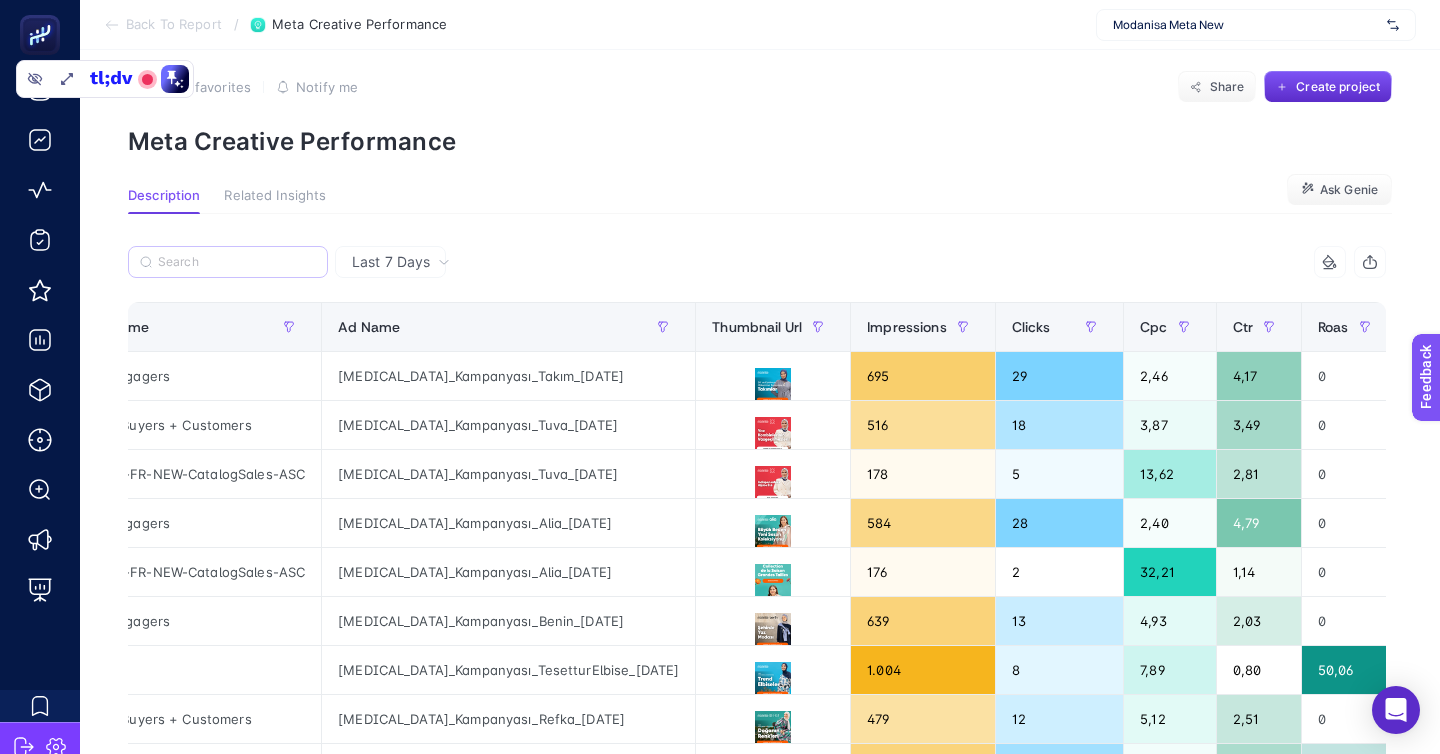 click on "Spend" 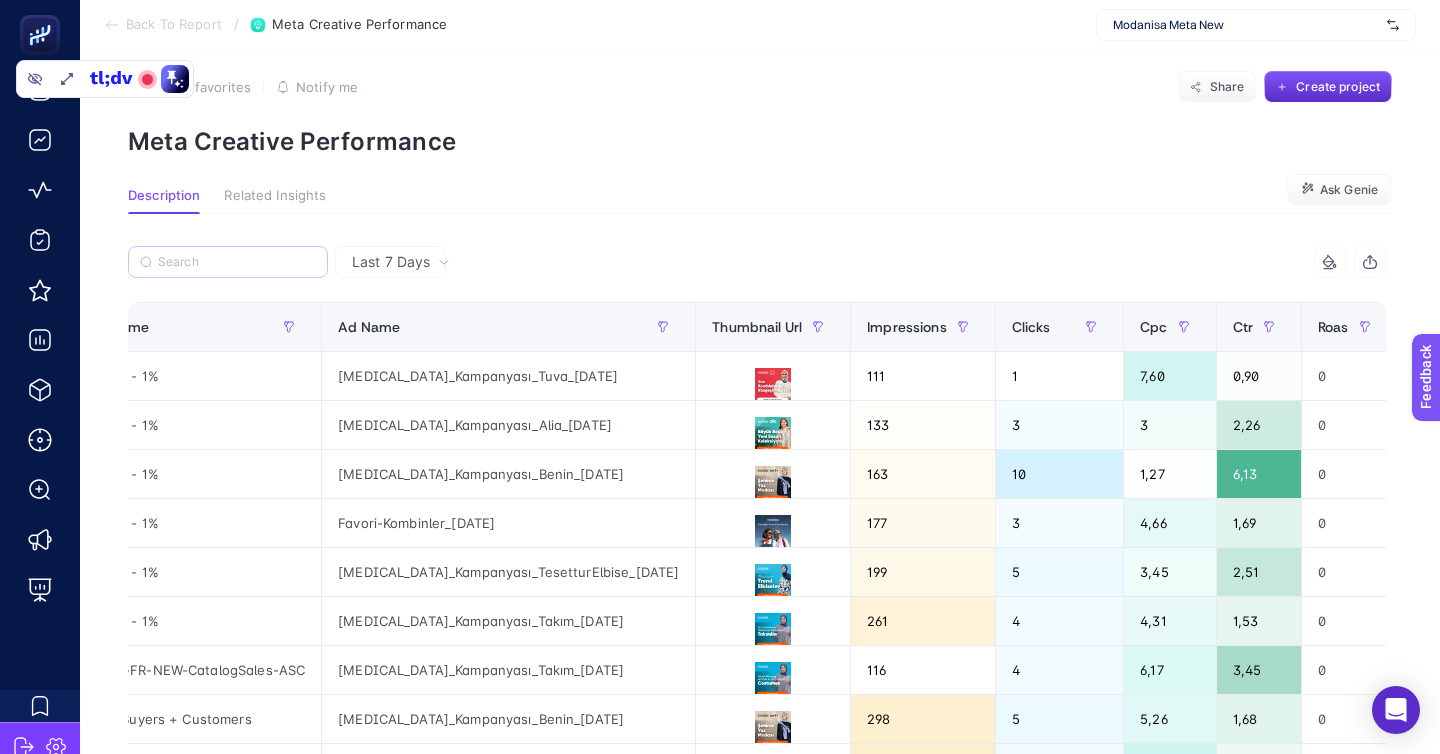 click on "Spend" 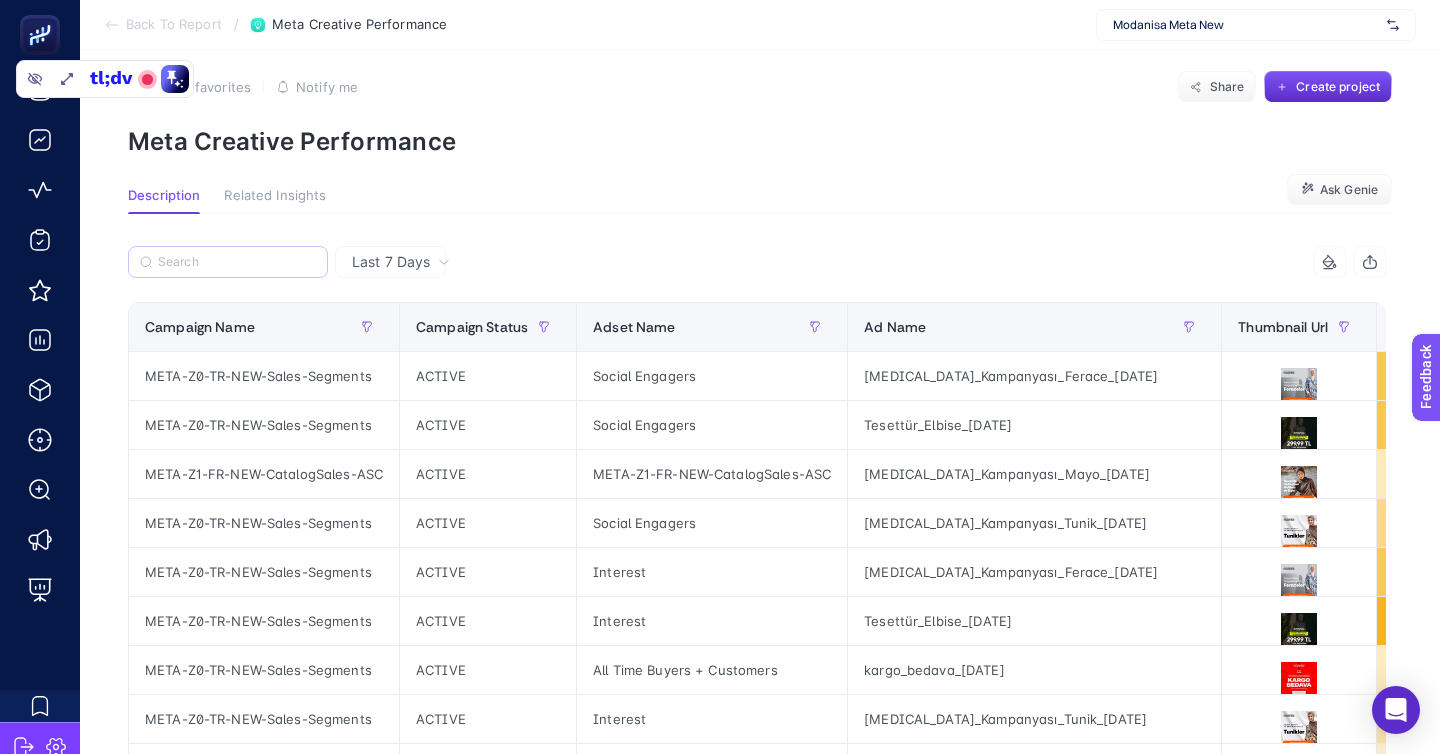 scroll, scrollTop: 0, scrollLeft: 2, axis: horizontal 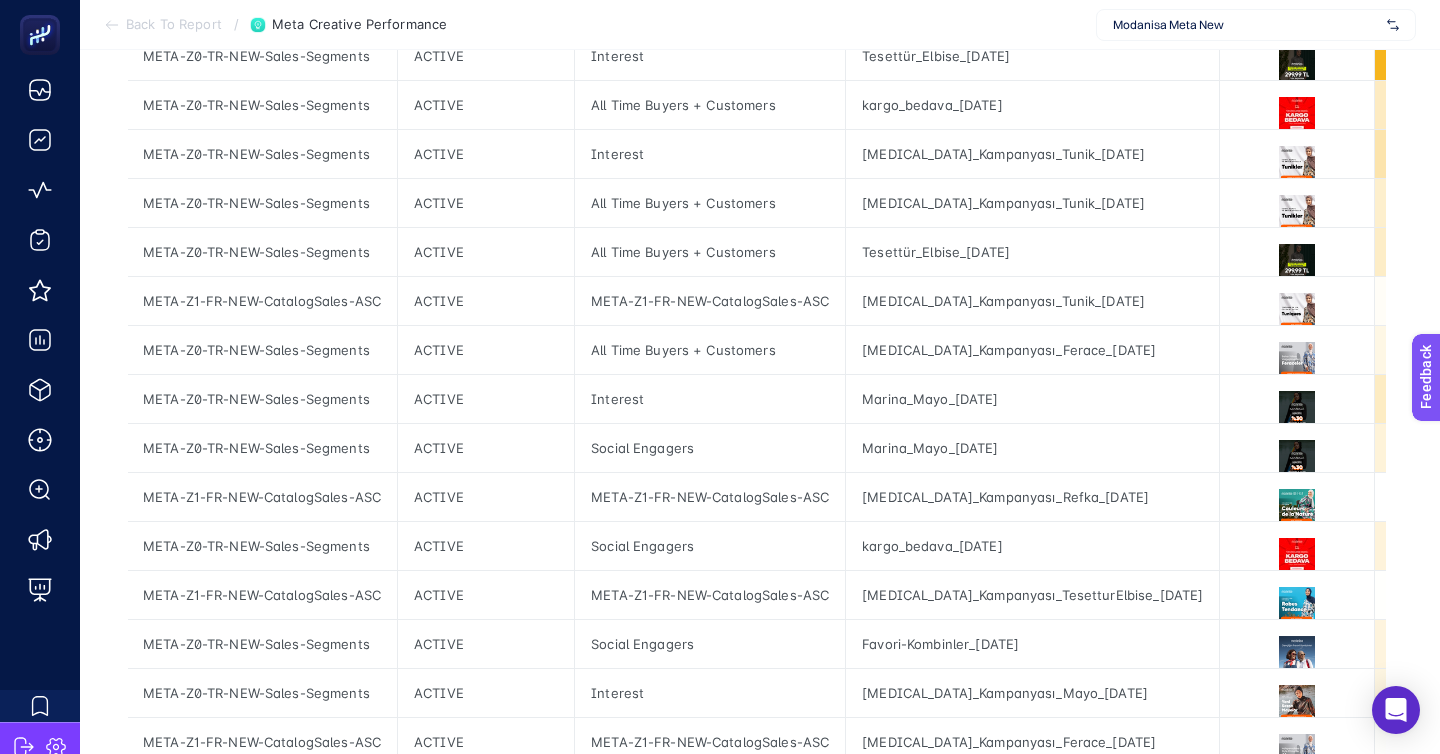 click on "2" 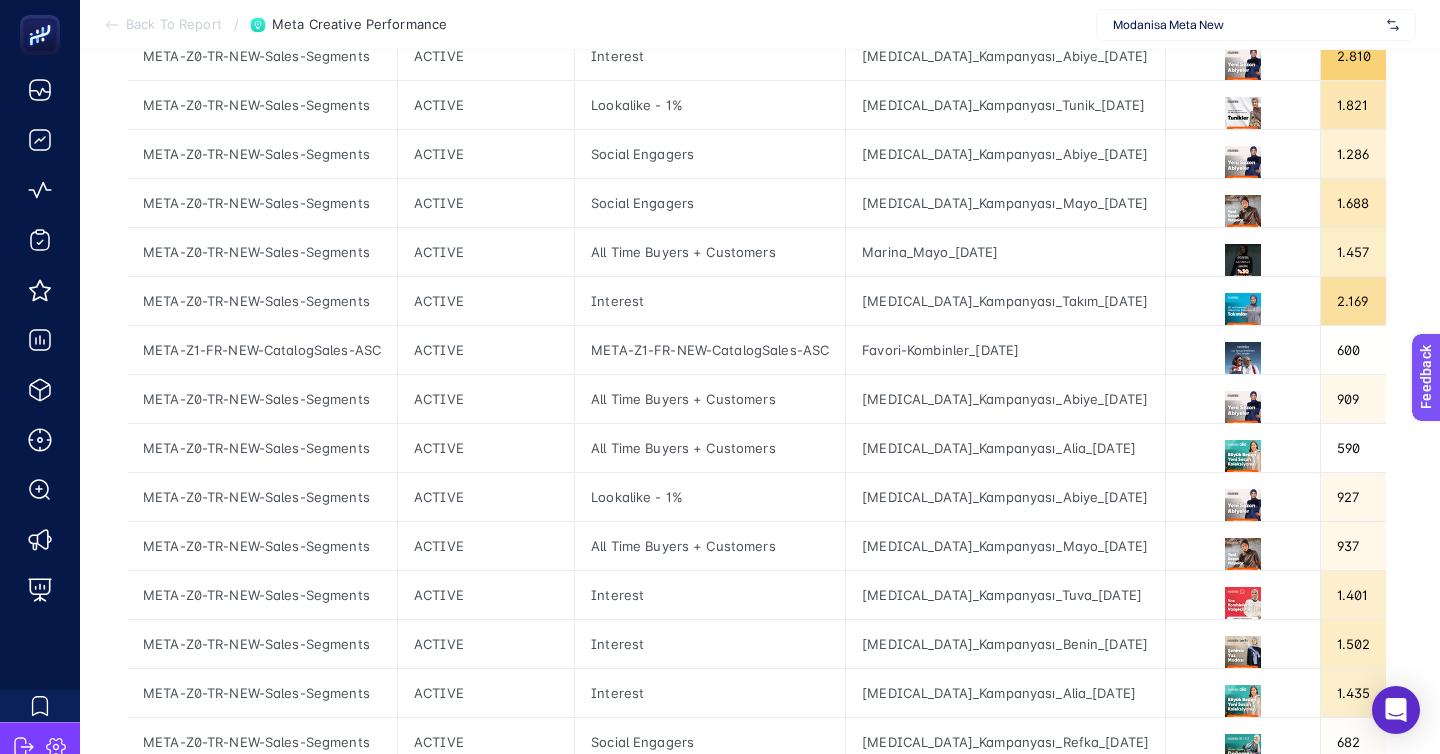 click on "3" 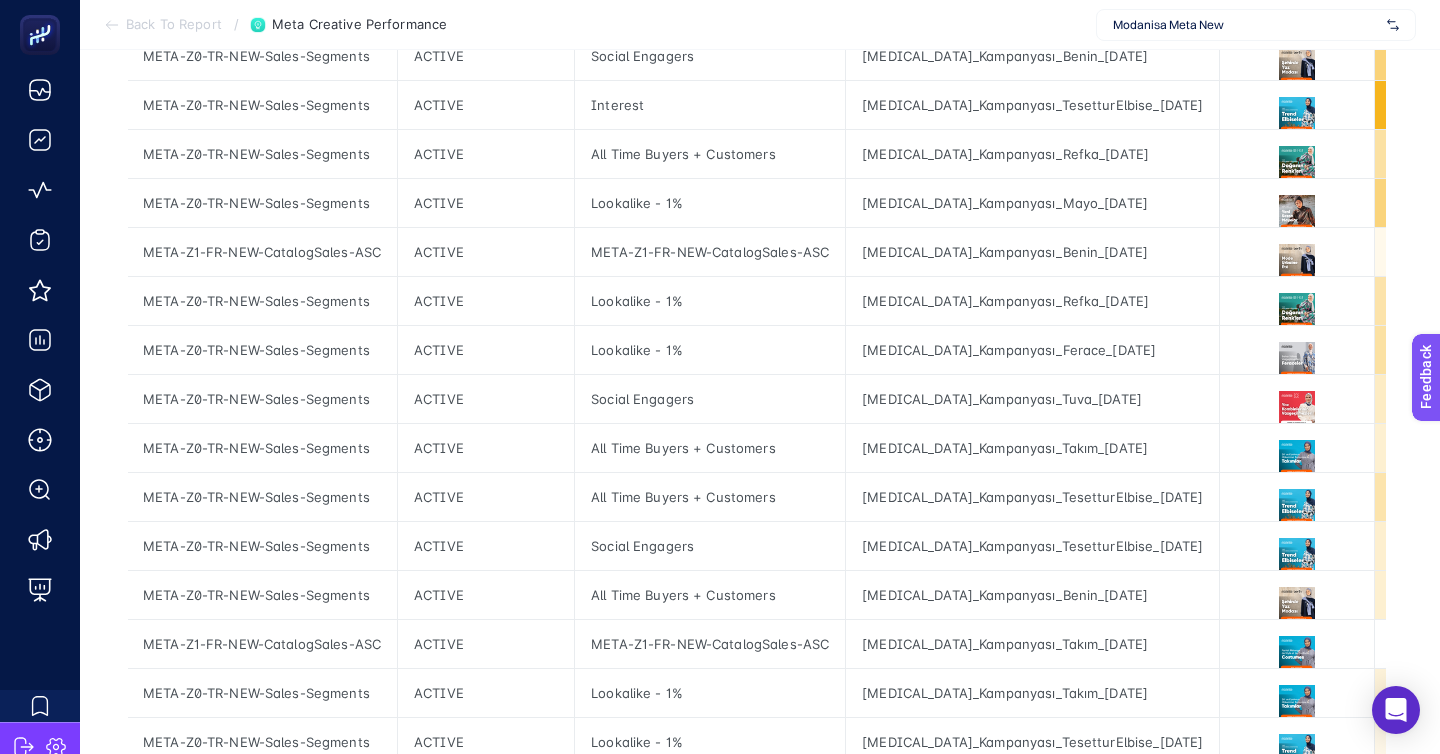 click on "4" 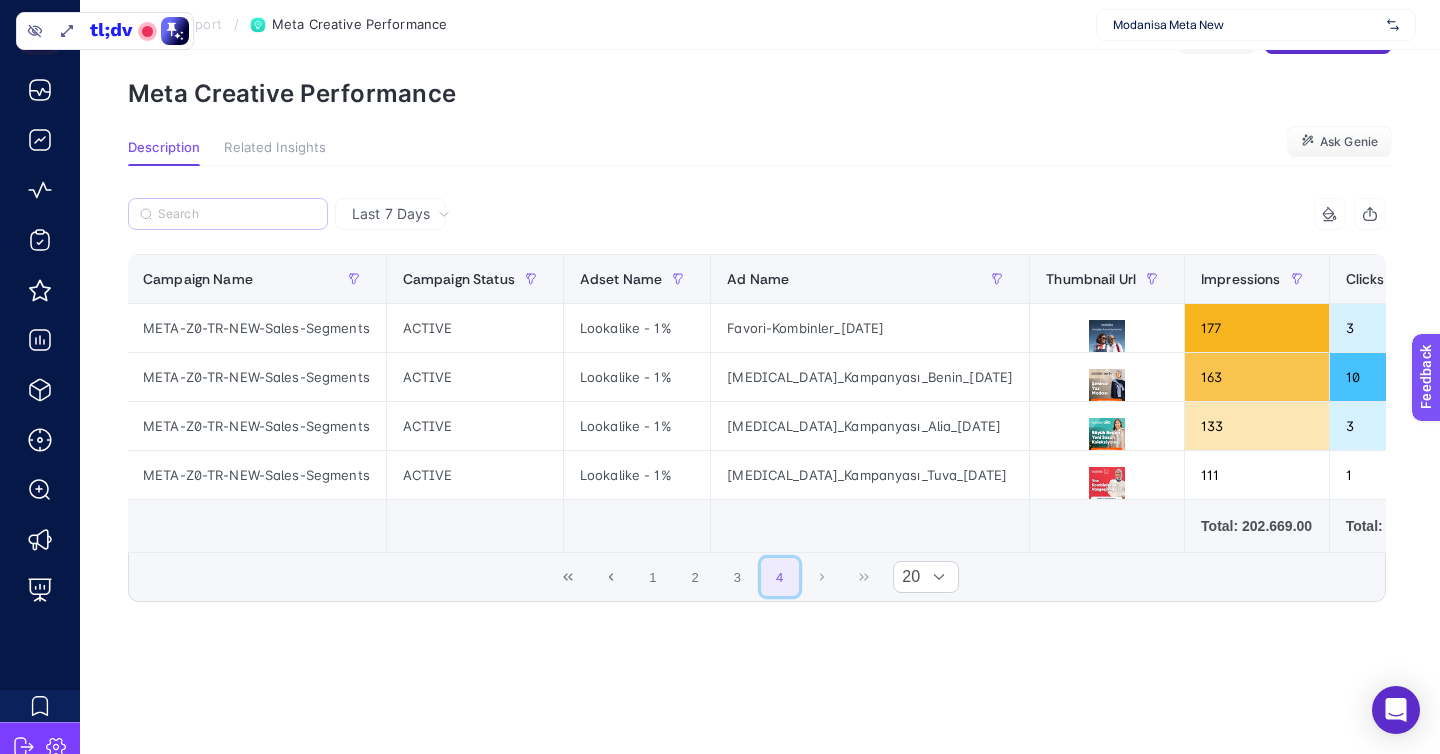 scroll, scrollTop: 0, scrollLeft: 0, axis: both 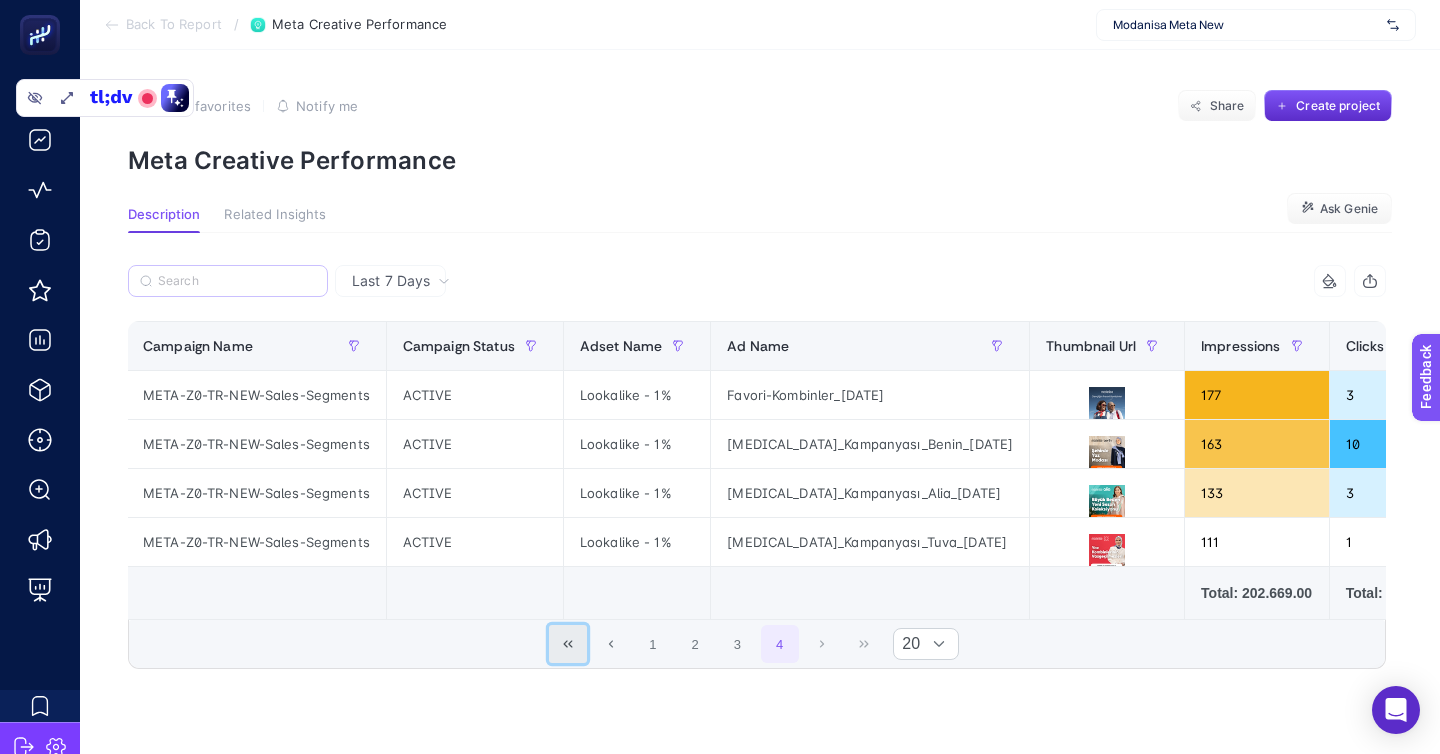click 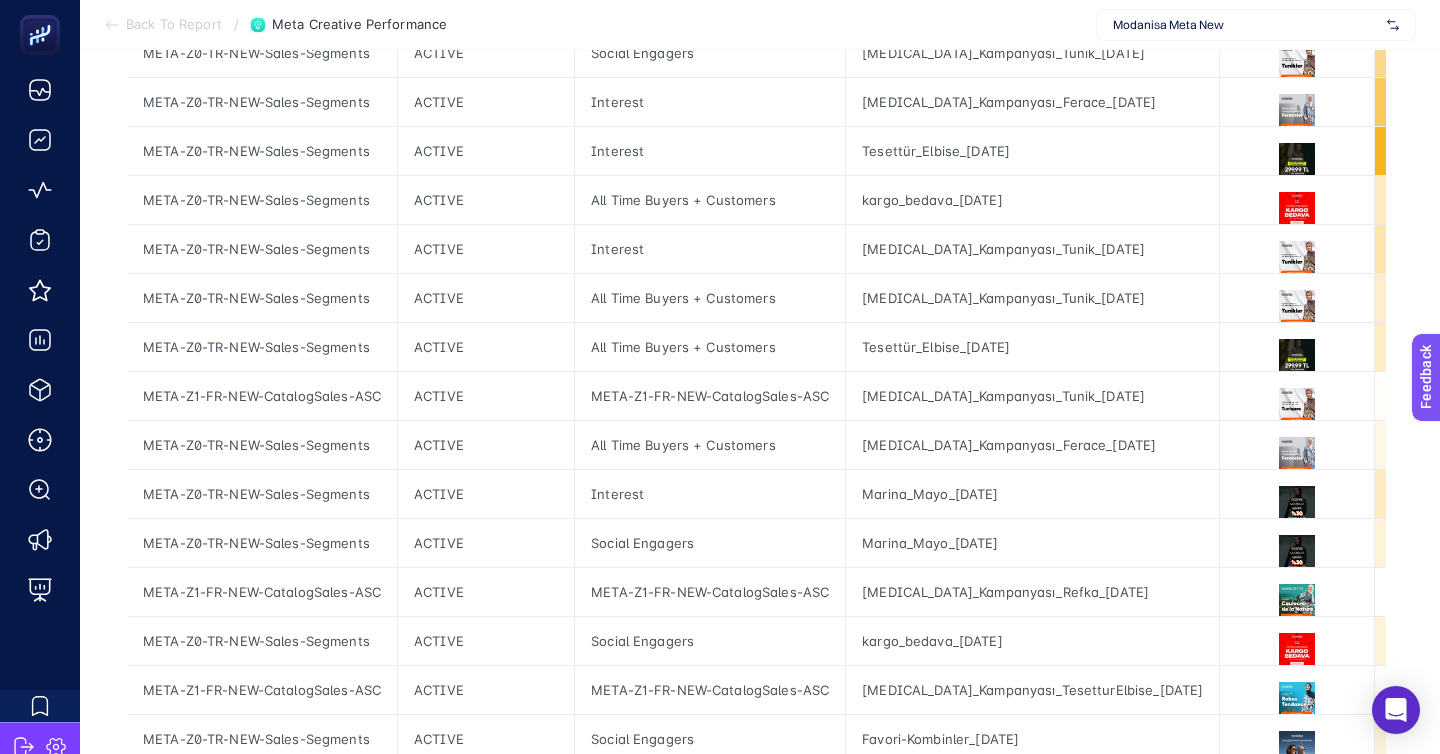 scroll, scrollTop: 584, scrollLeft: 0, axis: vertical 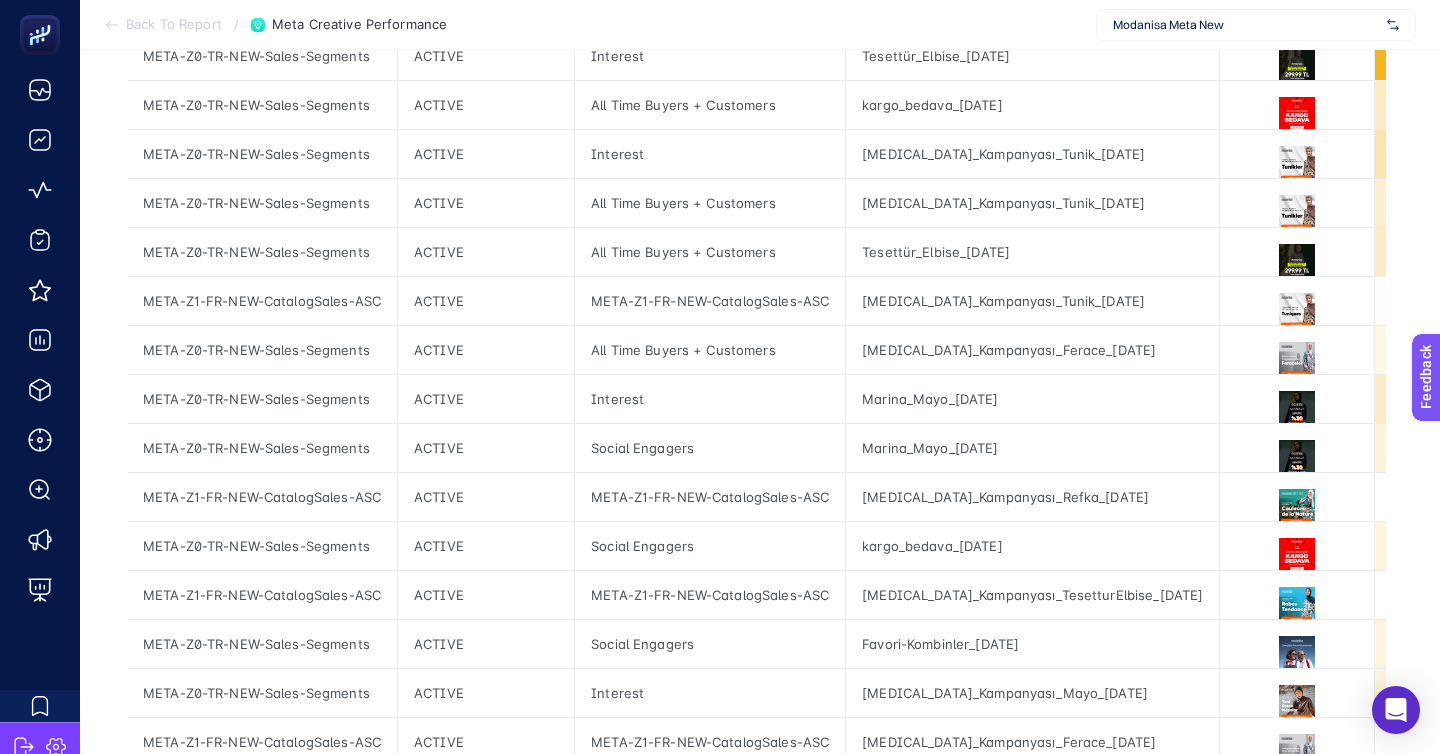 click on "1 2 3 4 20" 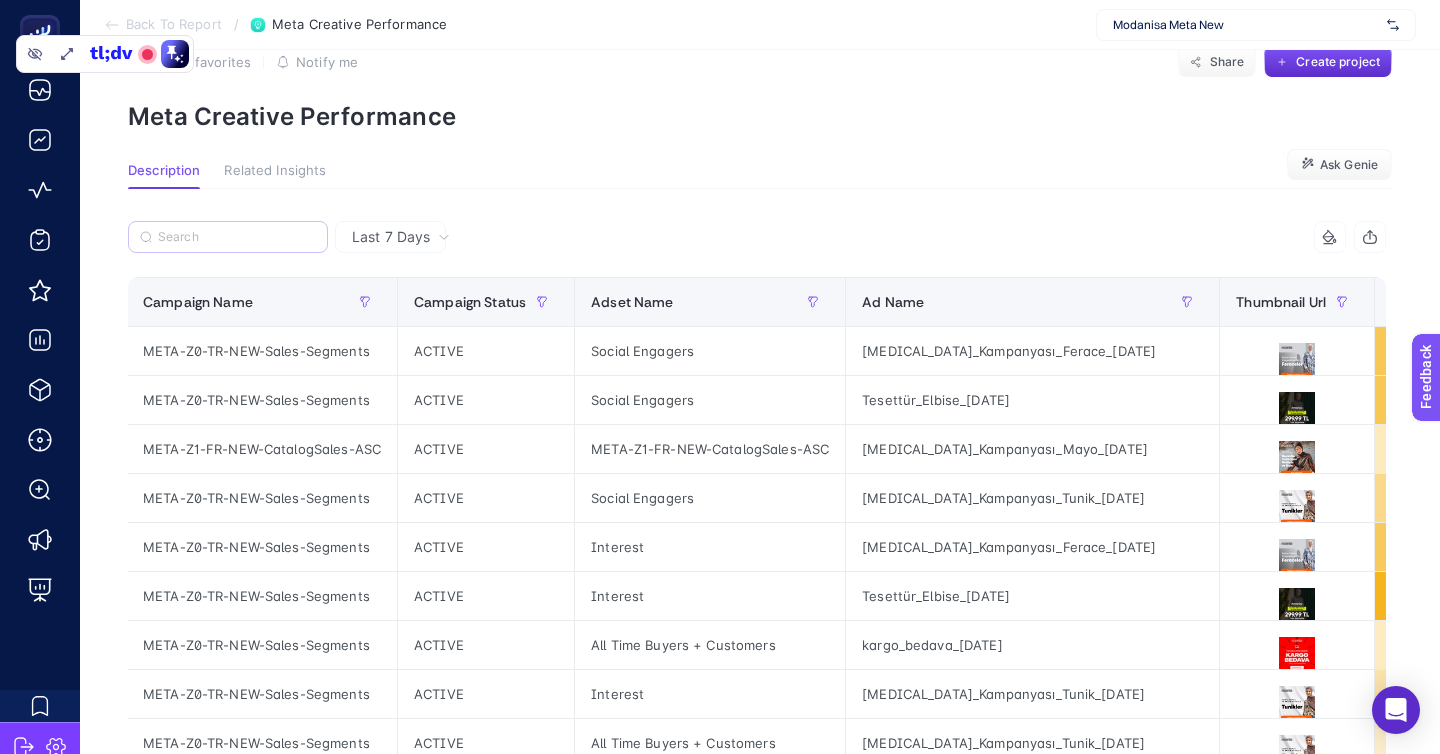 scroll, scrollTop: 39, scrollLeft: 0, axis: vertical 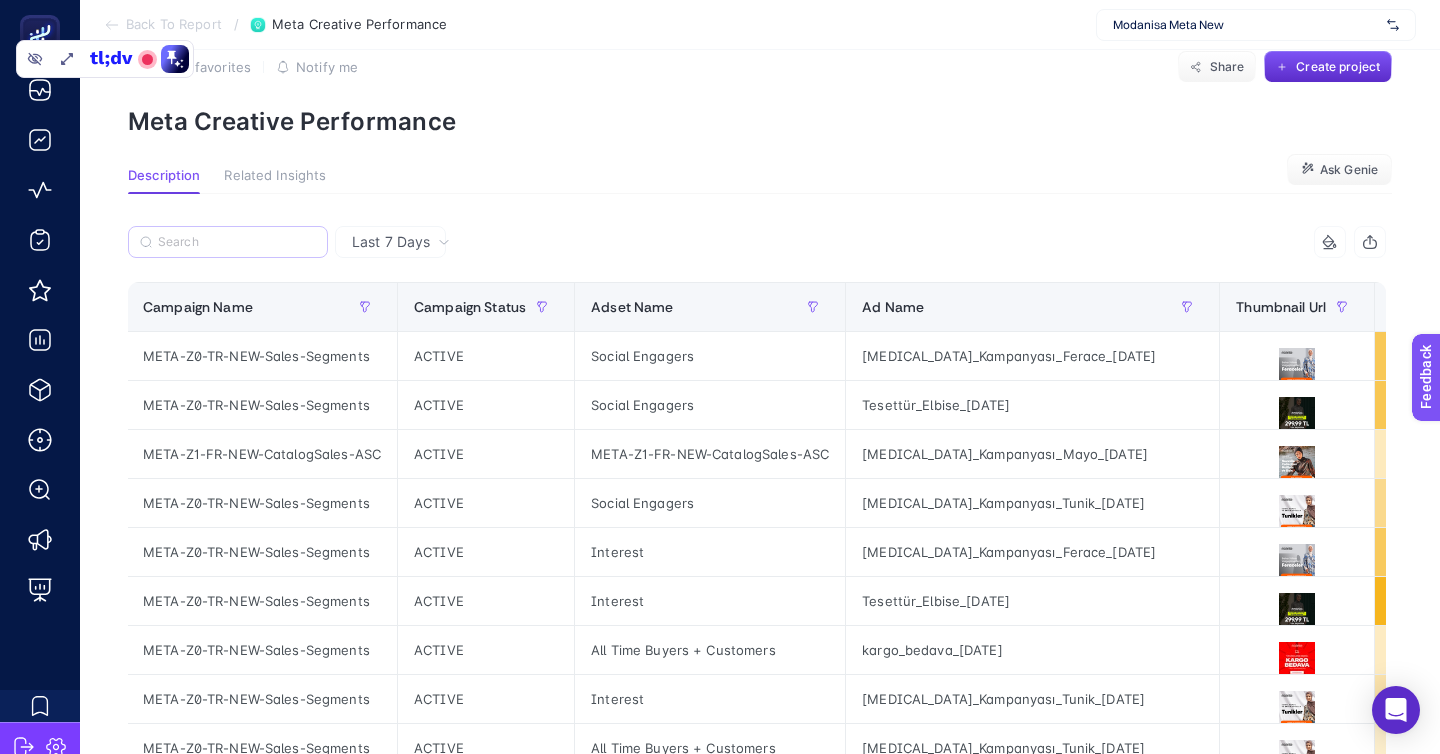click on "Back To Report" at bounding box center [174, 25] 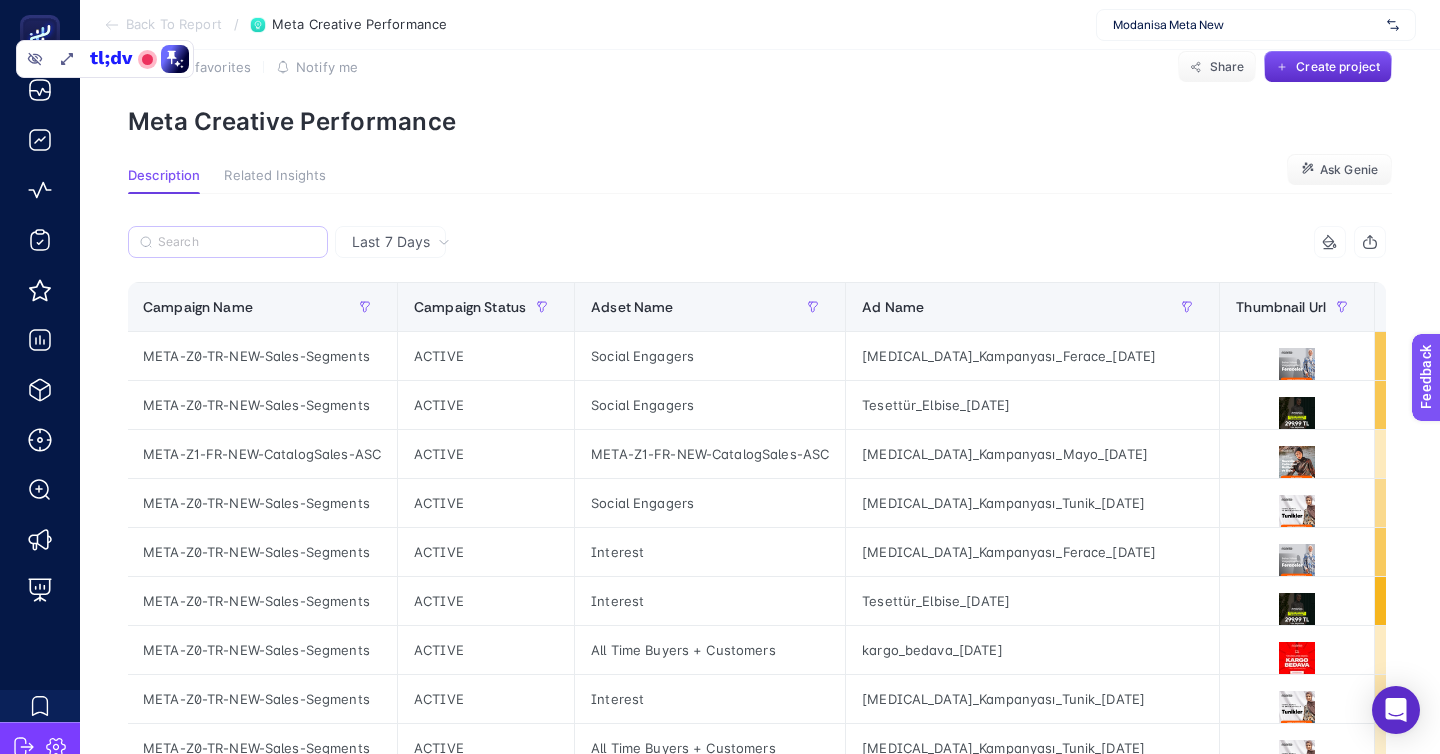 scroll, scrollTop: 0, scrollLeft: 0, axis: both 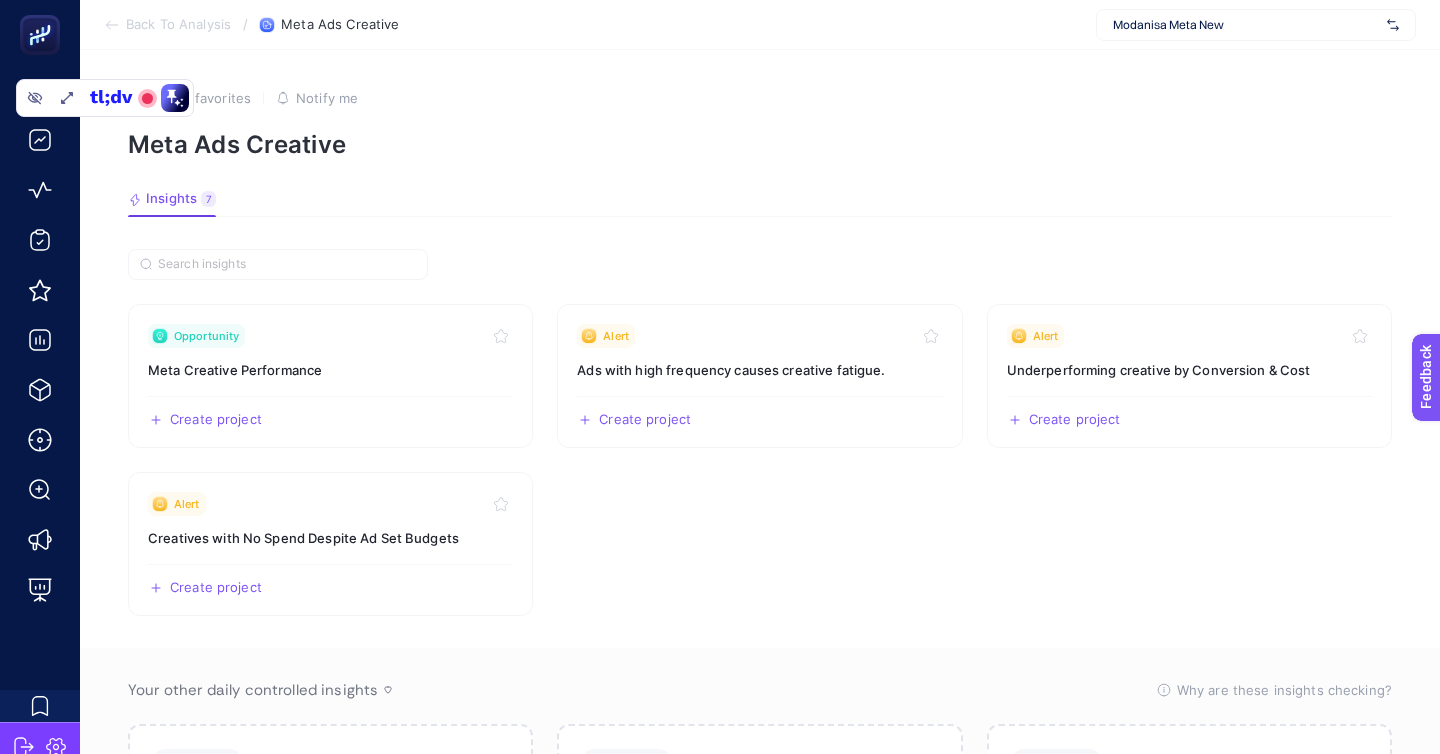click on "Back To Analysis / Meta Ads Creative Modanisa Meta New" 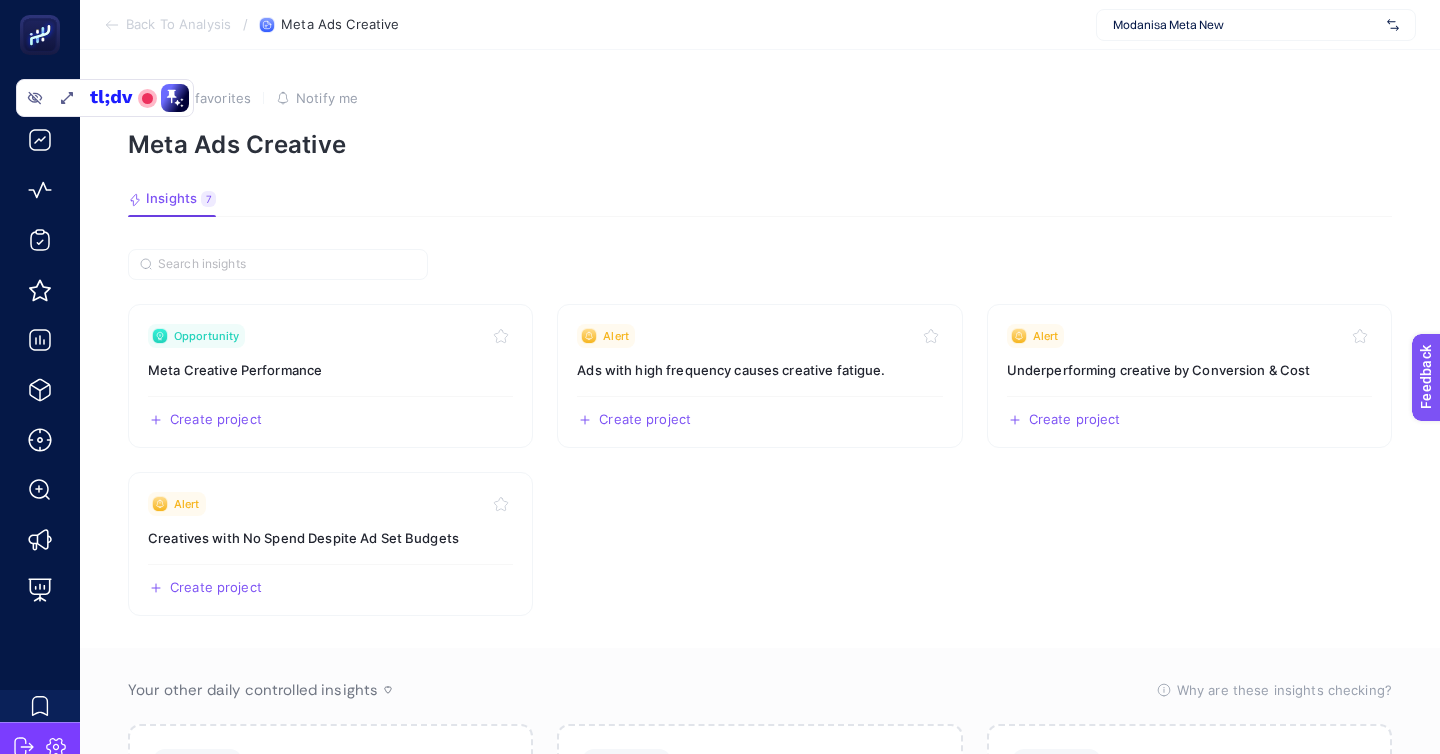 click on "Back To Analysis" at bounding box center (178, 25) 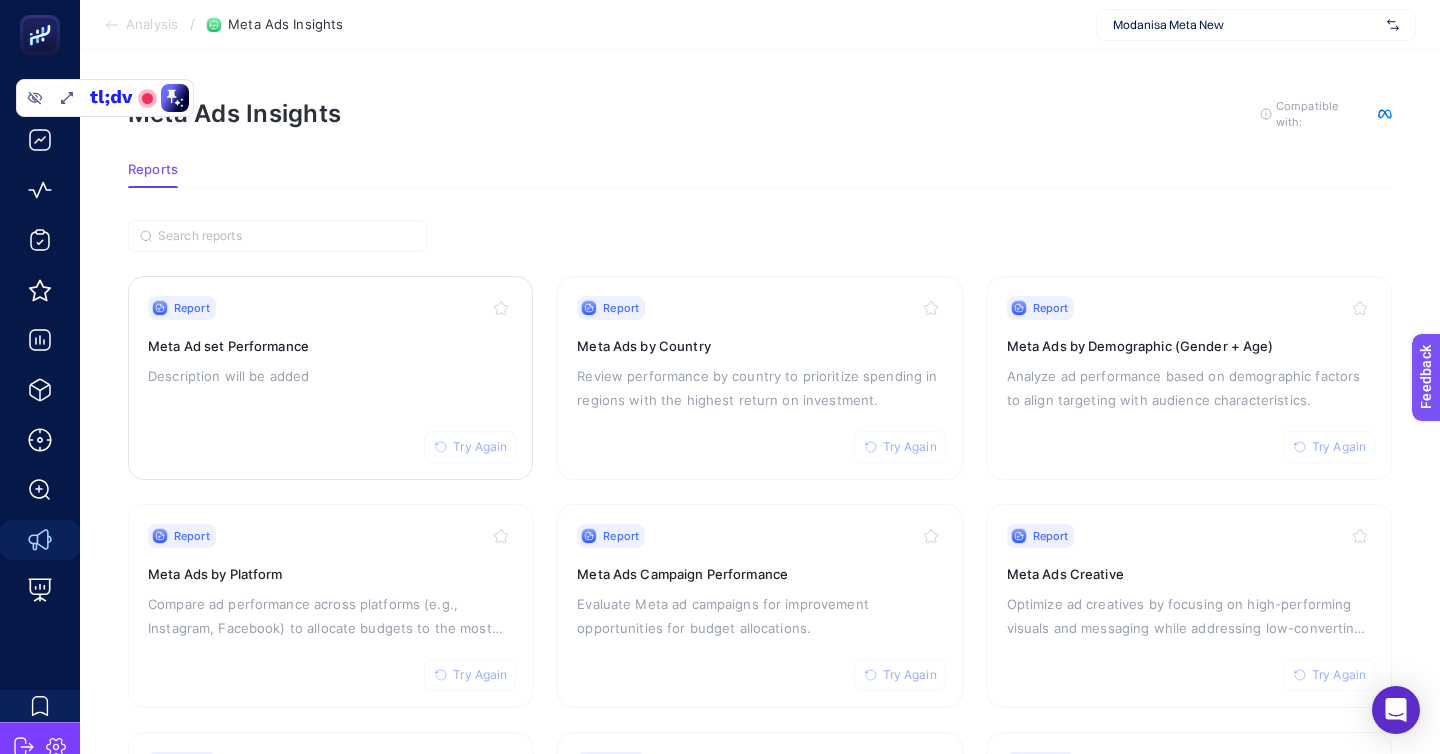 click on "Report Try Again Meta Ad set Performance  Description will be added" at bounding box center (330, 378) 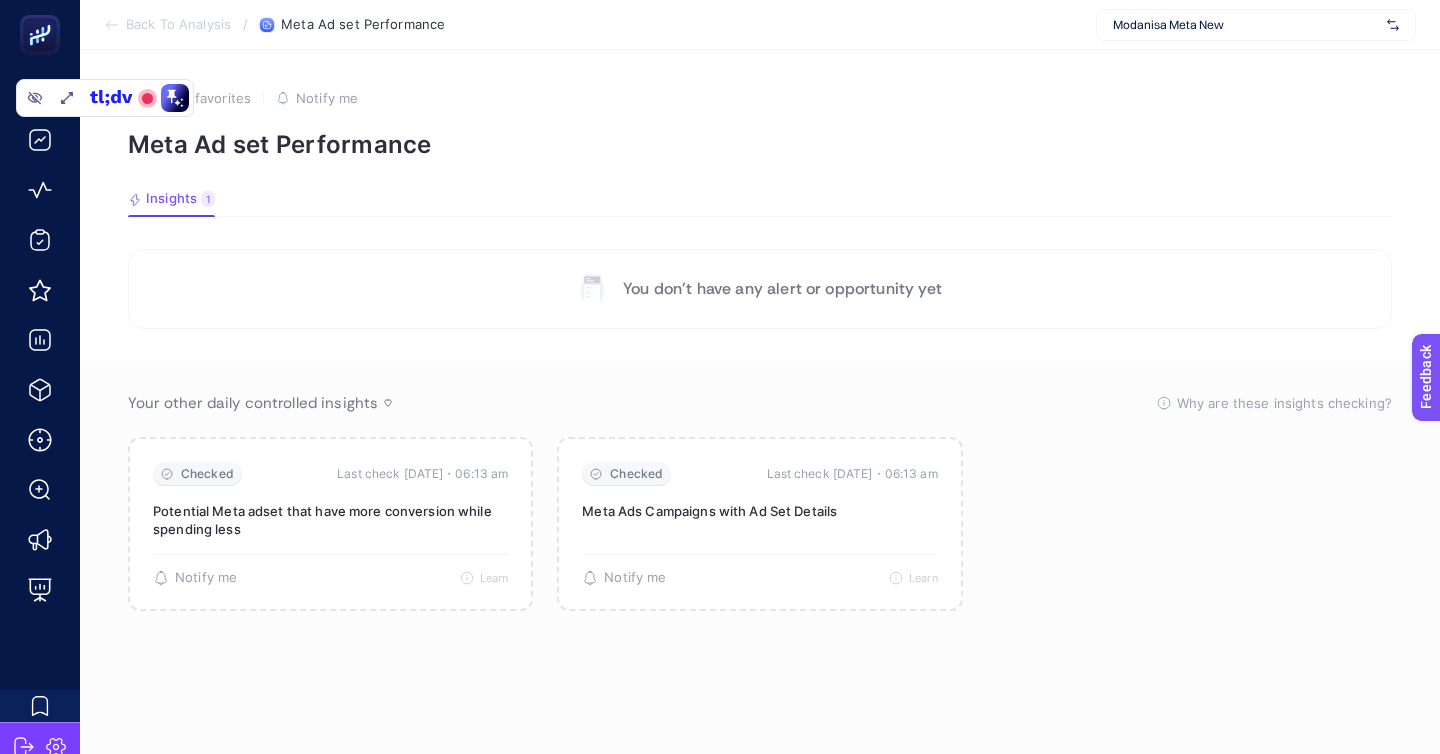 click on "Back To Analysis / Meta Ad set Performance  Modanisa Meta New" 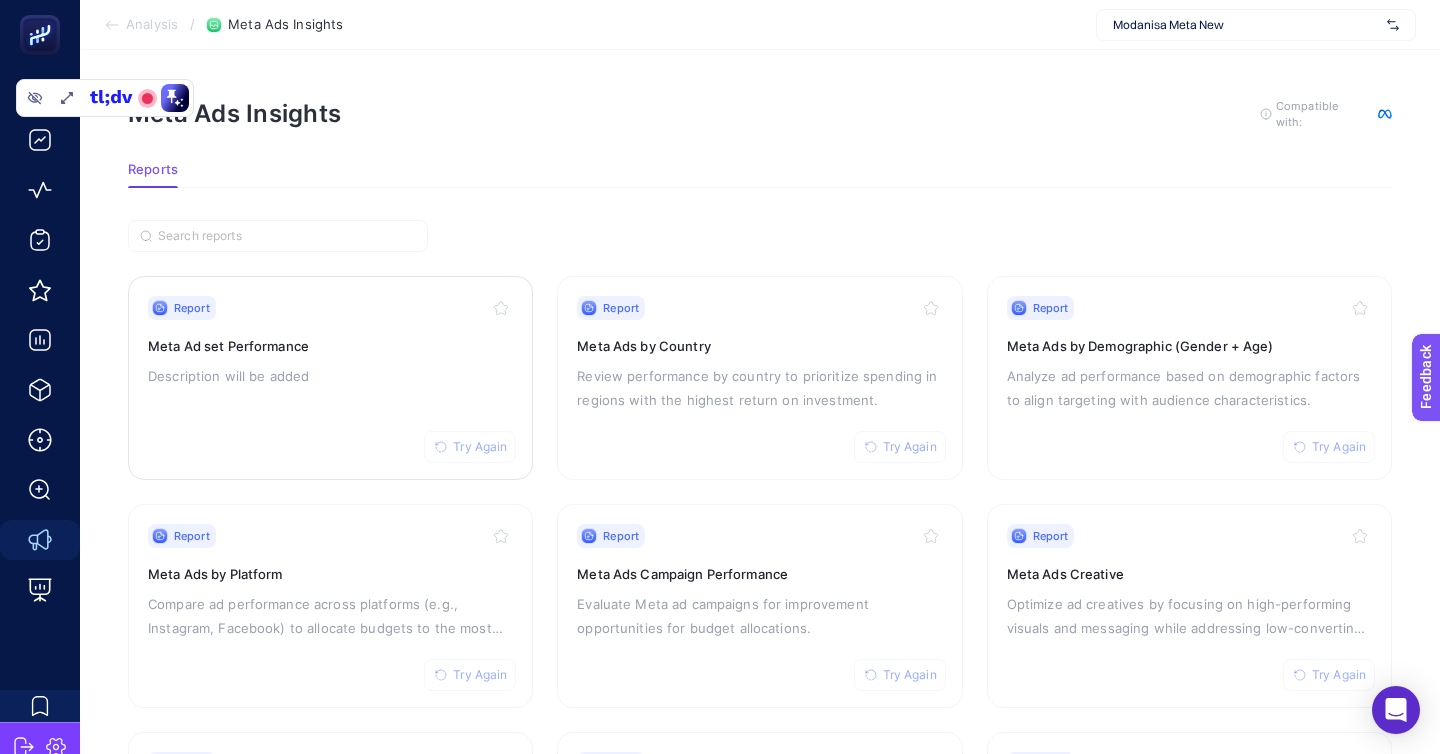 click on "Try Again" at bounding box center [480, 447] 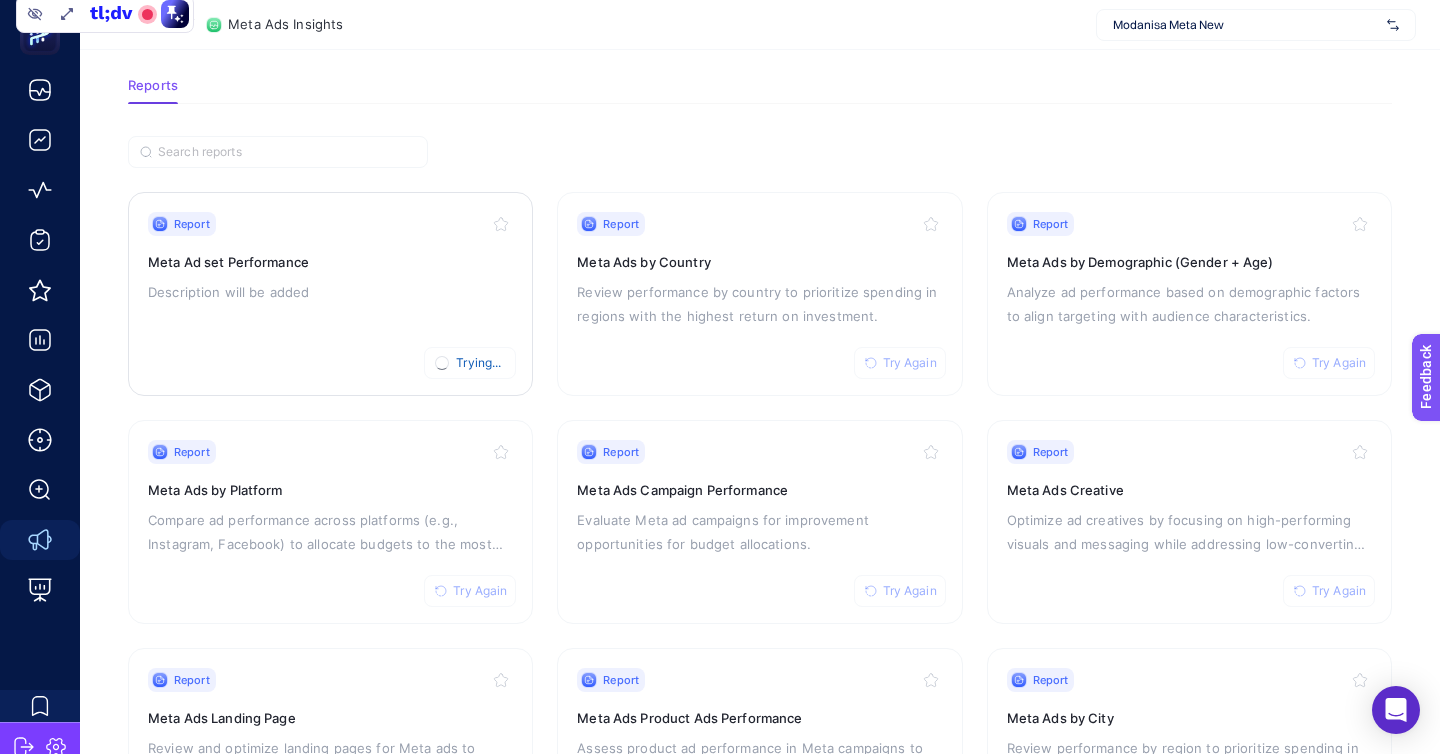 scroll, scrollTop: 214, scrollLeft: 0, axis: vertical 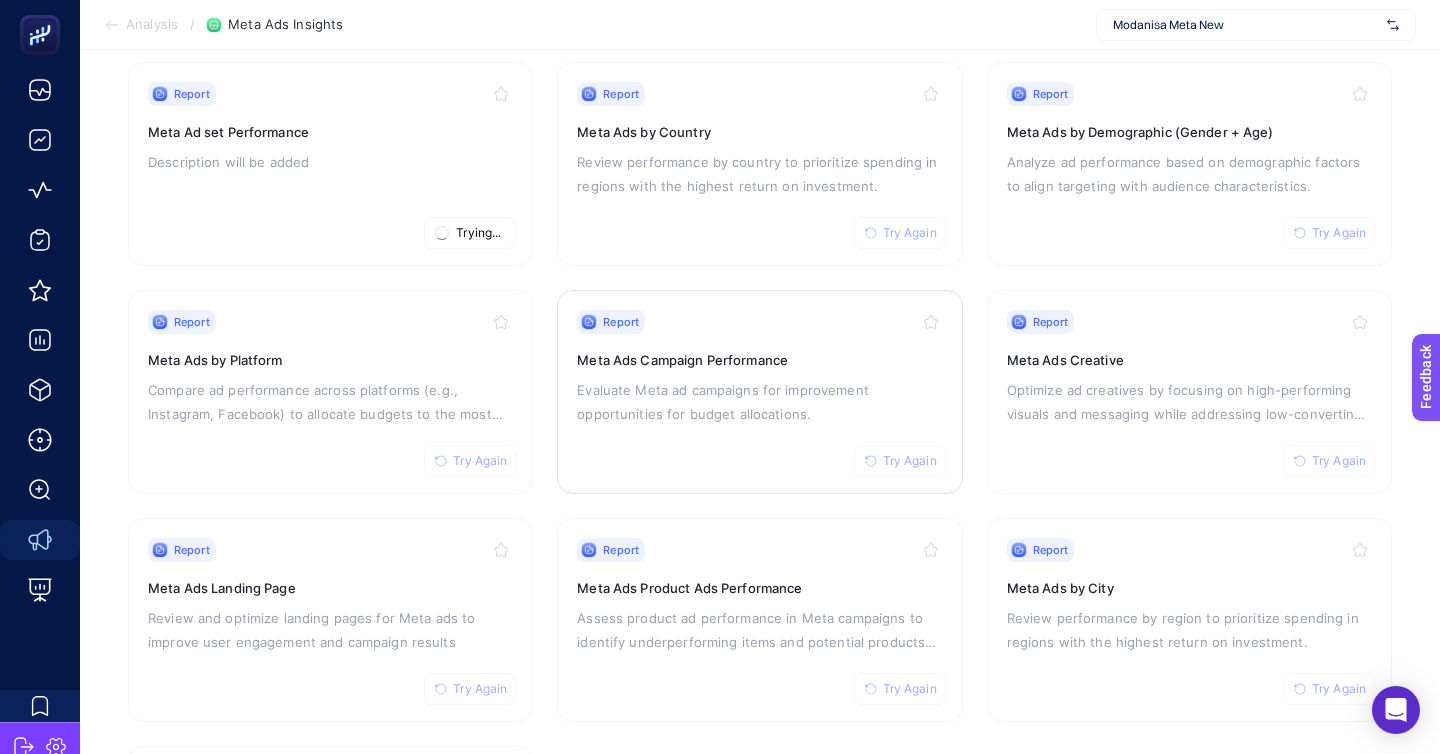 click on "Report Try Again Meta Ads Campaign Performance Evaluate Meta ad campaigns for improvement opportunities for budget allocations." at bounding box center (759, 392) 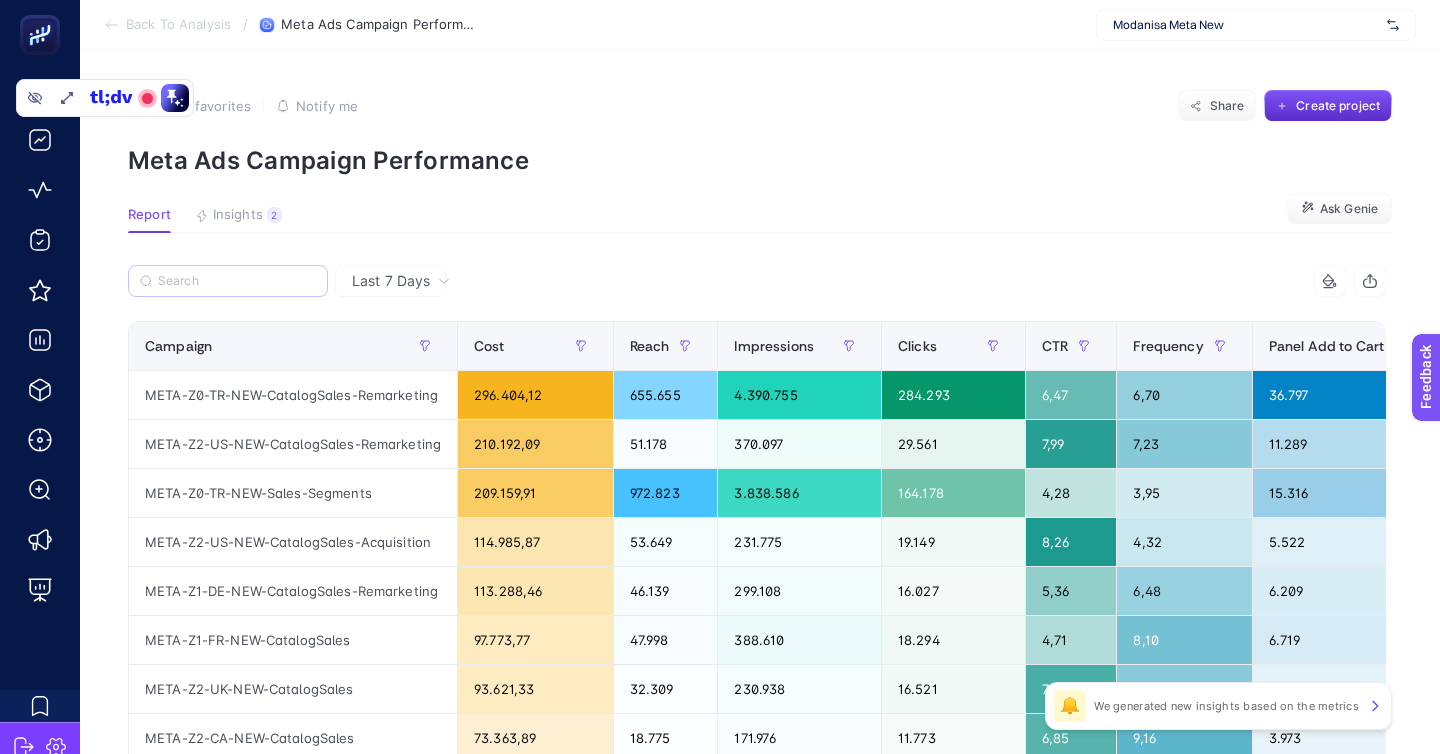 click at bounding box center [228, 281] 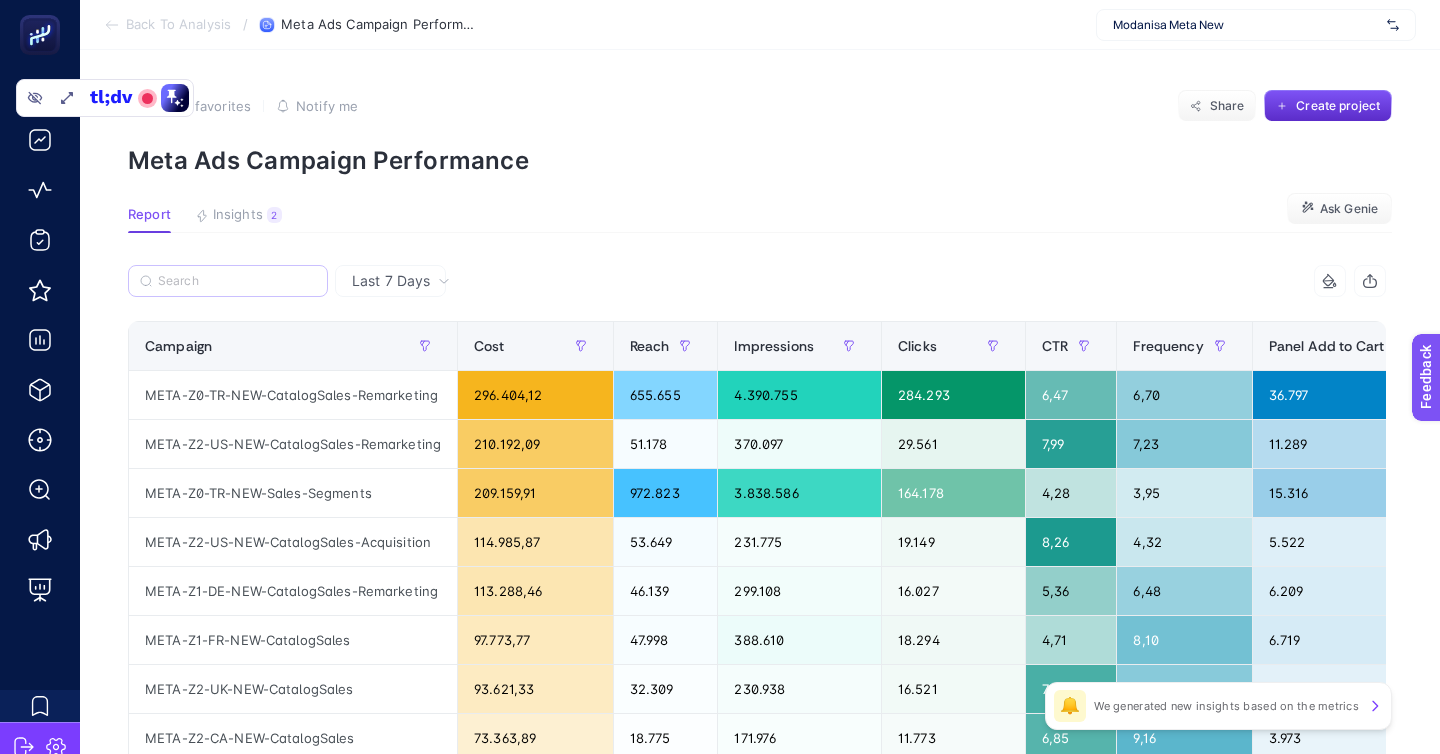 click at bounding box center [237, 281] 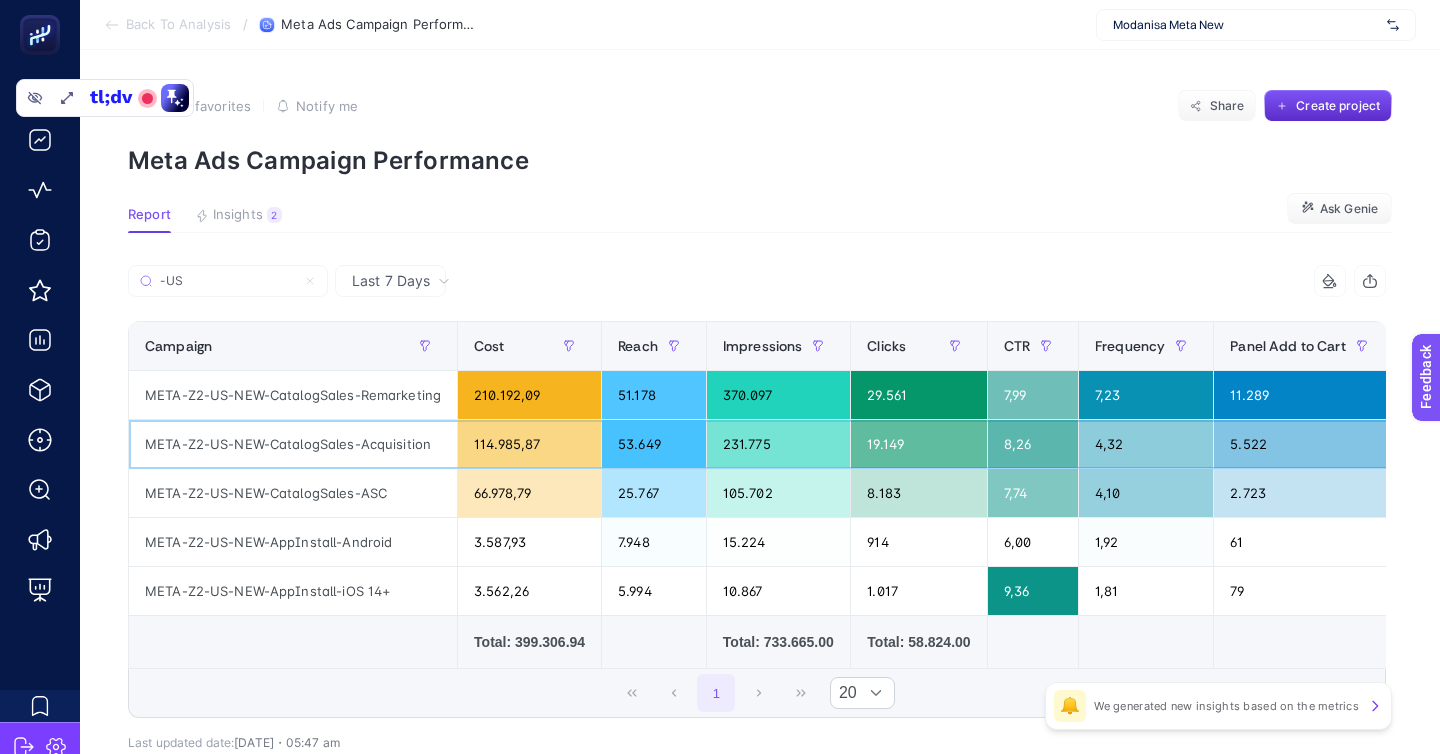 click on "META-Z2-US-NEW-CatalogSales-Acquisition" 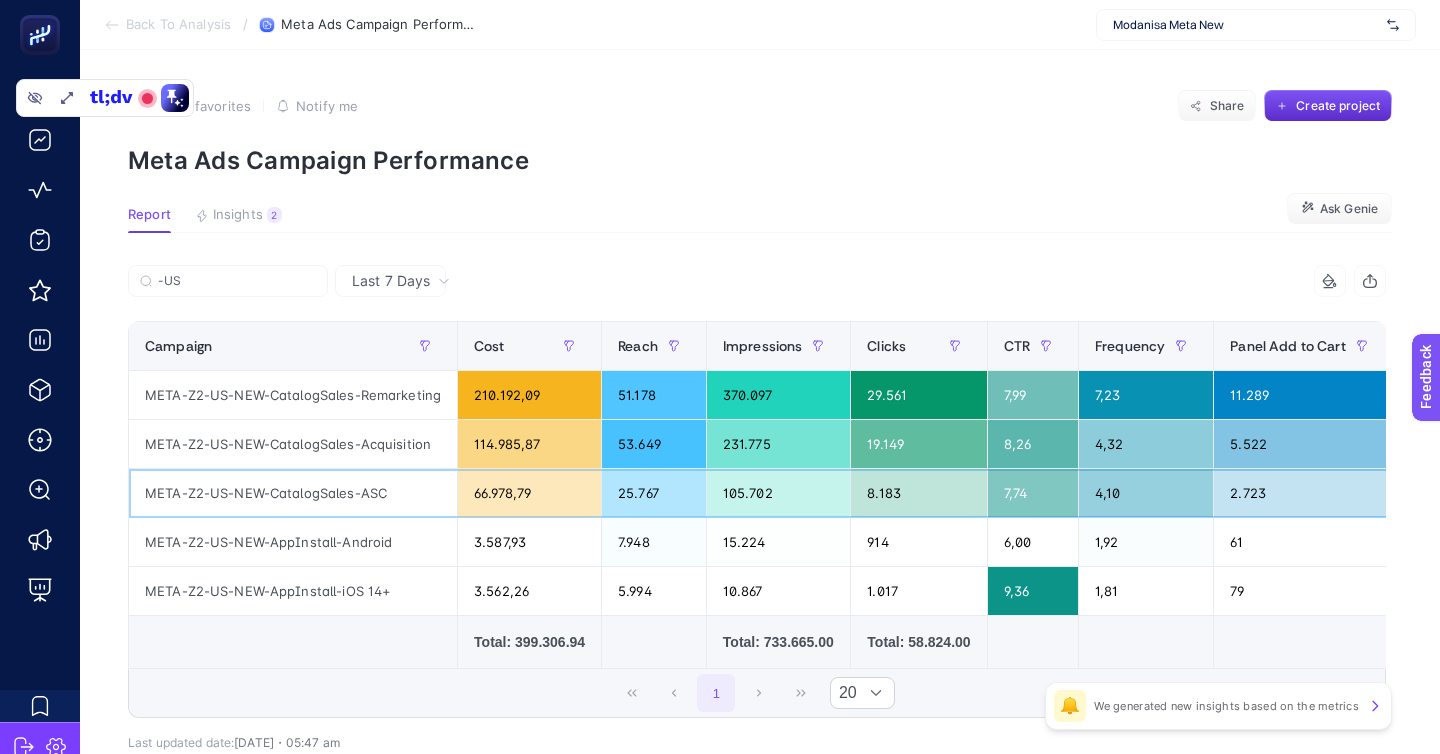 click on "META-Z2-US-NEW-CatalogSales-ASC" 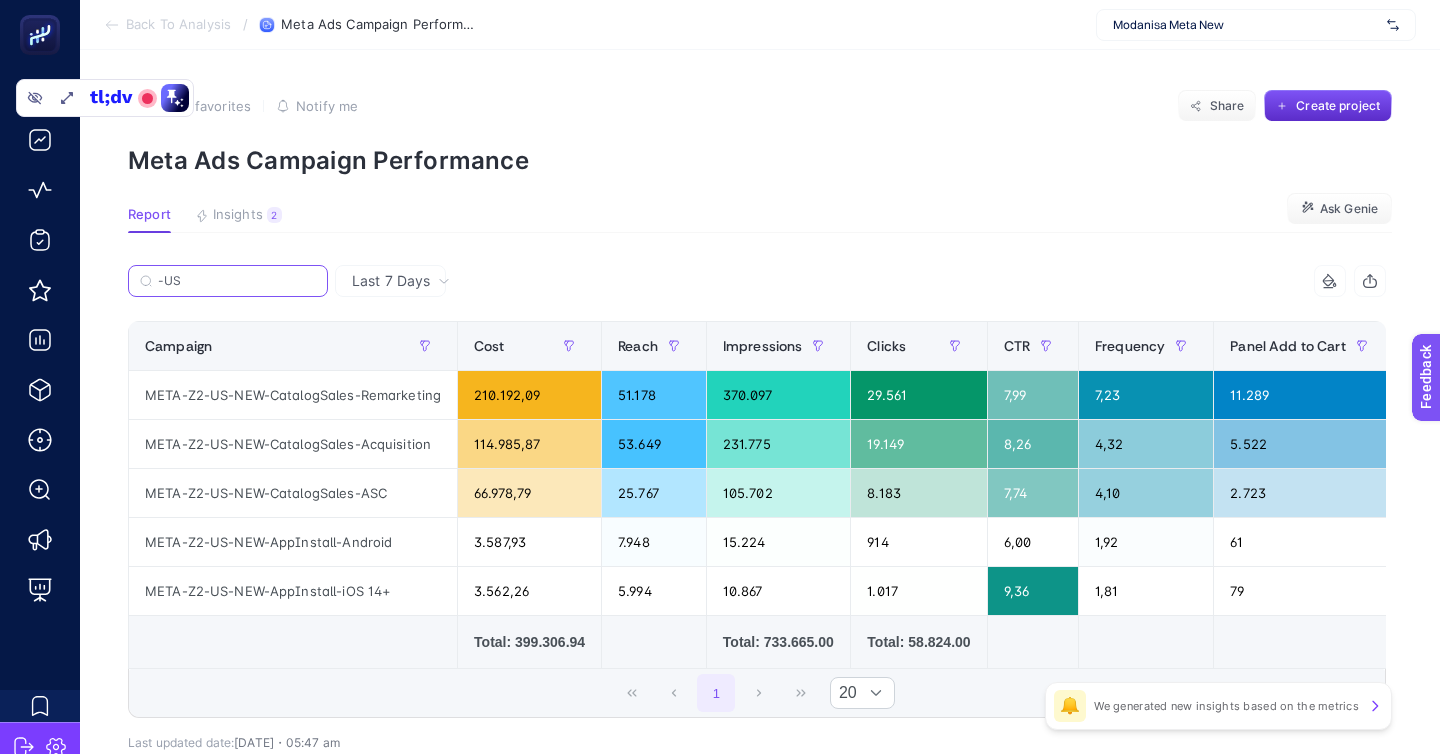 click on "-US" at bounding box center (237, 281) 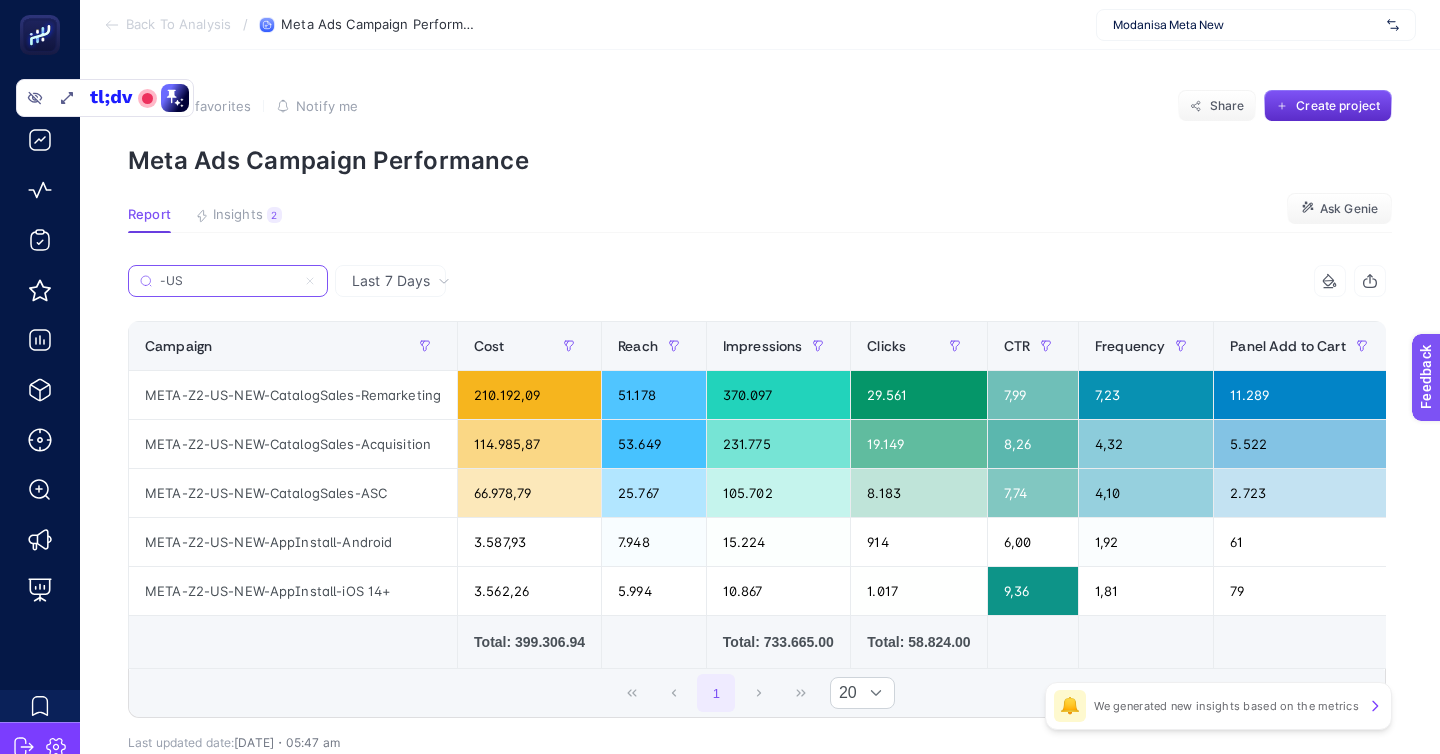 click on "-US" at bounding box center [228, 281] 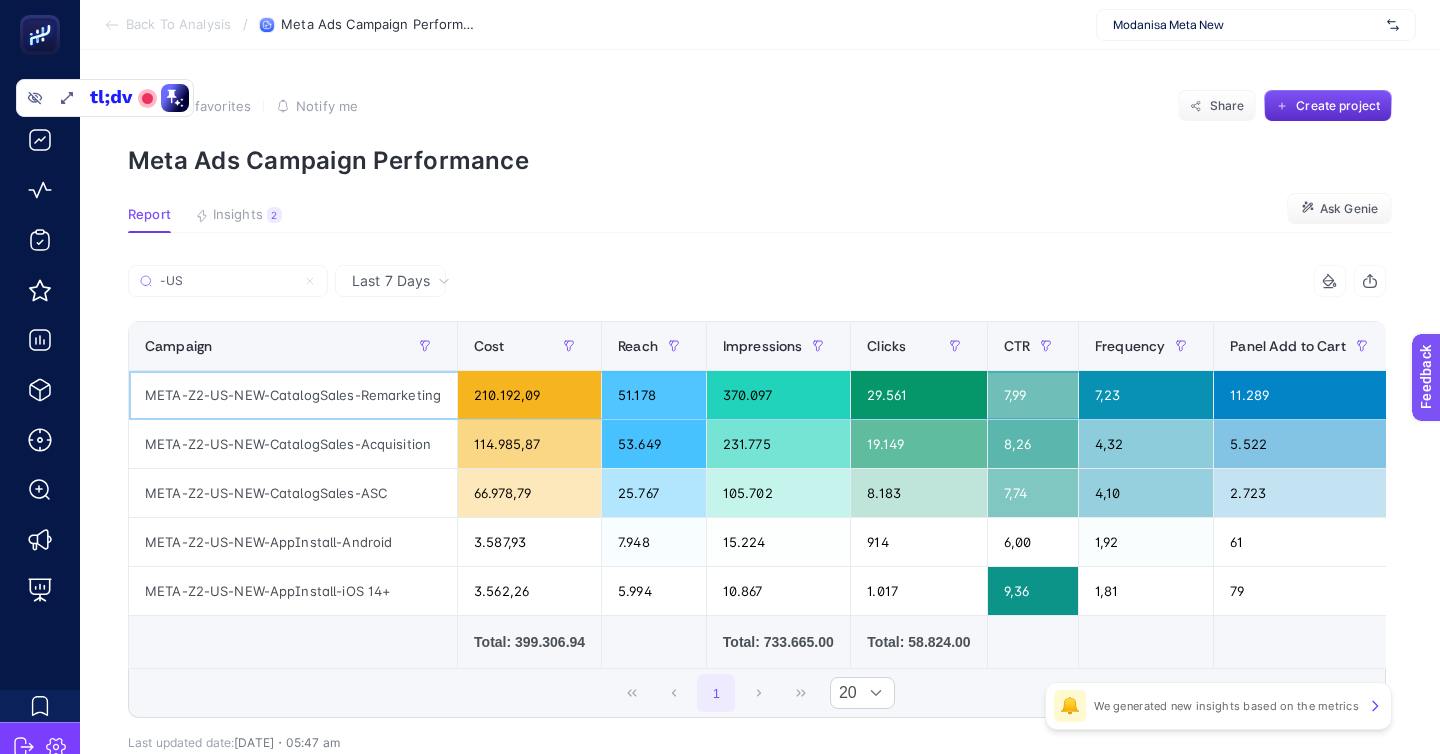 click on "META-Z2-US-NEW-CatalogSales-Remarketing" 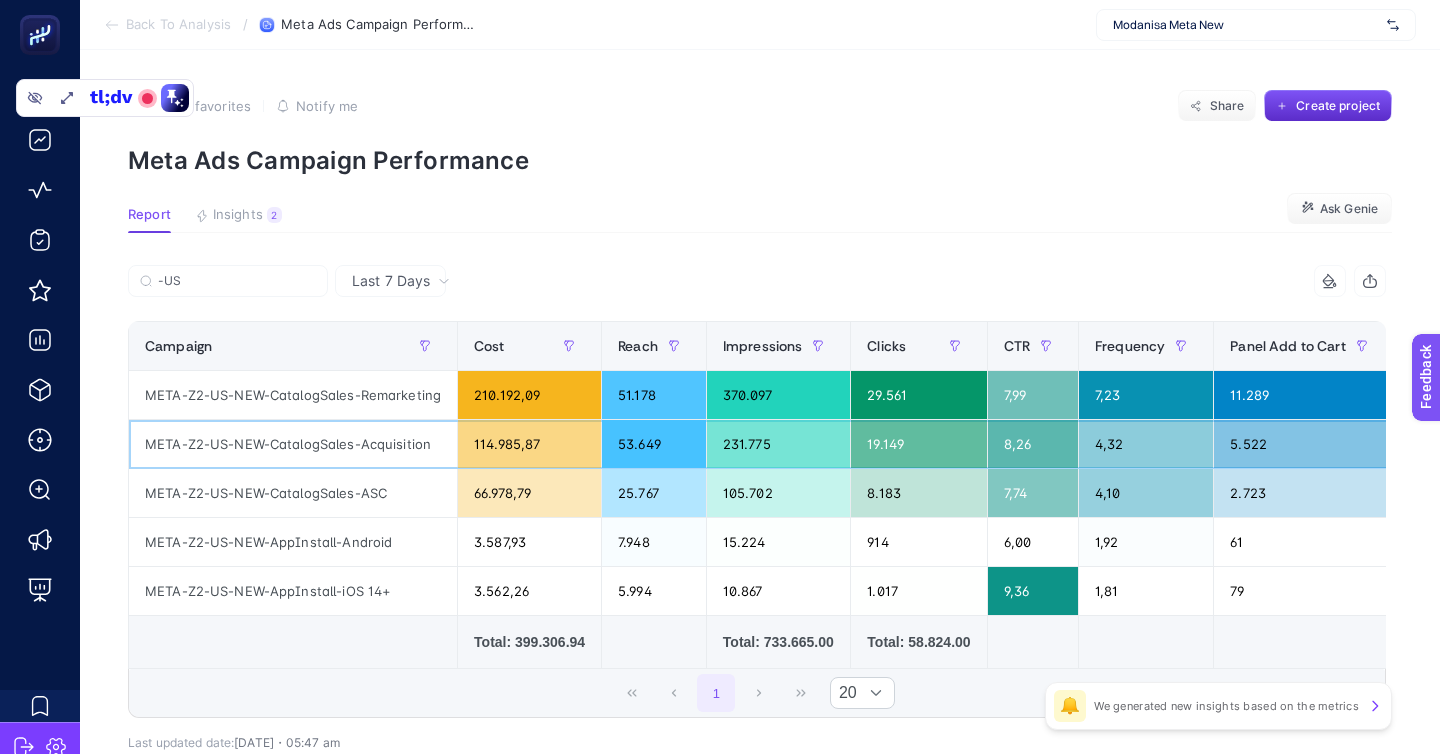 click on "META-Z2-US-NEW-CatalogSales-Acquisition" 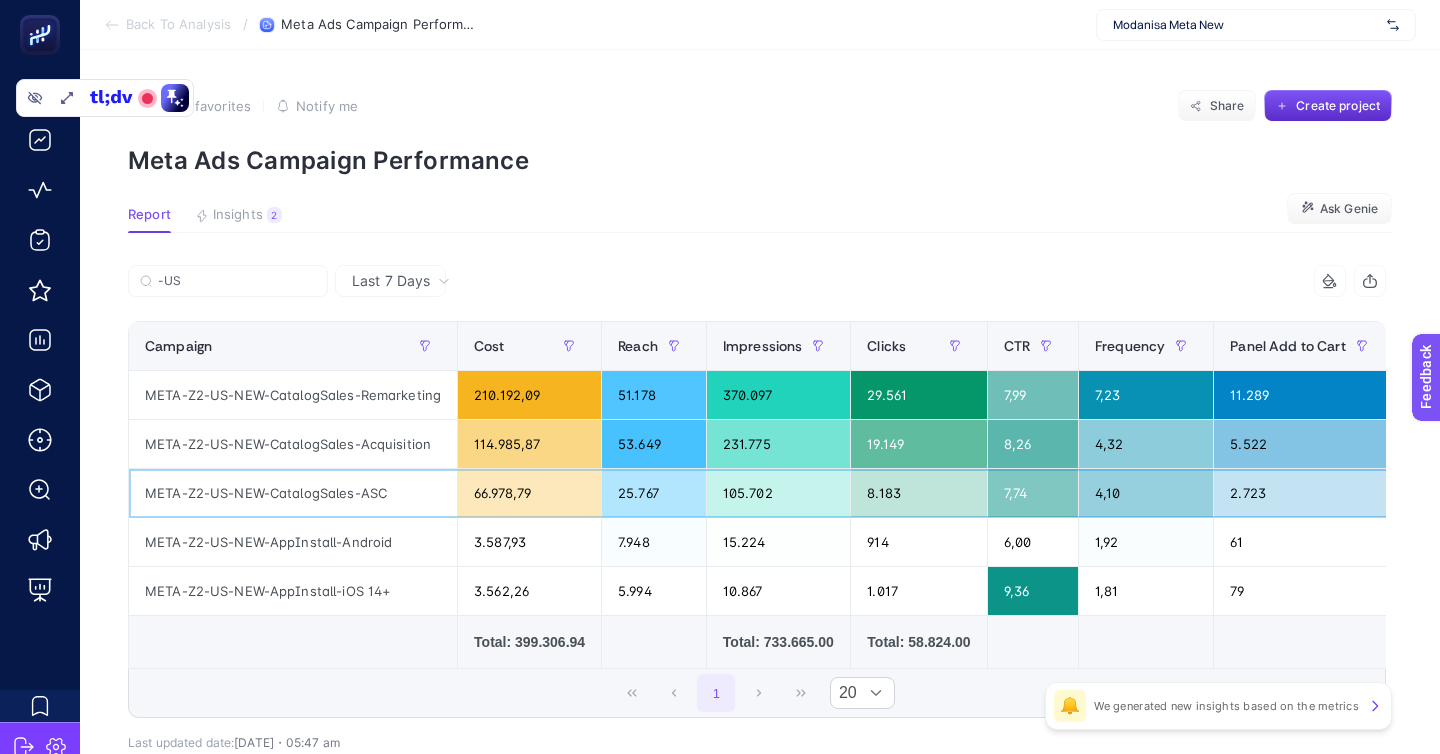 click on "META-Z2-US-NEW-CatalogSales-ASC" 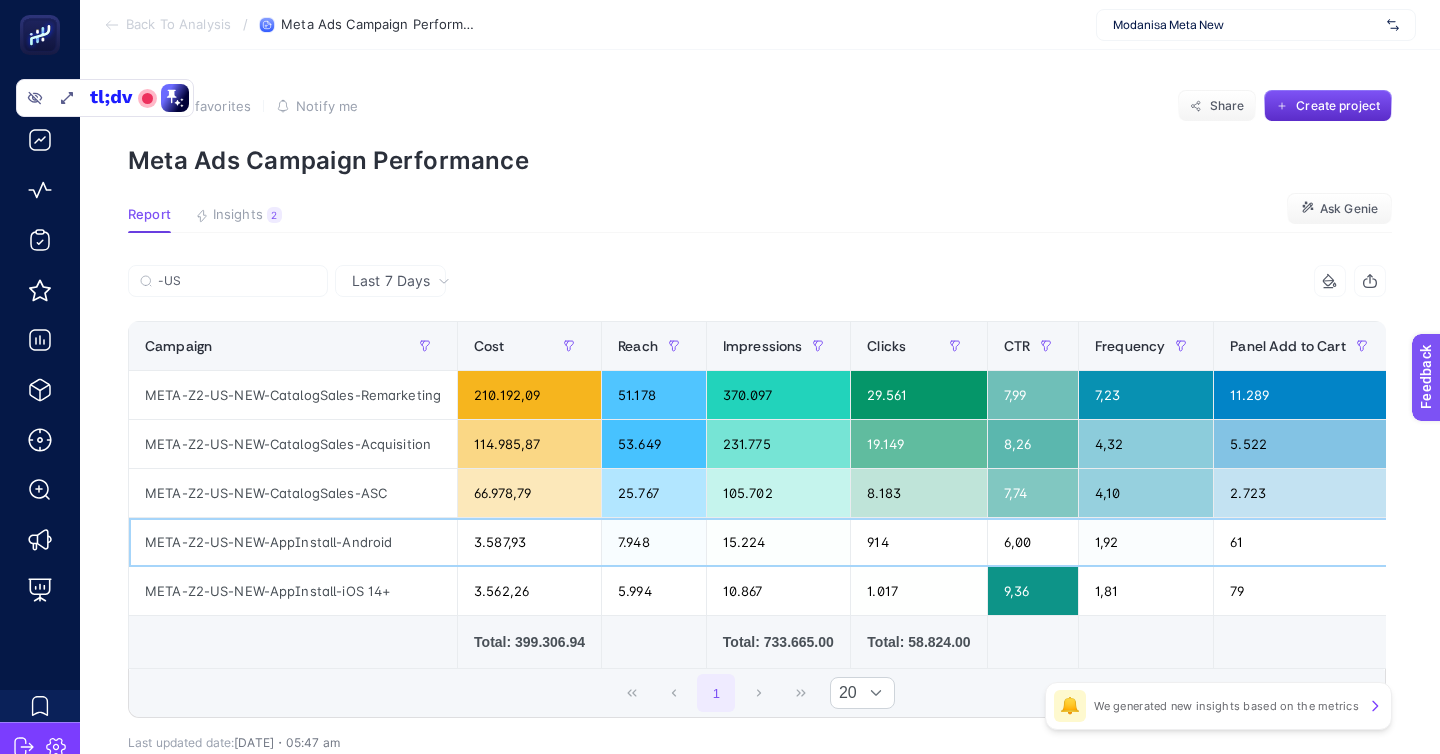 click on "META-Z2-US-NEW-AppInstall-Android" 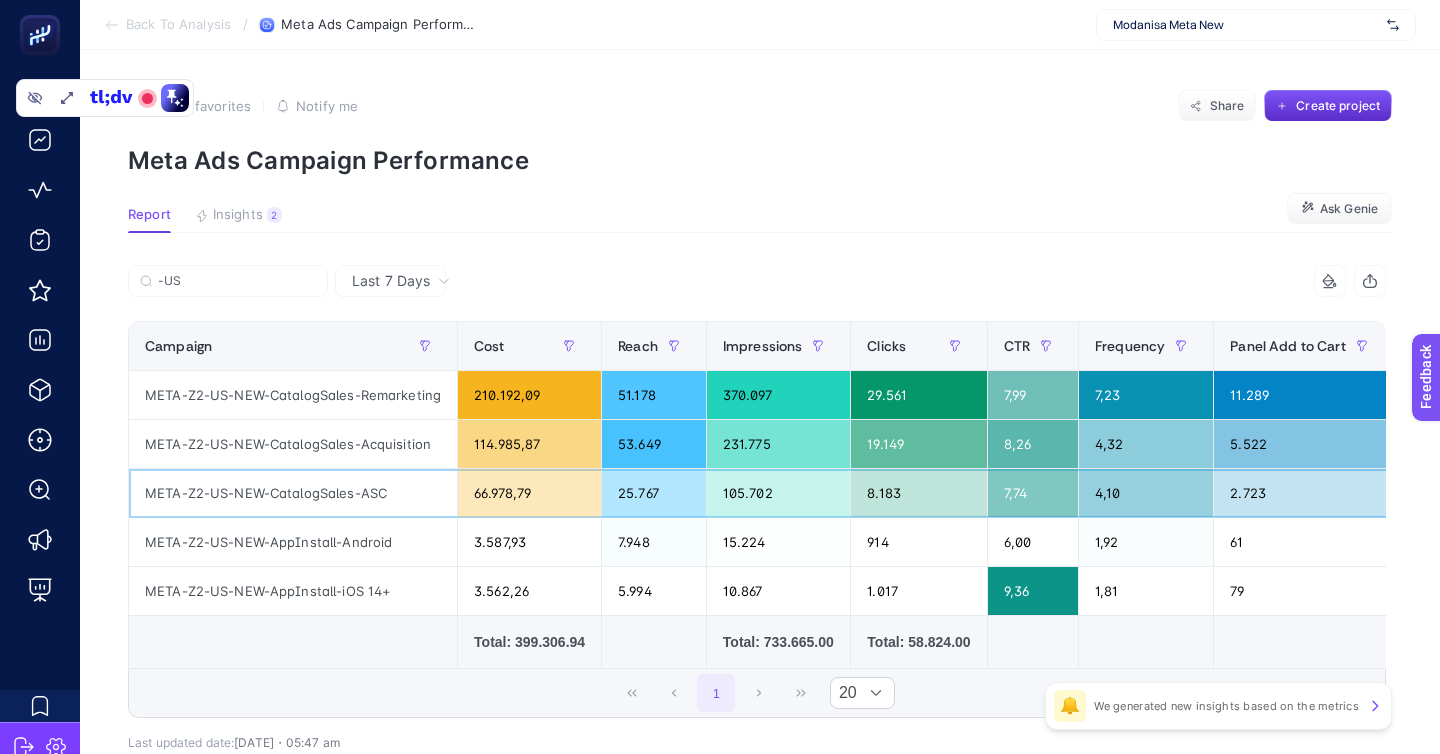 click on "META-Z2-US-NEW-CatalogSales-ASC" 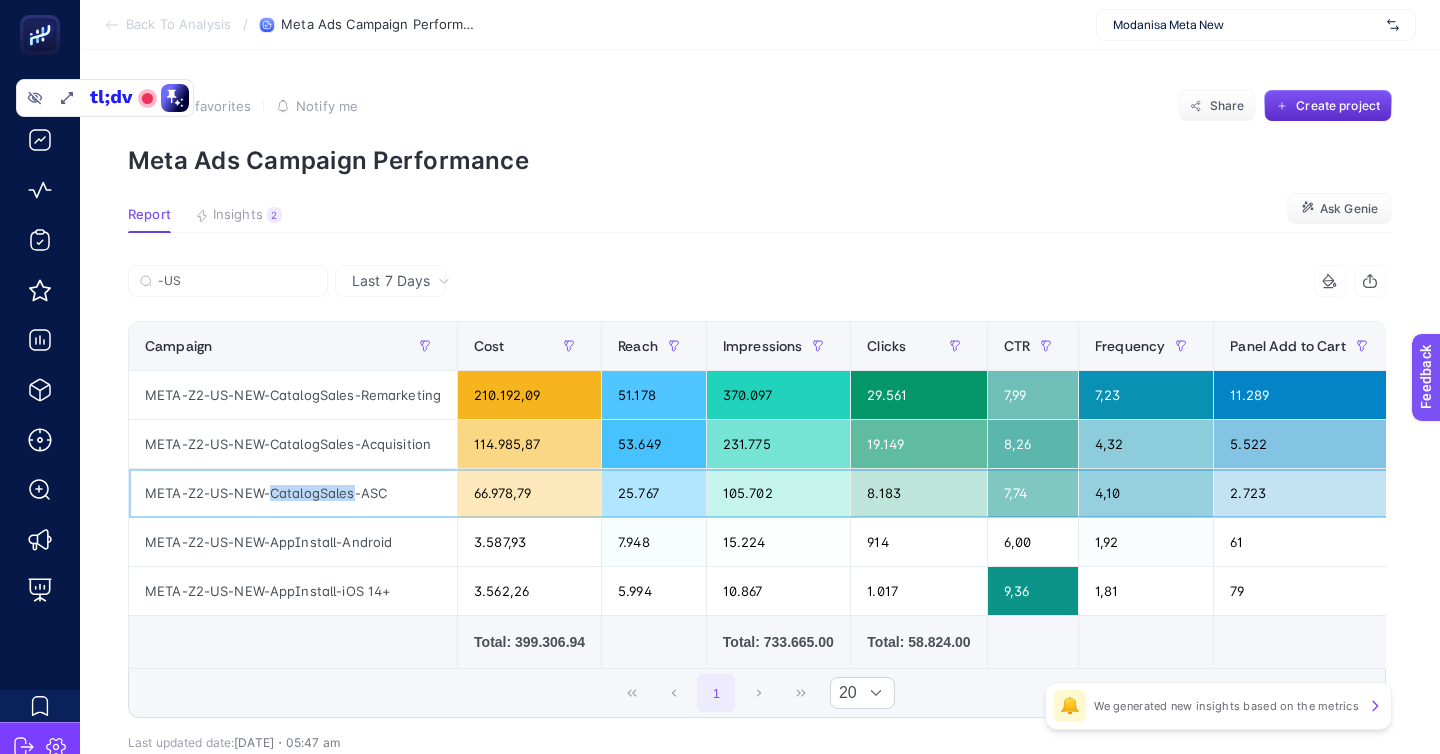 click on "META-Z2-US-NEW-CatalogSales-ASC" 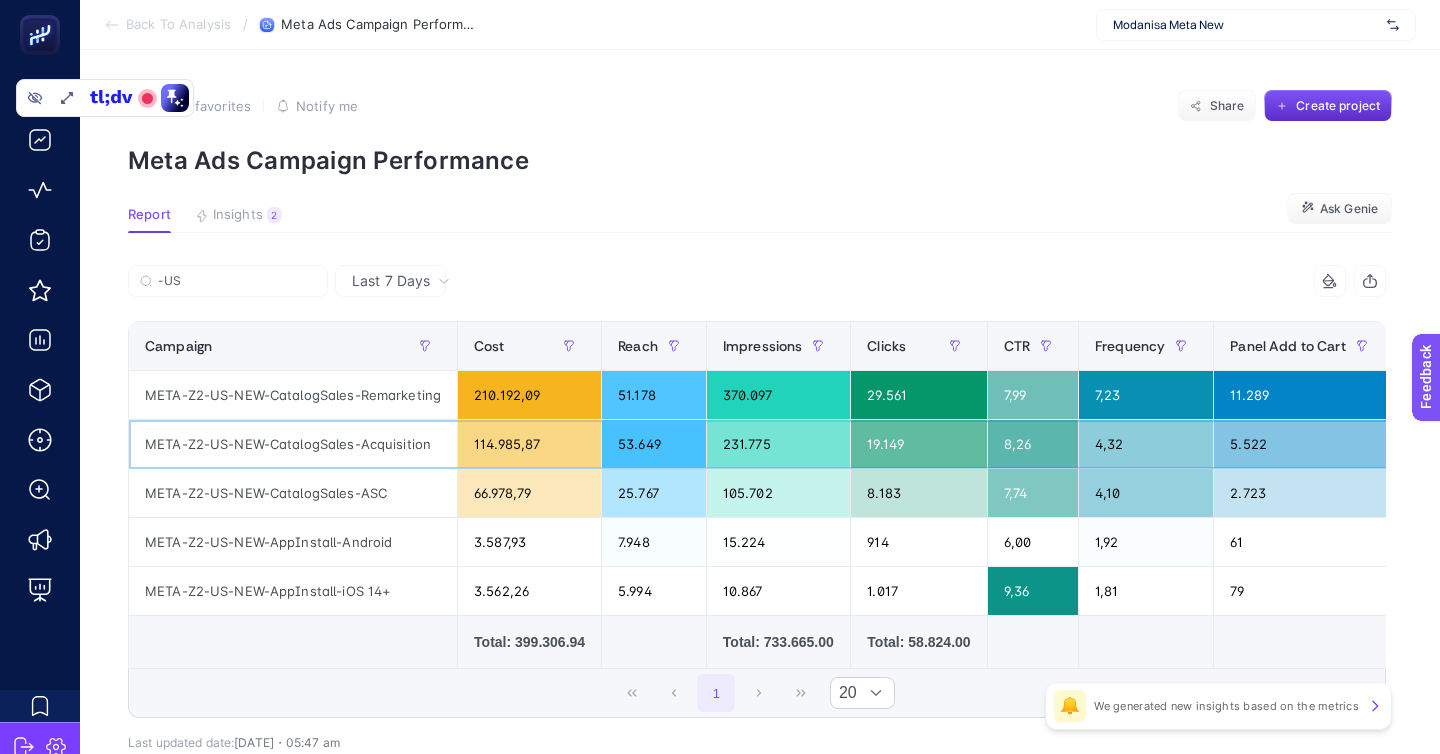 click on "META-Z2-US-NEW-CatalogSales-Acquisition" 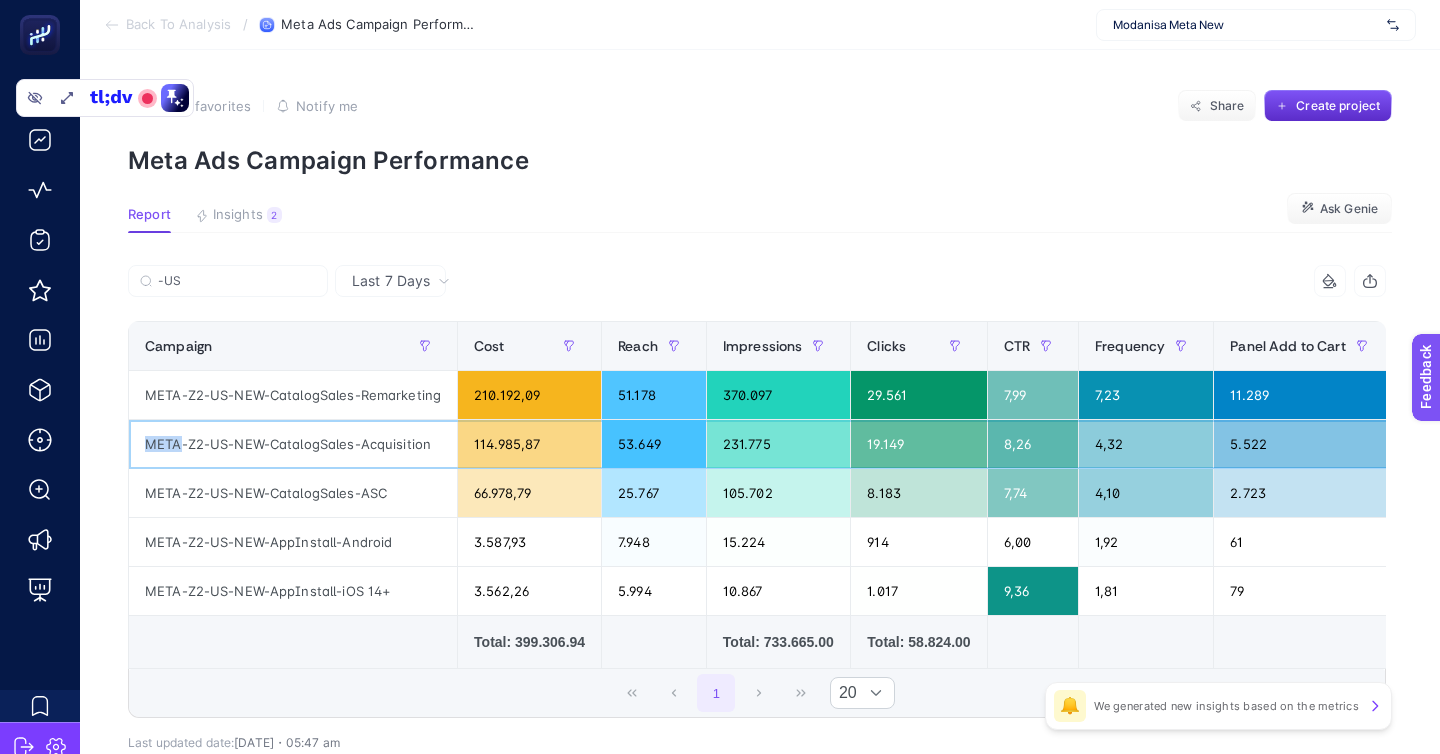 click on "META-Z2-US-NEW-CatalogSales-Acquisition" 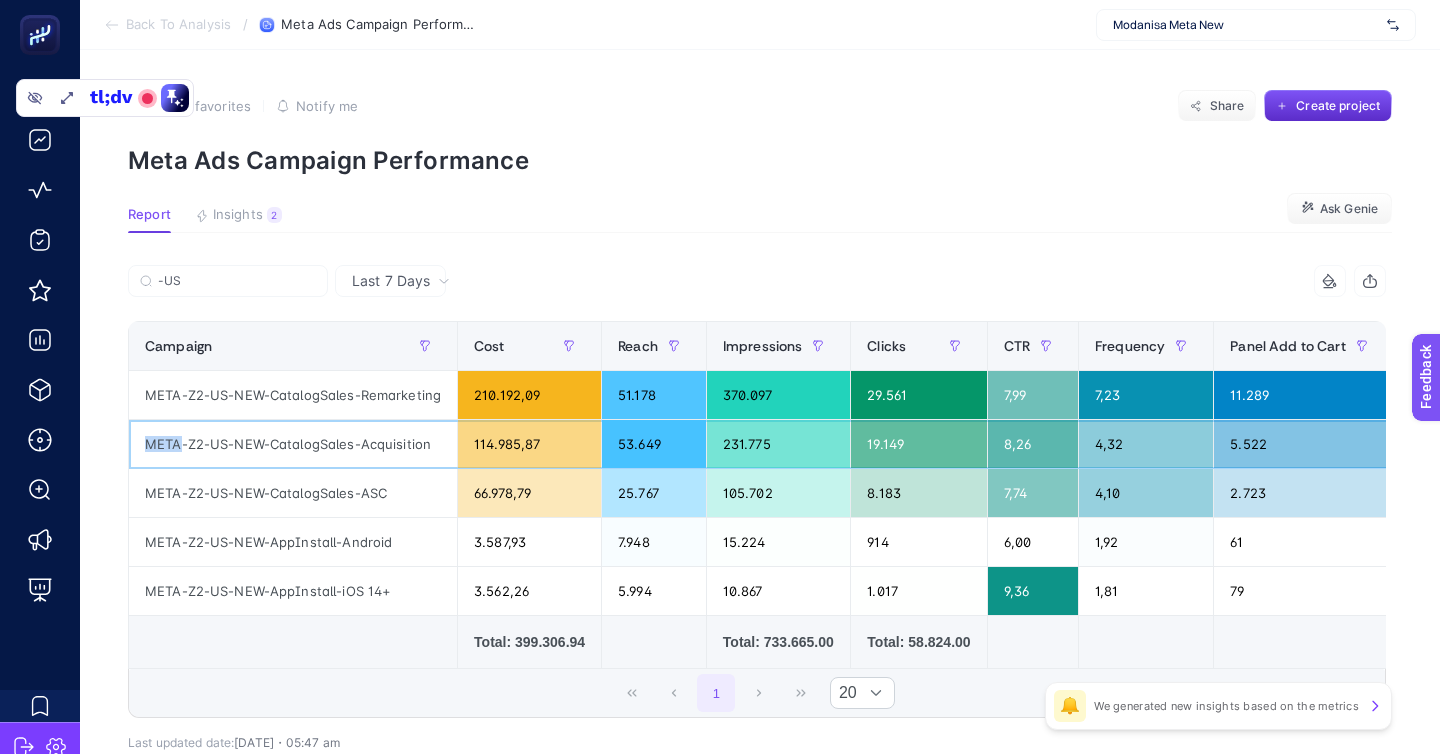 click on "META-Z2-US-NEW-CatalogSales-Acquisition" 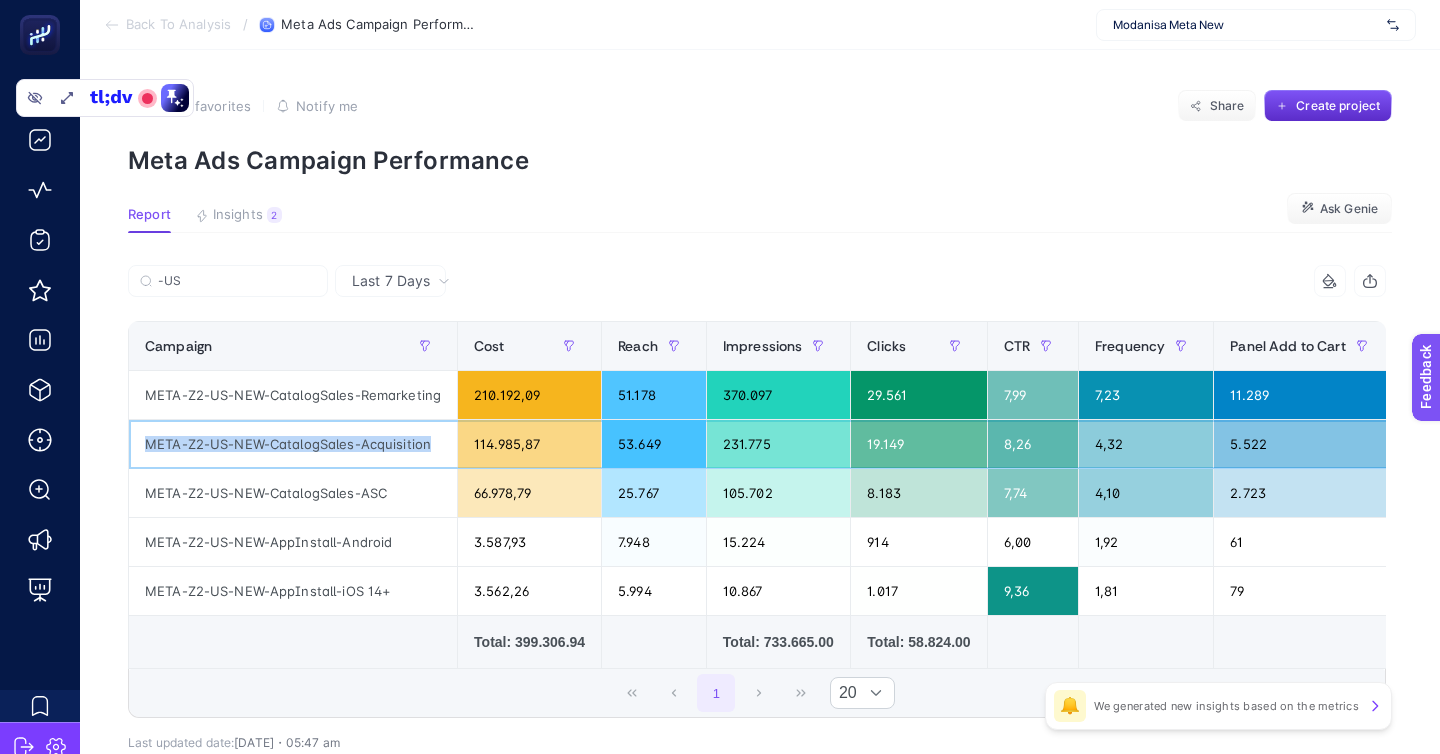 click on "META-Z2-US-NEW-CatalogSales-Acquisition" 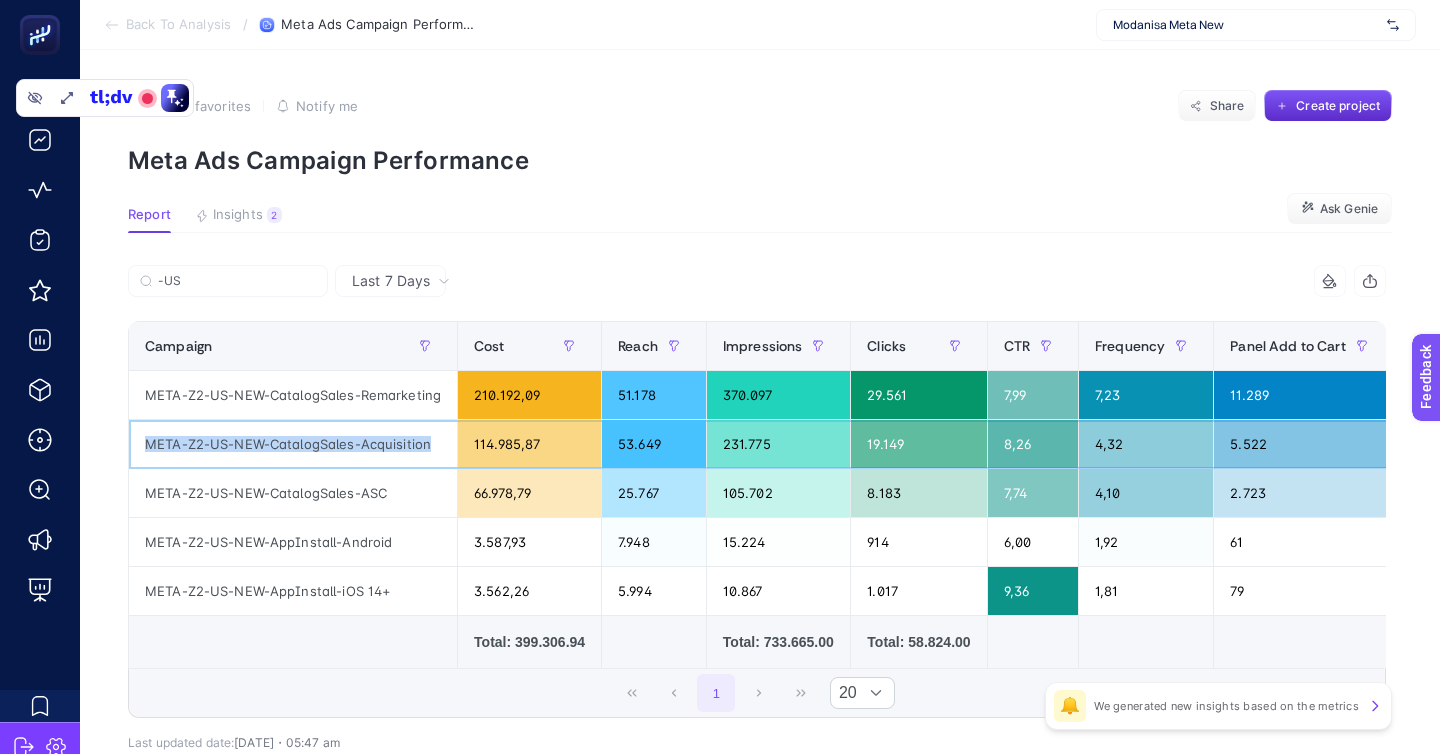 click on "META-Z2-US-NEW-CatalogSales-Acquisition" 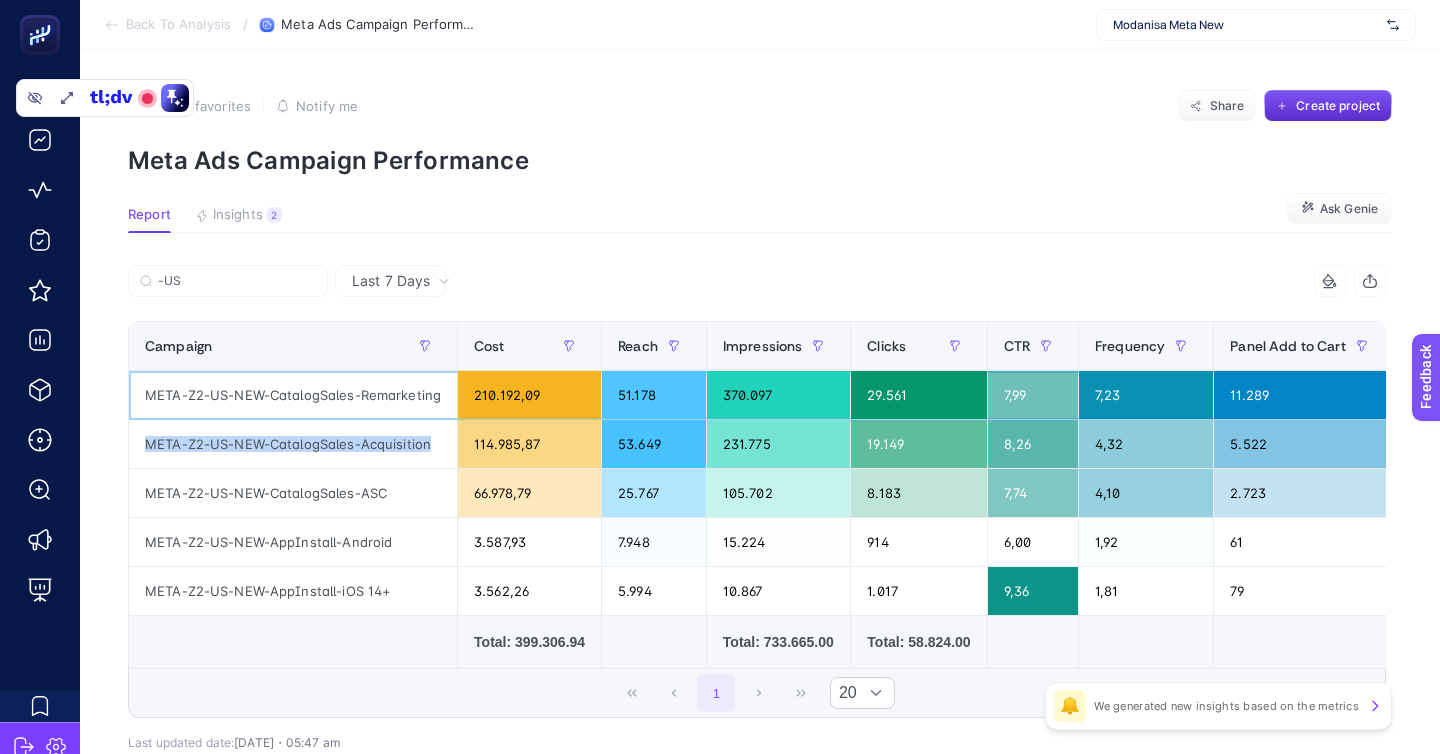click on "META-Z2-US-NEW-CatalogSales-Remarketing" 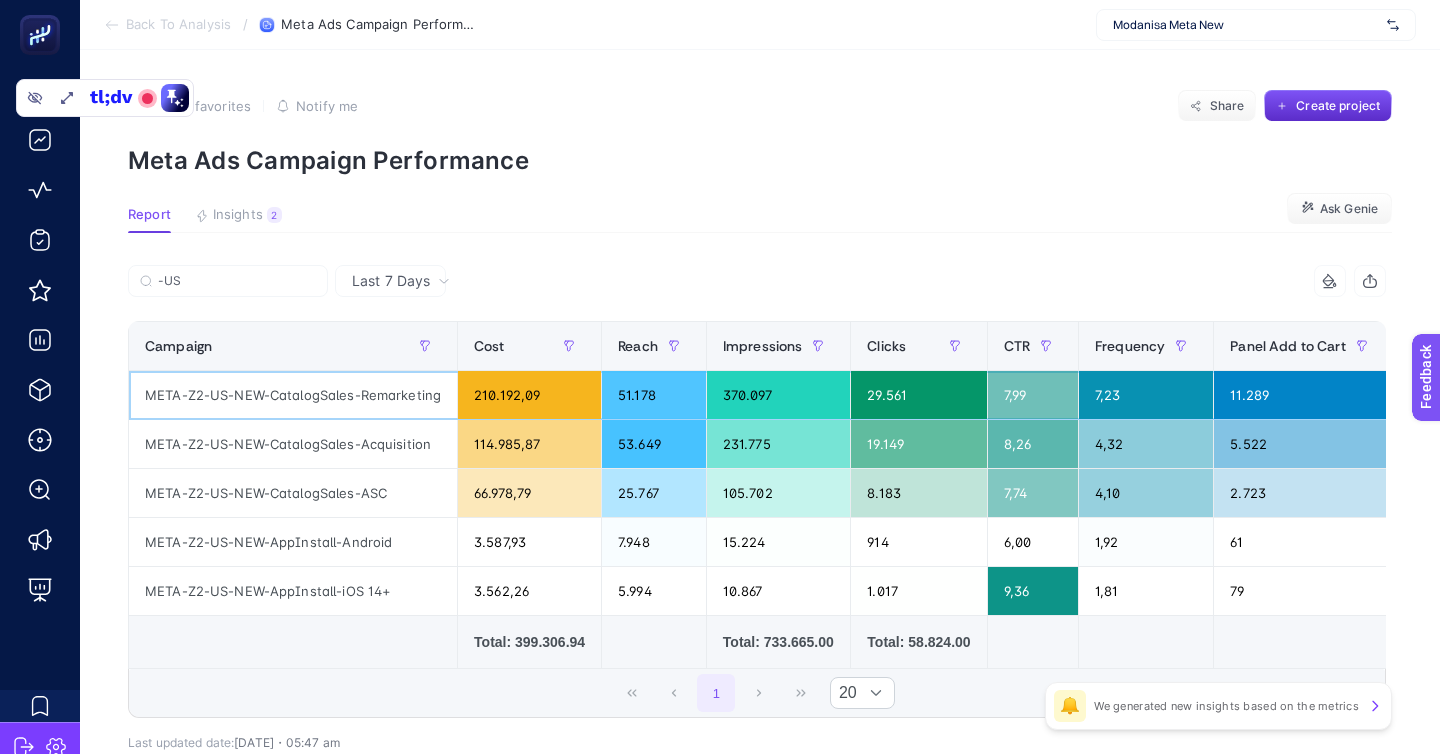 click on "META-Z2-US-NEW-CatalogSales-Remarketing" 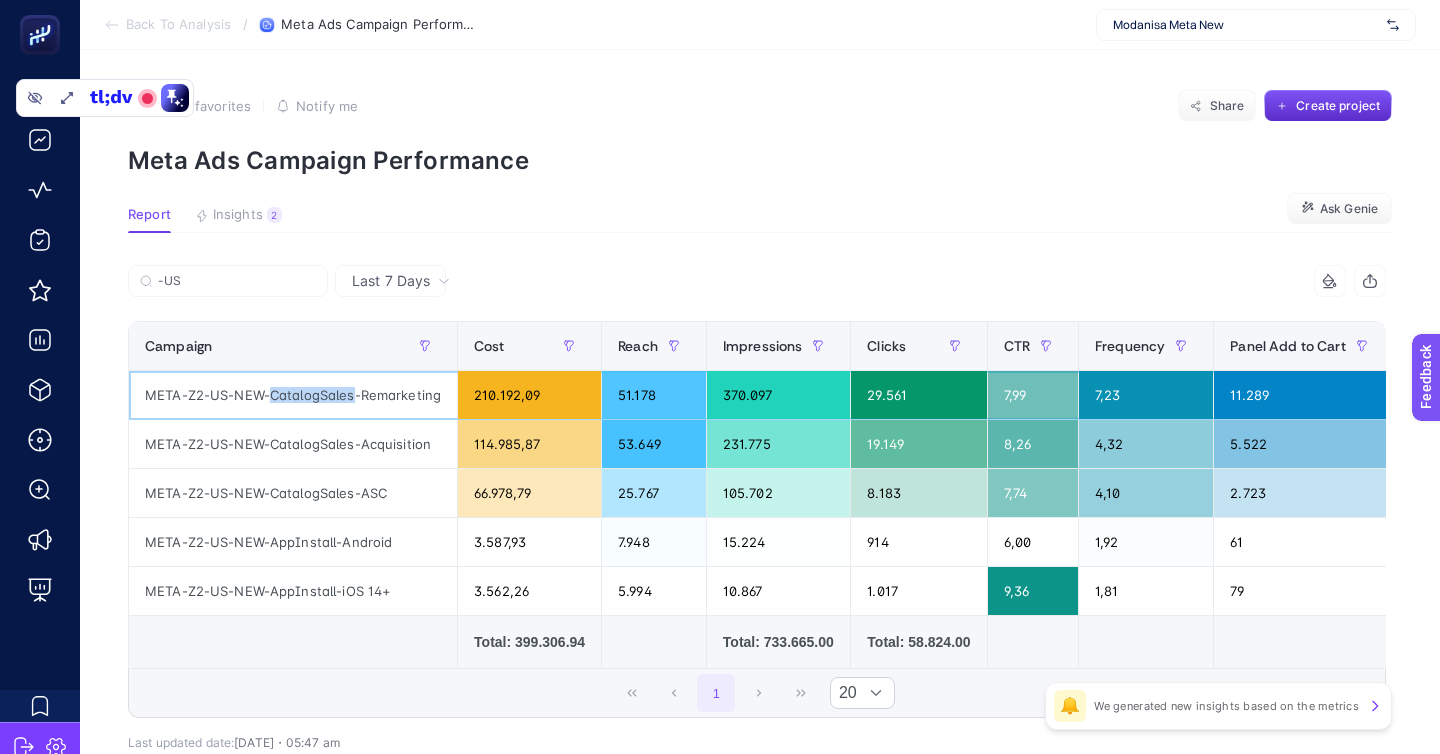 click on "META-Z2-US-NEW-CatalogSales-Remarketing" 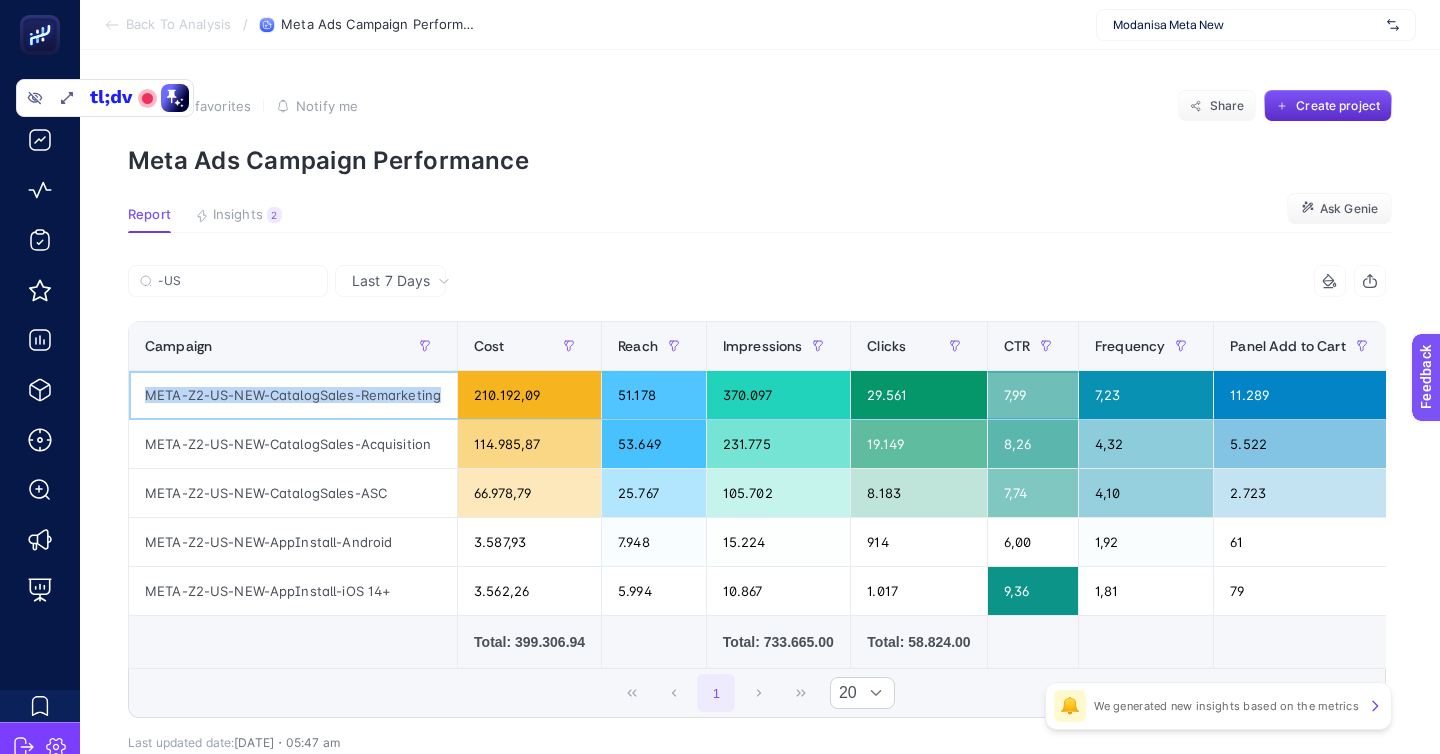 click on "META-Z2-US-NEW-CatalogSales-Remarketing" 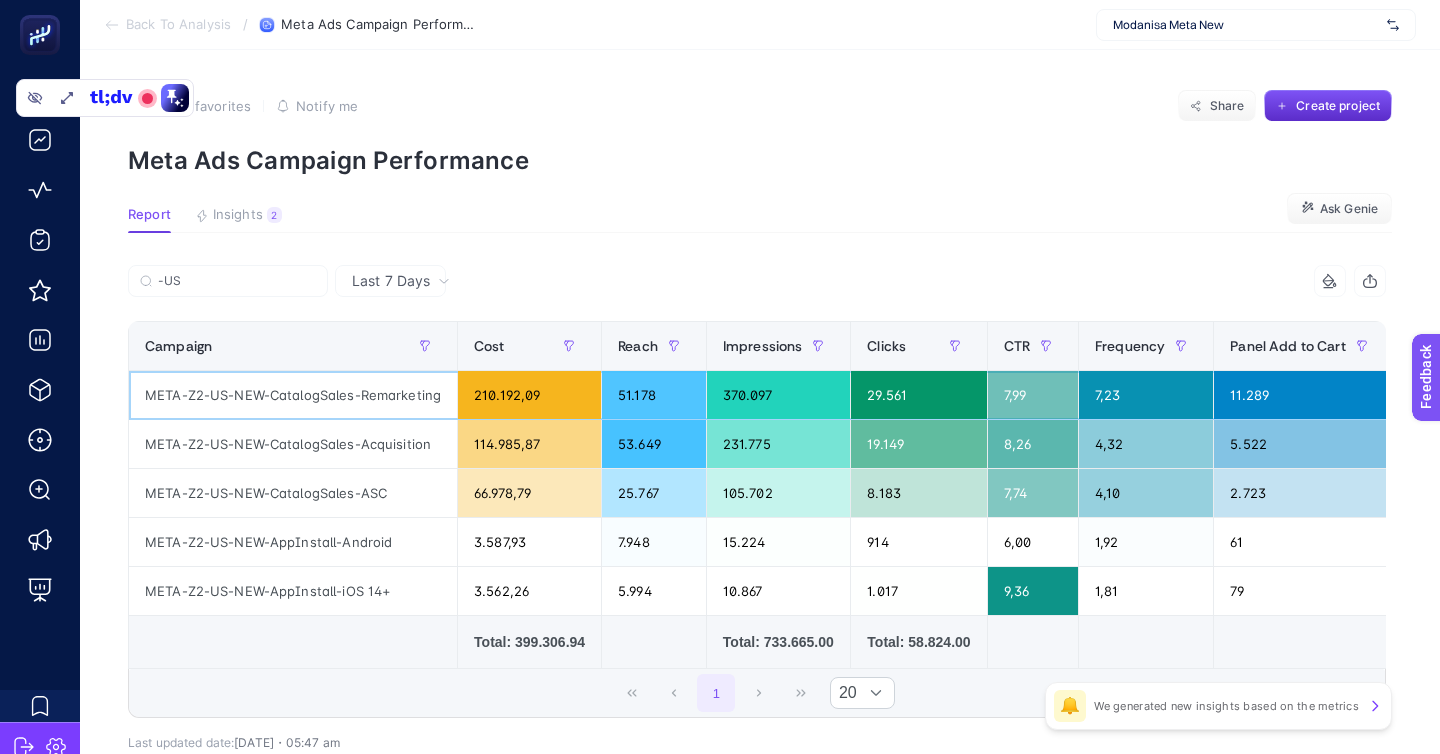 click on "META-Z2-US-NEW-CatalogSales-Remarketing" 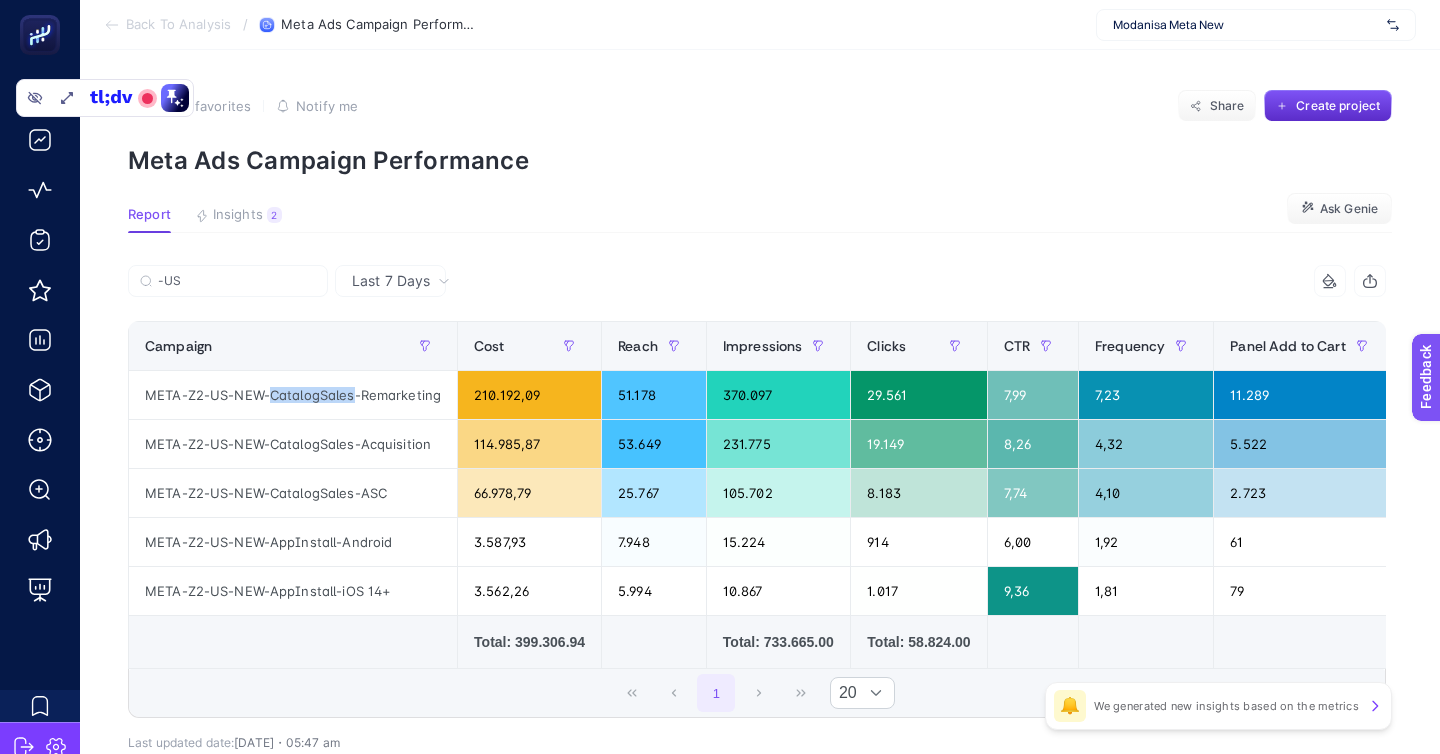 click on "META-Z2-US-NEW-CatalogSales-ASC" 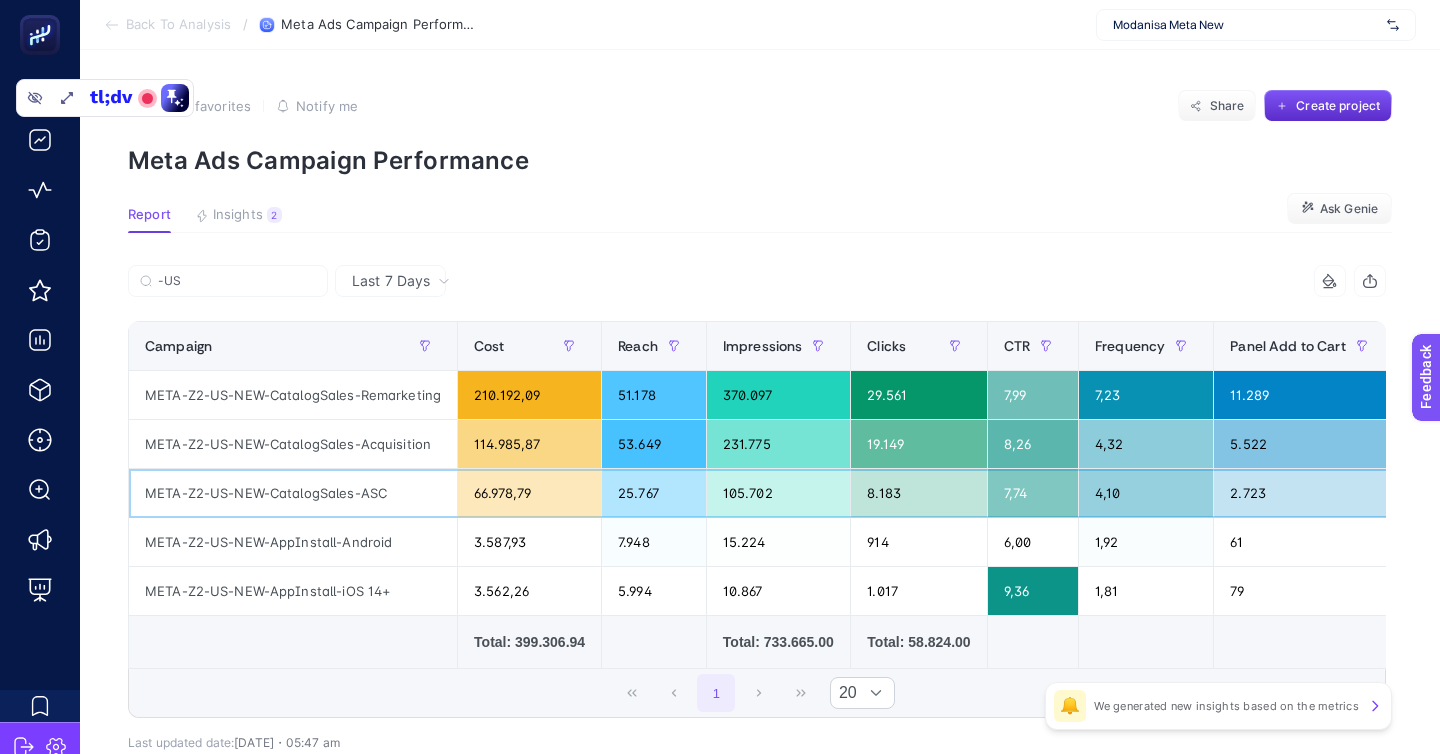 click on "META-Z2-US-NEW-CatalogSales-ASC" 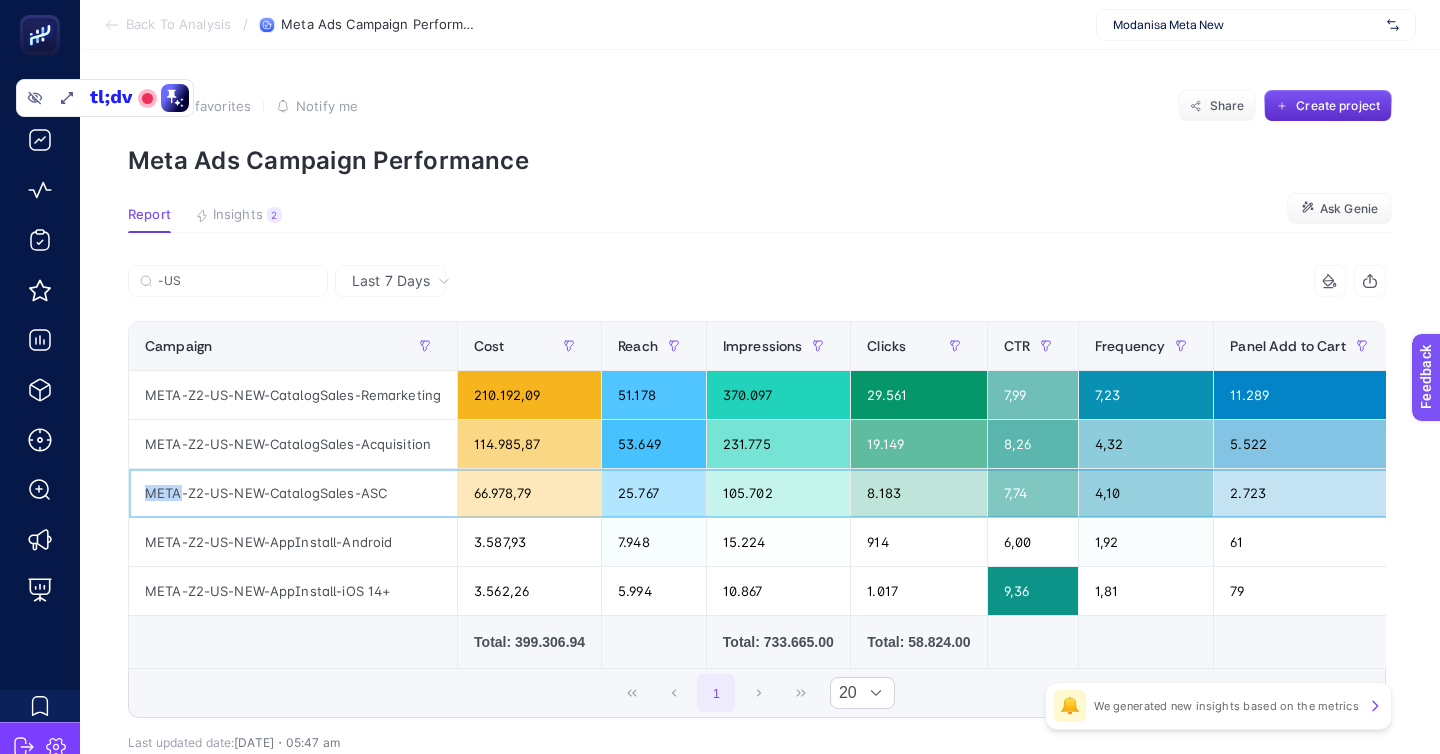click on "META-Z2-US-NEW-CatalogSales-ASC" 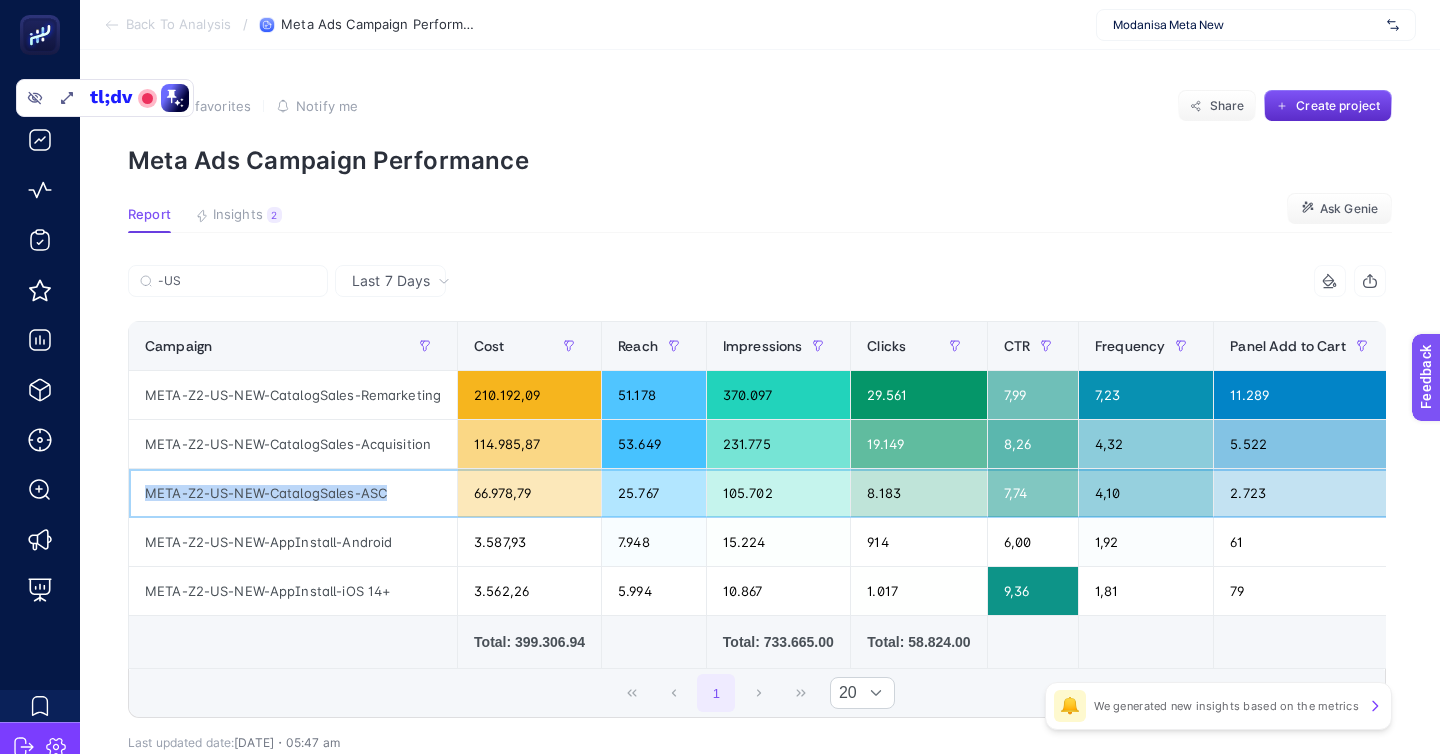click on "META-Z2-US-NEW-CatalogSales-ASC" 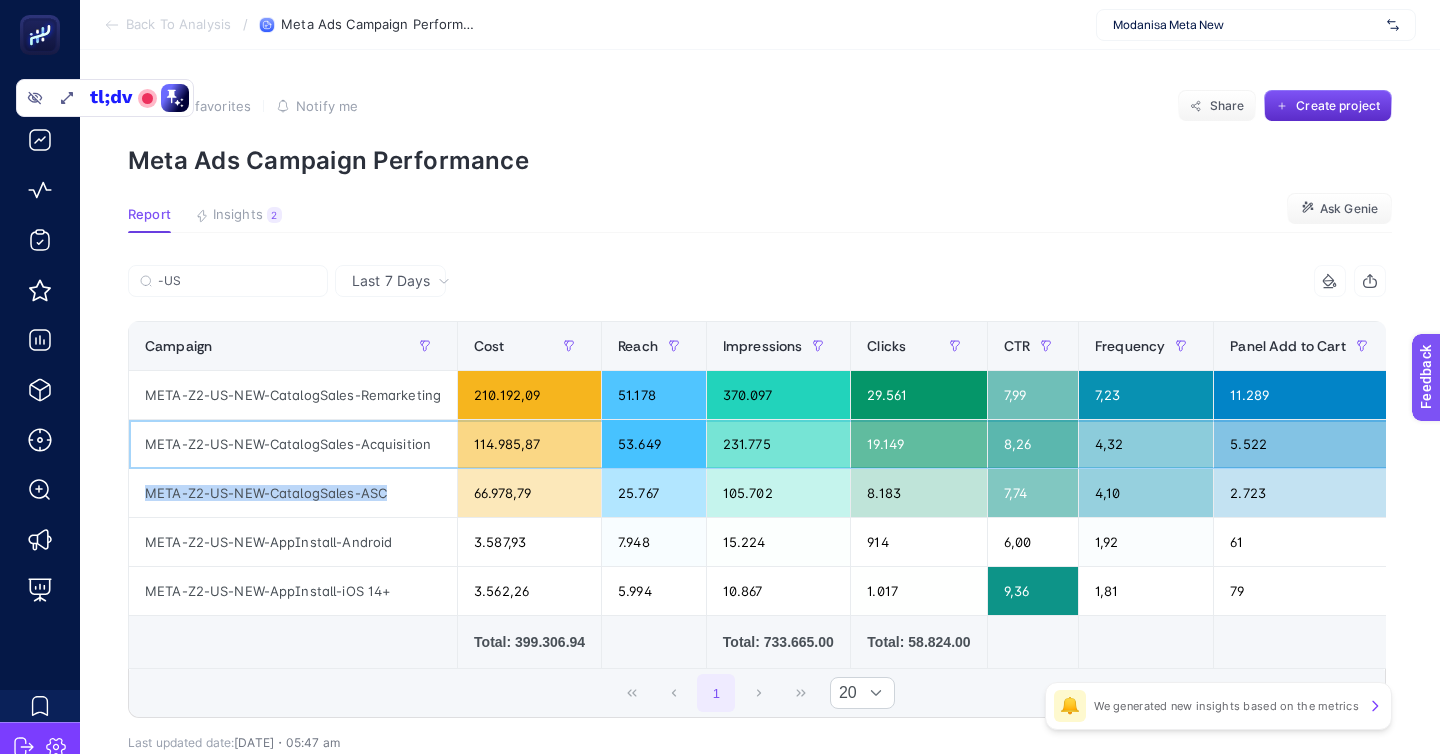click on "META-Z2-US-NEW-CatalogSales-Acquisition" 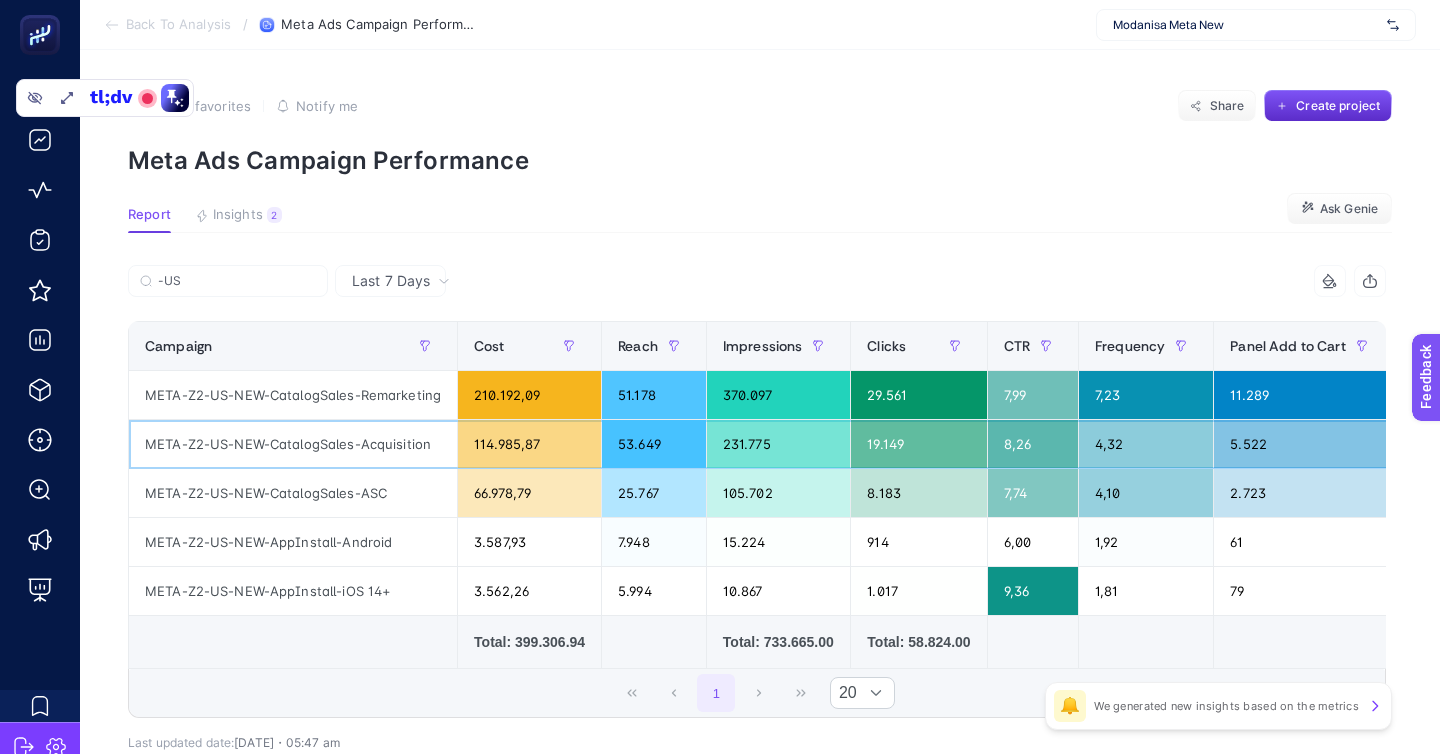 click on "META-Z2-US-NEW-CatalogSales-Acquisition" 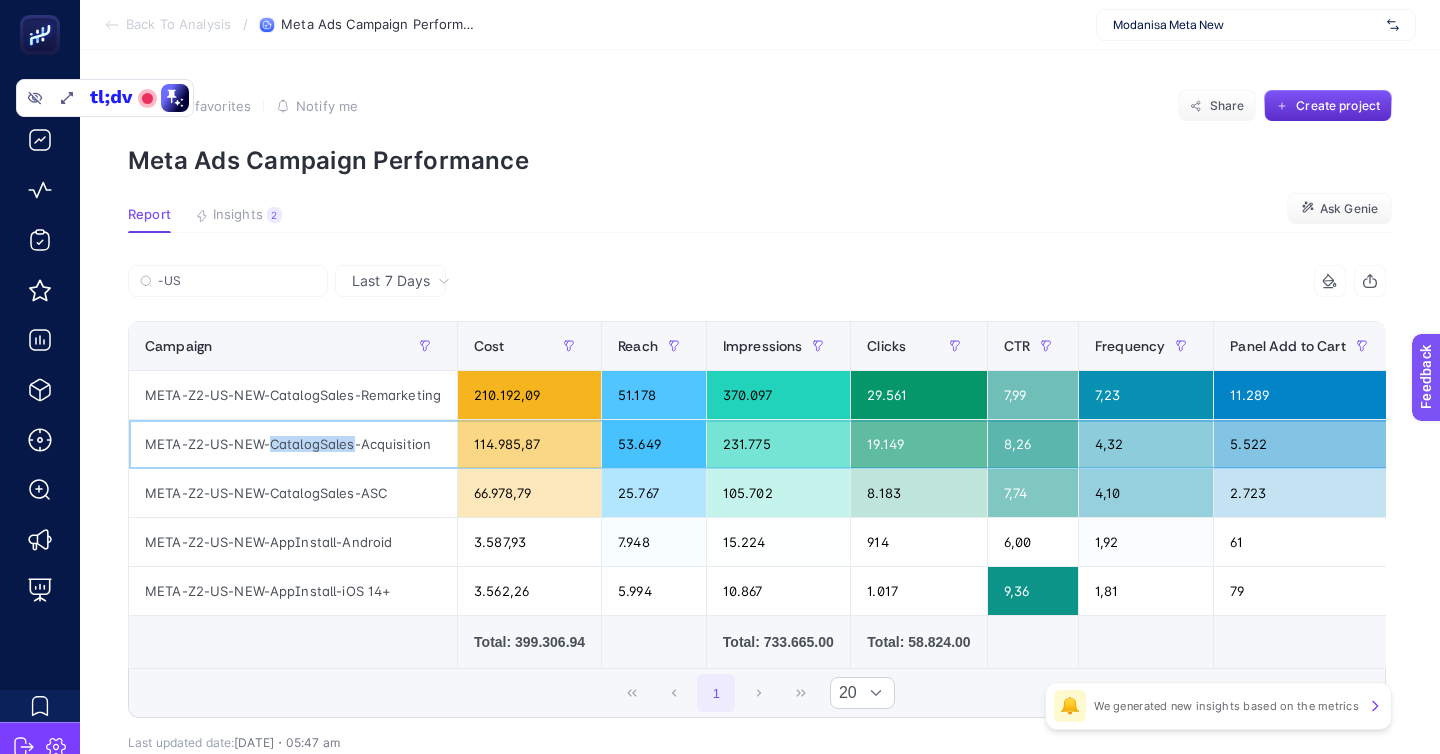 click on "META-Z2-US-NEW-CatalogSales-Acquisition" 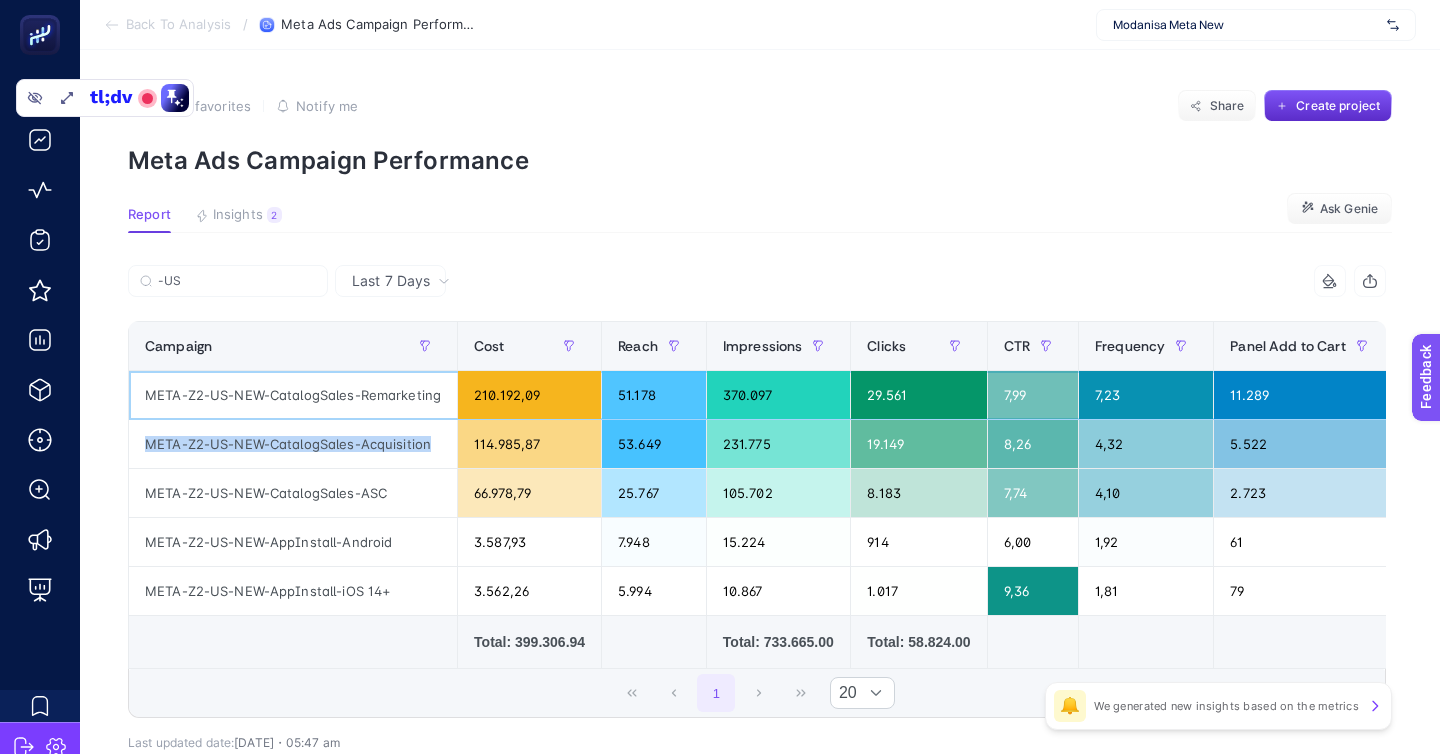 click on "META-Z2-US-NEW-CatalogSales-Remarketing" 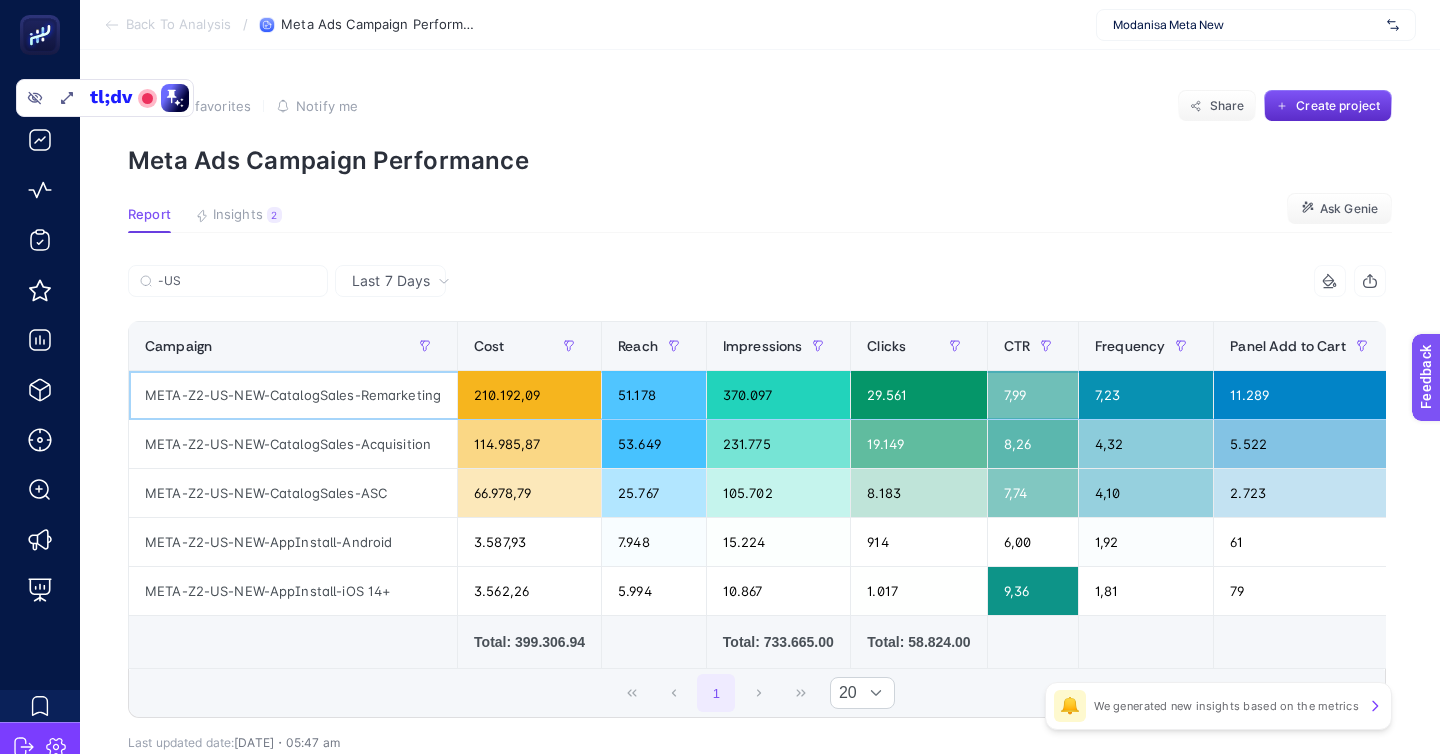 click on "META-Z2-US-NEW-CatalogSales-Remarketing" 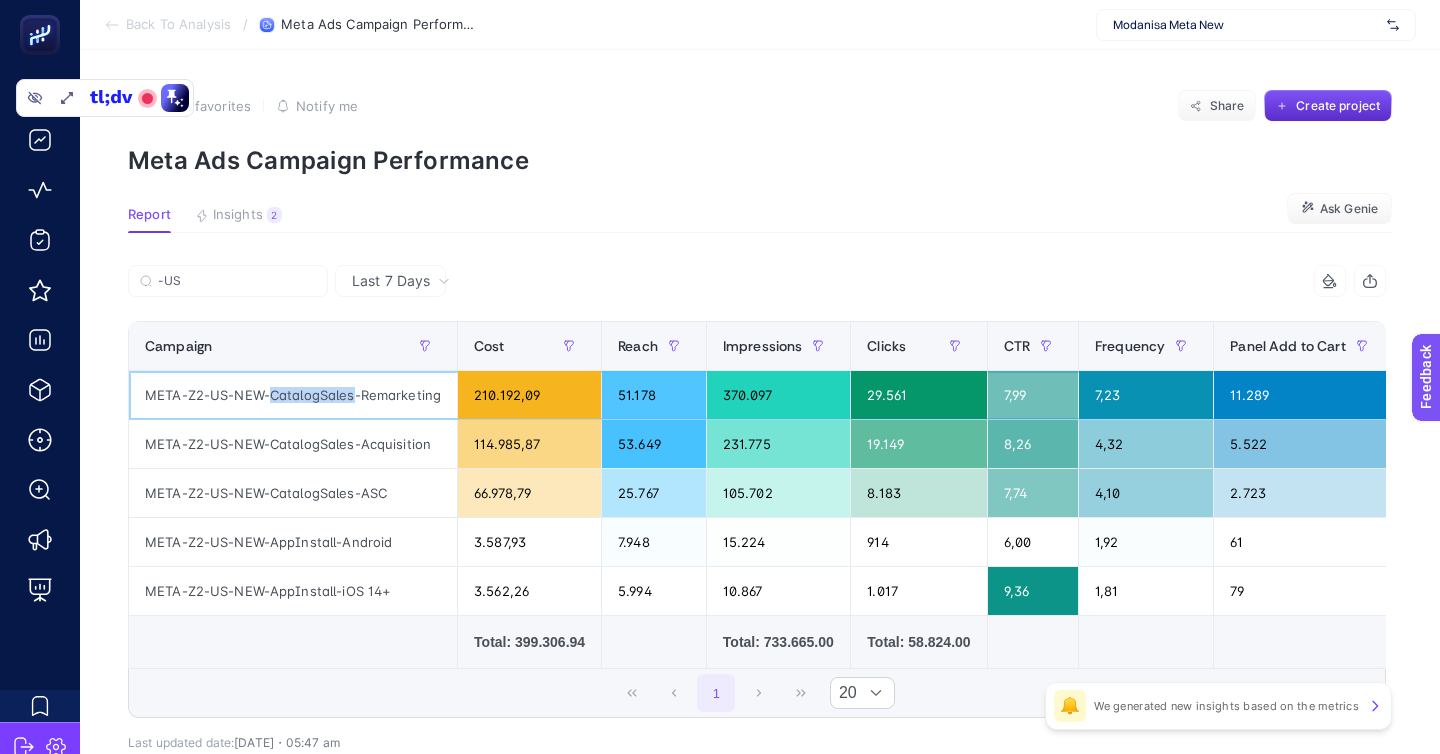 click on "META-Z2-US-NEW-CatalogSales-Remarketing" 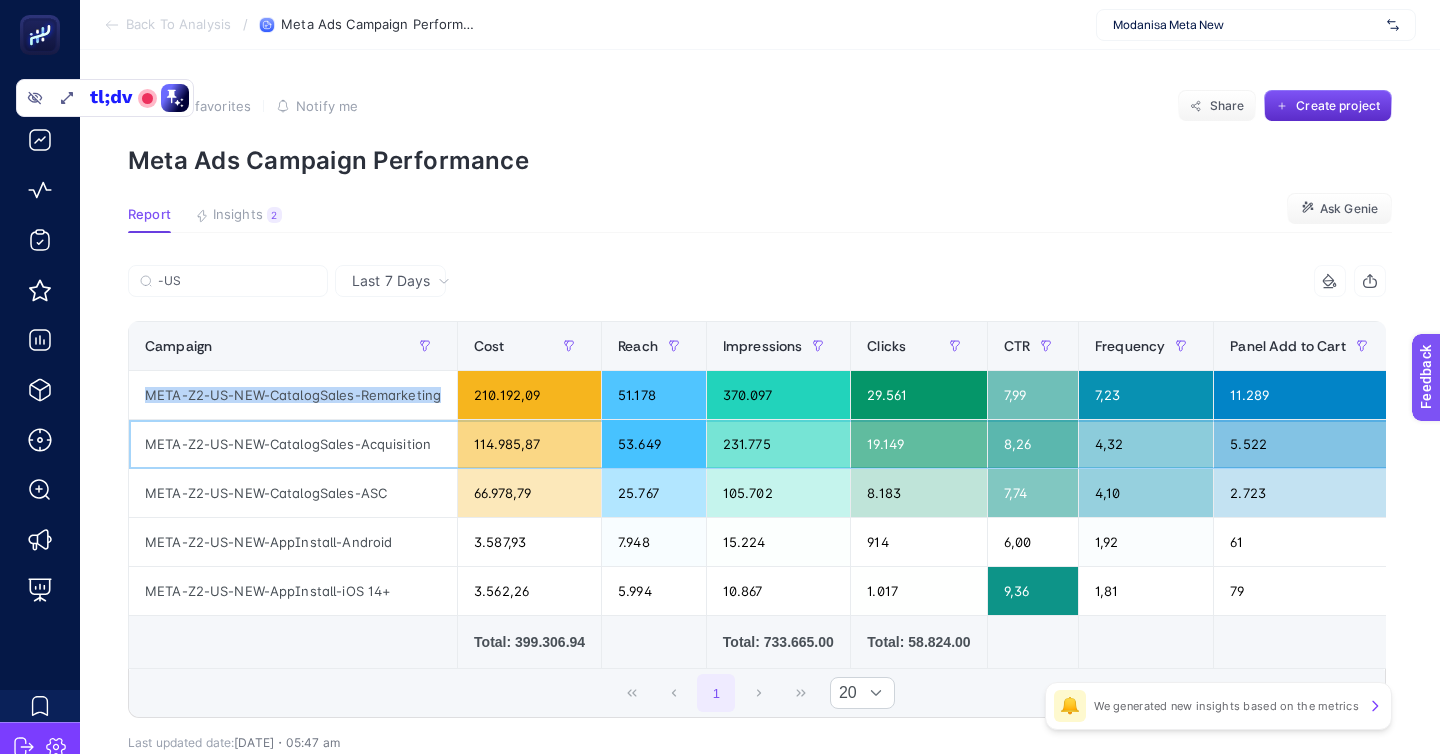 click on "META-Z2-US-NEW-CatalogSales-Acquisition" 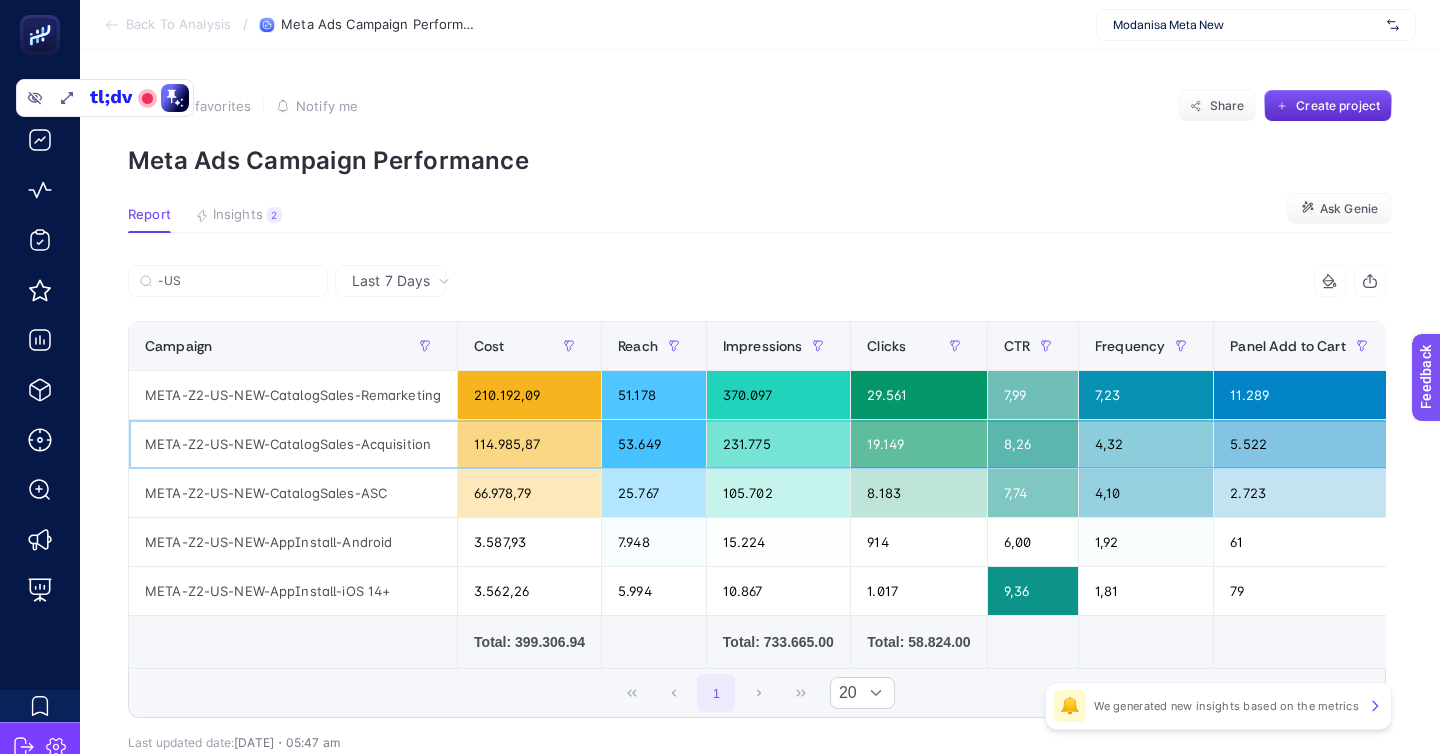 click on "META-Z2-US-NEW-CatalogSales-Acquisition" 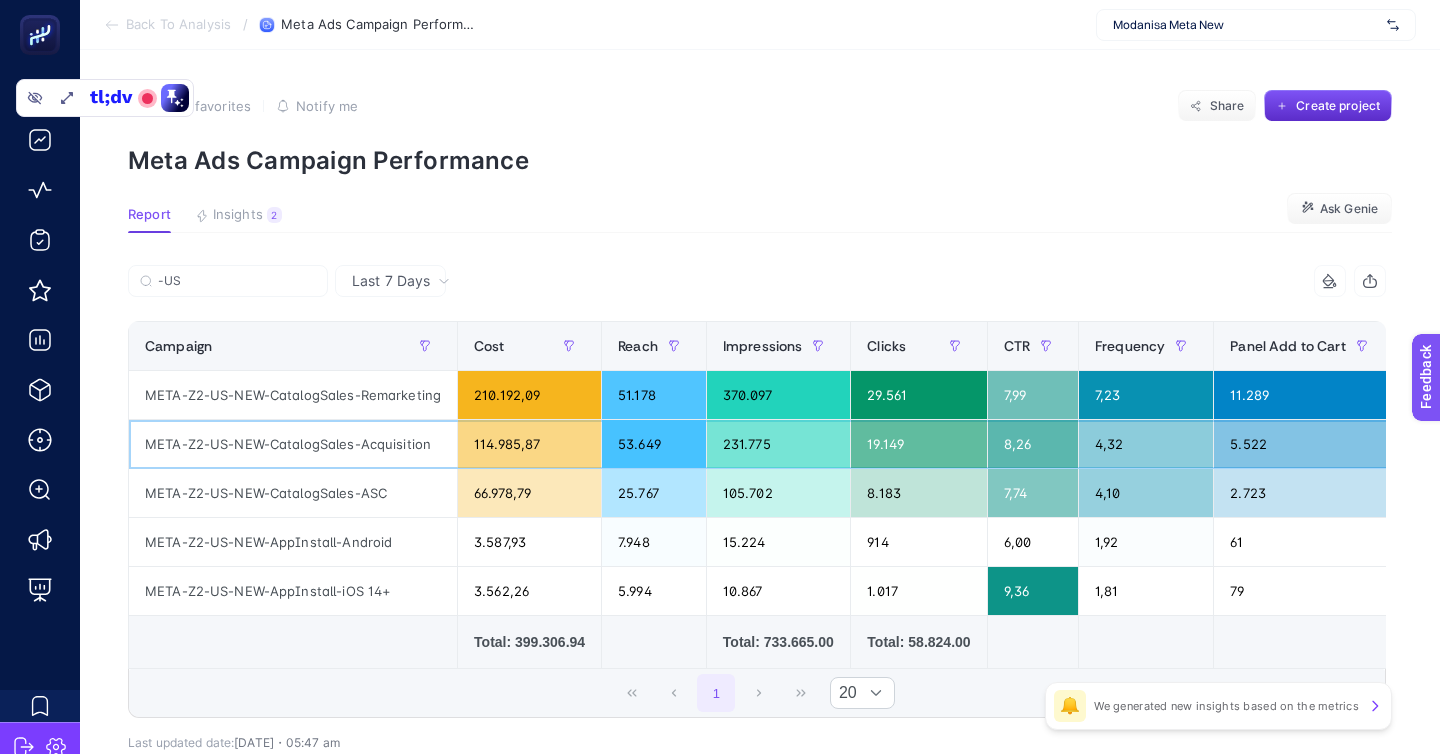 click on "META-Z2-US-NEW-CatalogSales-Acquisition" 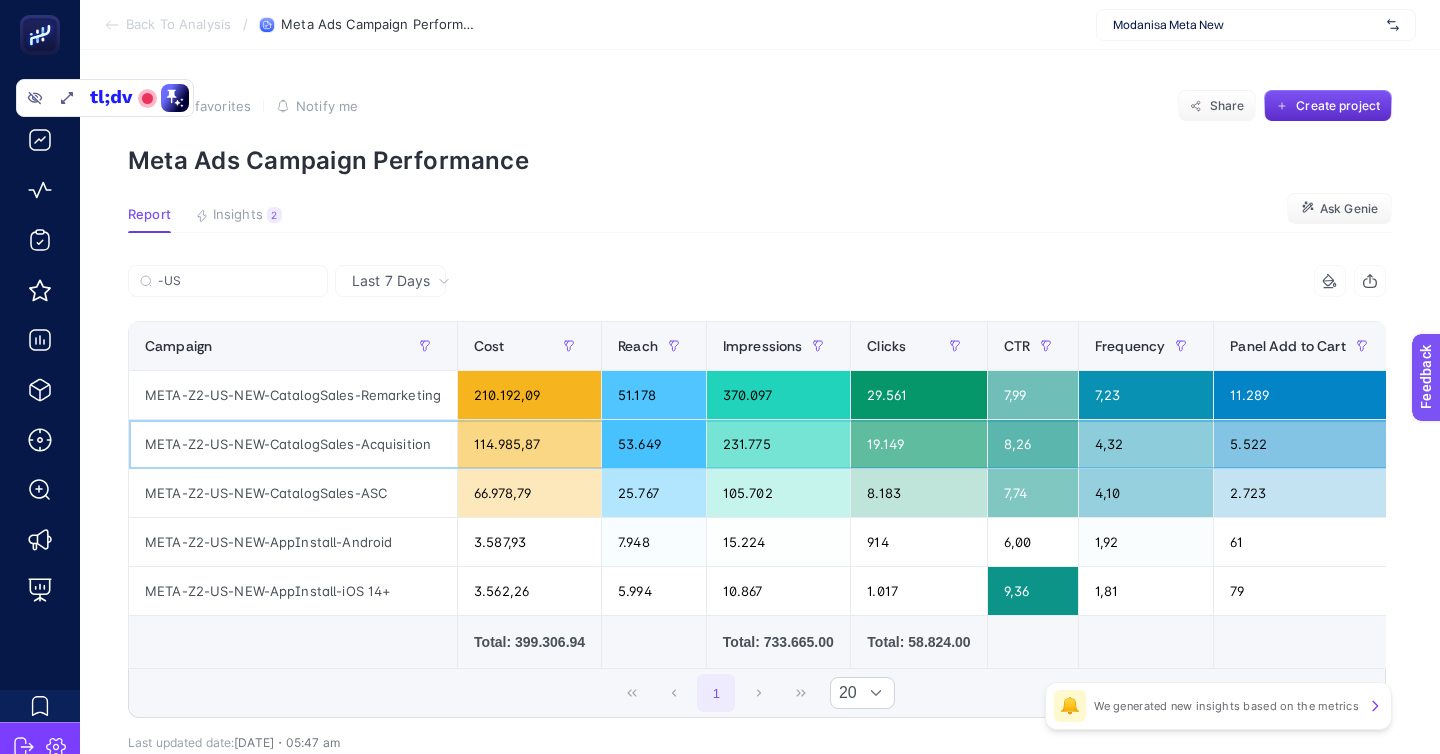 click on "META-Z2-US-NEW-CatalogSales-Acquisition" 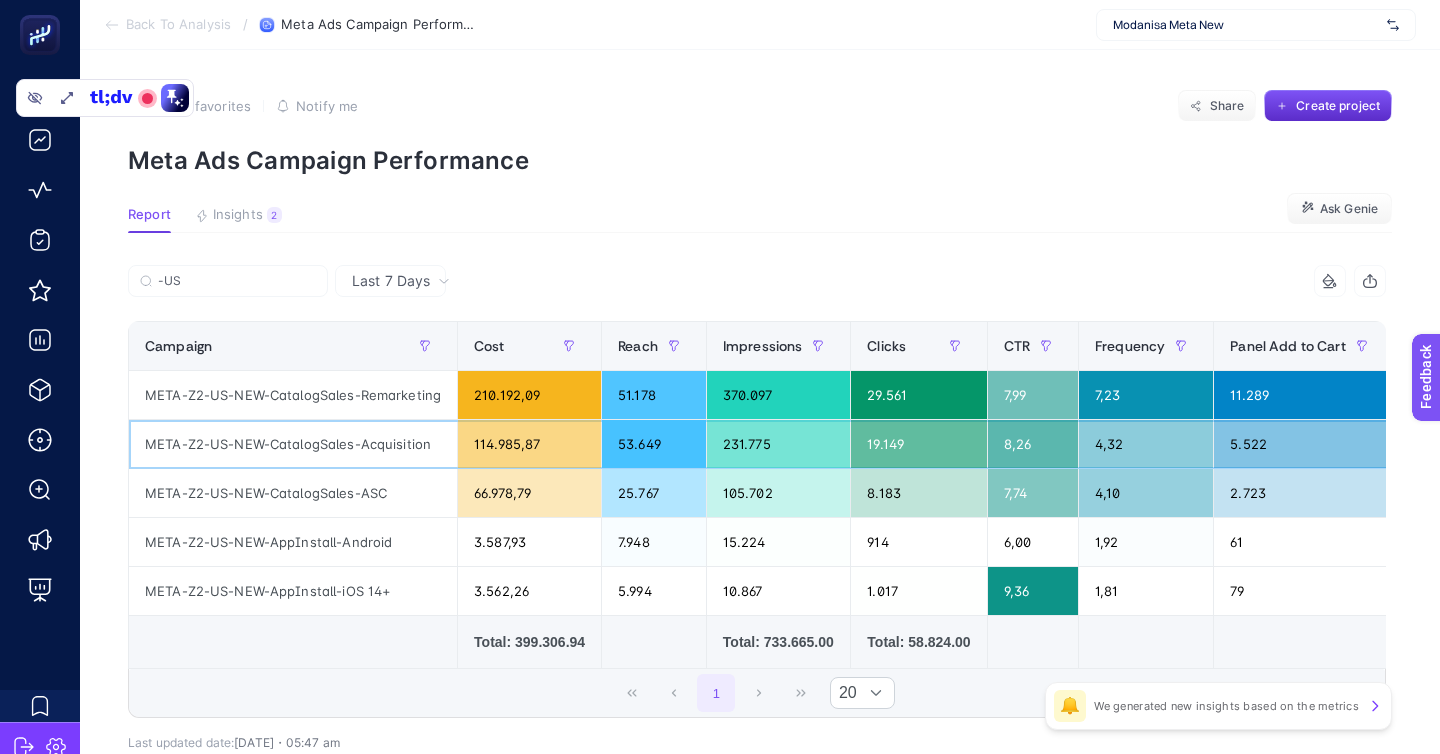 click on "META-Z2-US-NEW-CatalogSales-Acquisition" 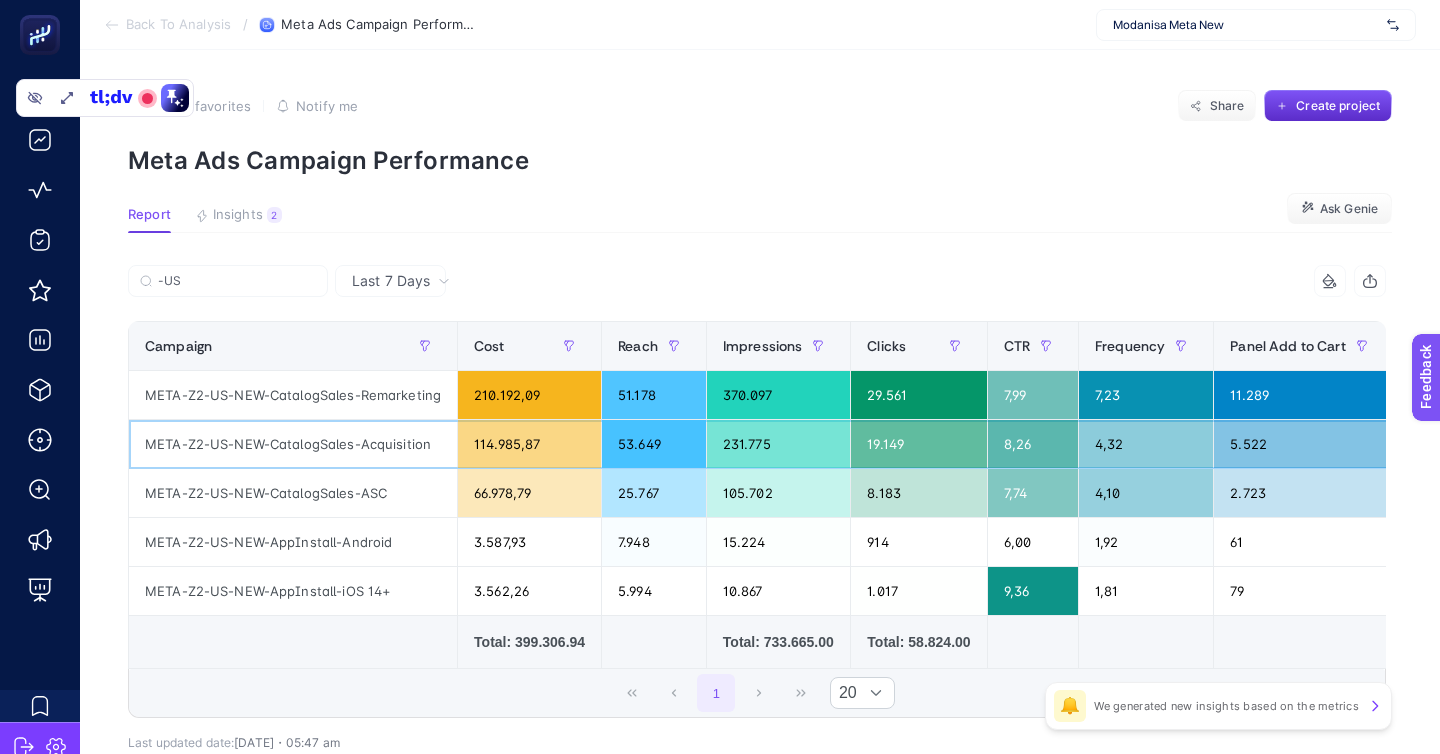 click on "META-Z2-US-NEW-CatalogSales-Acquisition" 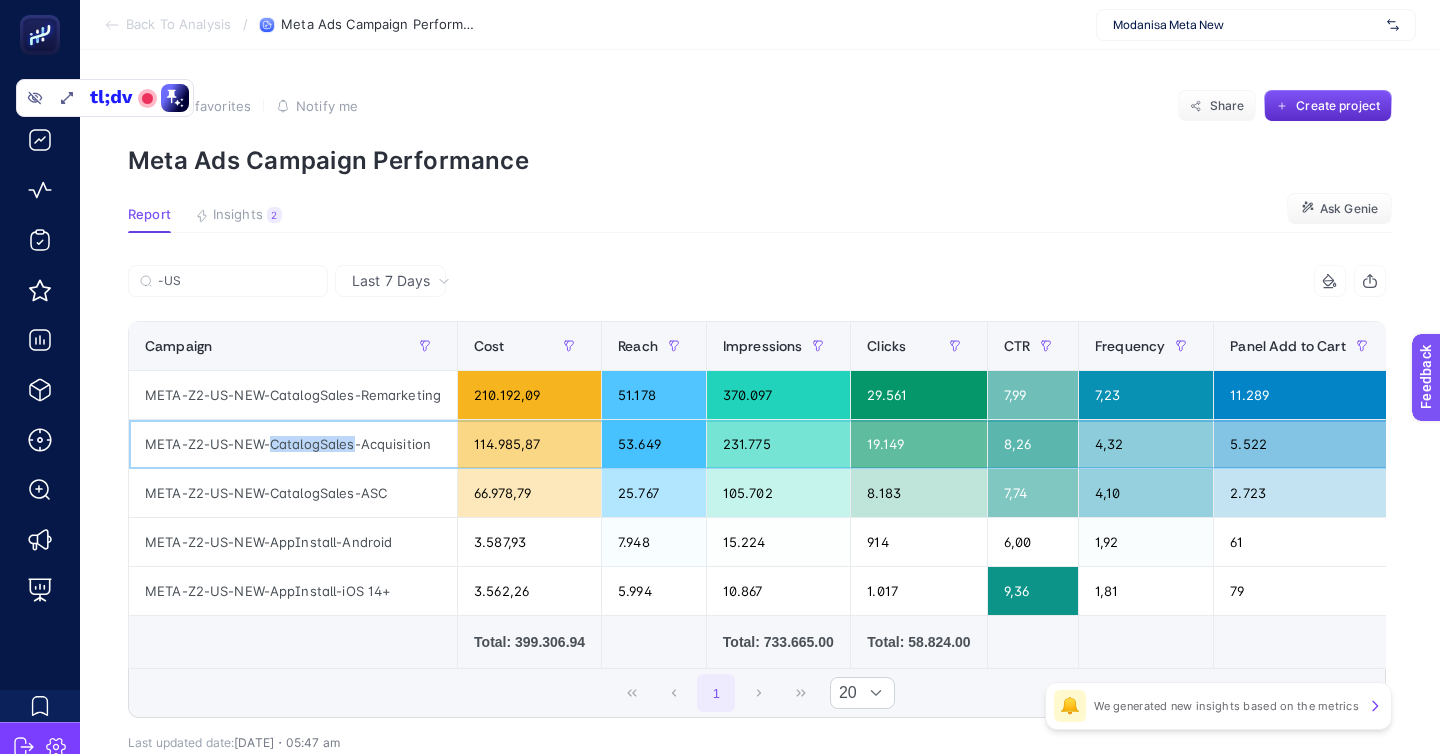 click on "META-Z2-US-NEW-CatalogSales-Acquisition" 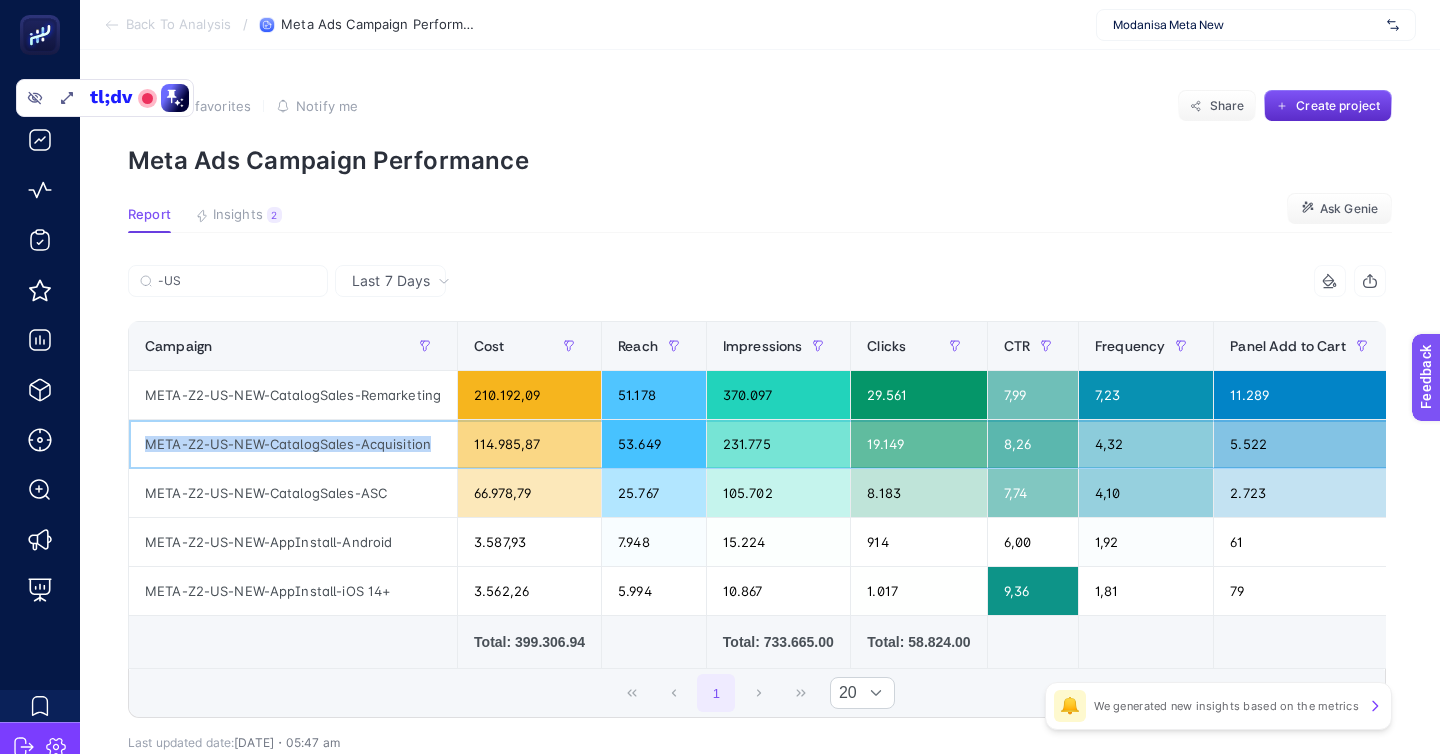 scroll, scrollTop: 0, scrollLeft: 2, axis: horizontal 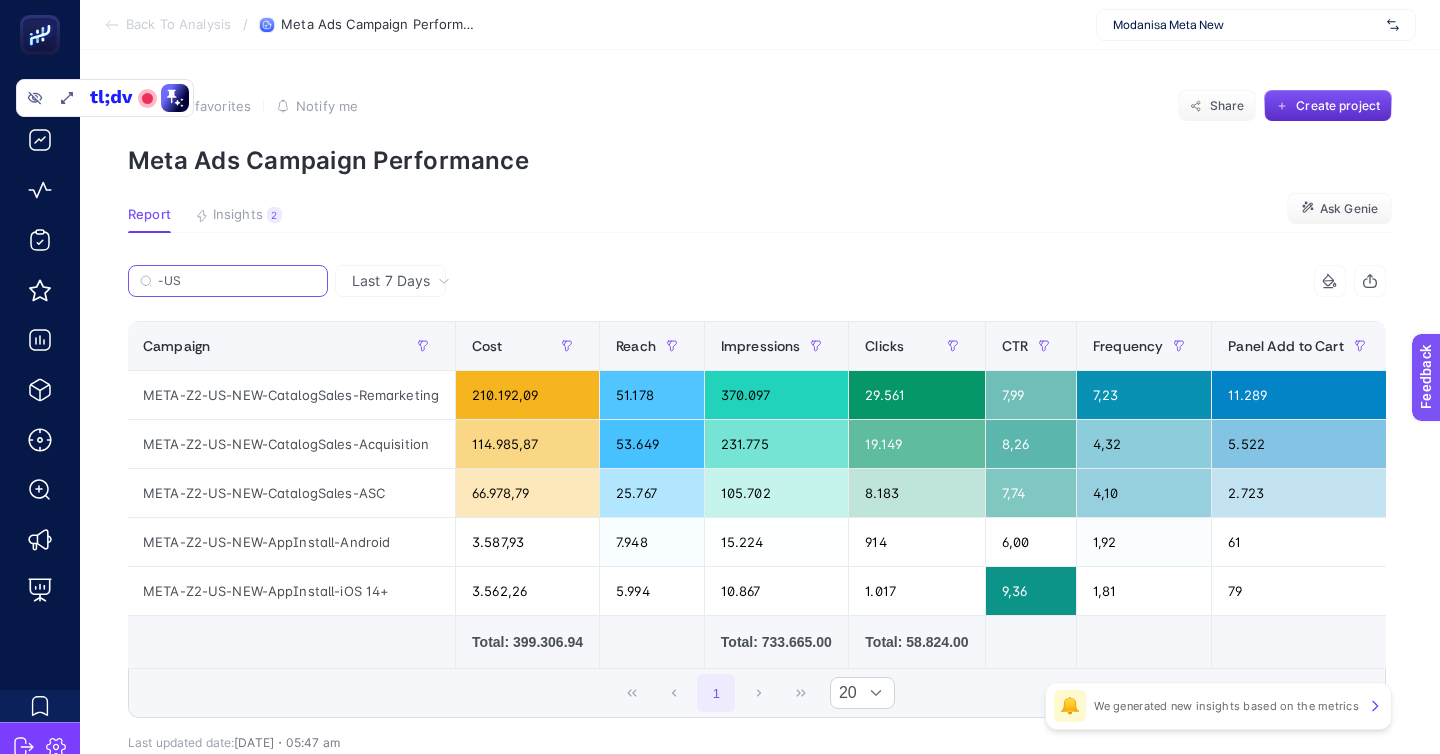 click on "-US" at bounding box center [237, 281] 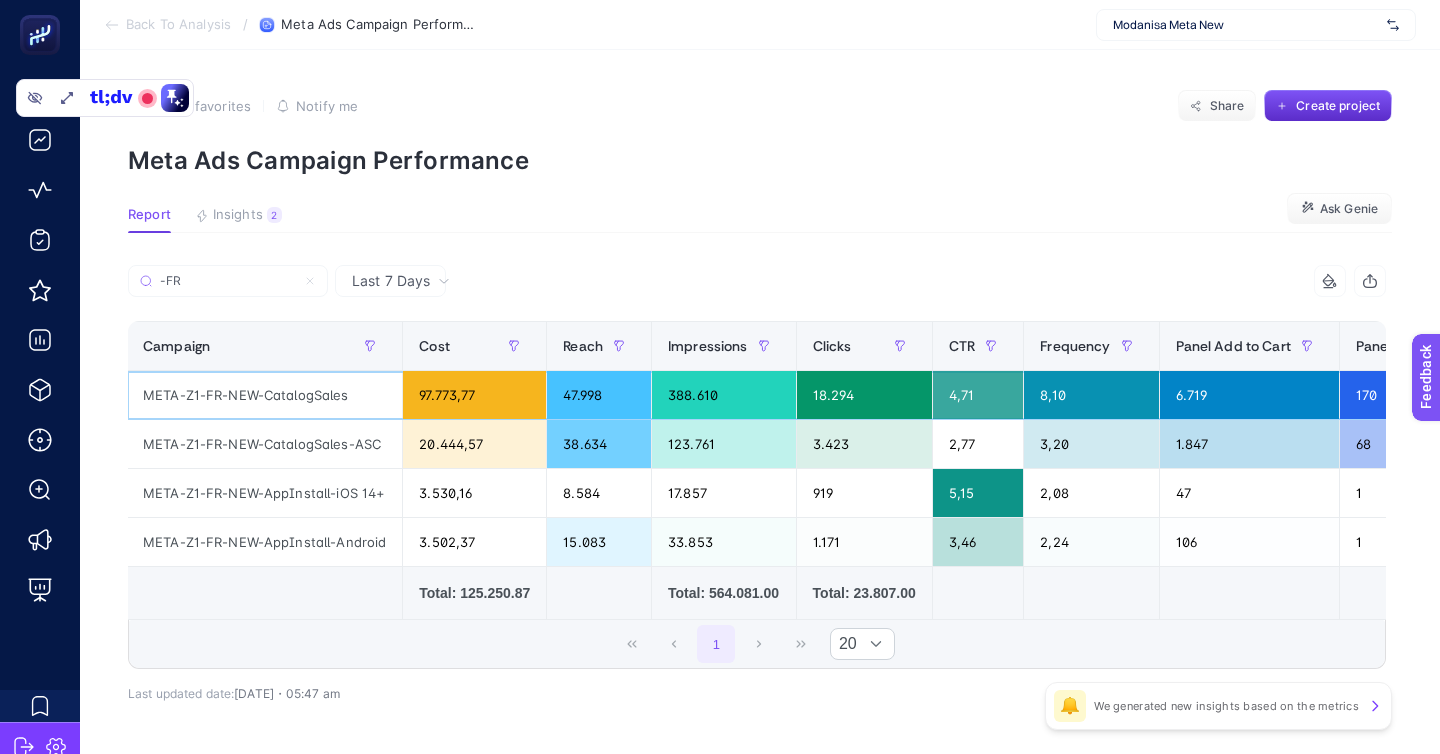 click on "META-Z1-FR-NEW-CatalogSales" 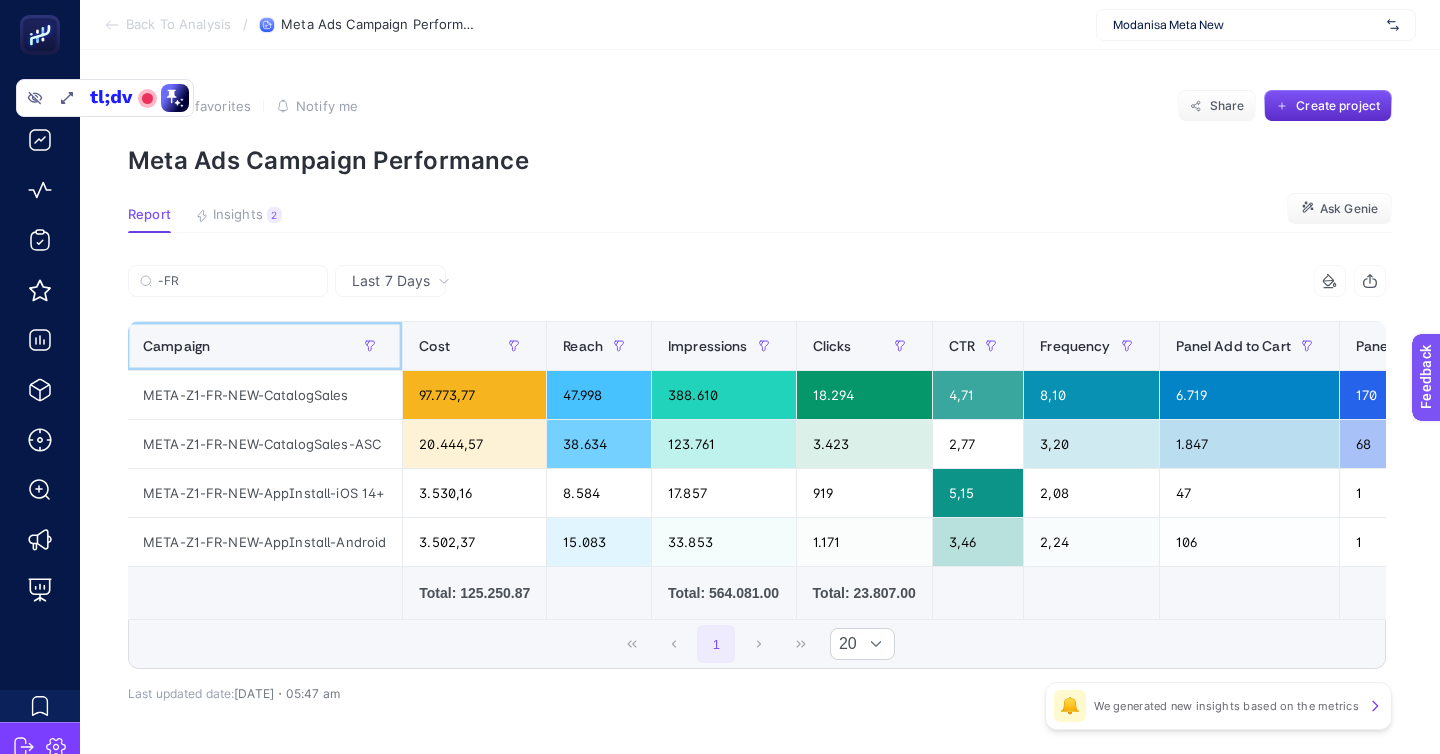 click on "Campaign" 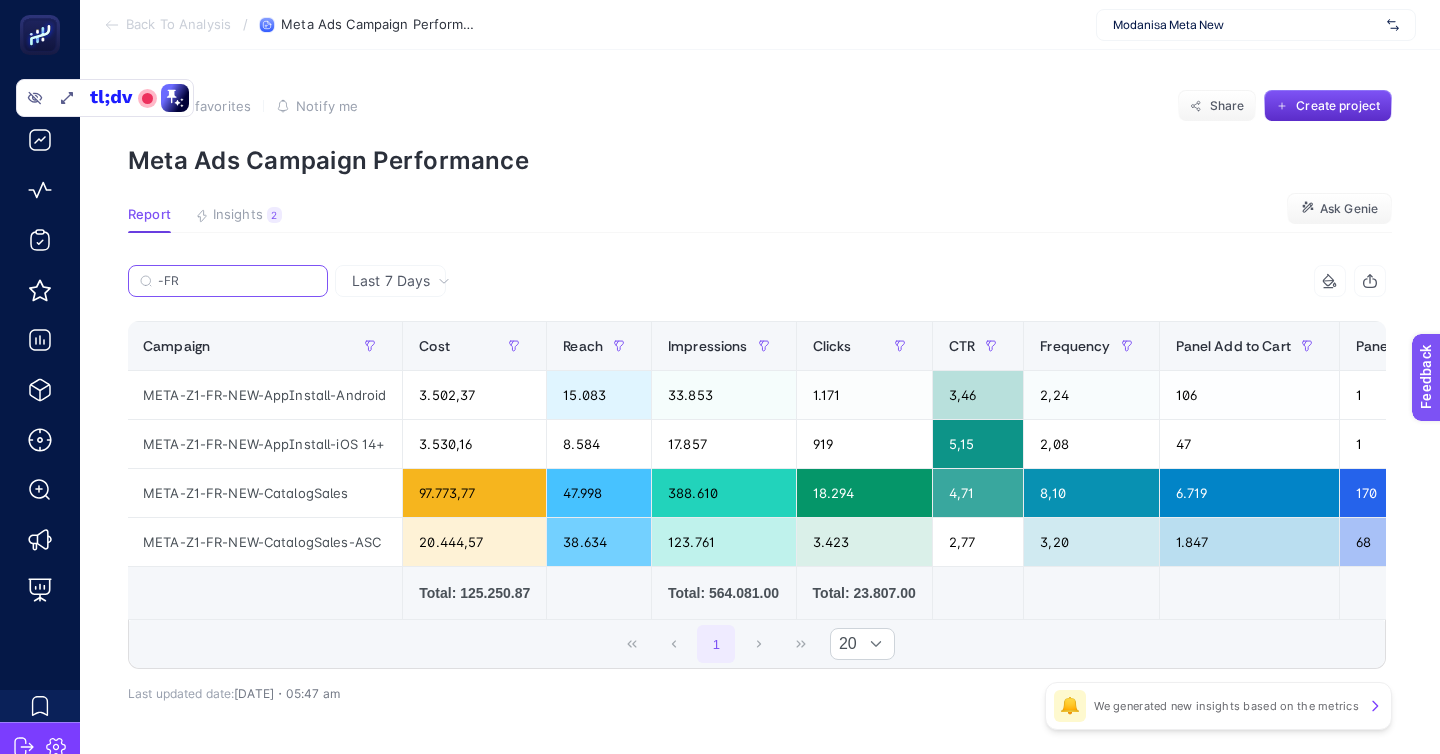 click on "-FR" at bounding box center [237, 281] 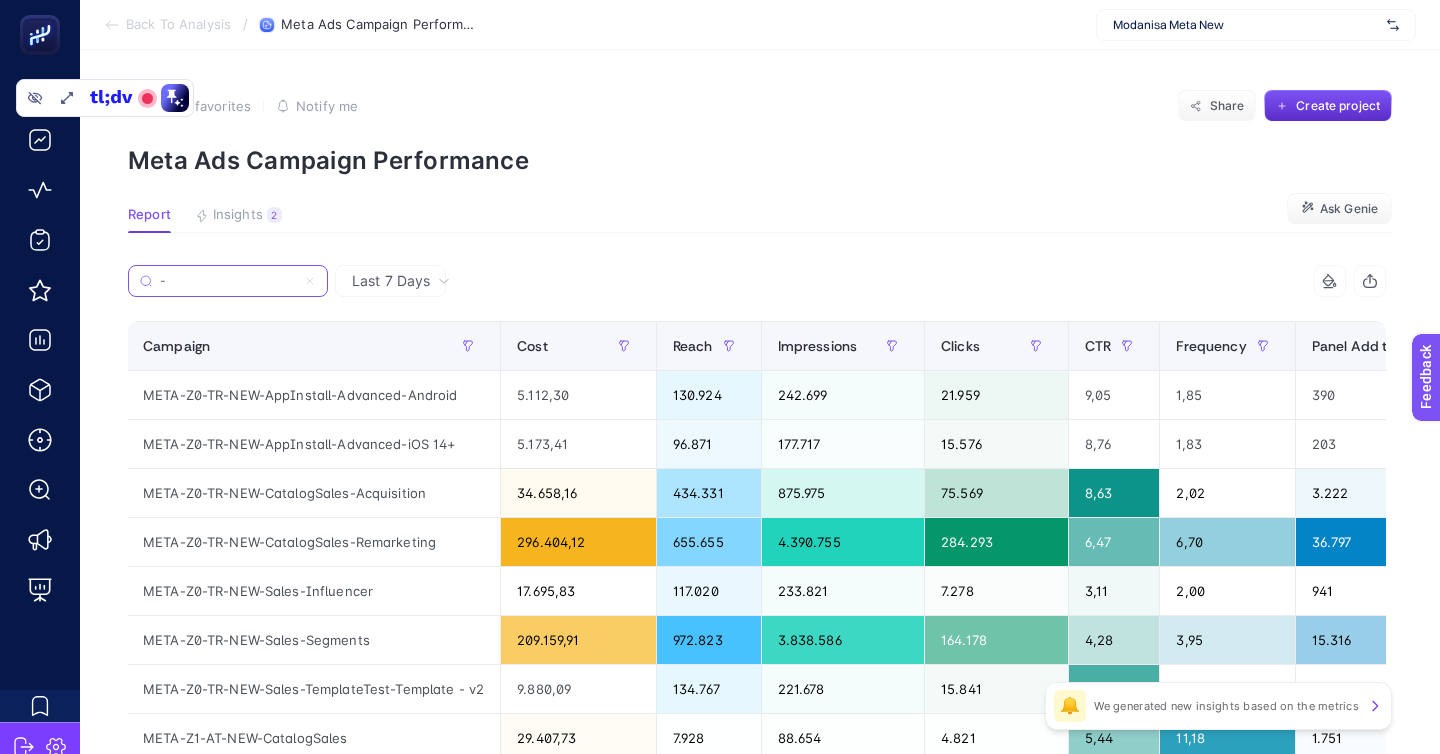 type on "-" 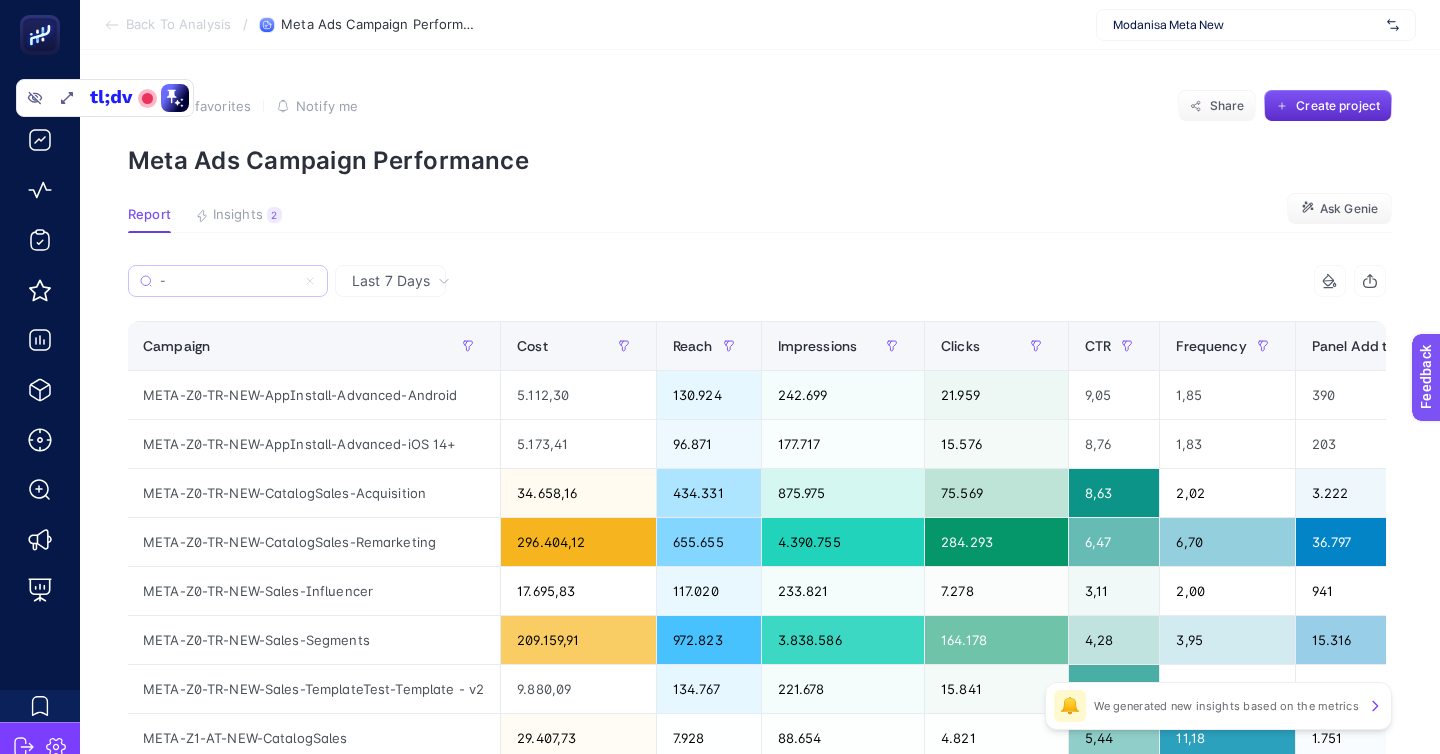 click on "-" at bounding box center (228, 281) 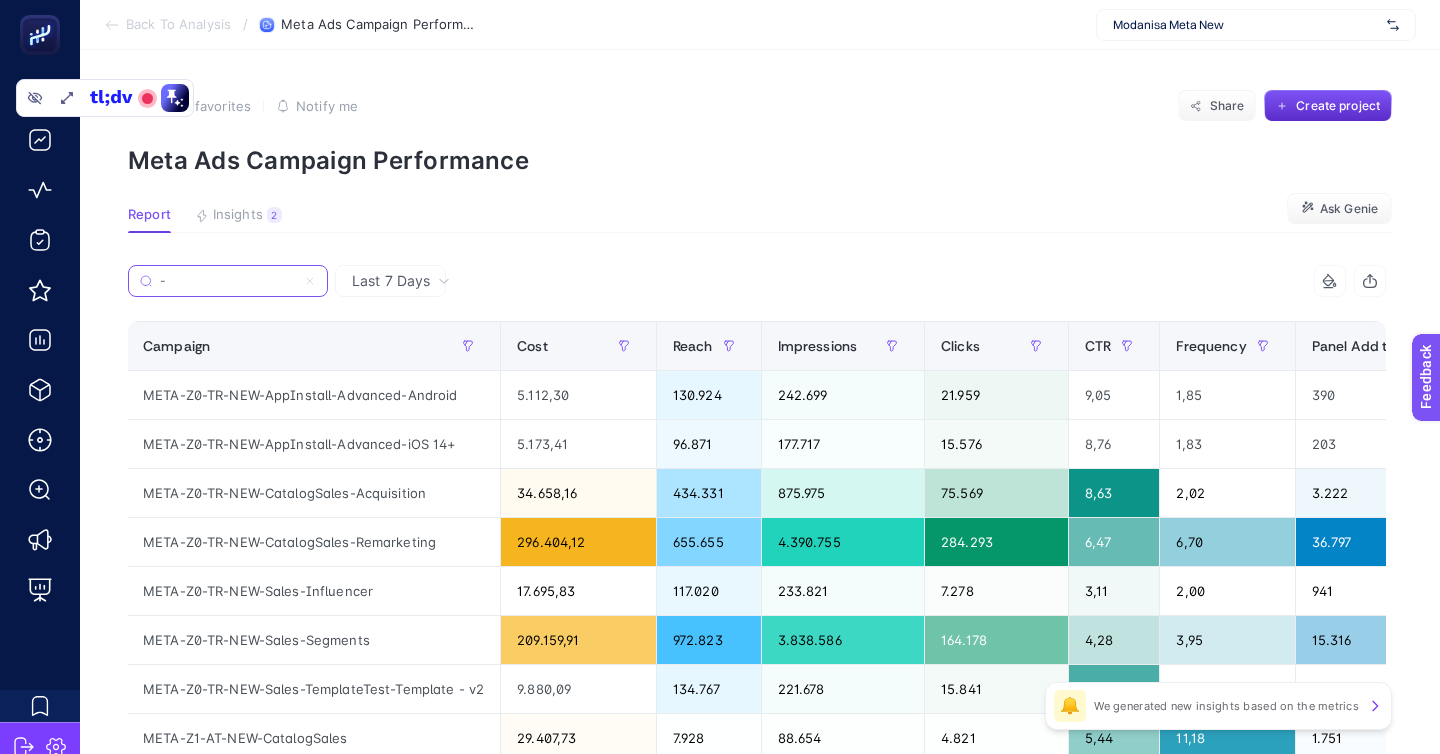click on "-" at bounding box center (228, 281) 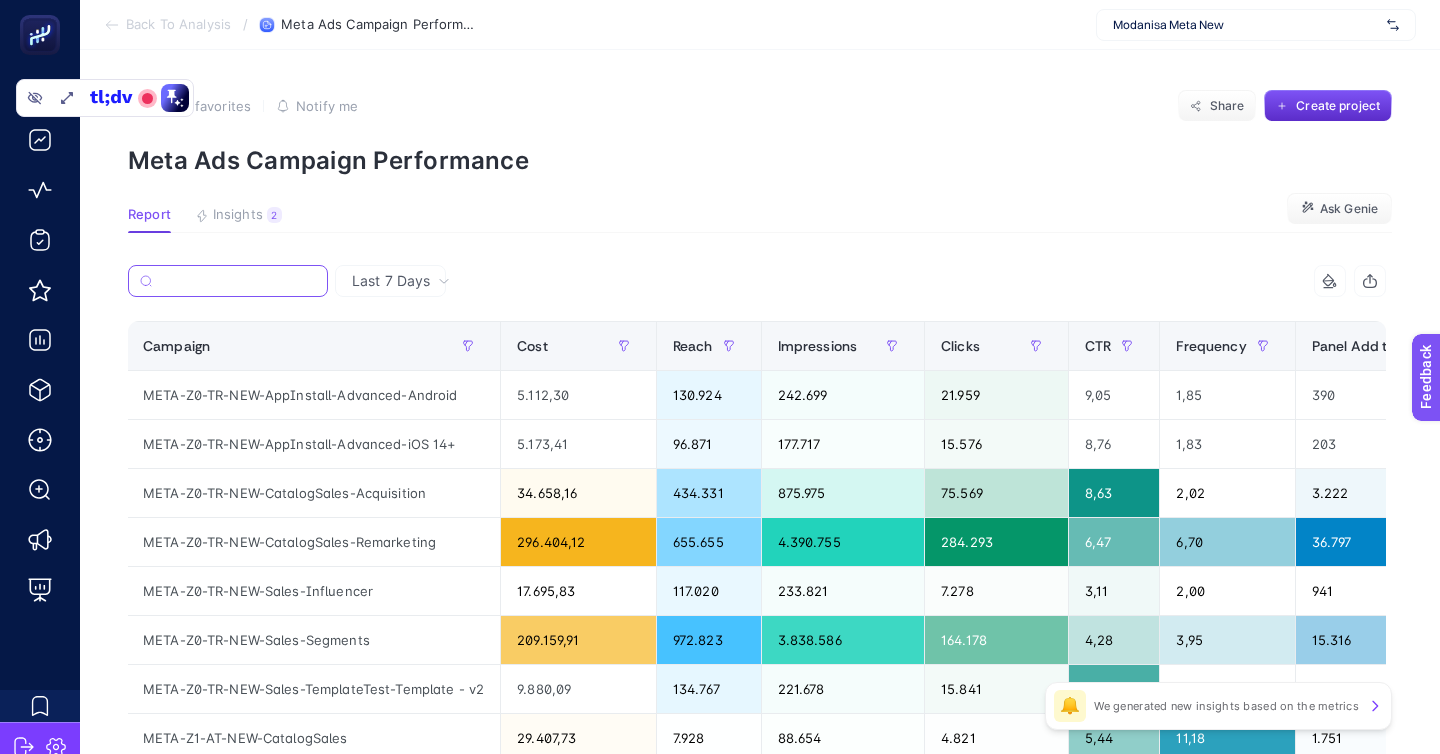 type 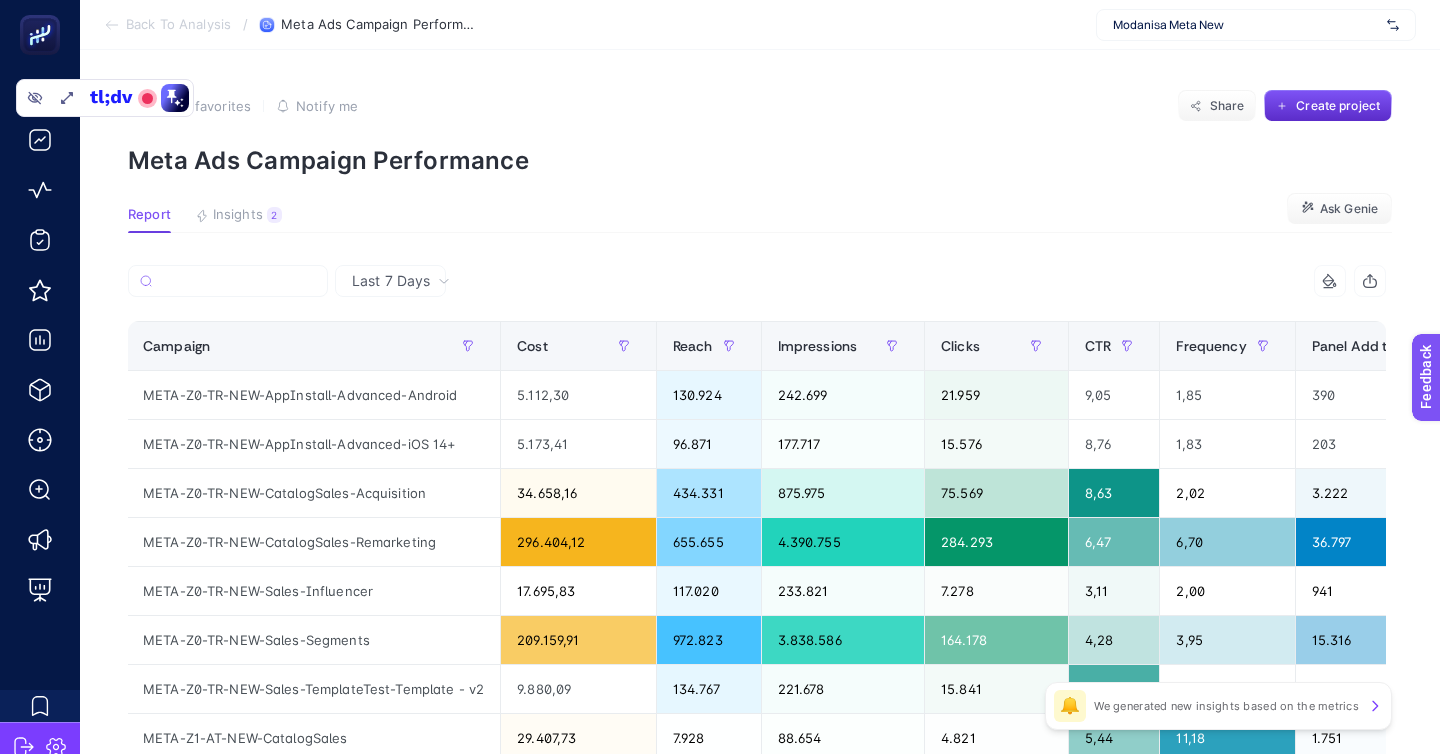 click on "Back To Analysis" at bounding box center (178, 25) 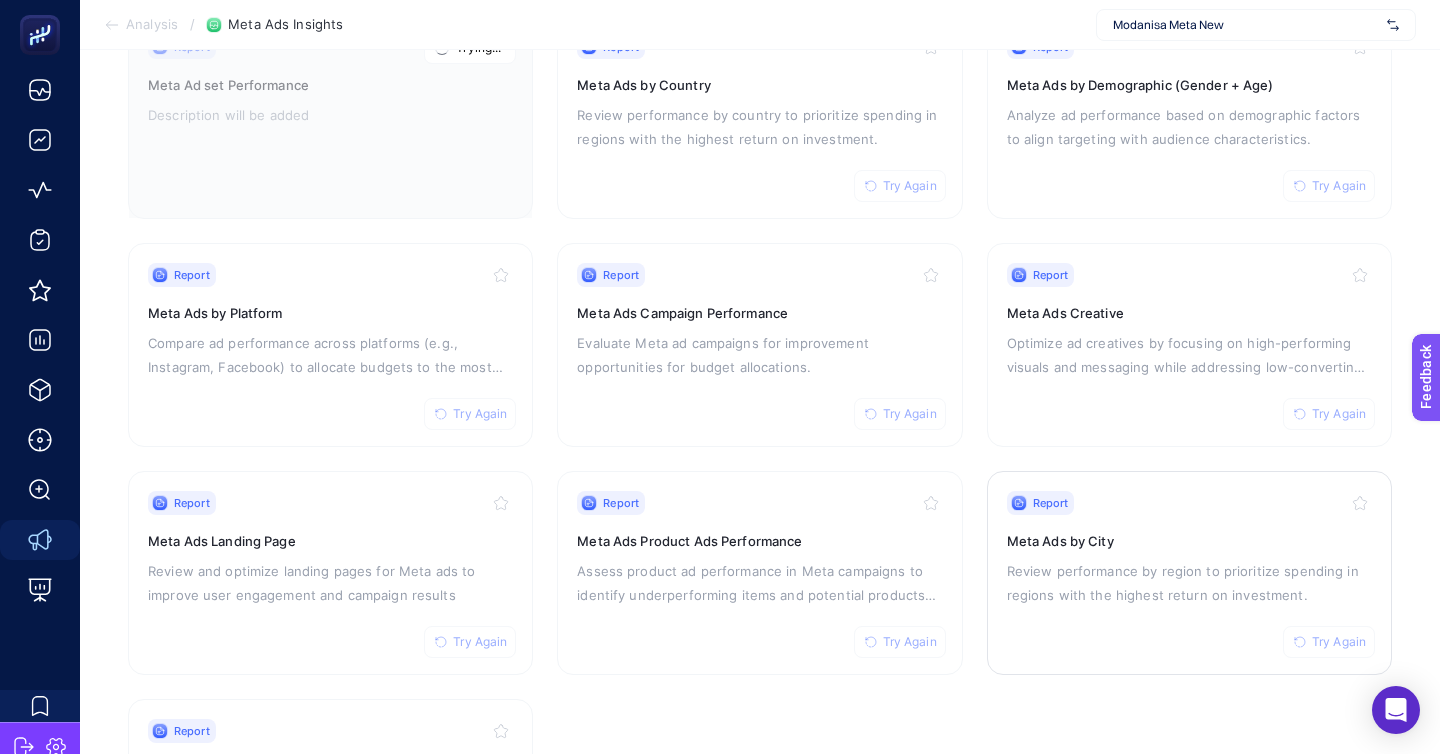 scroll, scrollTop: 272, scrollLeft: 0, axis: vertical 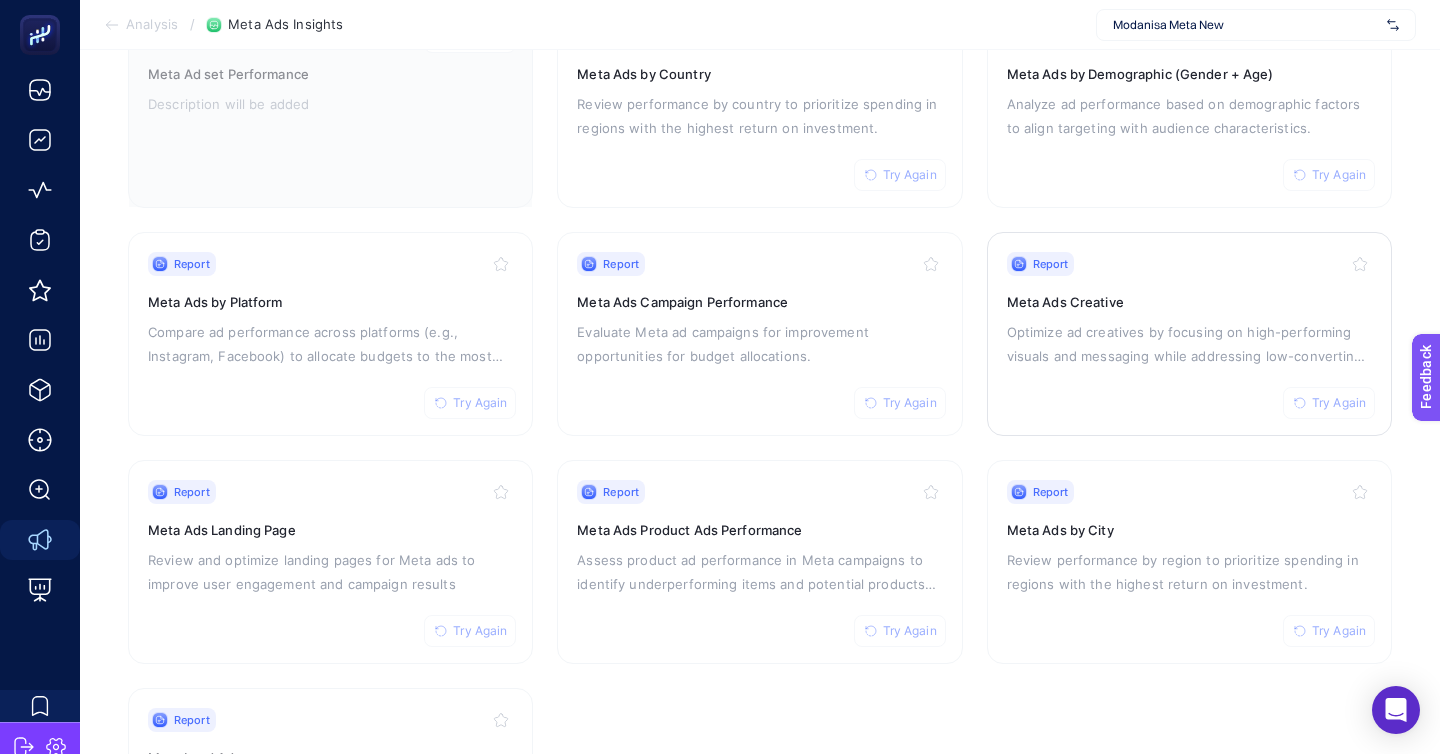 click on "Optimize ad creatives by focusing on high-performing visuals and messaging while addressing low-converting assets." at bounding box center [1189, 344] 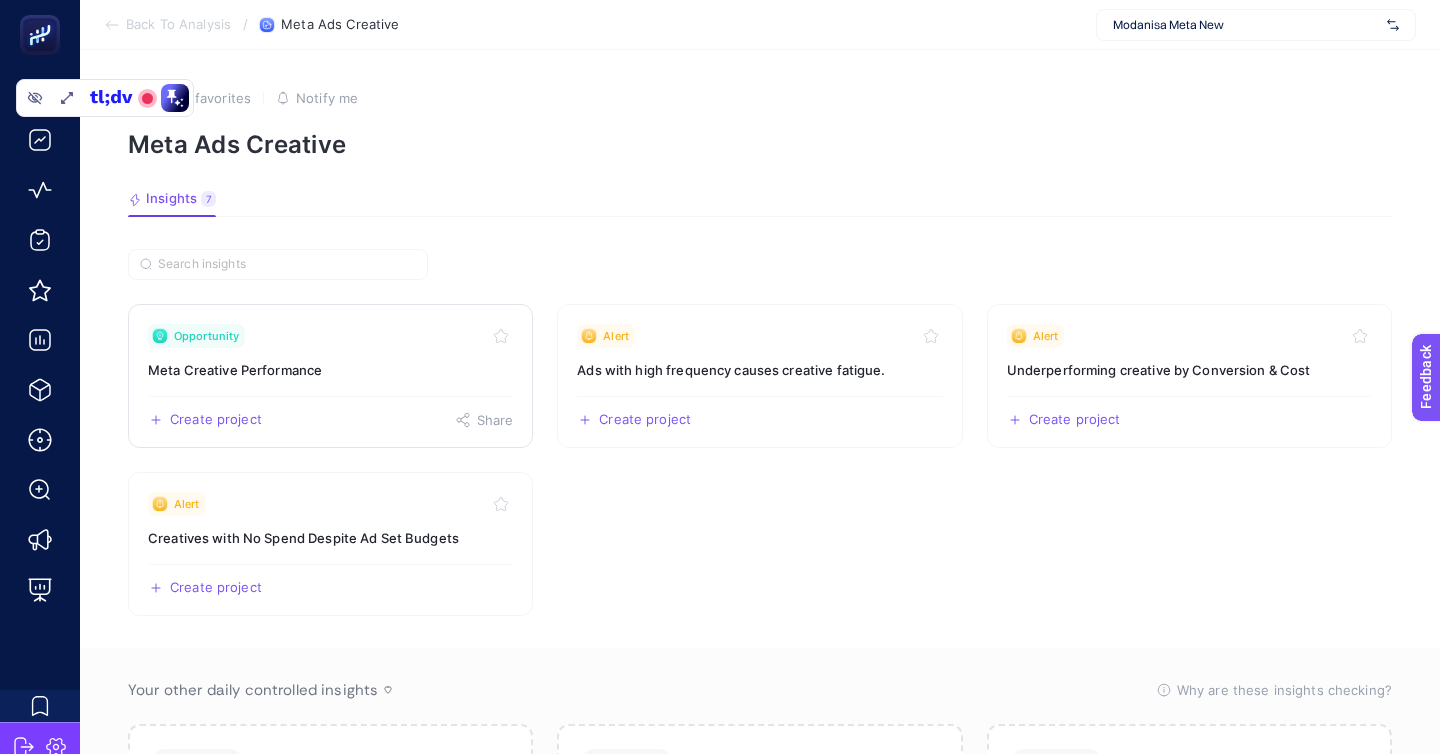 click on "Opportunity Meta Creative Performance  Create project   Share" 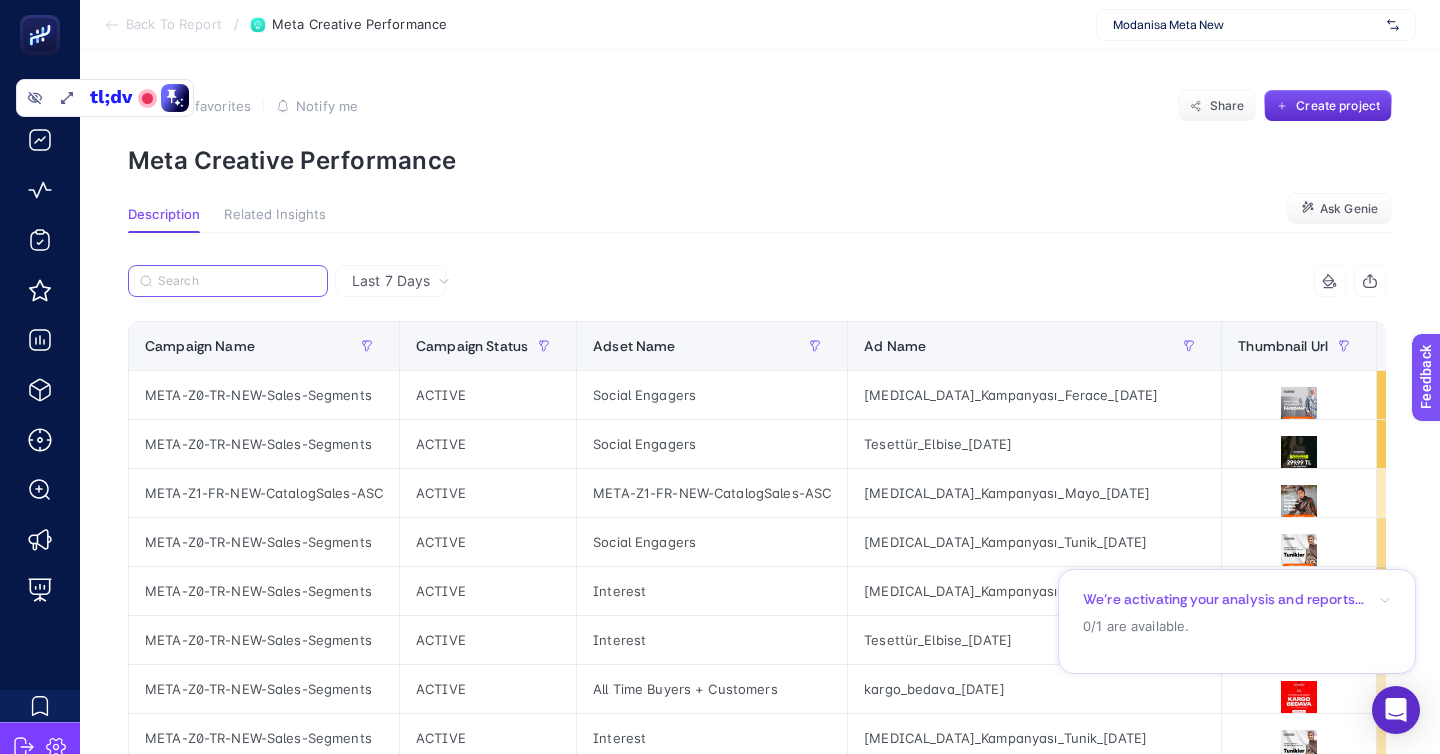 click at bounding box center (237, 281) 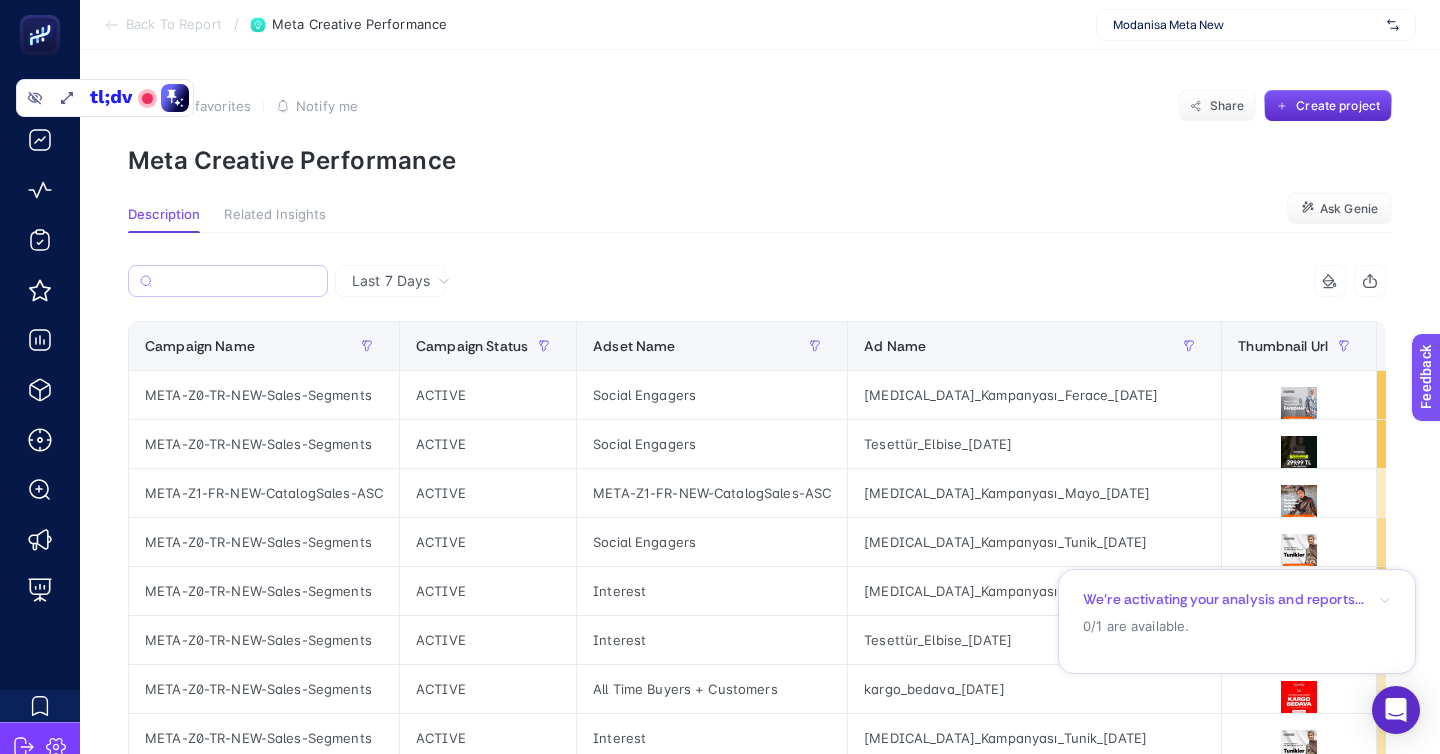 click at bounding box center [228, 281] 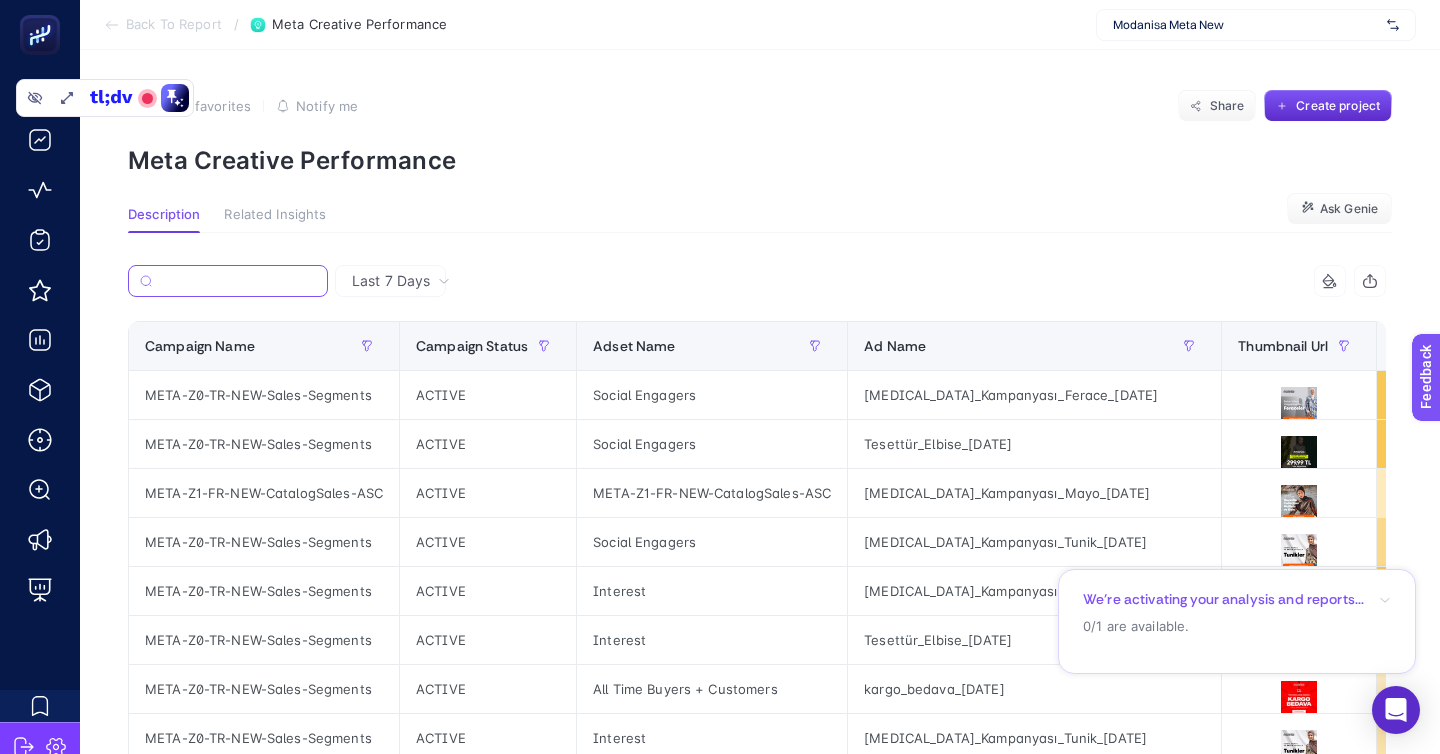 click at bounding box center [238, 281] 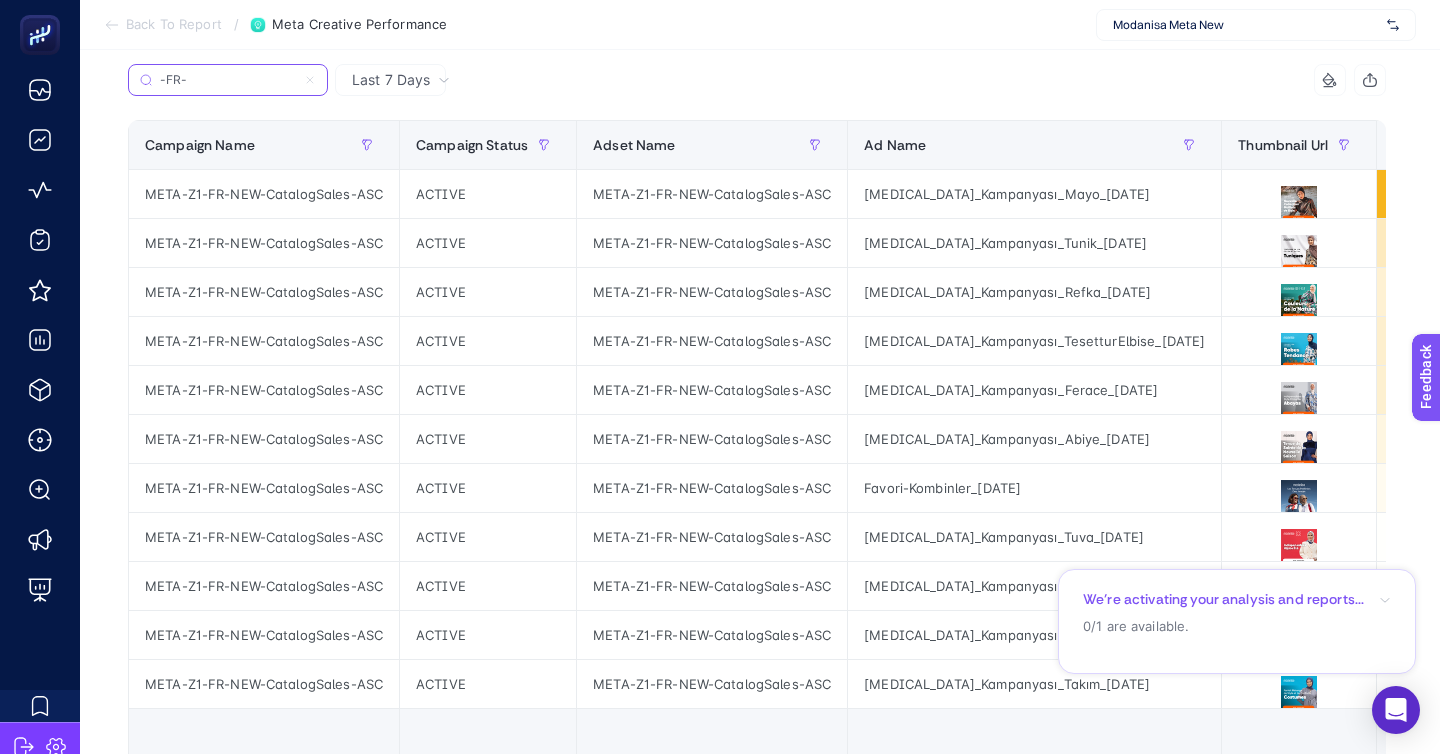 scroll, scrollTop: 198, scrollLeft: 0, axis: vertical 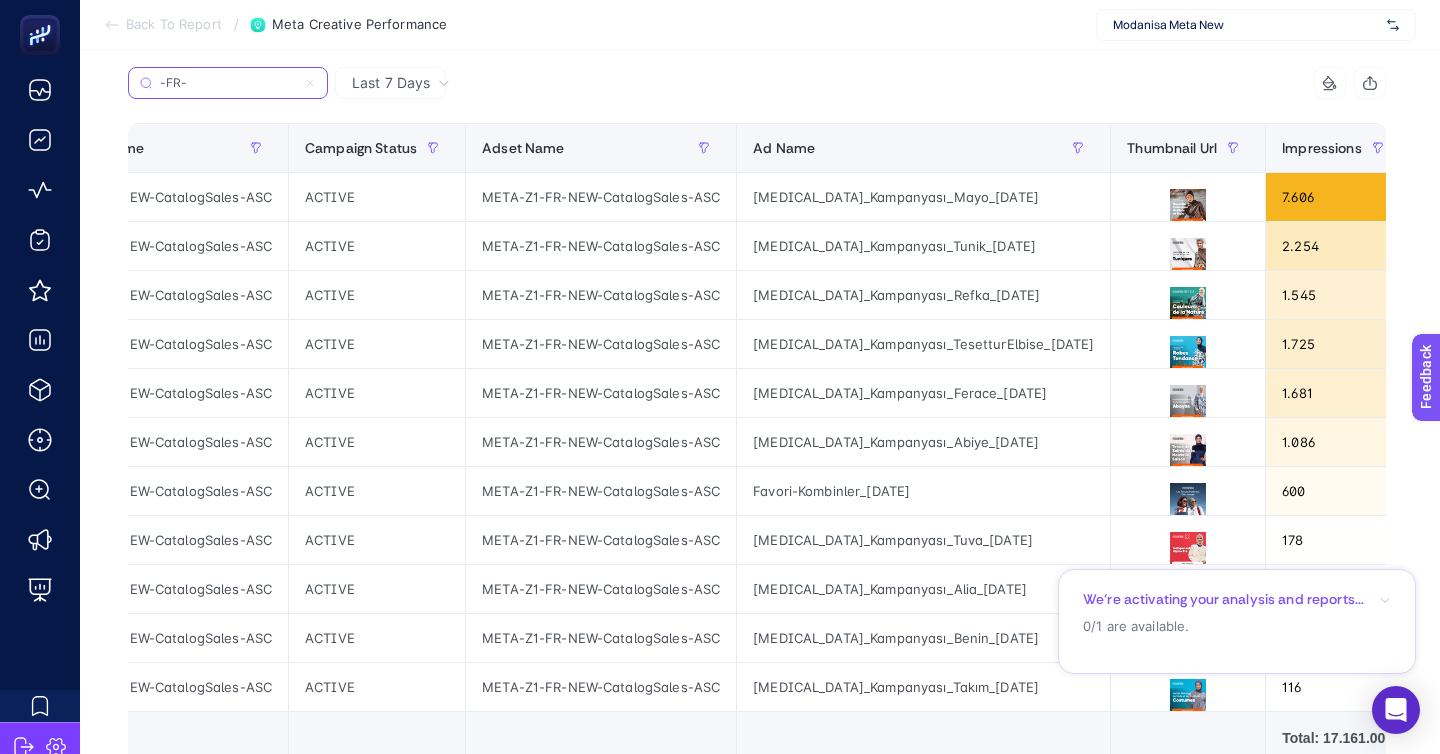type on "-FR-" 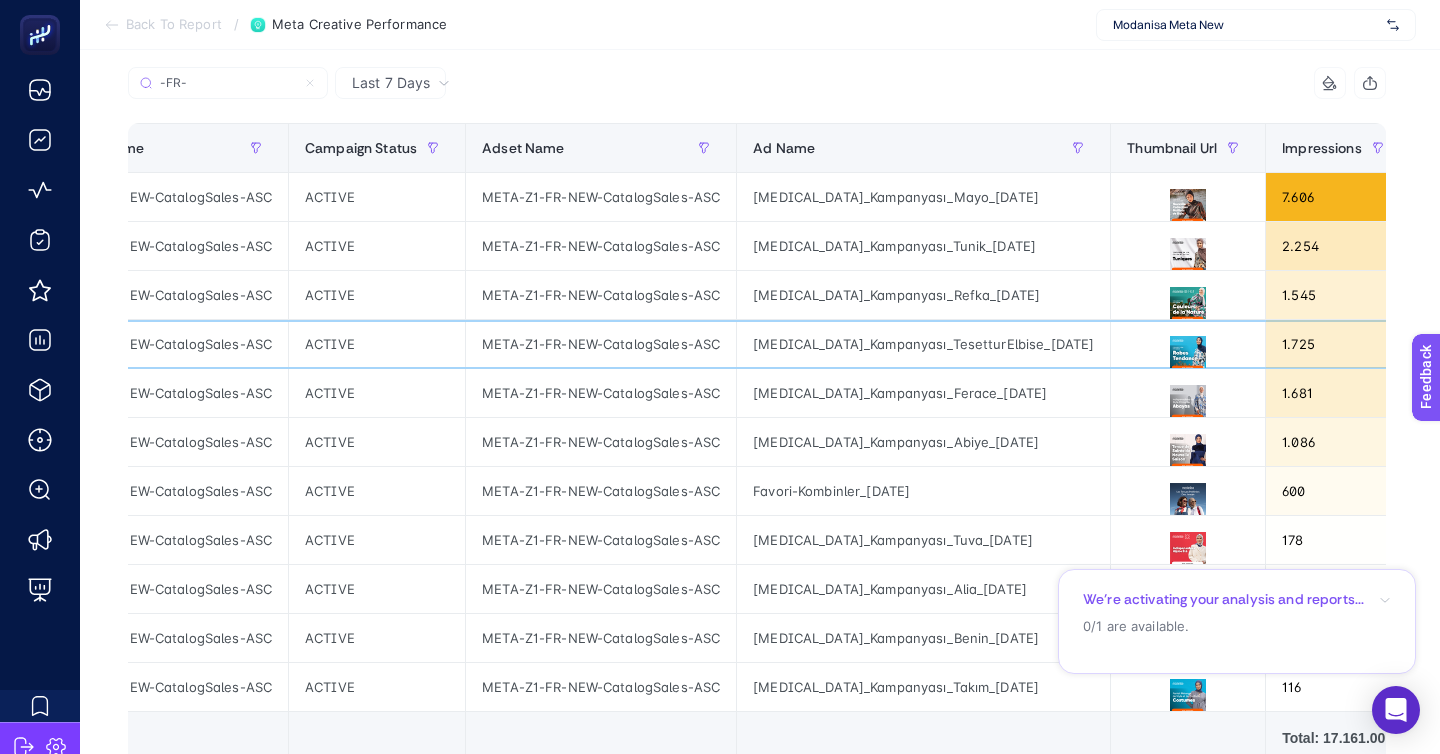 click on "META-Z1-FR-NEW-CatalogSales-ASC" 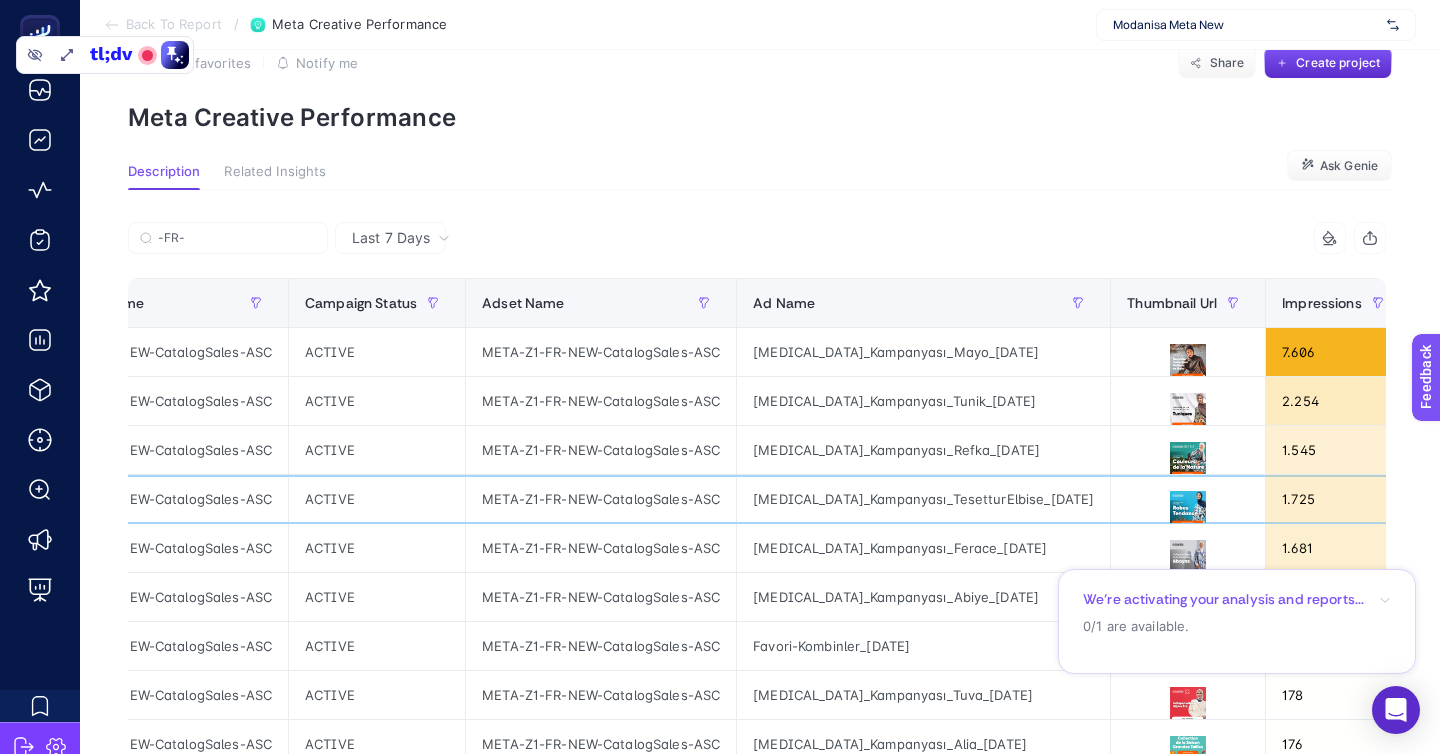 scroll, scrollTop: 0, scrollLeft: 0, axis: both 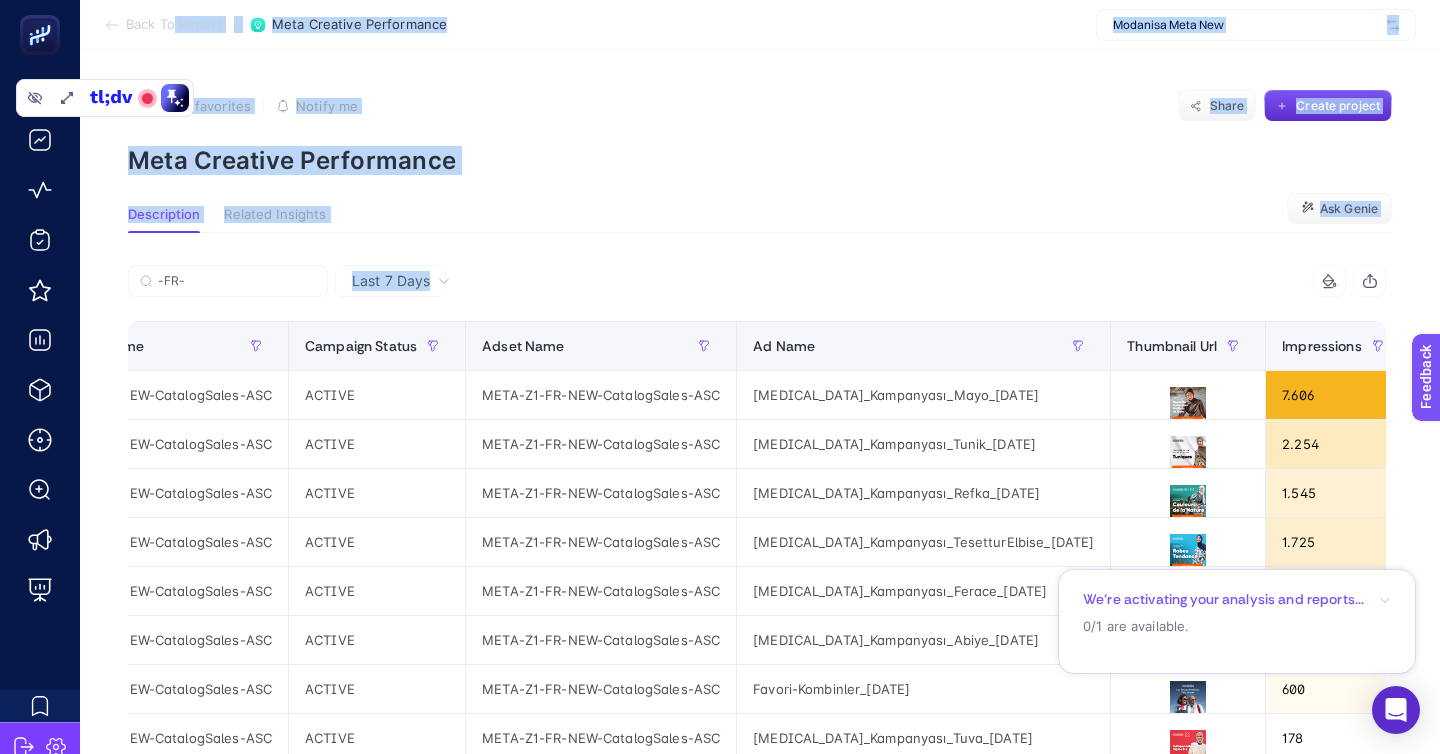 drag, startPoint x: 164, startPoint y: 22, endPoint x: 632, endPoint y: 250, distance: 520.5843 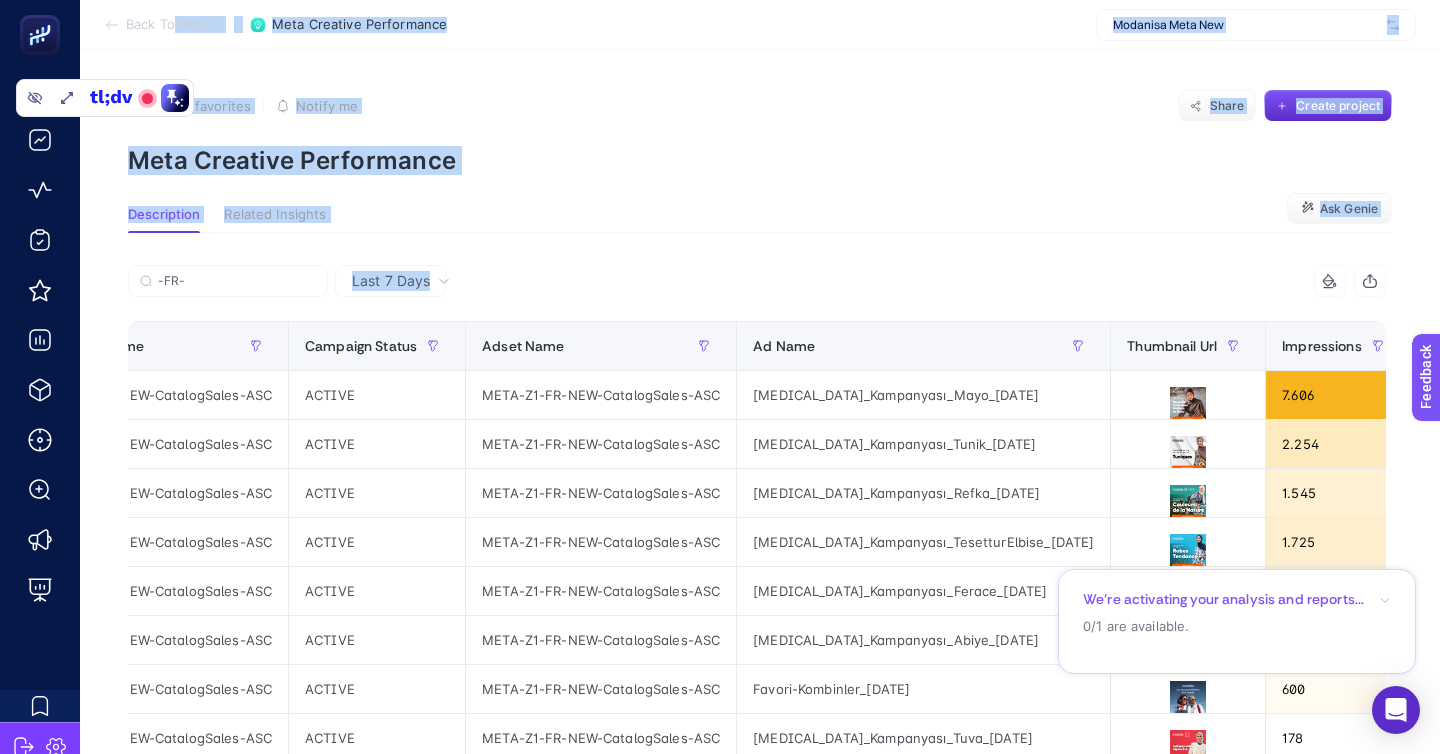 click on "Back To Report / Meta Creative Performance Modanisa Meta New Add to favorites false Notify me Share Create project Meta Creative Performance Description Related Insights Ask Genie Last 7 Days -FR- 10 items selected Campaign Name Campaign Status Adset Name Ad Name Thumbnail Url Impressions Clicks Cpc Ctr Roas Spend Omni Add To Cart Omni Purchase Omni View Content Omni Checkout 15 items selected + META-Z1-FR-NEW-CatalogSales-ASC ACTIVE META-Z1-FR-NEW-CatalogSales-ASC [MEDICAL_DATA]_Kampanyası_Mayo_[DATE] 7.606 203 7,57 2,67 11,88 1.537,07 76 6 1.316 0 META-Z1-FR-NEW-CatalogSales-ASC ACTIVE META-Z1-FR-NEW-CatalogSales-ASC [MEDICAL_DATA]_Kampanyası_Tunik_[DATE] 2.254 65 8,51 2,88 12,21 553,24 8 2 341 0 META-Z1-FR-NEW-CatalogSales-ASC ACTIVE META-Z1-FR-NEW-CatalogSales-ASC [MEDICAL_DATA]_Kampanyası_Refka_[DATE] 1.545 42 11,47 2,72 0 481,76 18 0 313 0 META-Z1-FR-NEW-CatalogSales-ASC ACTIVE META-Z1-FR-NEW-CatalogSales-ASC [MEDICAL_DATA]_Kampanyası_TesetturElbise_[DATE] 1.725 45 9,70 2,61 0 436,58 13 0 479 0 META-Z1-FR-NEW-CatalogSales-ASC" at bounding box center (760, 582) 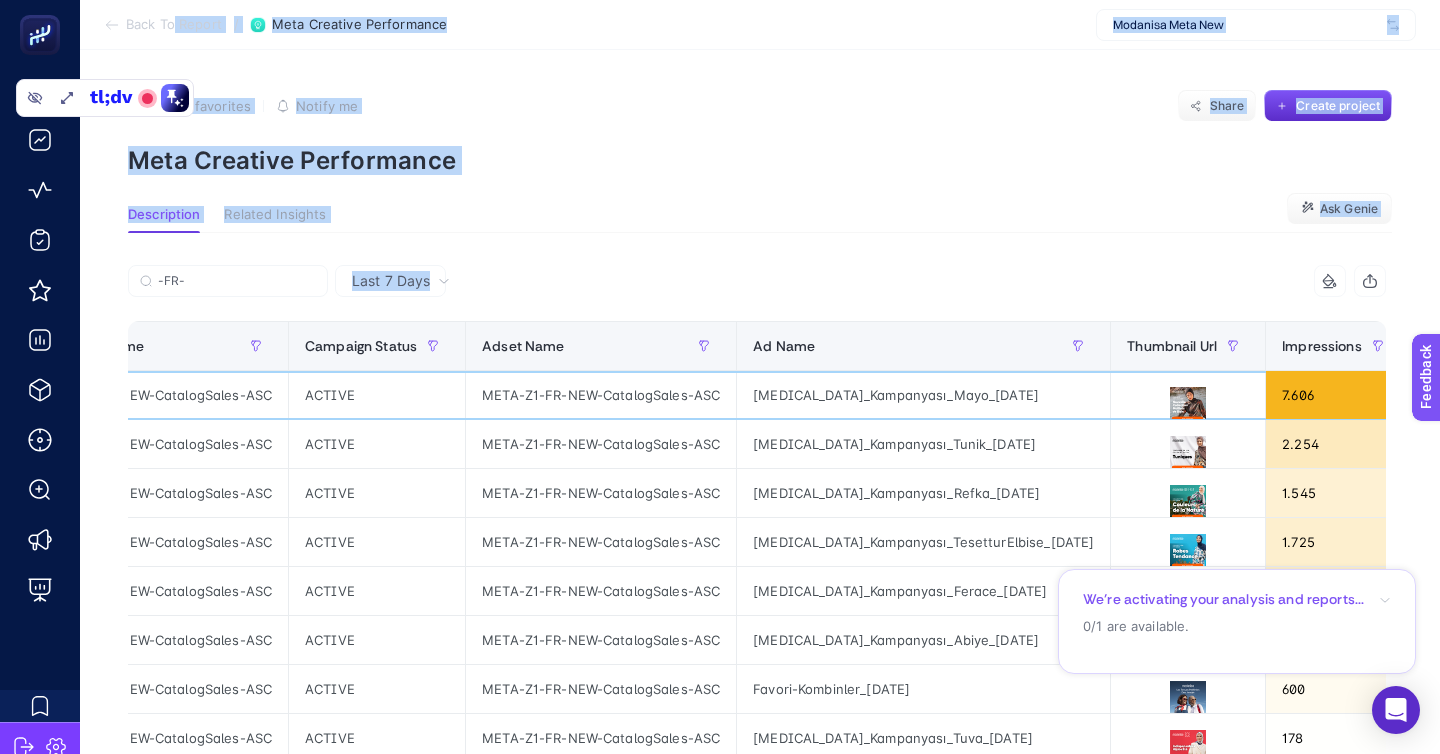 click on "[MEDICAL_DATA]_Kampanyası_Mayo_[DATE]" 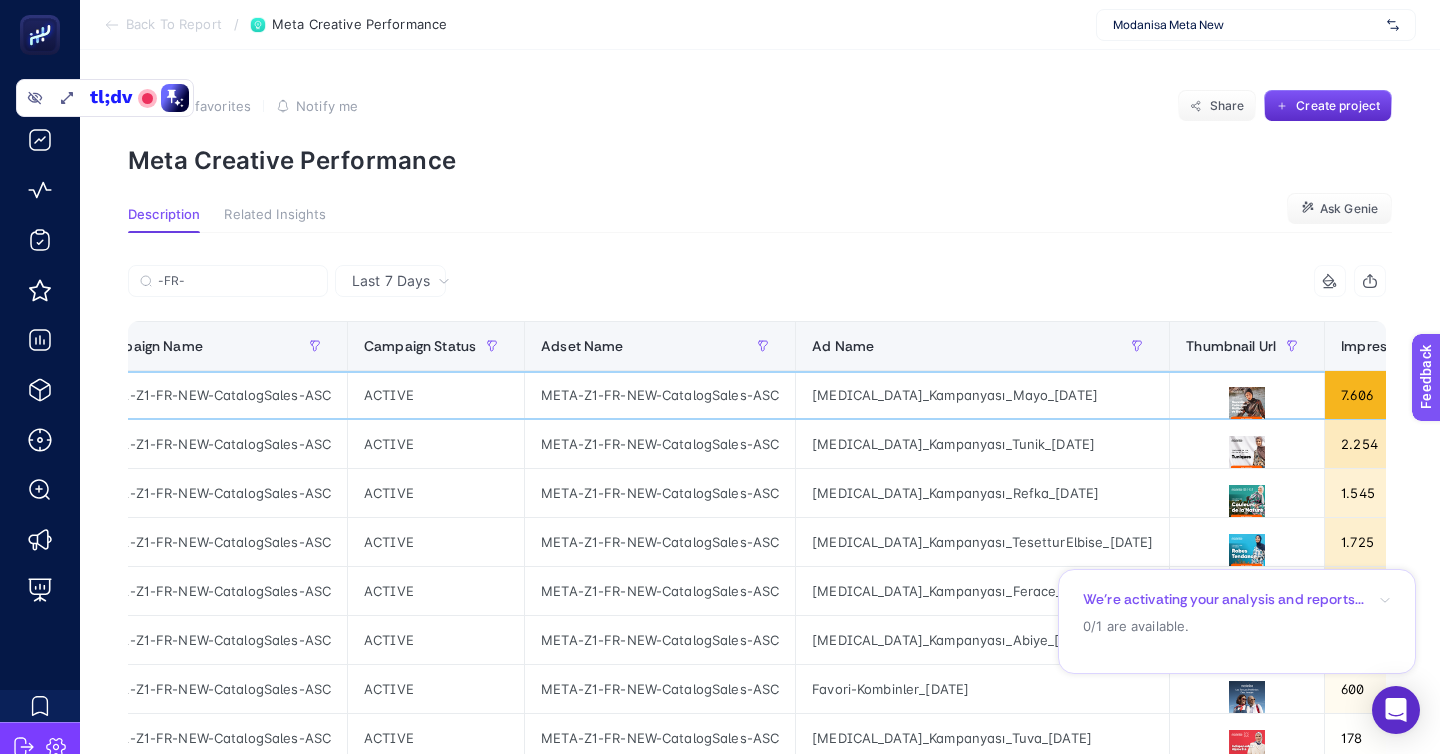 scroll, scrollTop: 0, scrollLeft: 0, axis: both 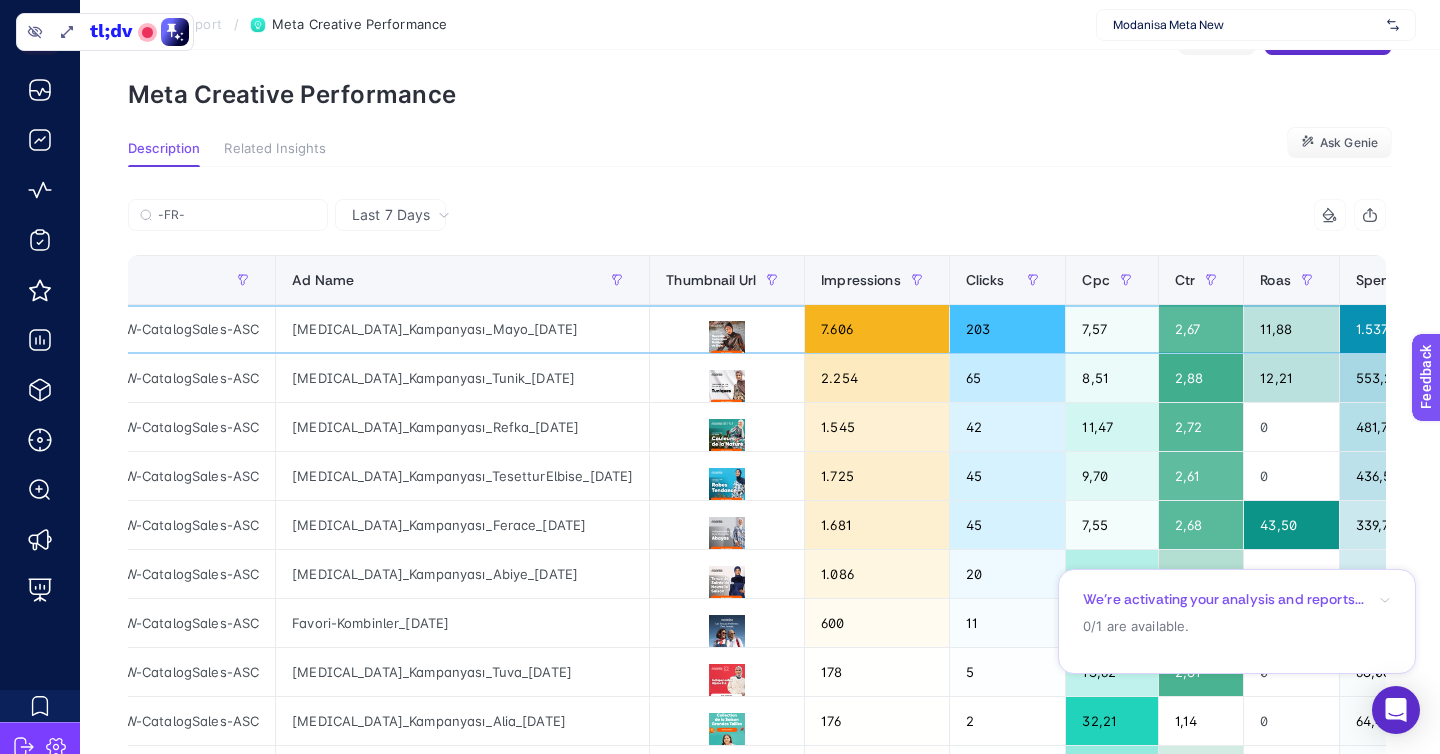 click on "1.537,07" 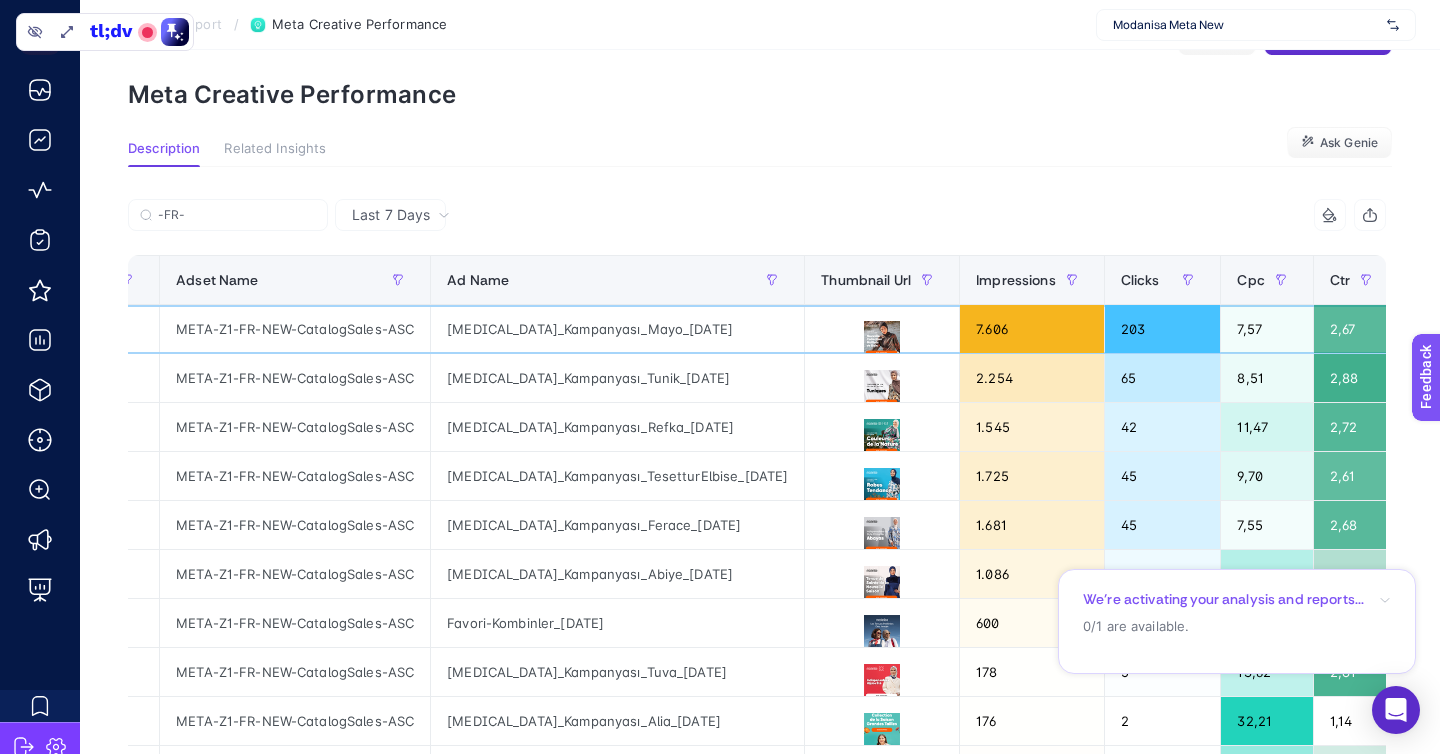 scroll, scrollTop: 0, scrollLeft: 374, axis: horizontal 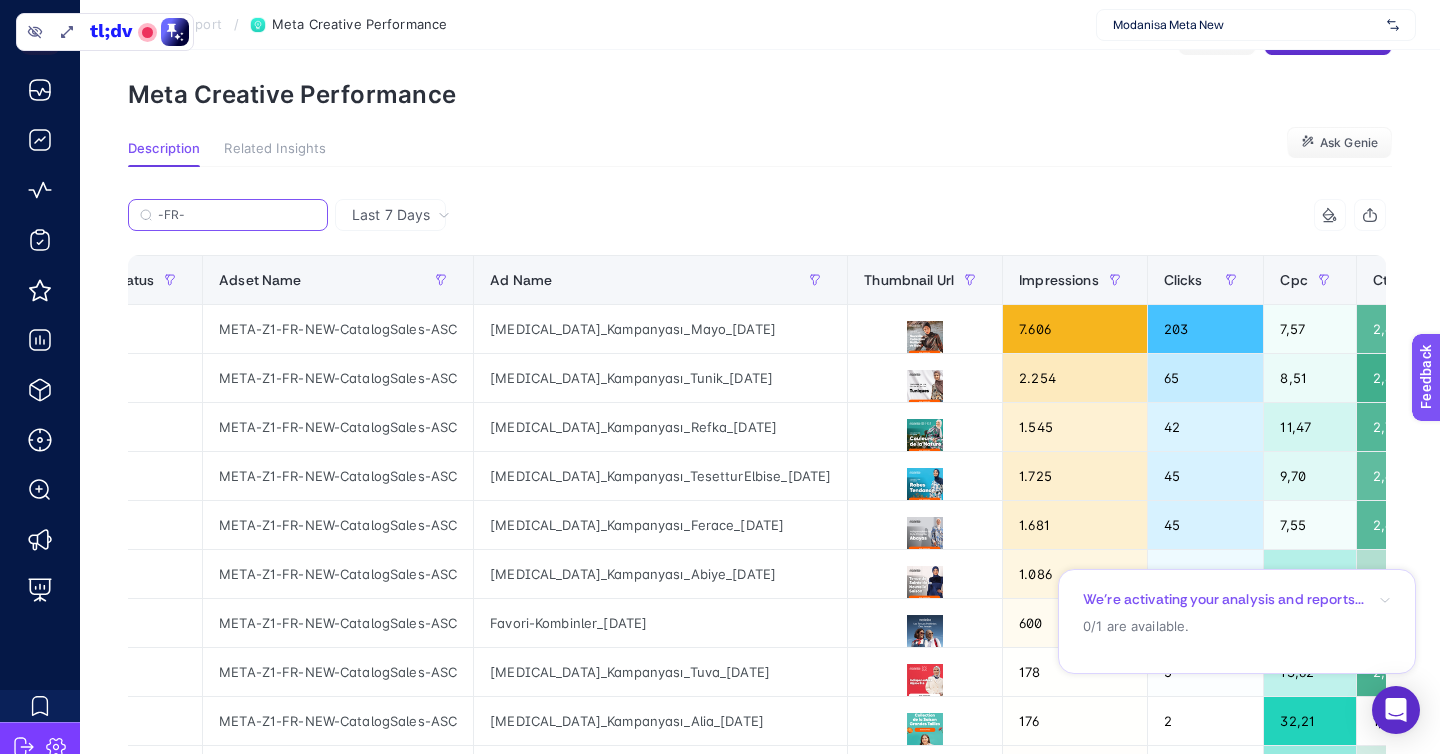 click on "-FR-" at bounding box center [237, 215] 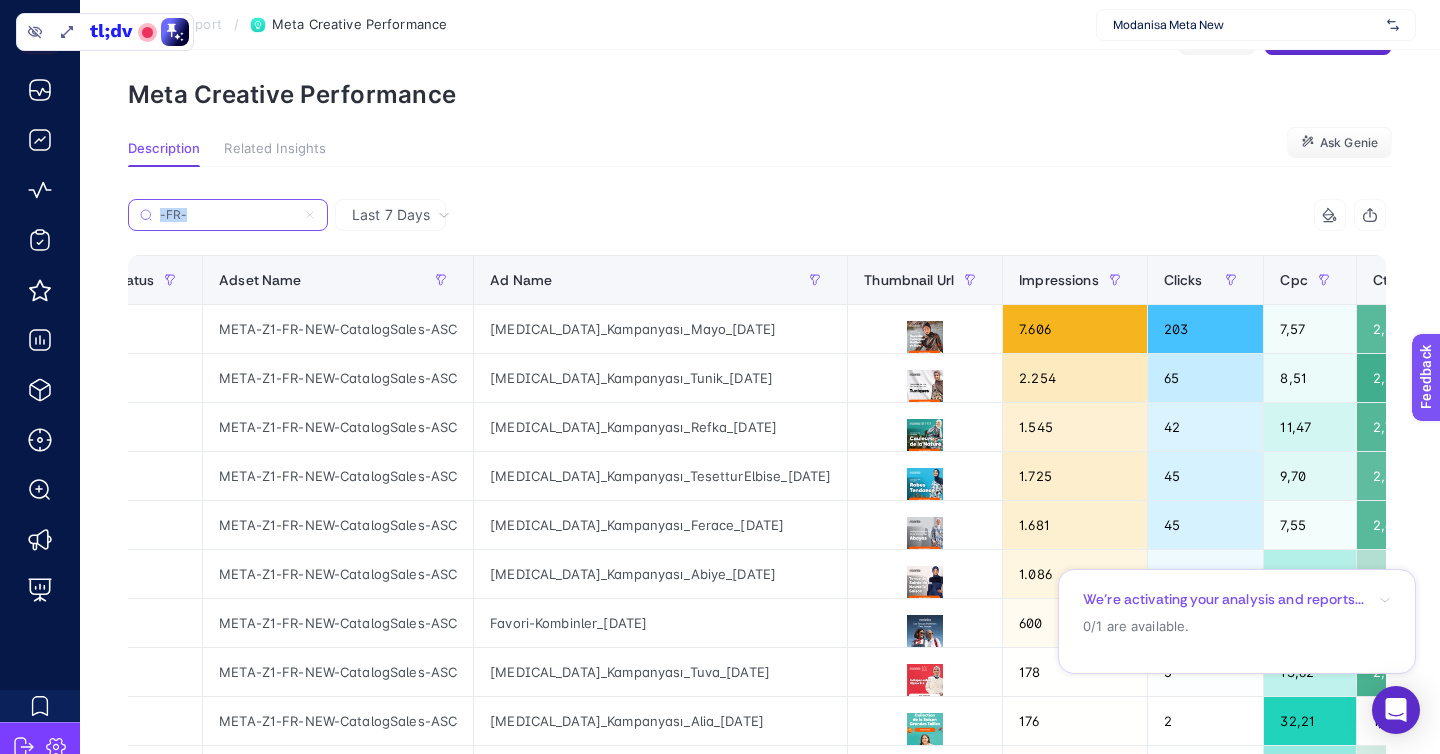 click 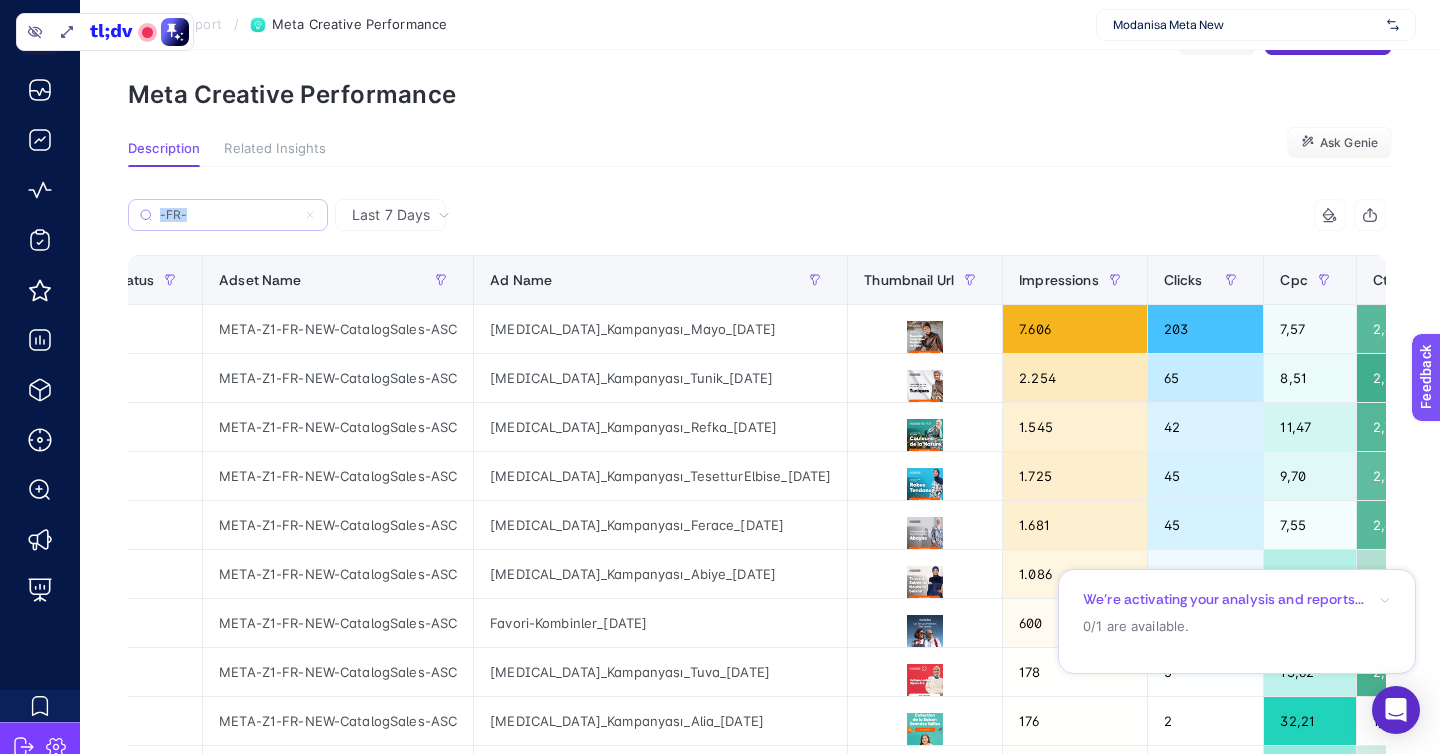 click on "-FR-" at bounding box center (228, 215) 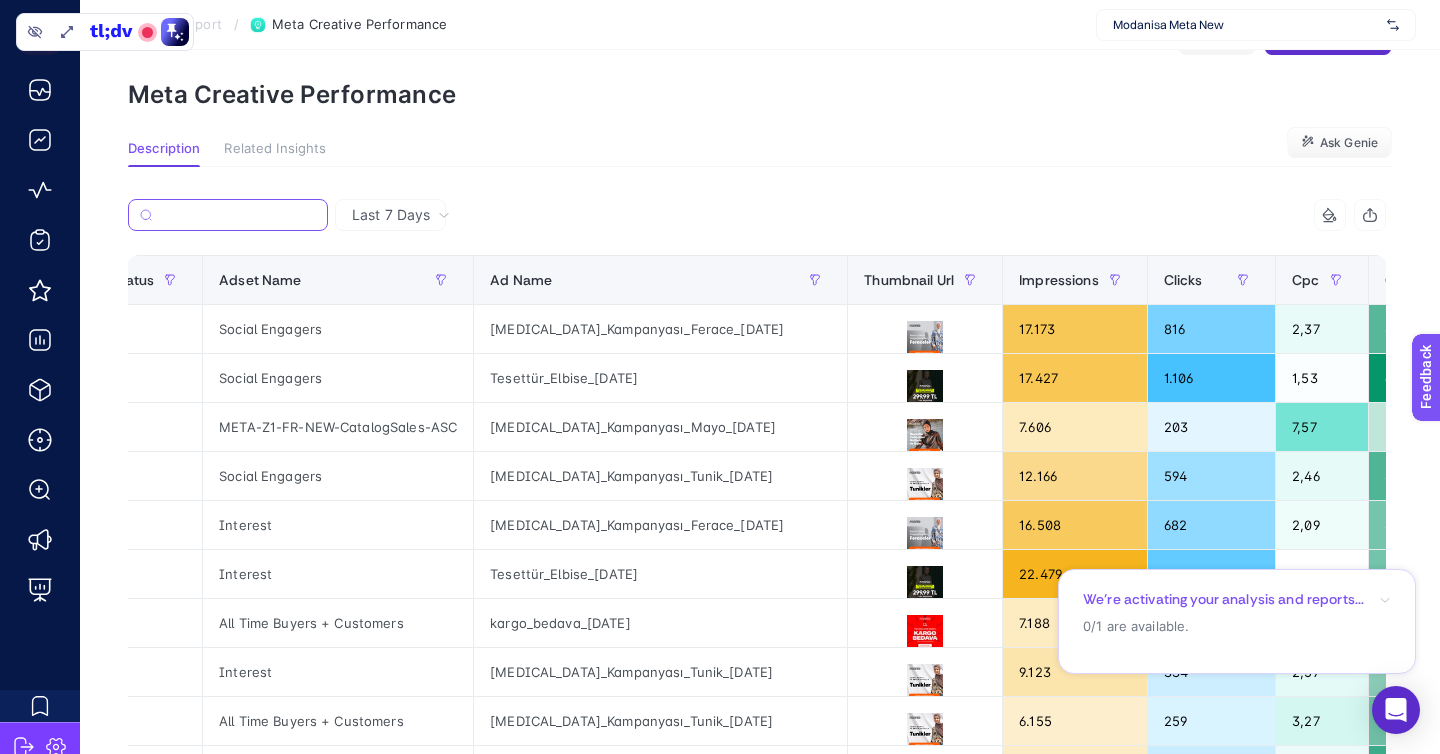 click at bounding box center [238, 215] 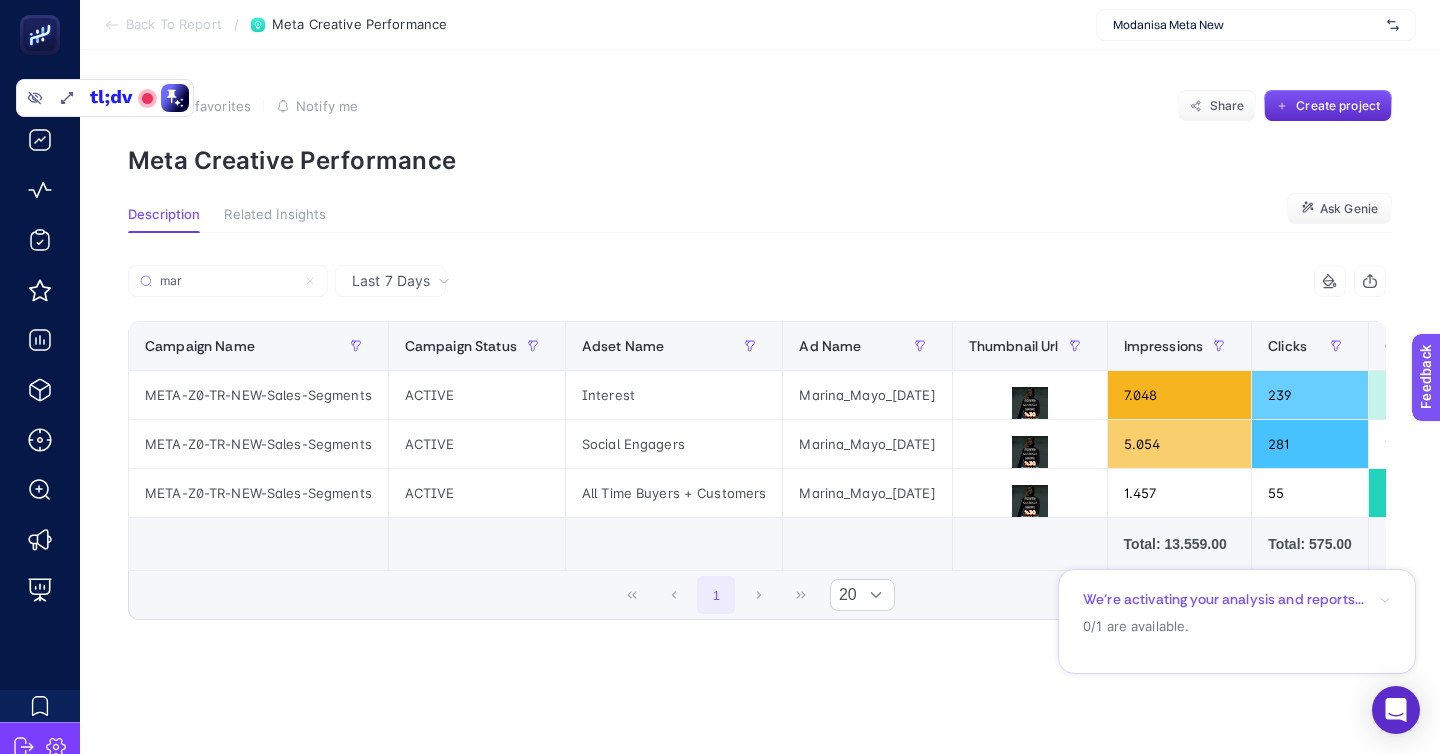 scroll, scrollTop: 0, scrollLeft: 0, axis: both 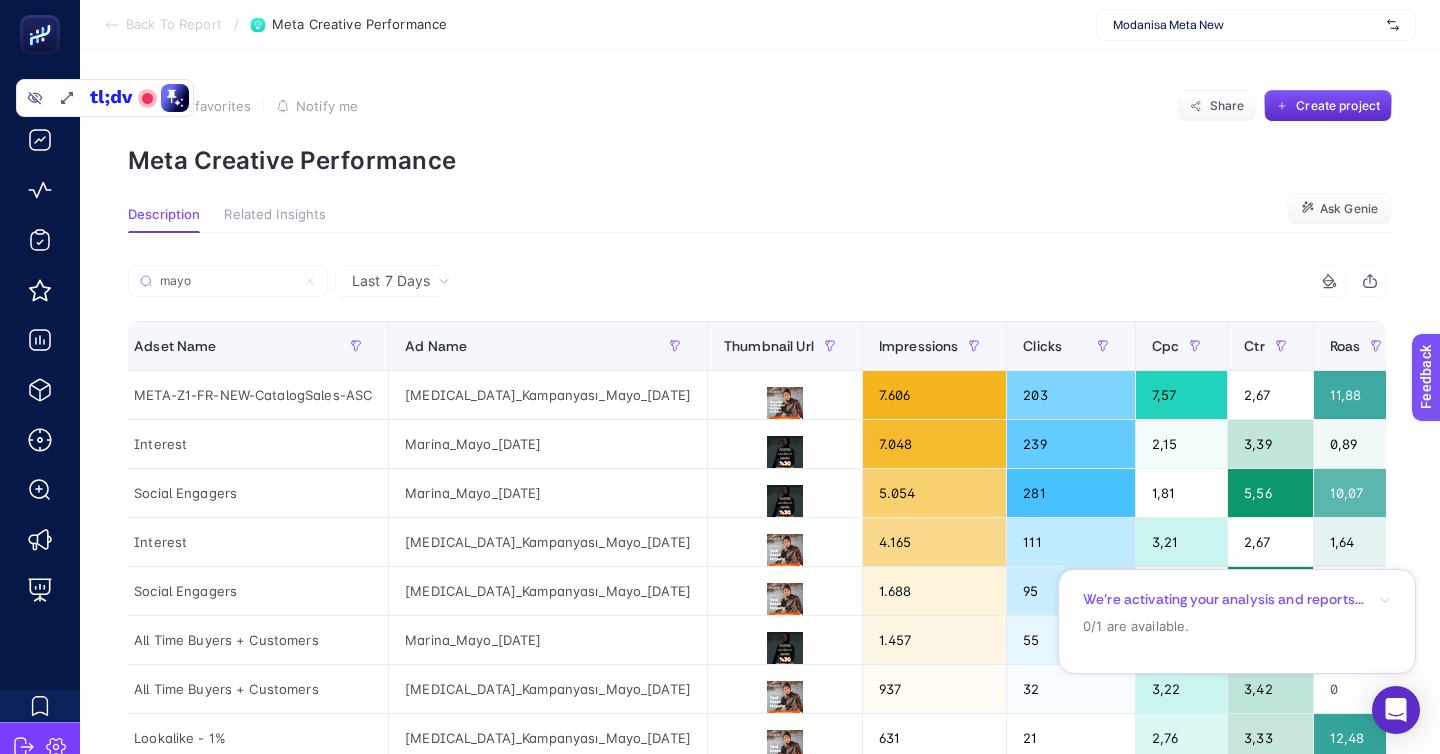 type on "mayo" 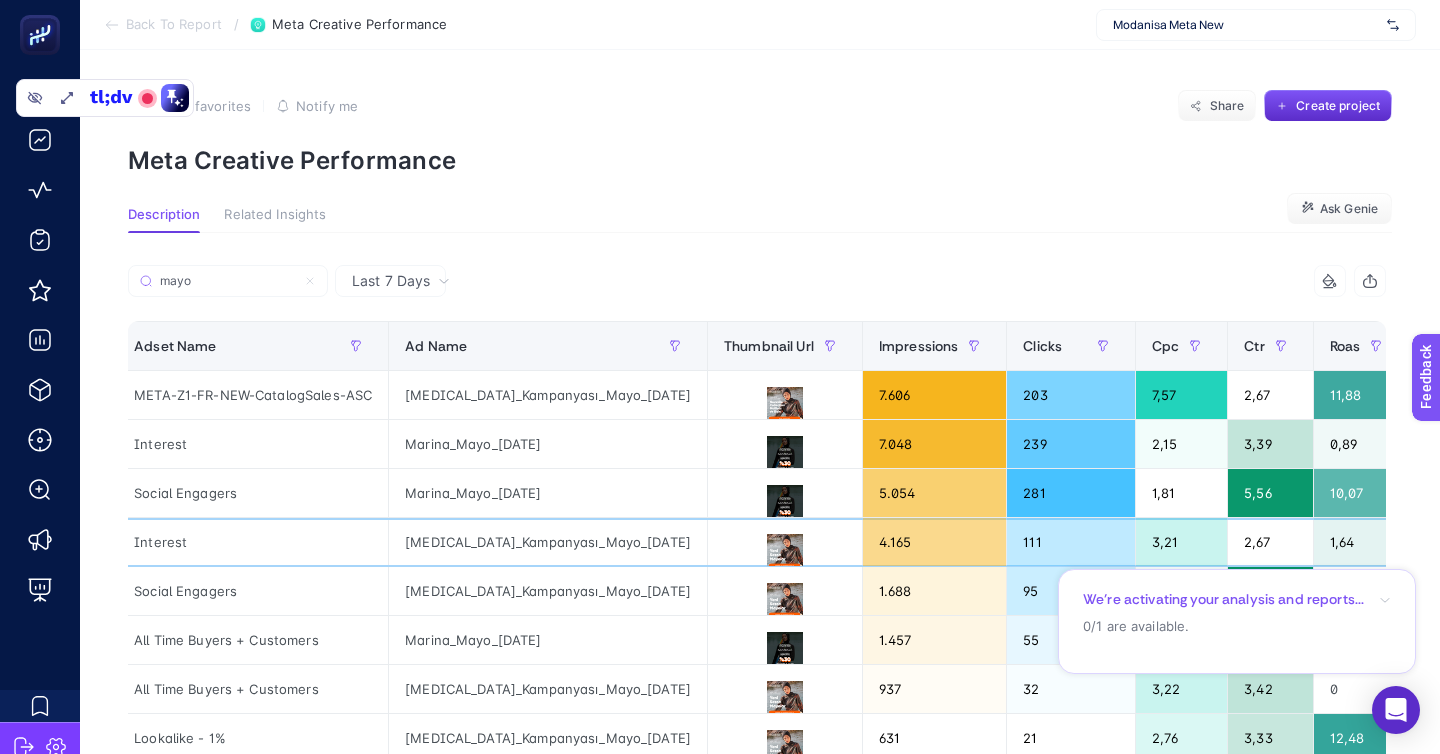 click on "356,40" 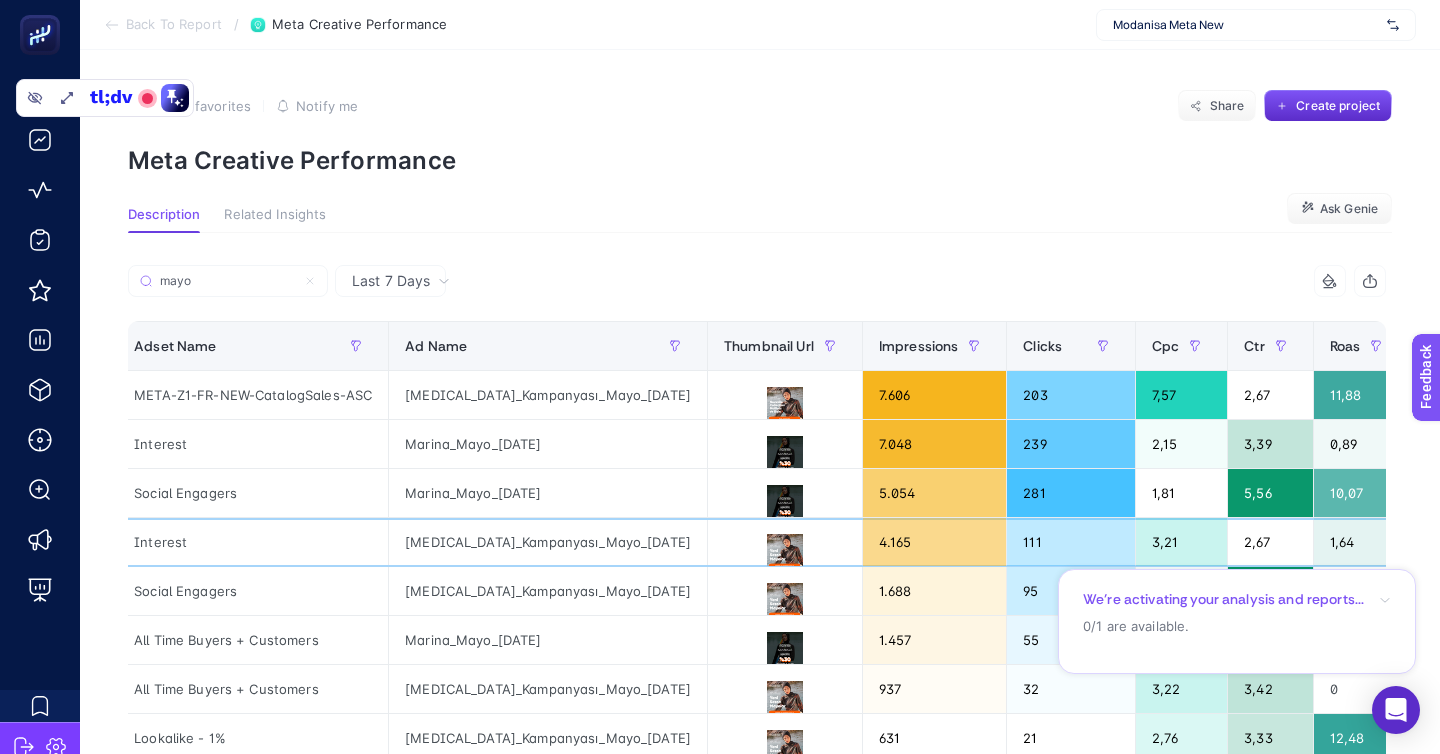 click on "356,40" 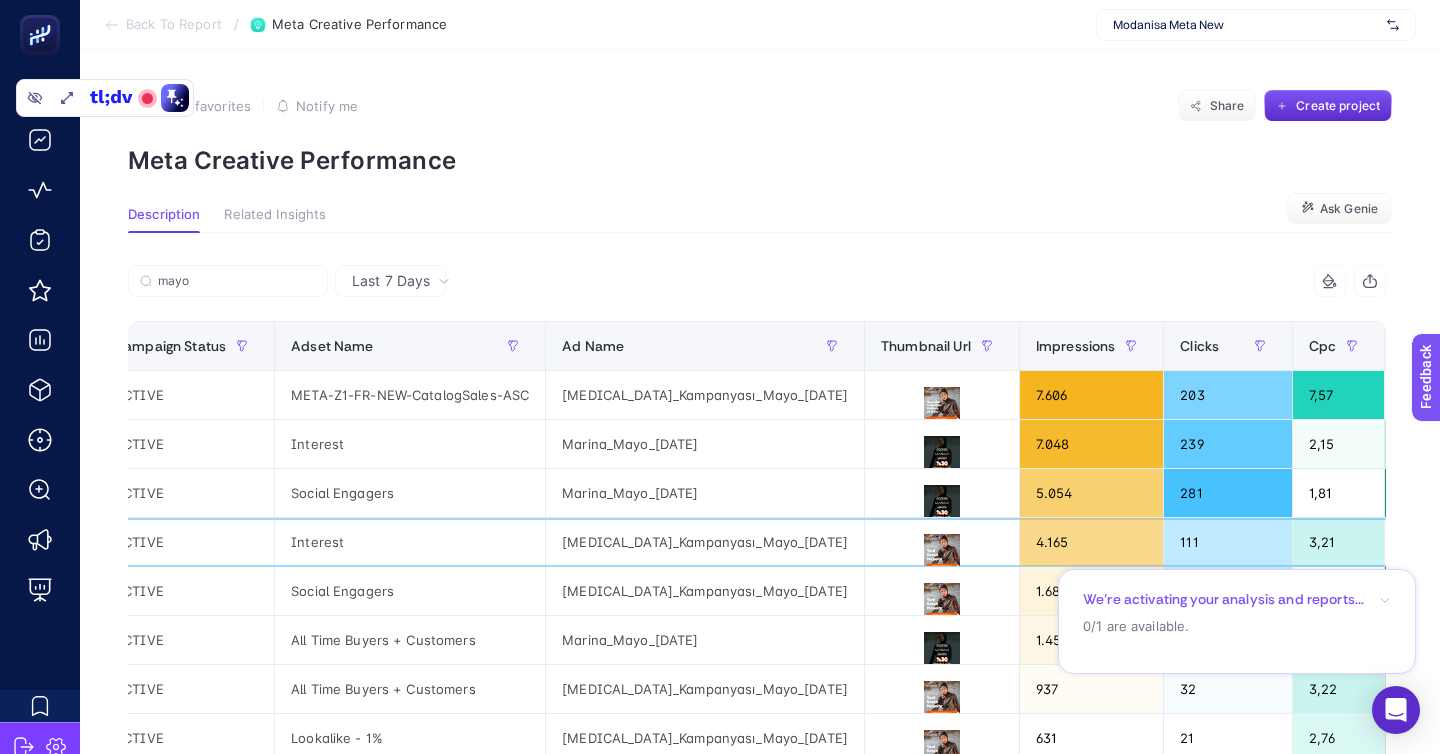 scroll, scrollTop: 0, scrollLeft: 0, axis: both 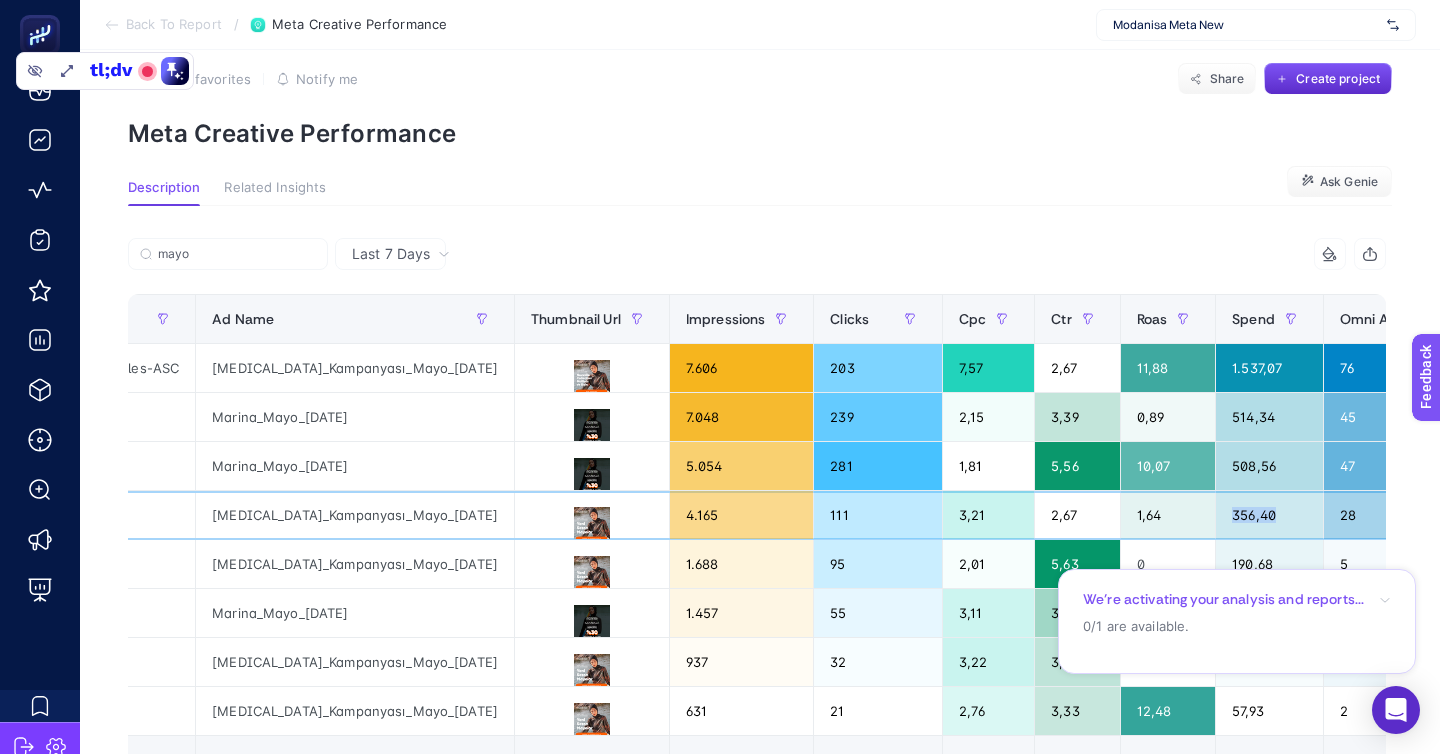click on "356,40" 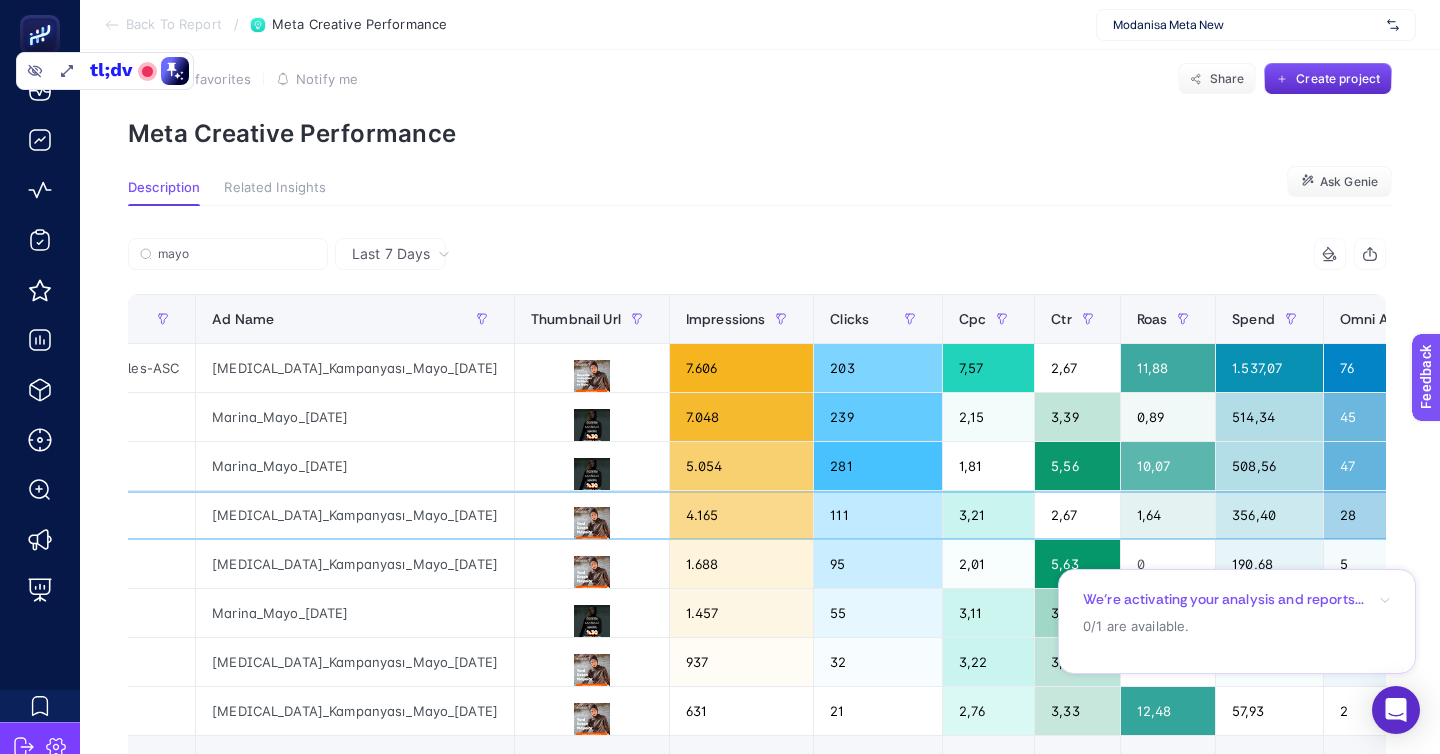 click on "356,40" 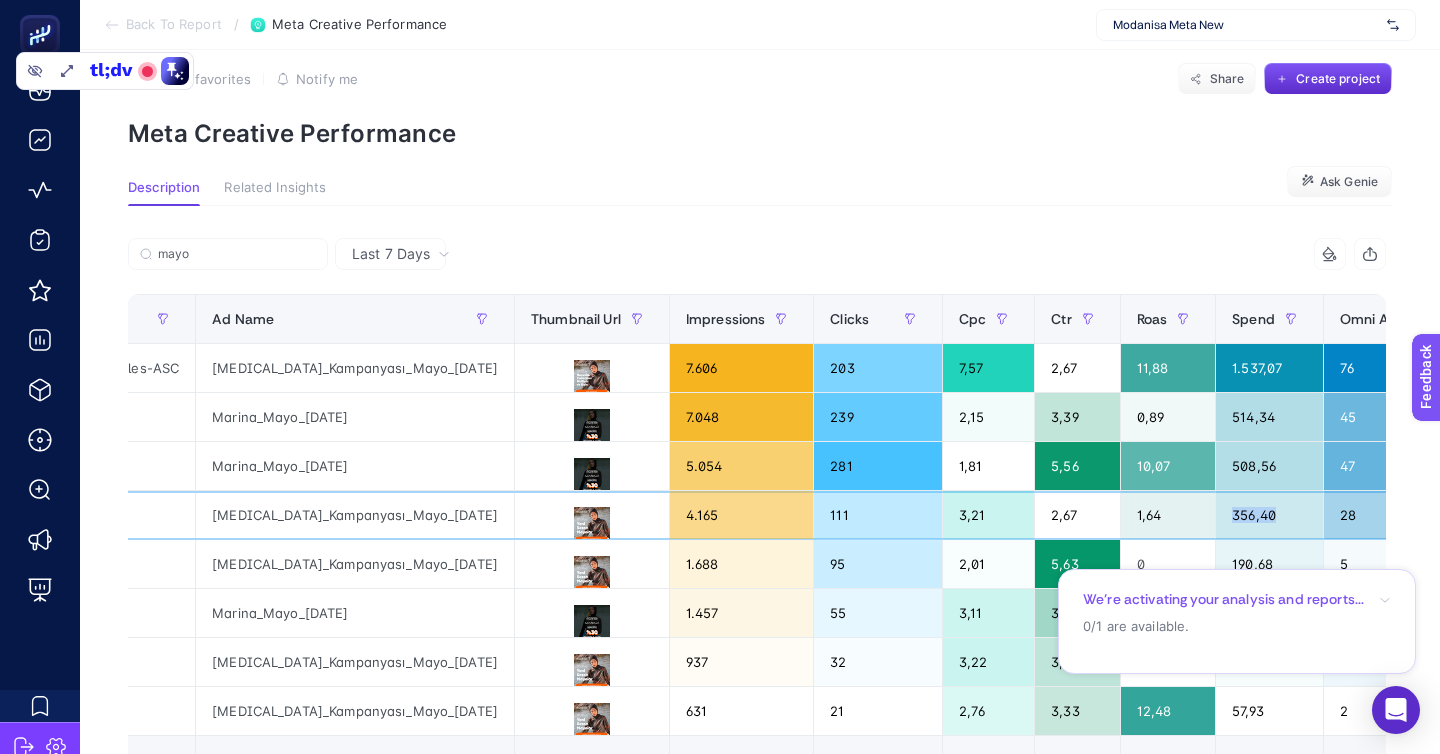 click on "356,40" 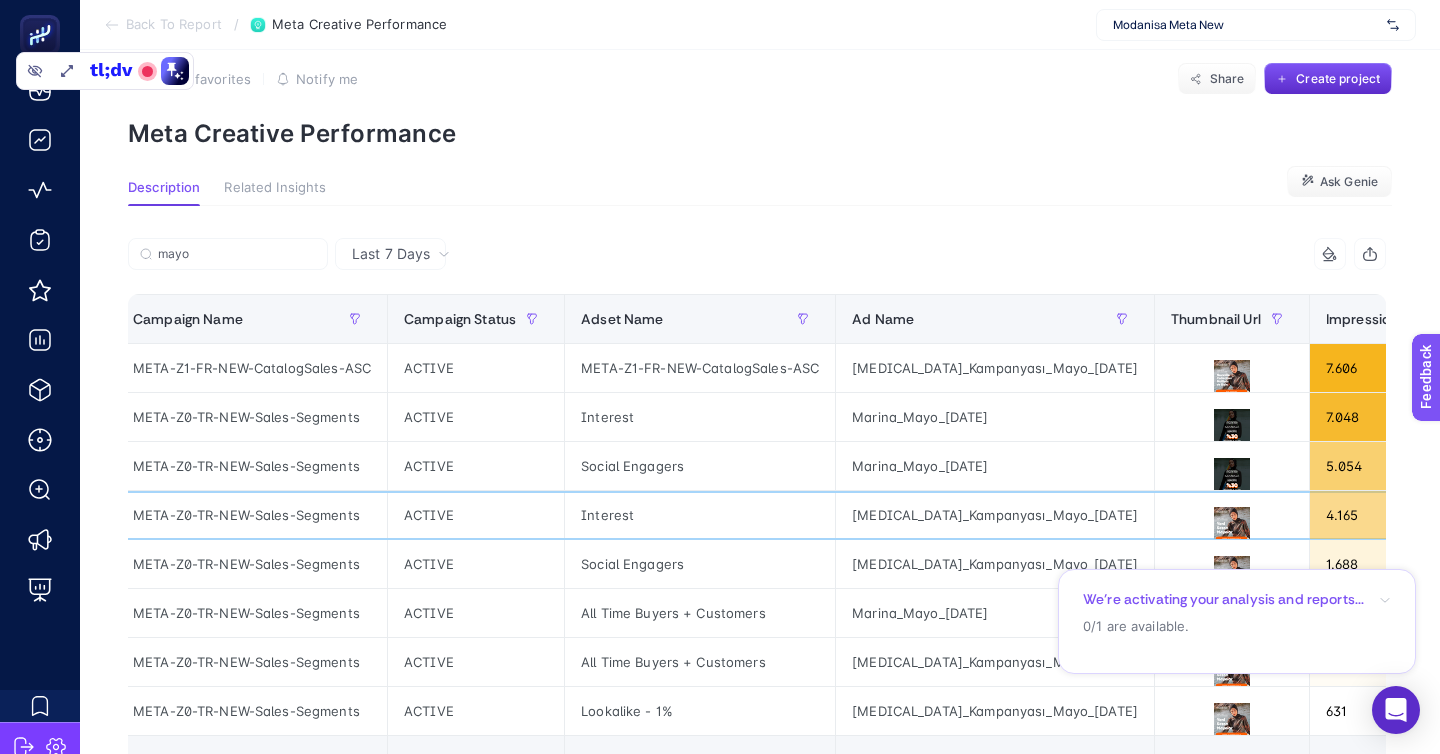 scroll, scrollTop: 0, scrollLeft: 0, axis: both 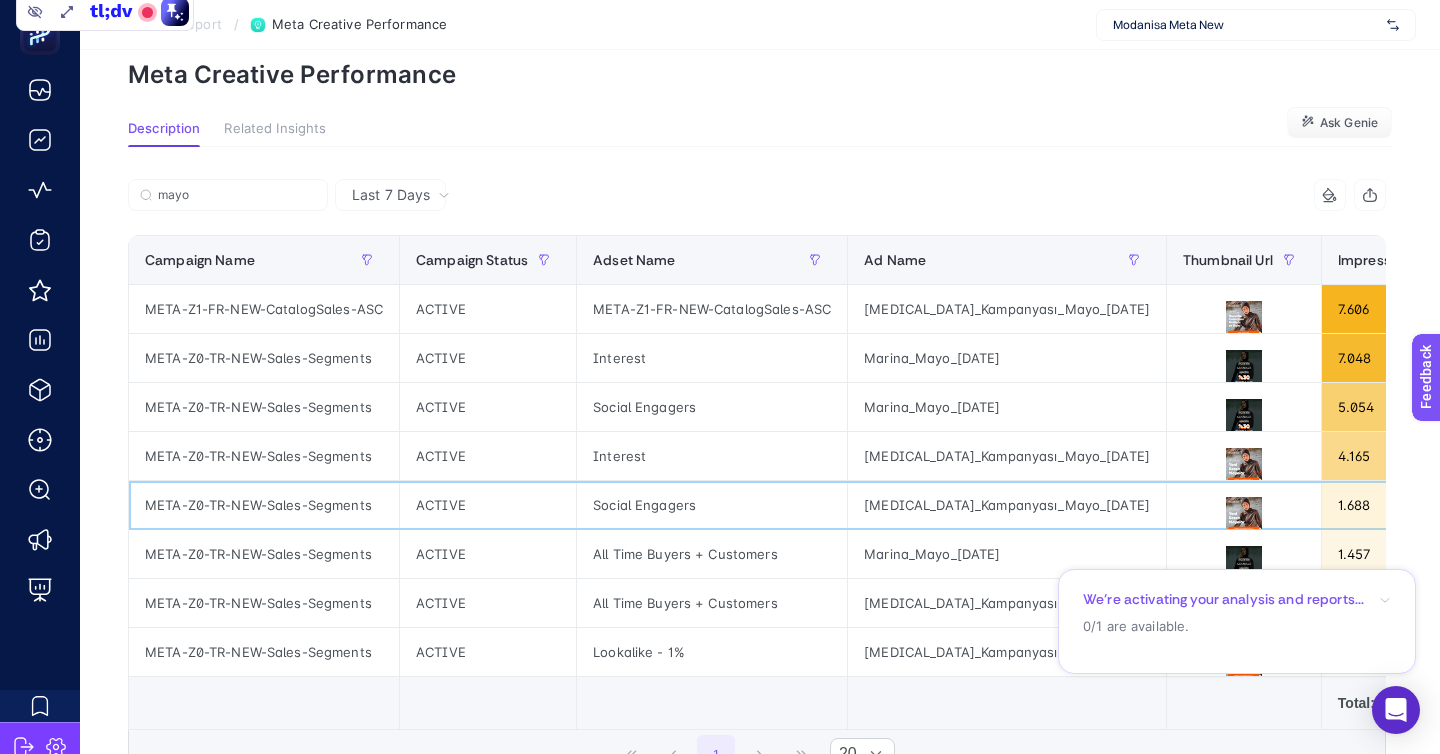 click on "[MEDICAL_DATA]_Kampanyası_Mayo_[DATE]" 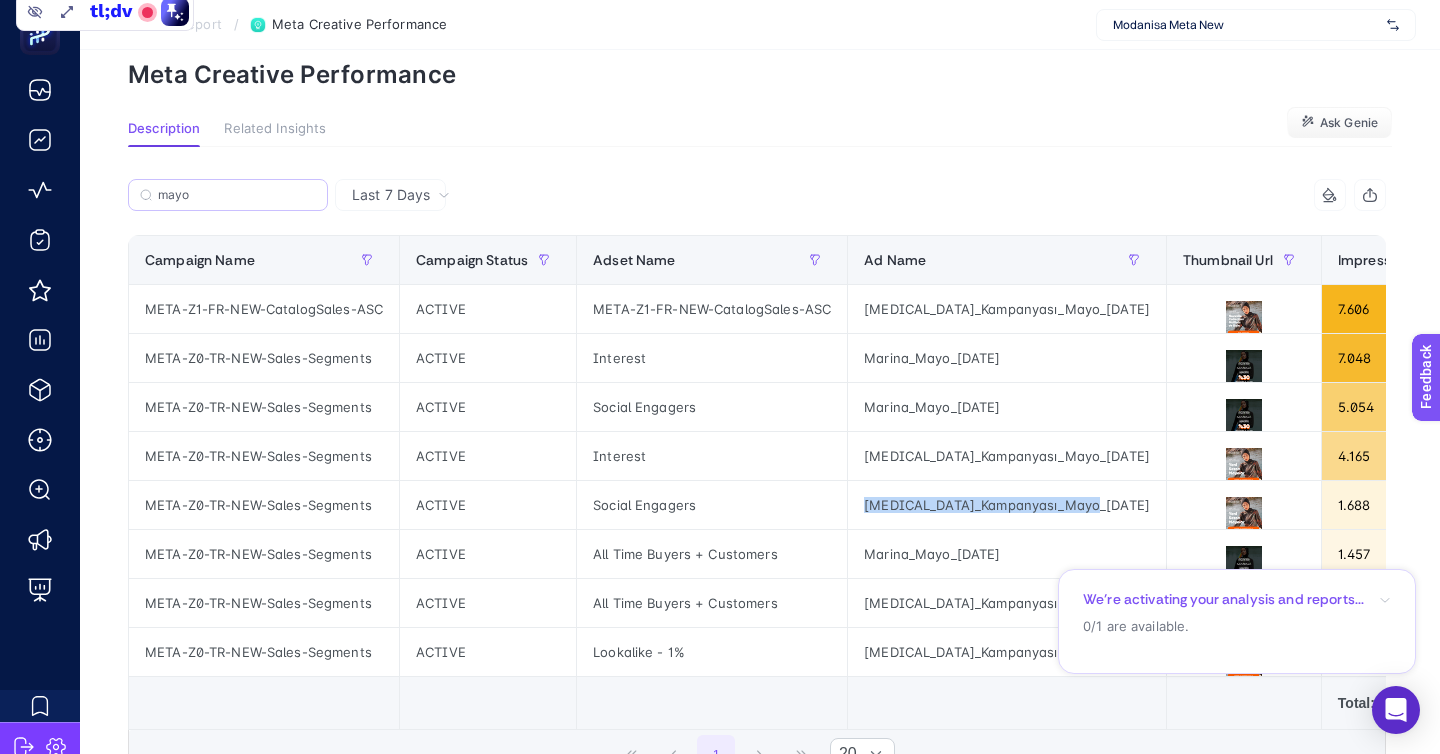 click on "mayo" at bounding box center (228, 195) 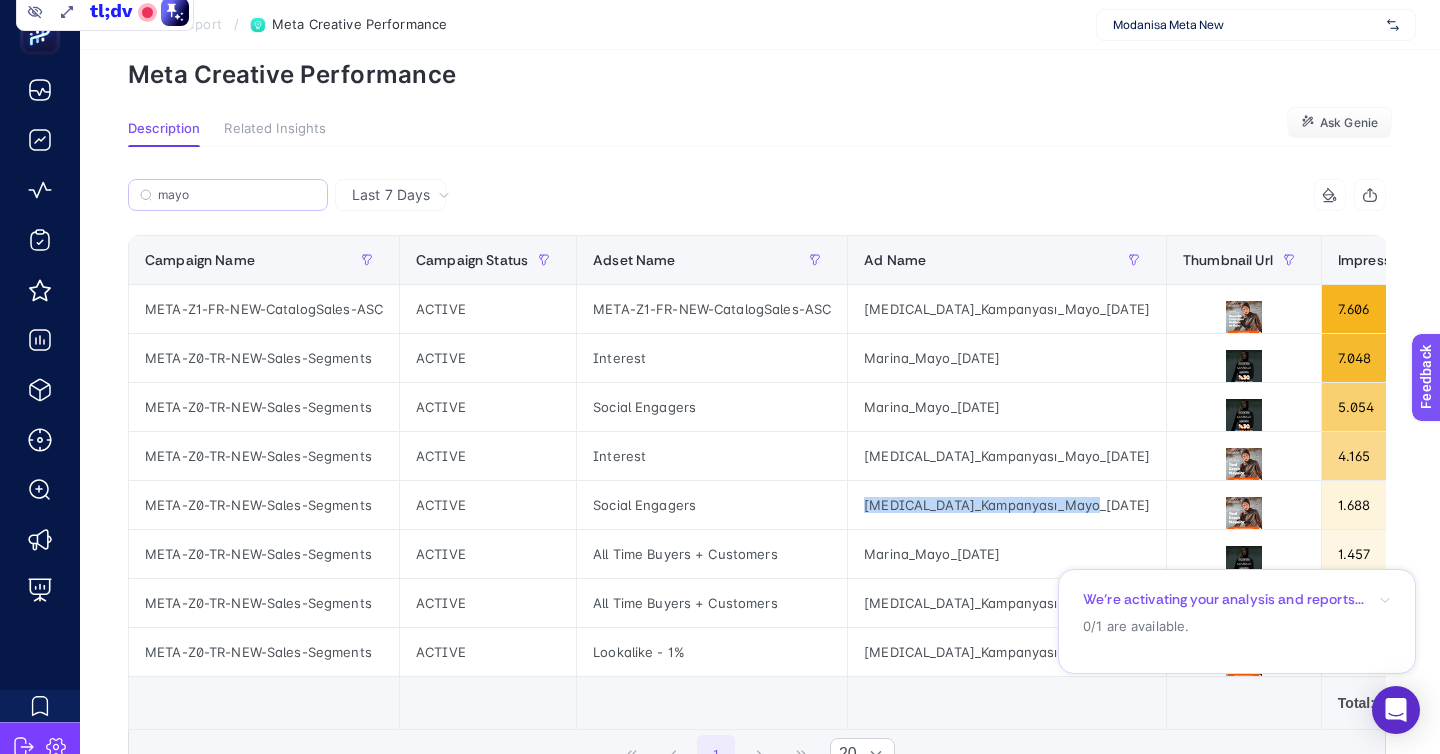 click on "mayo" at bounding box center [237, 195] 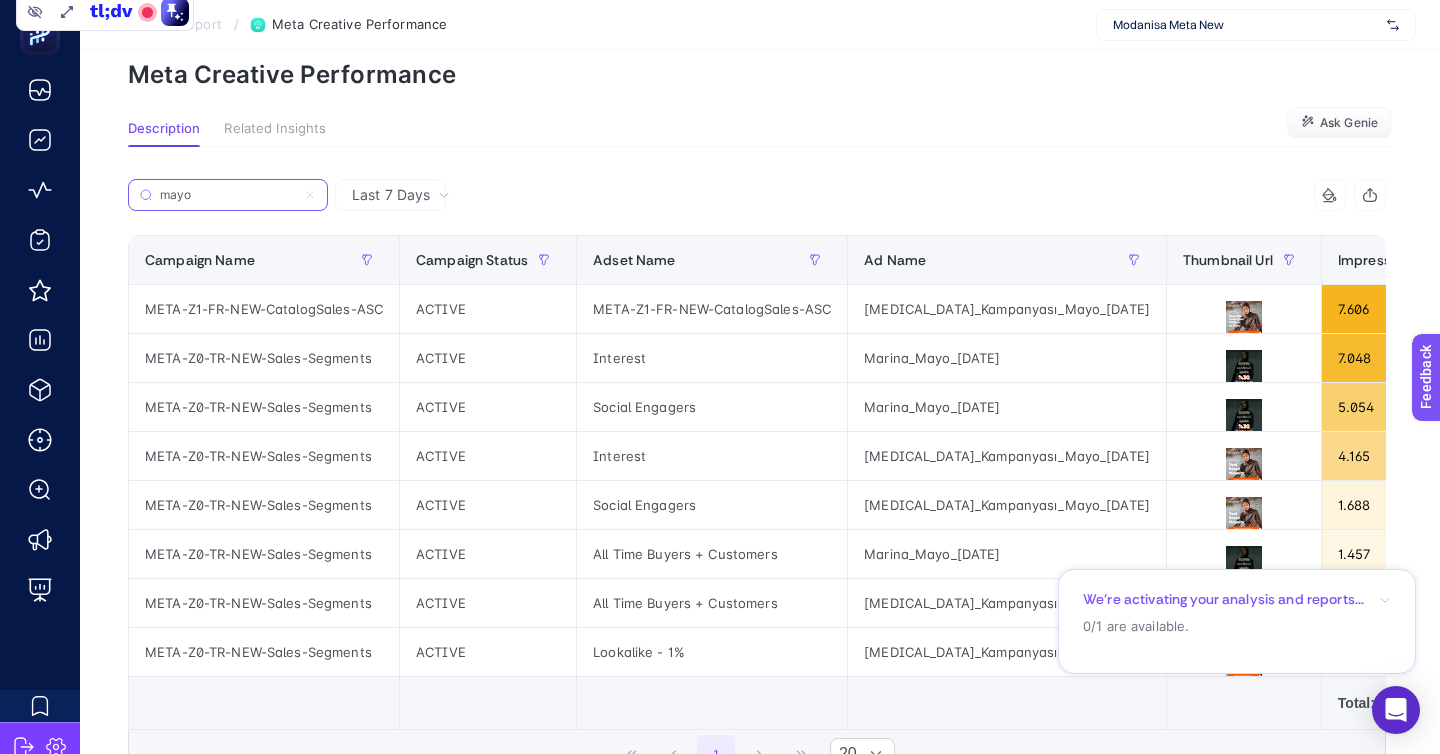 click 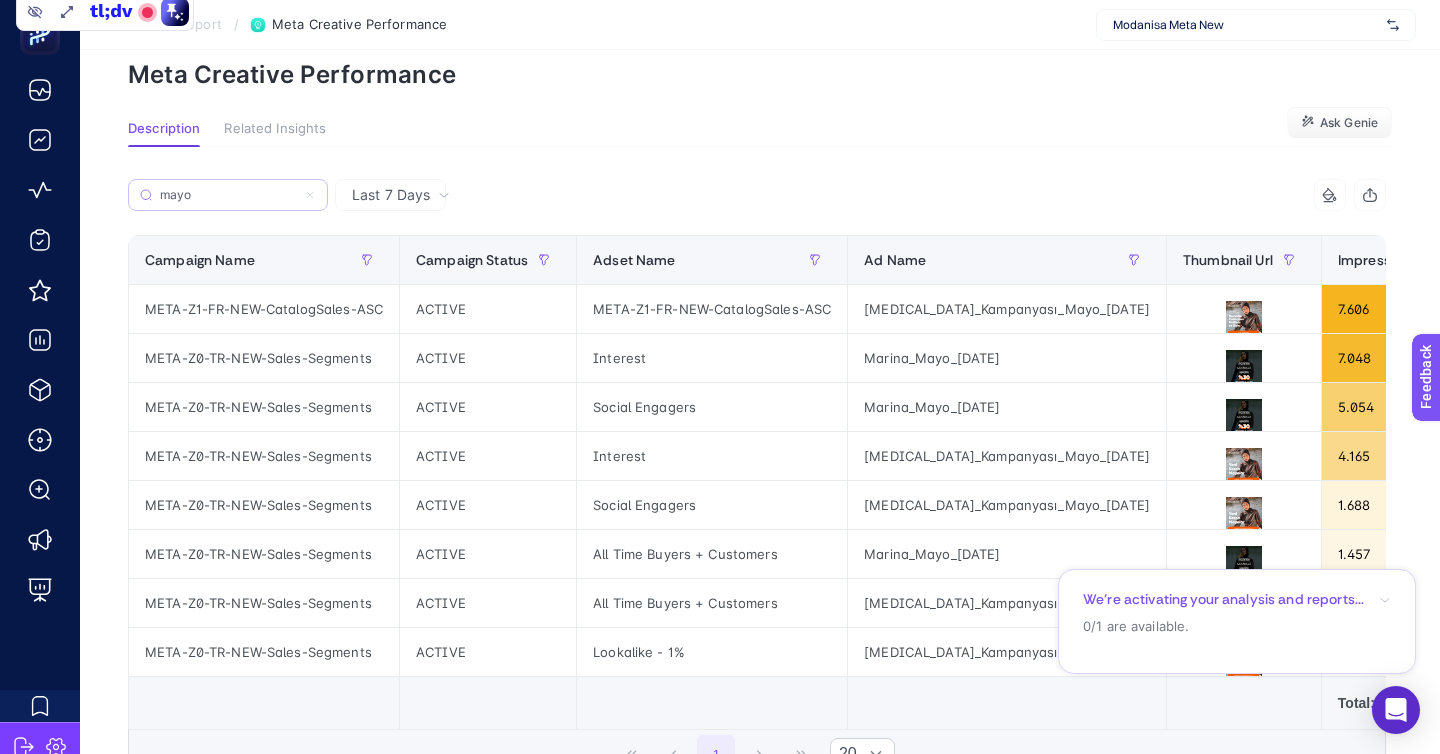 click on "mayo" at bounding box center [228, 195] 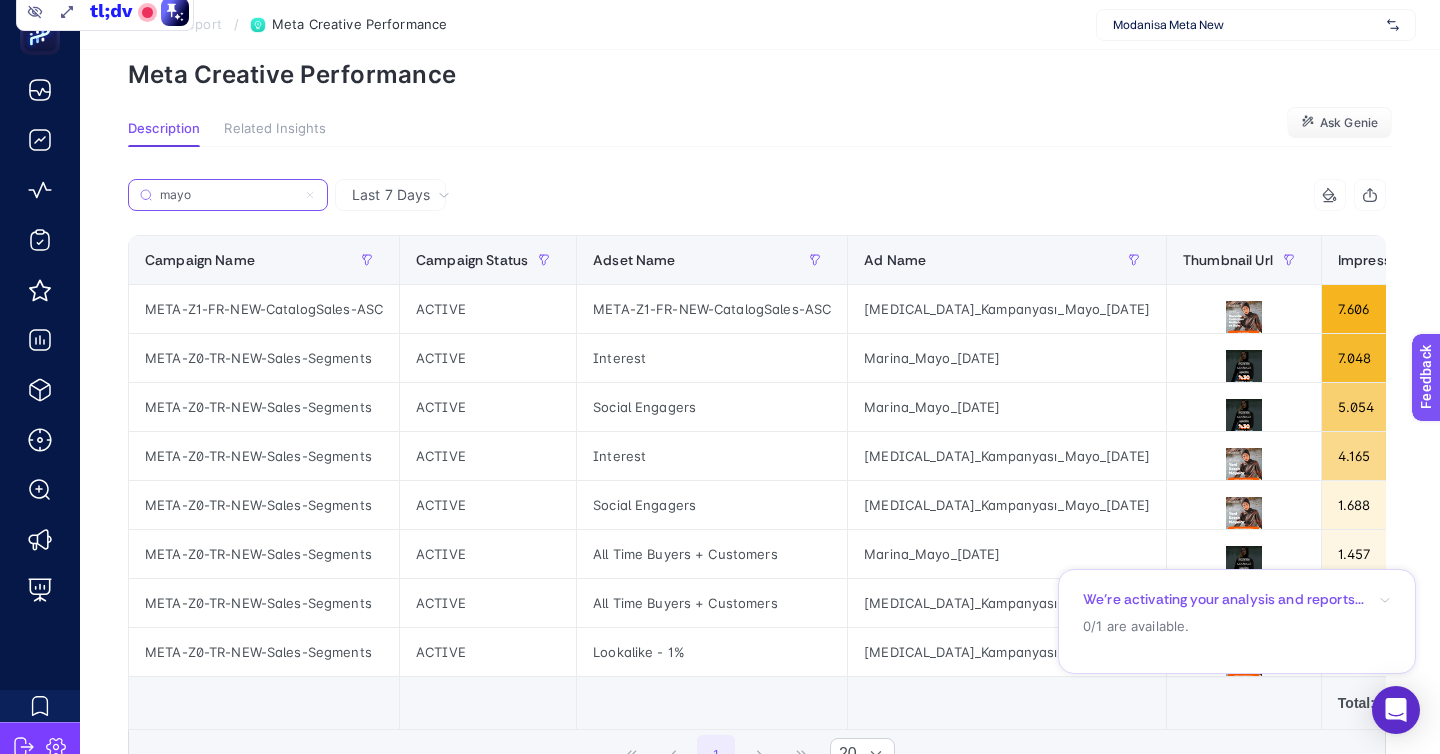 type 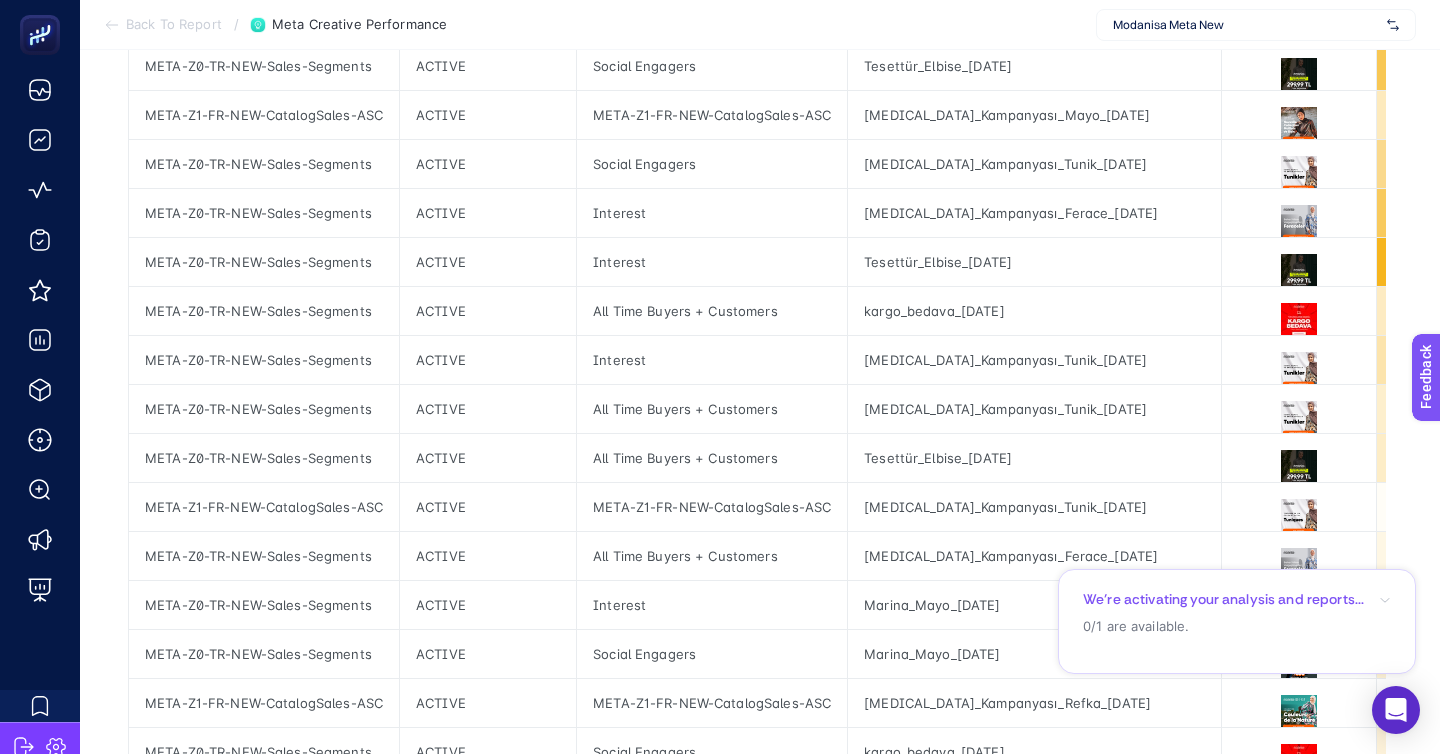 scroll, scrollTop: 381, scrollLeft: 0, axis: vertical 